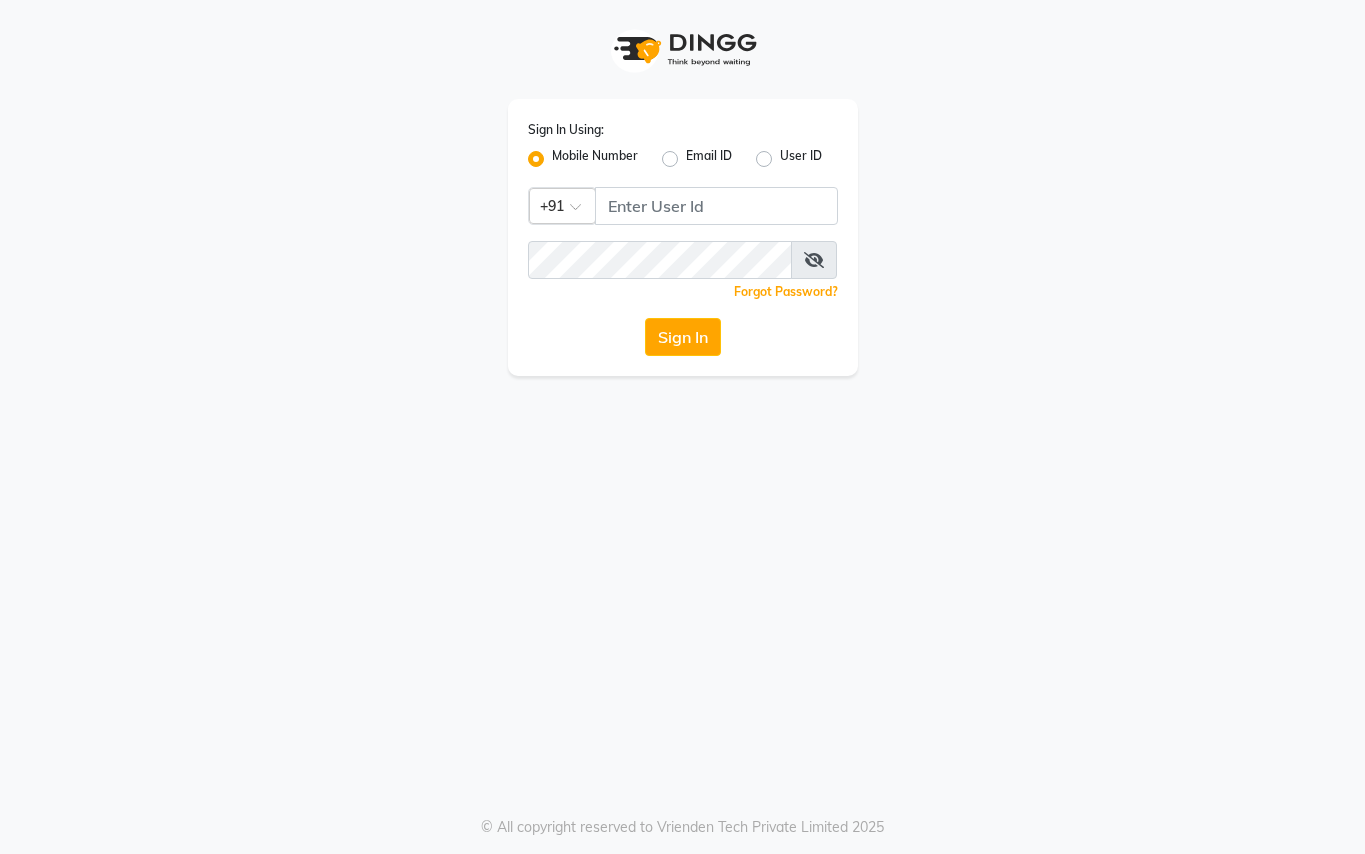 scroll, scrollTop: 0, scrollLeft: 0, axis: both 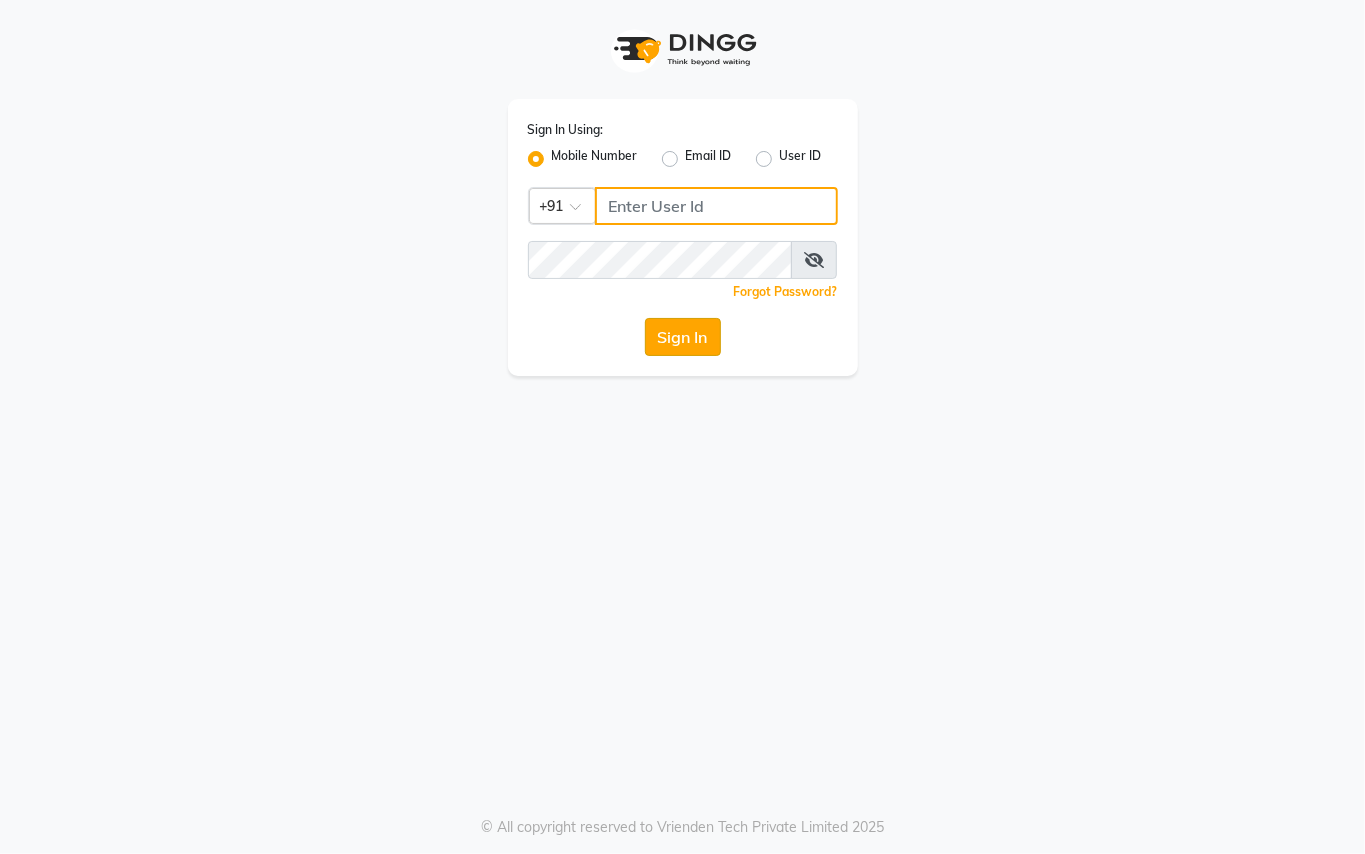 type on "9899449966" 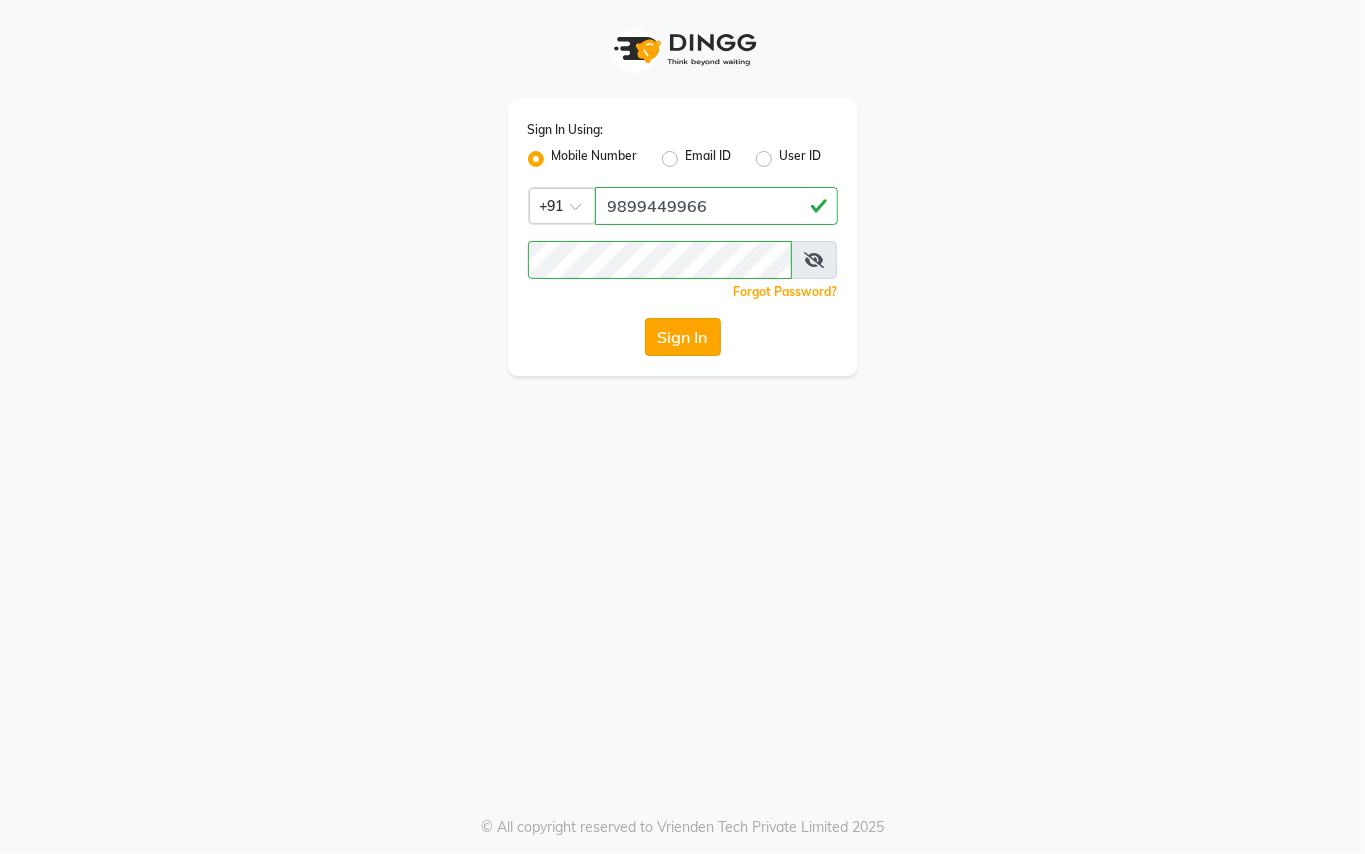 click on "Sign In" 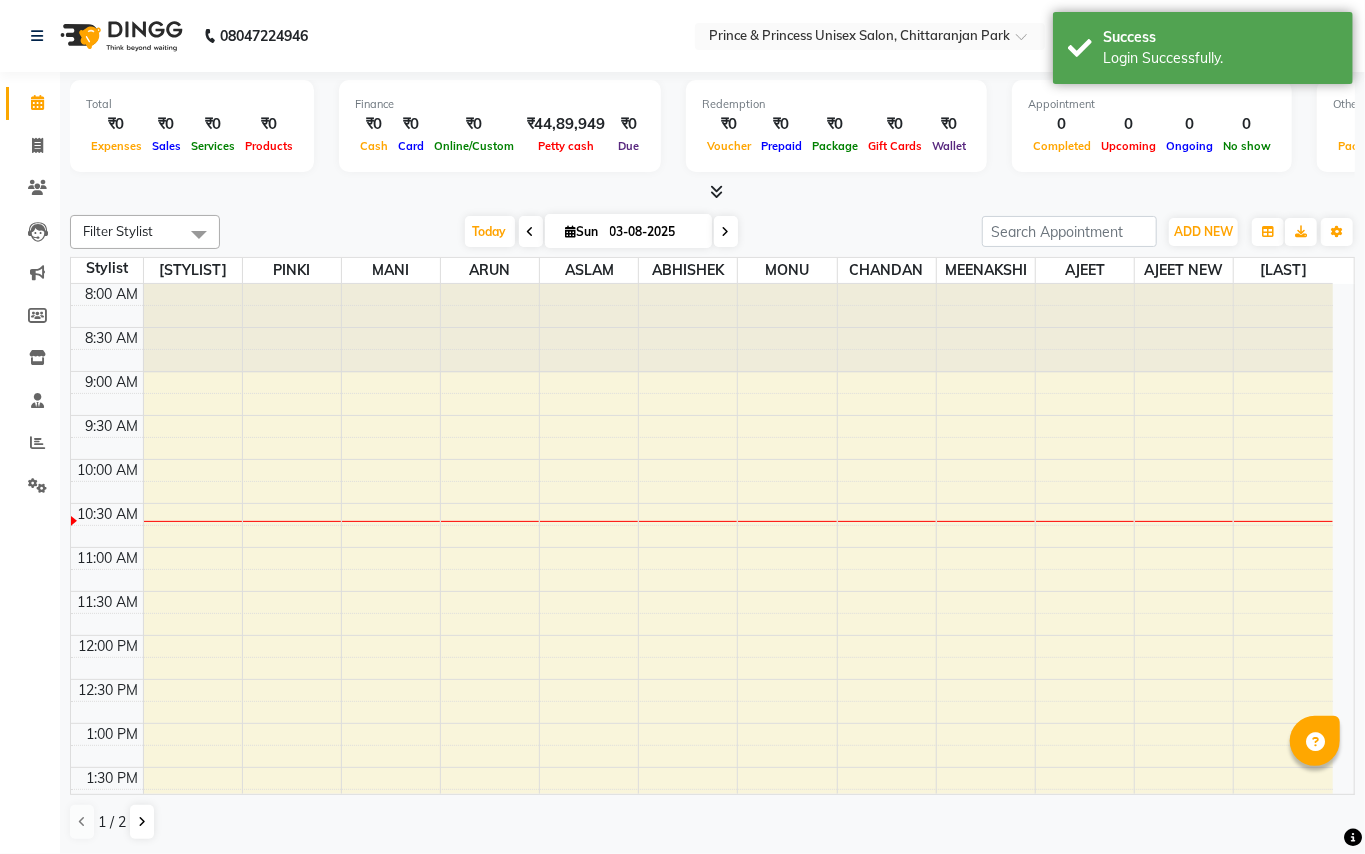 scroll, scrollTop: 0, scrollLeft: 0, axis: both 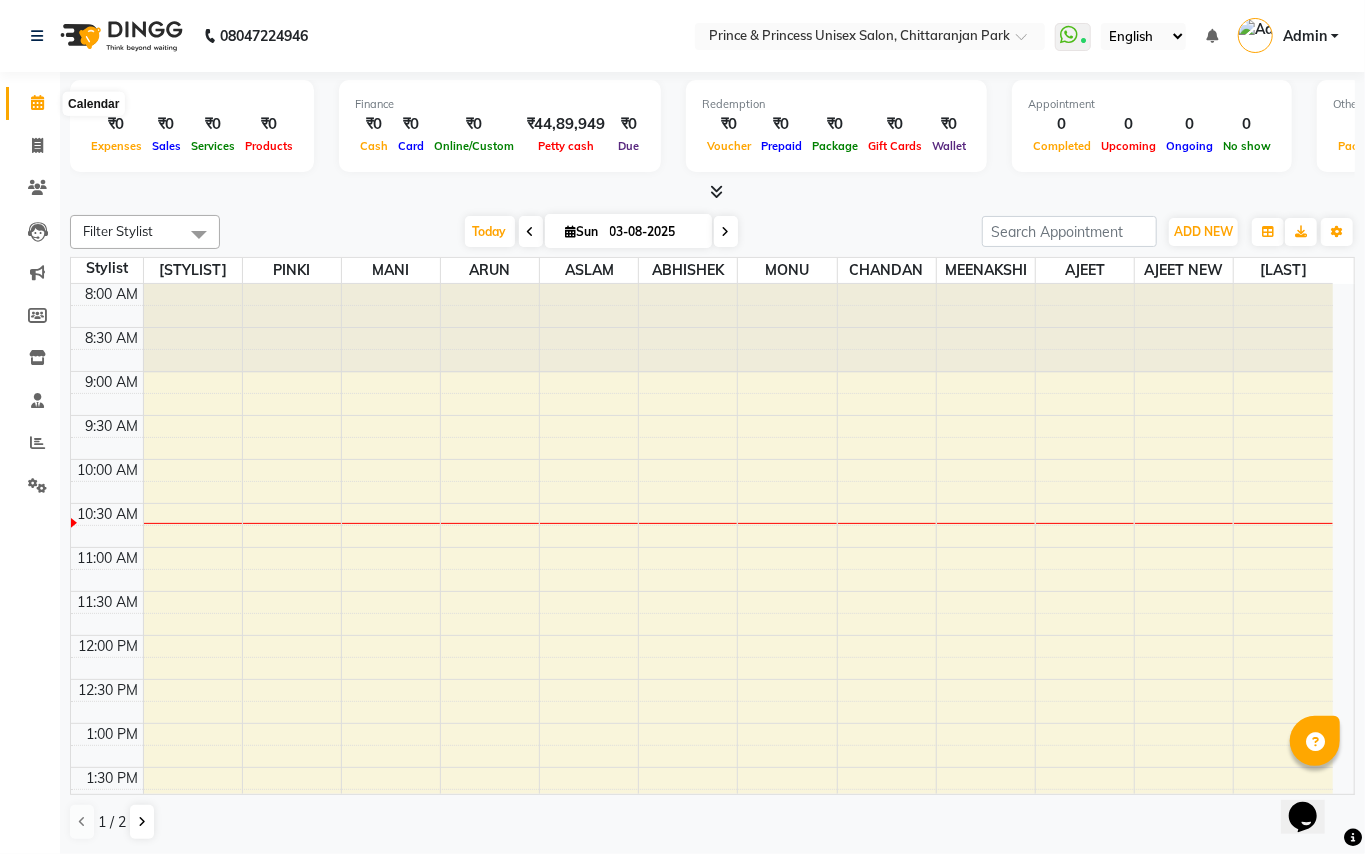 click 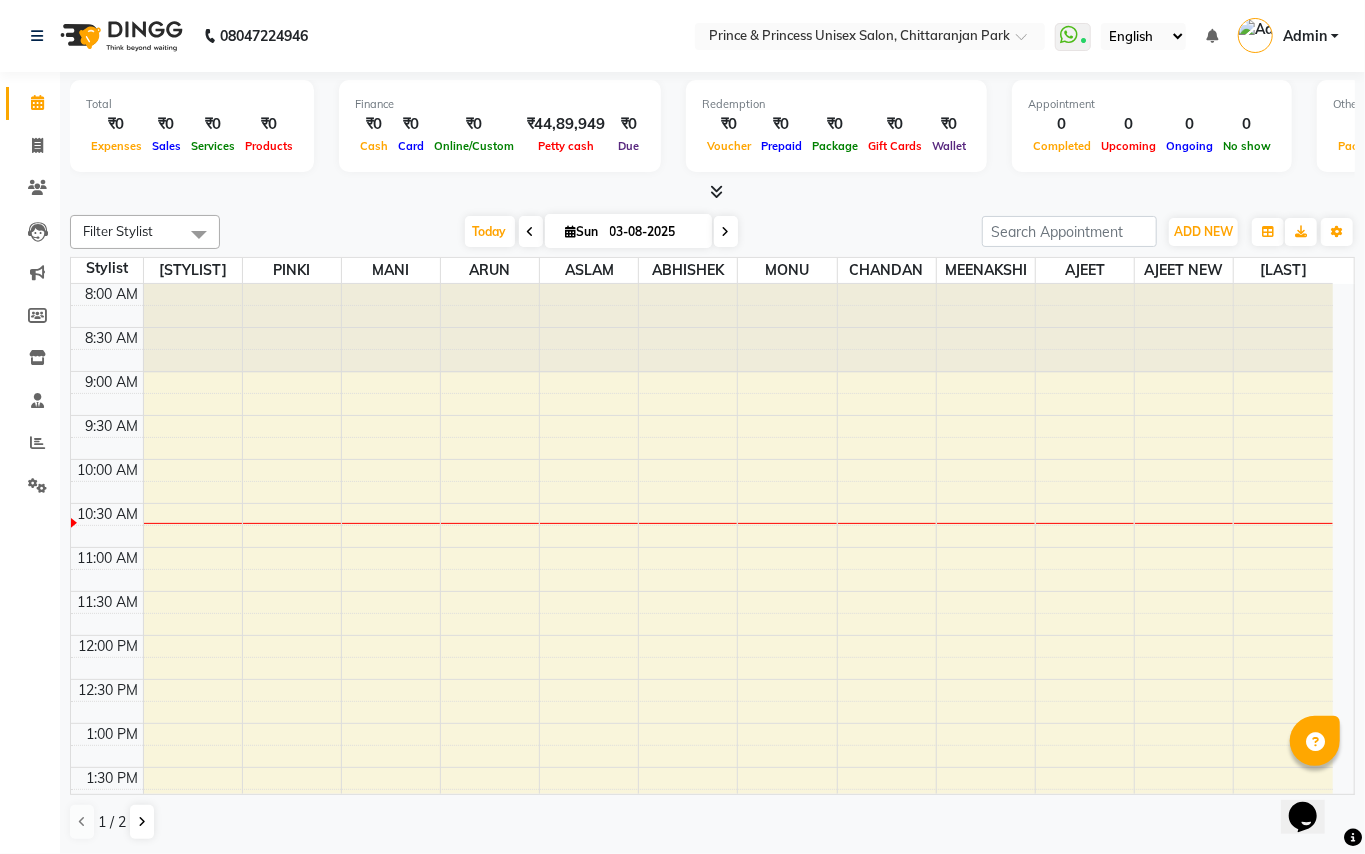 click 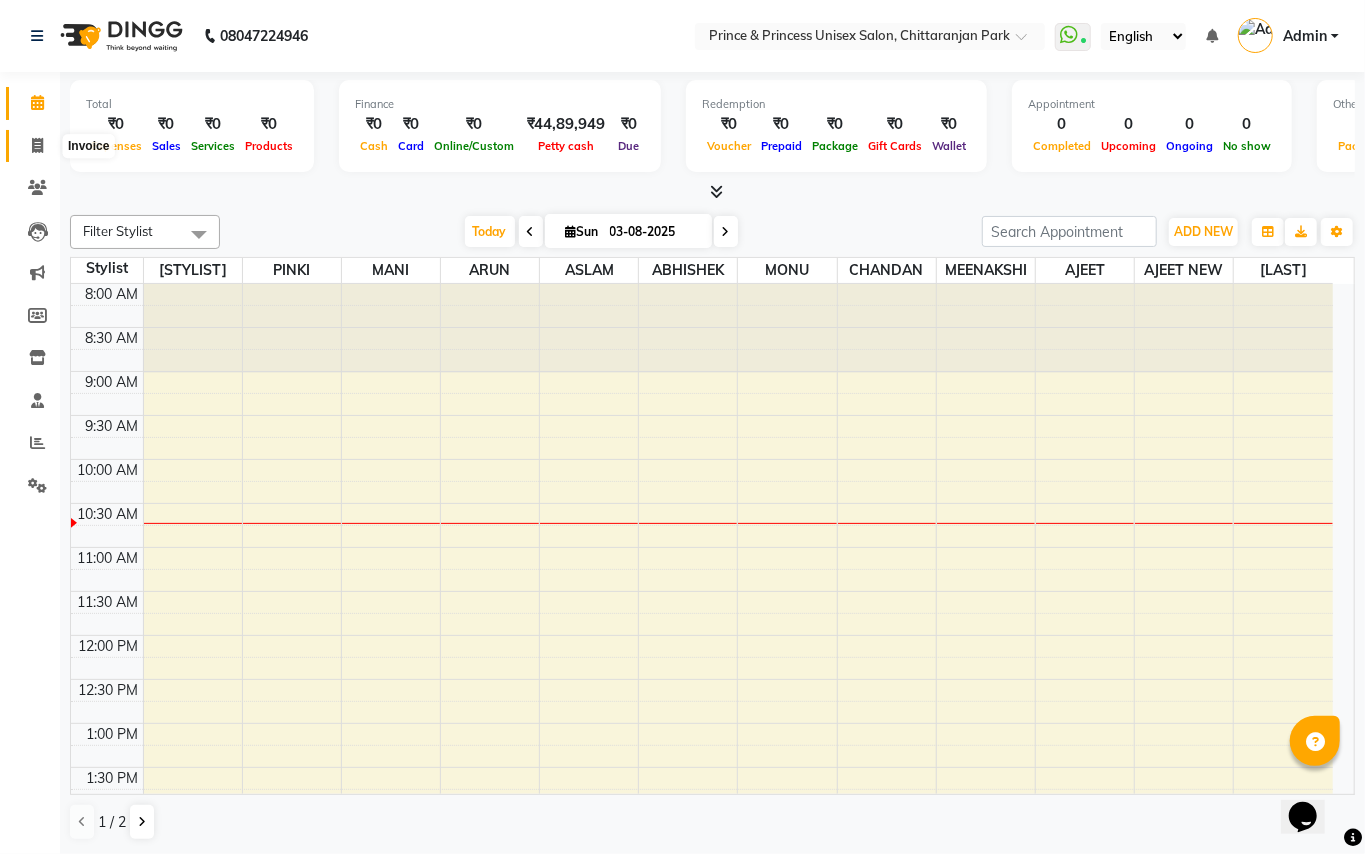 click 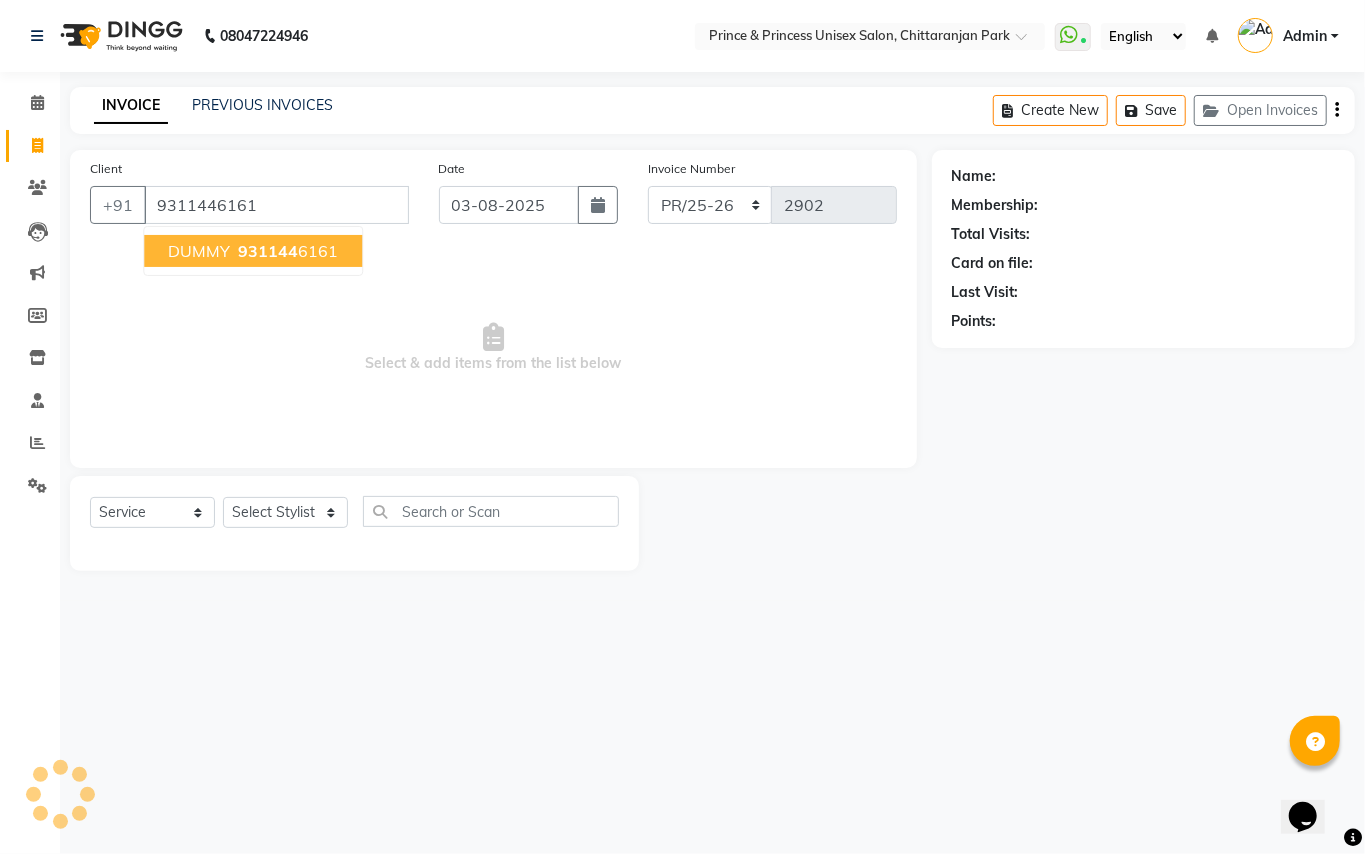 type on "9311446161" 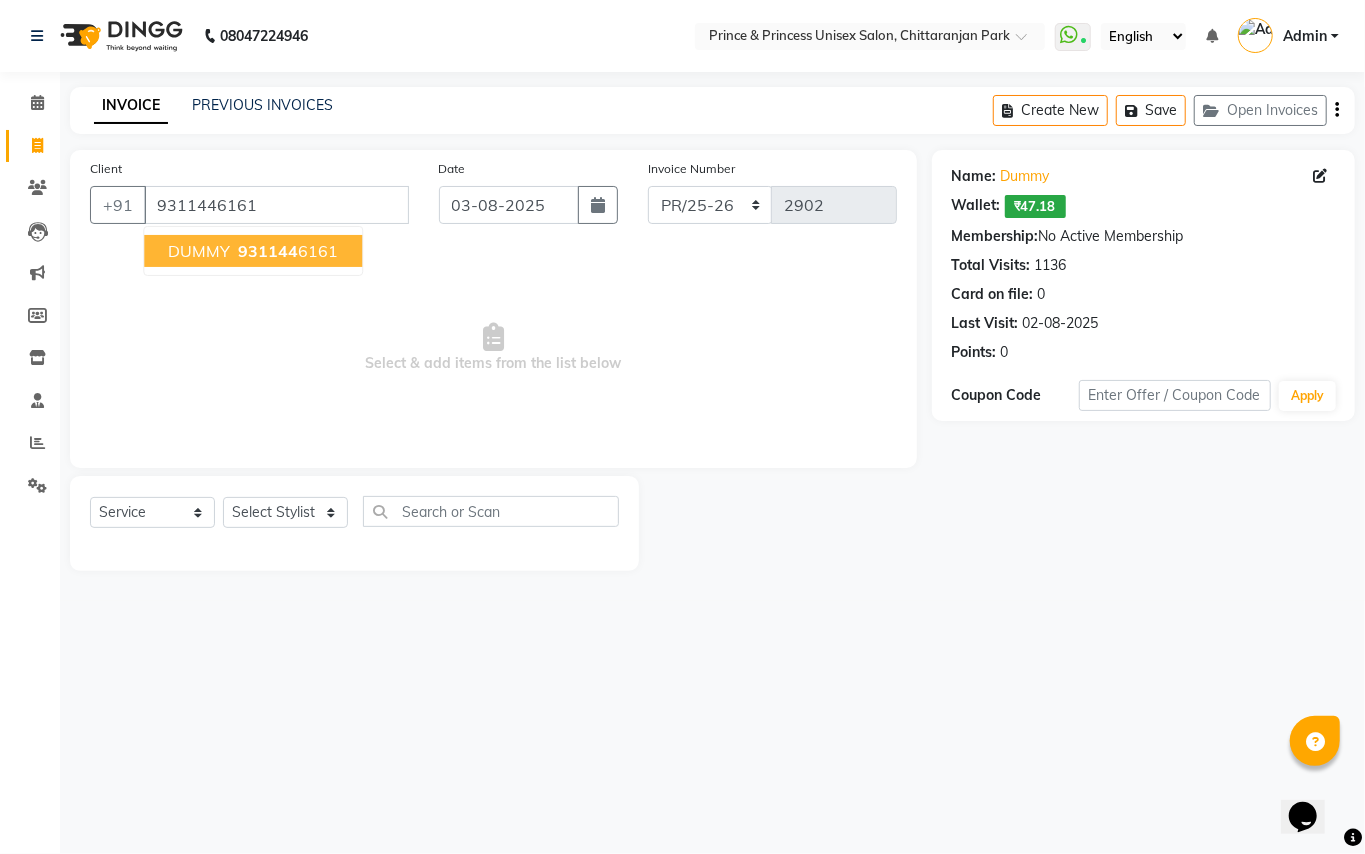 click on "931144" at bounding box center [268, 251] 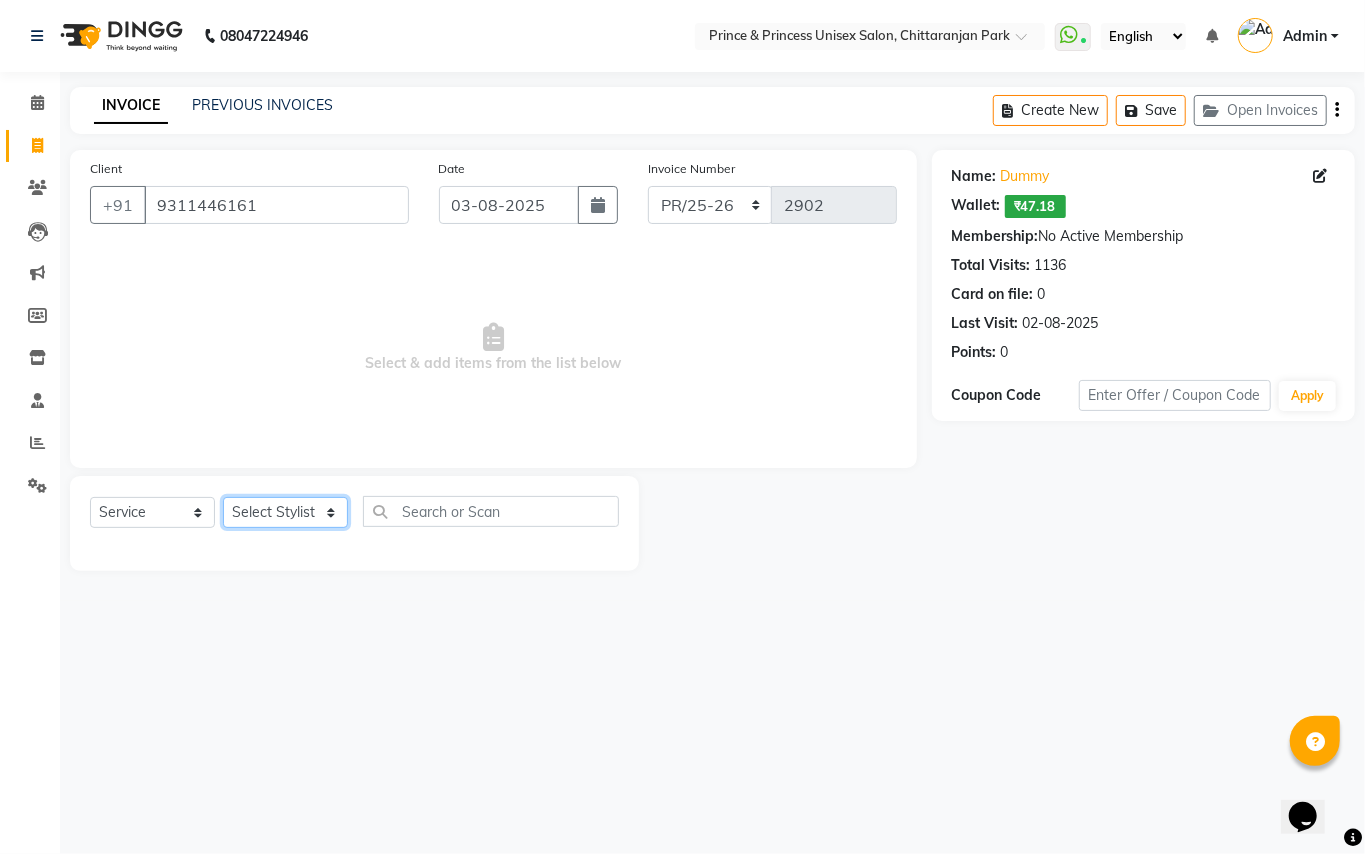 click on "Select Stylist ABHISHEK AJEET AJEET NEW ARUN ASLAM CHANDAN GUDDU MAHESH MANI MEENAKSHI MONU PINKI RAHUL RISHI SANDEEP SONIYA TABASSUM XYZ" 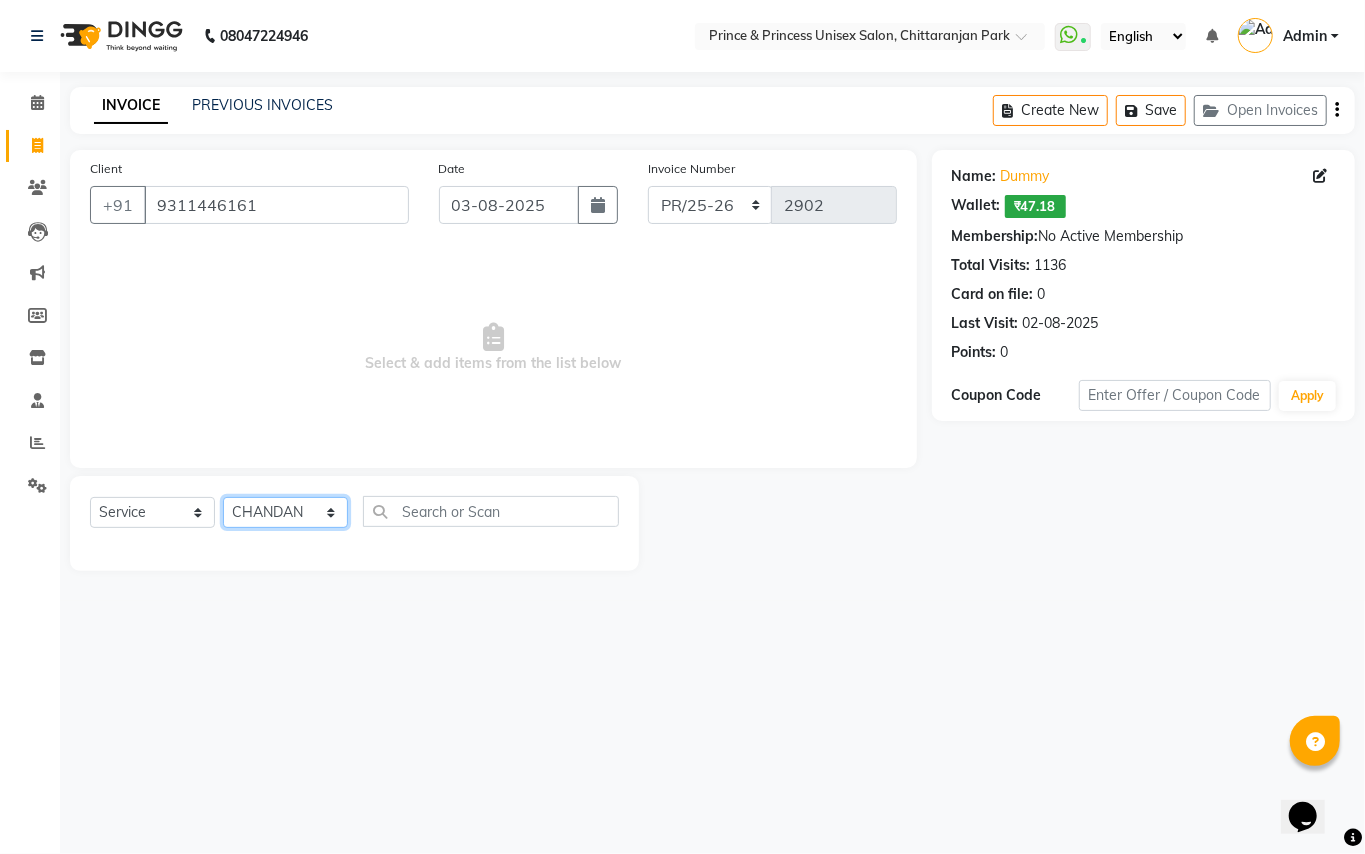 click on "Select Stylist ABHISHEK AJEET AJEET NEW ARUN ASLAM CHANDAN GUDDU MAHESH MANI MEENAKSHI MONU PINKI RAHUL RISHI SANDEEP SONIYA TABASSUM XYZ" 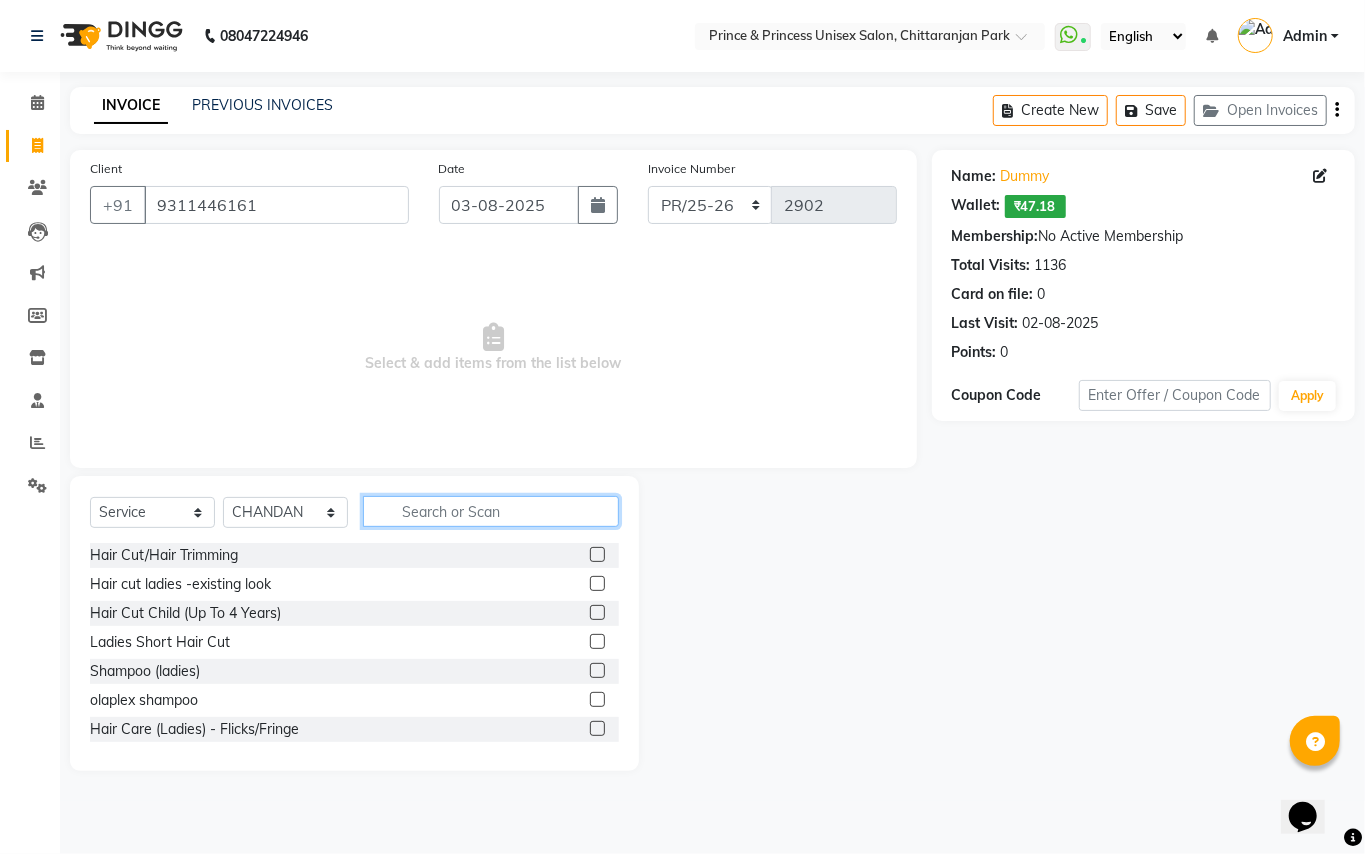 click 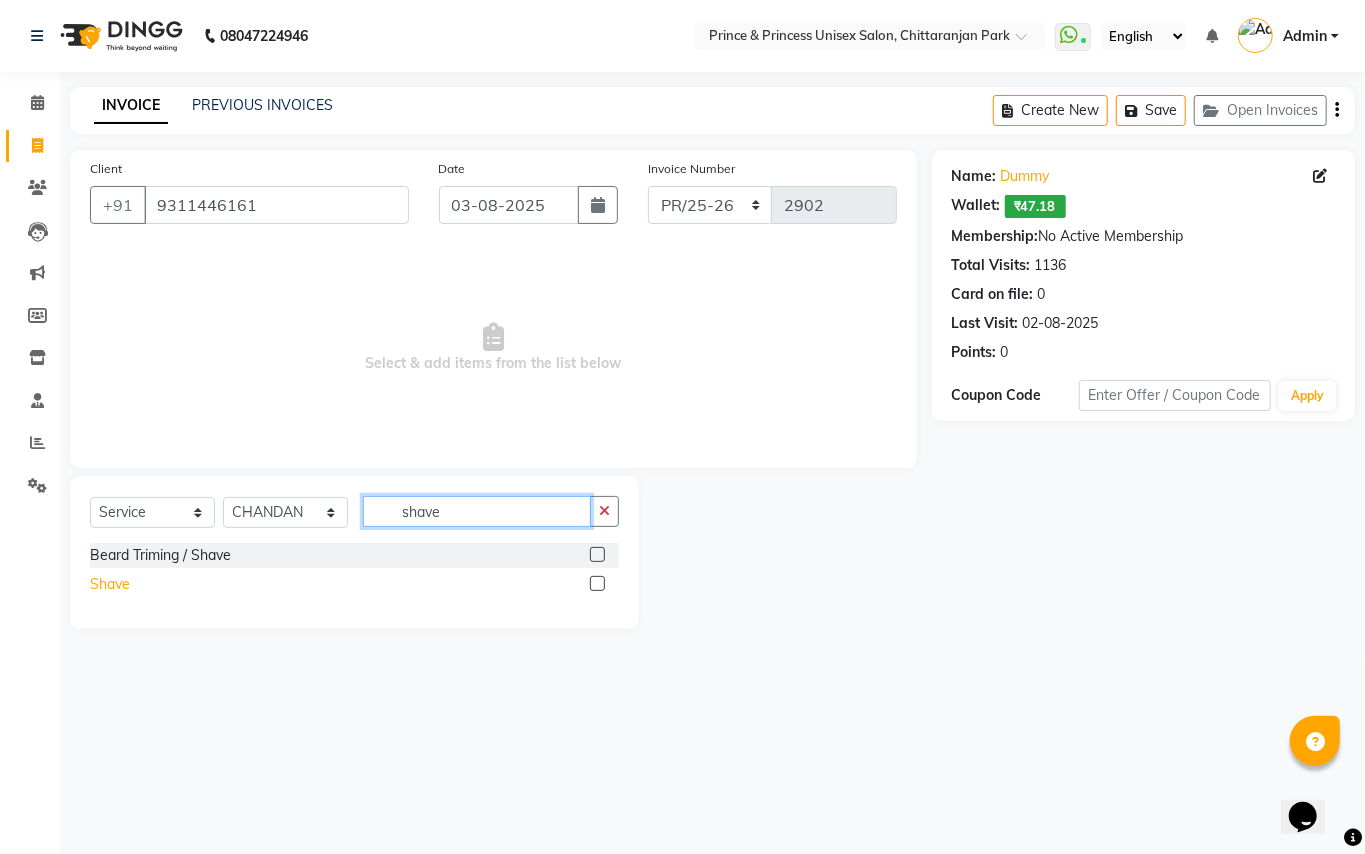 type on "shave" 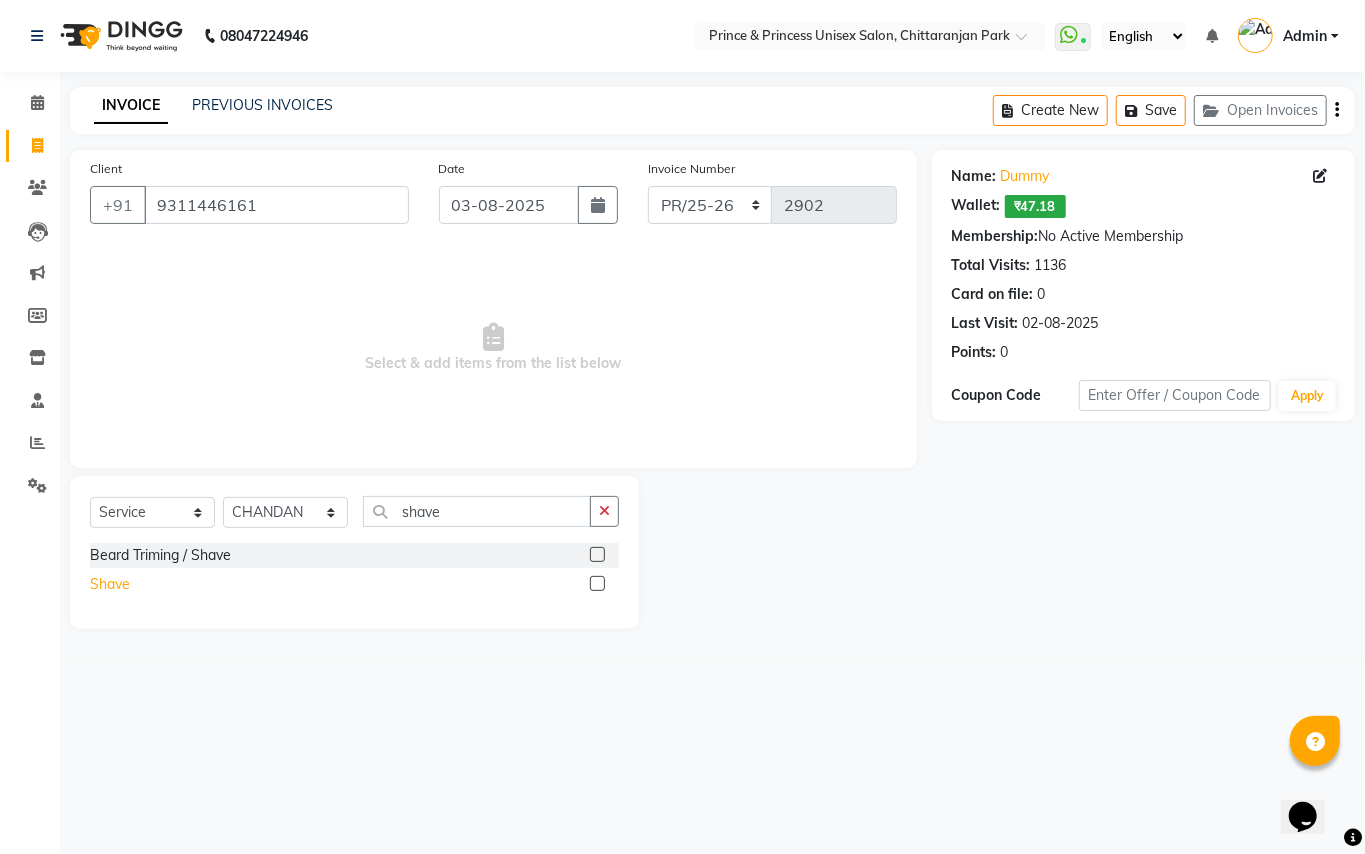 click on "Shave" 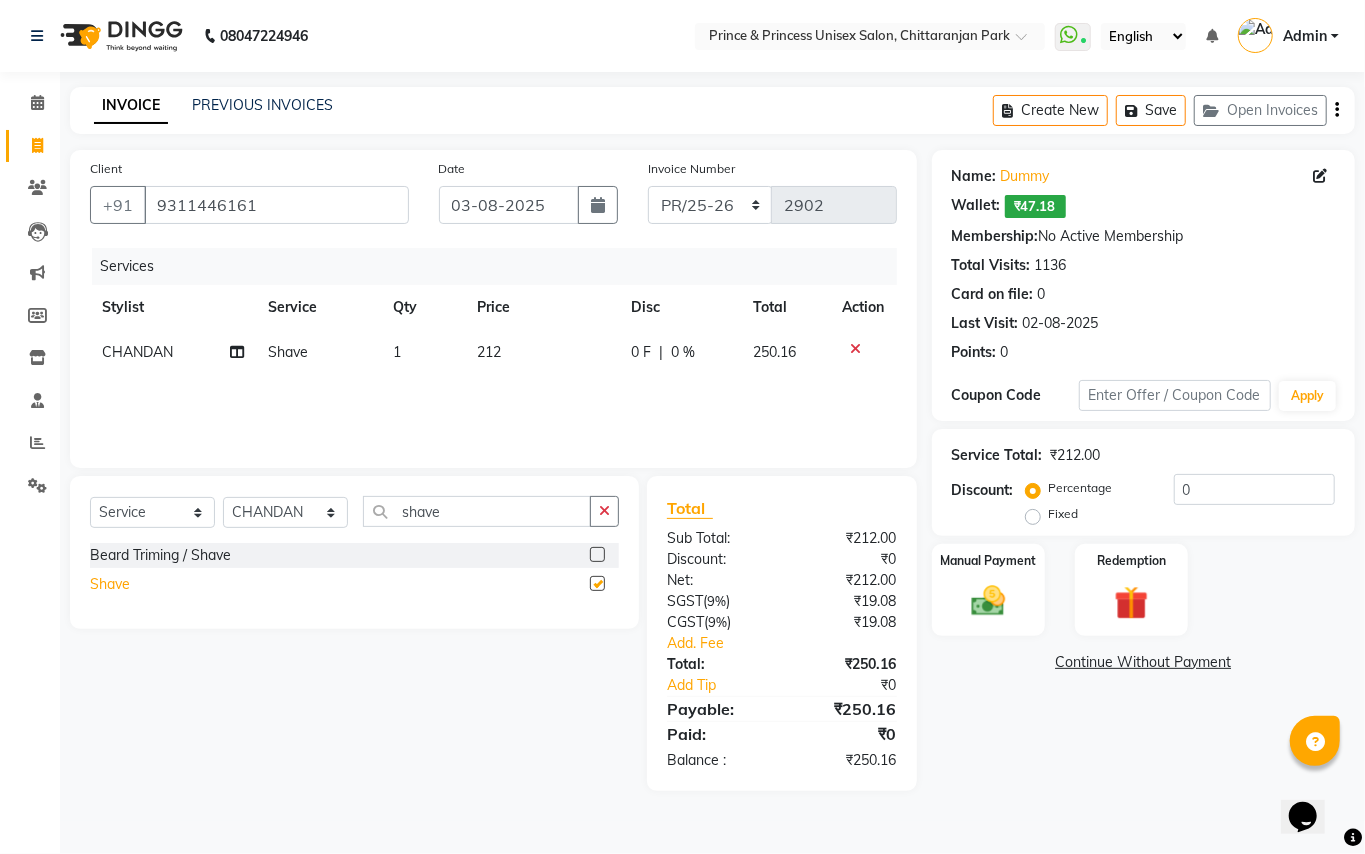checkbox on "false" 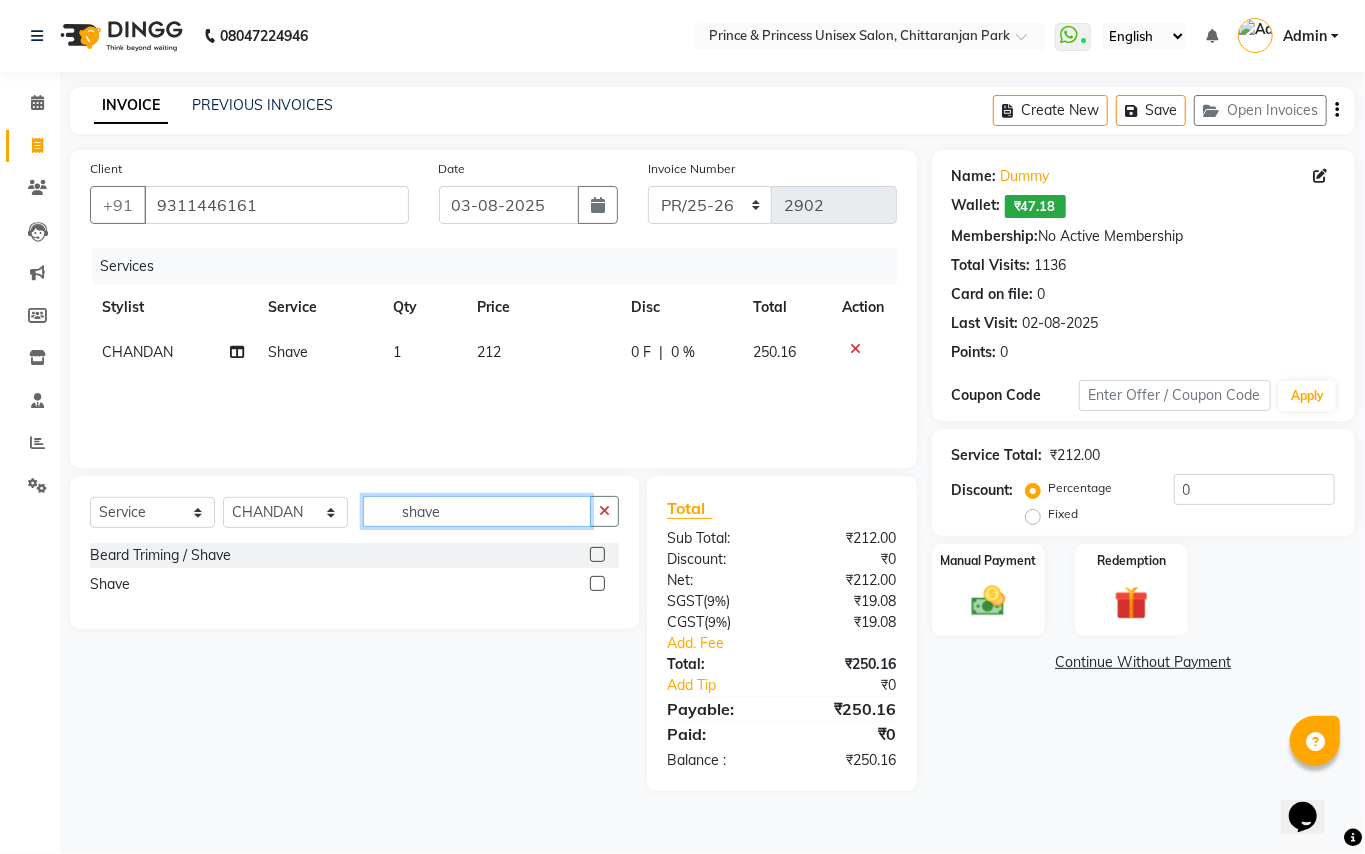 click on "shave" 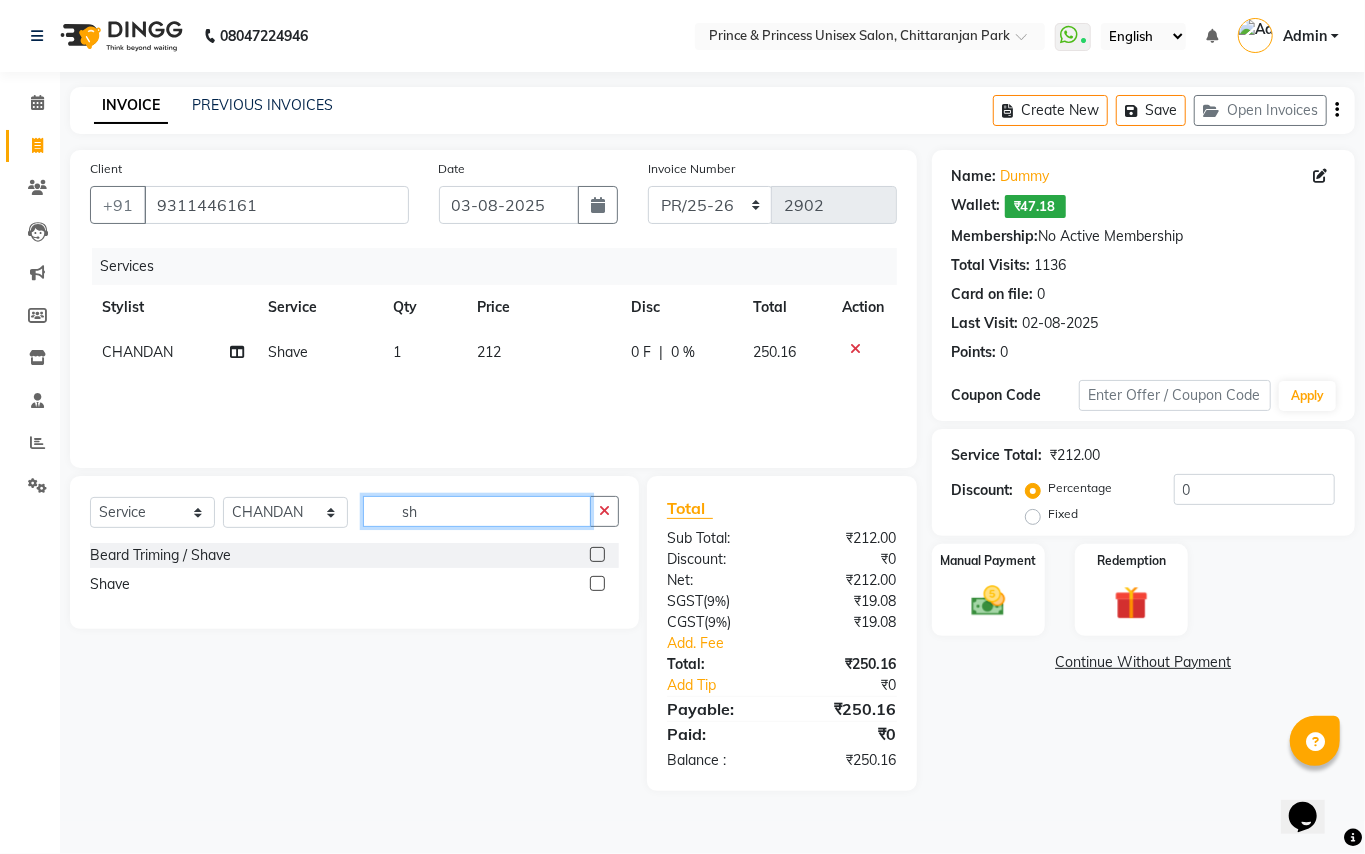 type on "s" 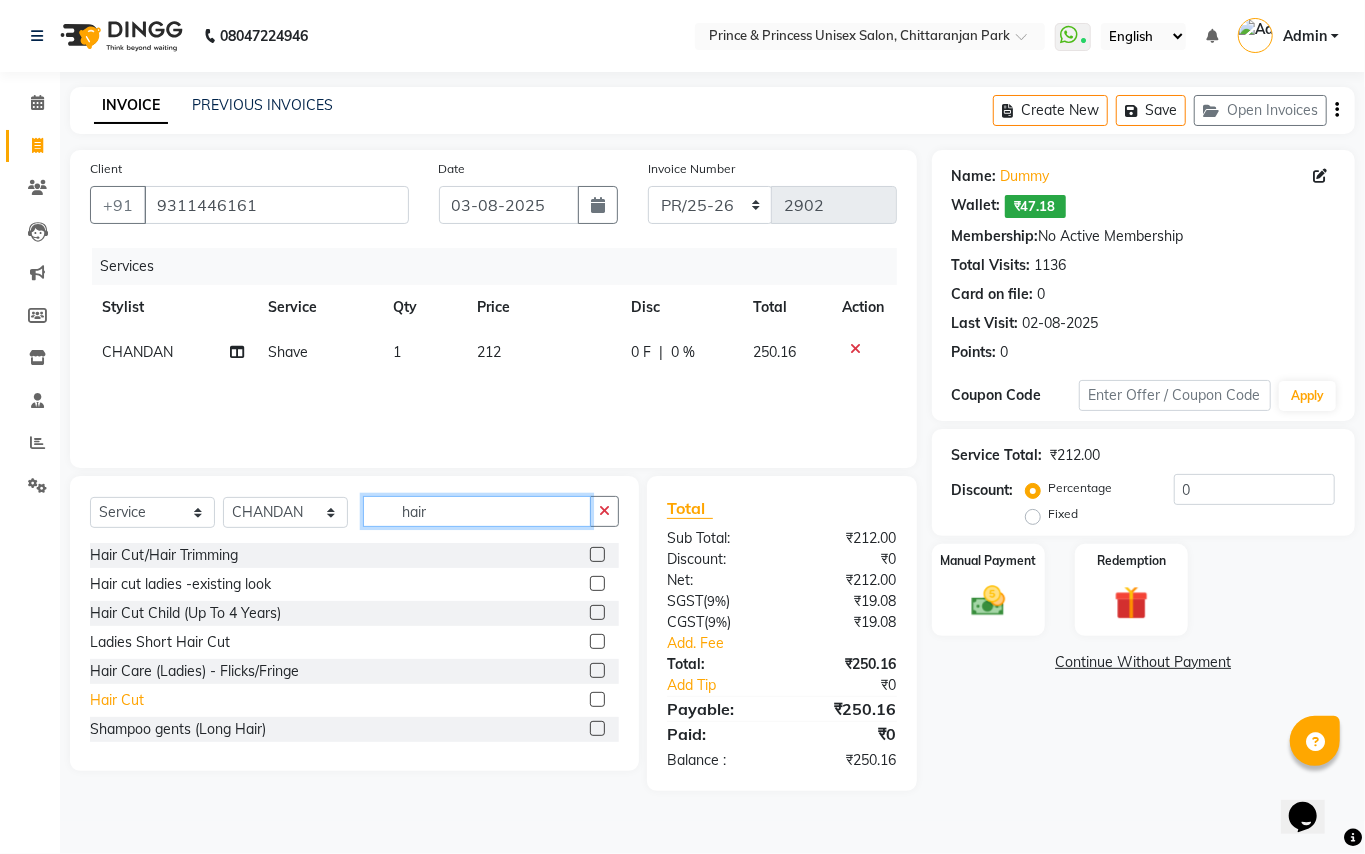 type on "hair" 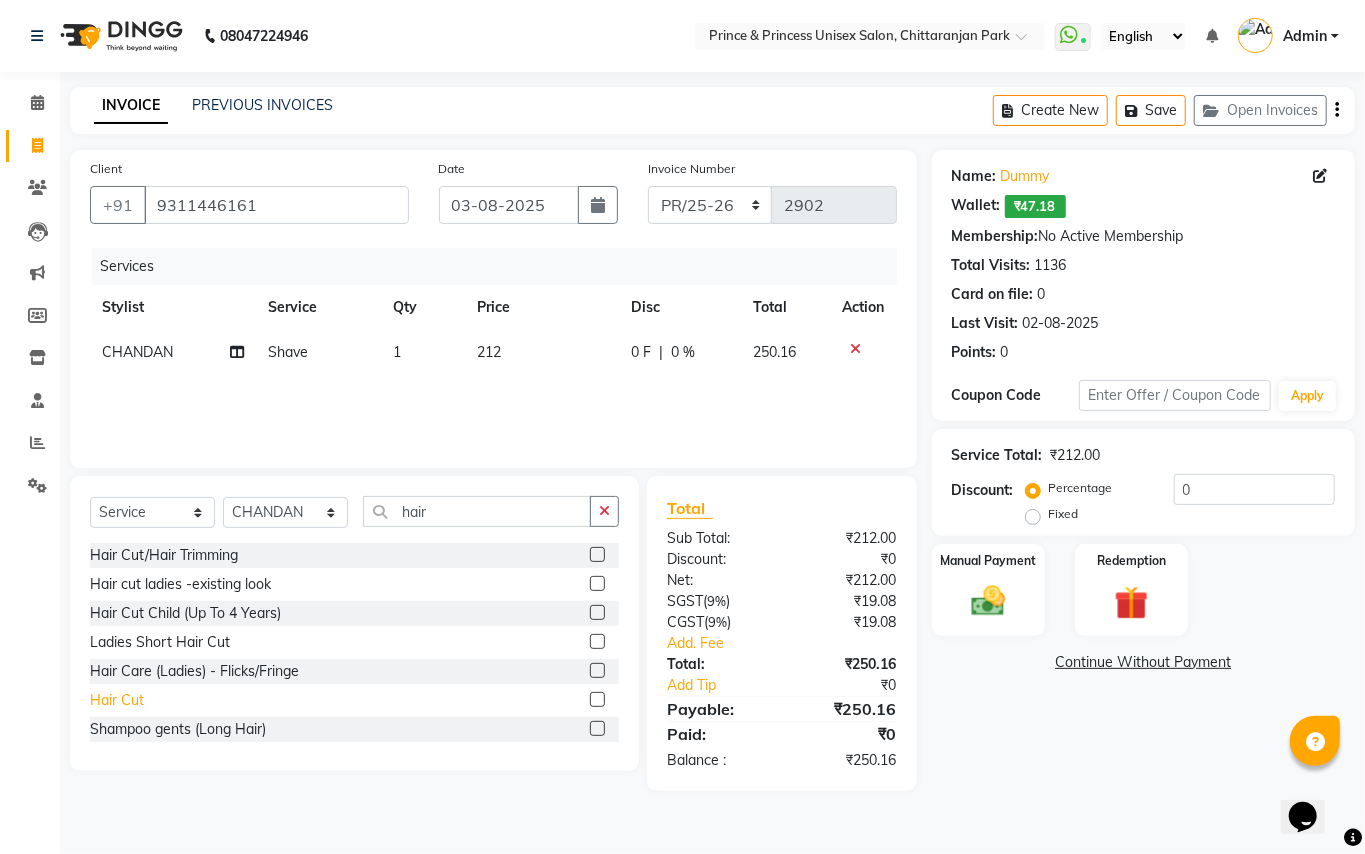 click on "Hair Cut" 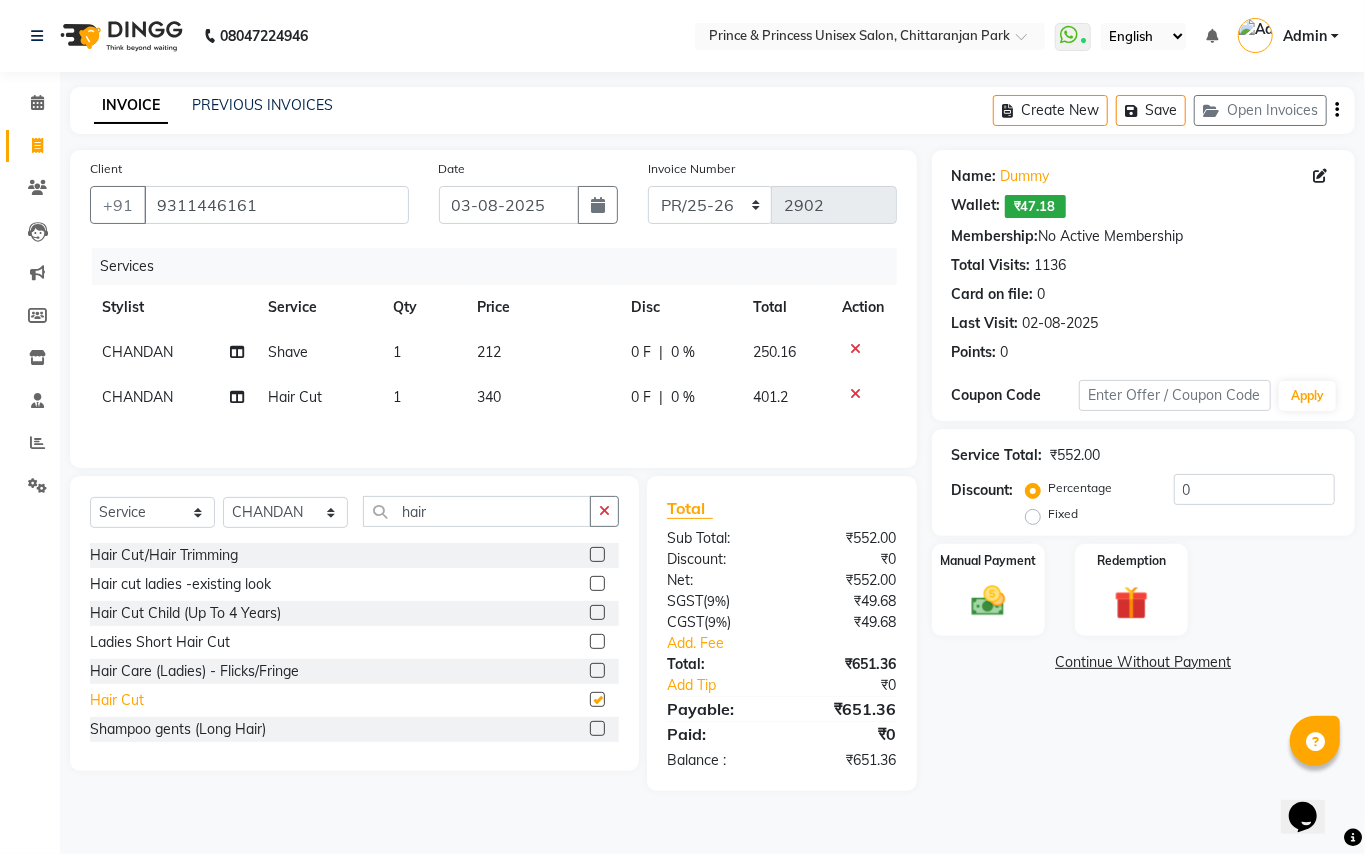 checkbox on "false" 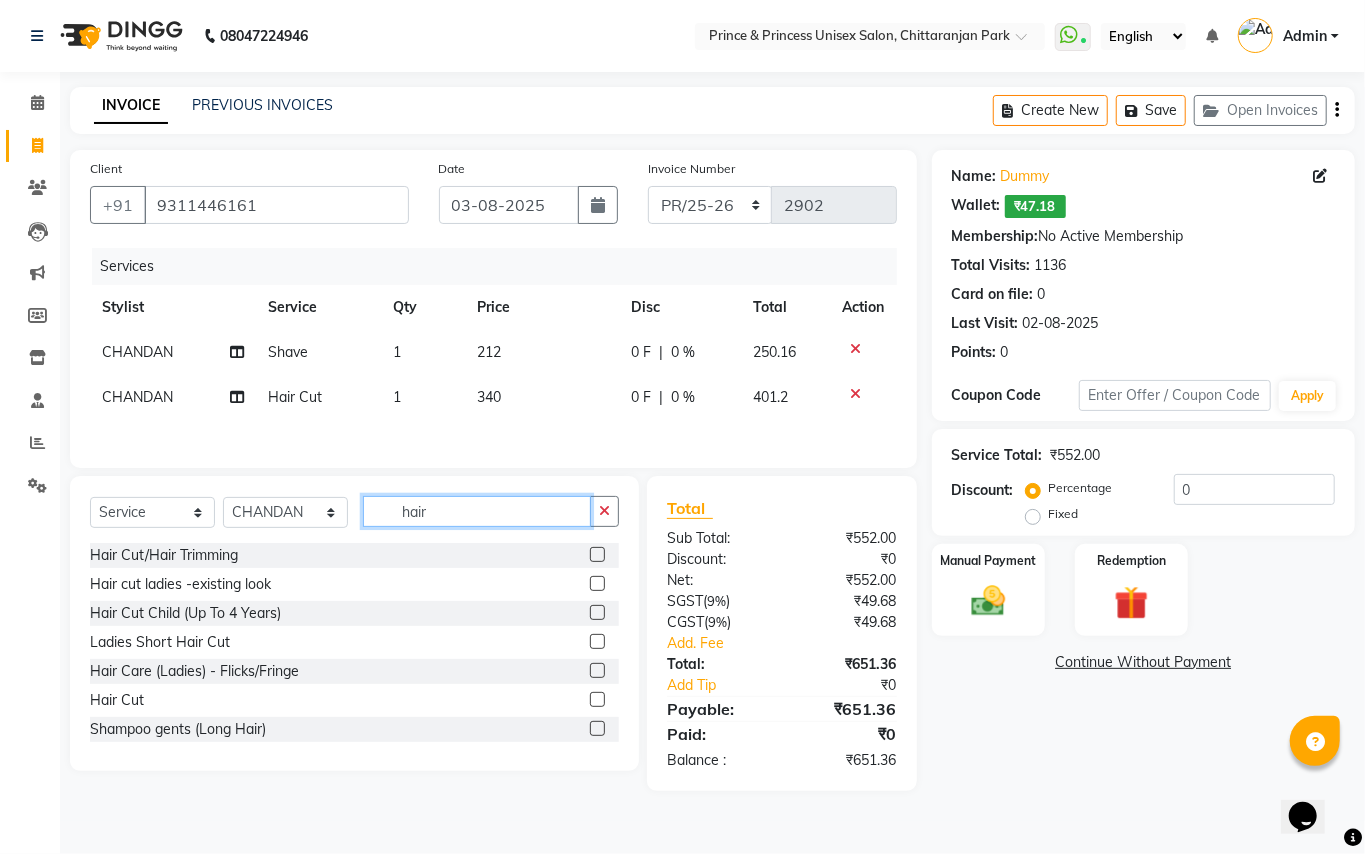 click on "hair" 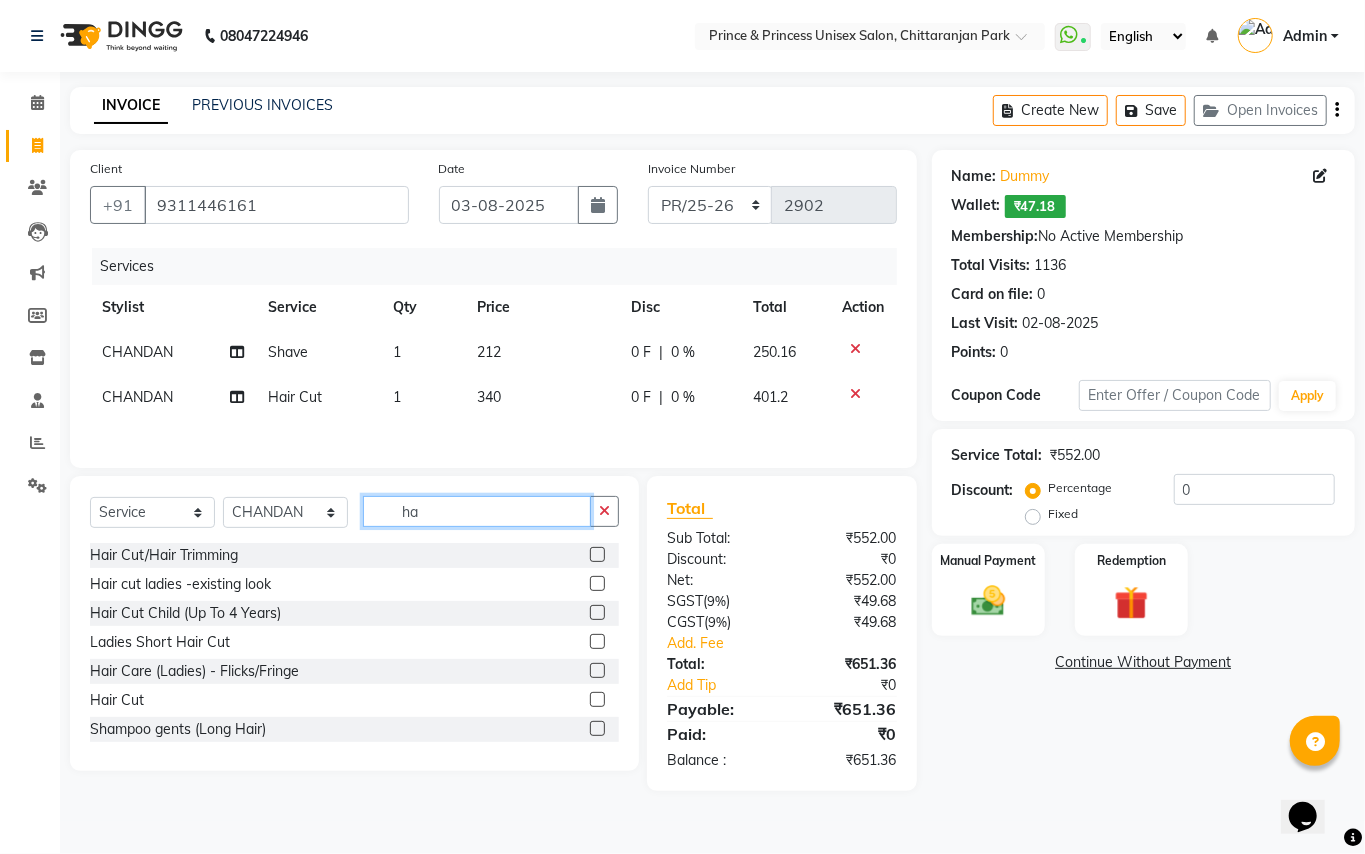 type on "h" 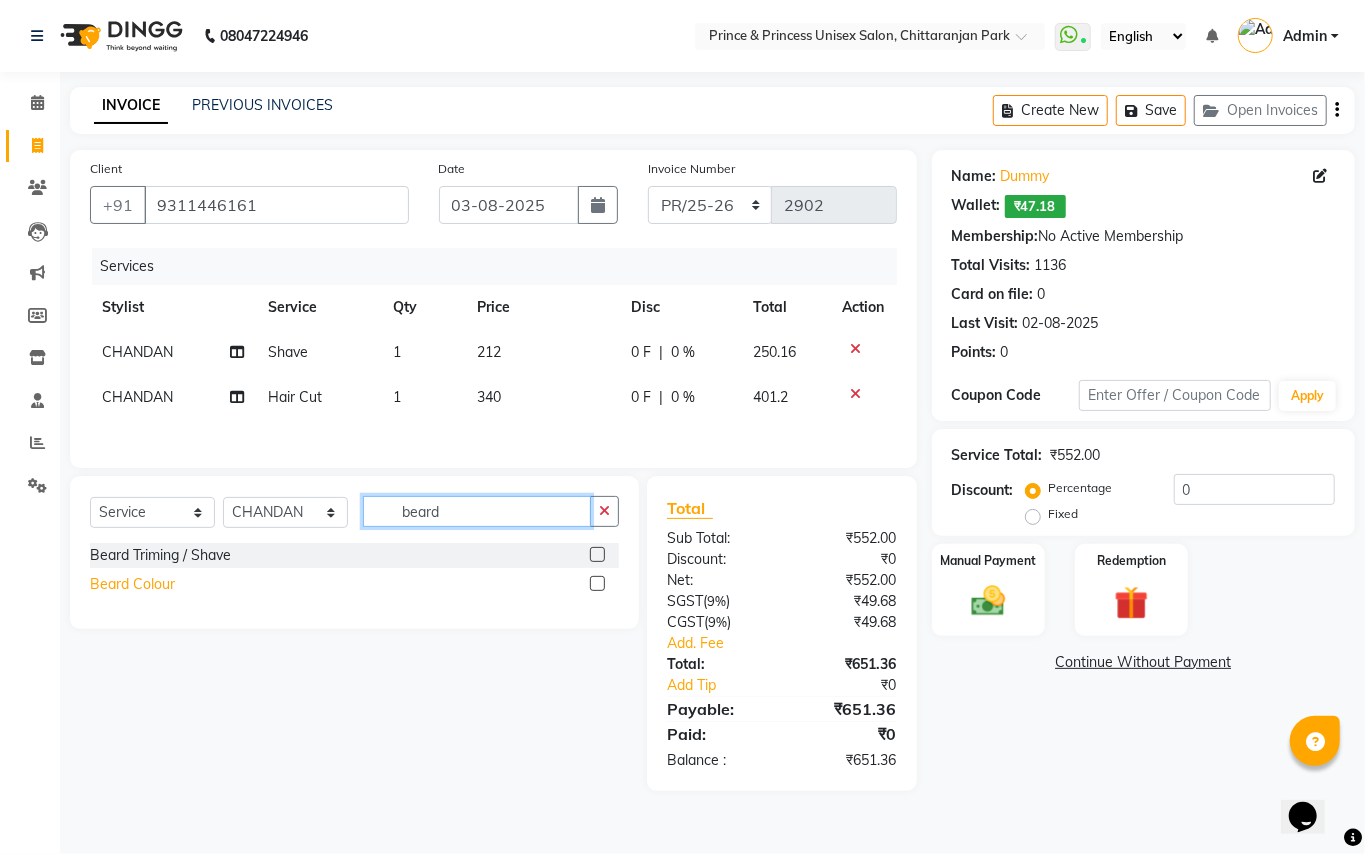 type on "beard" 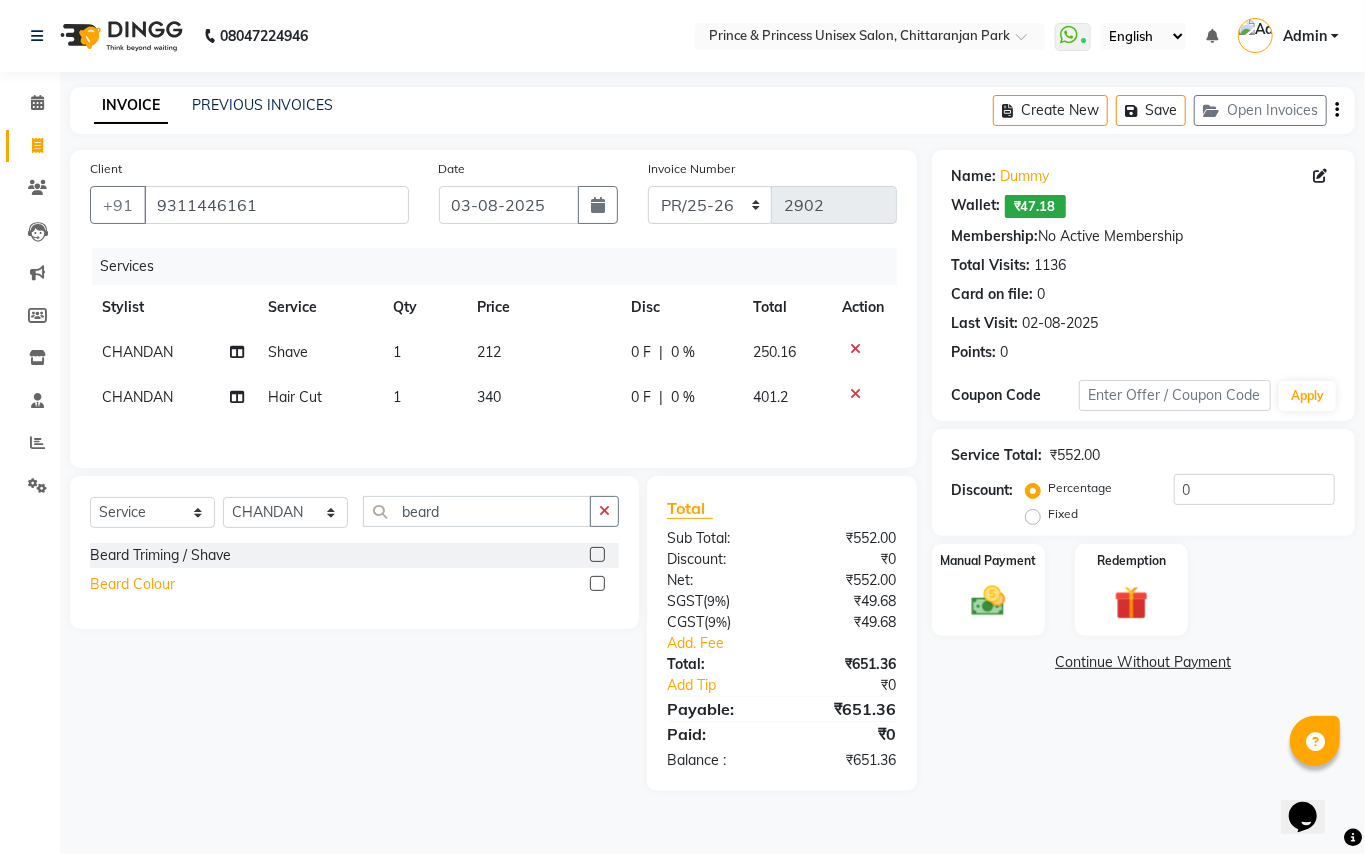 click on "Beard Colour" 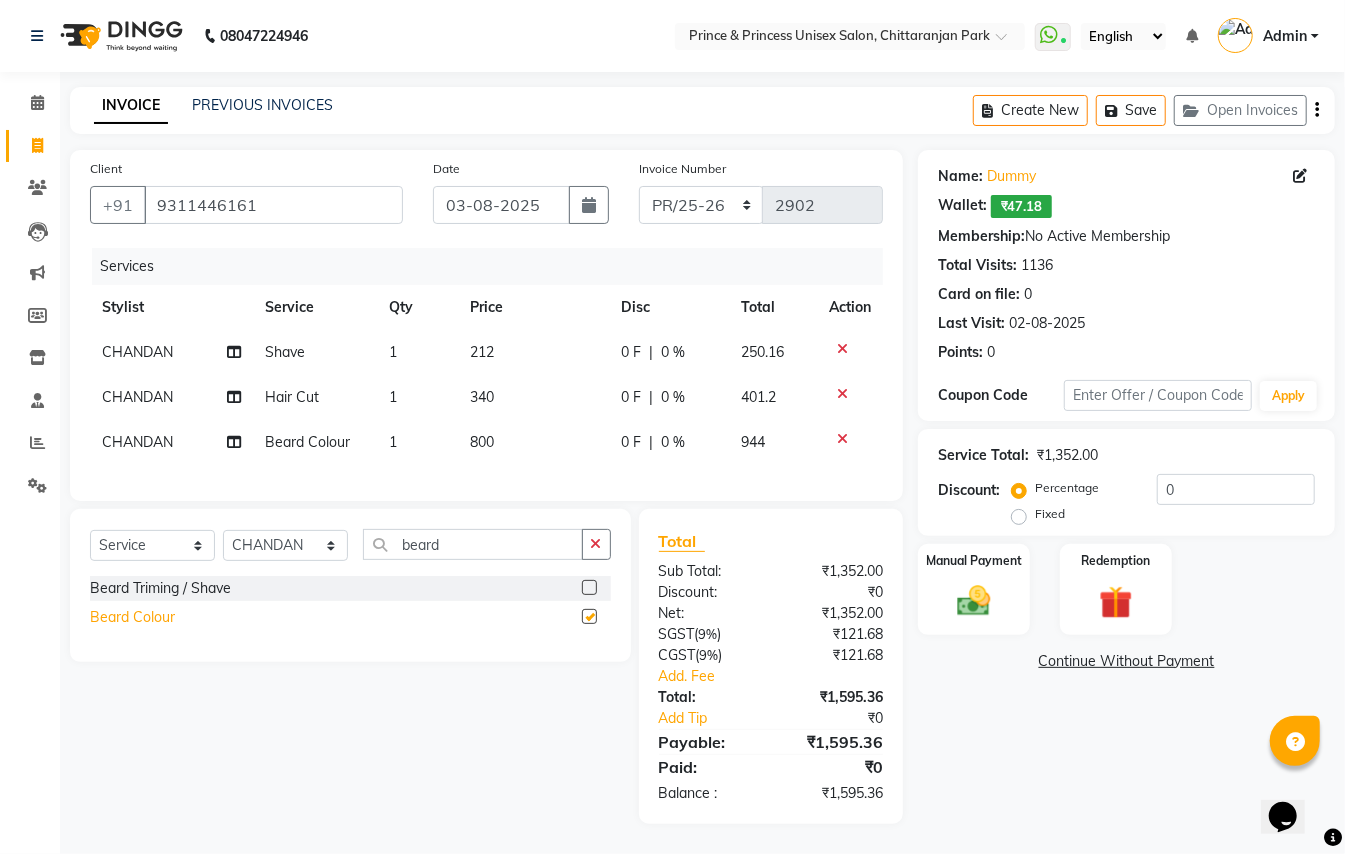 checkbox on "false" 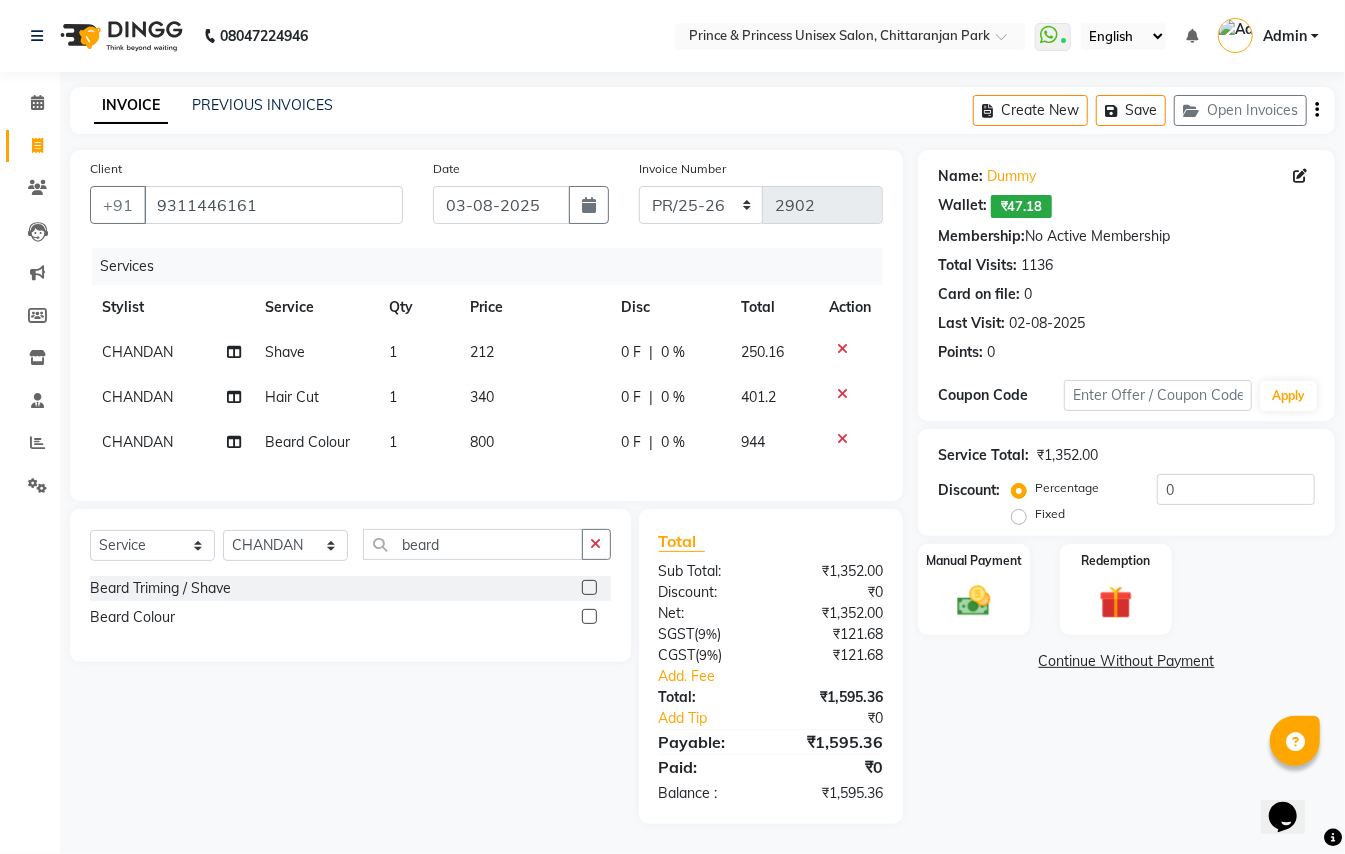 click on "Fixed" 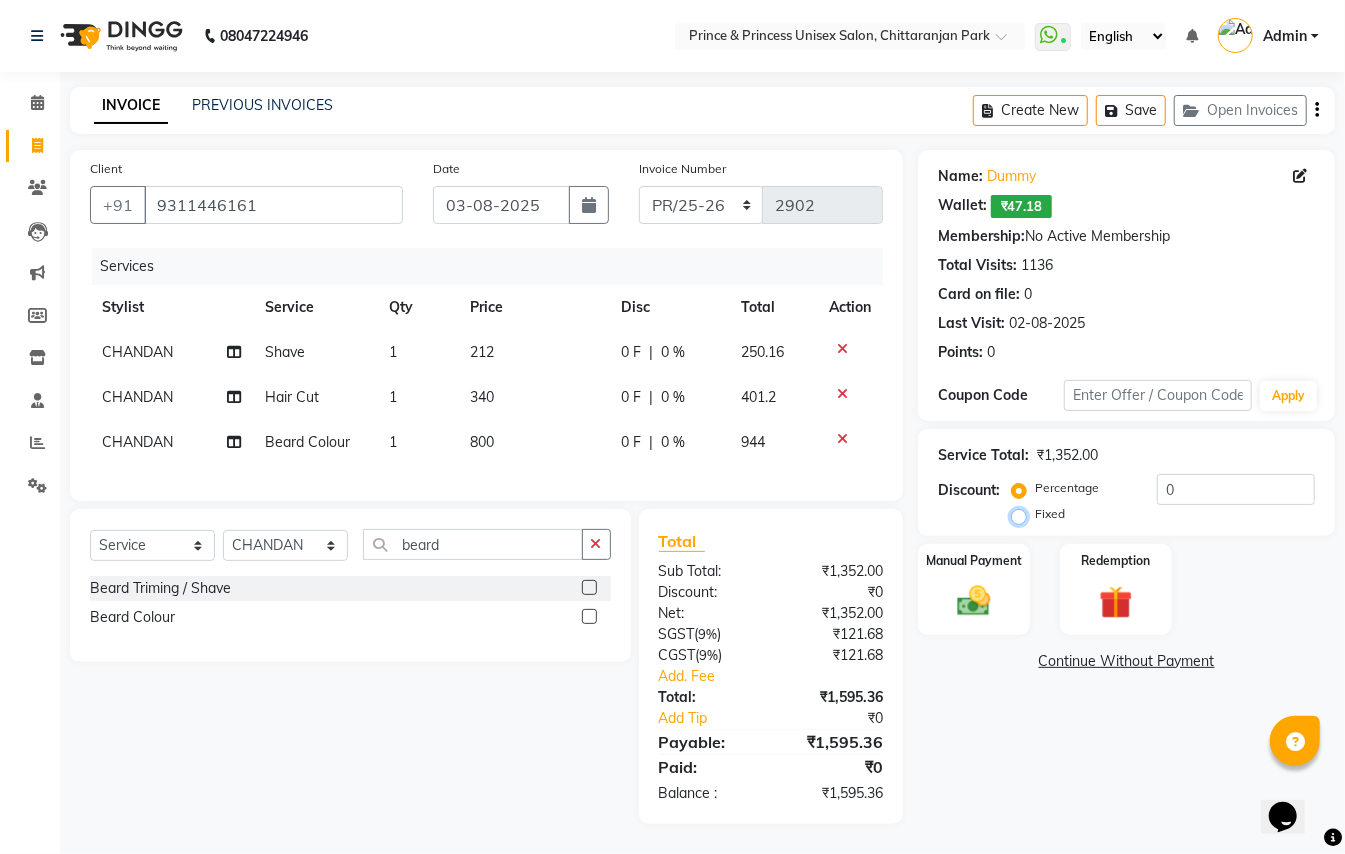 click on "Fixed" at bounding box center (1023, 514) 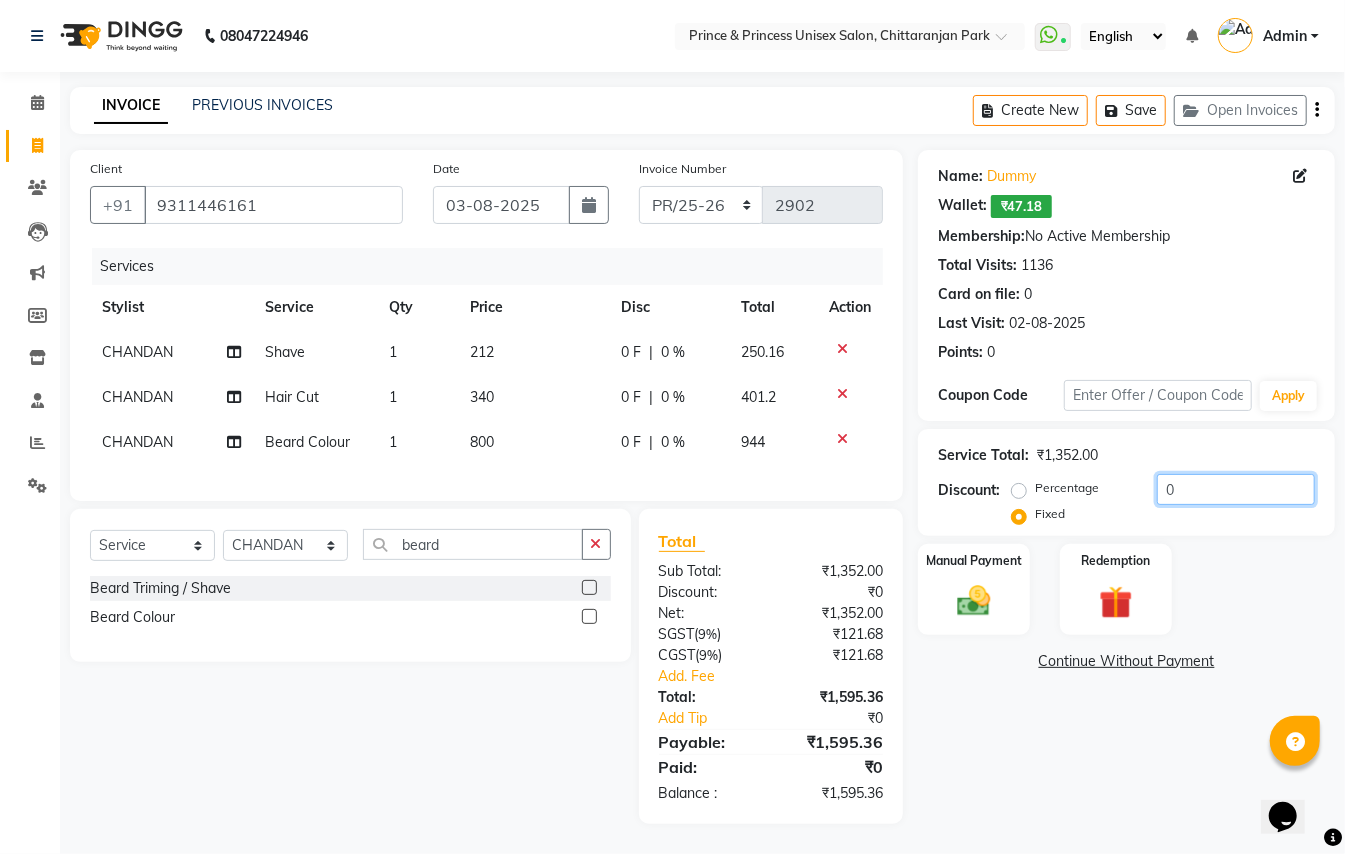 click on "0" 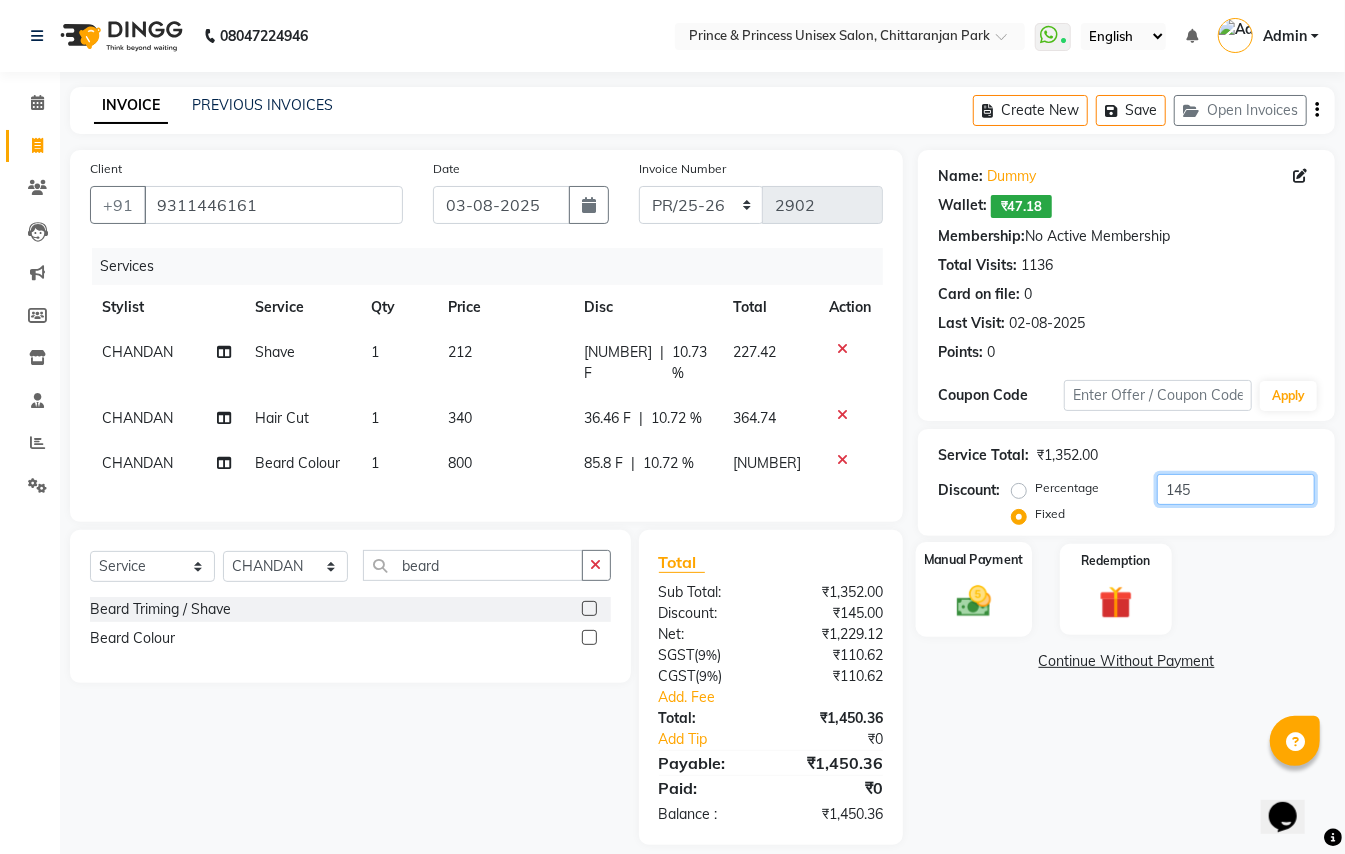 type on "145" 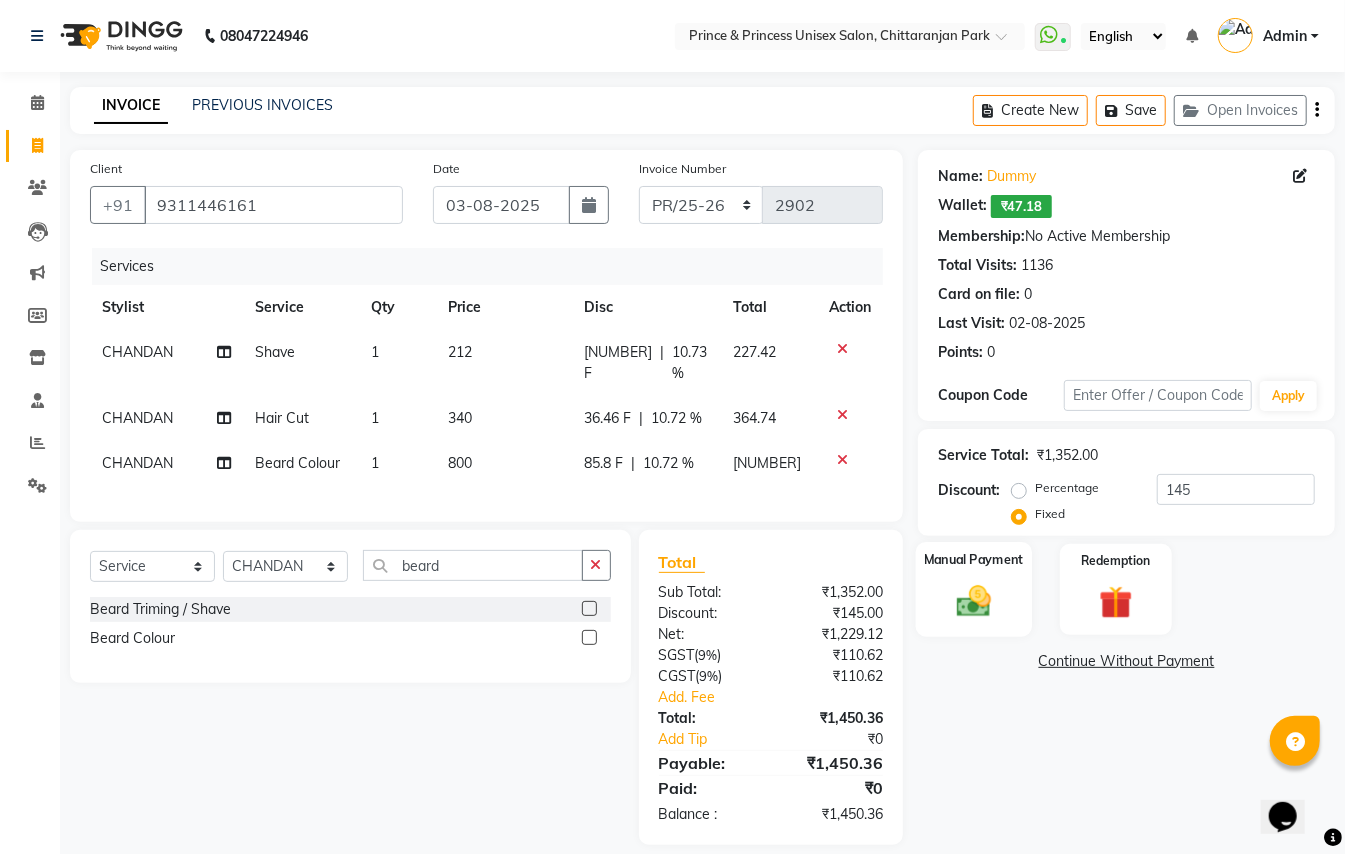 click 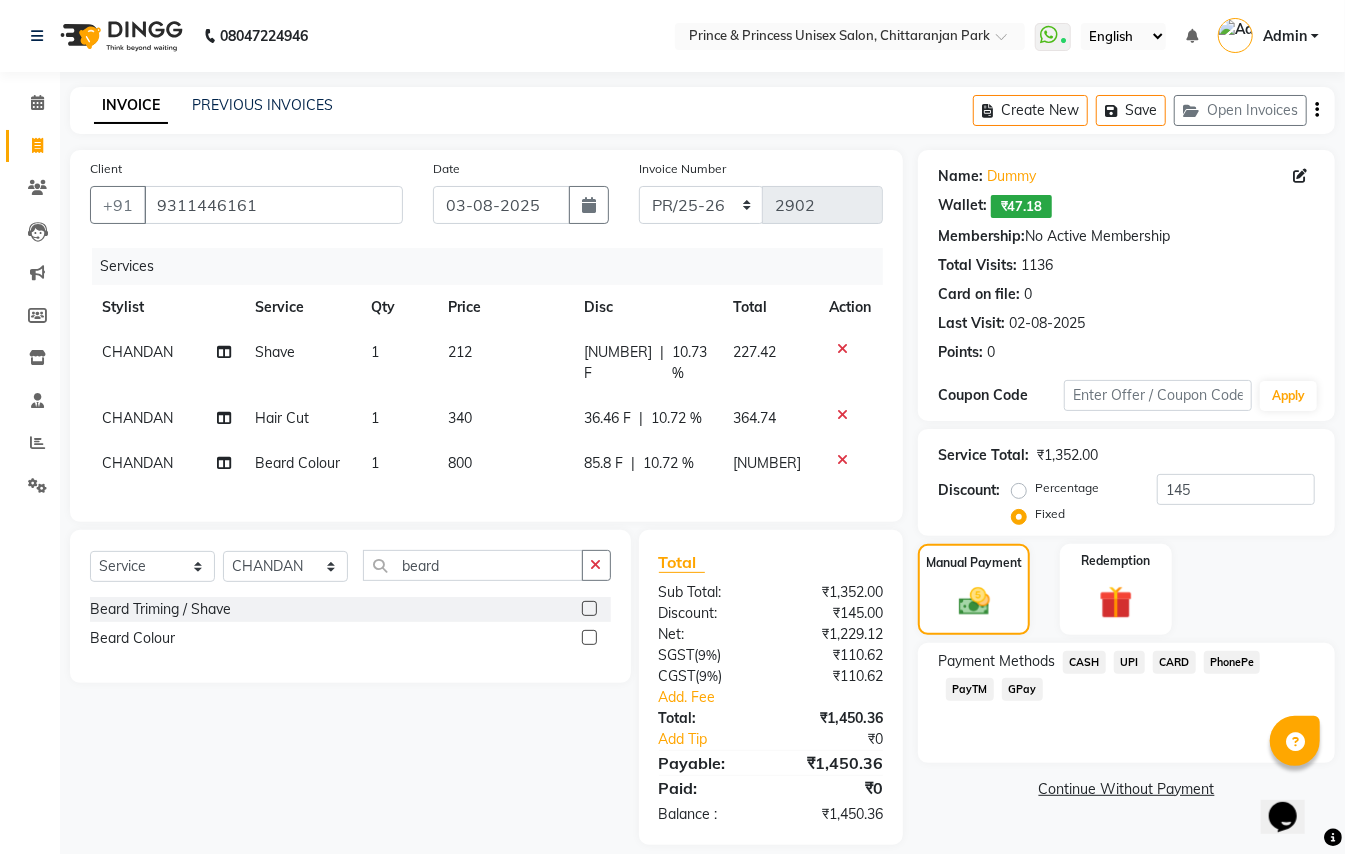 click on "UPI" 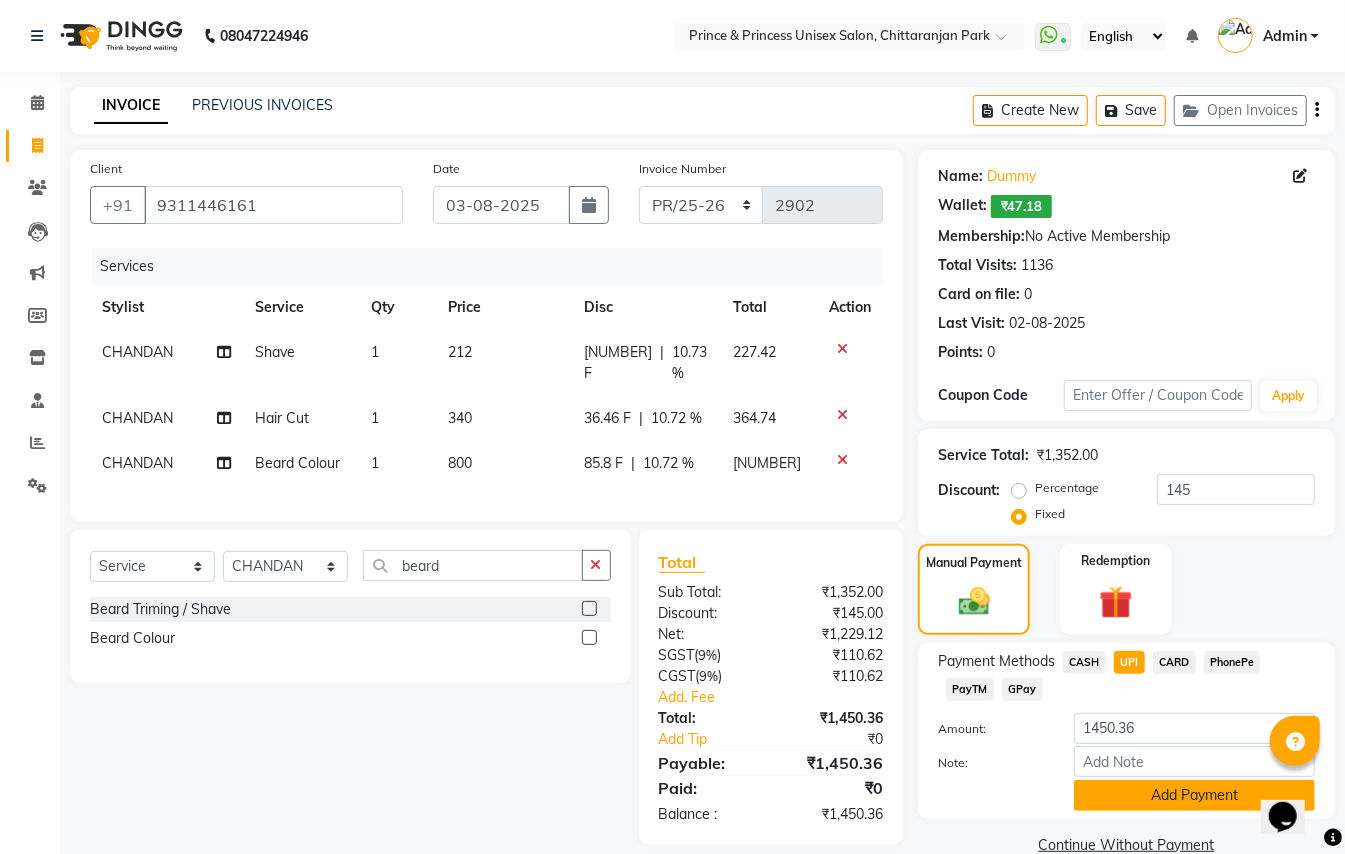 click on "Add Payment" 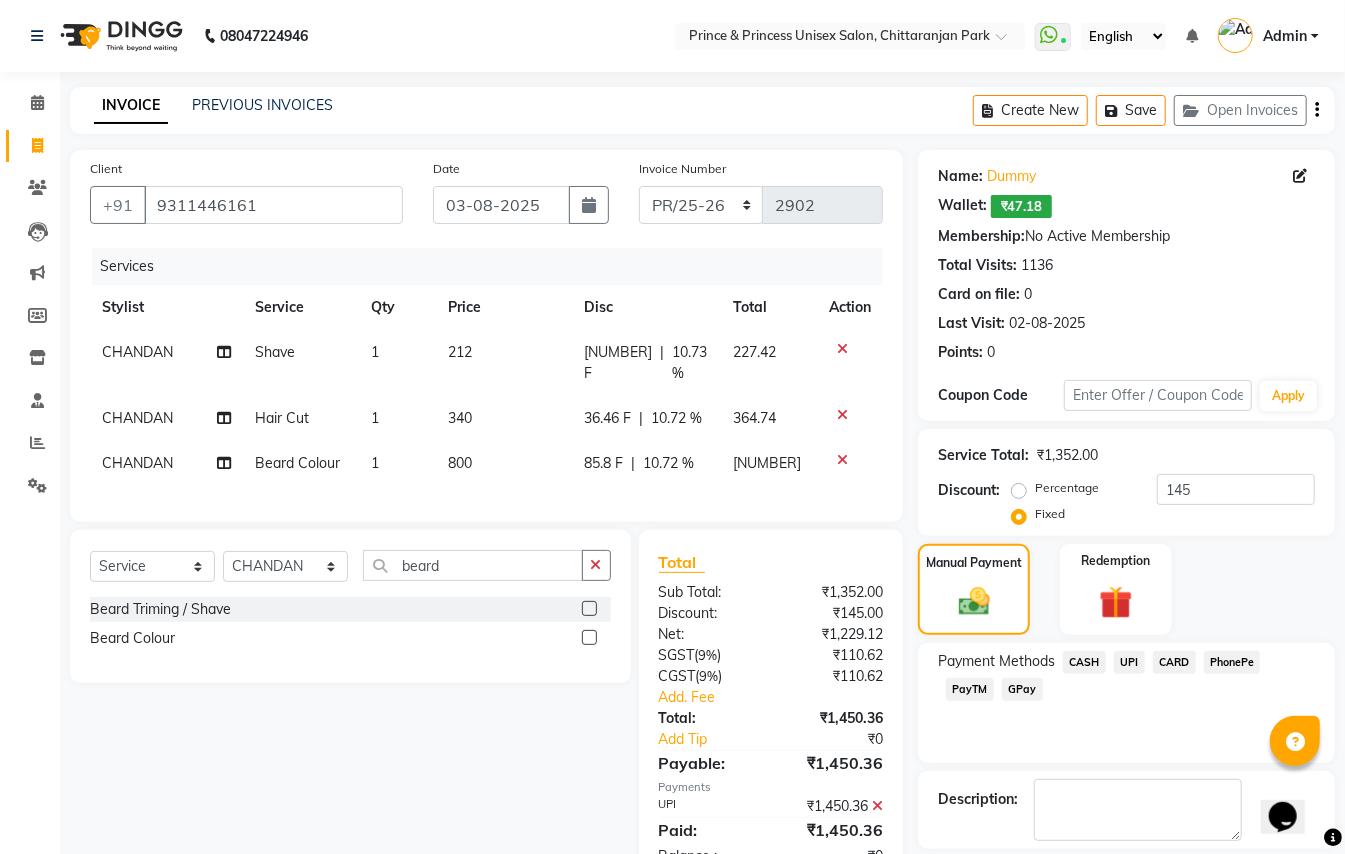 scroll, scrollTop: 104, scrollLeft: 0, axis: vertical 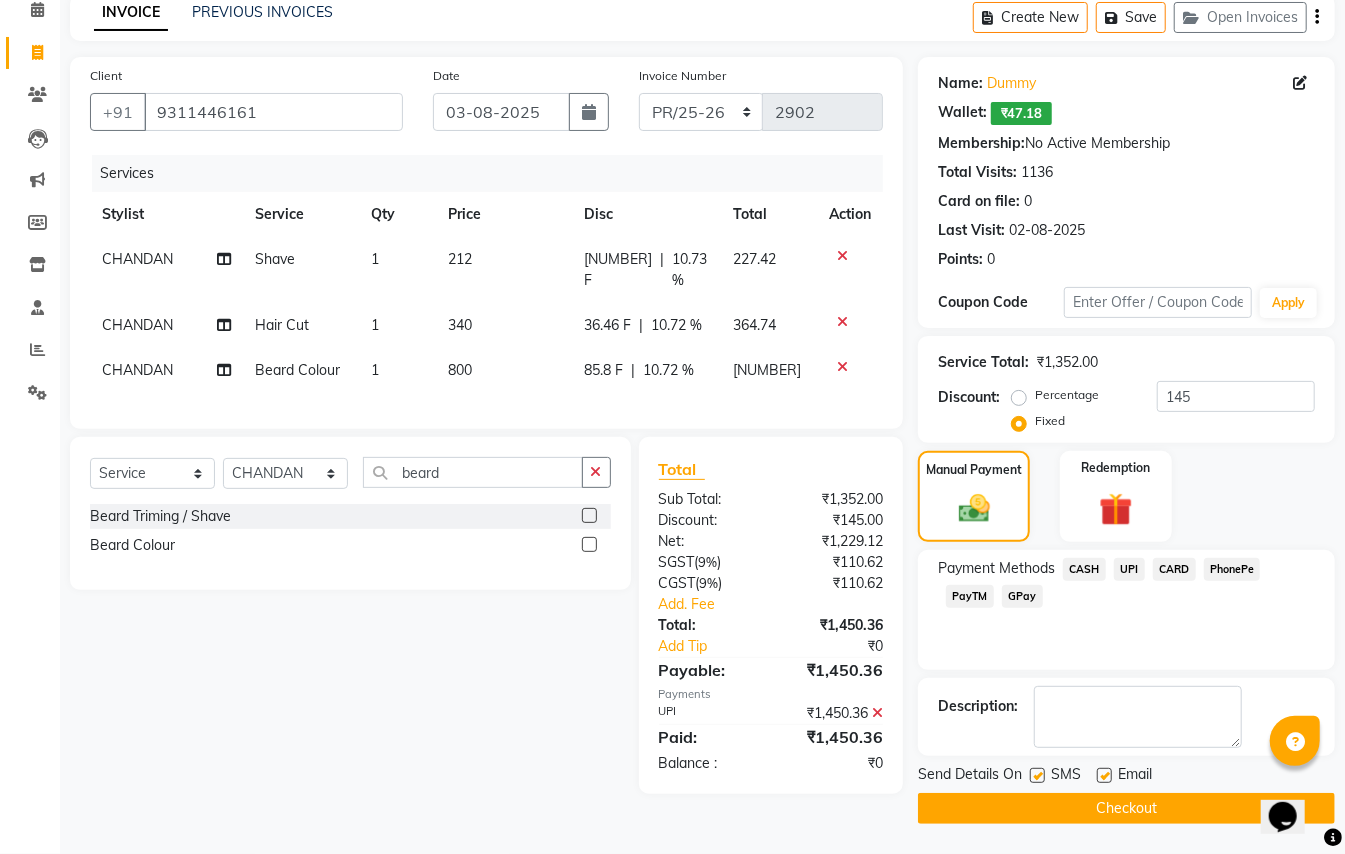 click on "Checkout" 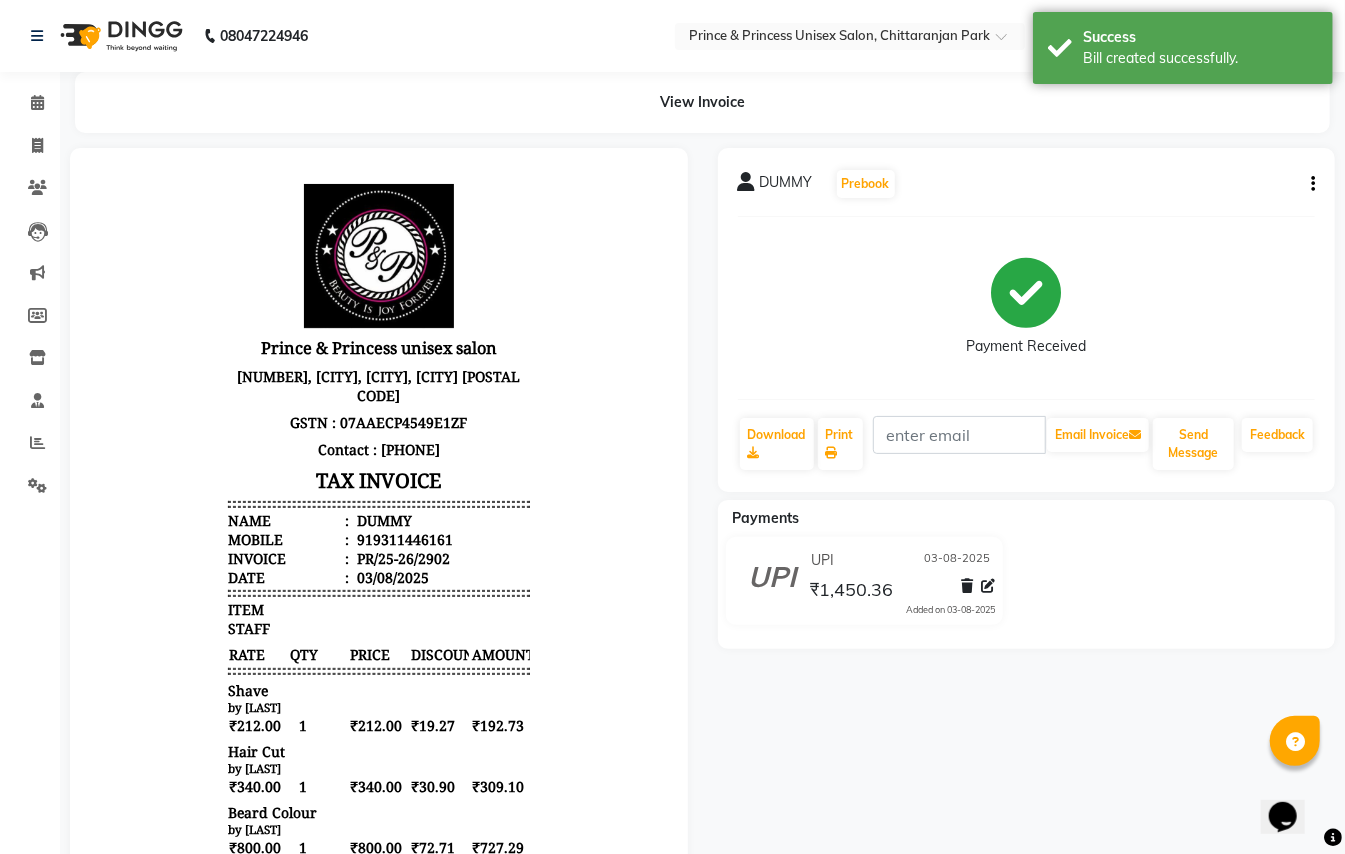 scroll, scrollTop: 0, scrollLeft: 0, axis: both 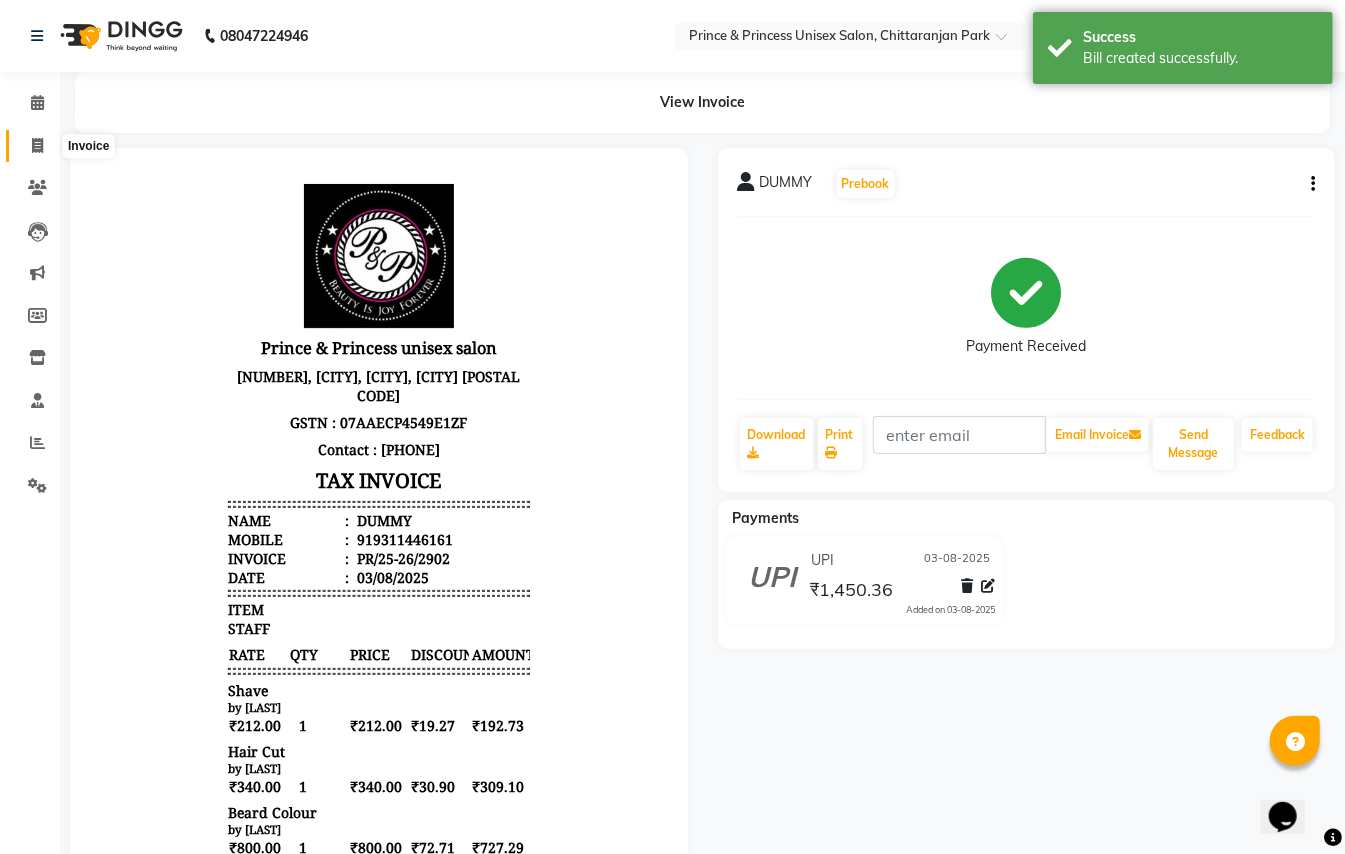 click 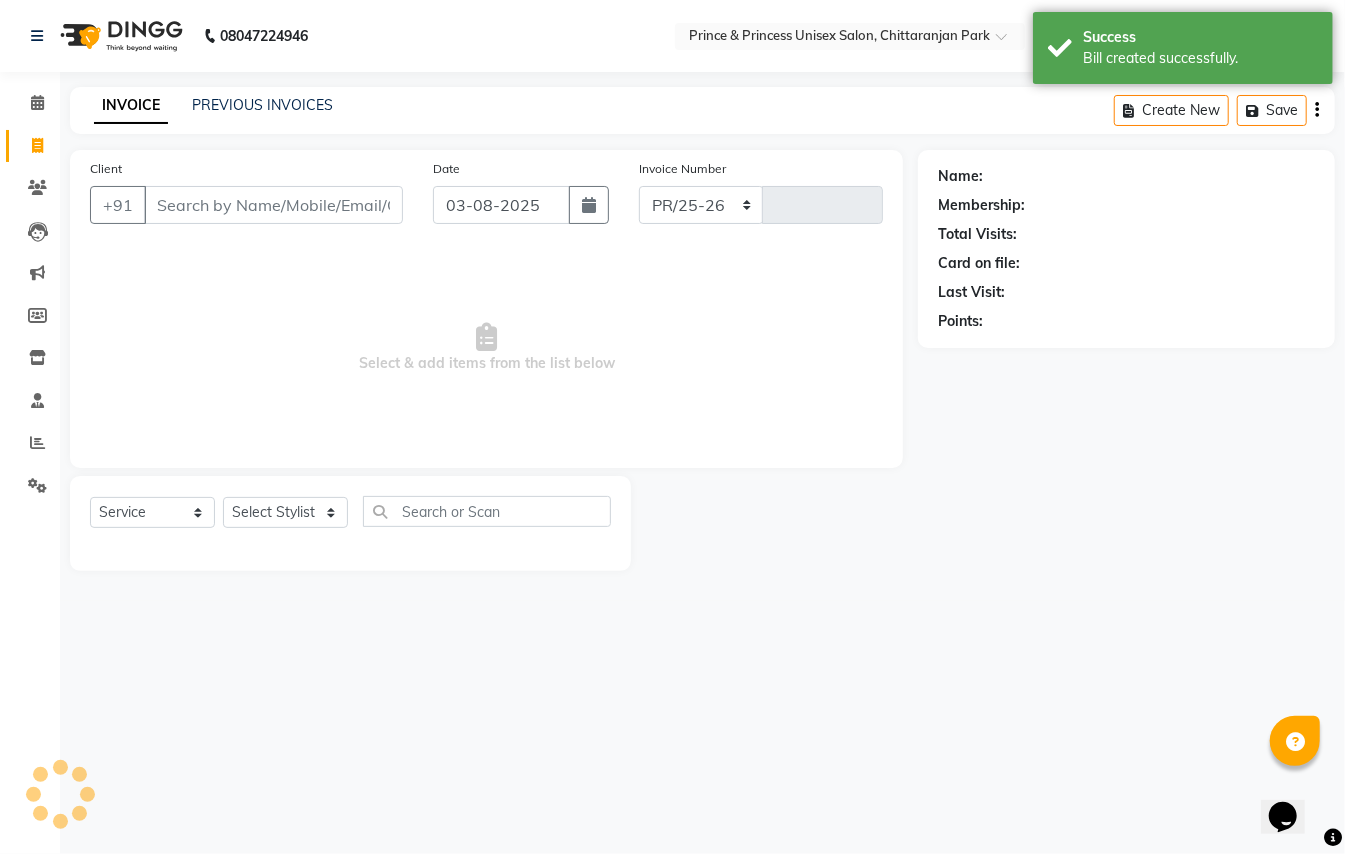 select on "3760" 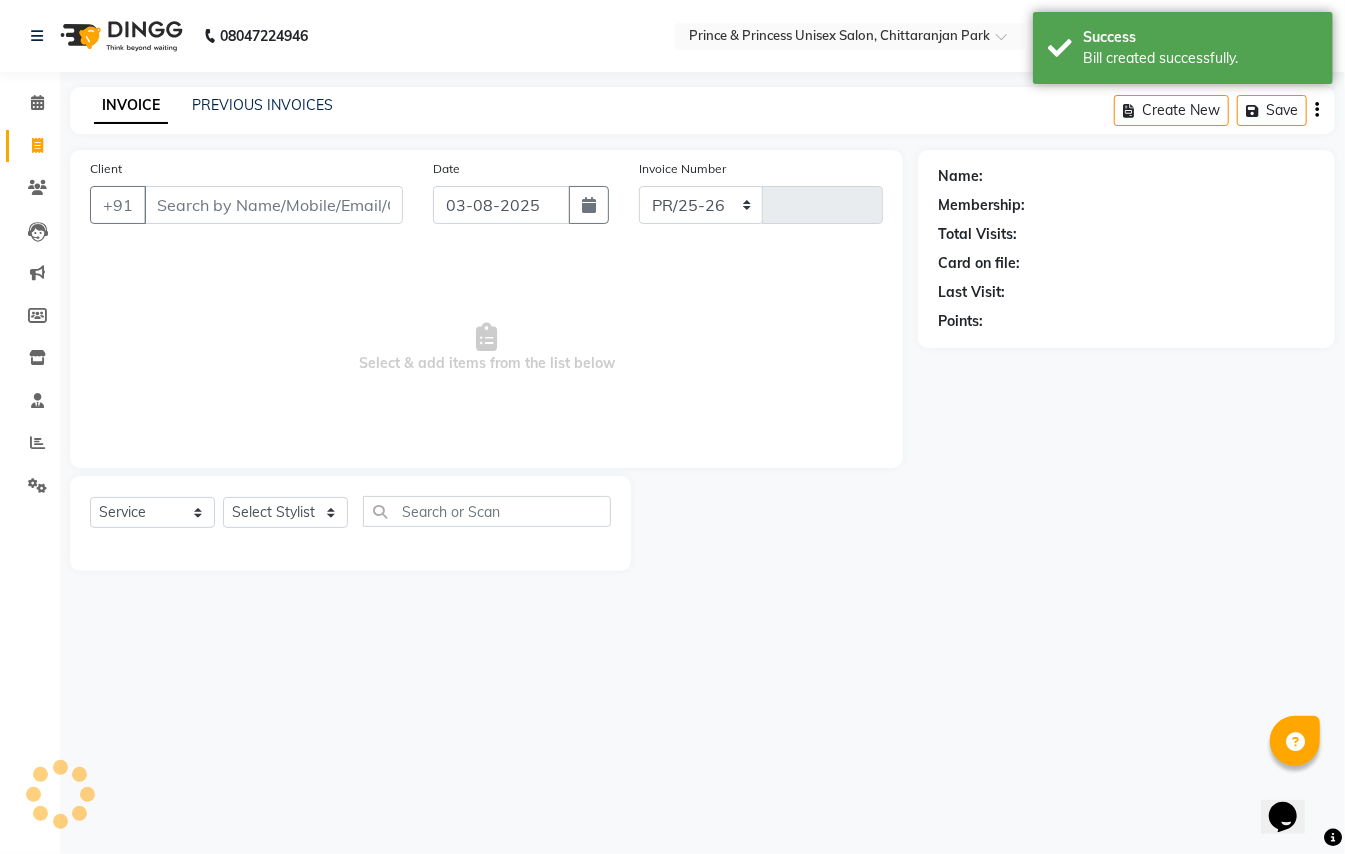 type on "2903" 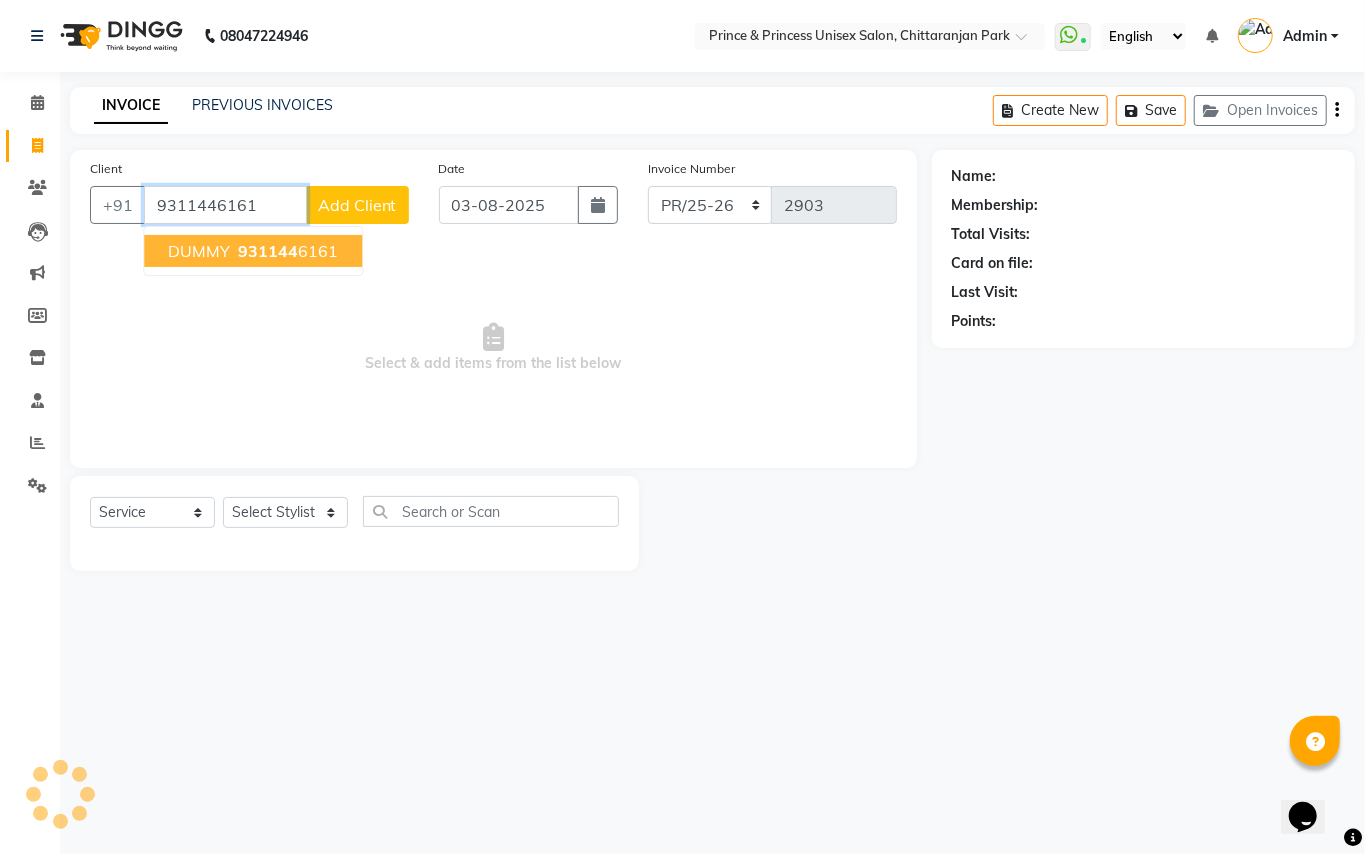 type on "9311446161" 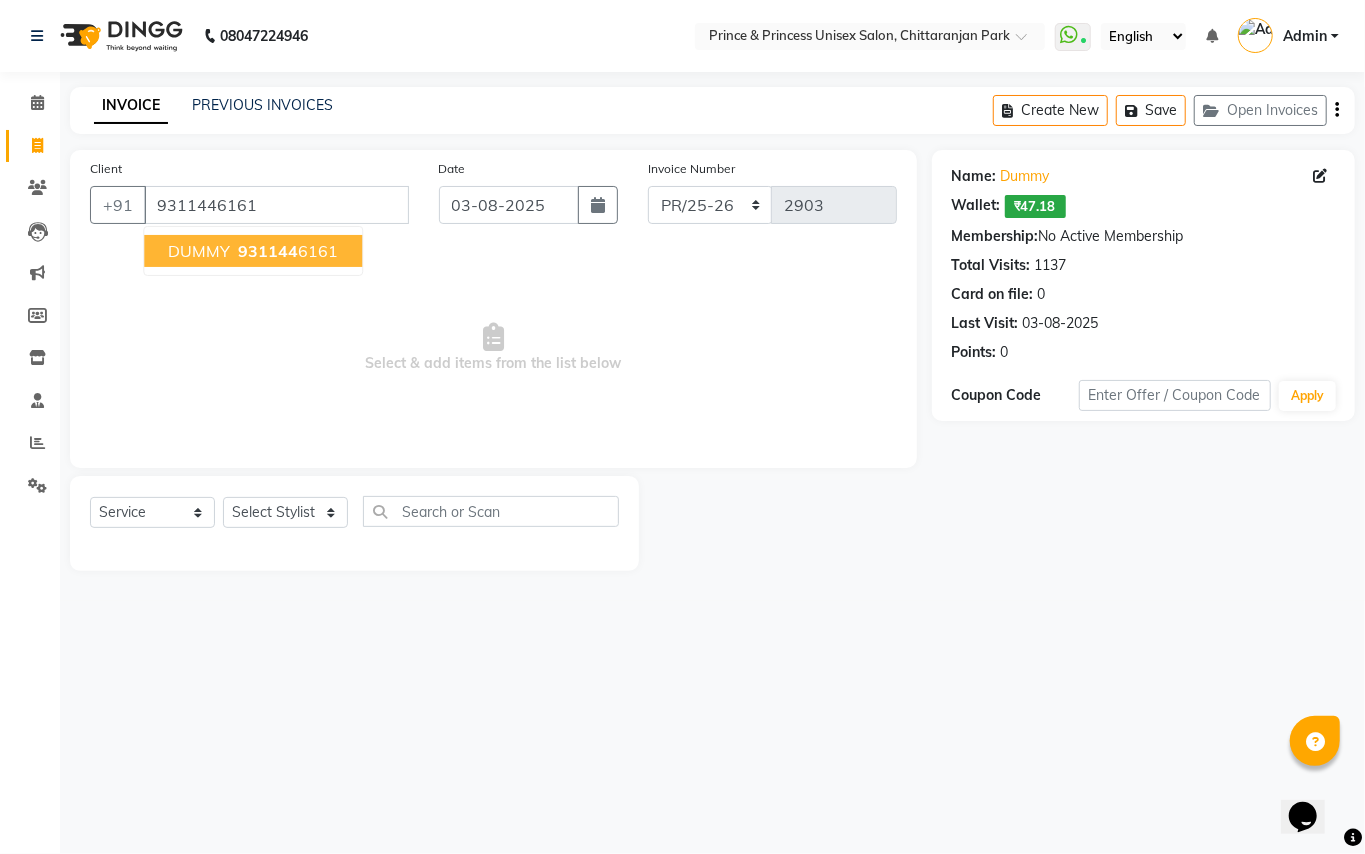 click on "931144" at bounding box center (268, 251) 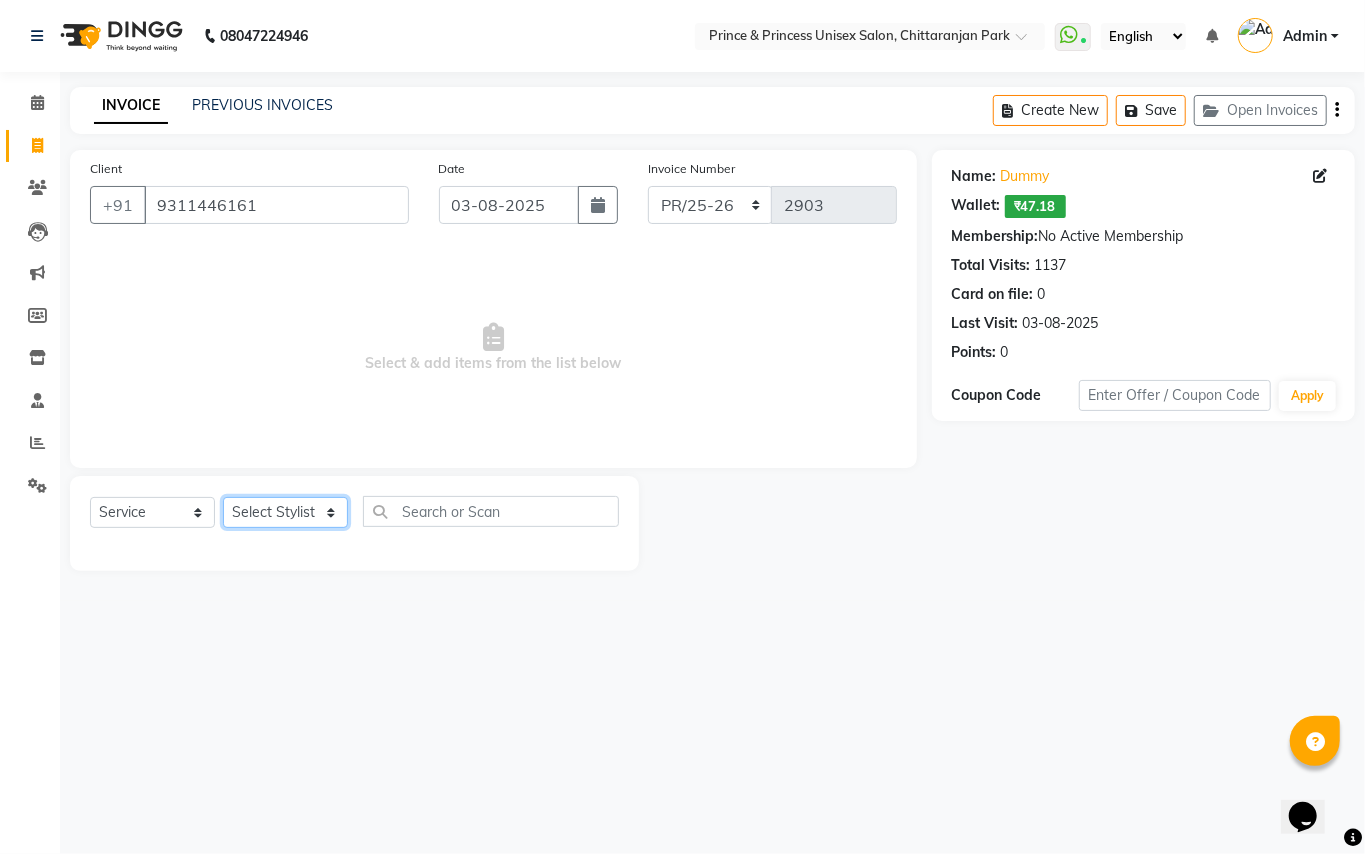 click on "Select Stylist ABHISHEK AJEET AJEET NEW ARUN ASLAM CHANDAN GUDDU MAHESH MANI MEENAKSHI MONU PINKI RAHUL RISHI SANDEEP SONIYA TABASSUM XYZ" 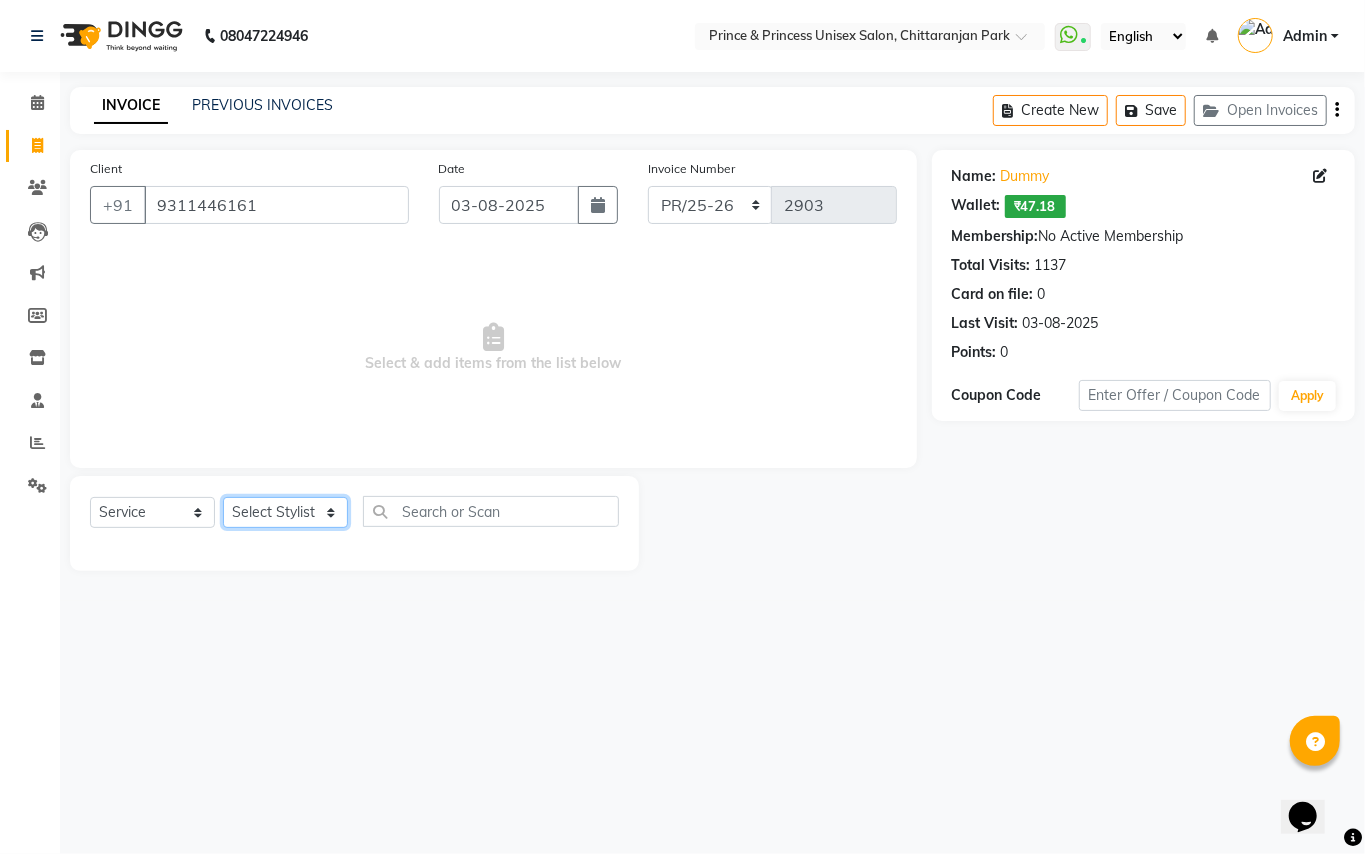 select on "37313" 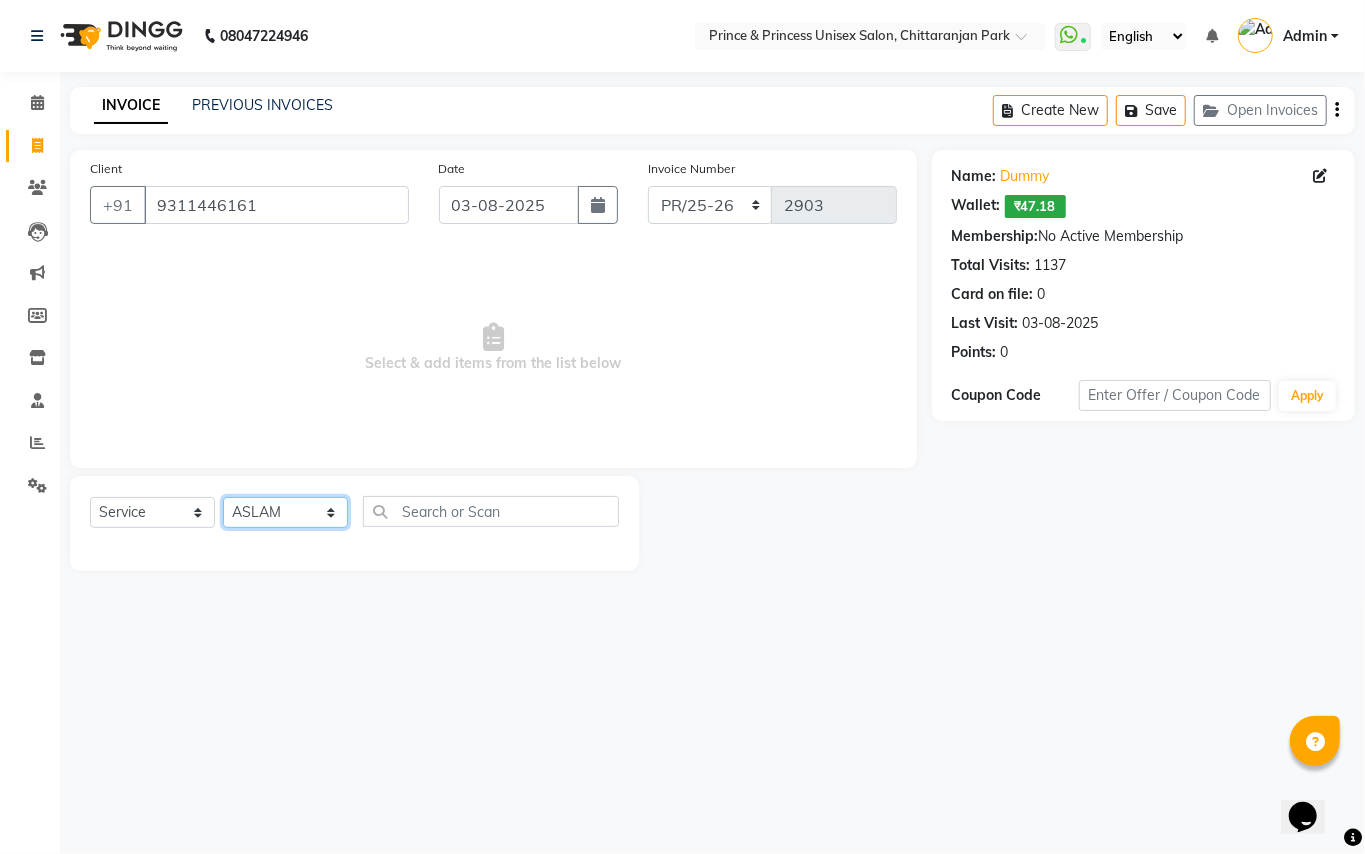 click on "Select Stylist ABHISHEK AJEET AJEET NEW ARUN ASLAM CHANDAN GUDDU MAHESH MANI MEENAKSHI MONU PINKI RAHUL RISHI SANDEEP SONIYA TABASSUM XYZ" 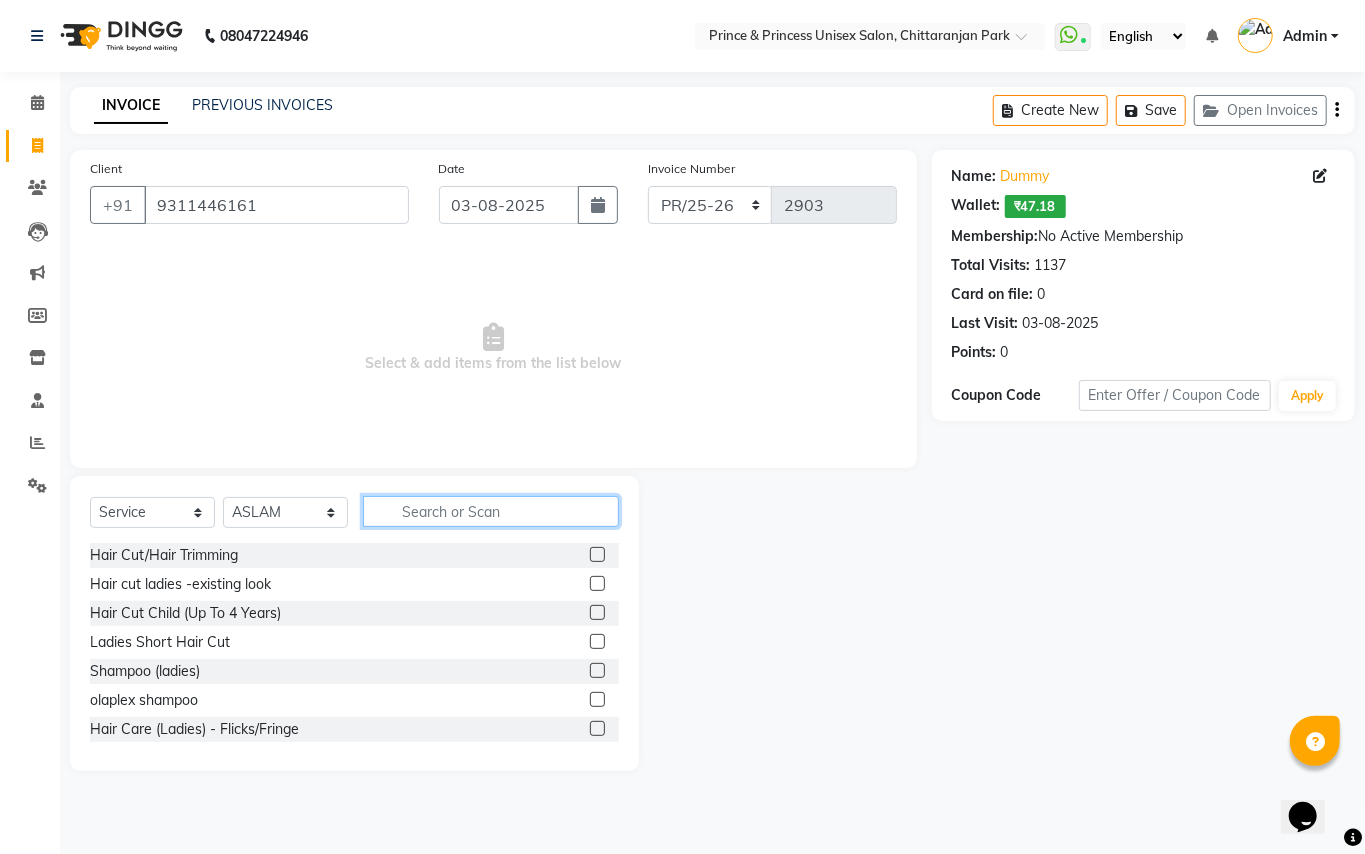 click 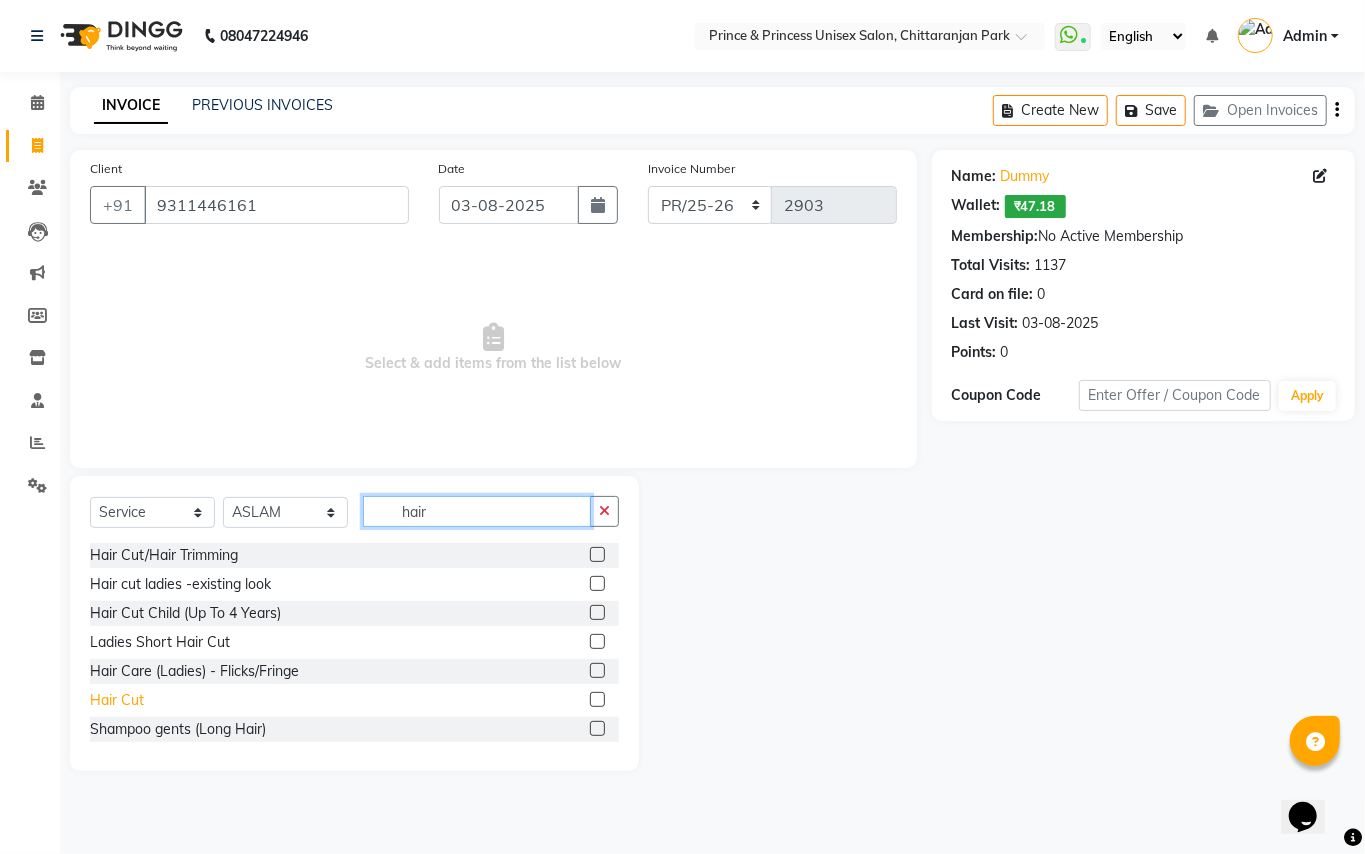 type on "hair" 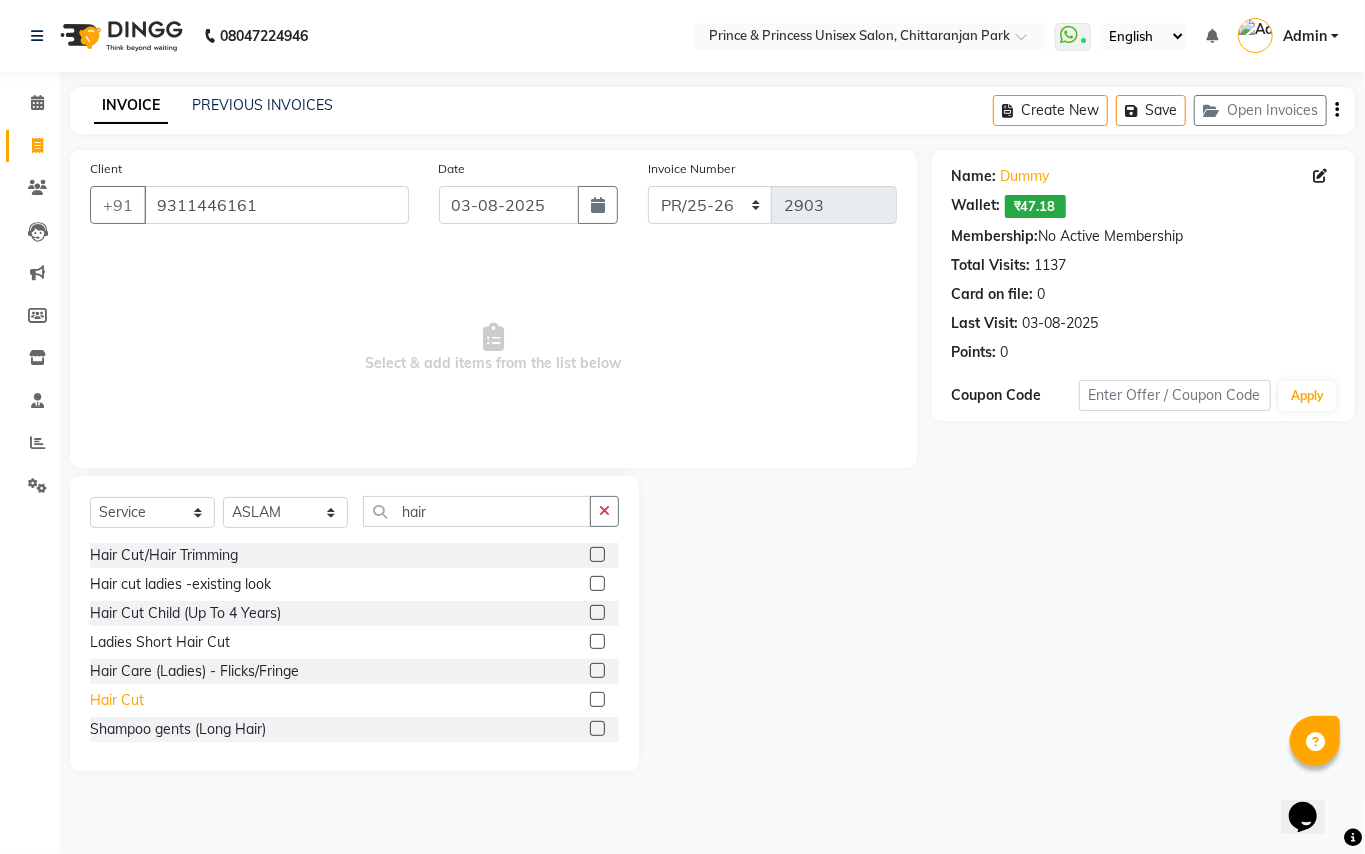 click on "Hair Cut" 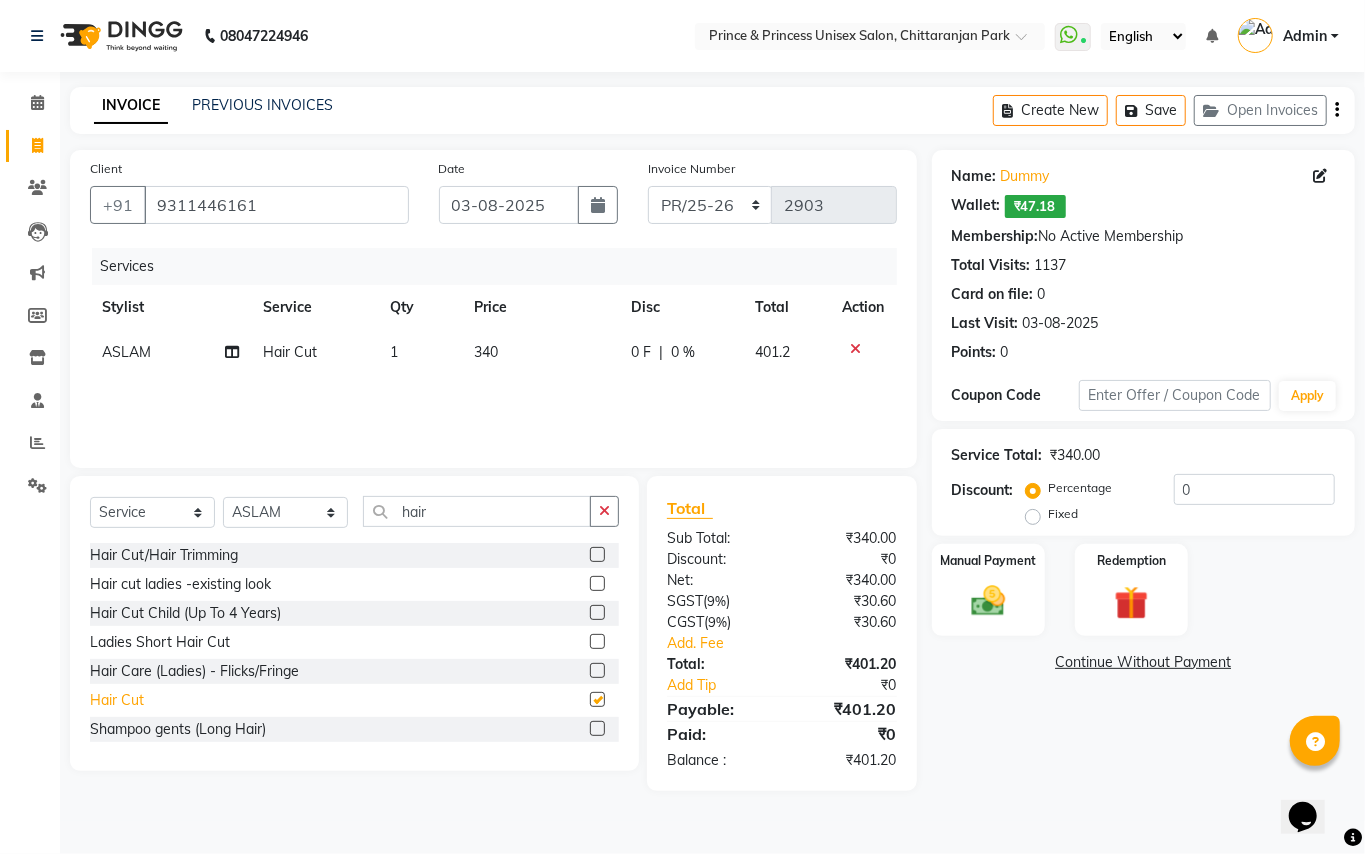 checkbox on "false" 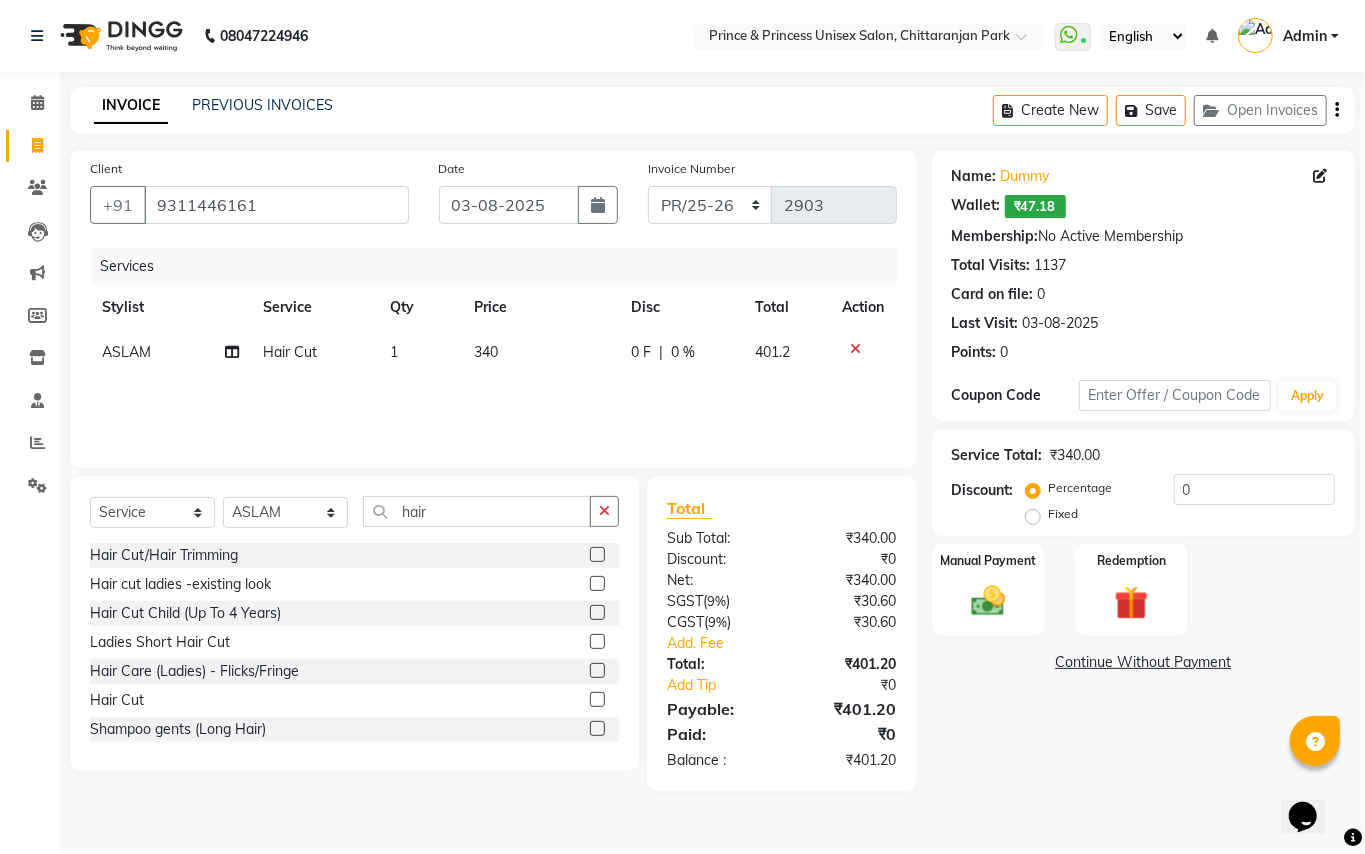 click on "1" 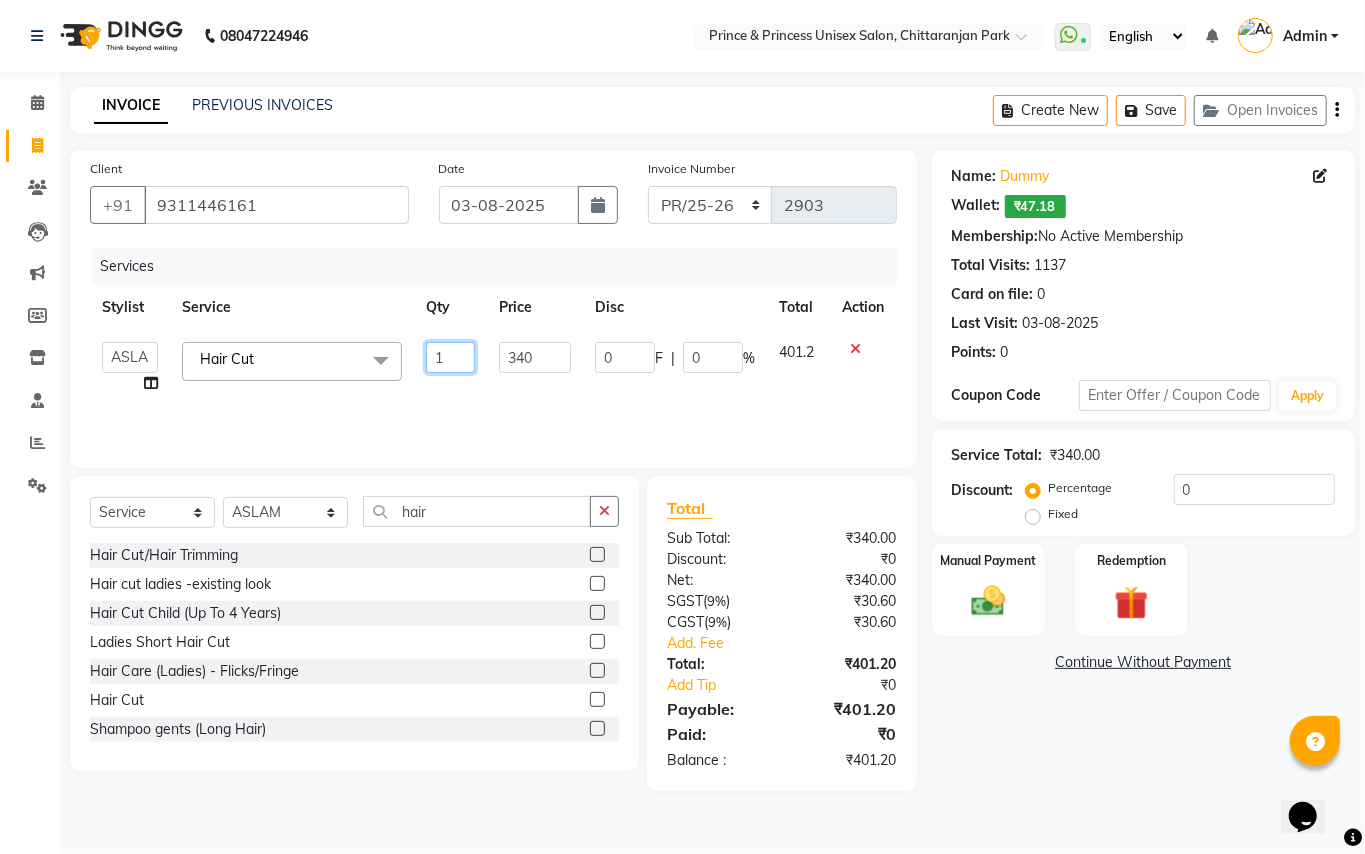 click on "1" 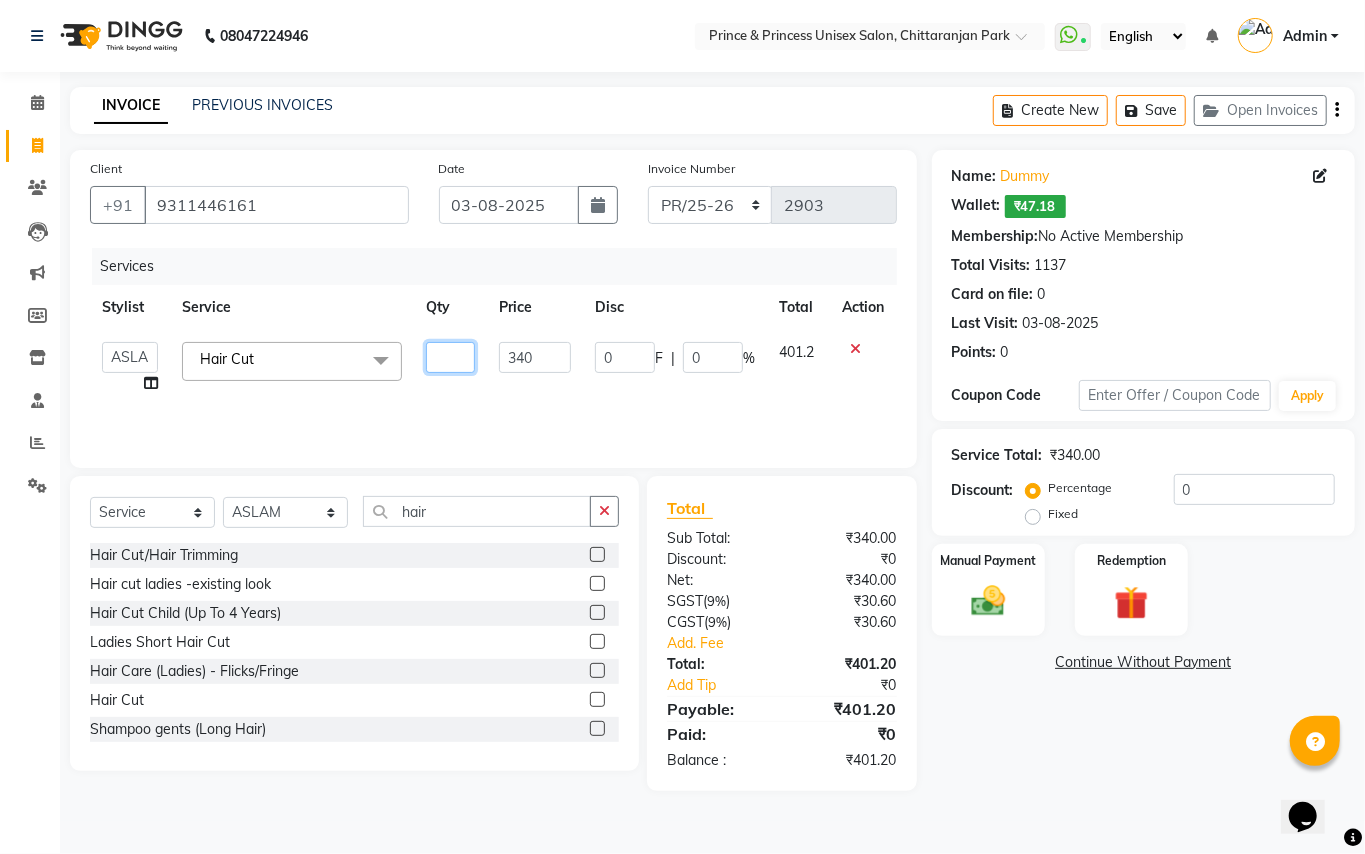type on "2" 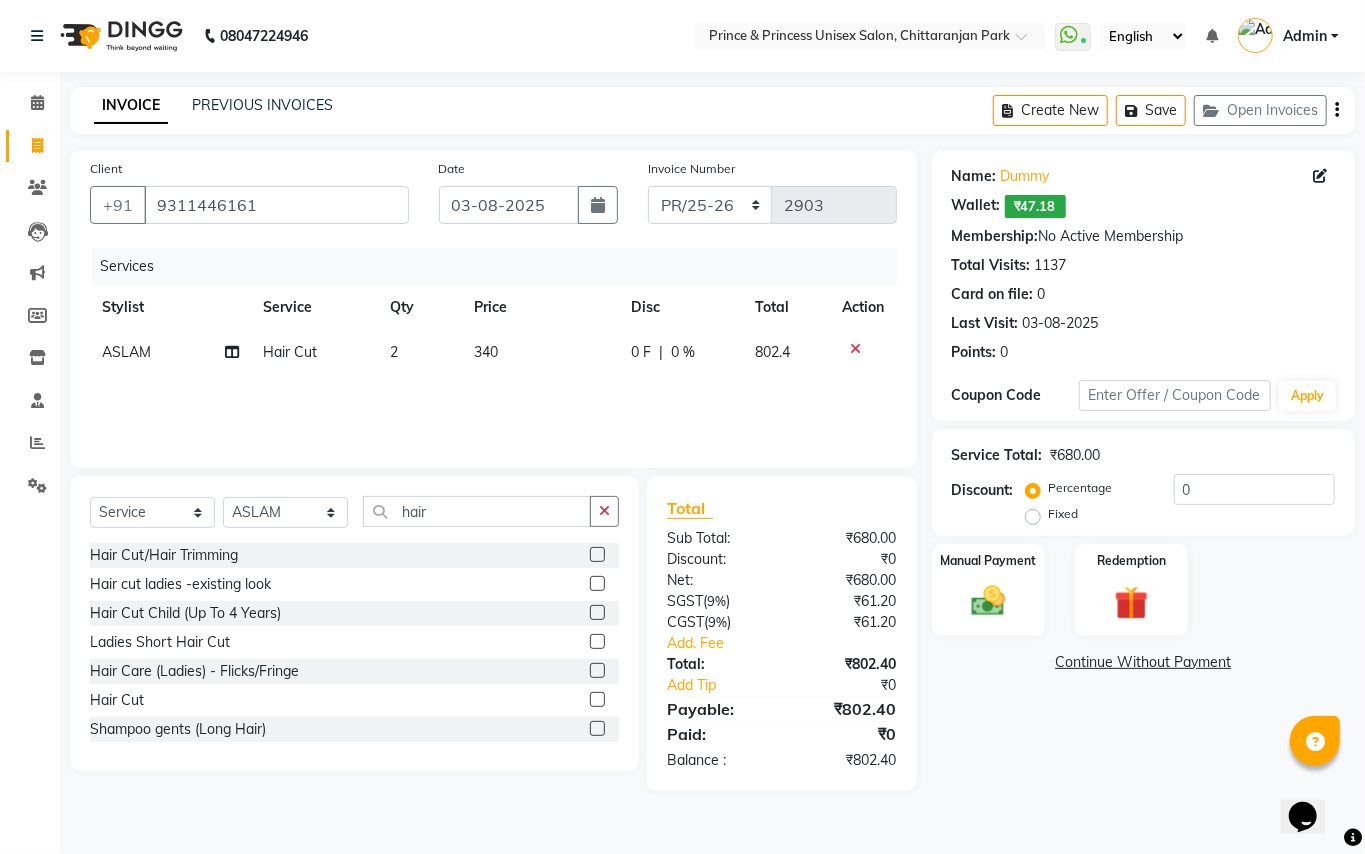 click on "Name: [NAME] Wallet: ₹47.18 Membership: No Active Membership Total Visits: 1137 Card on file: 0 Last Visit: [DATE] Points: 0 Coupon Code Apply Service Total: ₹680.00 Discount: Percentage Fixed 0 Manual Payment Redemption Continue Without Payment" 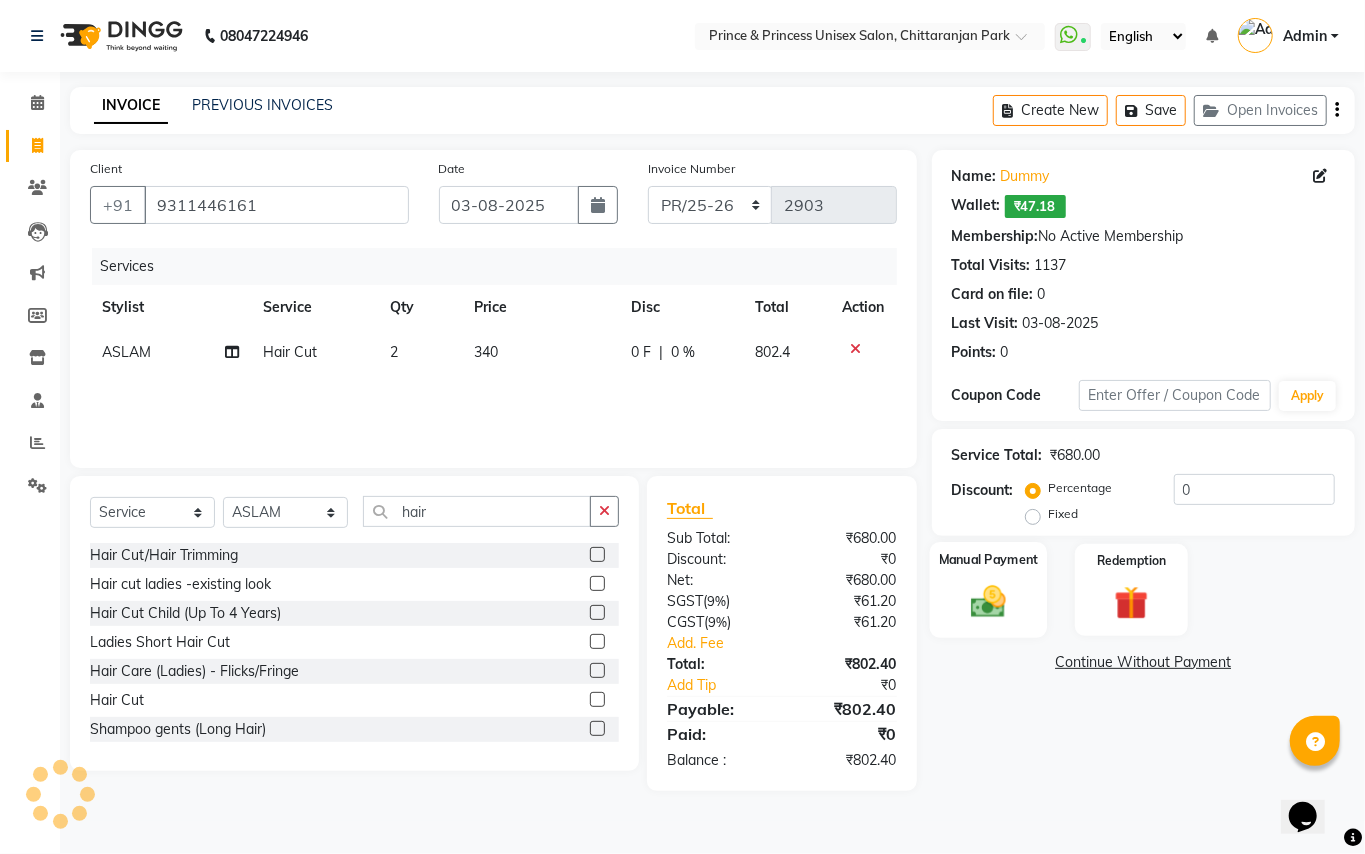 click 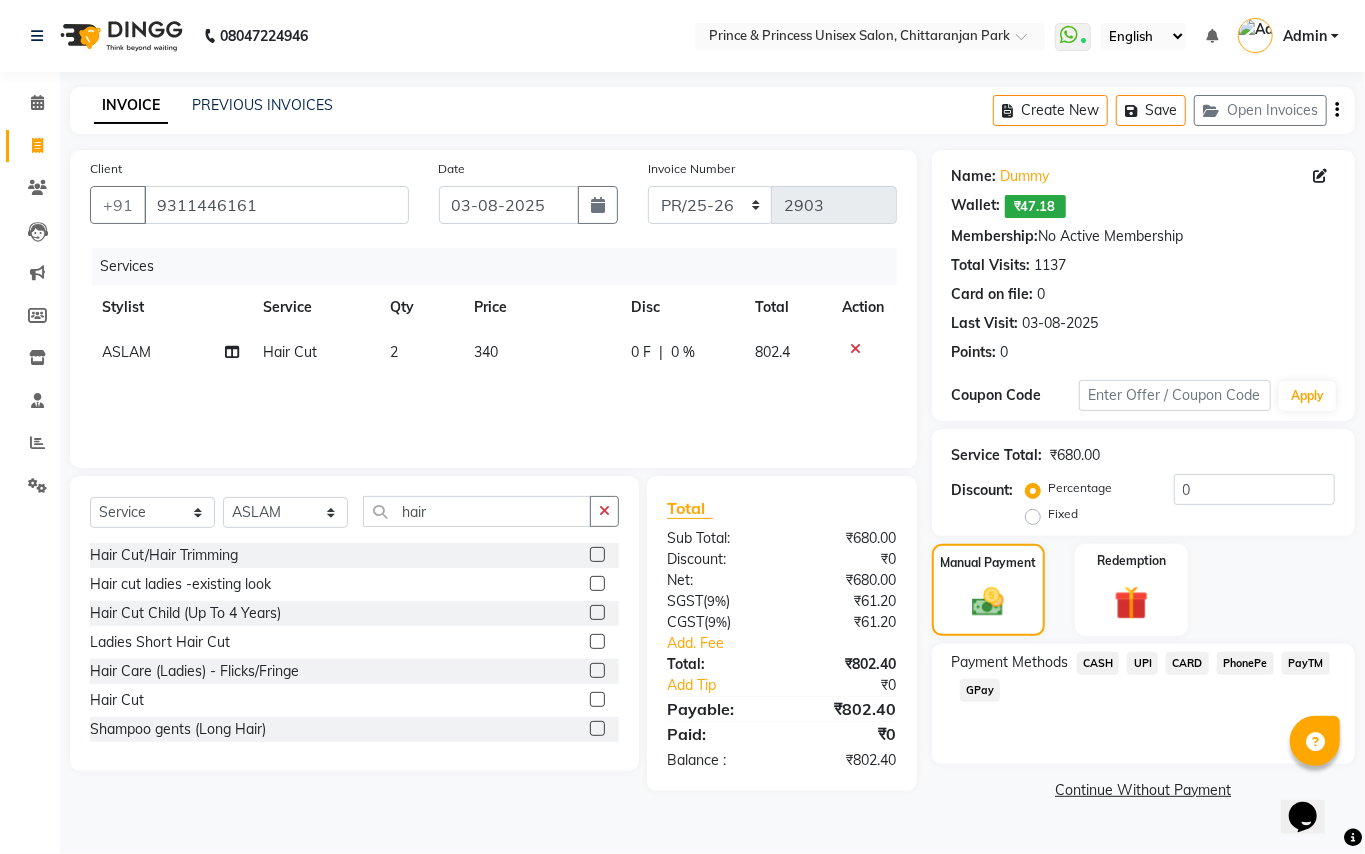 click on "UPI" 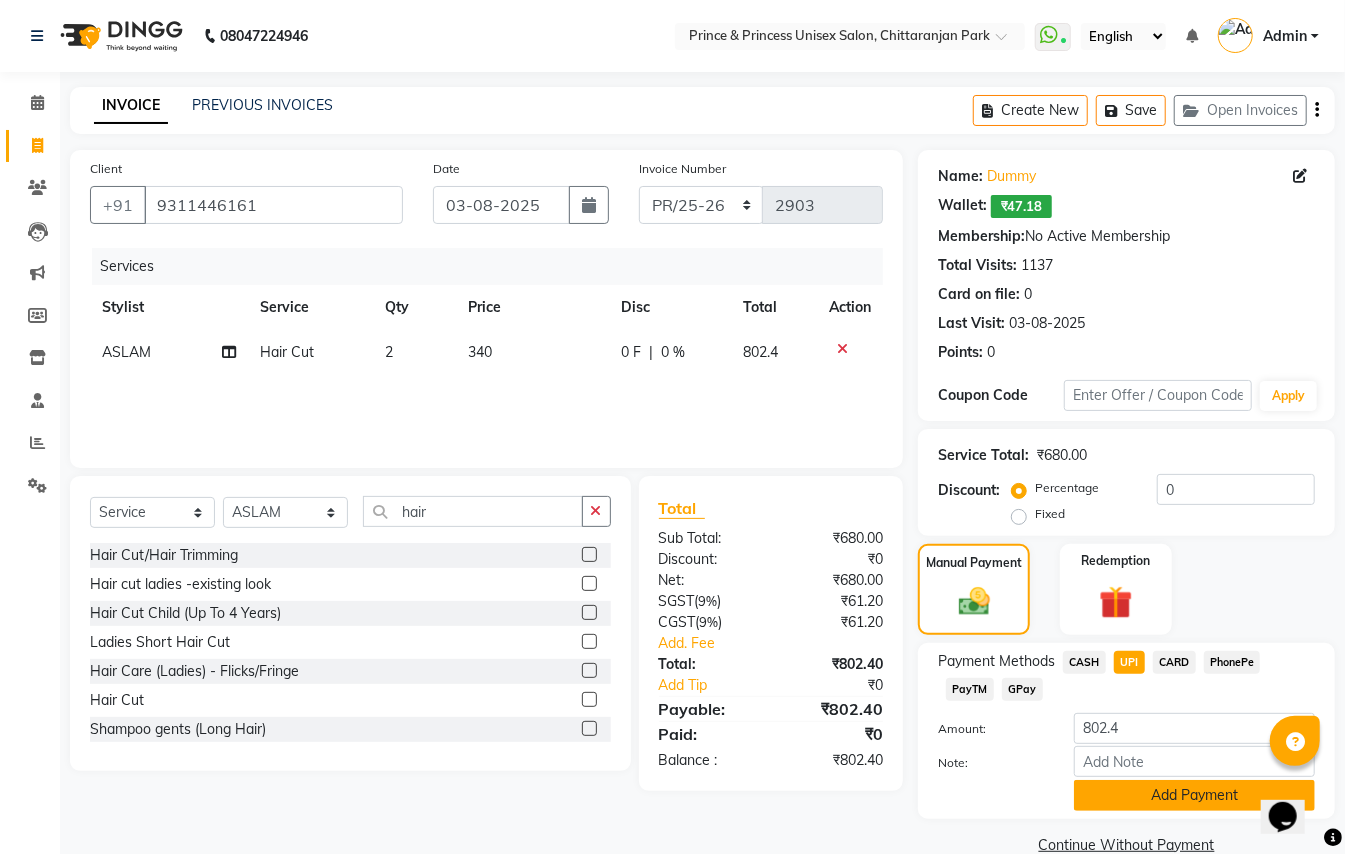 click on "Add Payment" 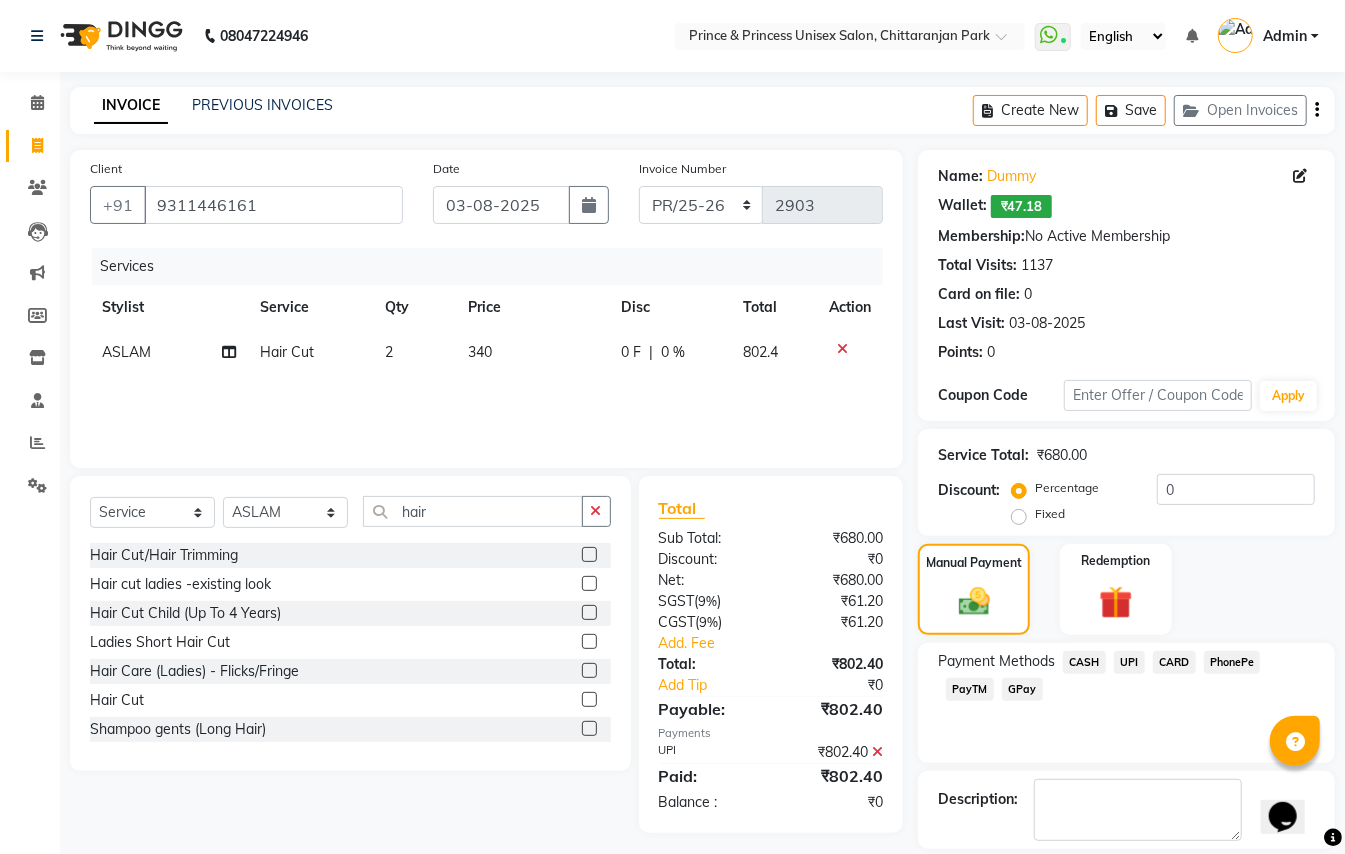 scroll, scrollTop: 94, scrollLeft: 0, axis: vertical 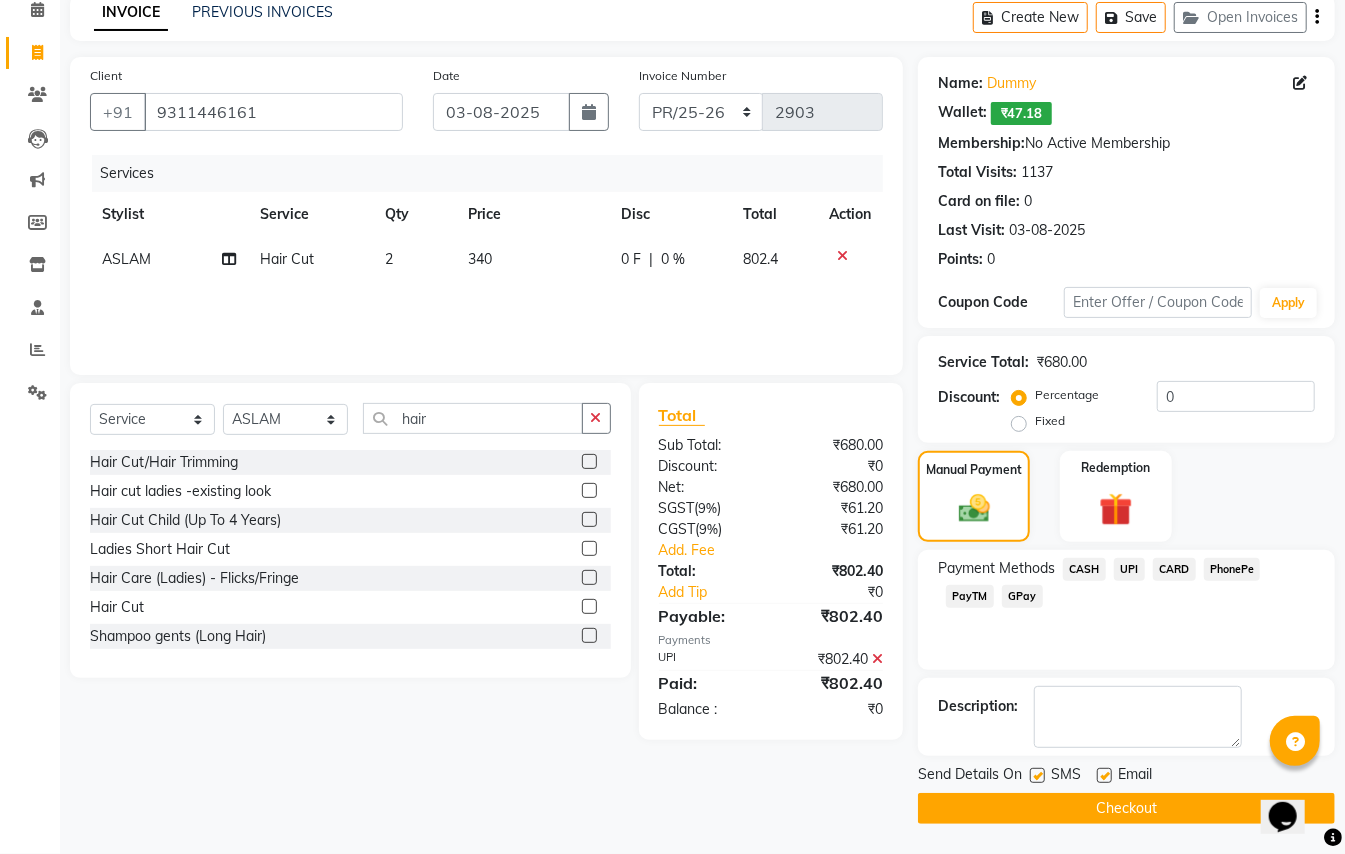 click on "Checkout" 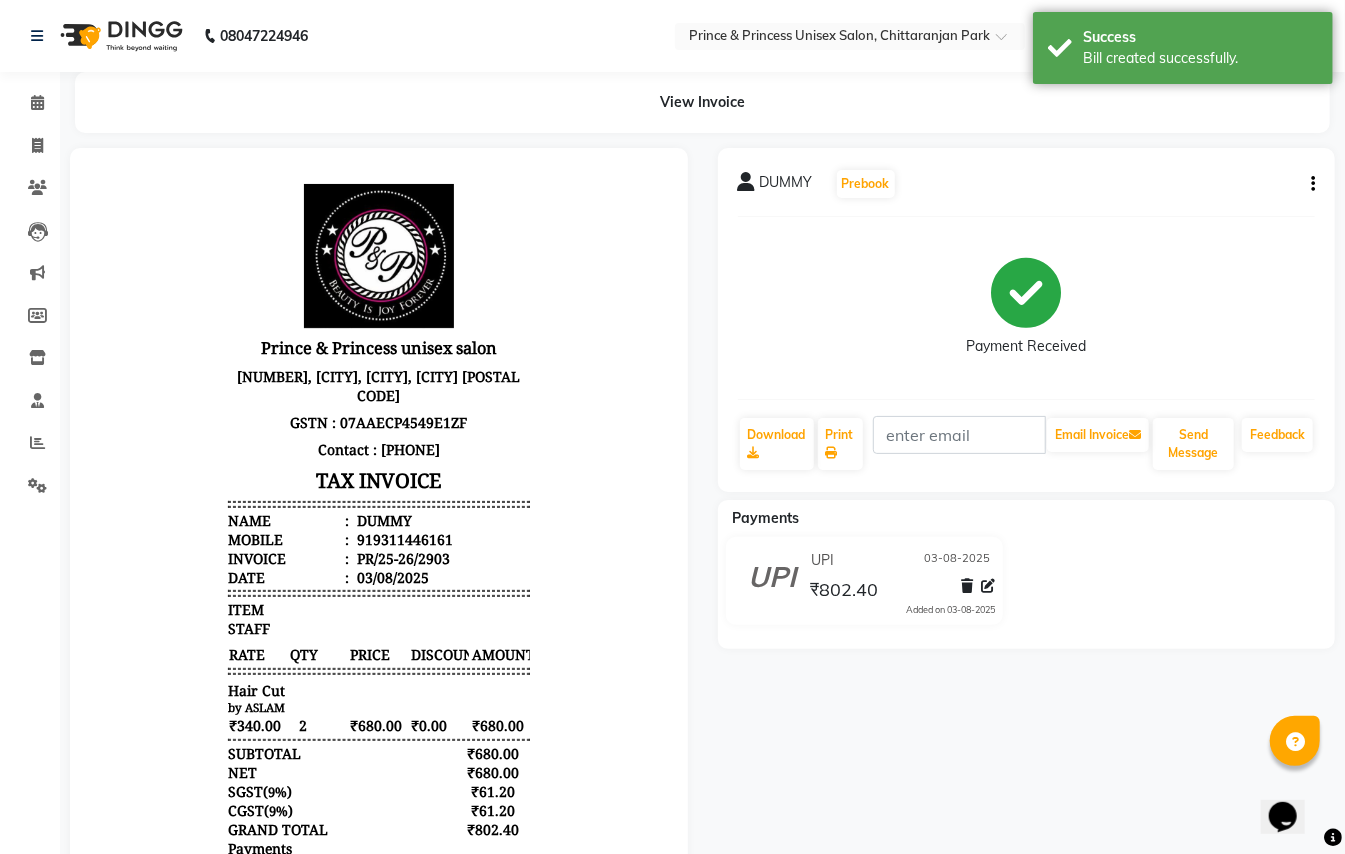scroll, scrollTop: 0, scrollLeft: 0, axis: both 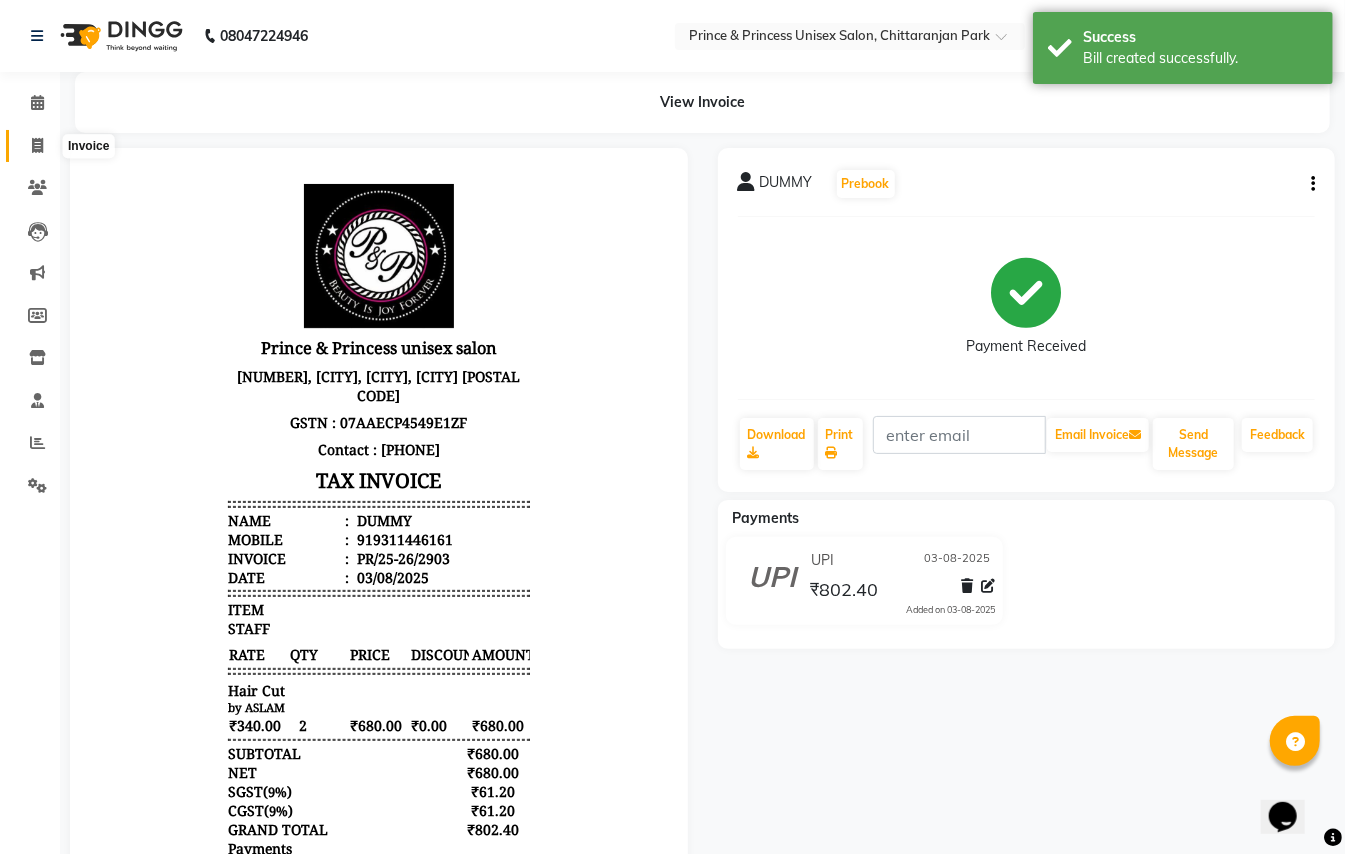 click 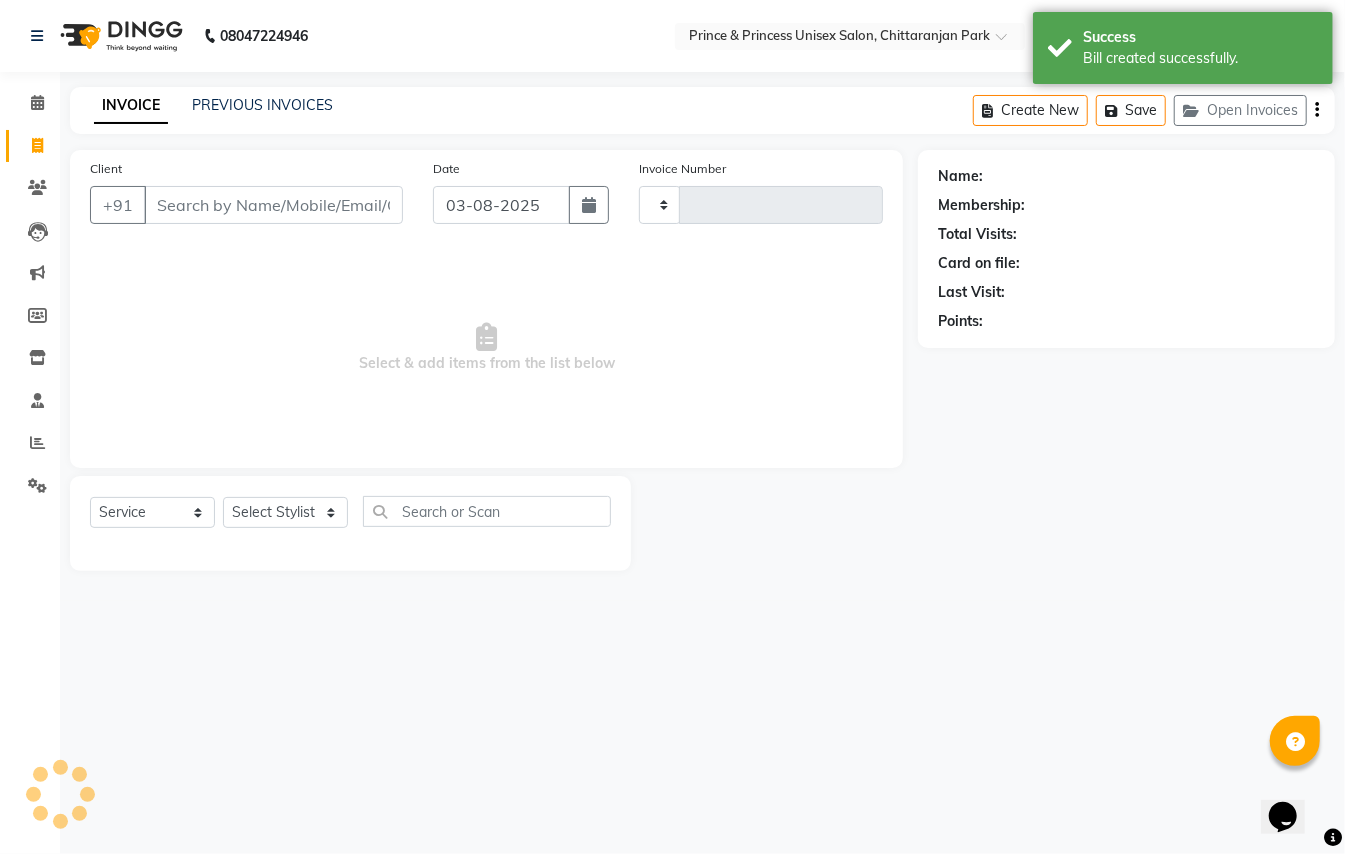 type on "2904" 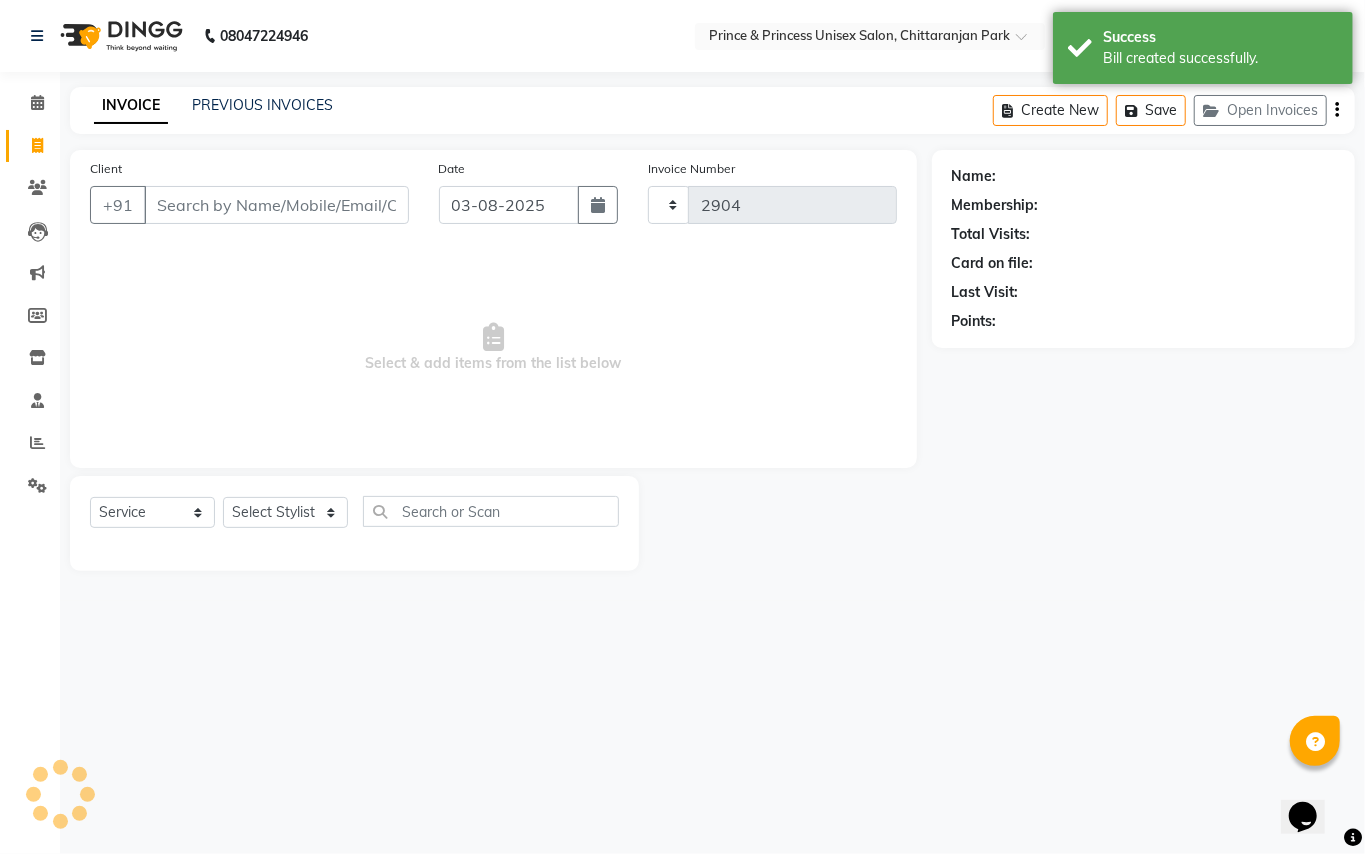 select on "3760" 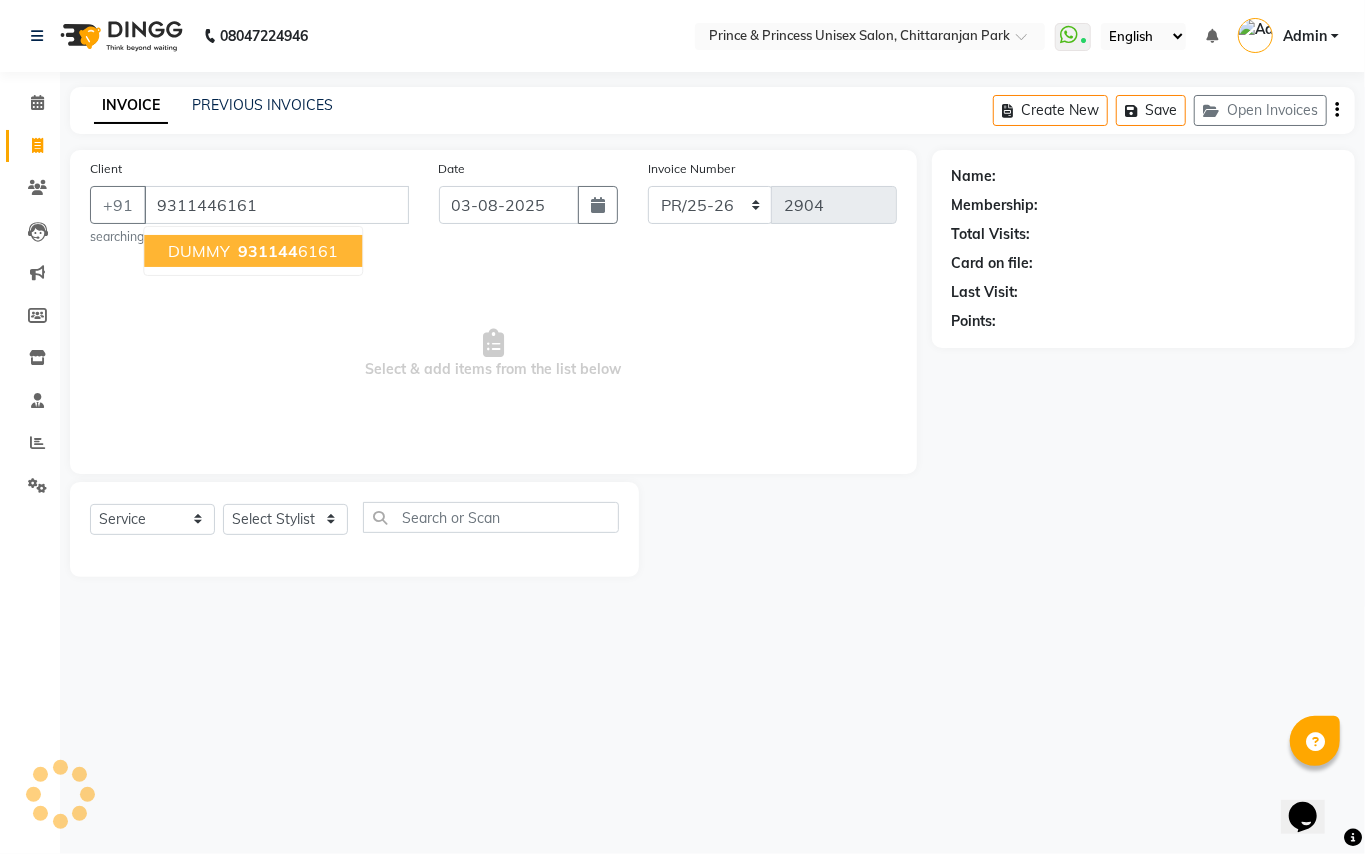 type on "9311446161" 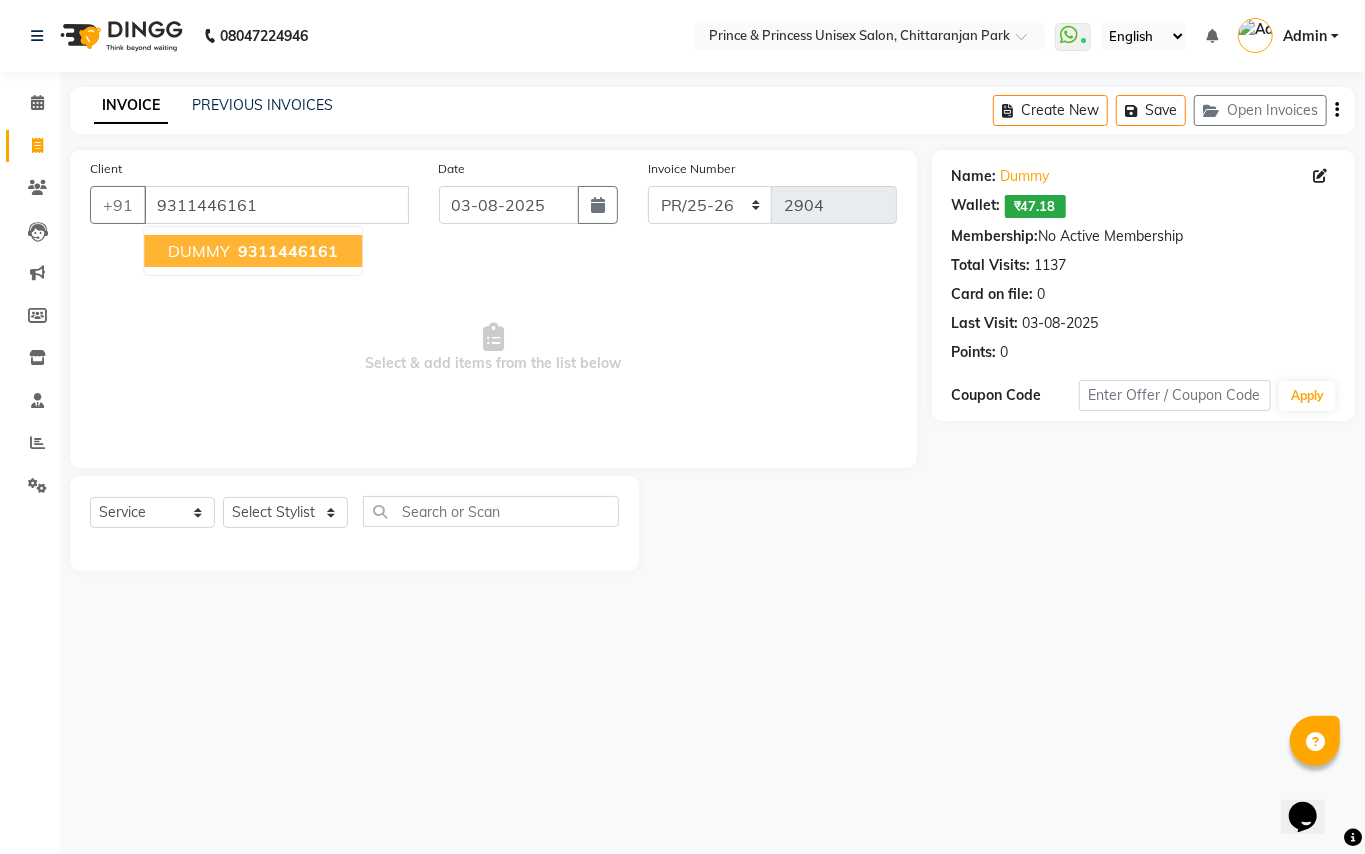click on "9311446161" at bounding box center (288, 251) 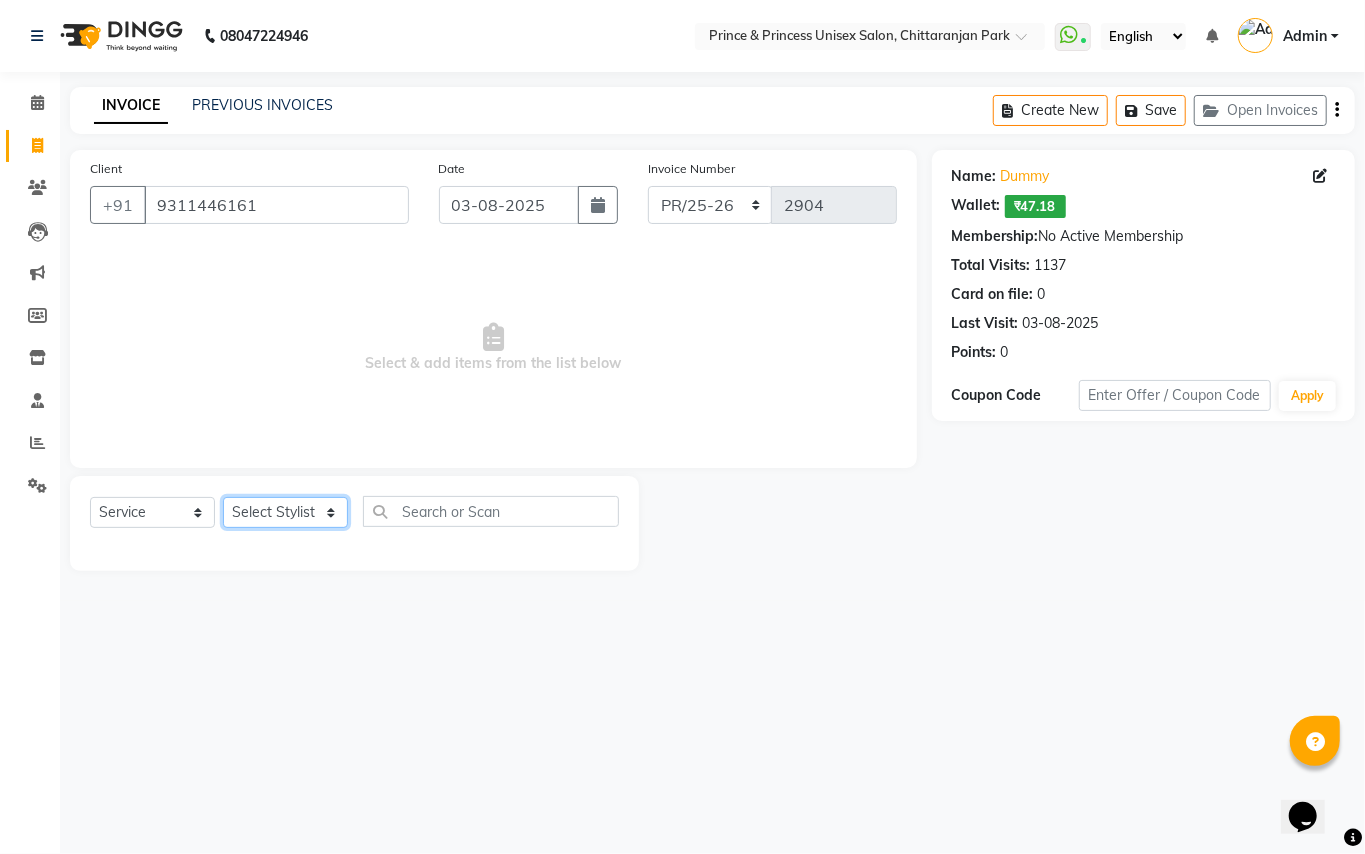 click on "Select Stylist ABHISHEK AJEET AJEET NEW ARUN ASLAM CHANDAN GUDDU MAHESH MANI MEENAKSHI MONU PINKI RAHUL RISHI SANDEEP SONIYA TABASSUM XYZ" 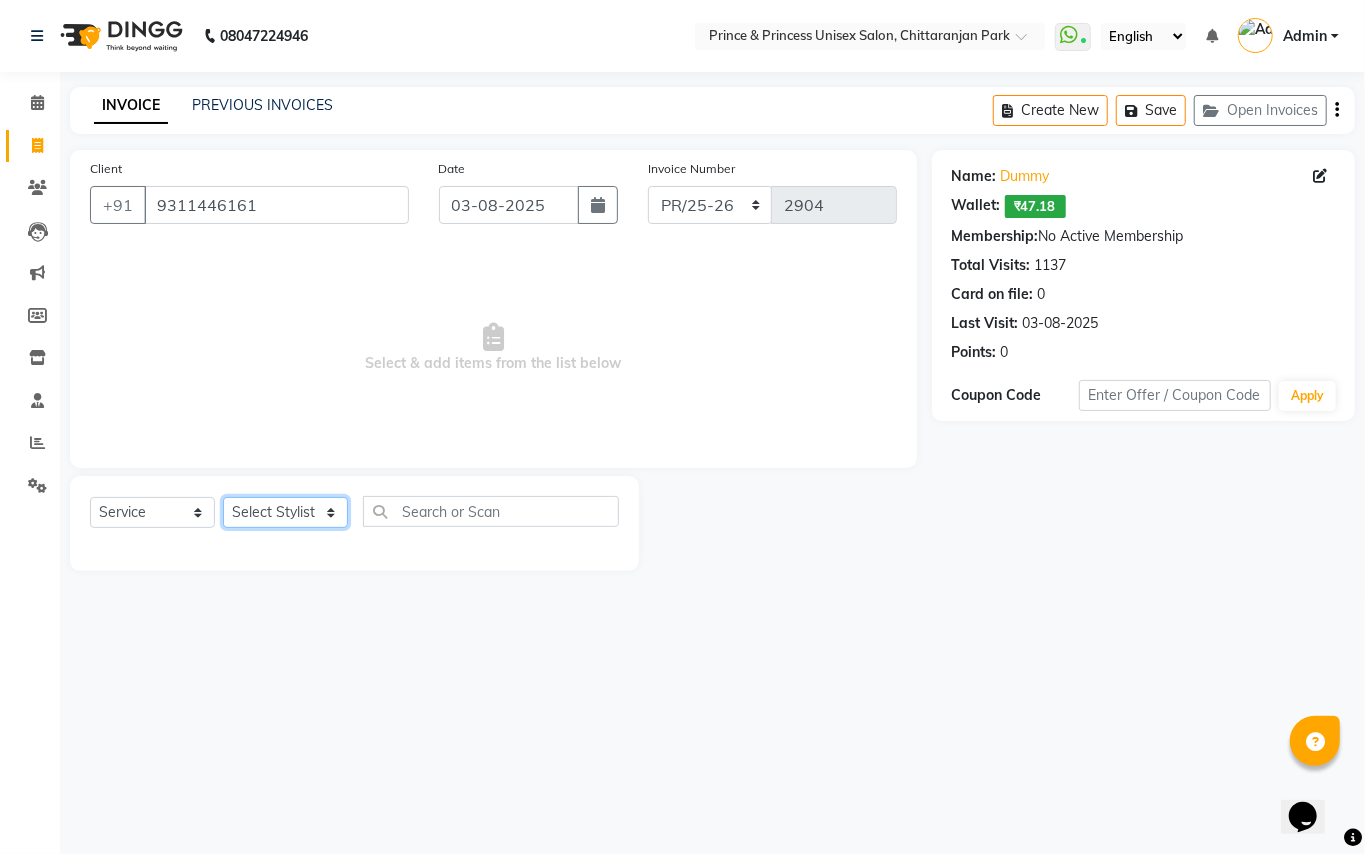 select on "37313" 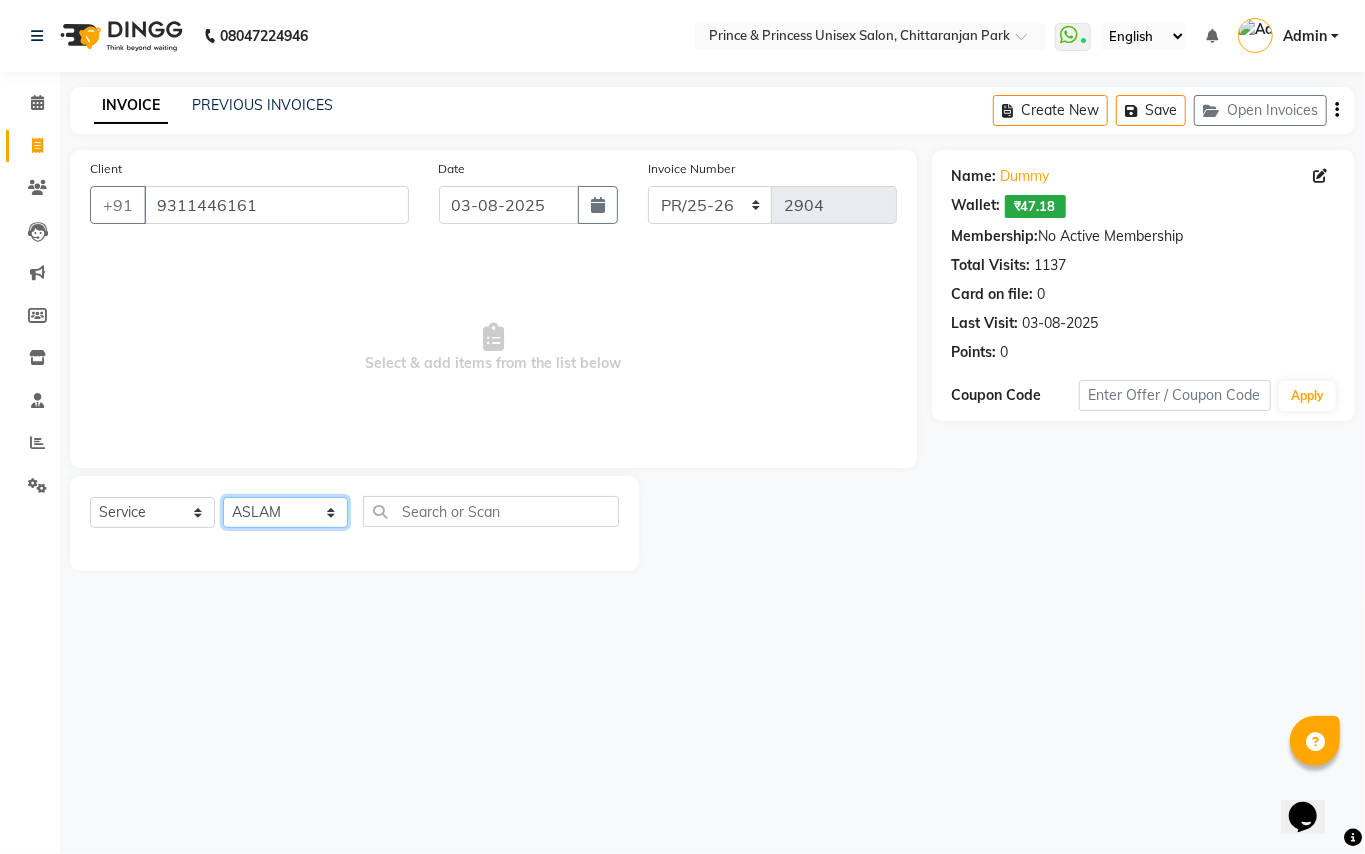 click on "Select Stylist ABHISHEK AJEET AJEET NEW ARUN ASLAM CHANDAN GUDDU MAHESH MANI MEENAKSHI MONU PINKI RAHUL RISHI SANDEEP SONIYA TABASSUM XYZ" 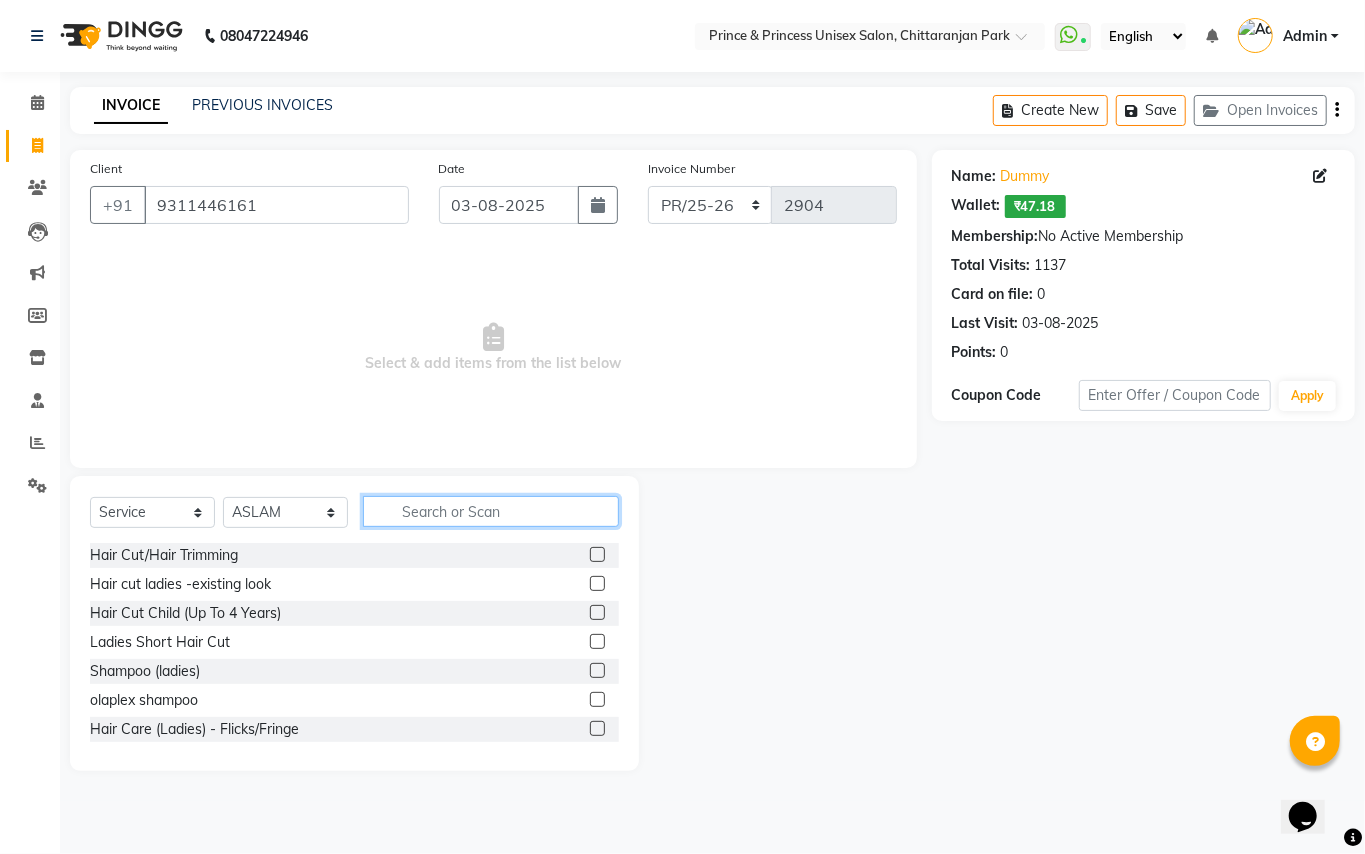 click 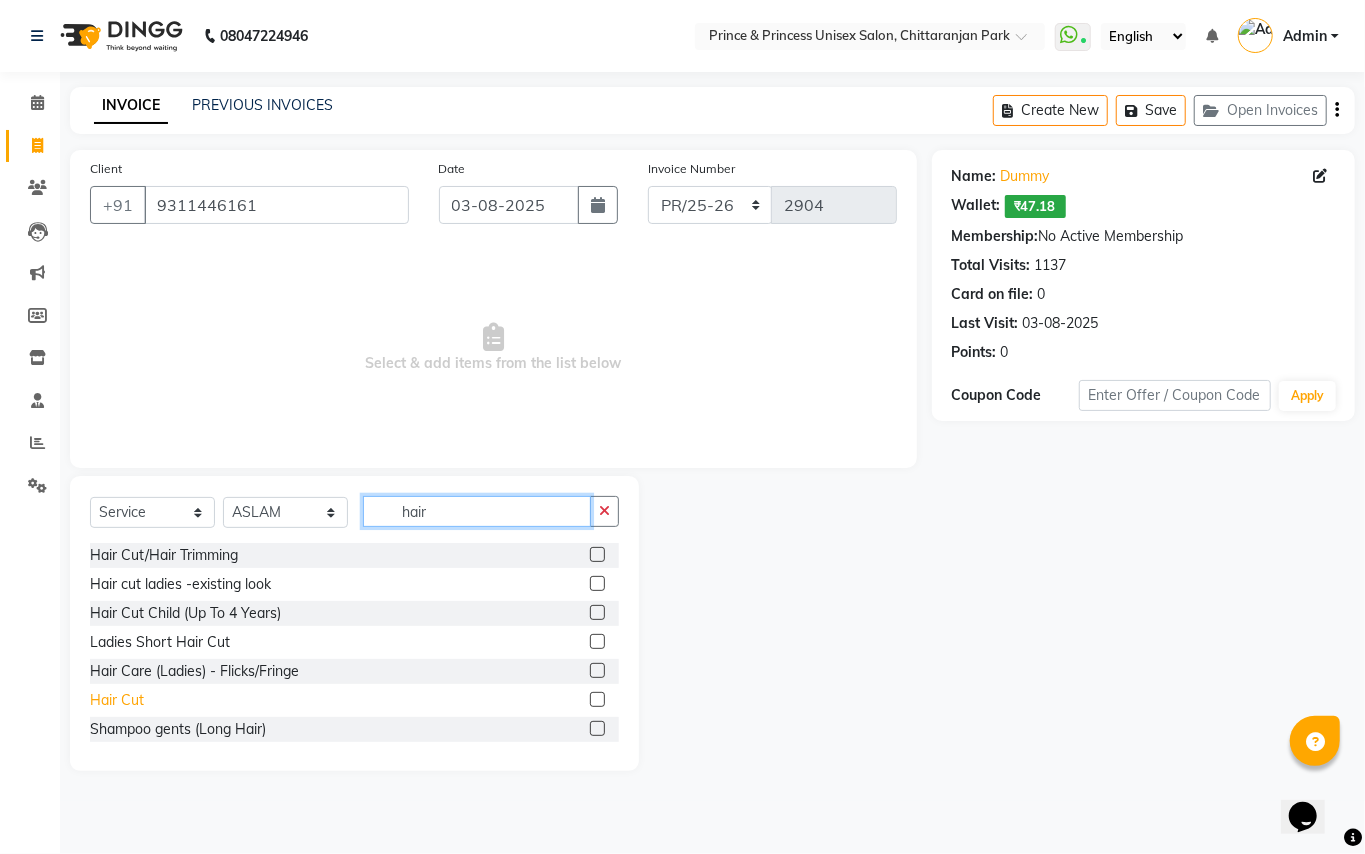 type on "hair" 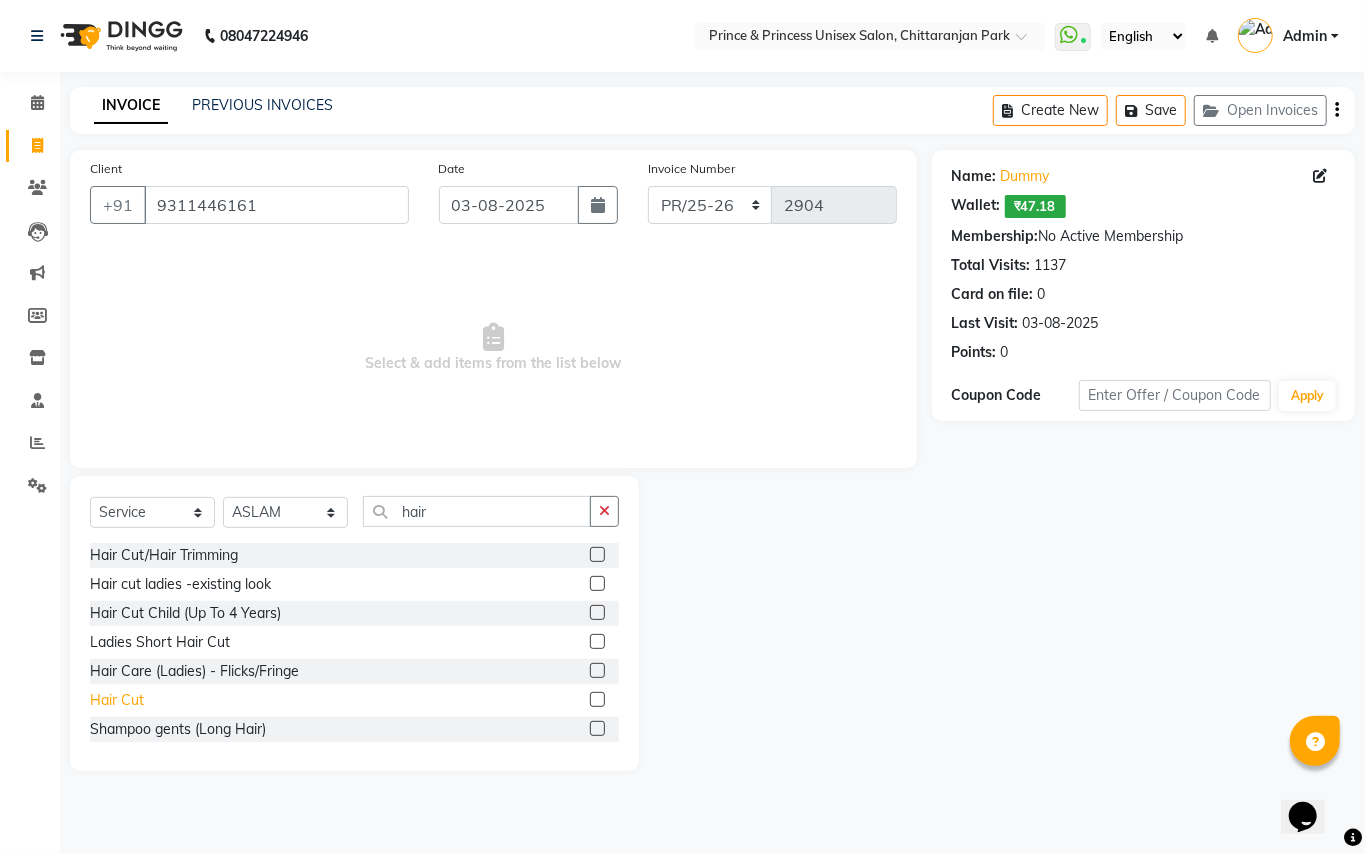 click on "Hair Cut" 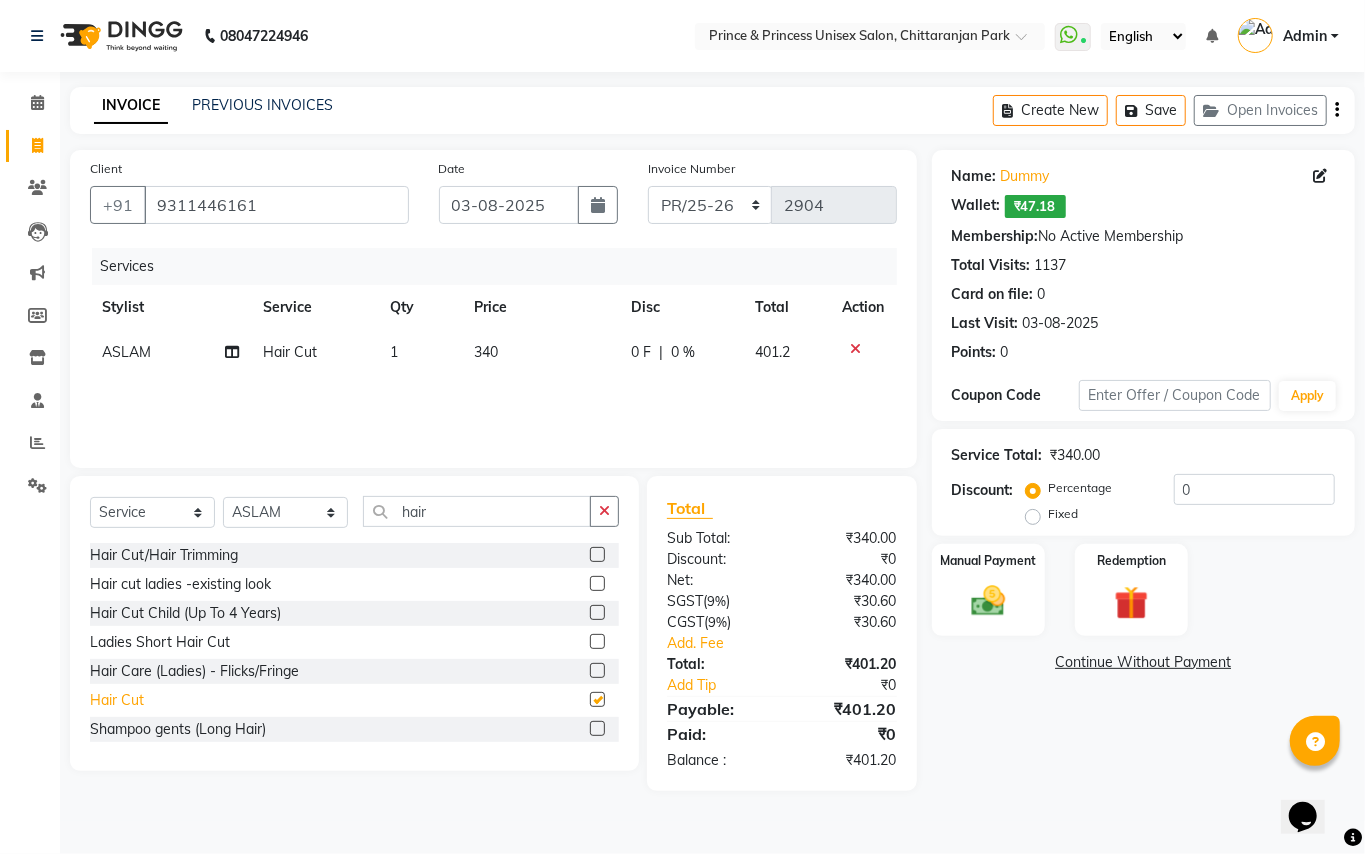 checkbox on "false" 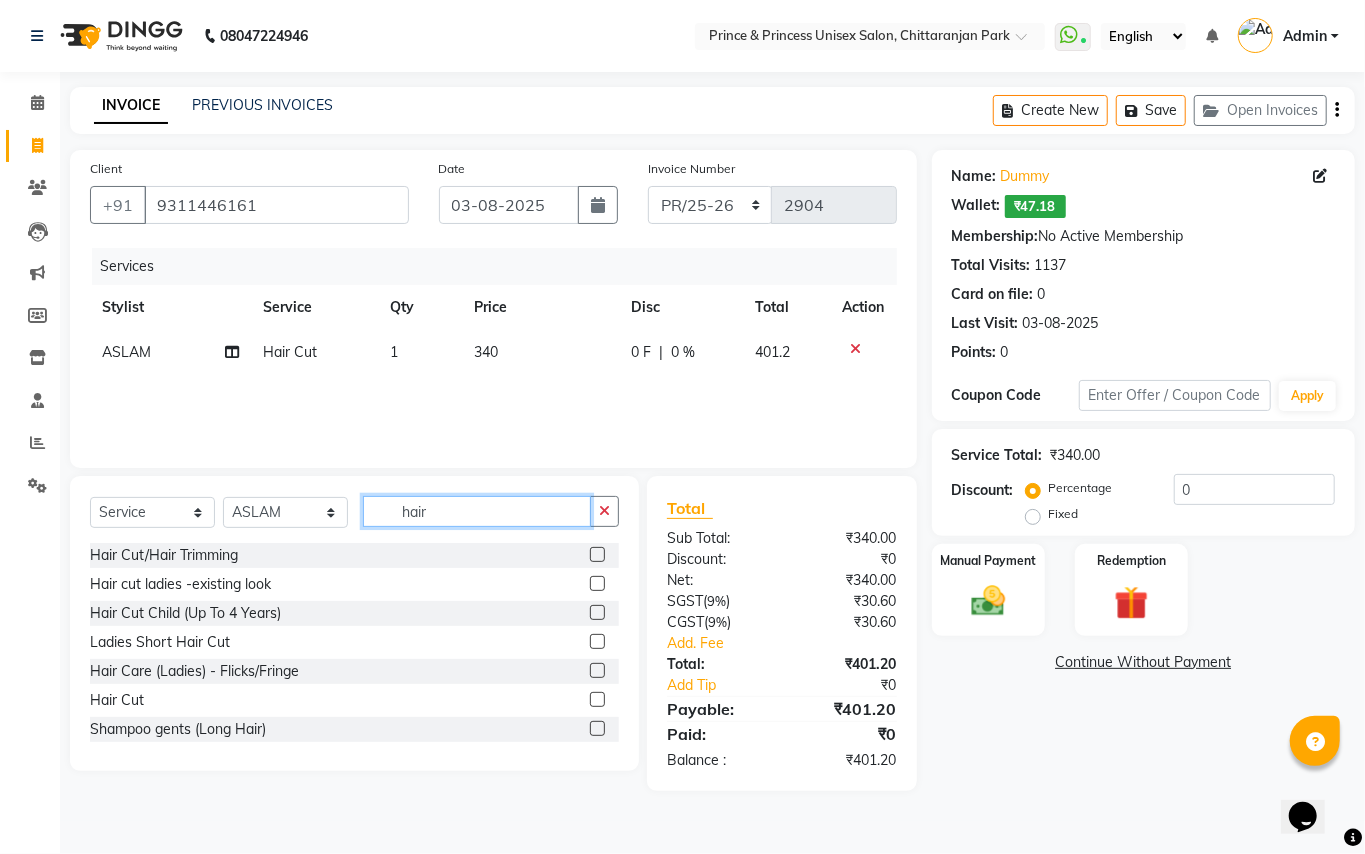 click on "hair" 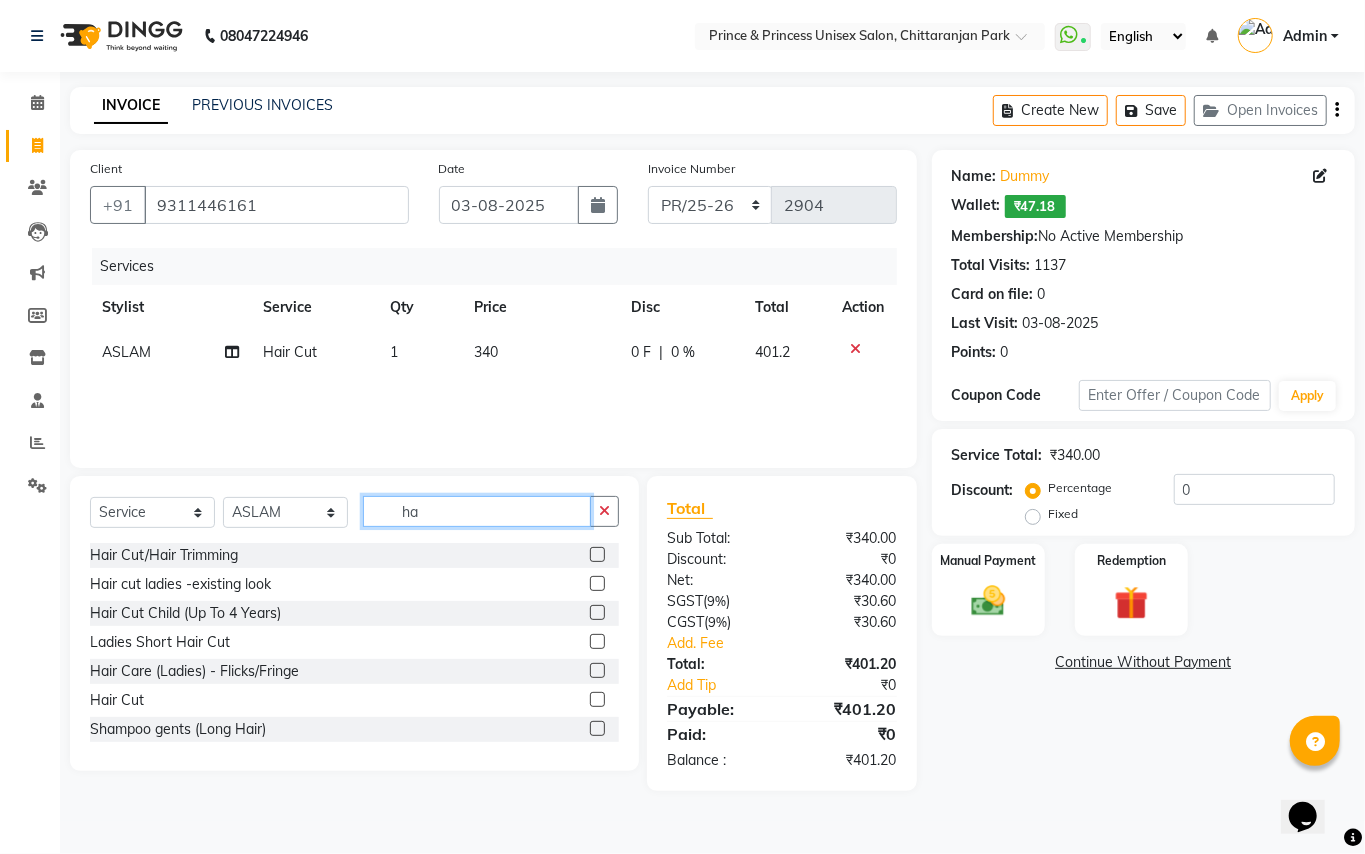 type on "h" 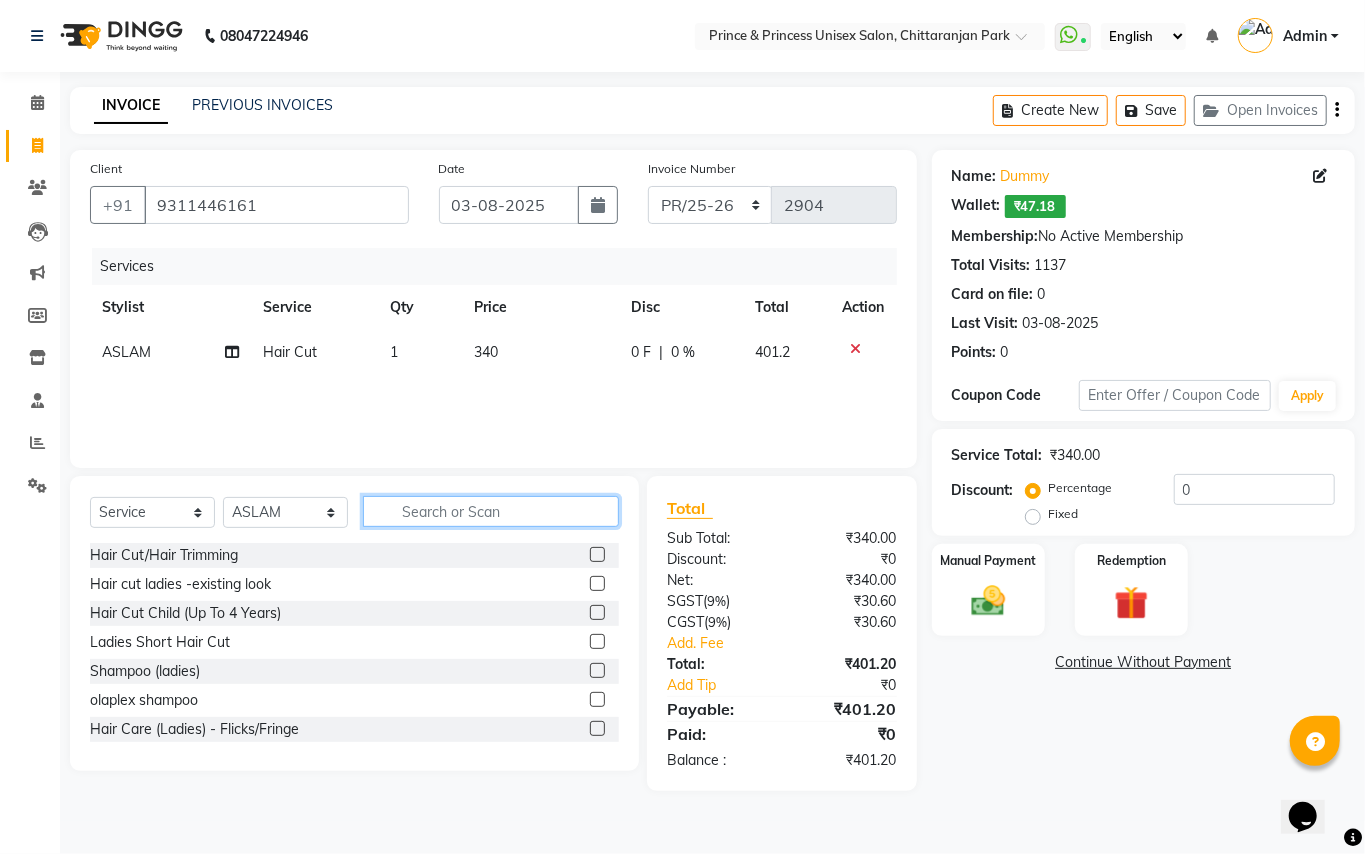 type 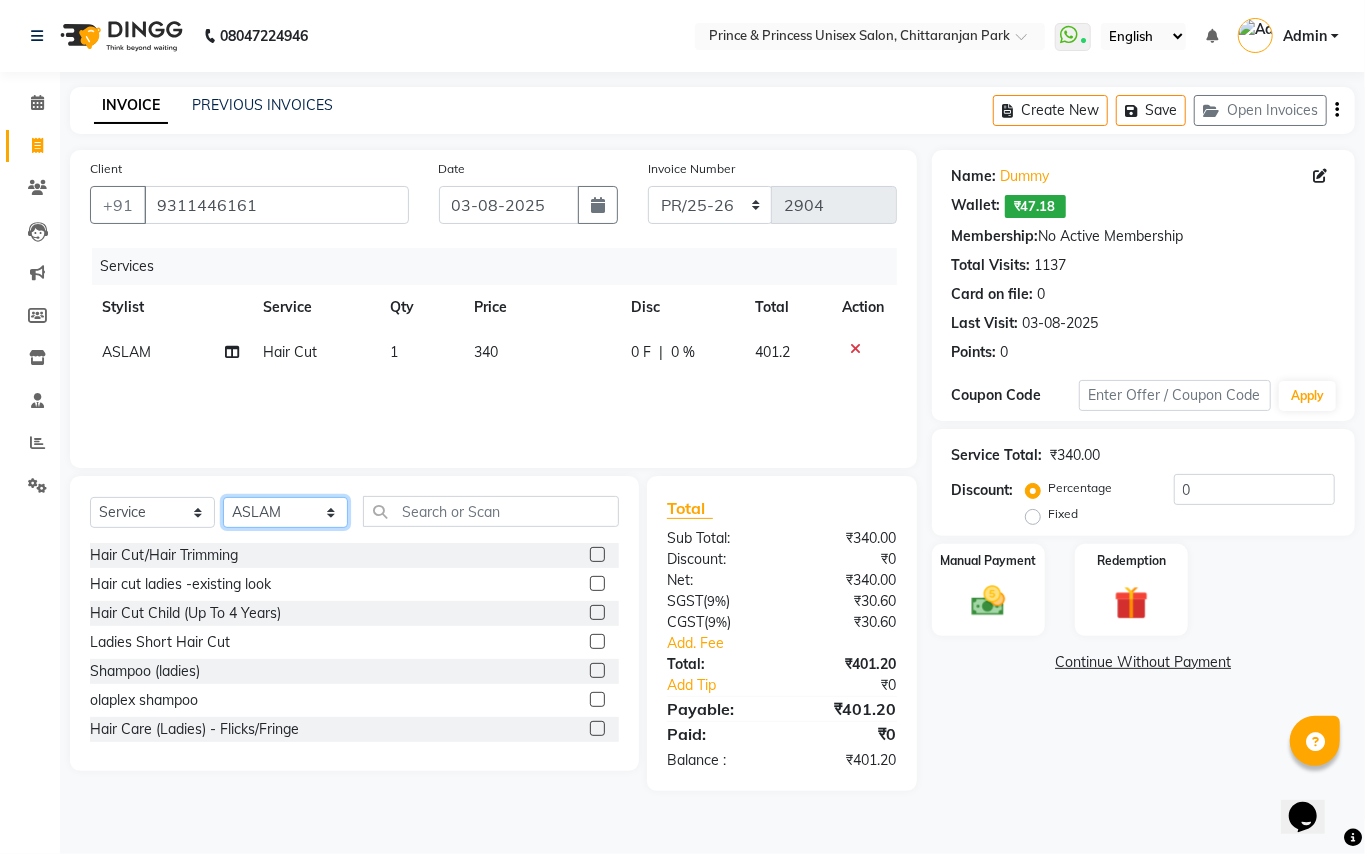 click on "Select Stylist ABHISHEK AJEET AJEET NEW ARUN ASLAM CHANDAN GUDDU MAHESH MANI MEENAKSHI MONU PINKI RAHUL RISHI SANDEEP SONIYA TABASSUM XYZ" 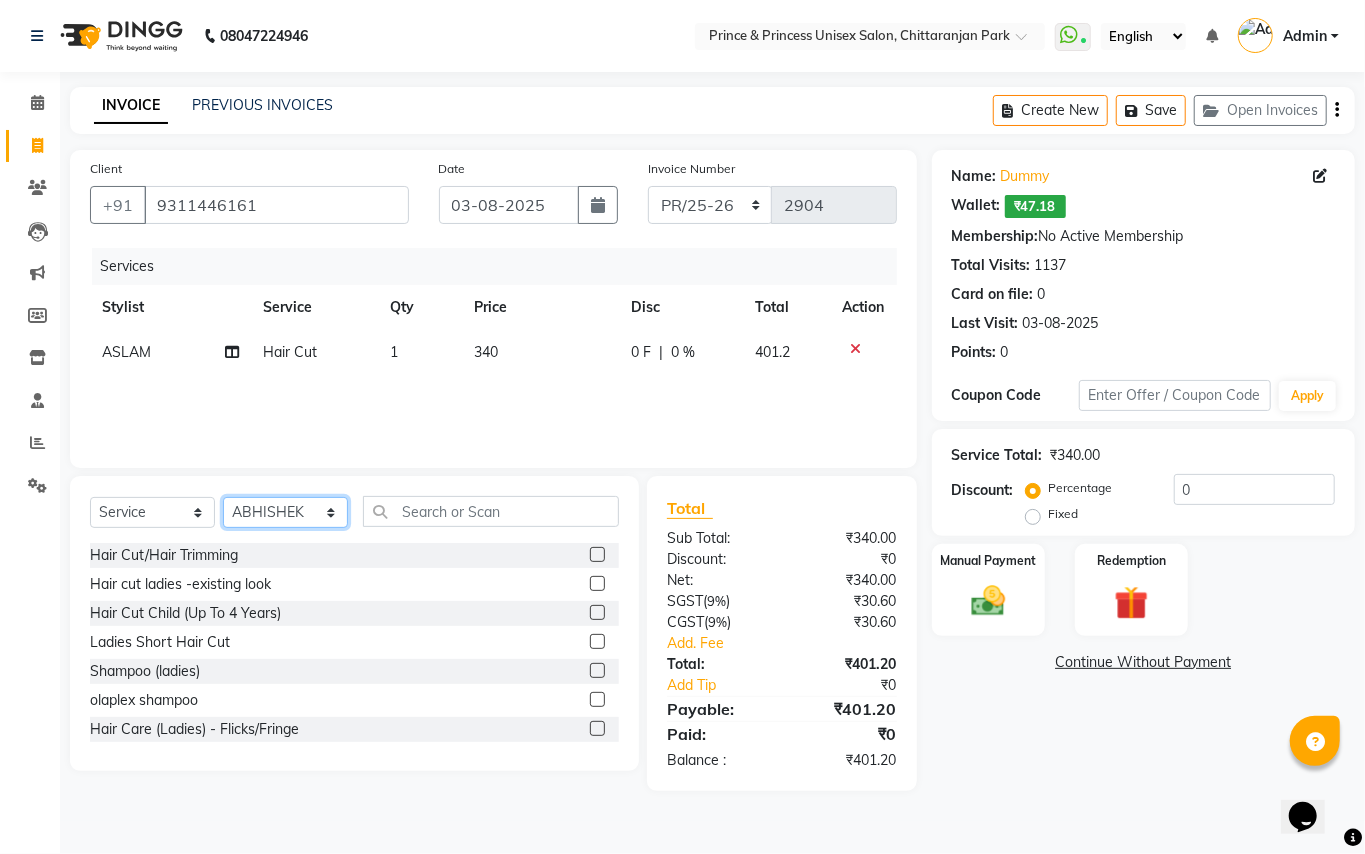 click on "Select Stylist ABHISHEK AJEET AJEET NEW ARUN ASLAM CHANDAN GUDDU MAHESH MANI MEENAKSHI MONU PINKI RAHUL RISHI SANDEEP SONIYA TABASSUM XYZ" 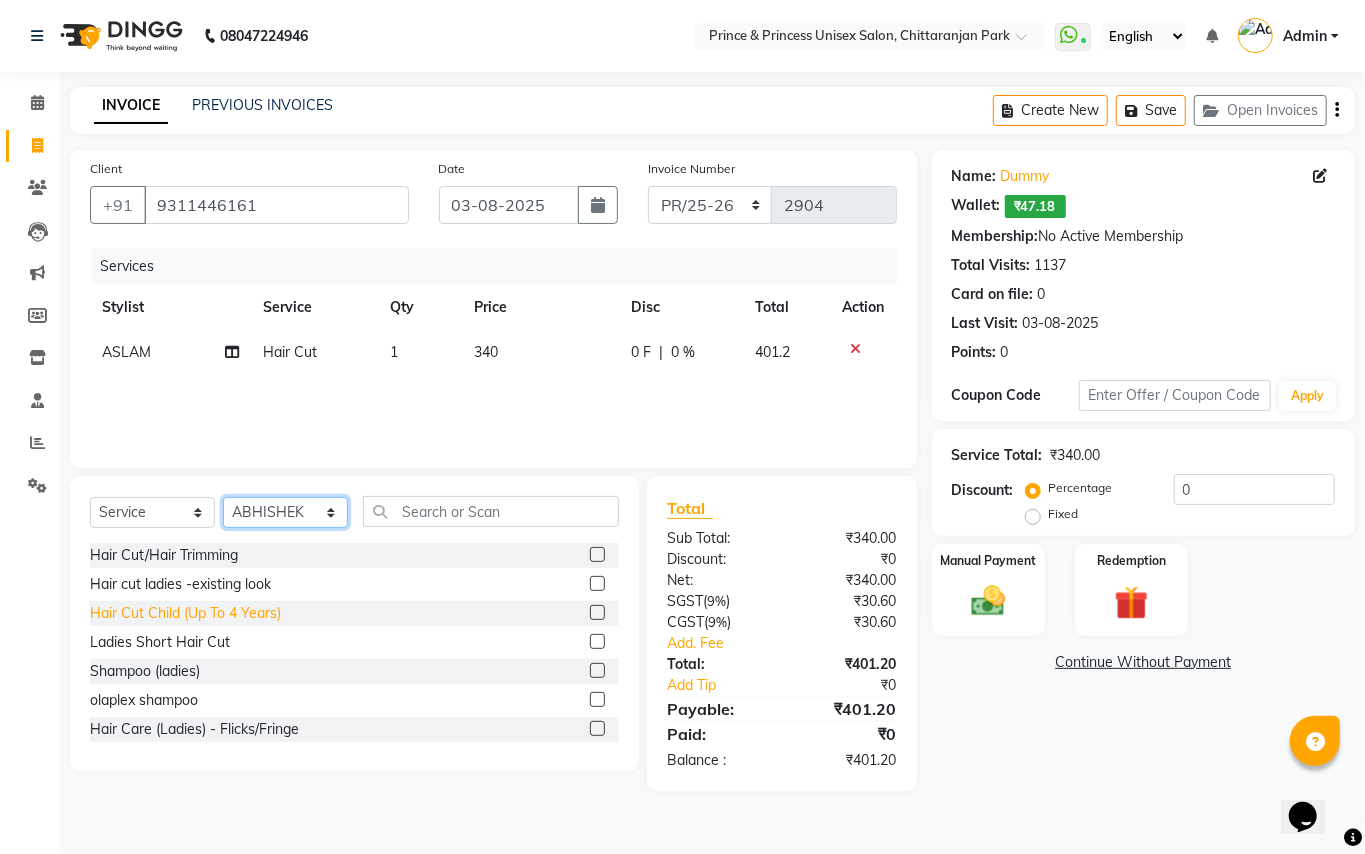 select on "63815" 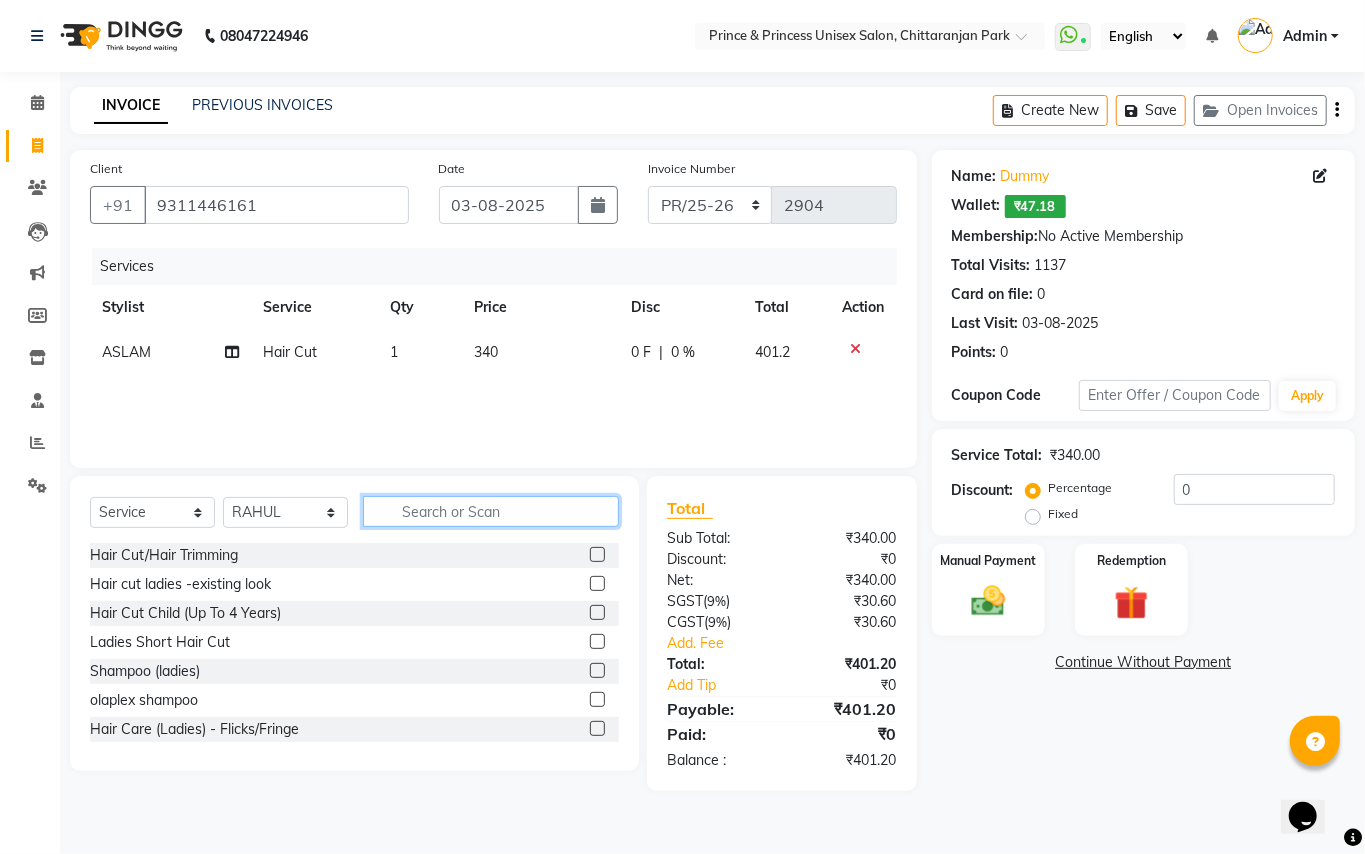 click 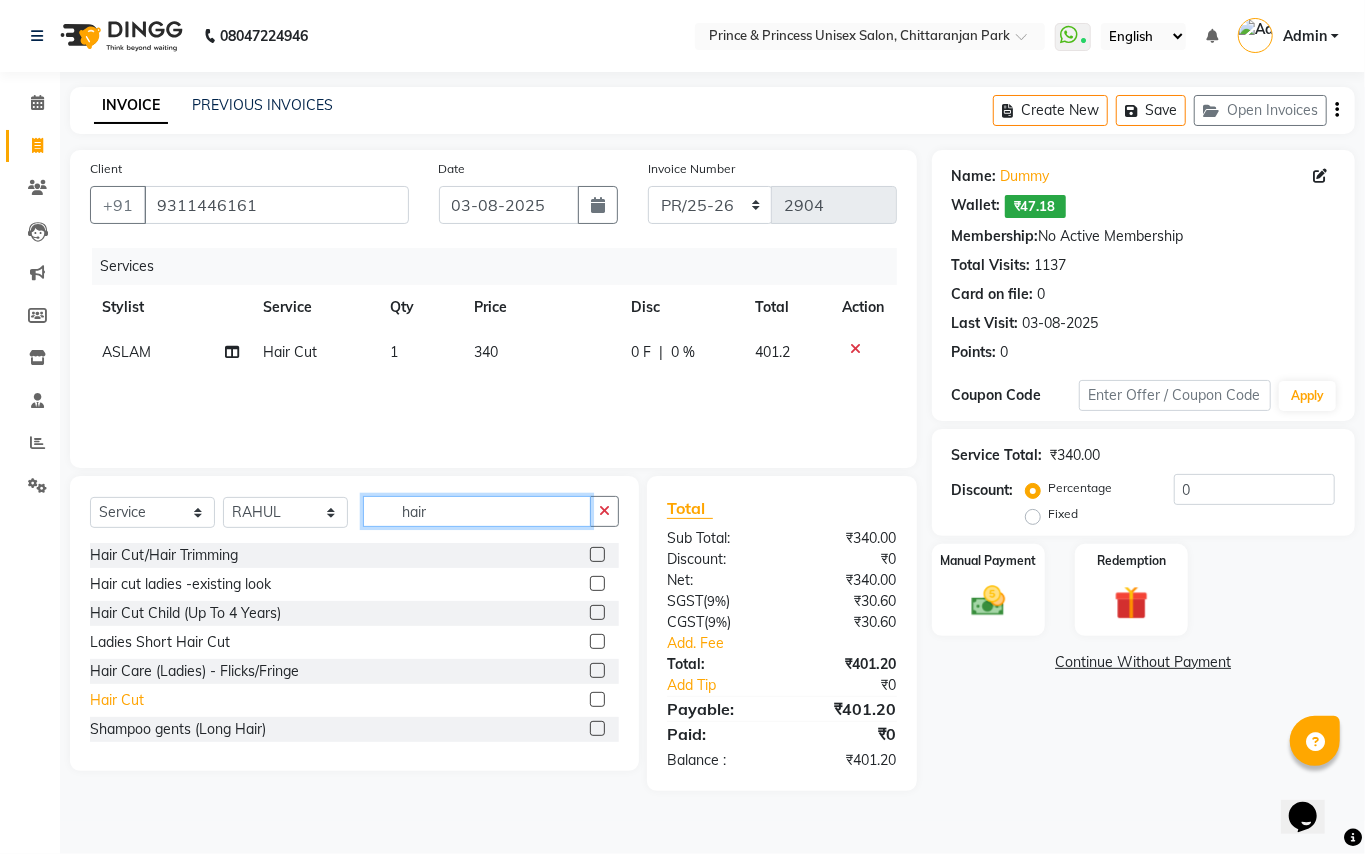 type on "hair" 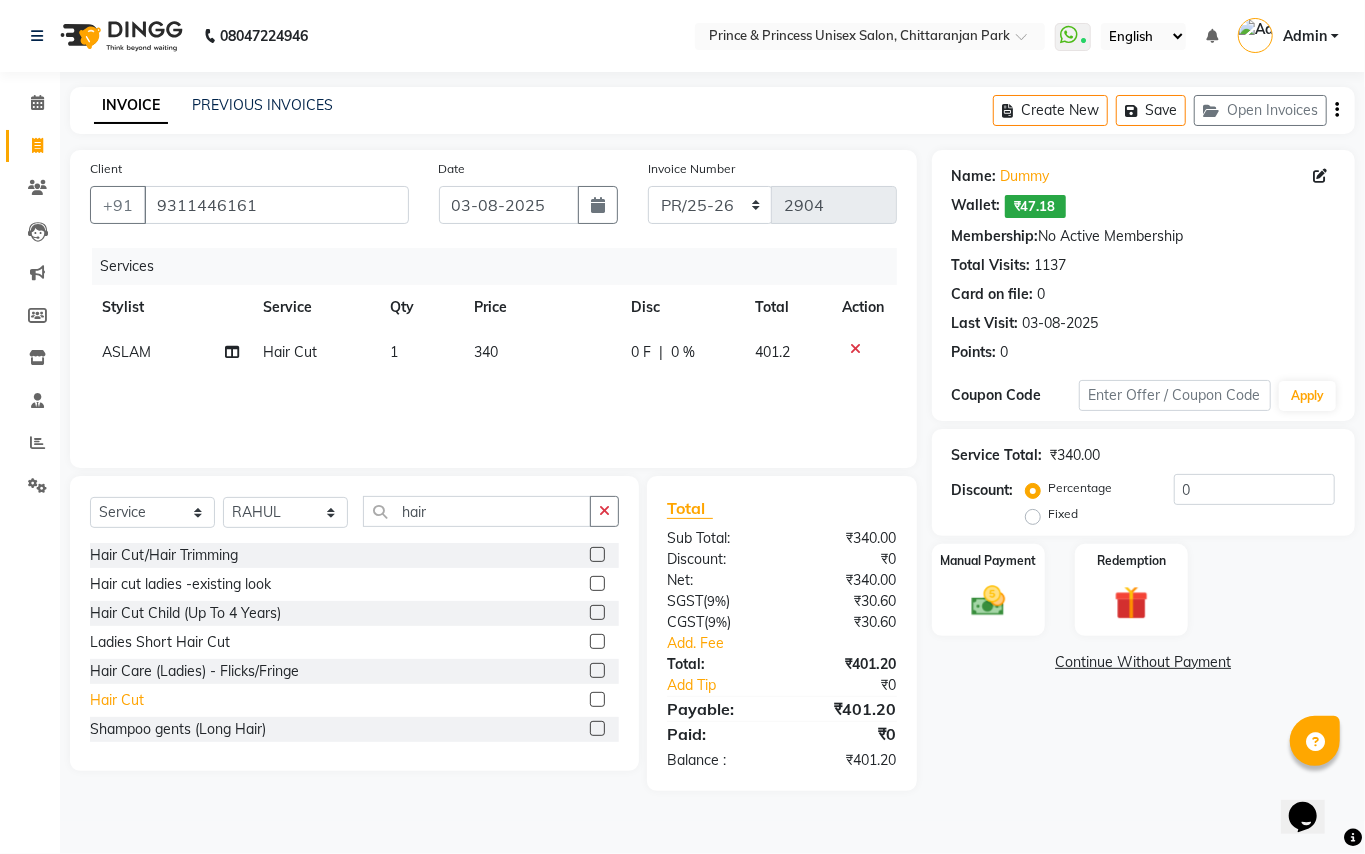 click on "Hair Cut" 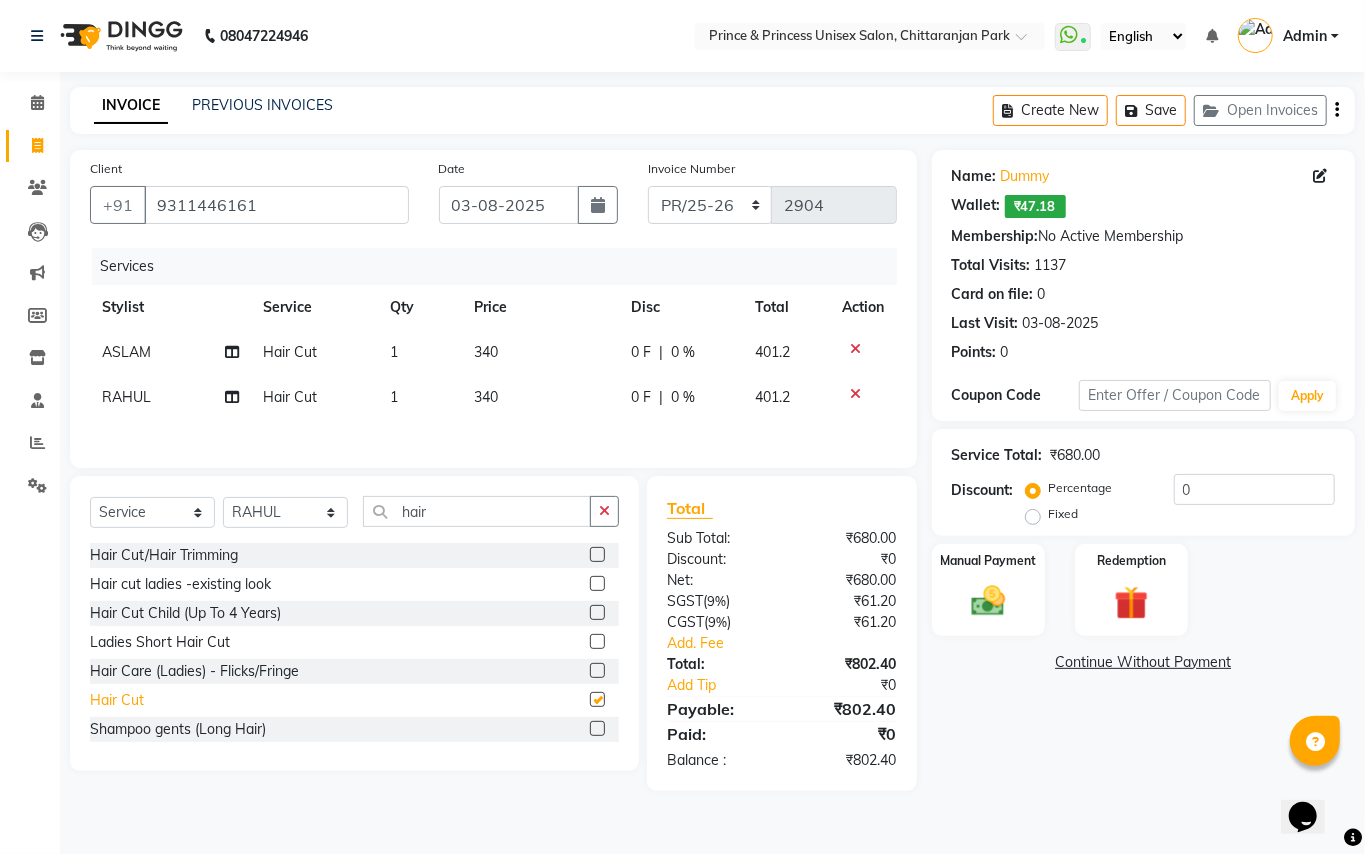 checkbox on "false" 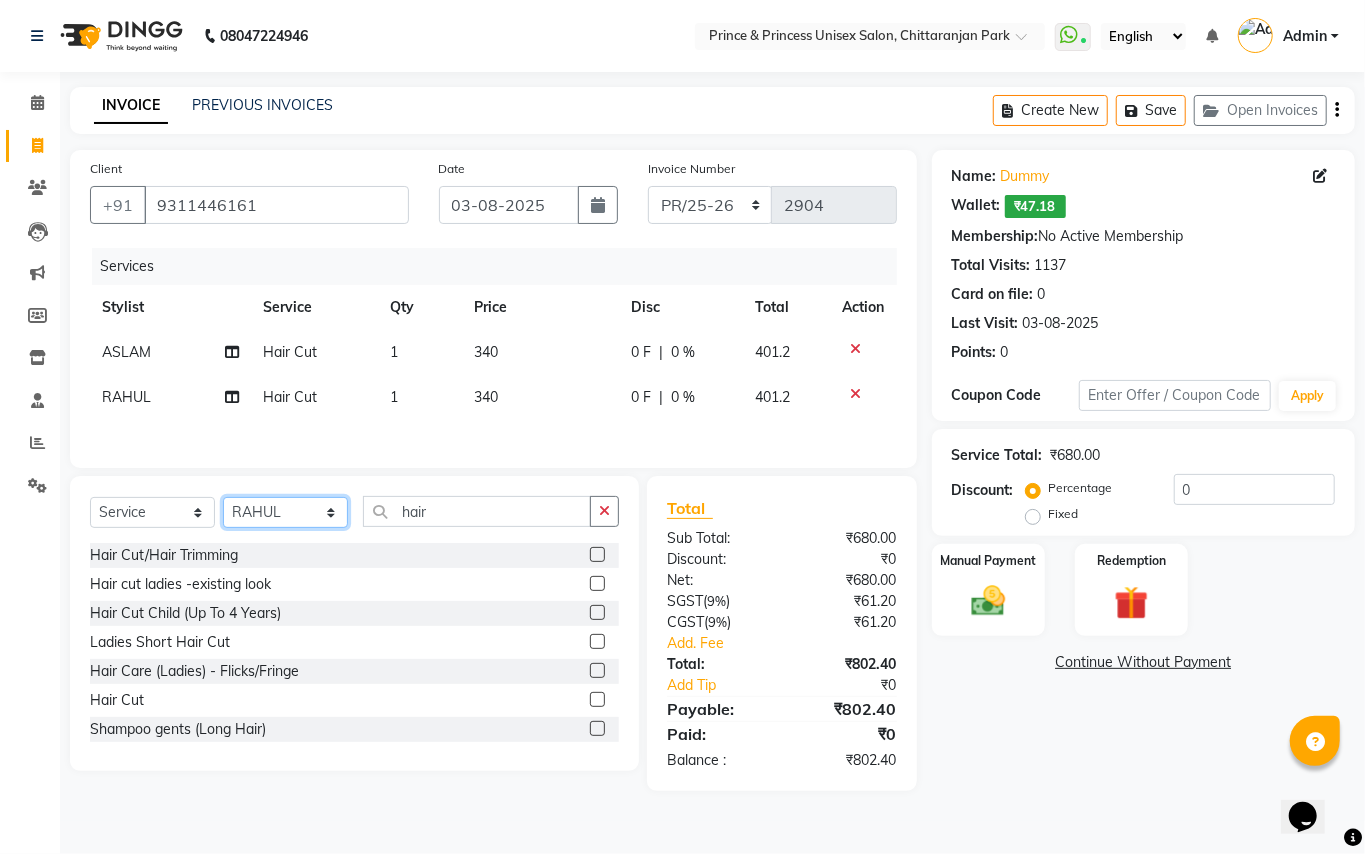 click on "Select Stylist ABHISHEK AJEET AJEET NEW ARUN ASLAM CHANDAN GUDDU MAHESH MANI MEENAKSHI MONU PINKI RAHUL RISHI SANDEEP SONIYA TABASSUM XYZ" 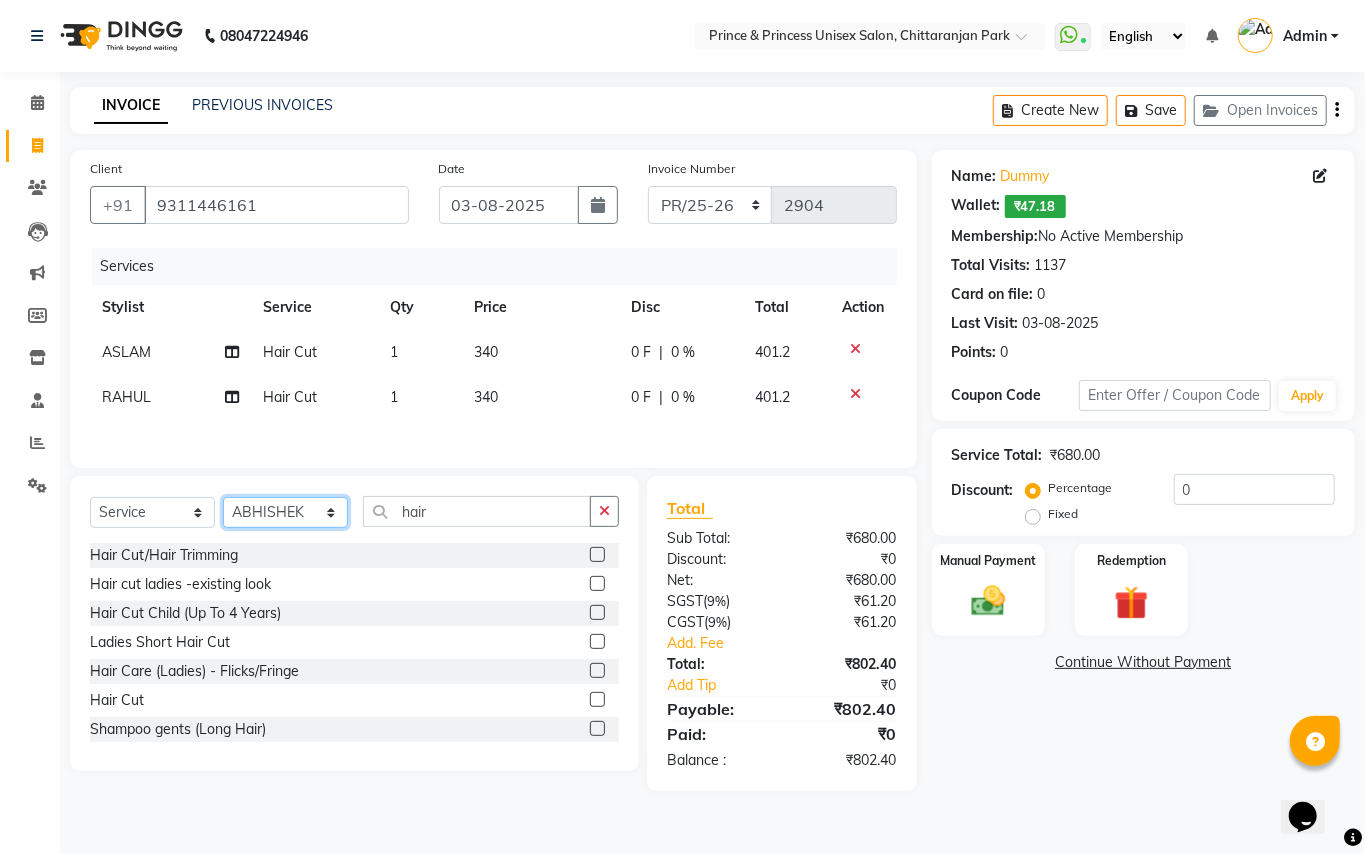 click on "Select Stylist ABHISHEK AJEET AJEET NEW ARUN ASLAM CHANDAN GUDDU MAHESH MANI MEENAKSHI MONU PINKI RAHUL RISHI SANDEEP SONIYA TABASSUM XYZ" 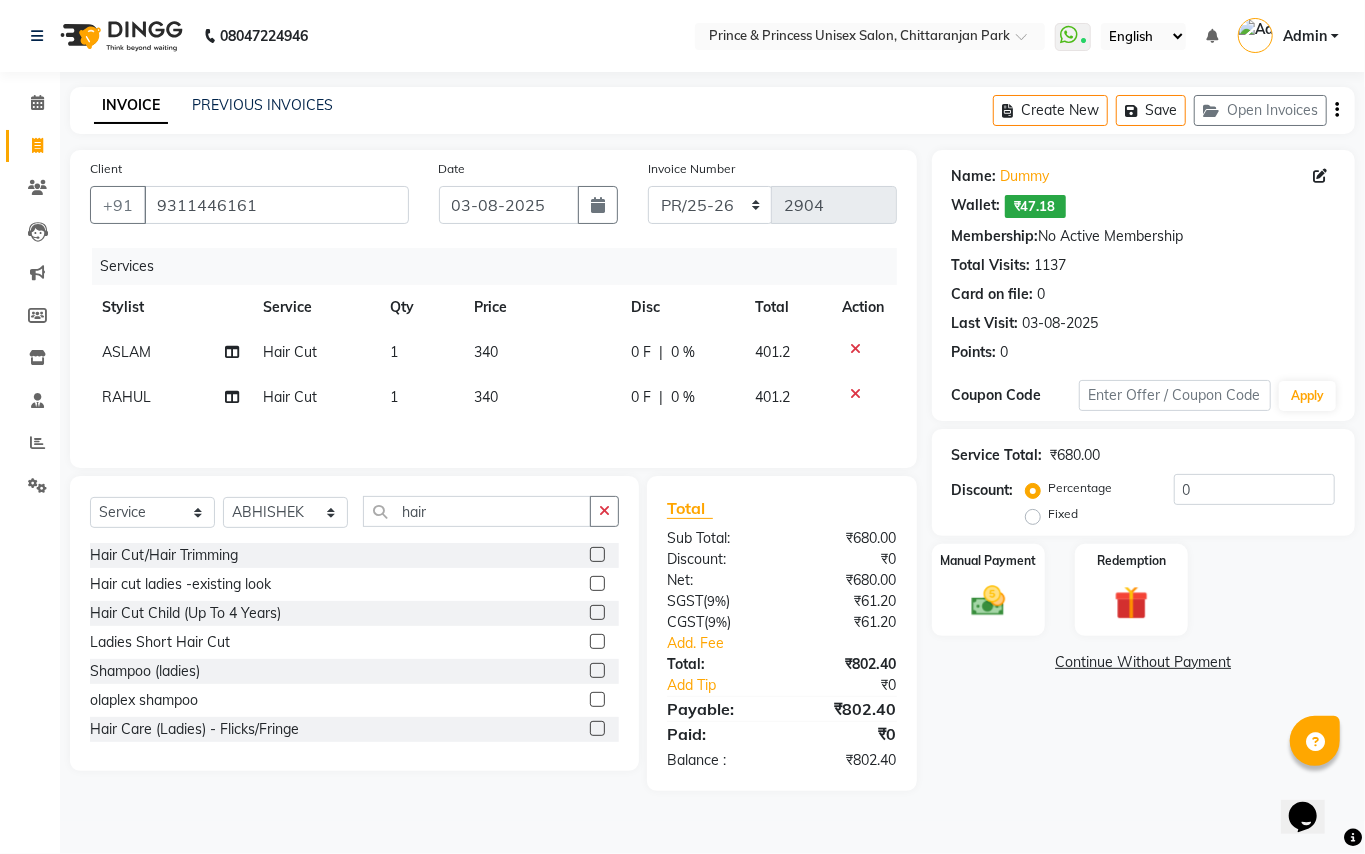 click 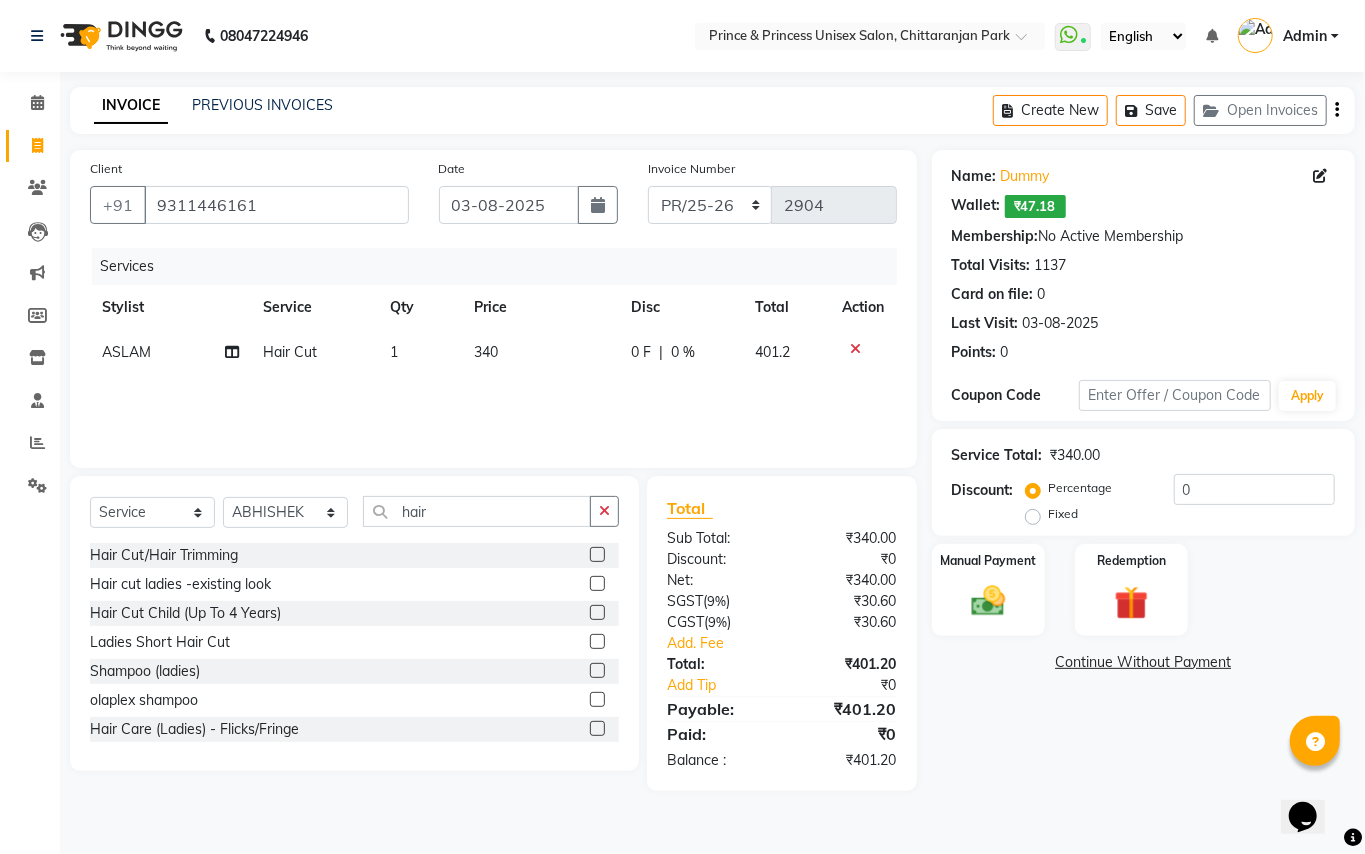 click on "Hair Cut Child (Up To 4 Years)" 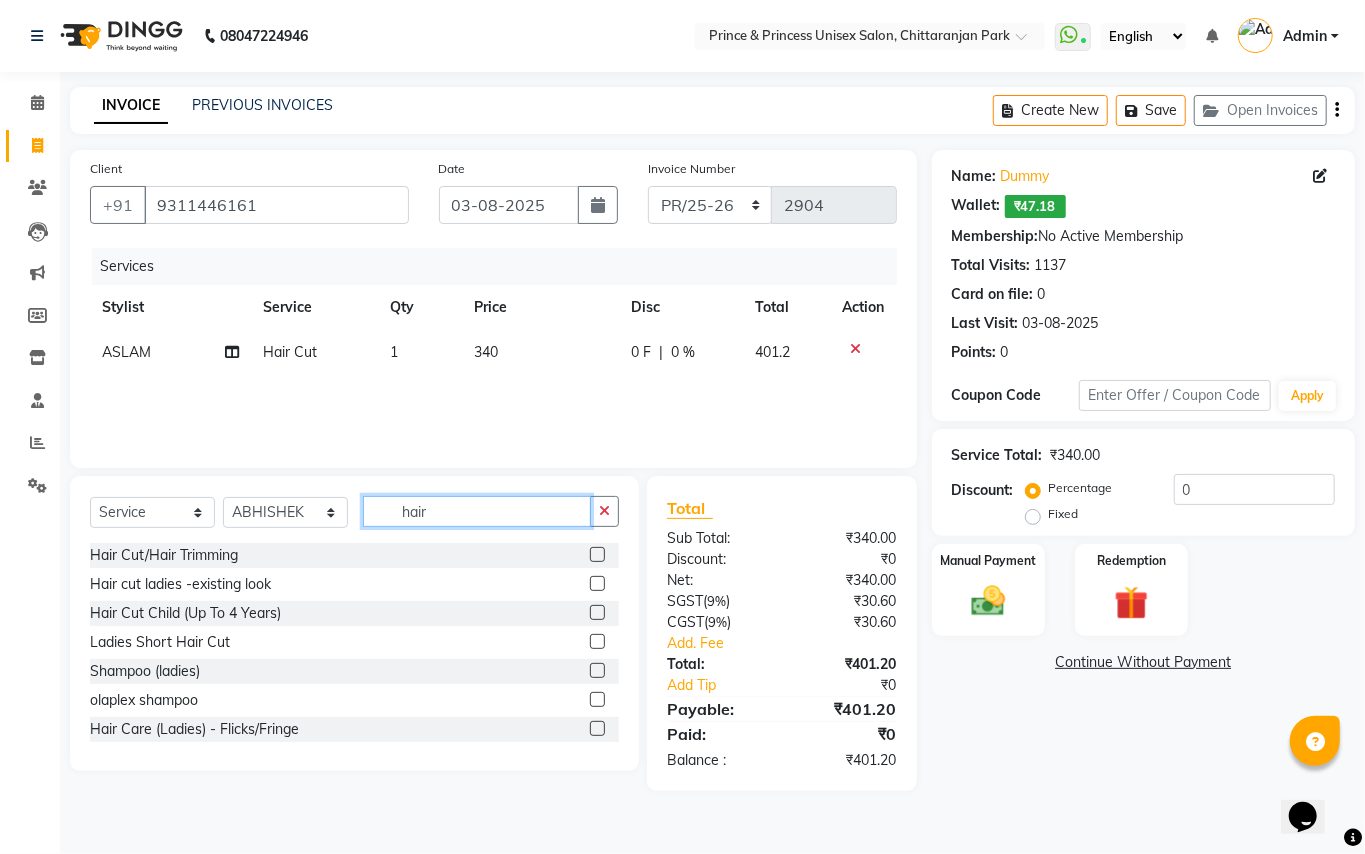 click on "hair" 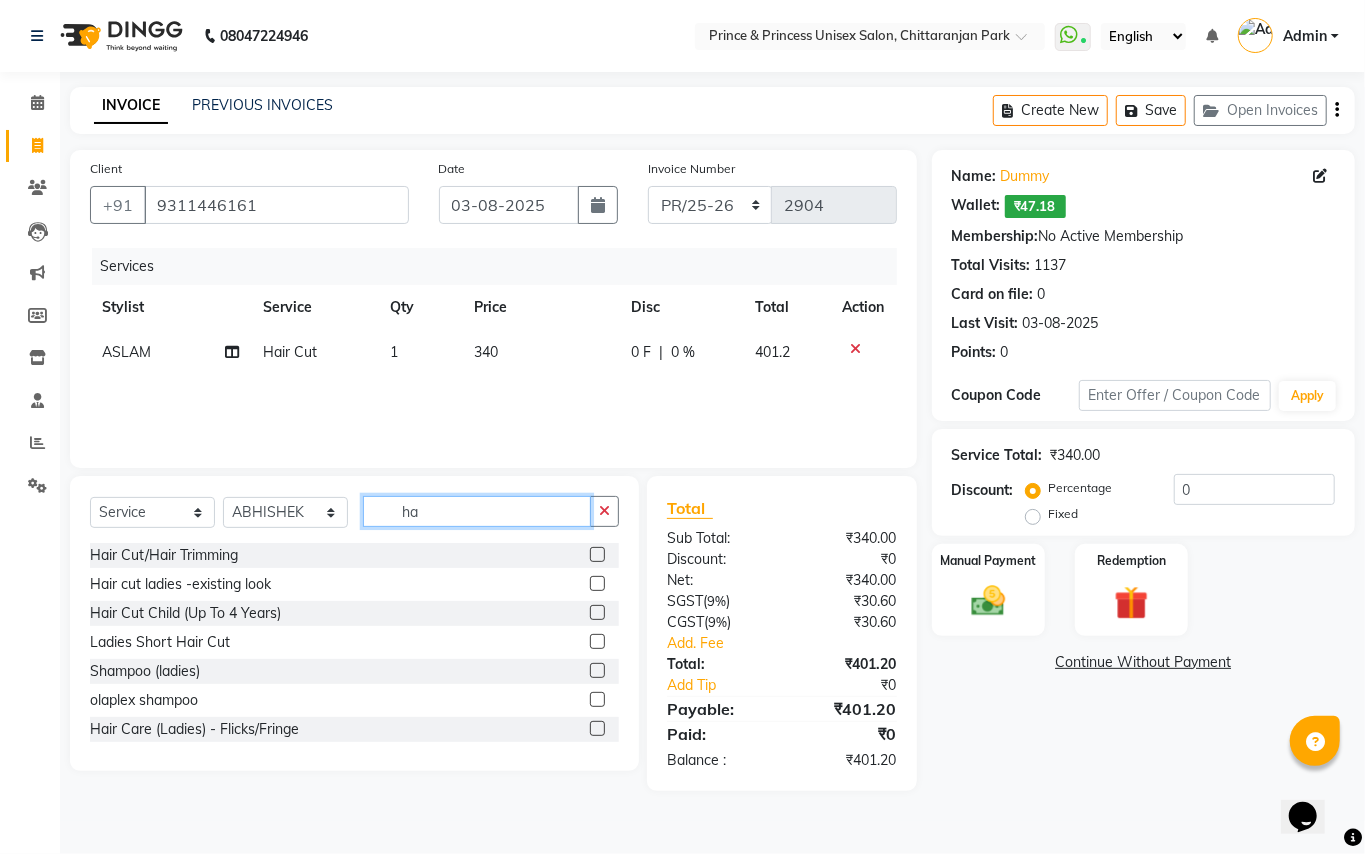 type on "h" 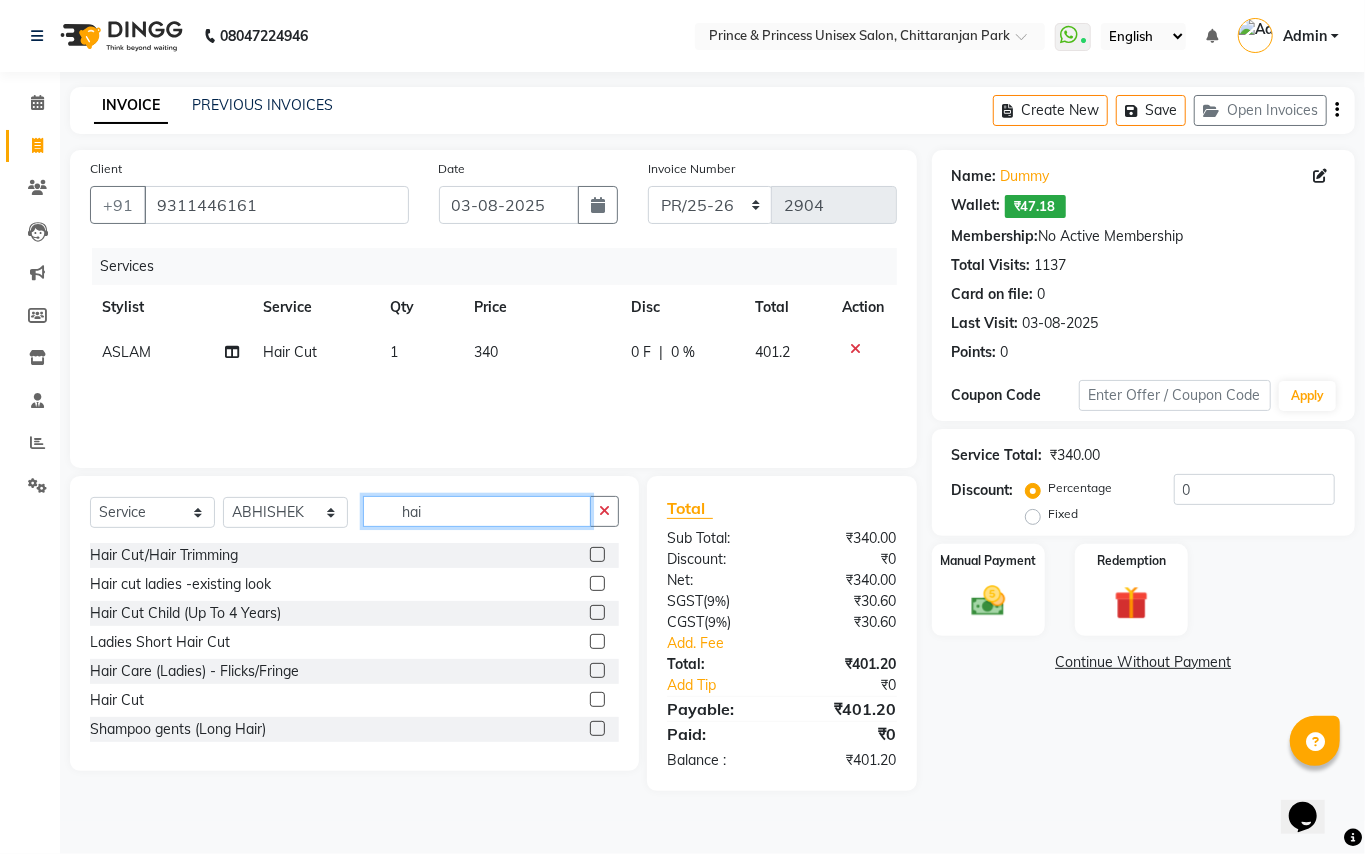 type on "hair" 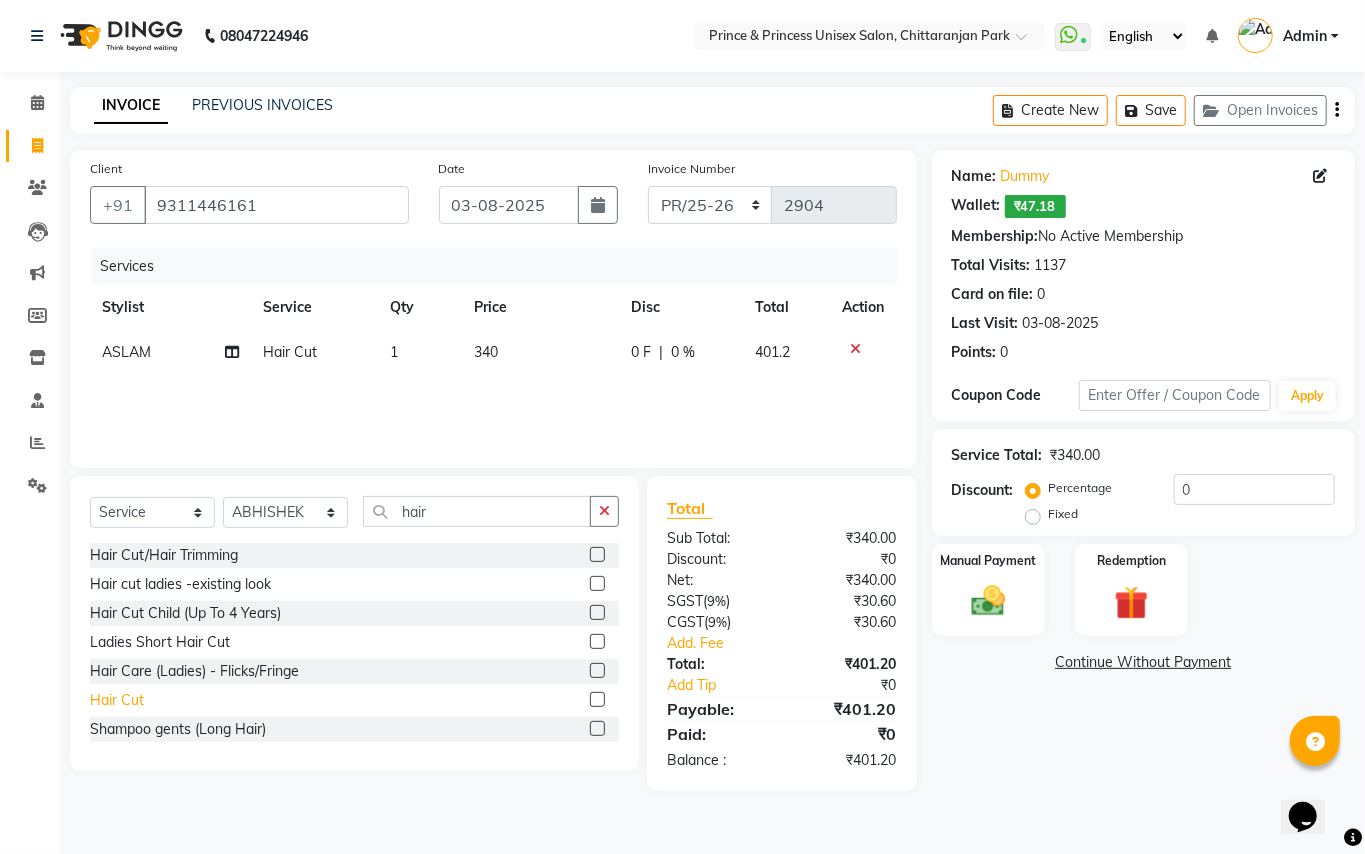 click on "Hair Cut" 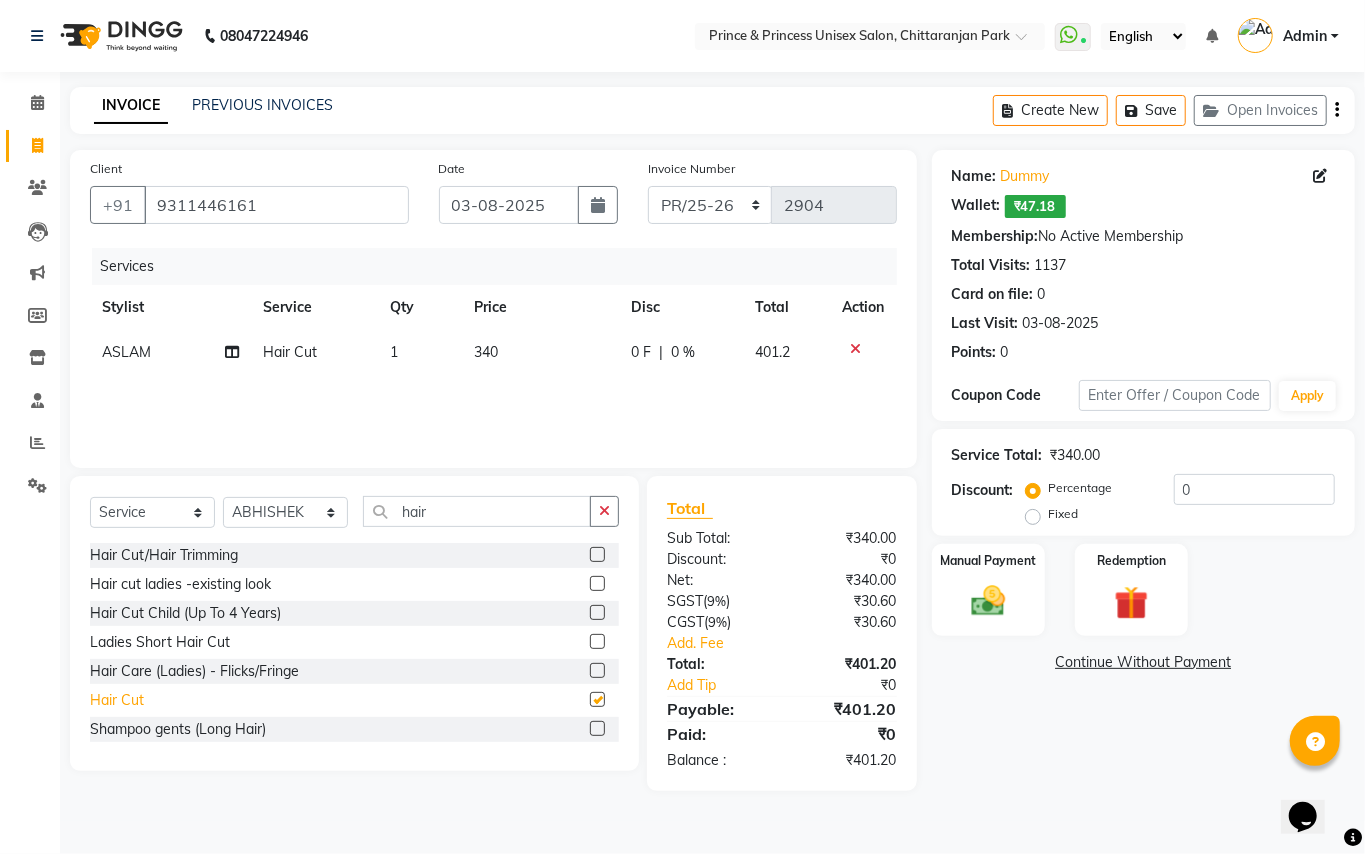 checkbox on "false" 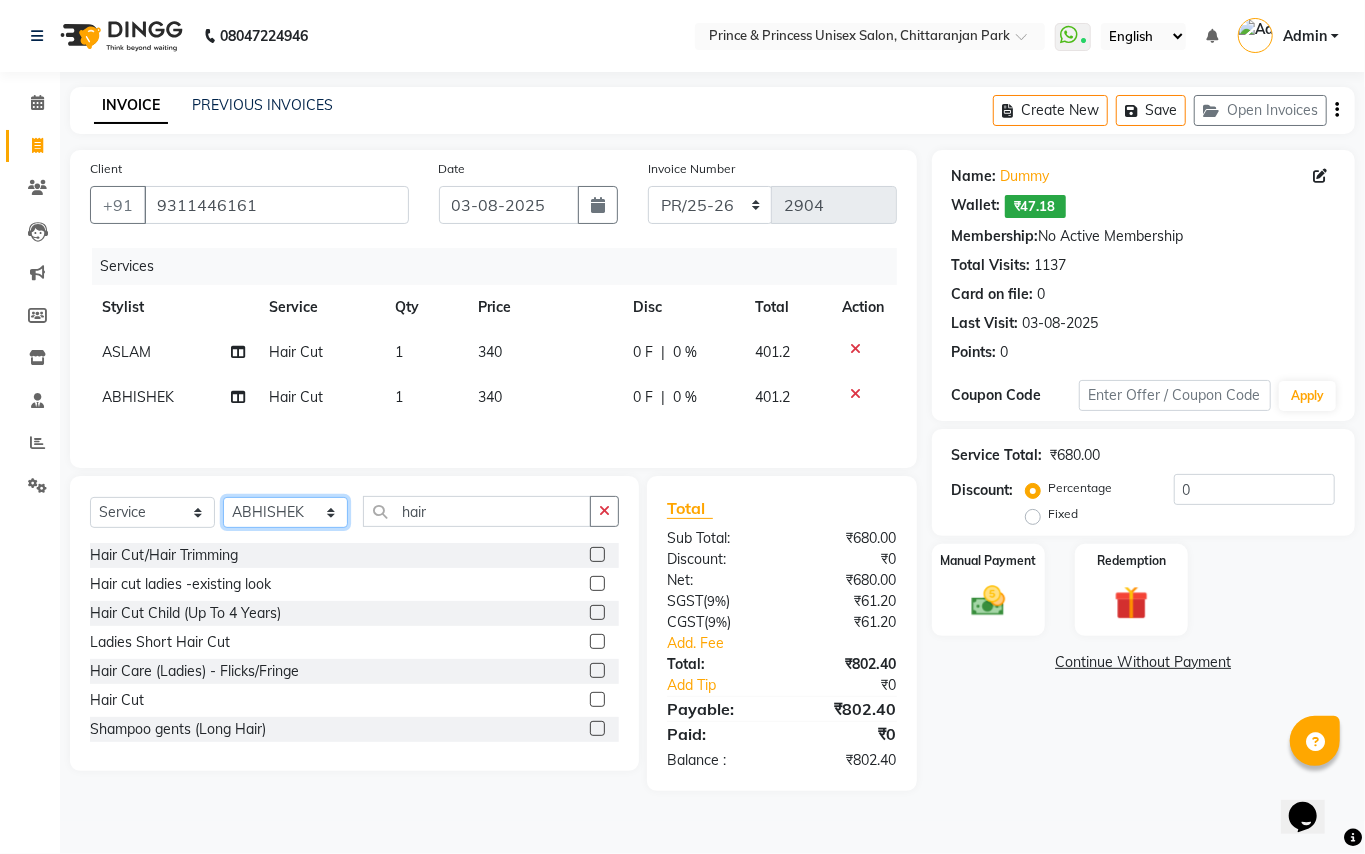 click on "Select Stylist ABHISHEK AJEET AJEET NEW ARUN ASLAM CHANDAN GUDDU MAHESH MANI MEENAKSHI MONU PINKI RAHUL RISHI SANDEEP SONIYA TABASSUM XYZ" 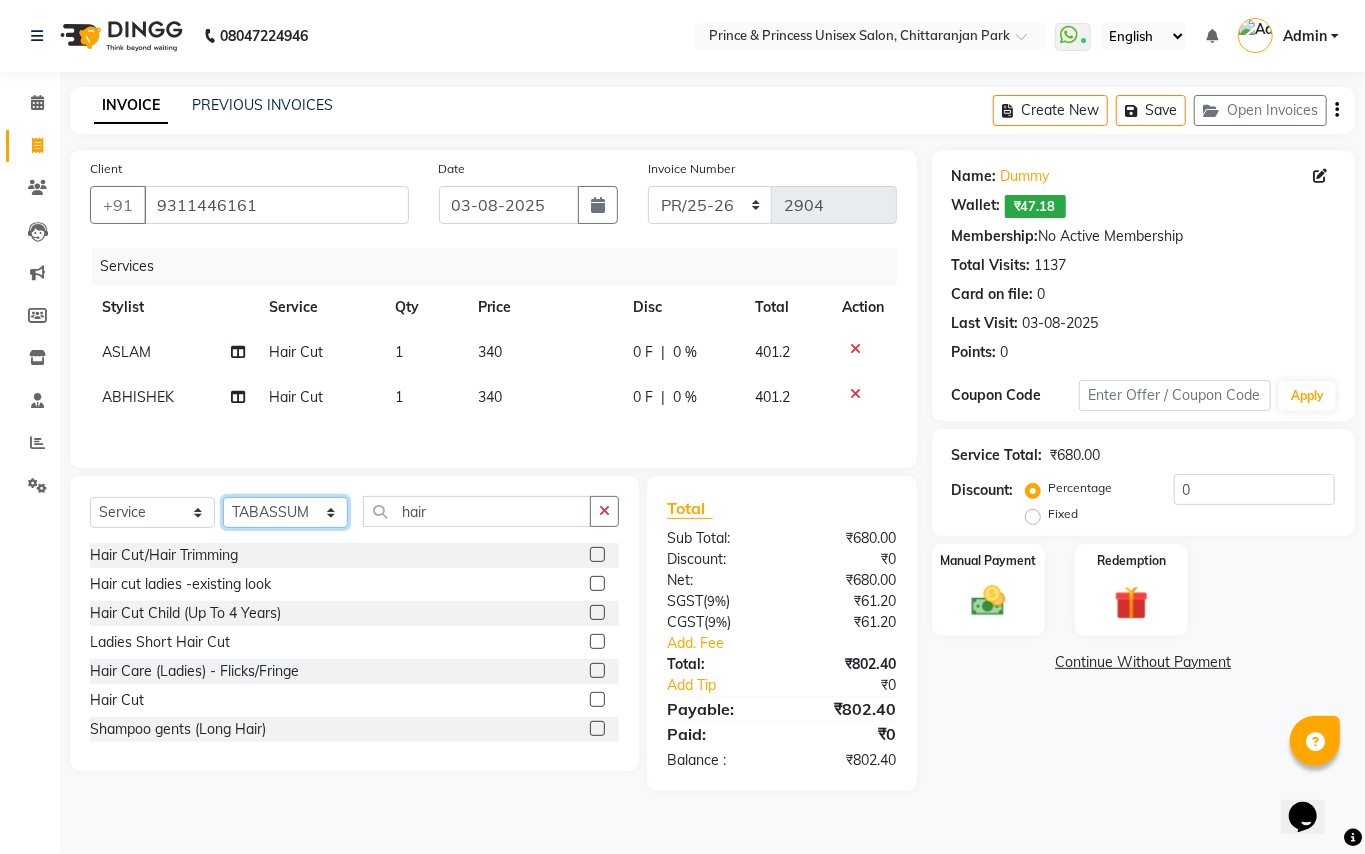click on "Select Stylist ABHISHEK AJEET AJEET NEW ARUN ASLAM CHANDAN GUDDU MAHESH MANI MEENAKSHI MONU PINKI RAHUL RISHI SANDEEP SONIYA TABASSUM XYZ" 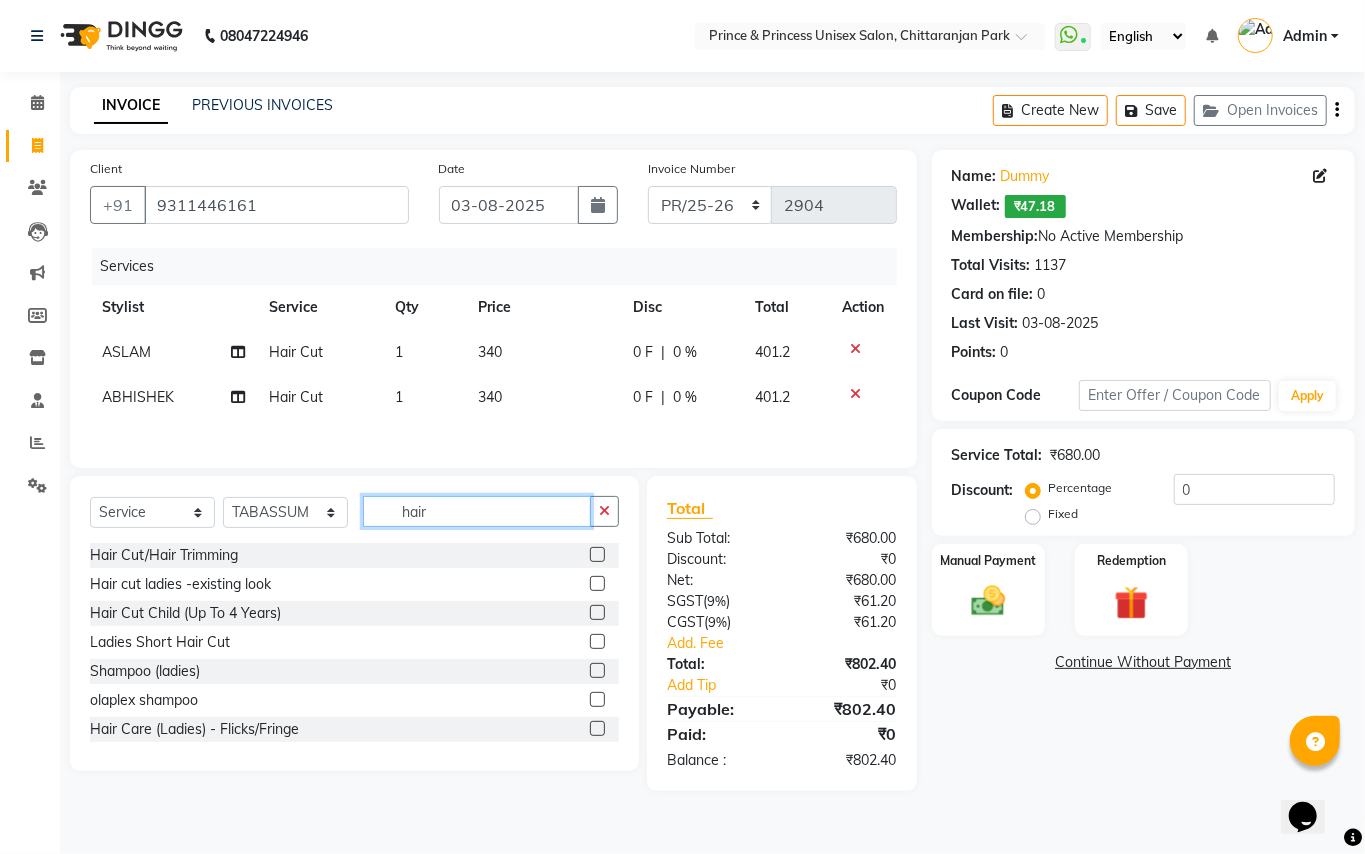 click on "hair" 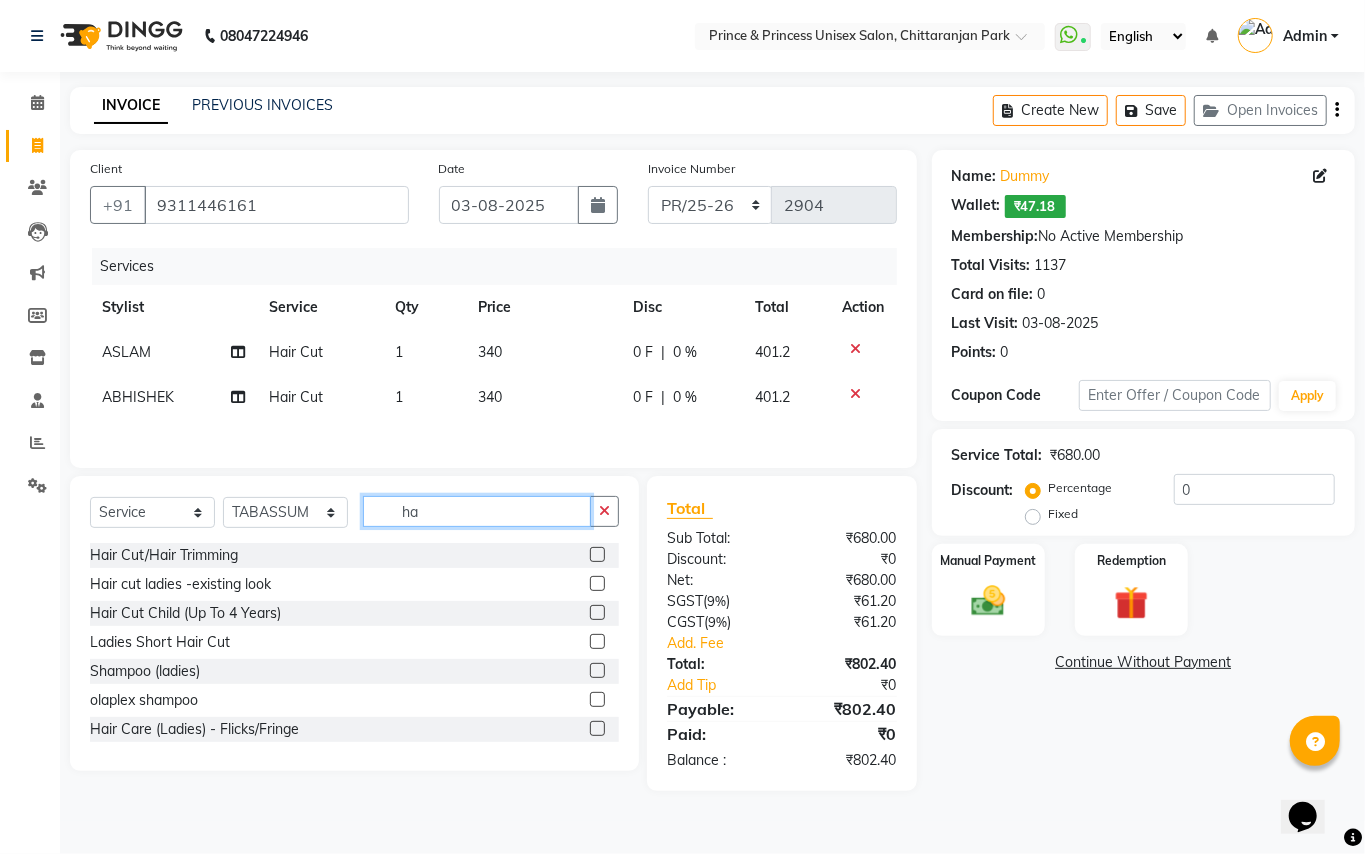 type on "h" 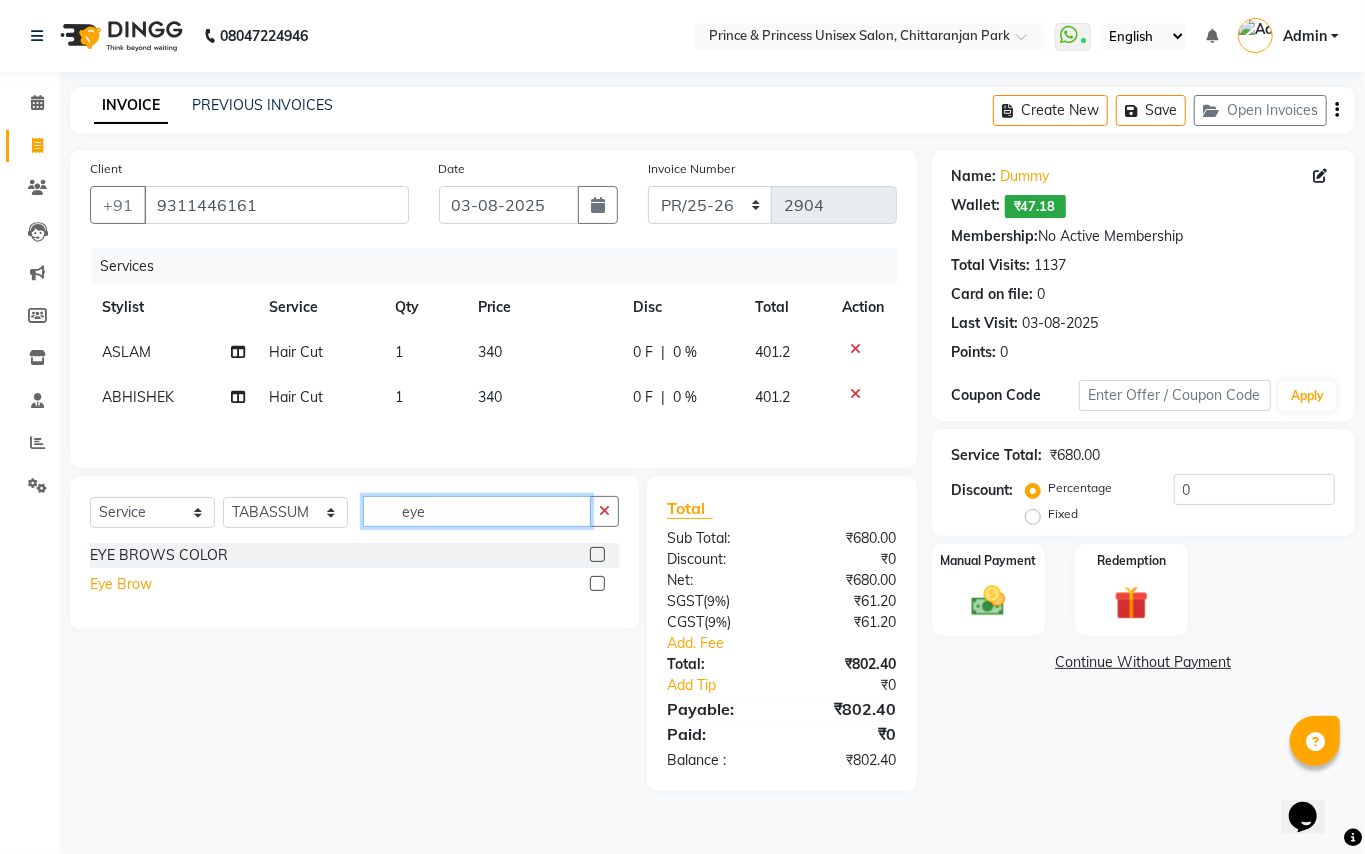 type on "eye" 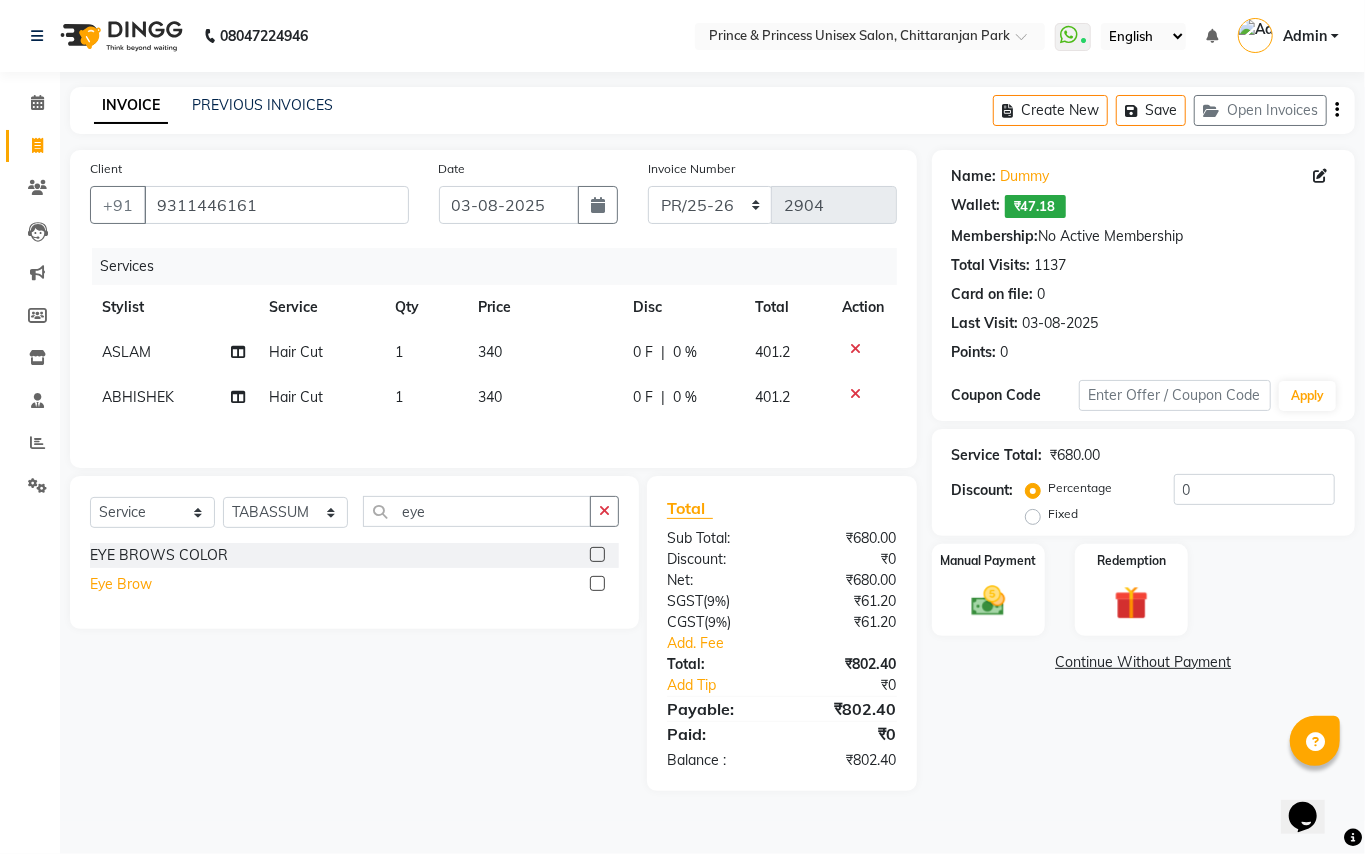 click on "Eye Brow" 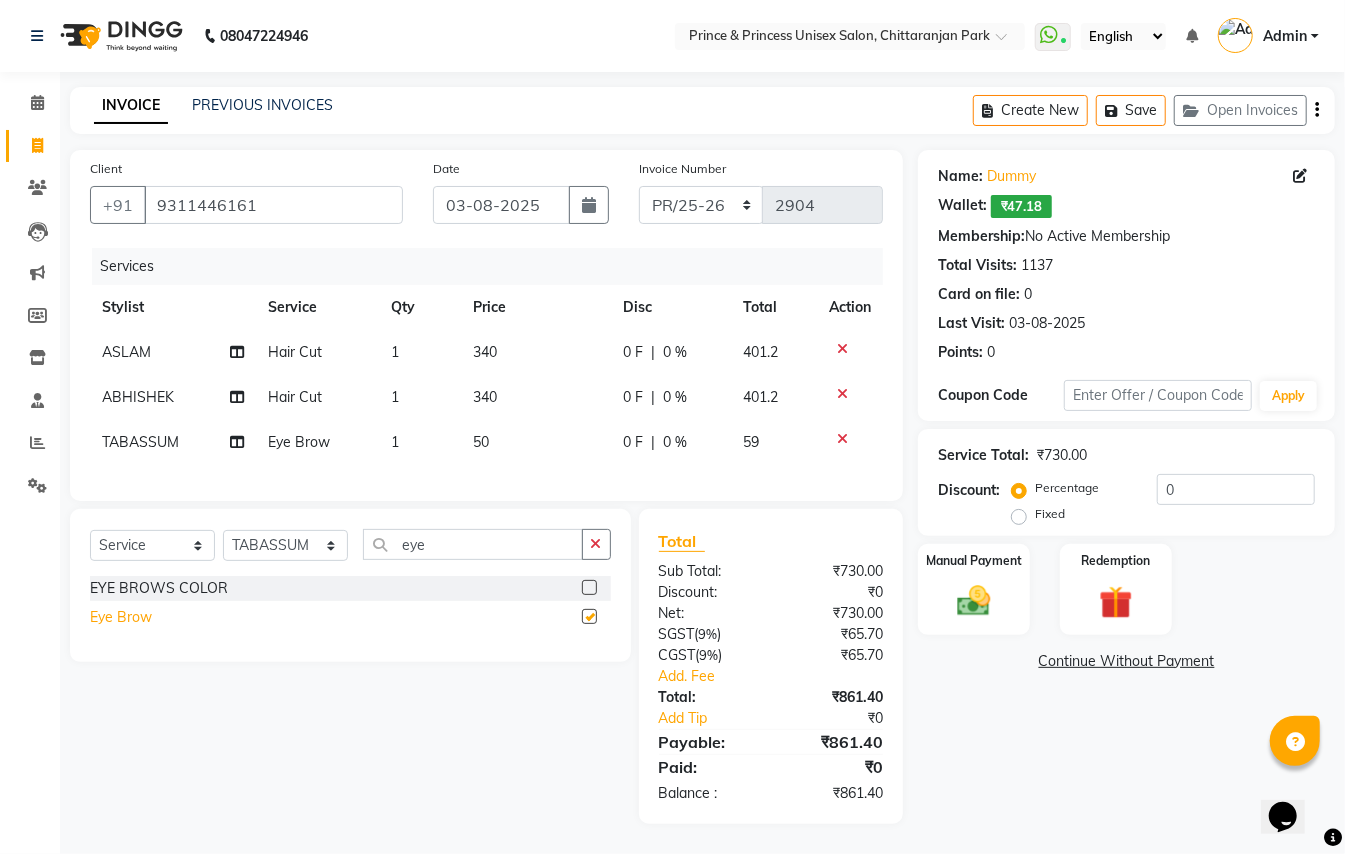 checkbox on "false" 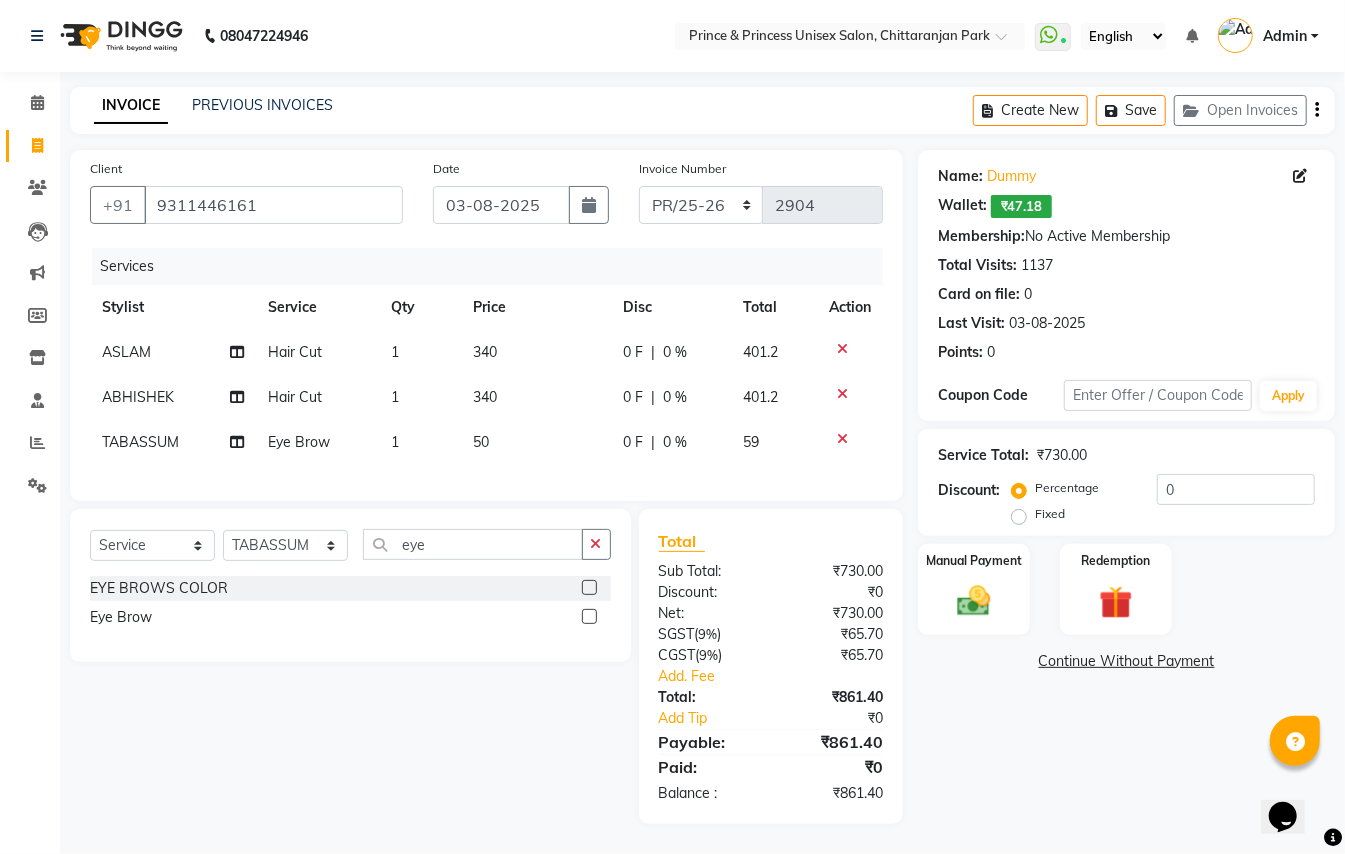 click on "340" 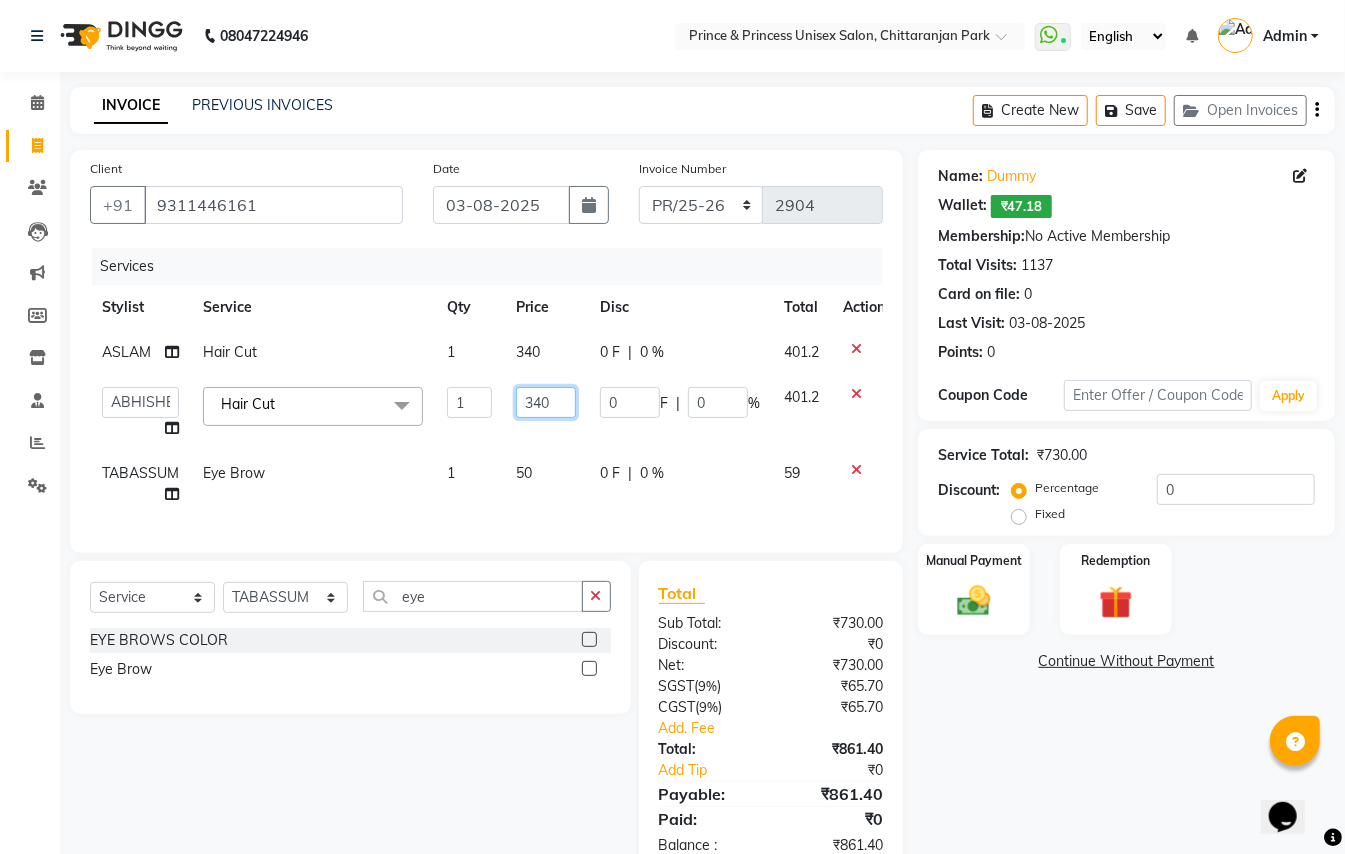 click on "340" 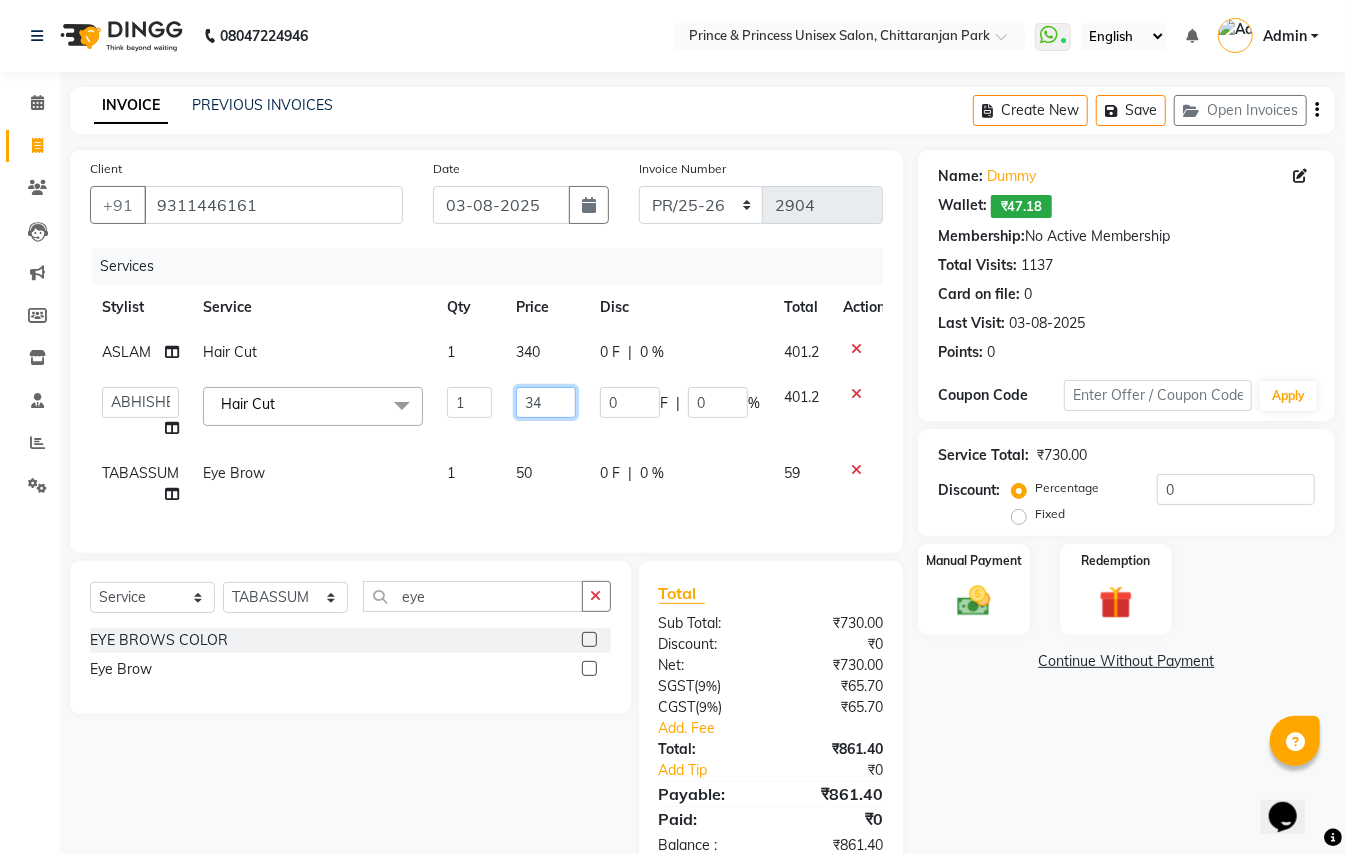 type on "3" 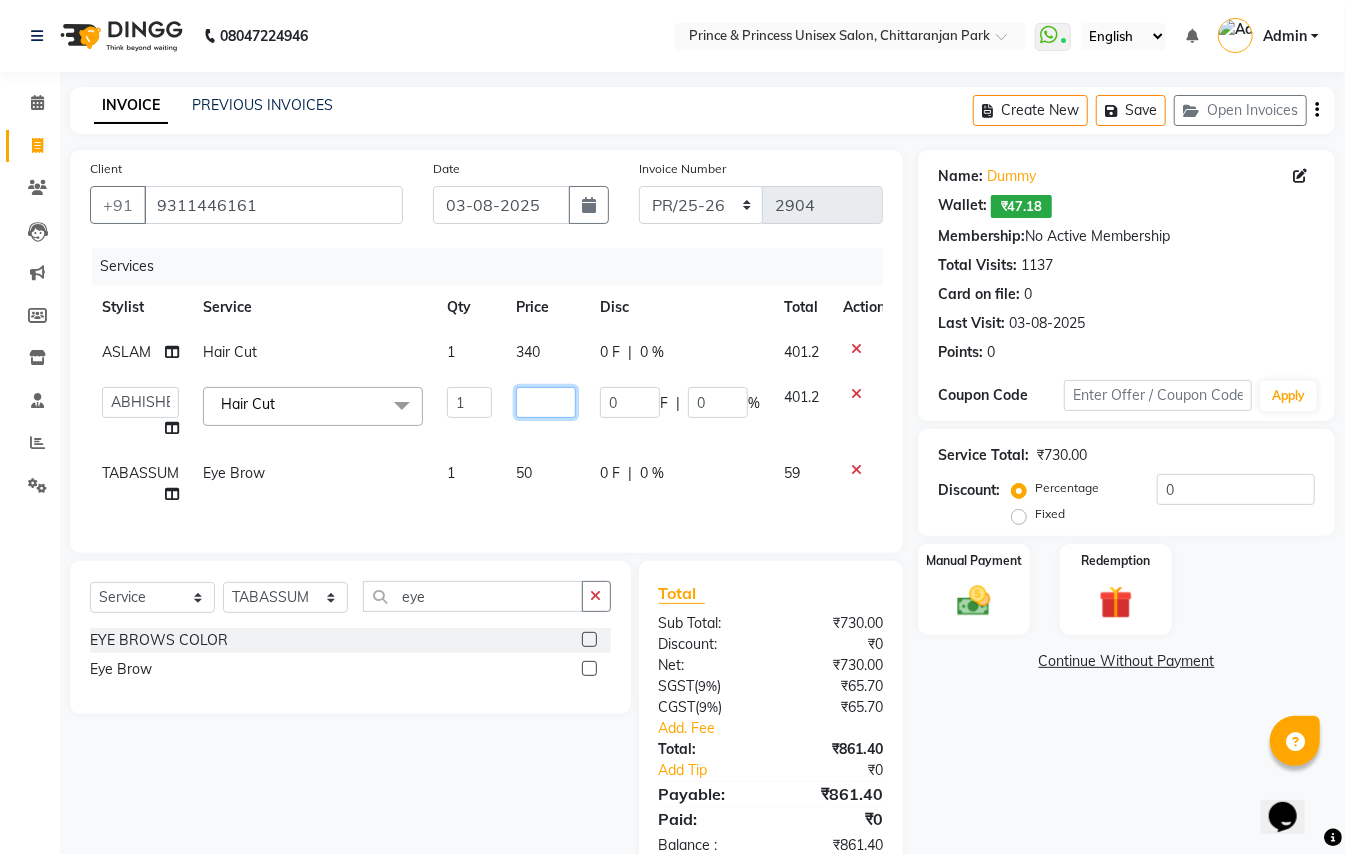 type on "4" 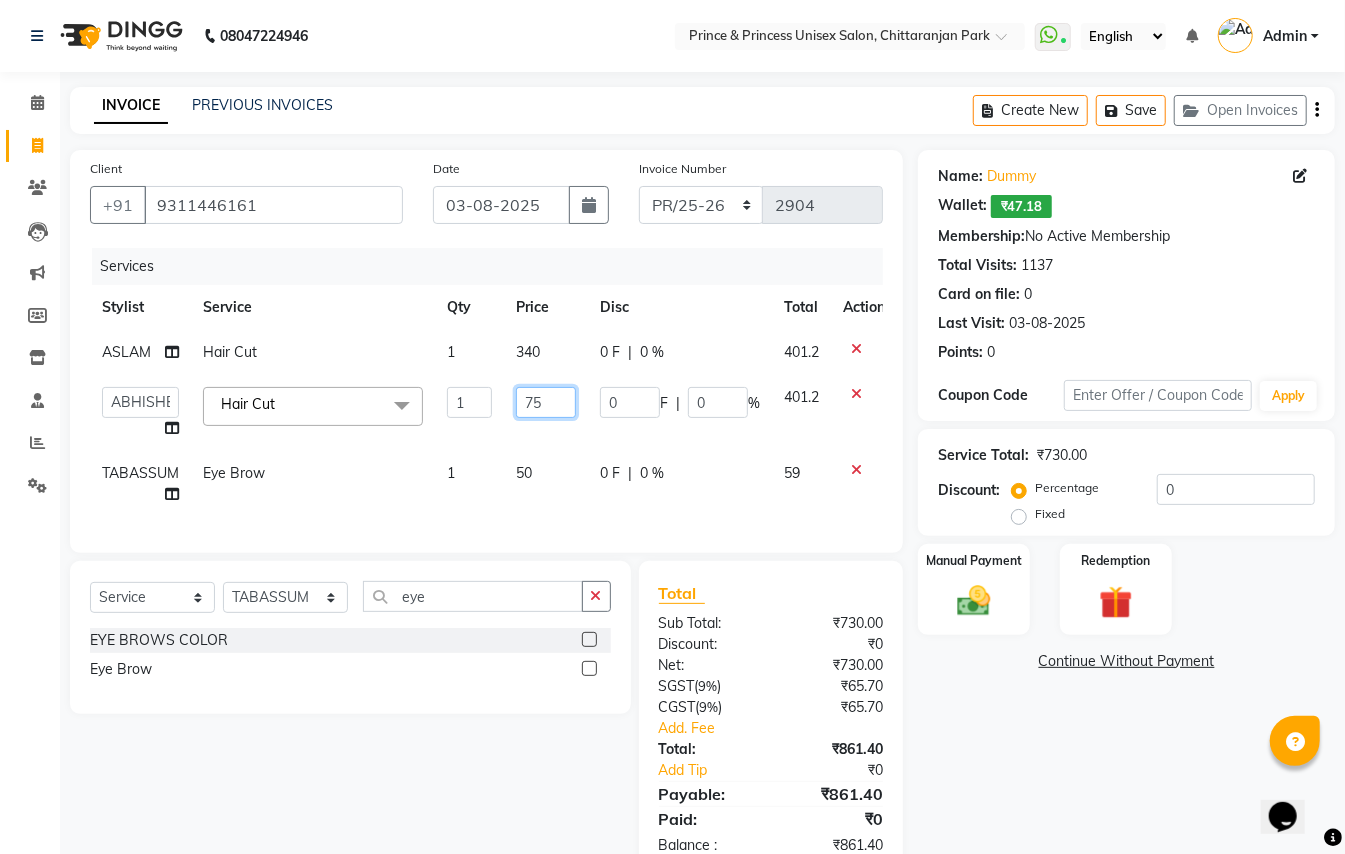 type on "750" 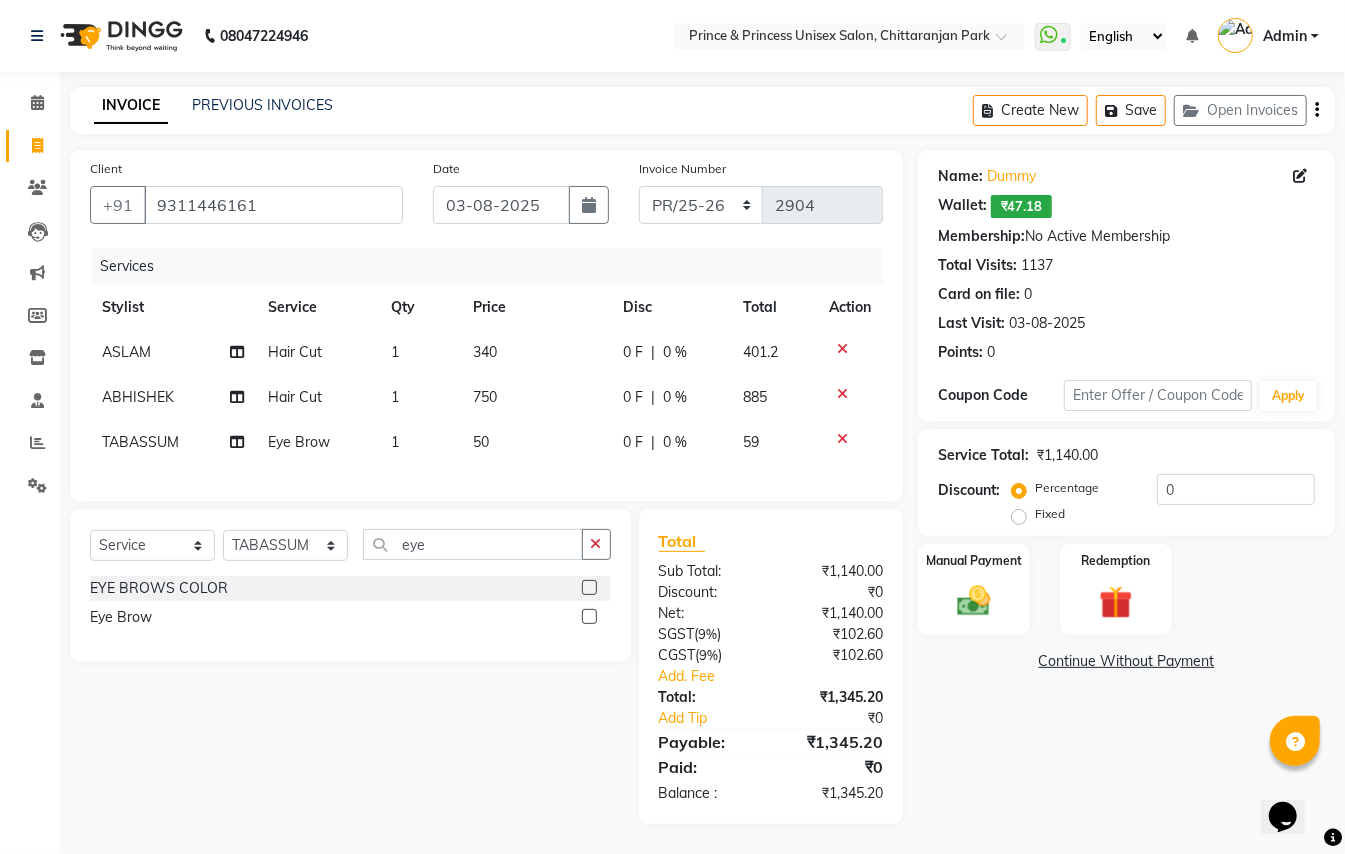 click on "Select Service Product Membership Package Voucher Prepaid Gift Card Select Stylist ABHISHEK AJEET AJEET NEW ARUN ASLAM CHANDAN GUDDU MAHESH MANI MEENAKSHI MONU PINKI RAHUL RISHI SANDEEP SONIYA TABASSUM XYZ eye EYE BROWS COLOR Eye Brow" 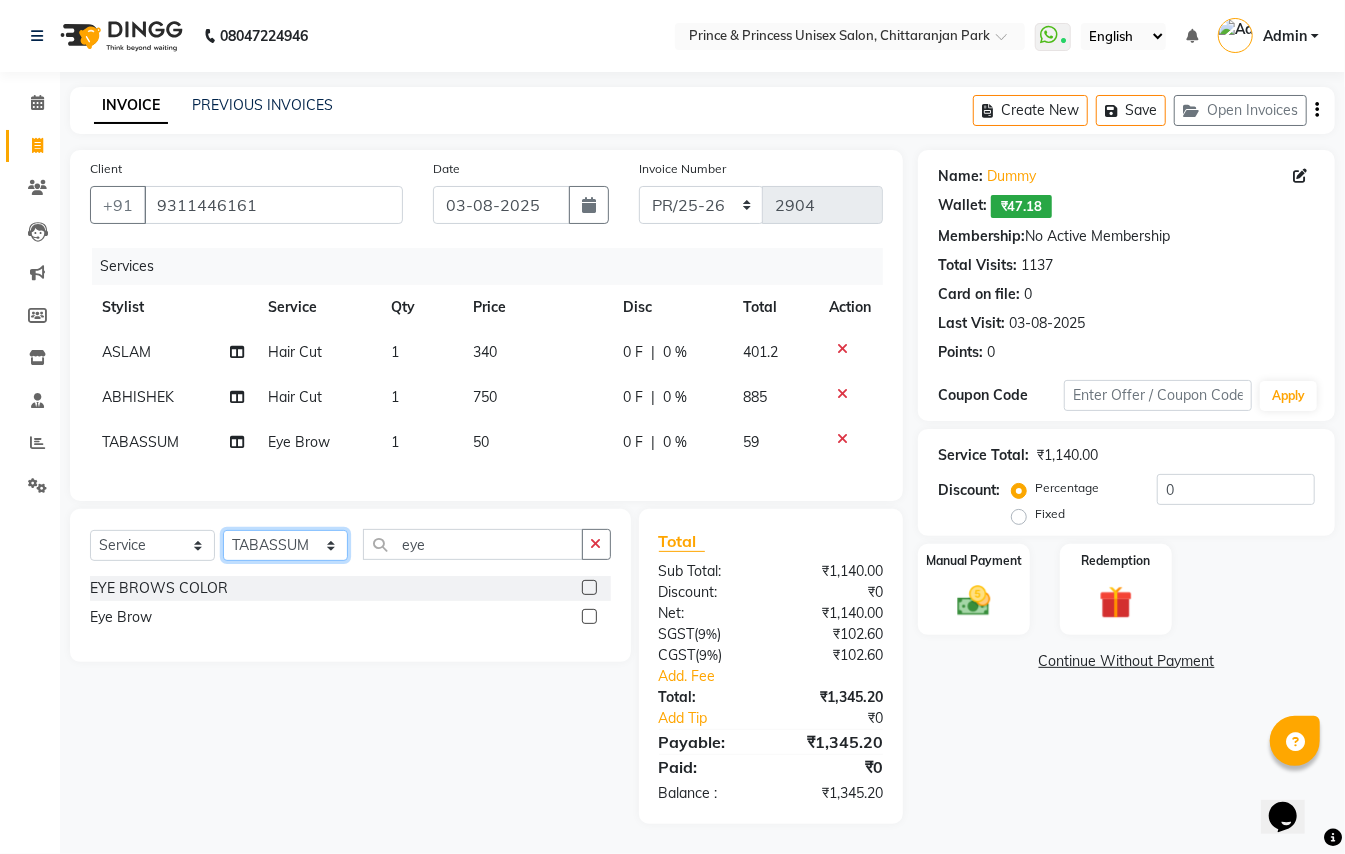 click on "Select Stylist ABHISHEK AJEET AJEET NEW ARUN ASLAM CHANDAN GUDDU MAHESH MANI MEENAKSHI MONU PINKI RAHUL RISHI SANDEEP SONIYA TABASSUM XYZ" 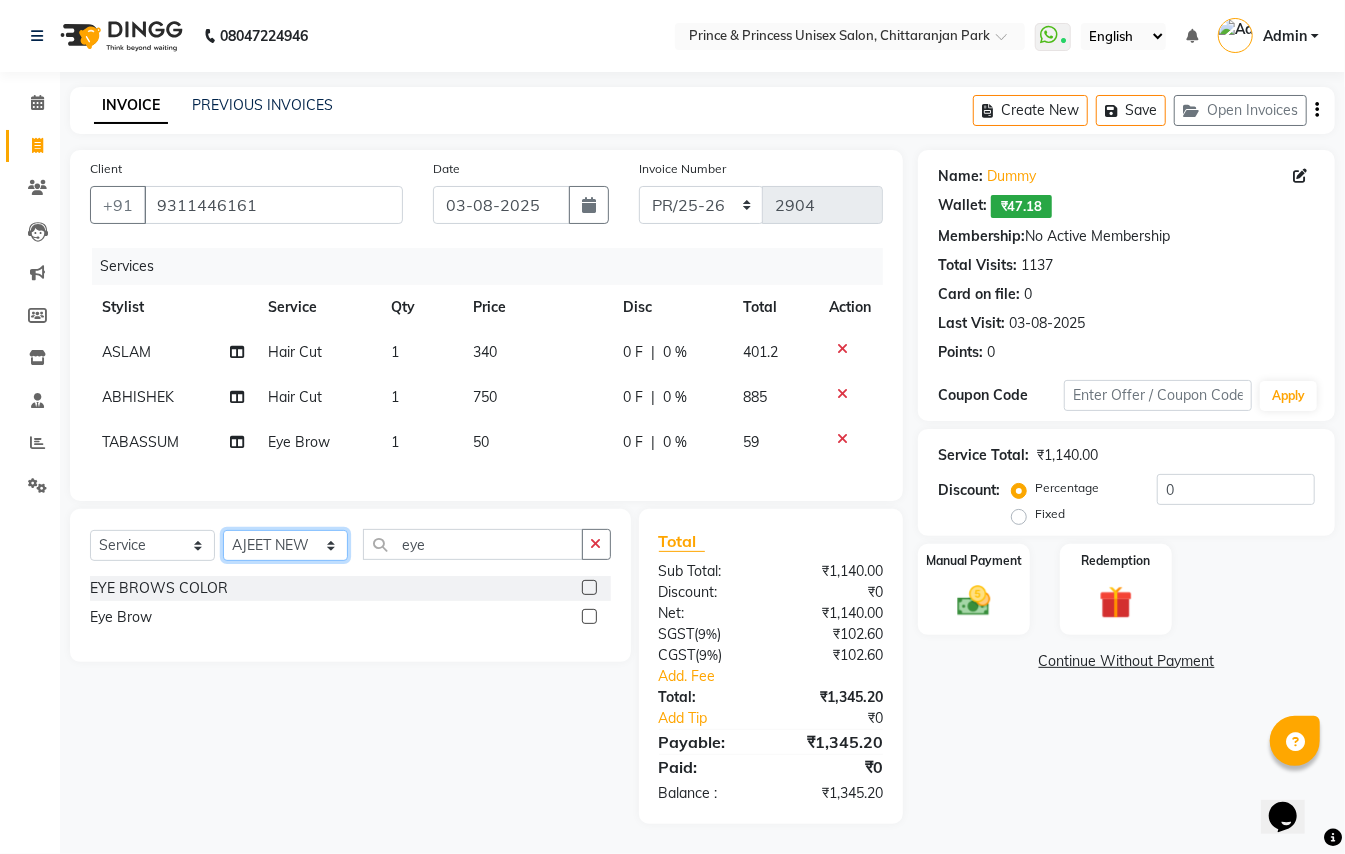 click on "Select Stylist ABHISHEK AJEET AJEET NEW ARUN ASLAM CHANDAN GUDDU MAHESH MANI MEENAKSHI MONU PINKI RAHUL RISHI SANDEEP SONIYA TABASSUM XYZ" 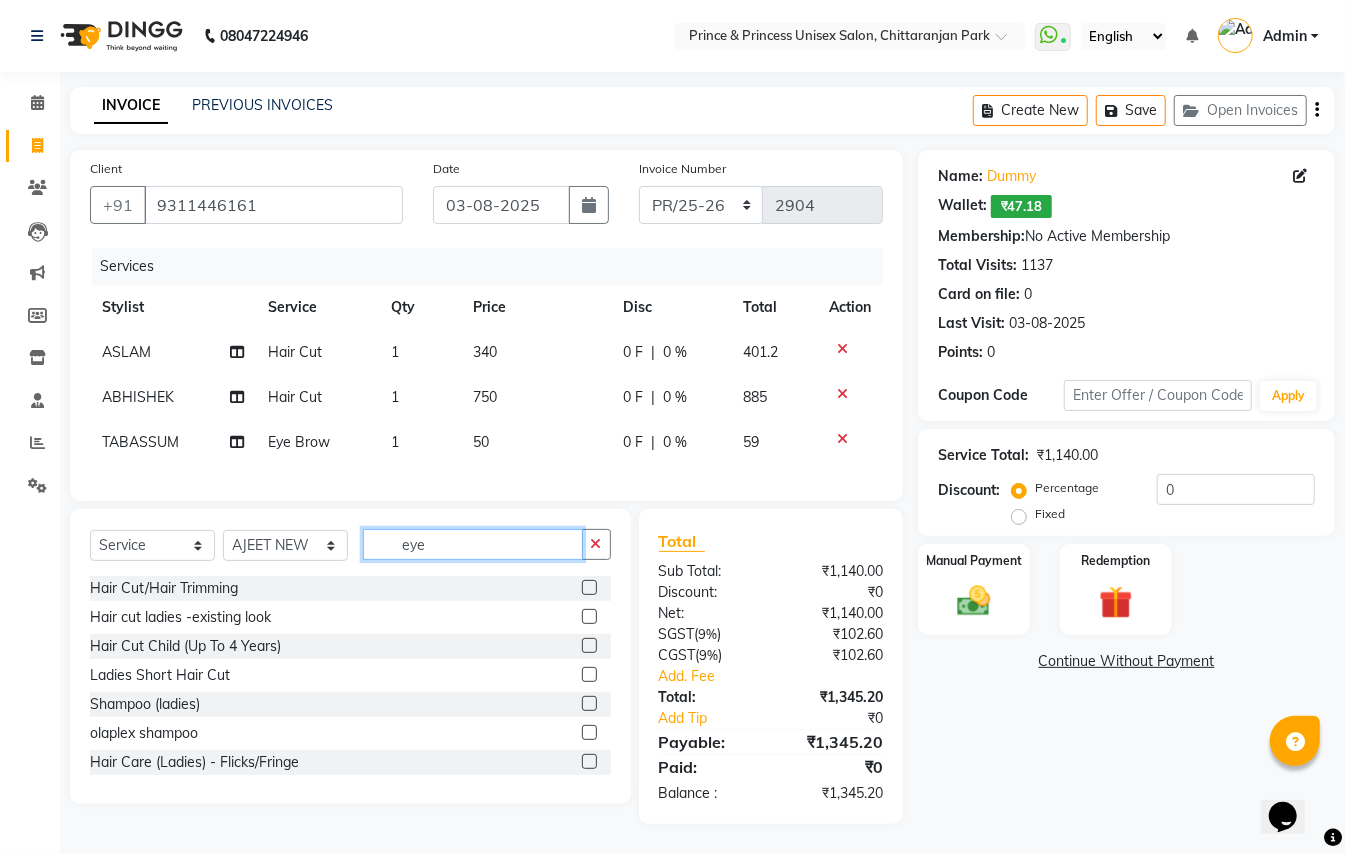 click on "eye" 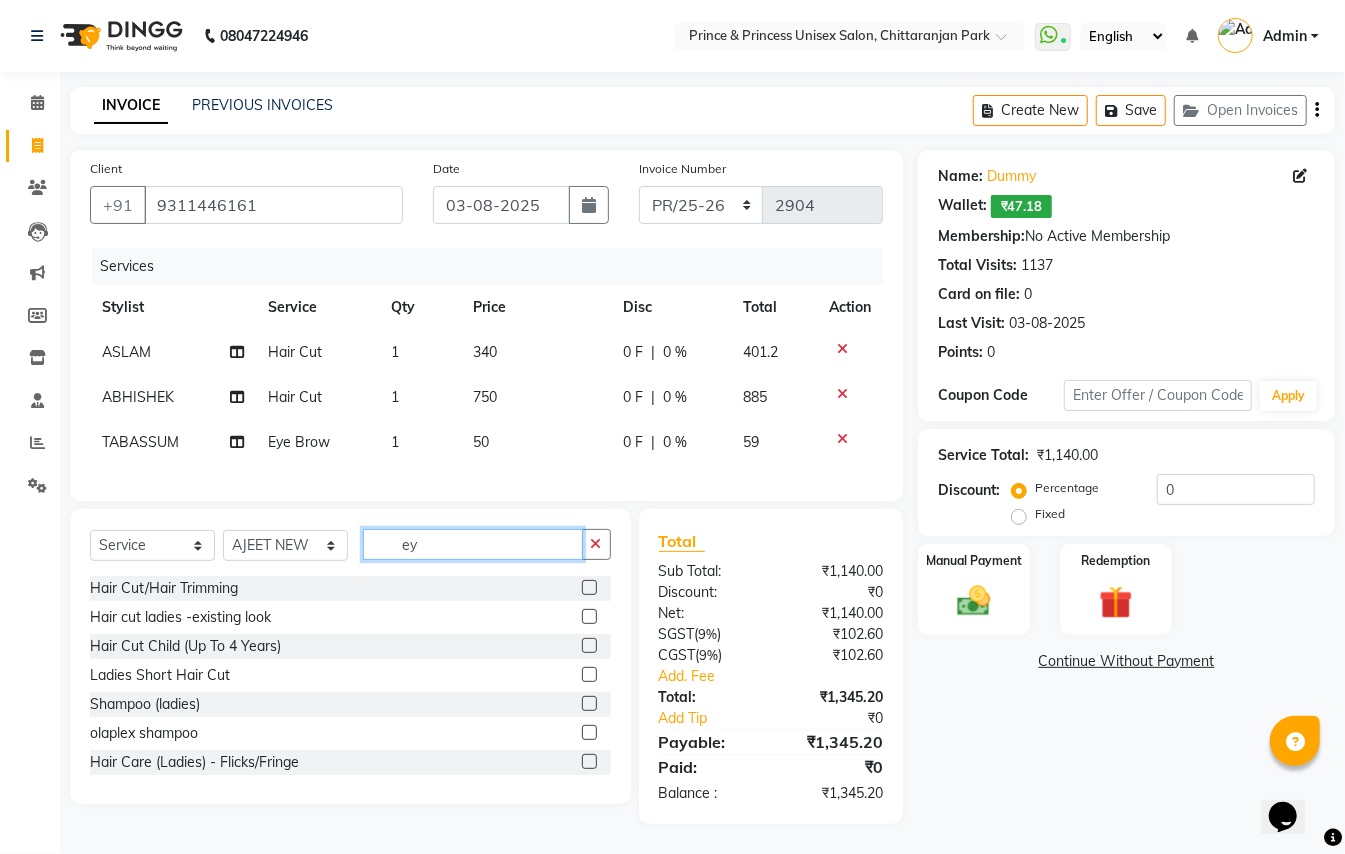 type on "e" 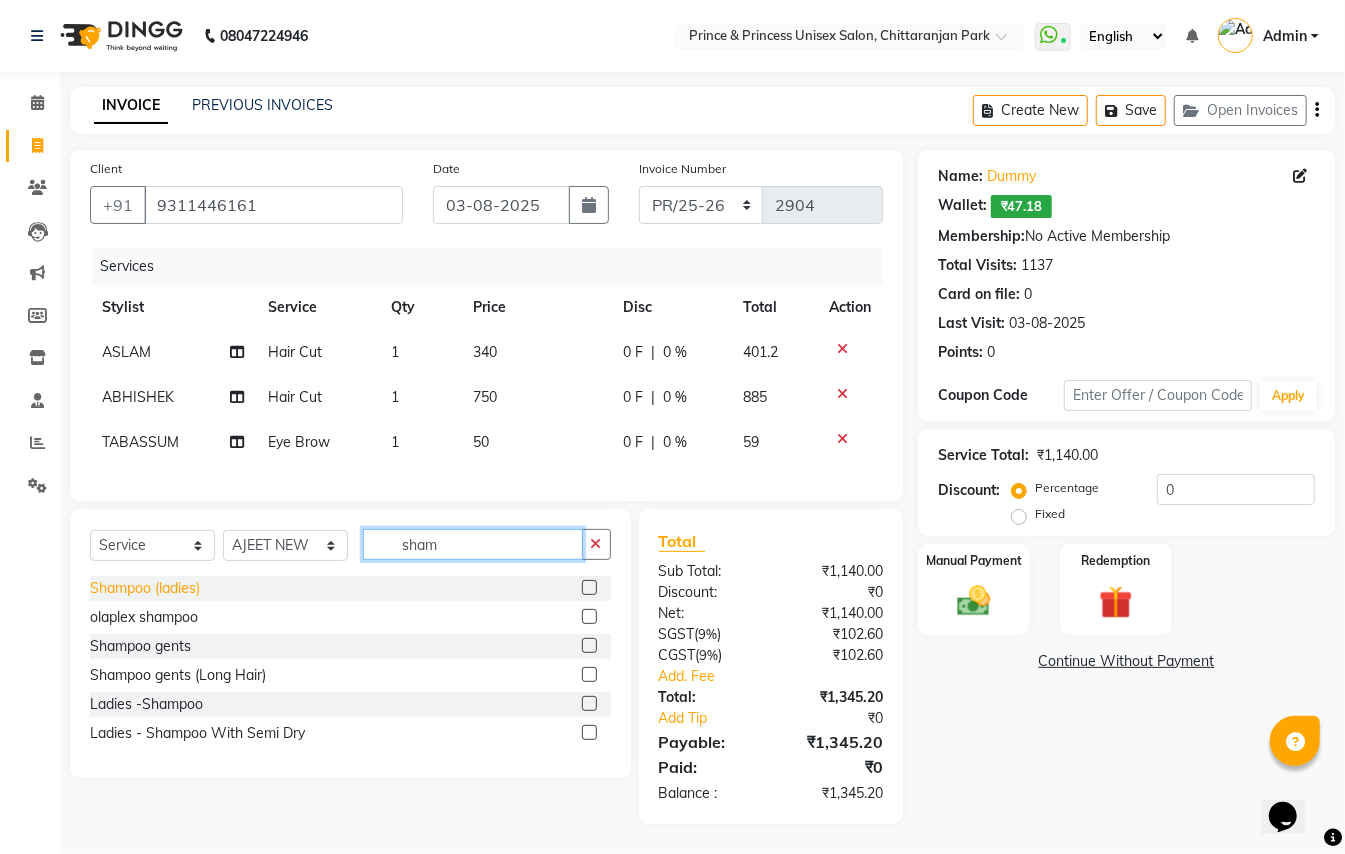 type on "sham" 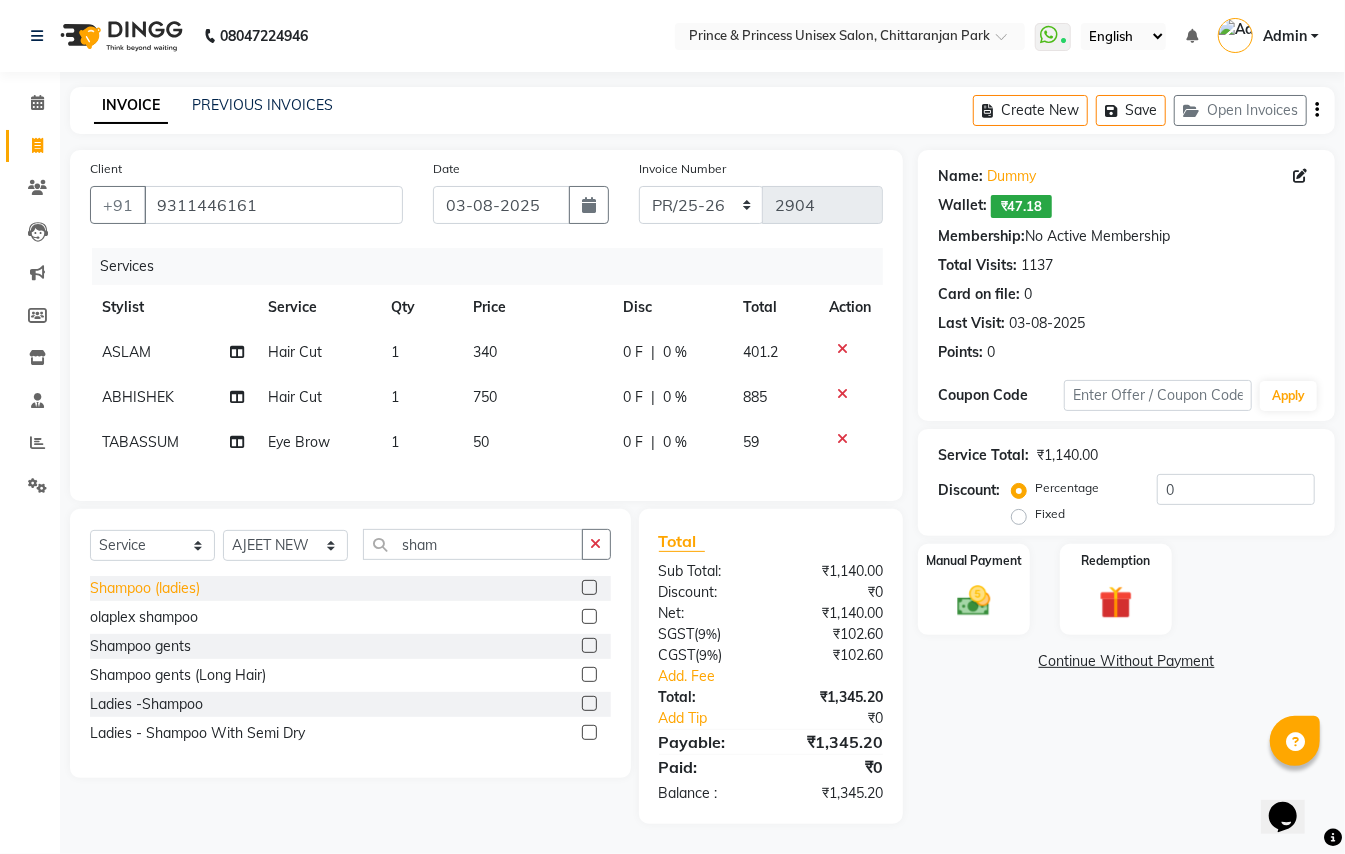 click on "Shampoo (ladies)" 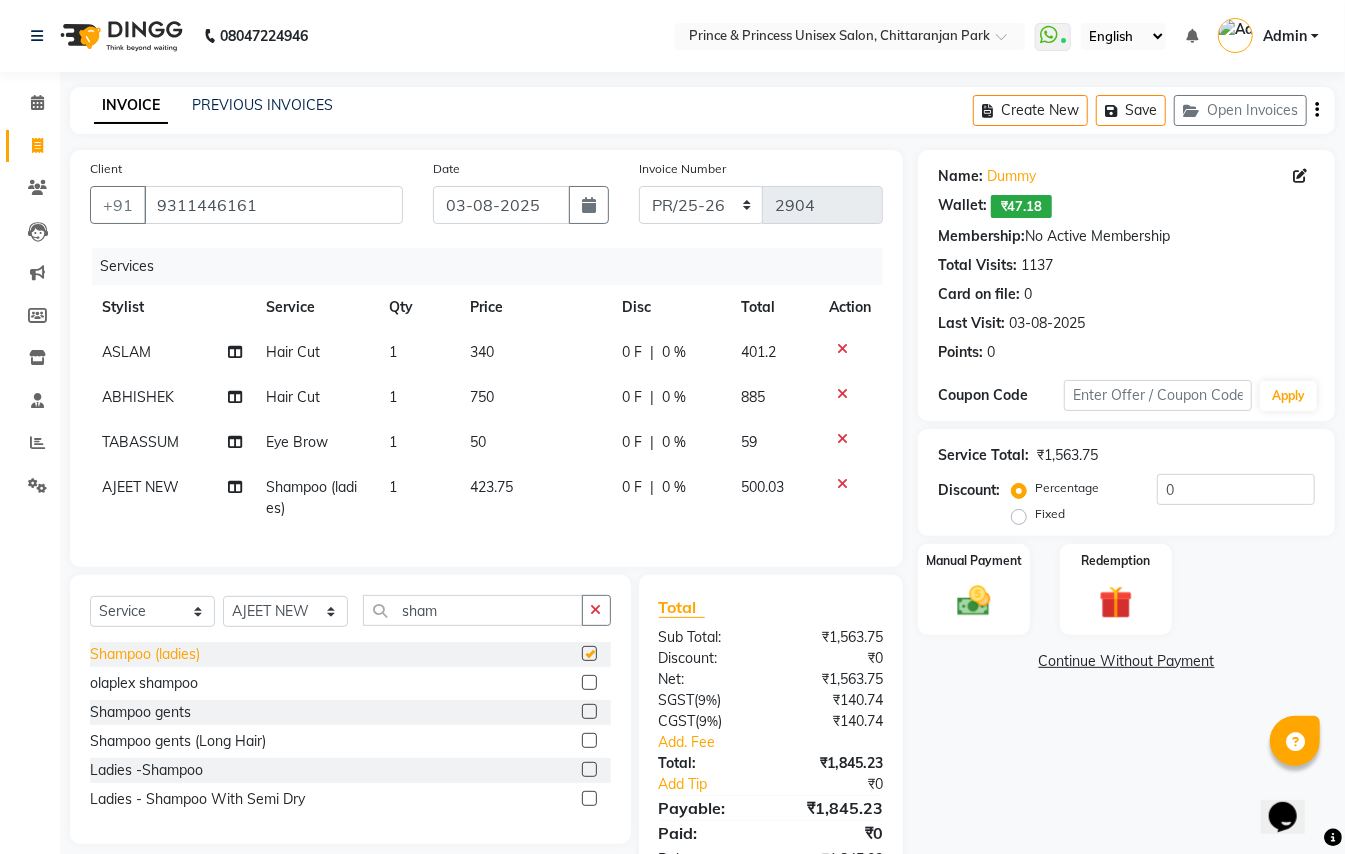 checkbox on "false" 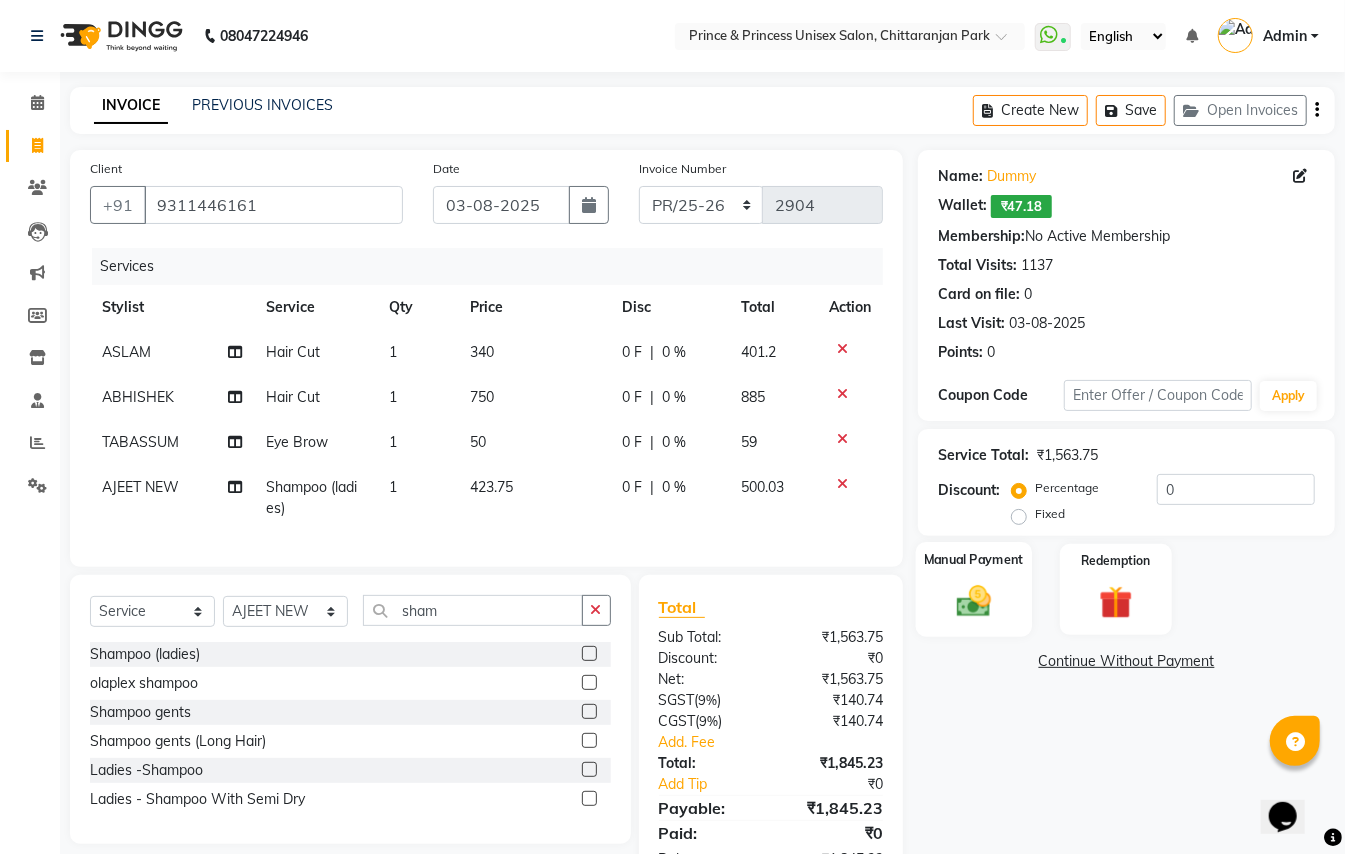 click 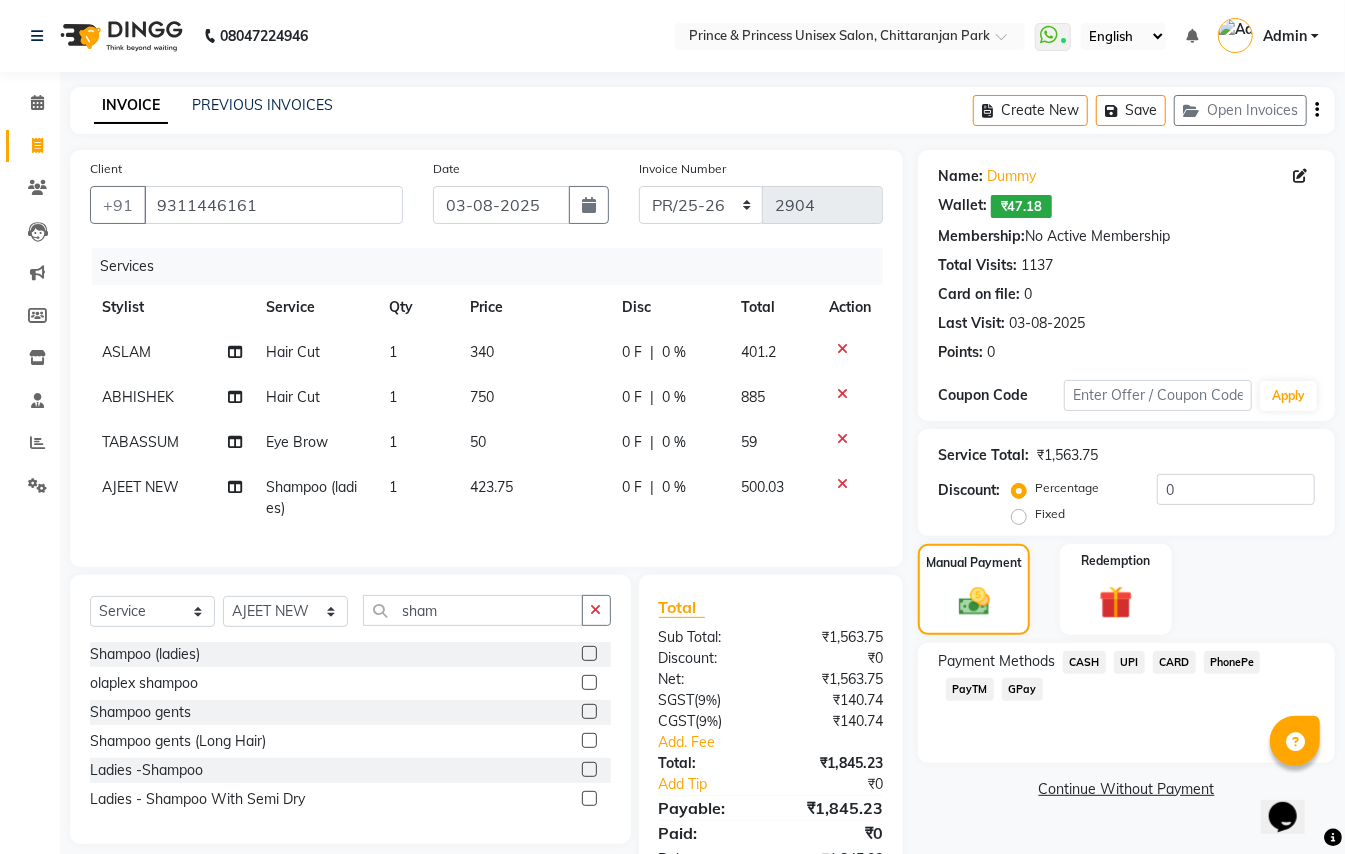 click on "CASH" 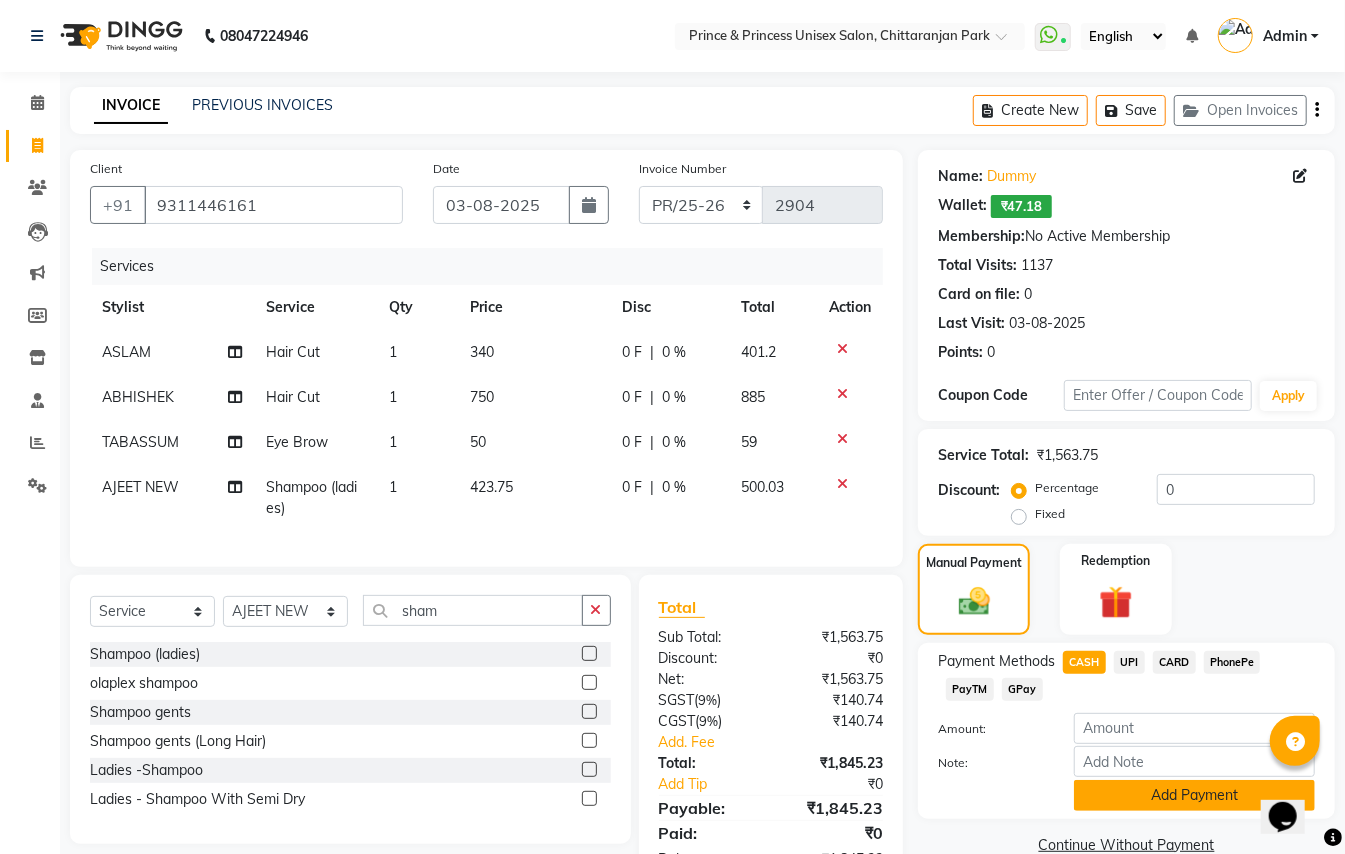 click on "Add Payment" 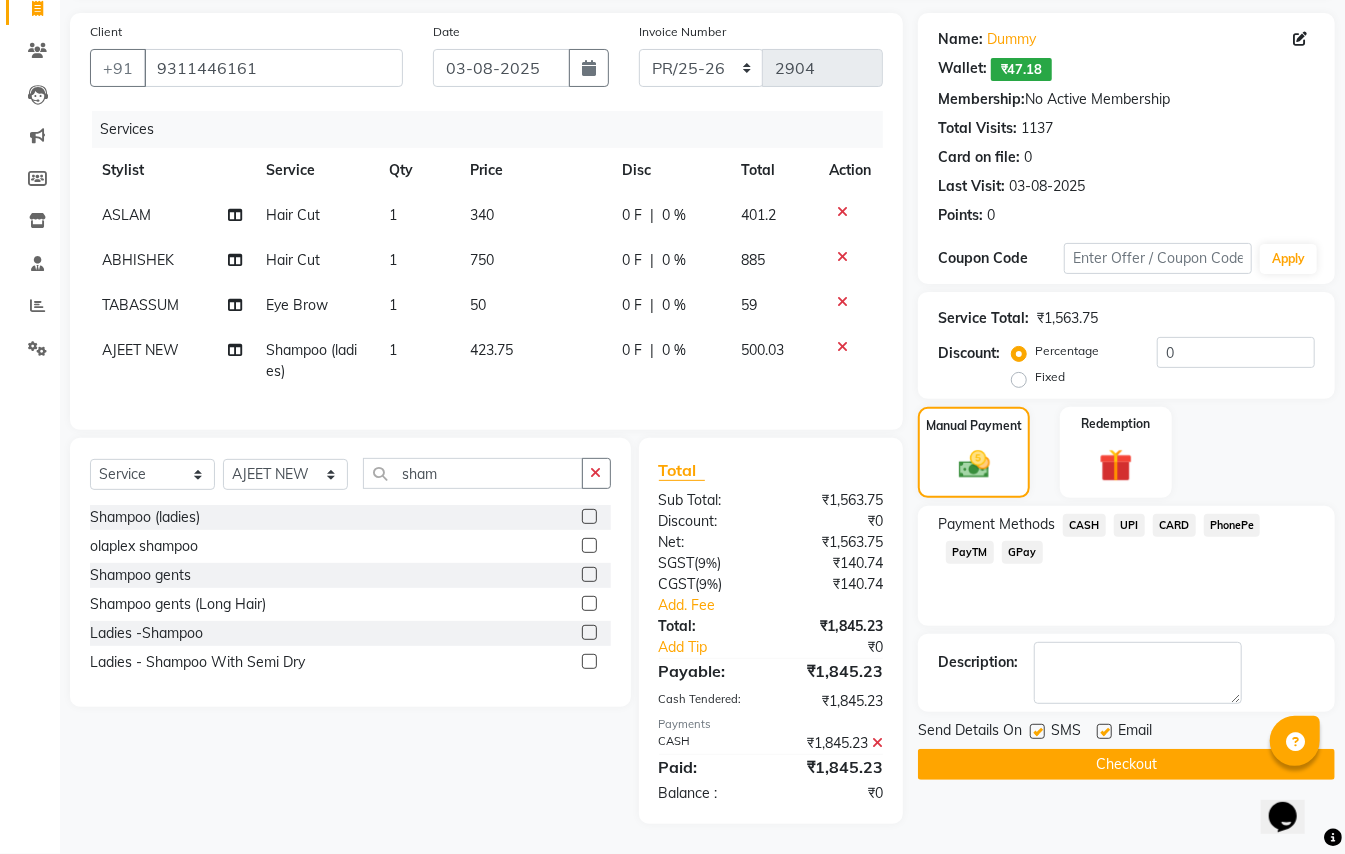 scroll, scrollTop: 157, scrollLeft: 0, axis: vertical 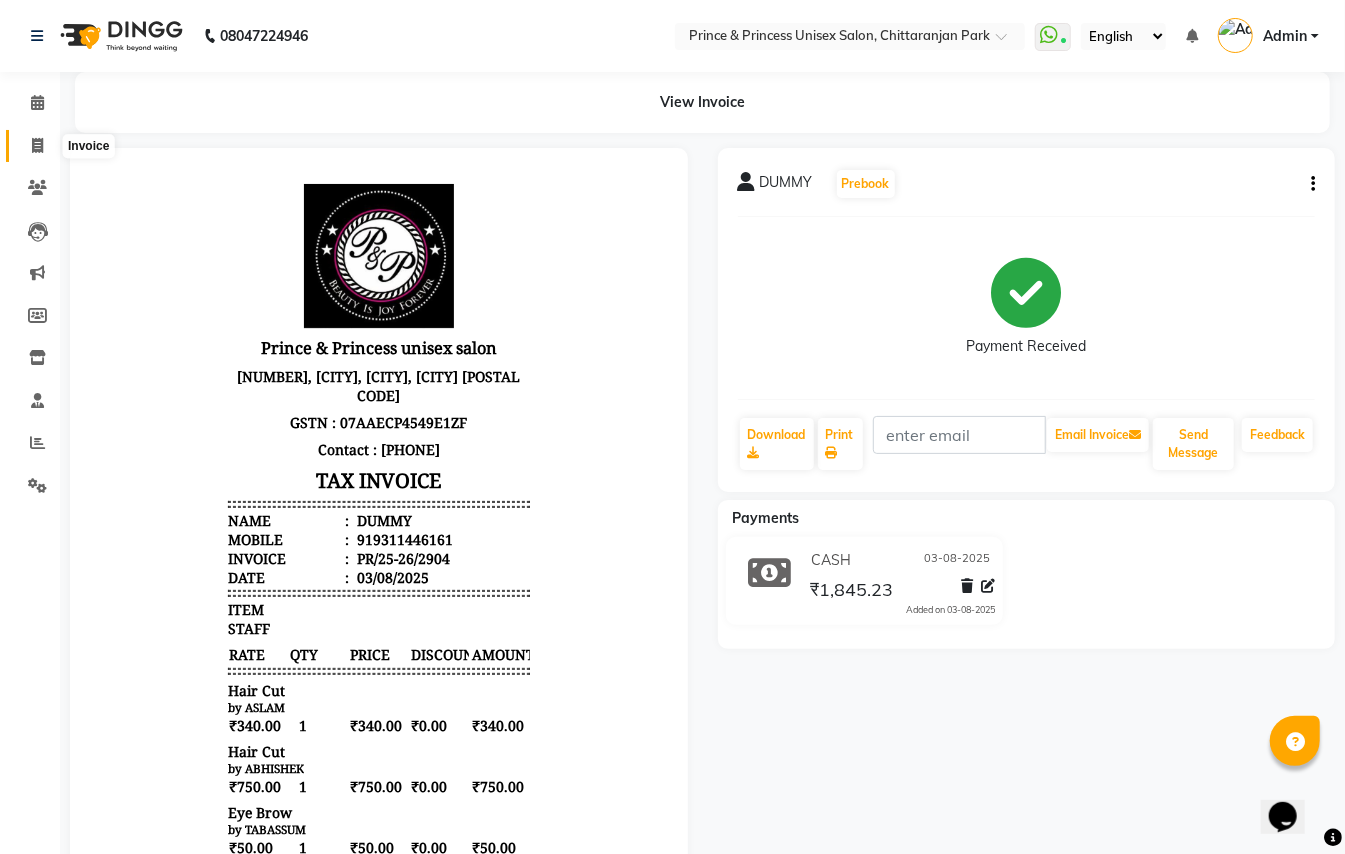 click 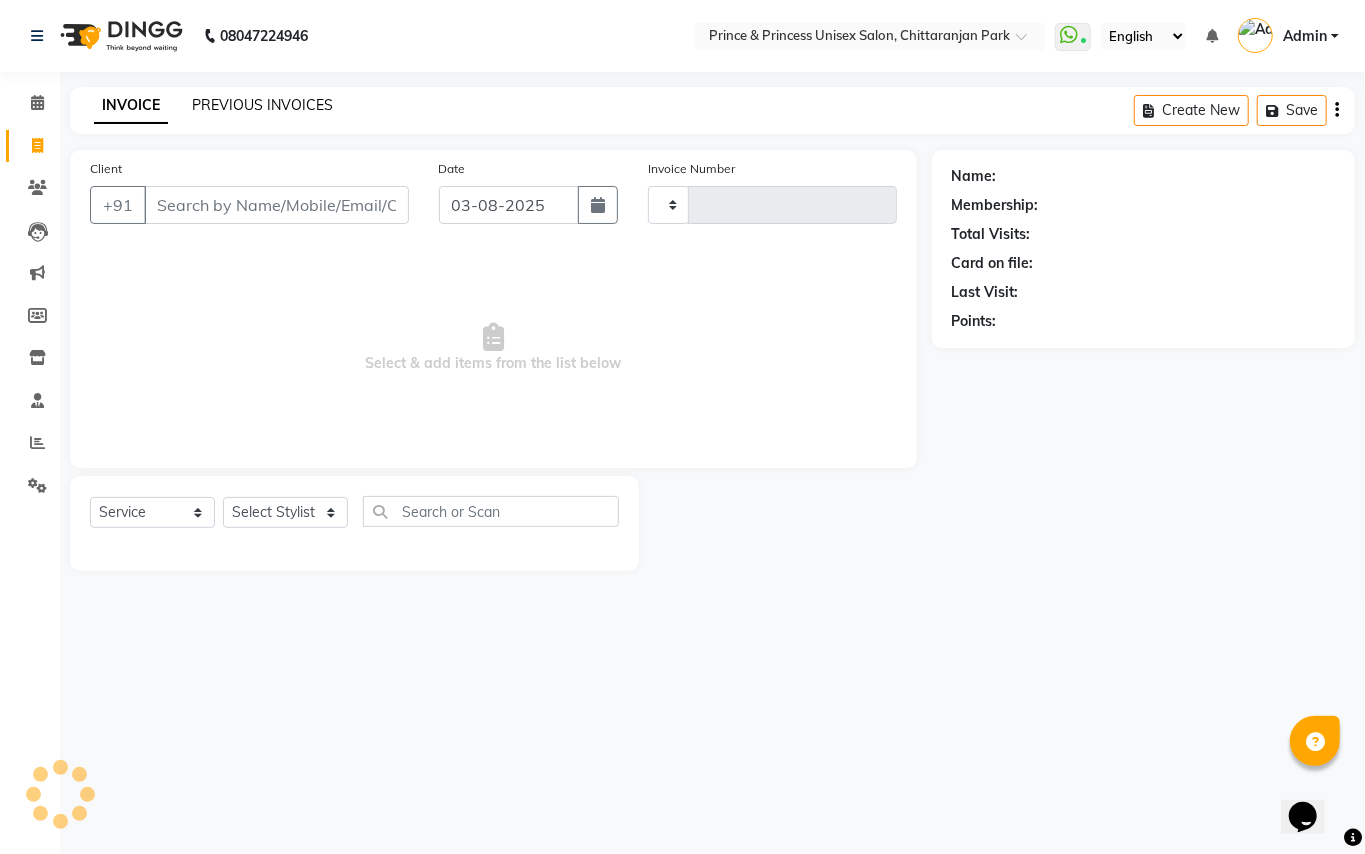 click on "PREVIOUS INVOICES" 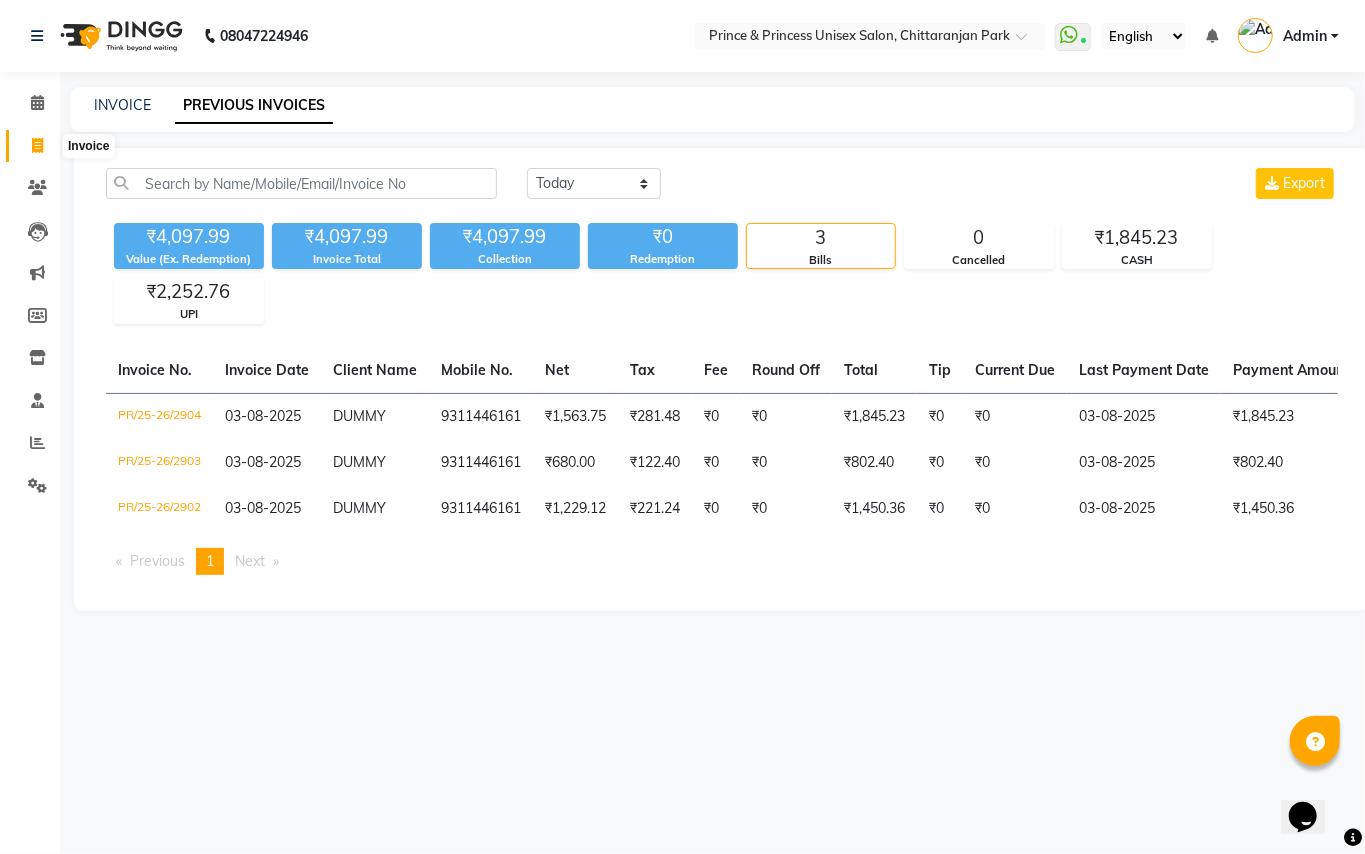 click 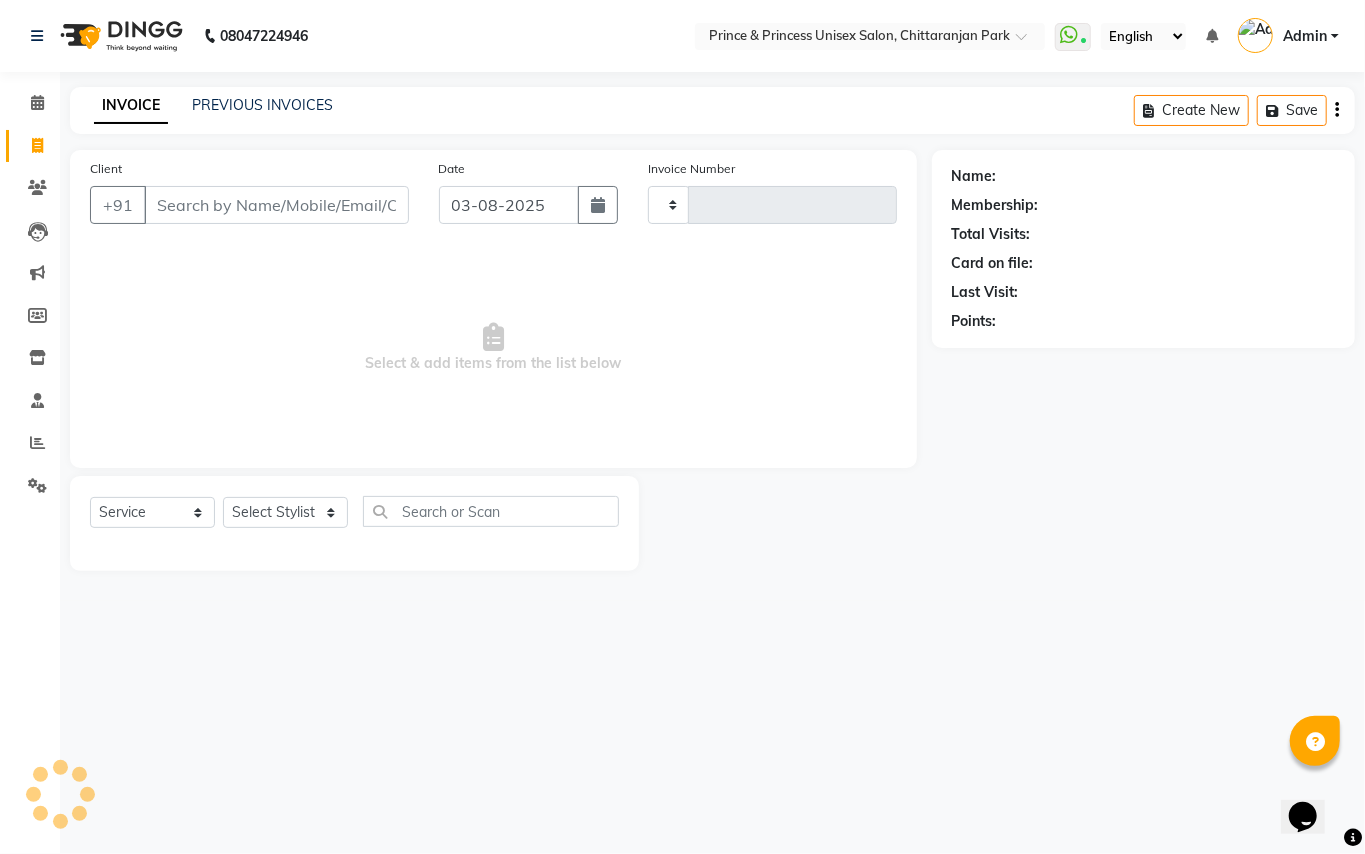 click on "Client" at bounding box center [276, 205] 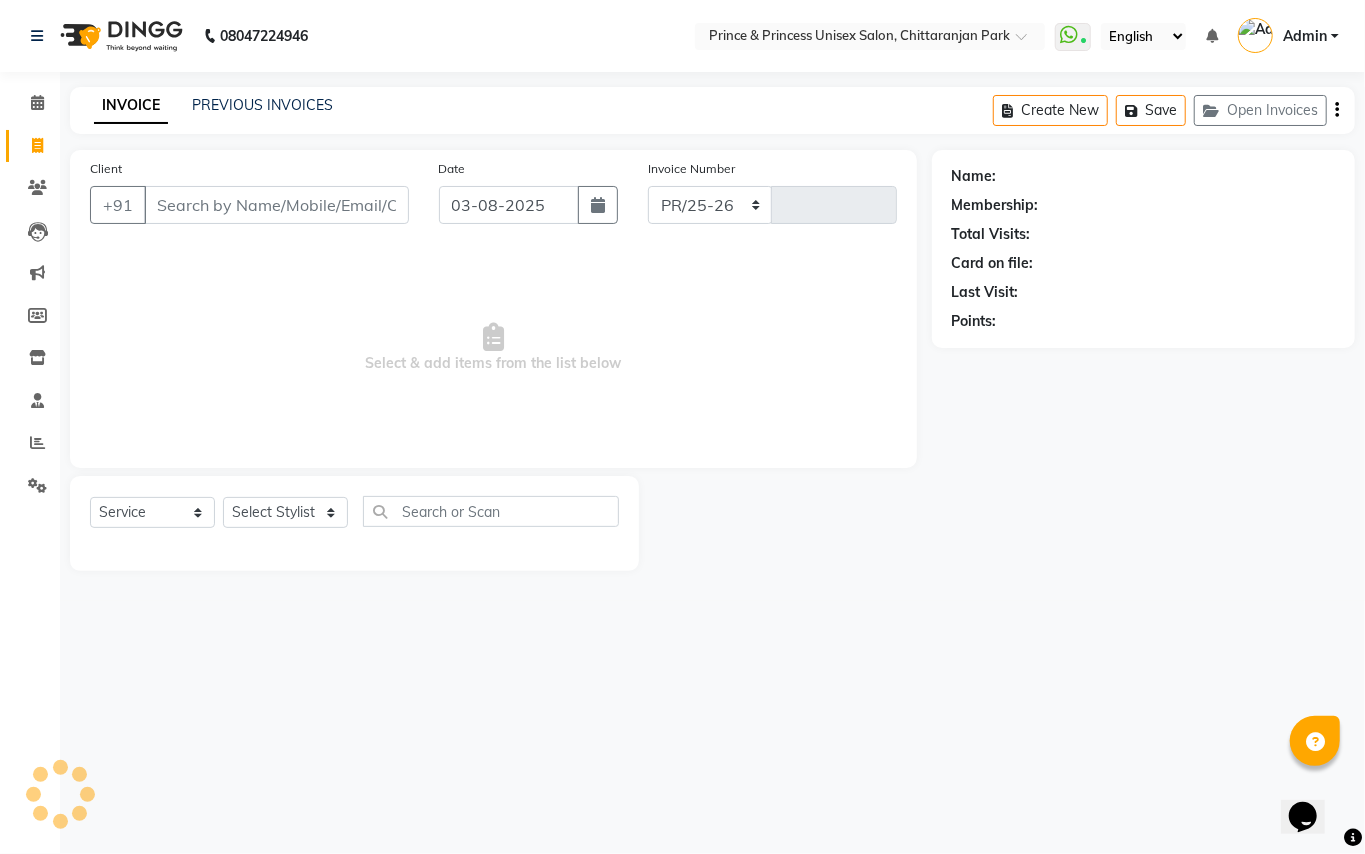 select on "3760" 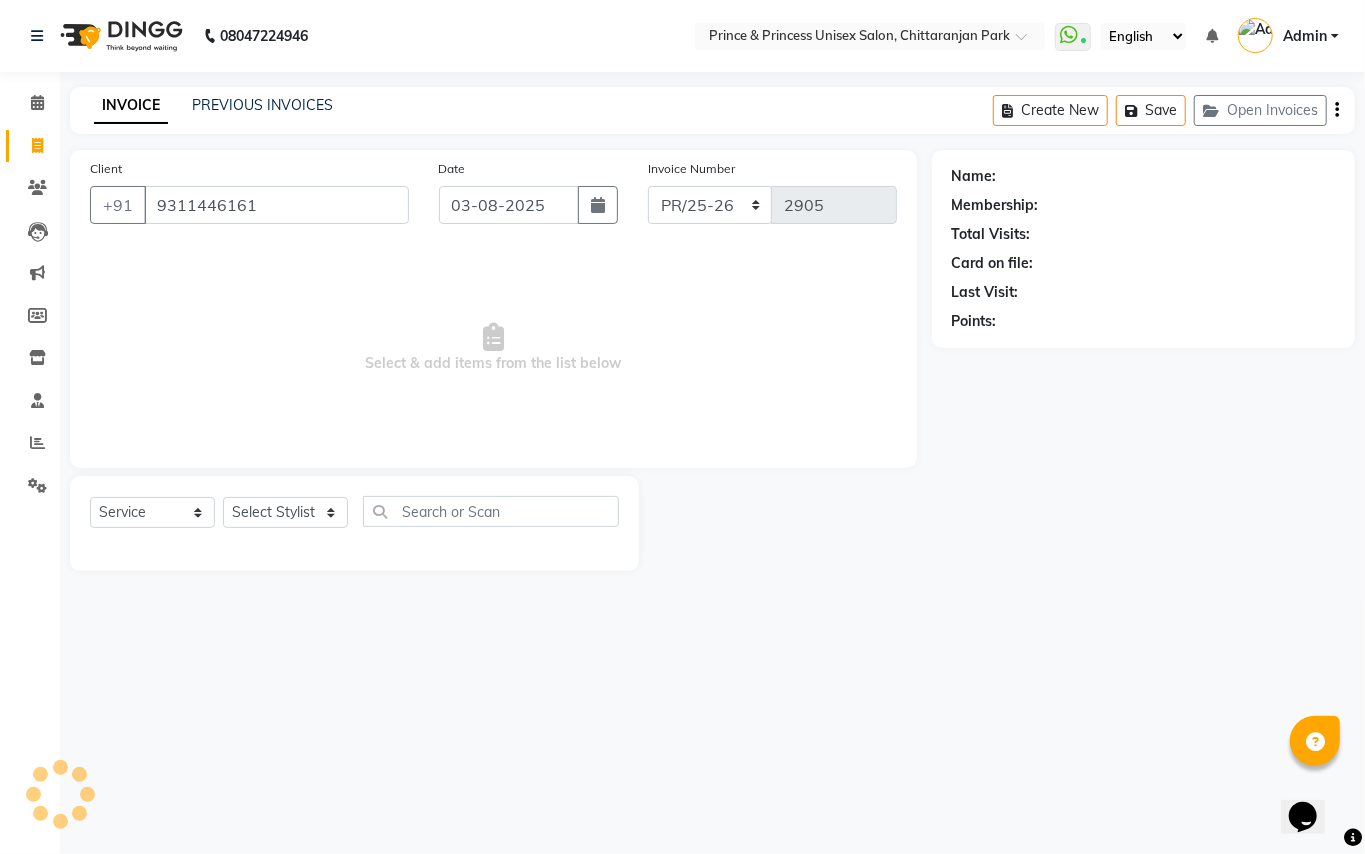 type on "9311446161" 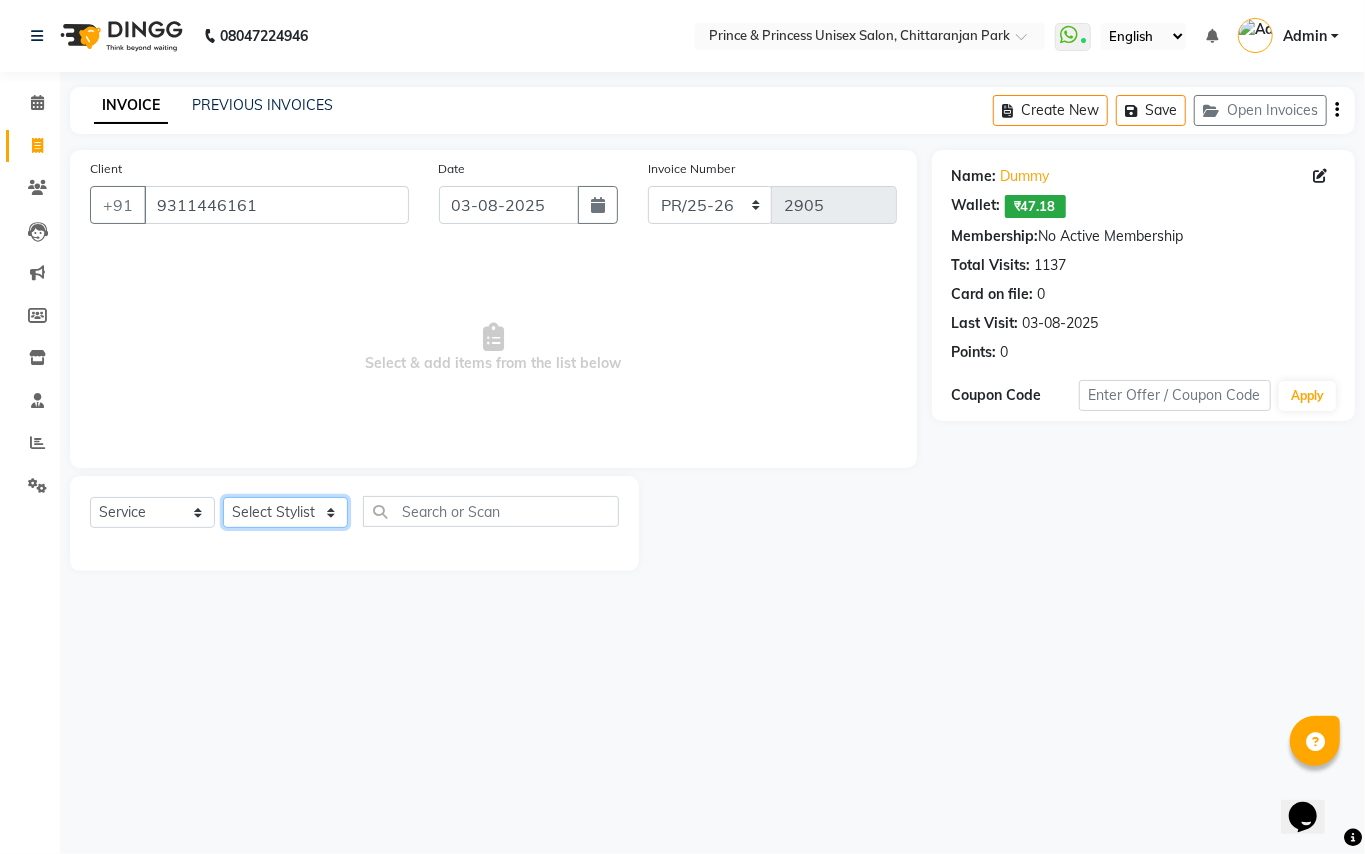 click on "Select Stylist ABHISHEK AJEET AJEET NEW ARUN ASLAM CHANDAN GUDDU MAHESH MANI MEENAKSHI MONU PINKI RAHUL RISHI SANDEEP SONIYA TABASSUM XYZ" 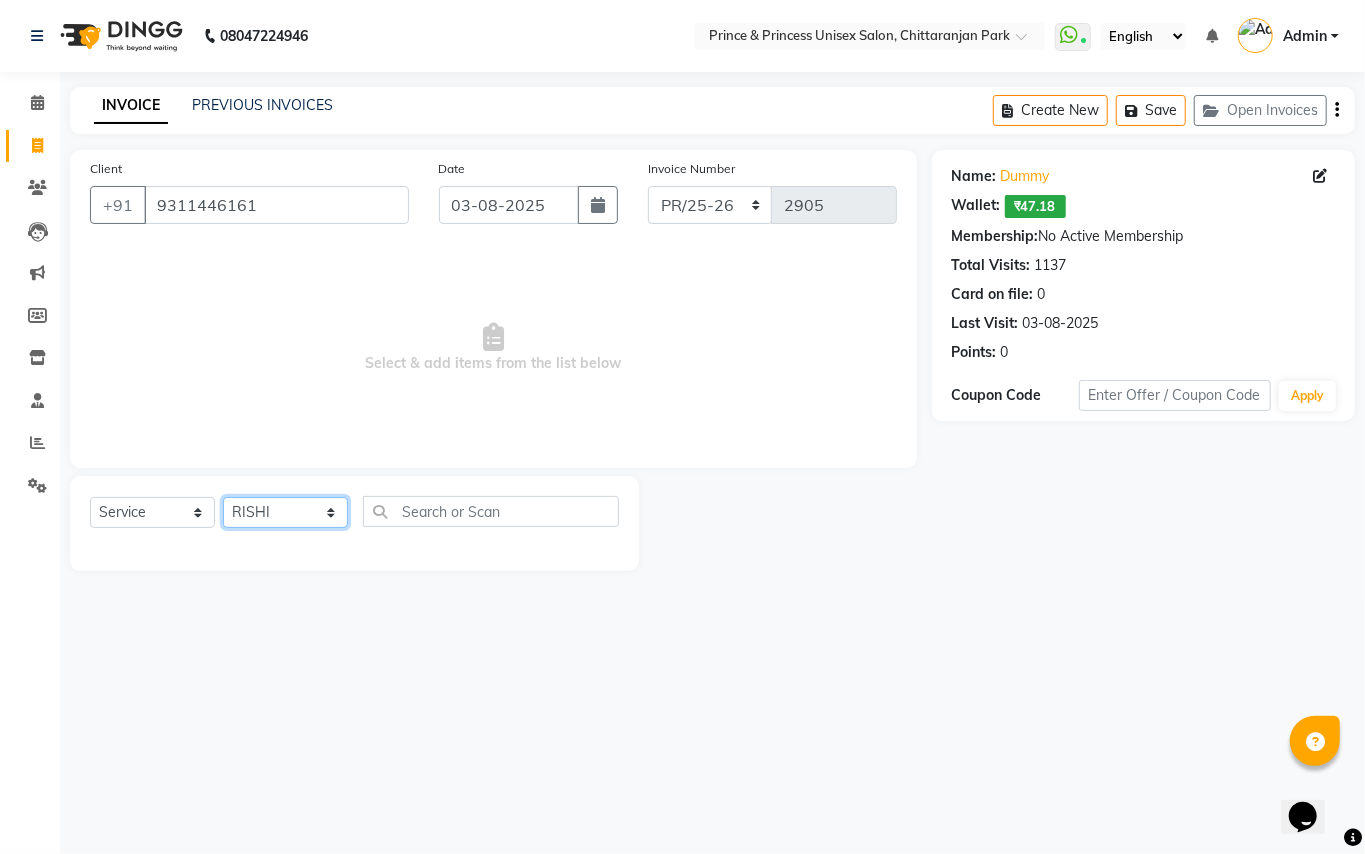 drag, startPoint x: 282, startPoint y: 516, endPoint x: 454, endPoint y: 508, distance: 172.18594 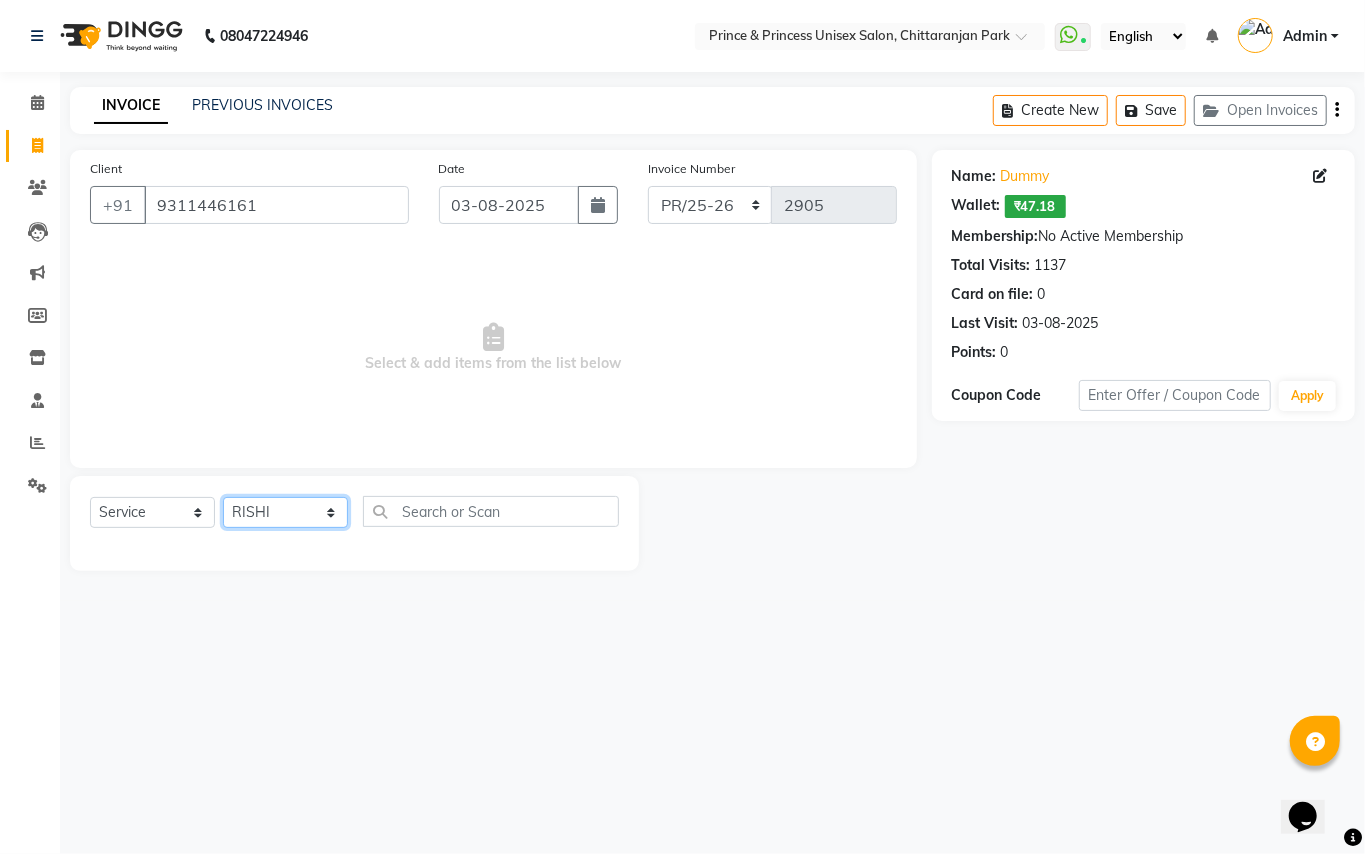 click on "Select Stylist ABHISHEK AJEET AJEET NEW ARUN ASLAM CHANDAN GUDDU MAHESH MANI MEENAKSHI MONU PINKI RAHUL RISHI SANDEEP SONIYA TABASSUM XYZ" 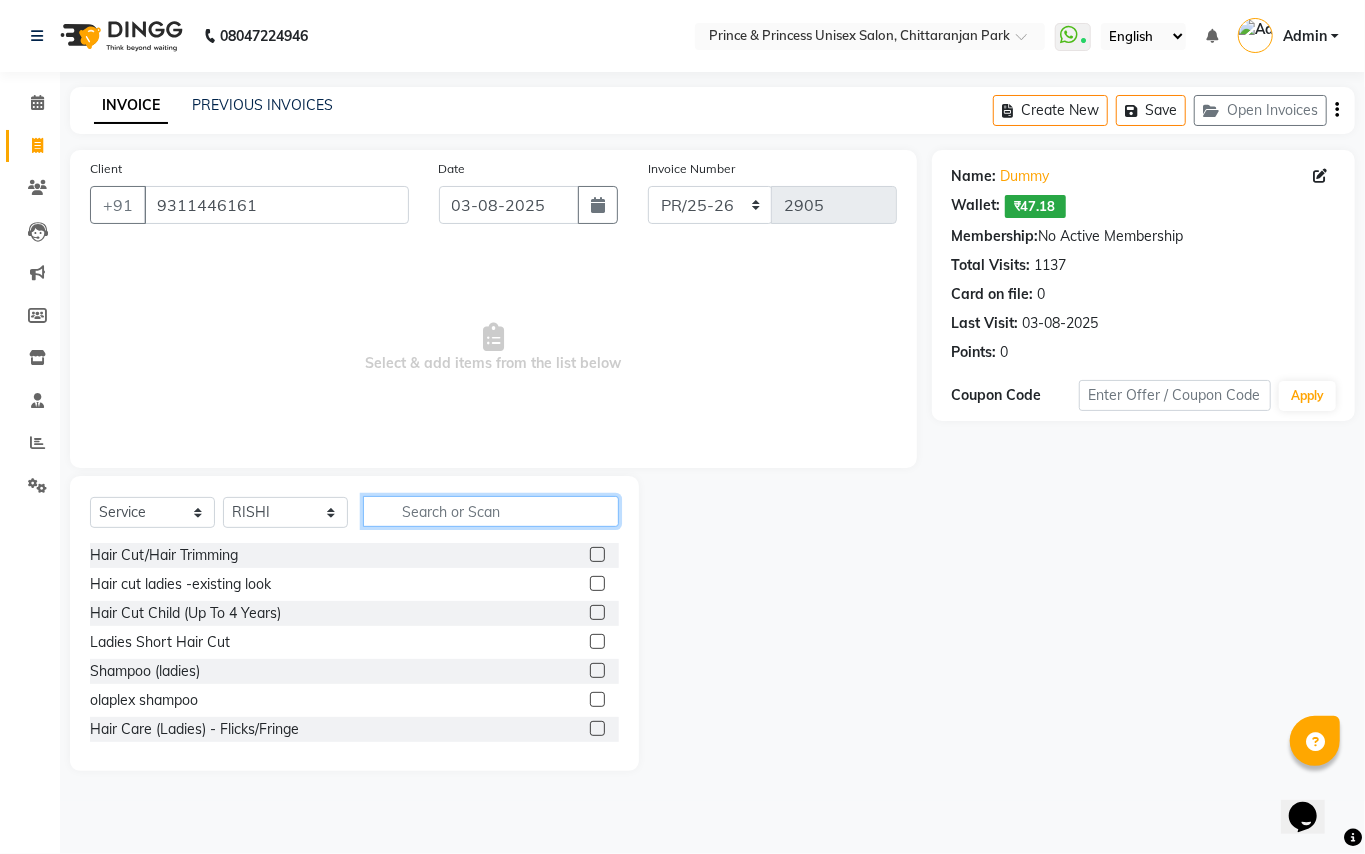 click 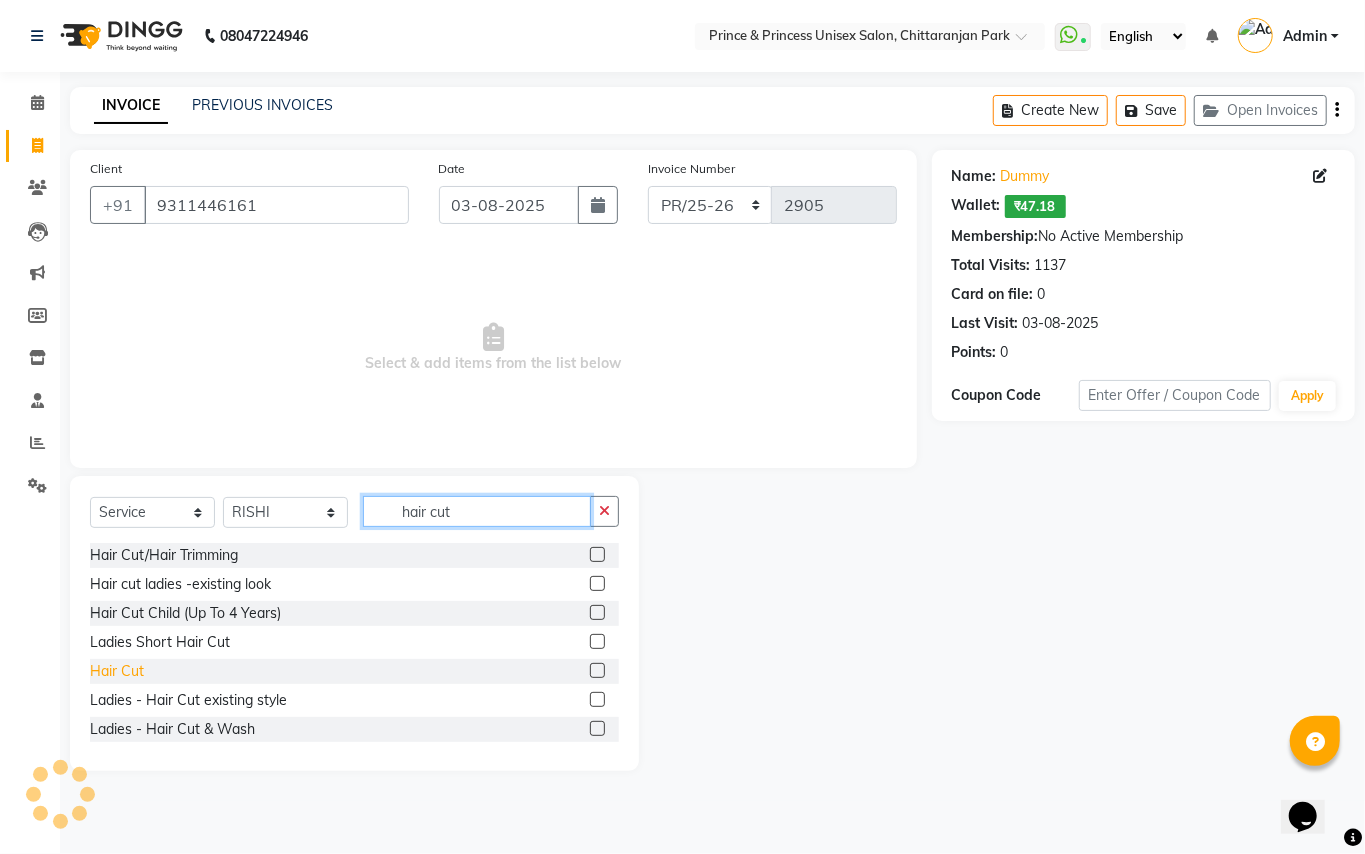 type on "hair cut" 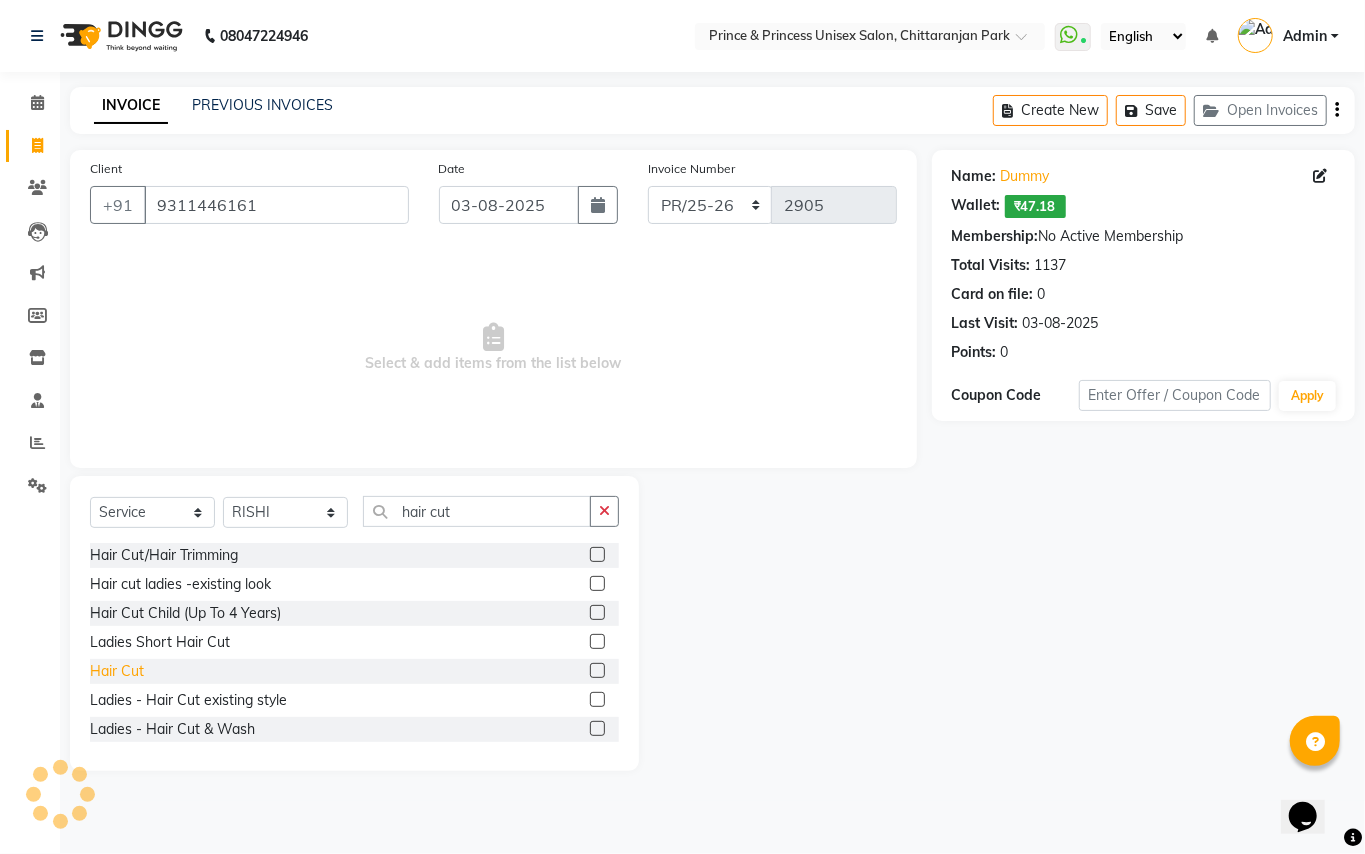 click on "Hair Cut" 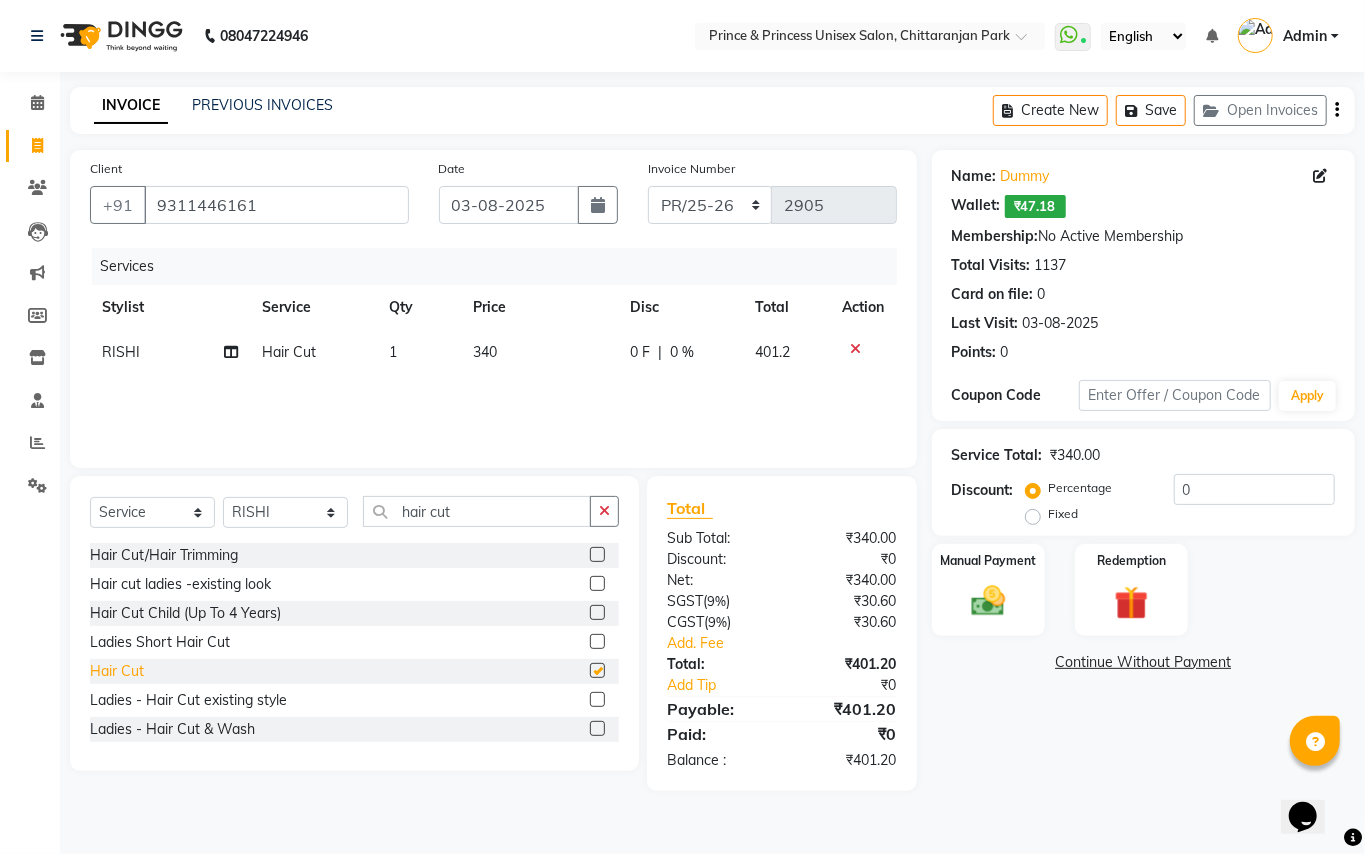 checkbox on "false" 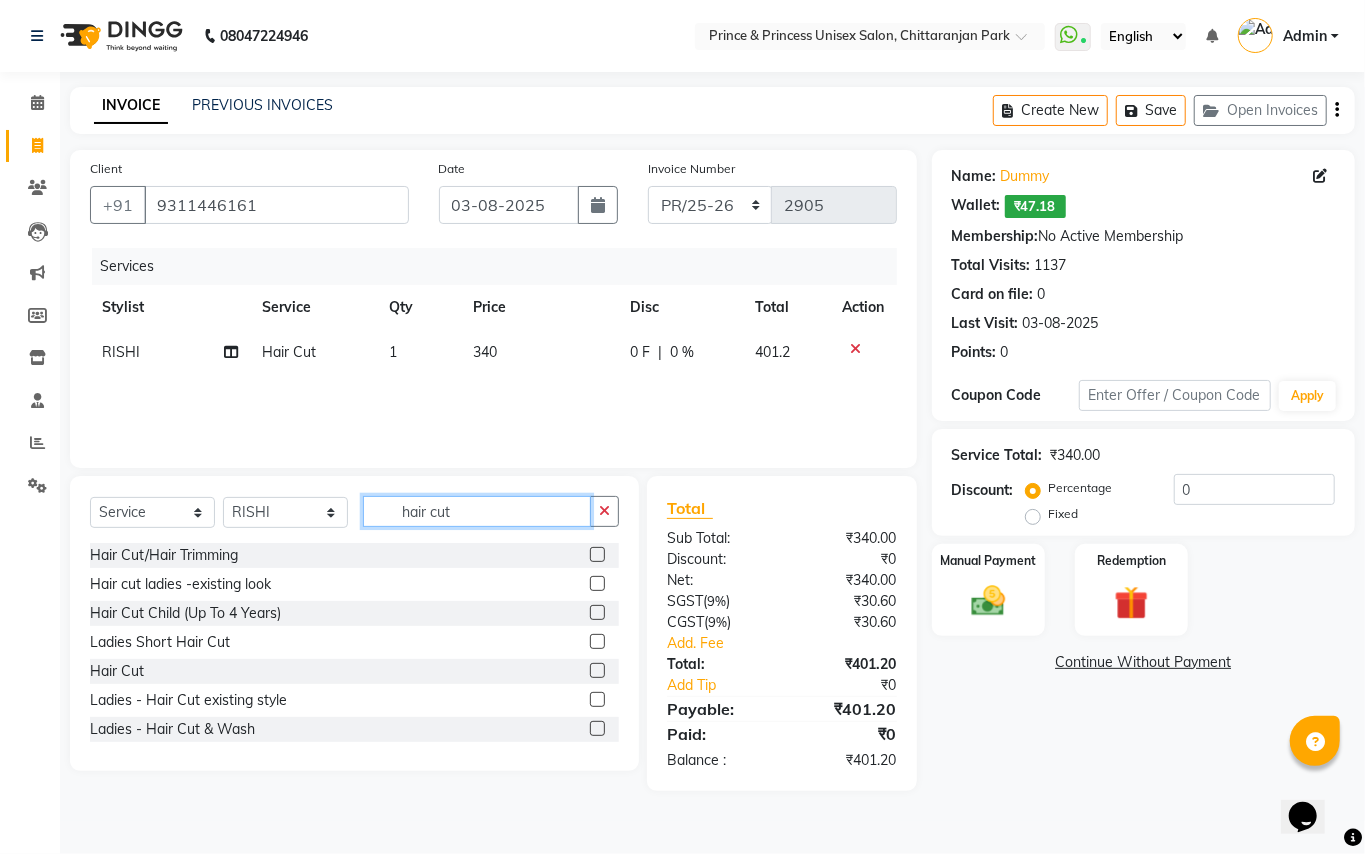 drag, startPoint x: 458, startPoint y: 512, endPoint x: 246, endPoint y: 168, distance: 404.0792 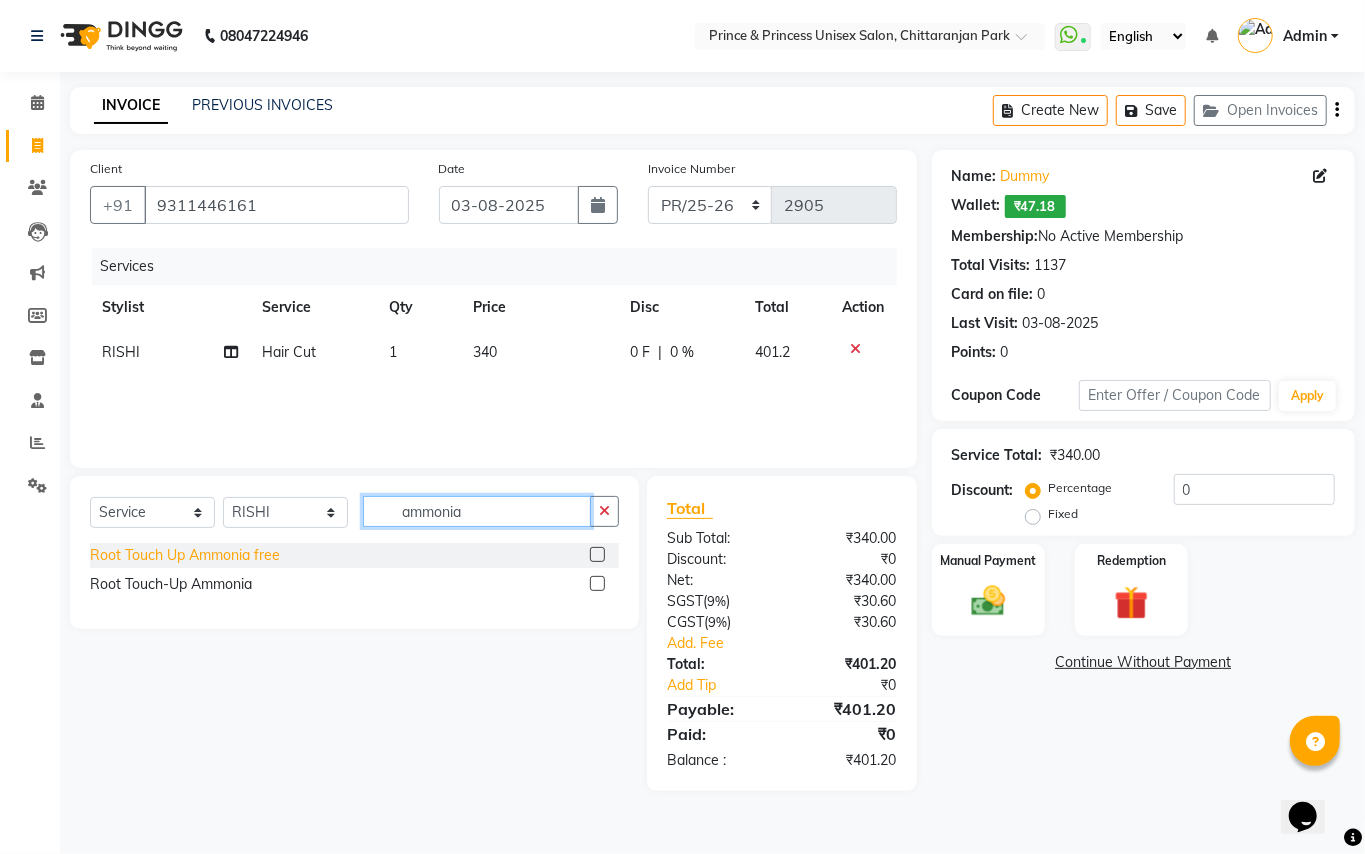 type on "ammonia" 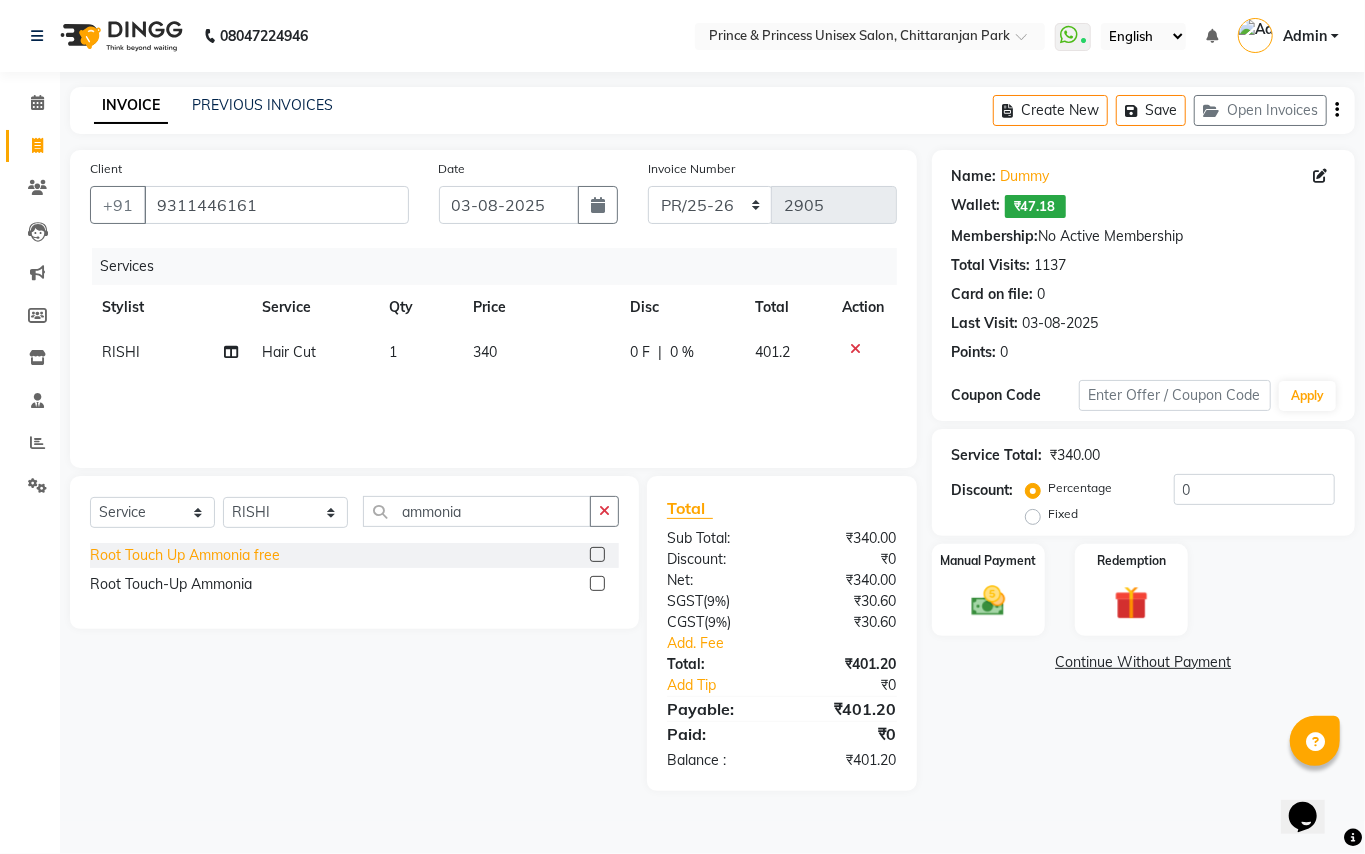 click on "Root Touch Up Ammonia free" 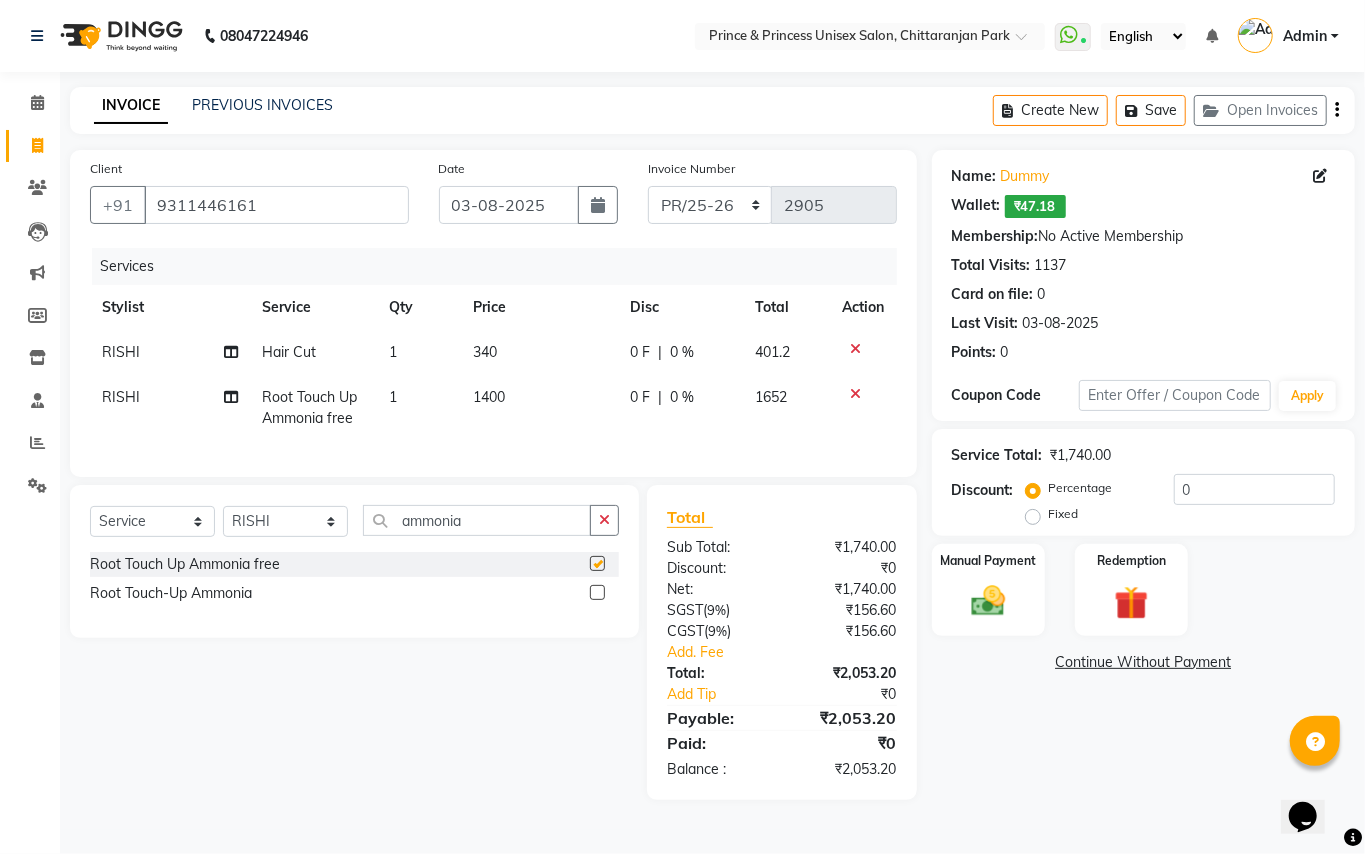 checkbox on "false" 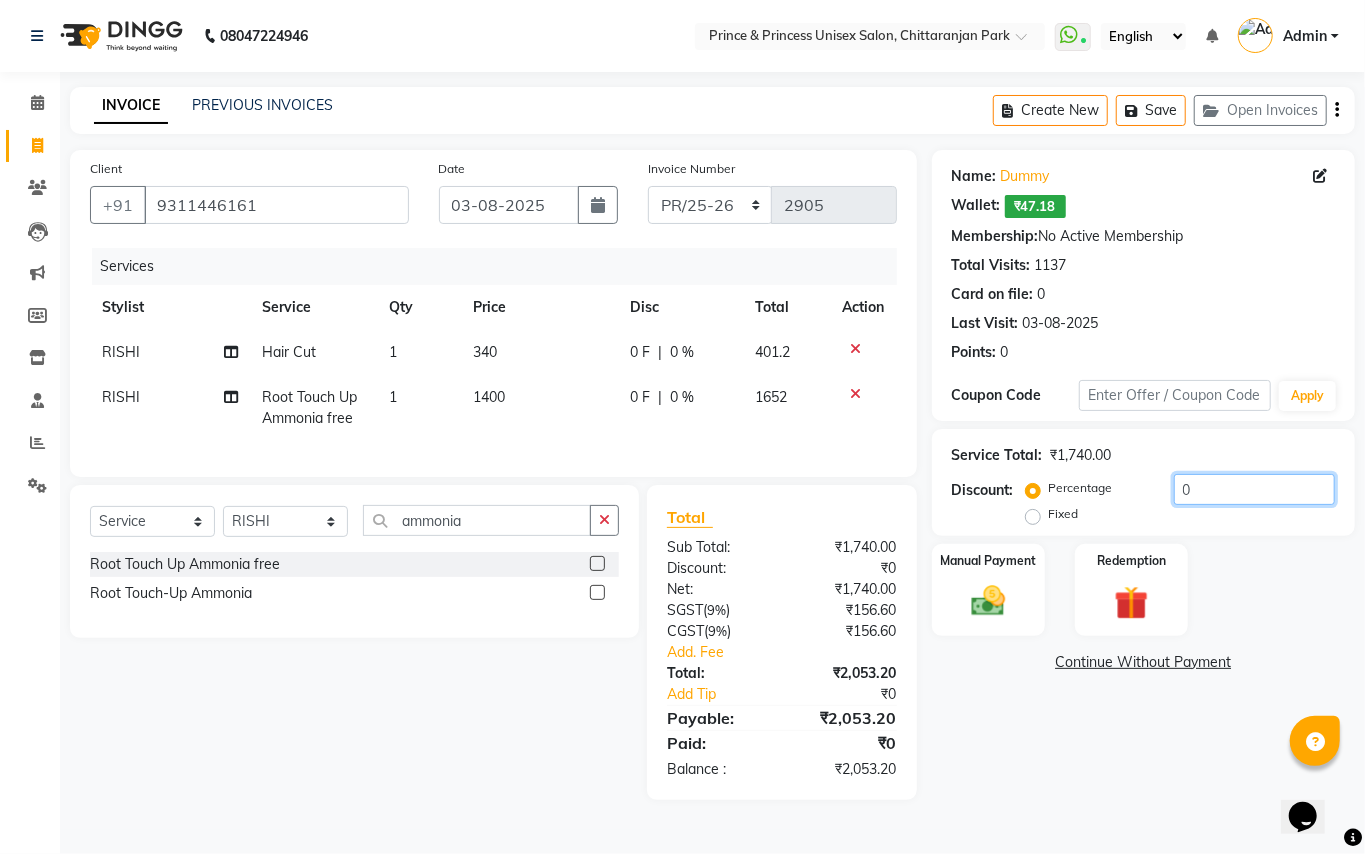 click on "0" 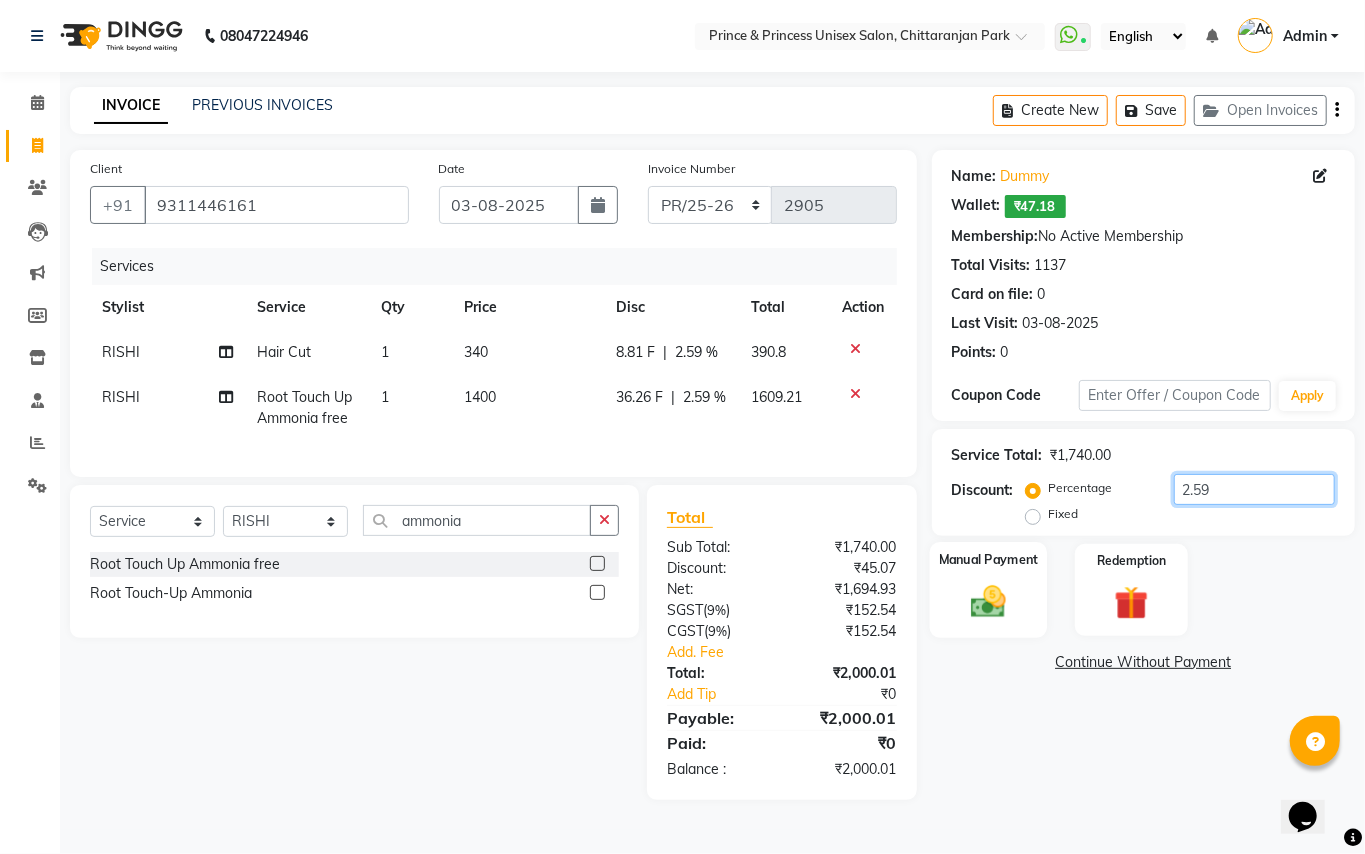 type on "2.59" 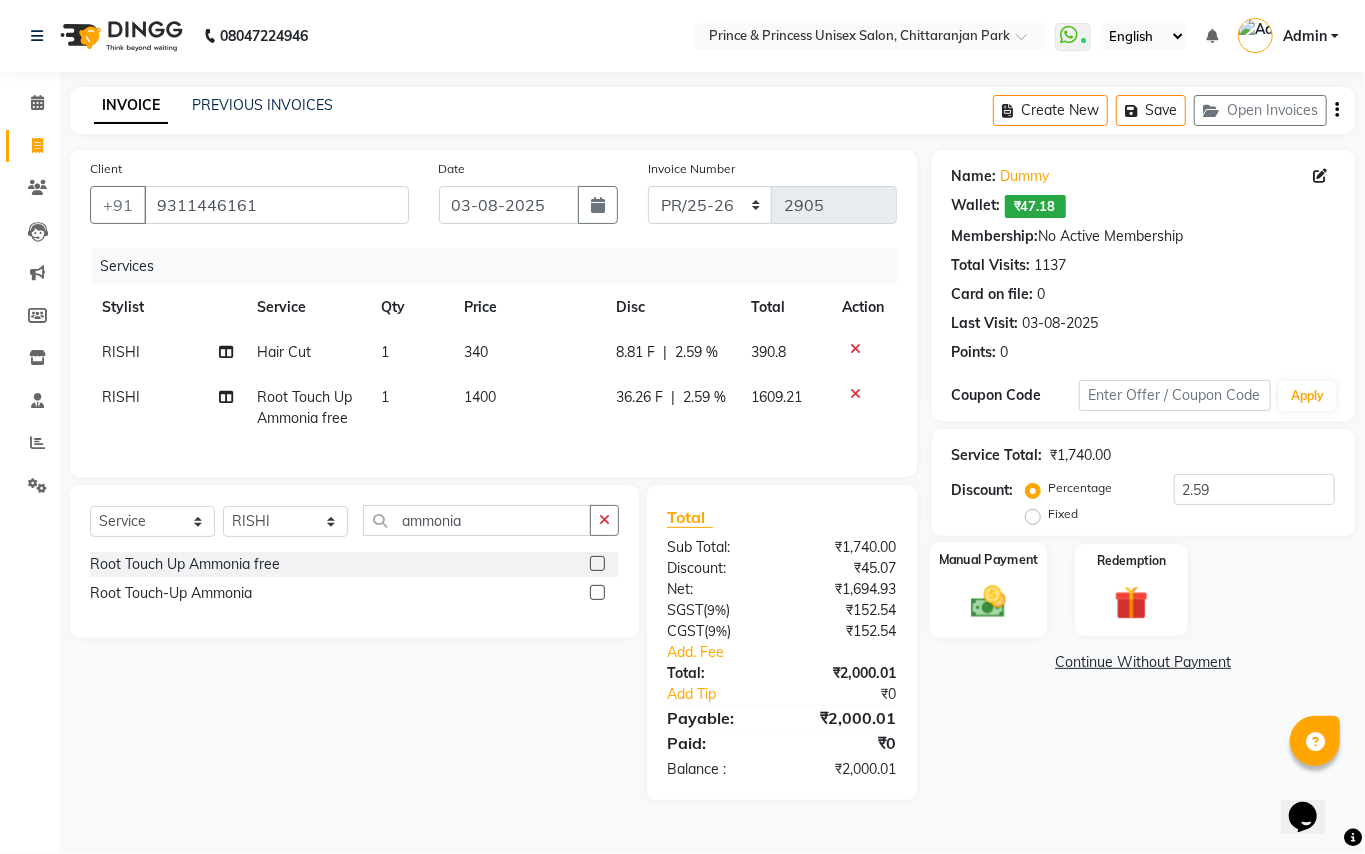 click 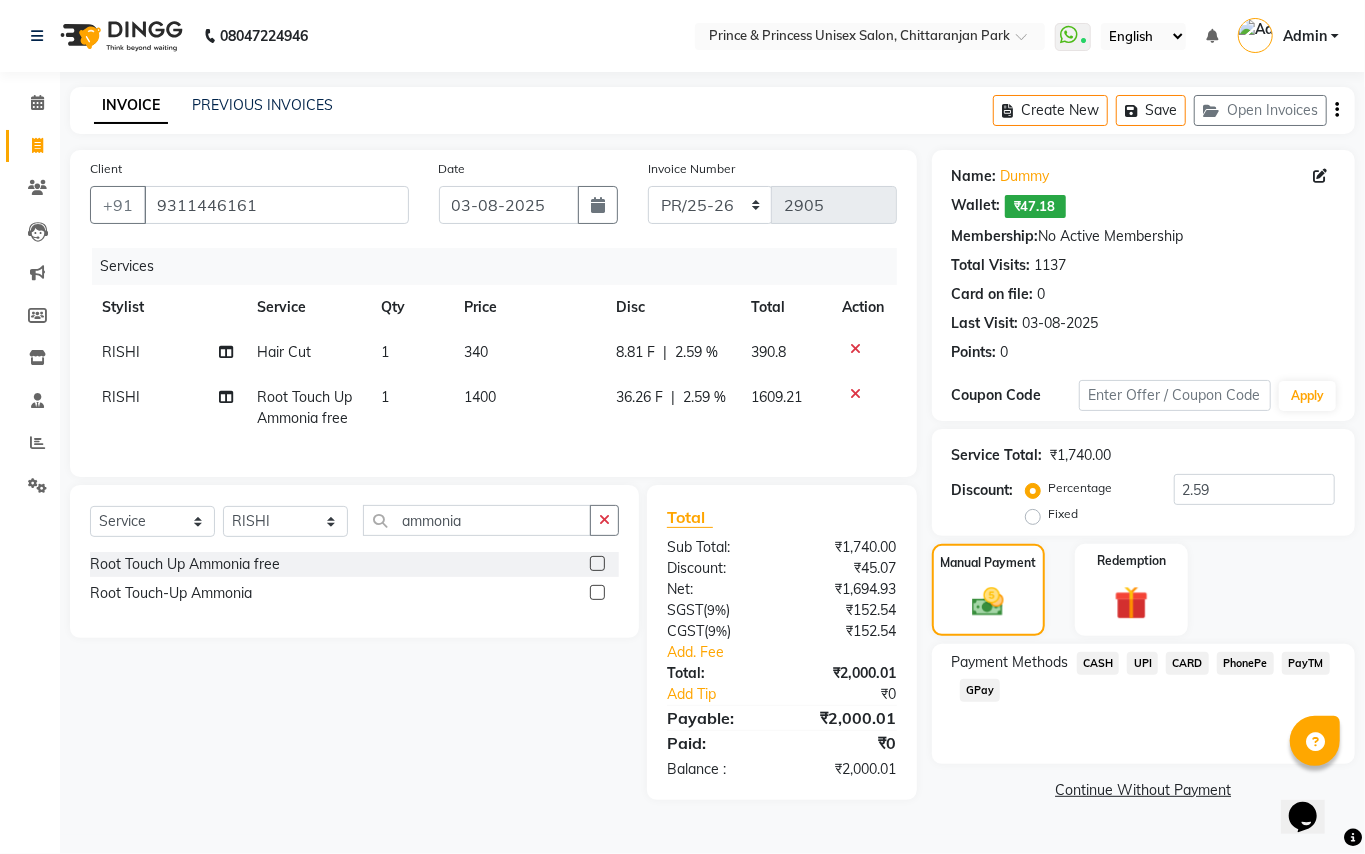 click on "PayTM" 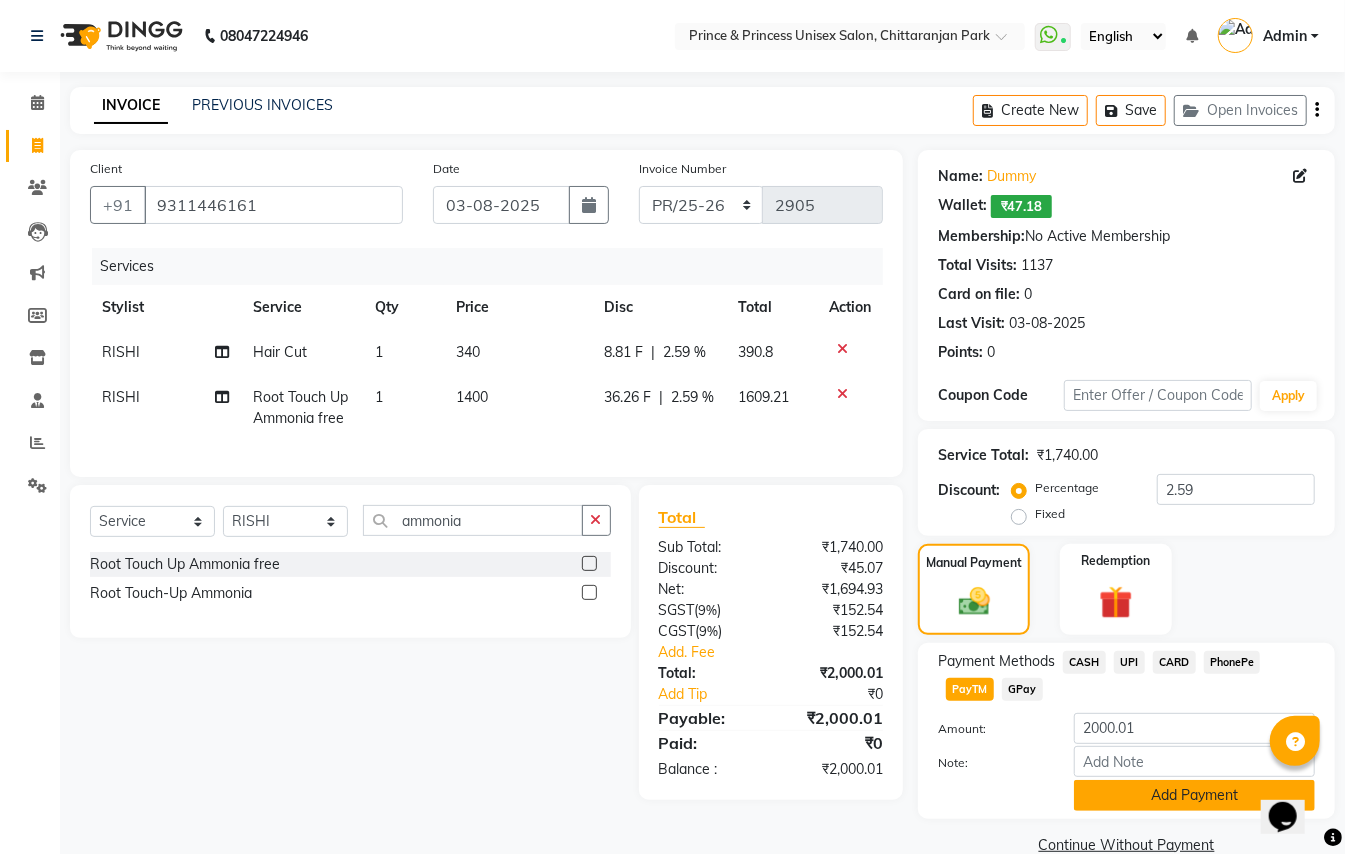 click on "Add Payment" 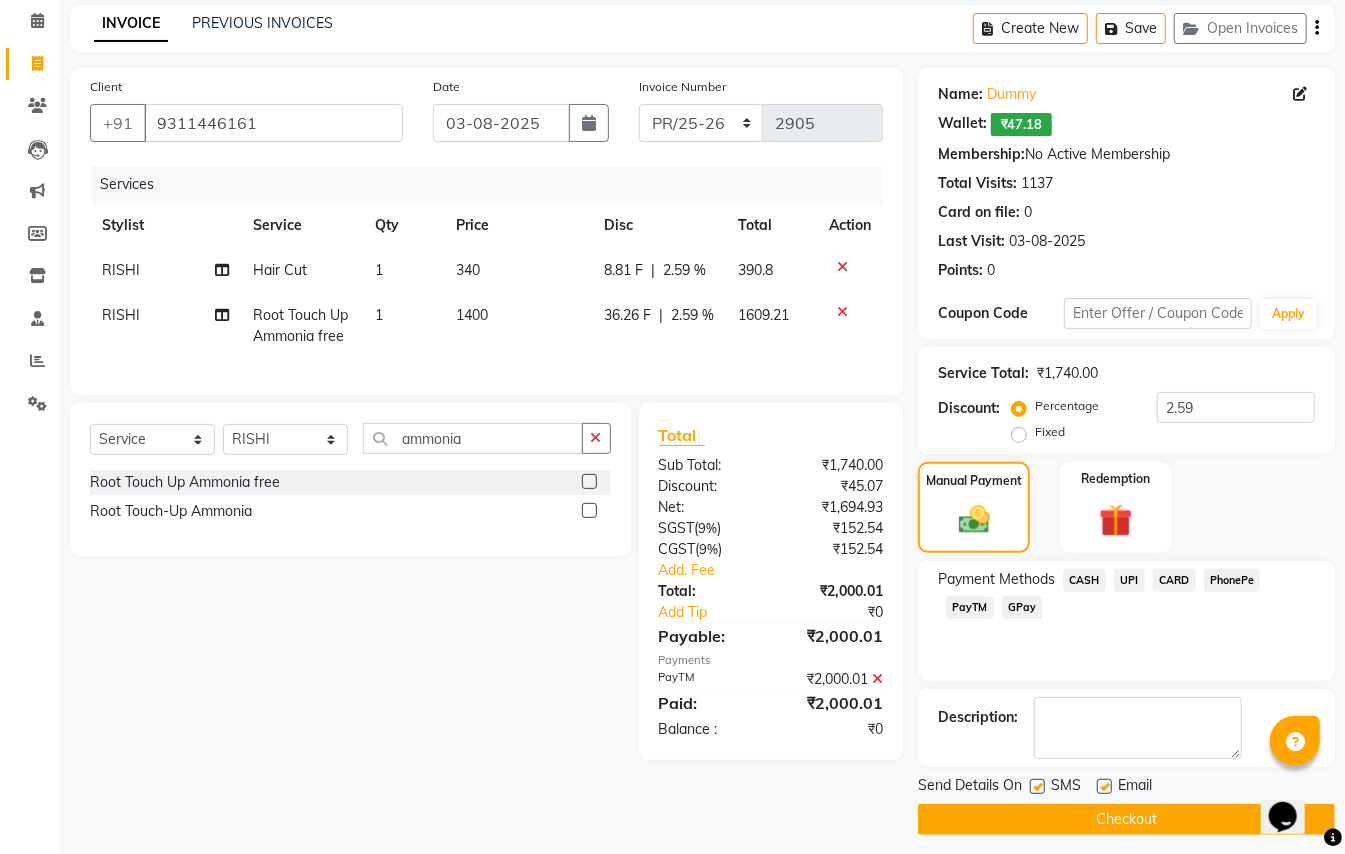 scroll, scrollTop: 94, scrollLeft: 0, axis: vertical 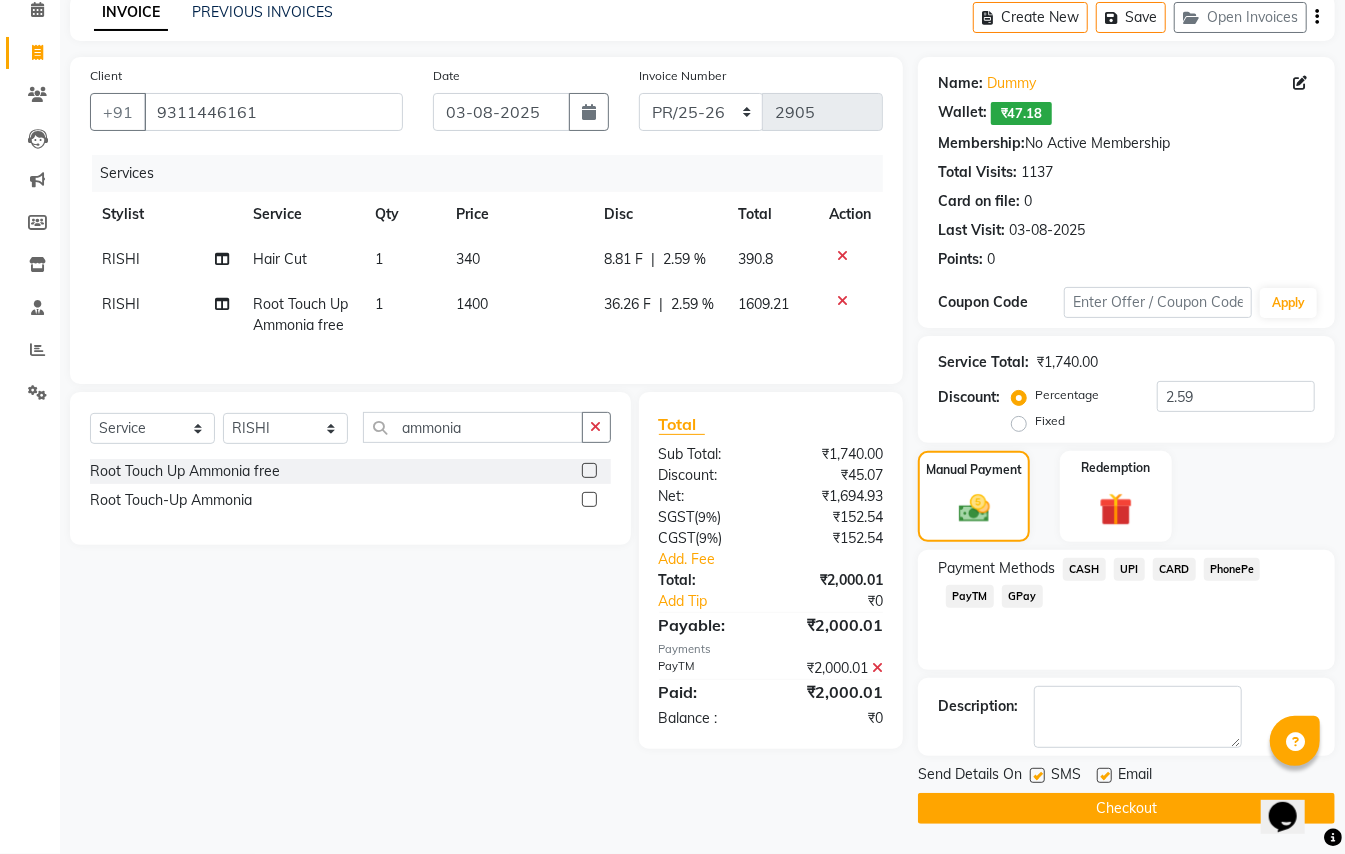 click on "Checkout" 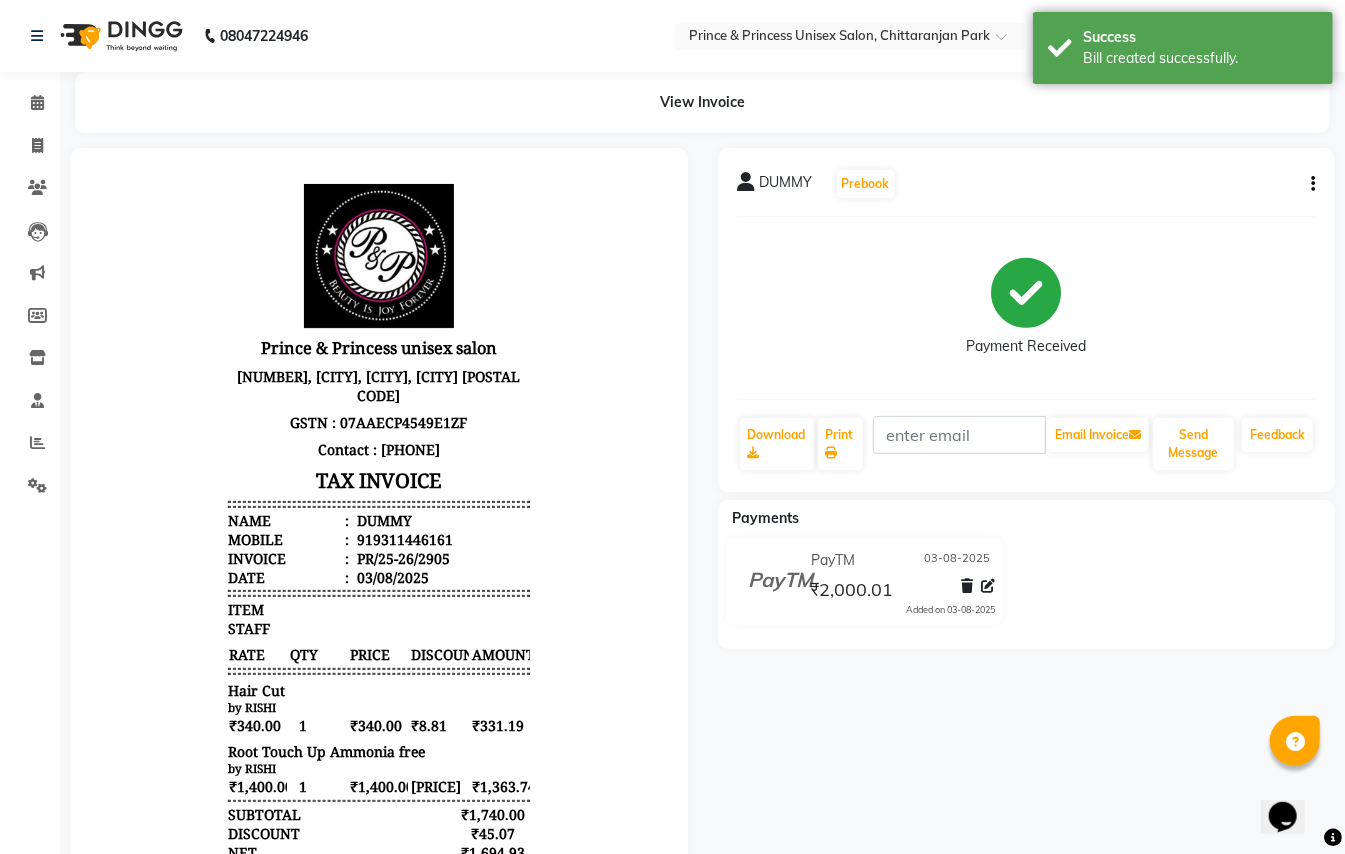 scroll, scrollTop: 0, scrollLeft: 0, axis: both 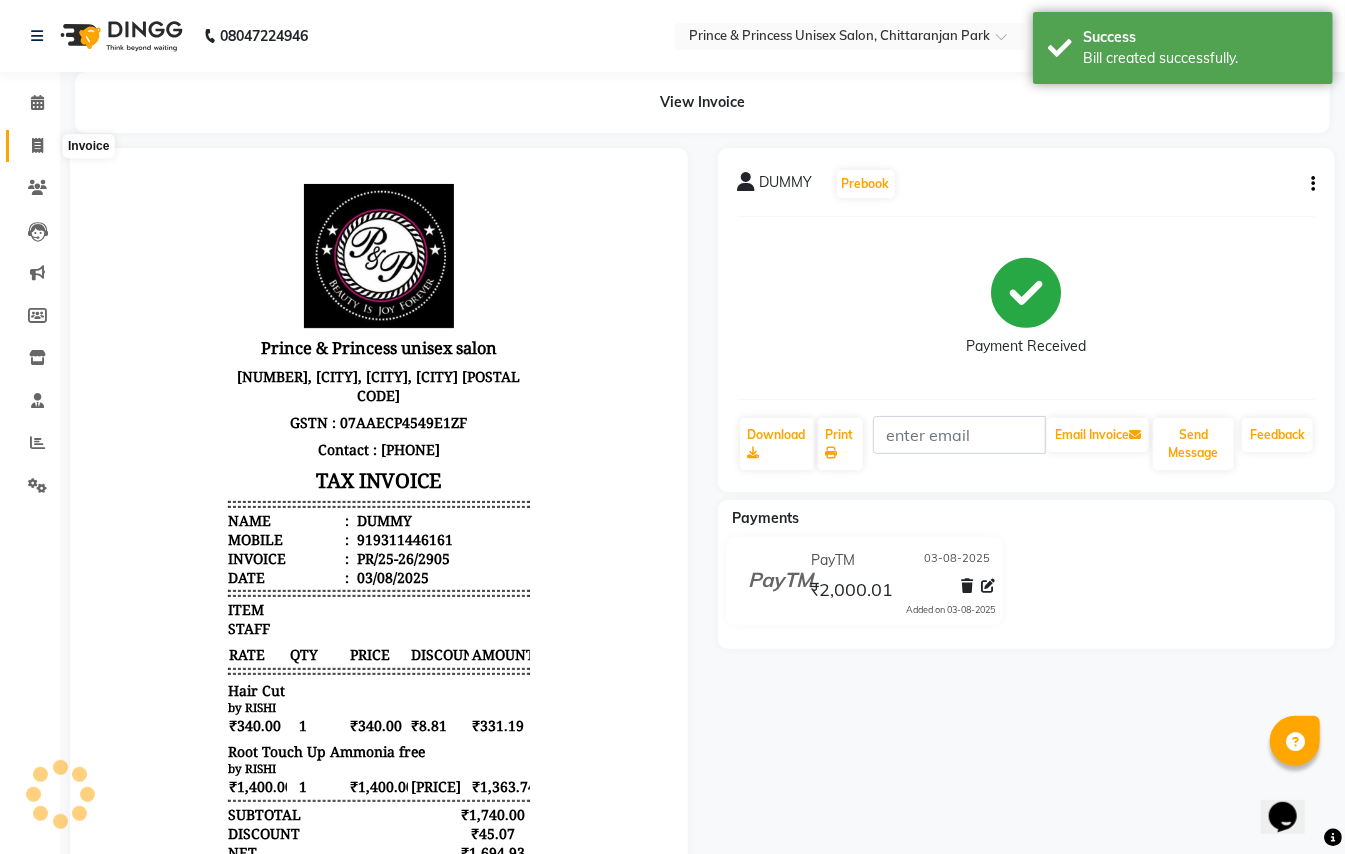 click 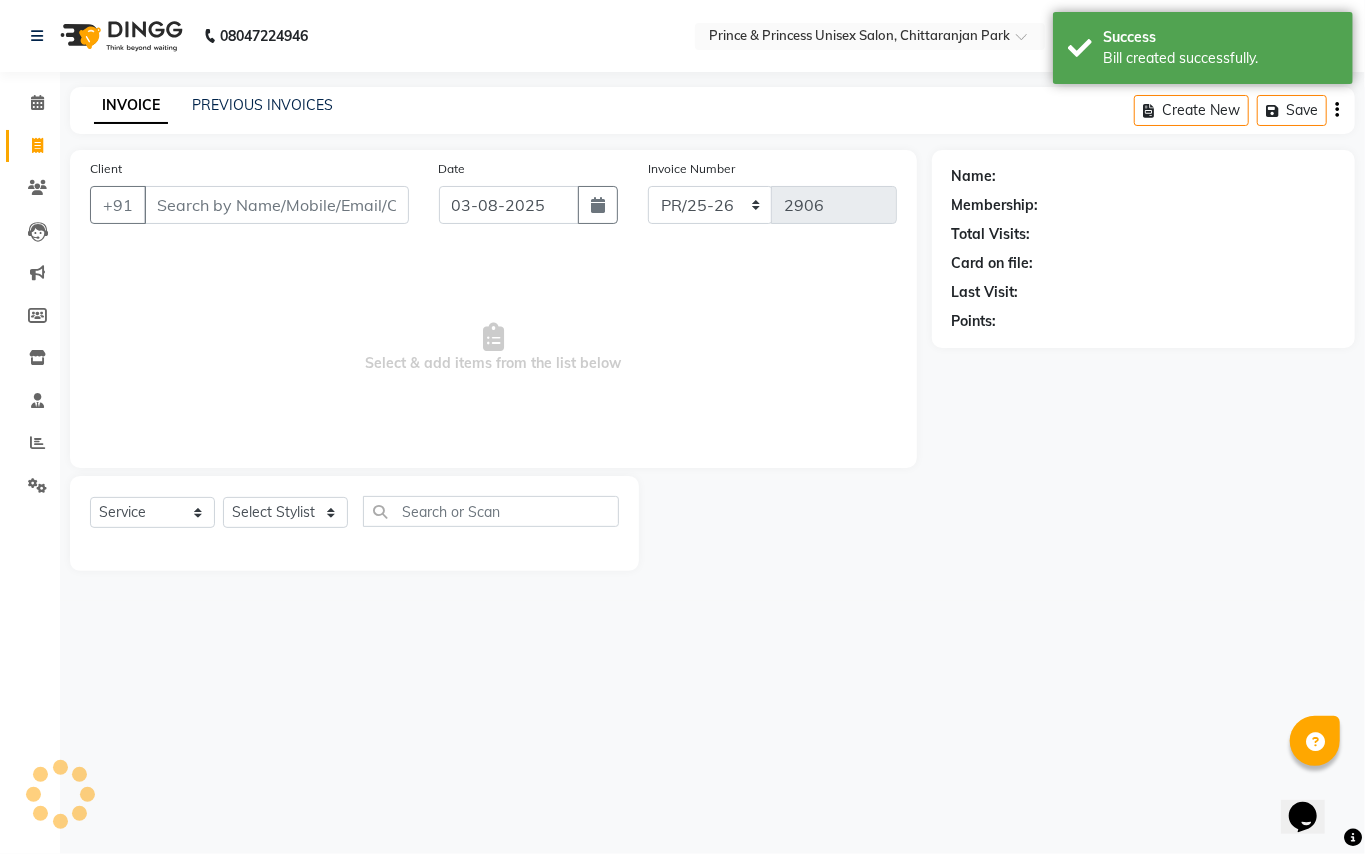 click on "Client" at bounding box center [276, 205] 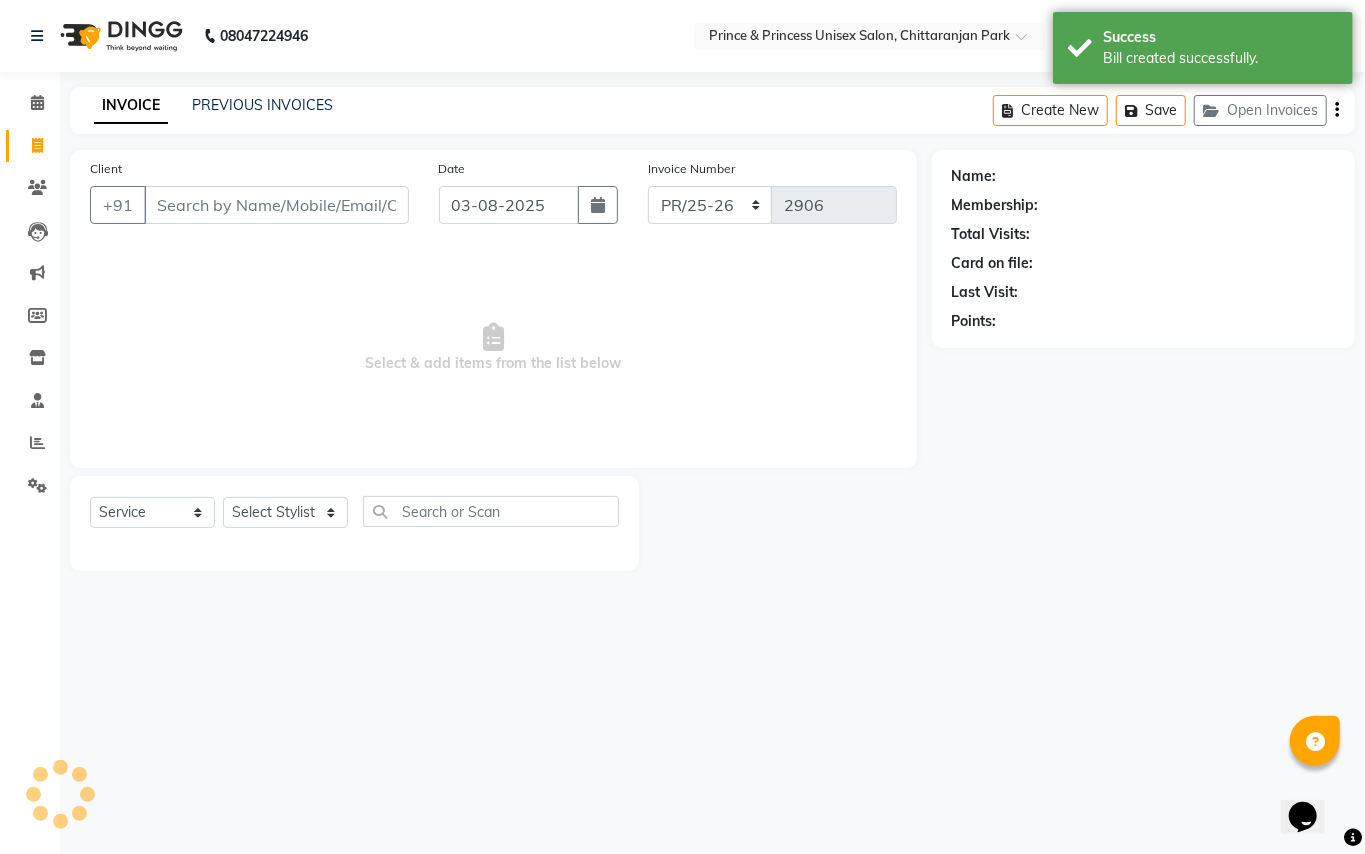 click on "Client" at bounding box center [276, 205] 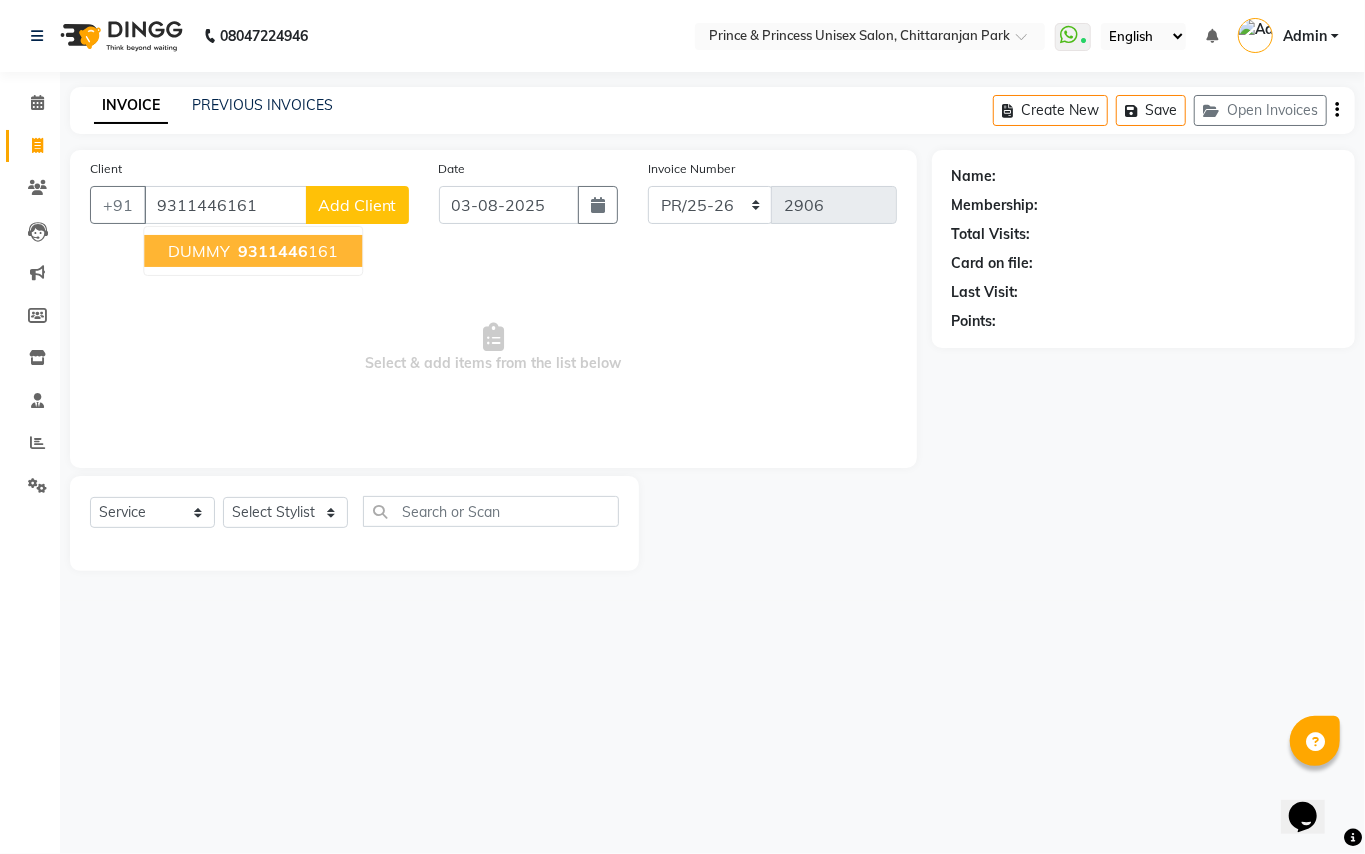 type on "9311446161" 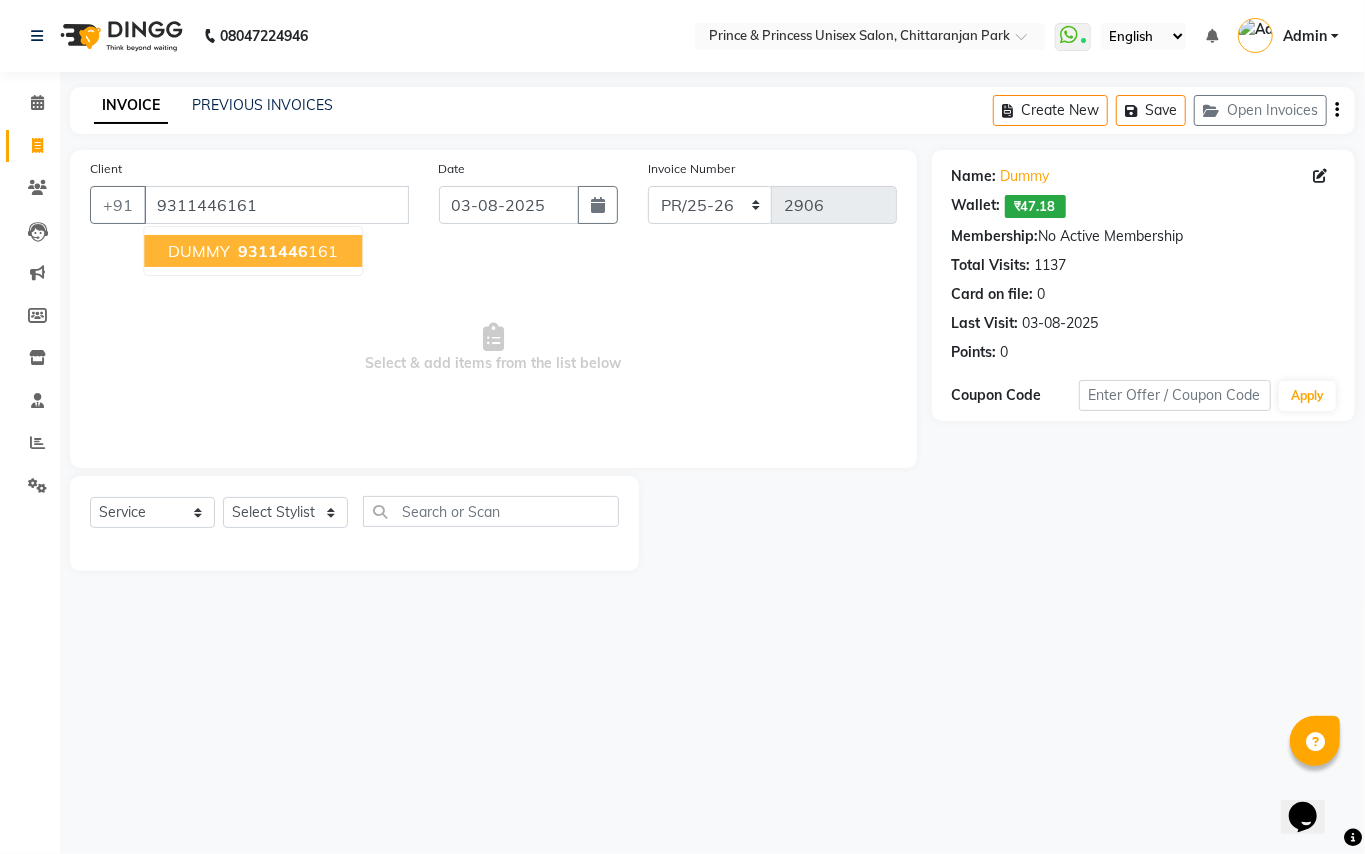 click on "DUMMY" at bounding box center [199, 251] 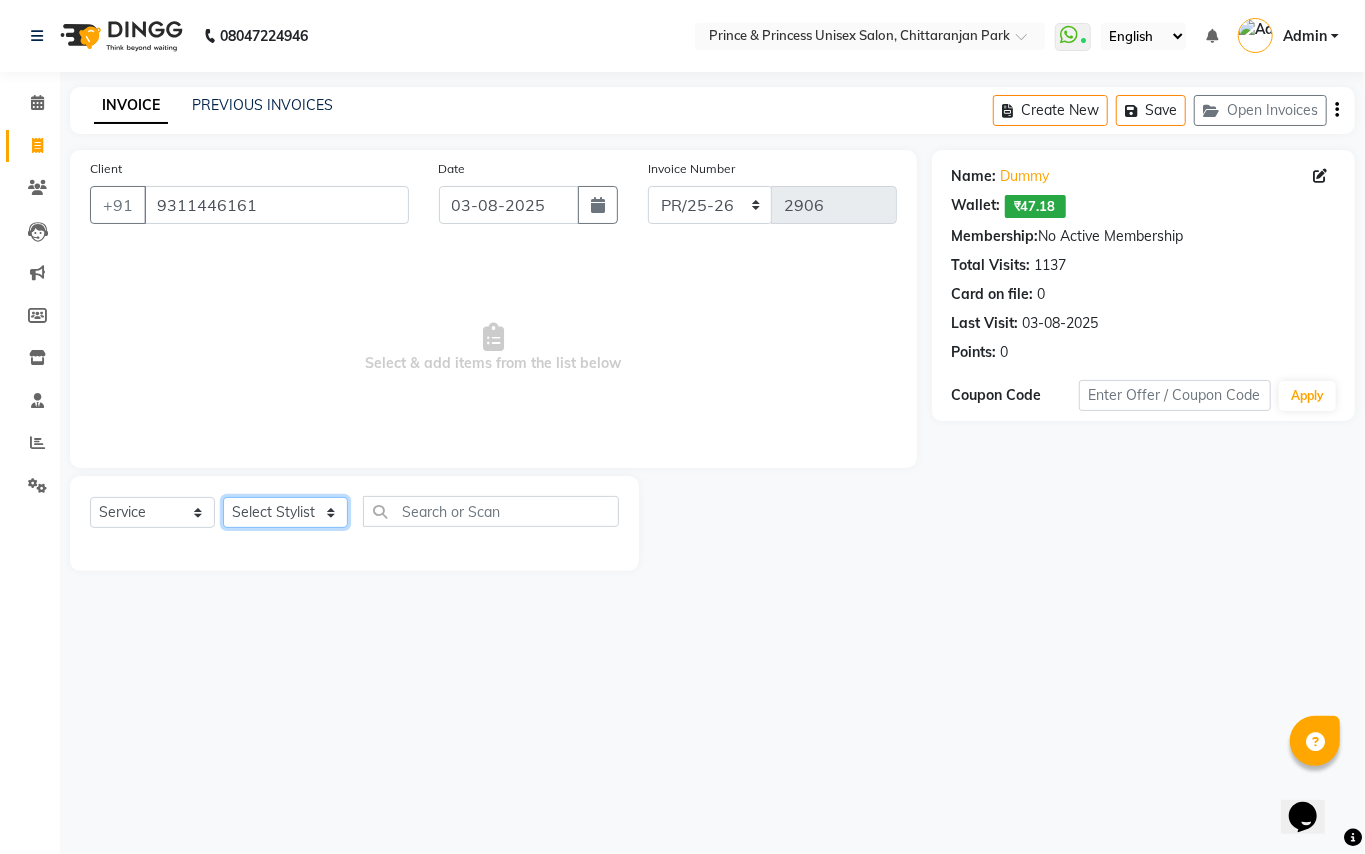 click on "Select Stylist ABHISHEK AJEET AJEET NEW ARUN ASLAM CHANDAN GUDDU MAHESH MANI MEENAKSHI MONU PINKI RAHUL RISHI SANDEEP SONIYA TABASSUM XYZ" 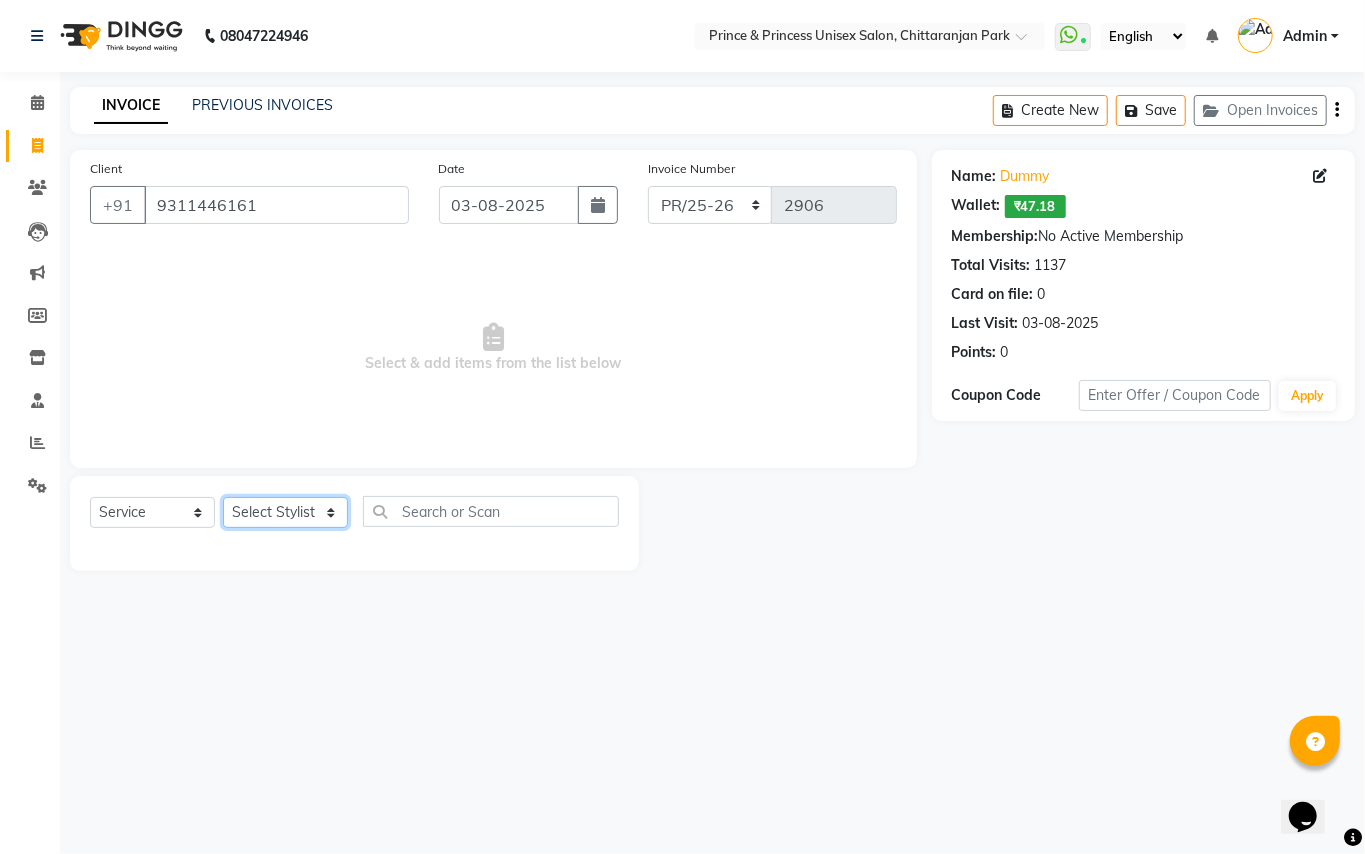 select on "50724" 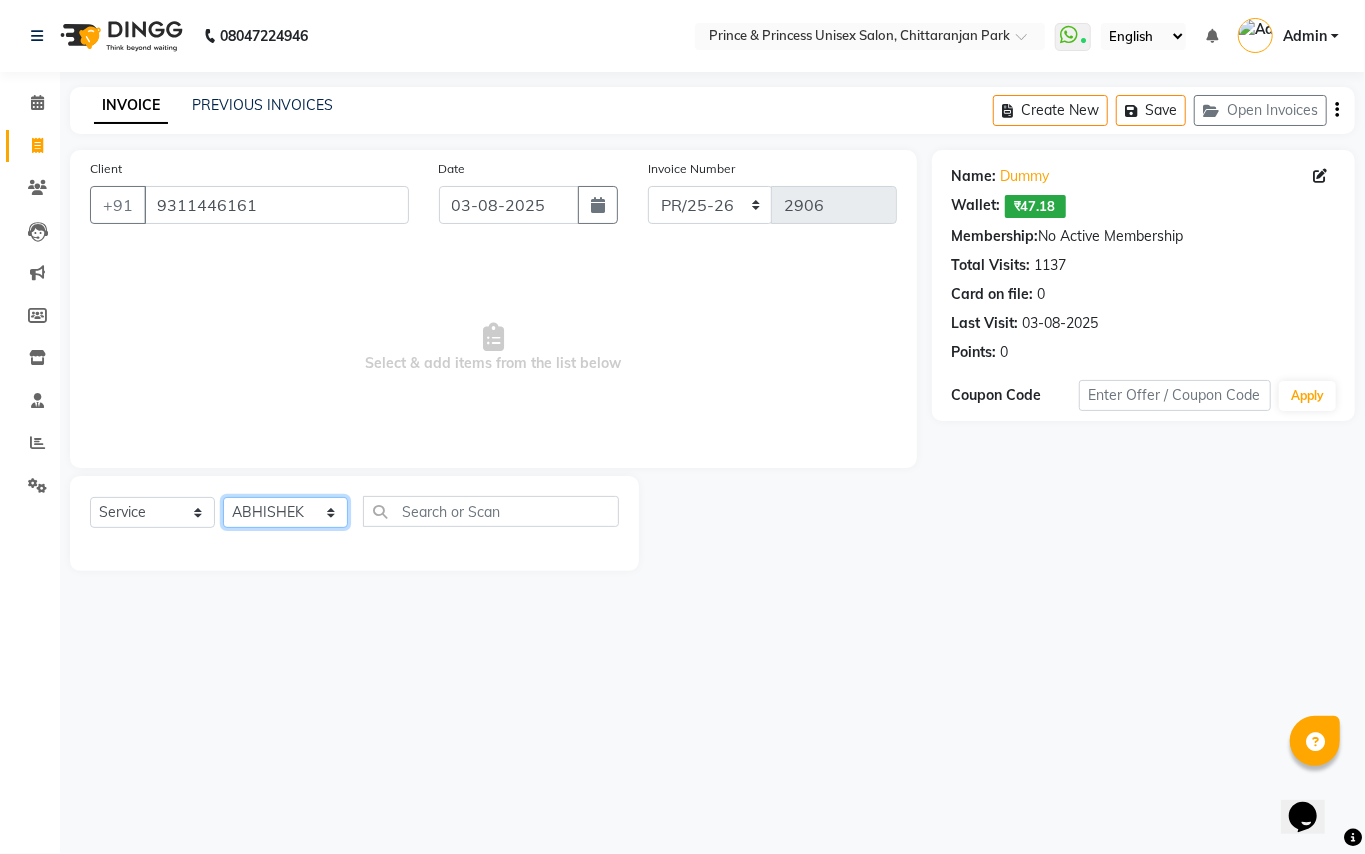 drag, startPoint x: 249, startPoint y: 512, endPoint x: 382, endPoint y: 509, distance: 133.03383 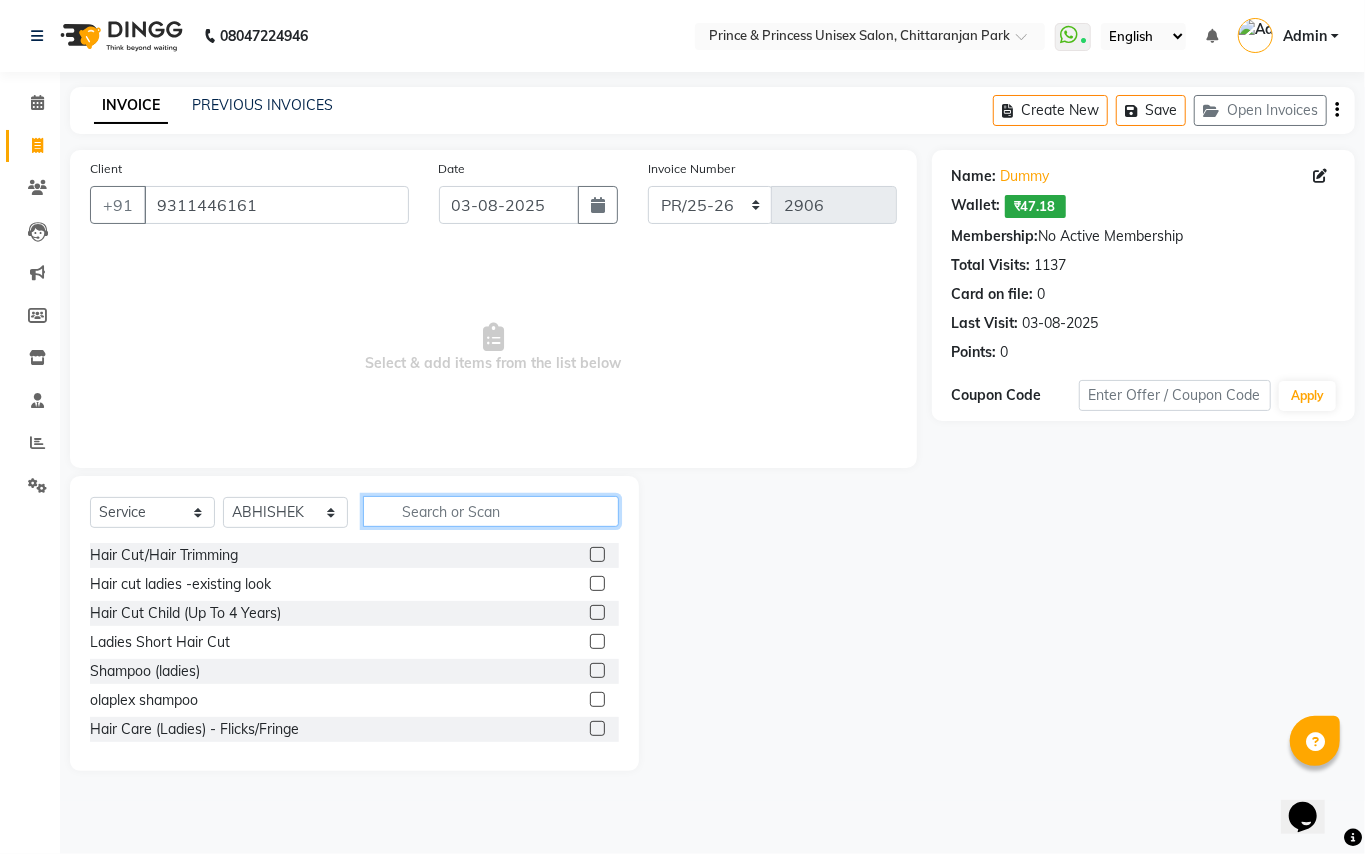 click 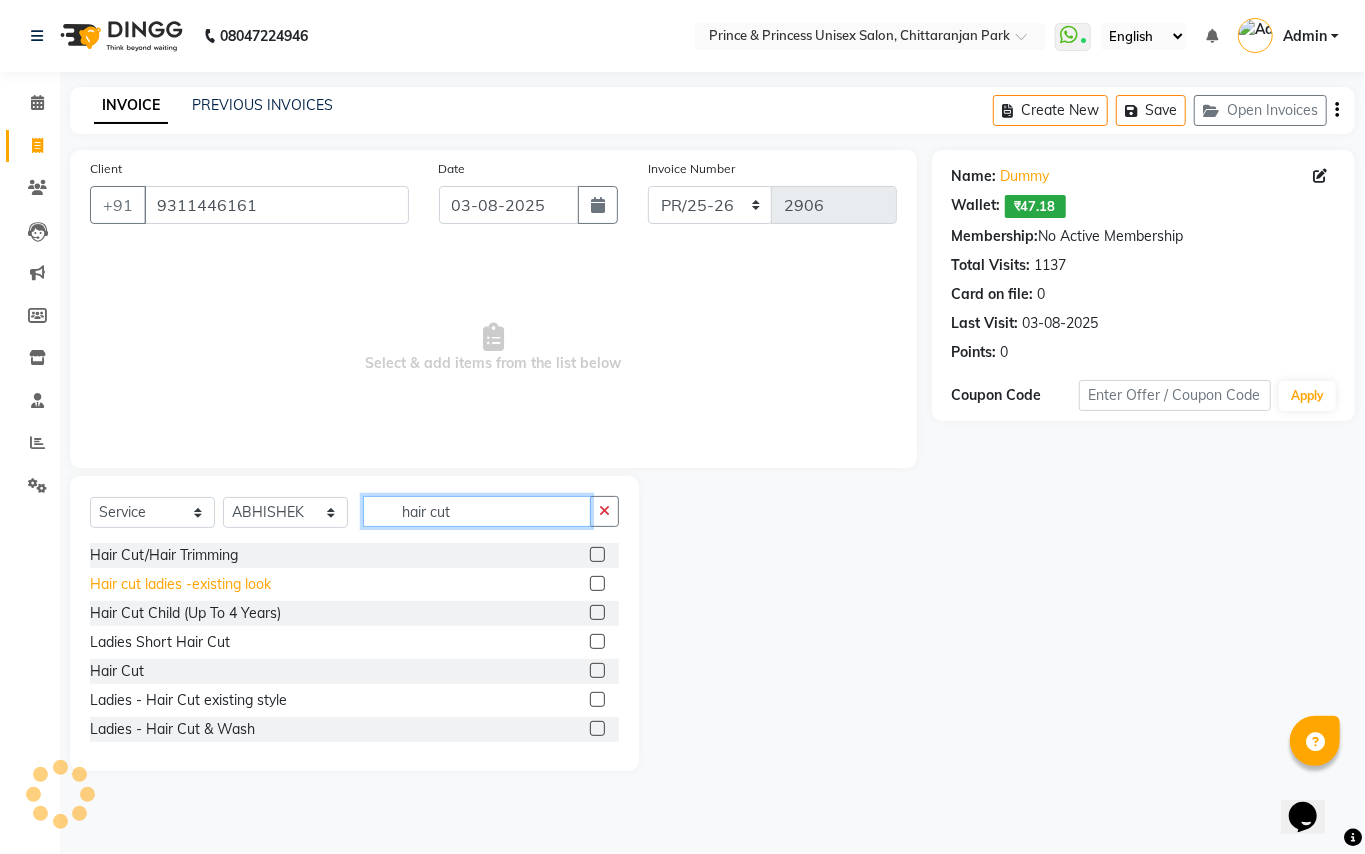 type on "hair cut" 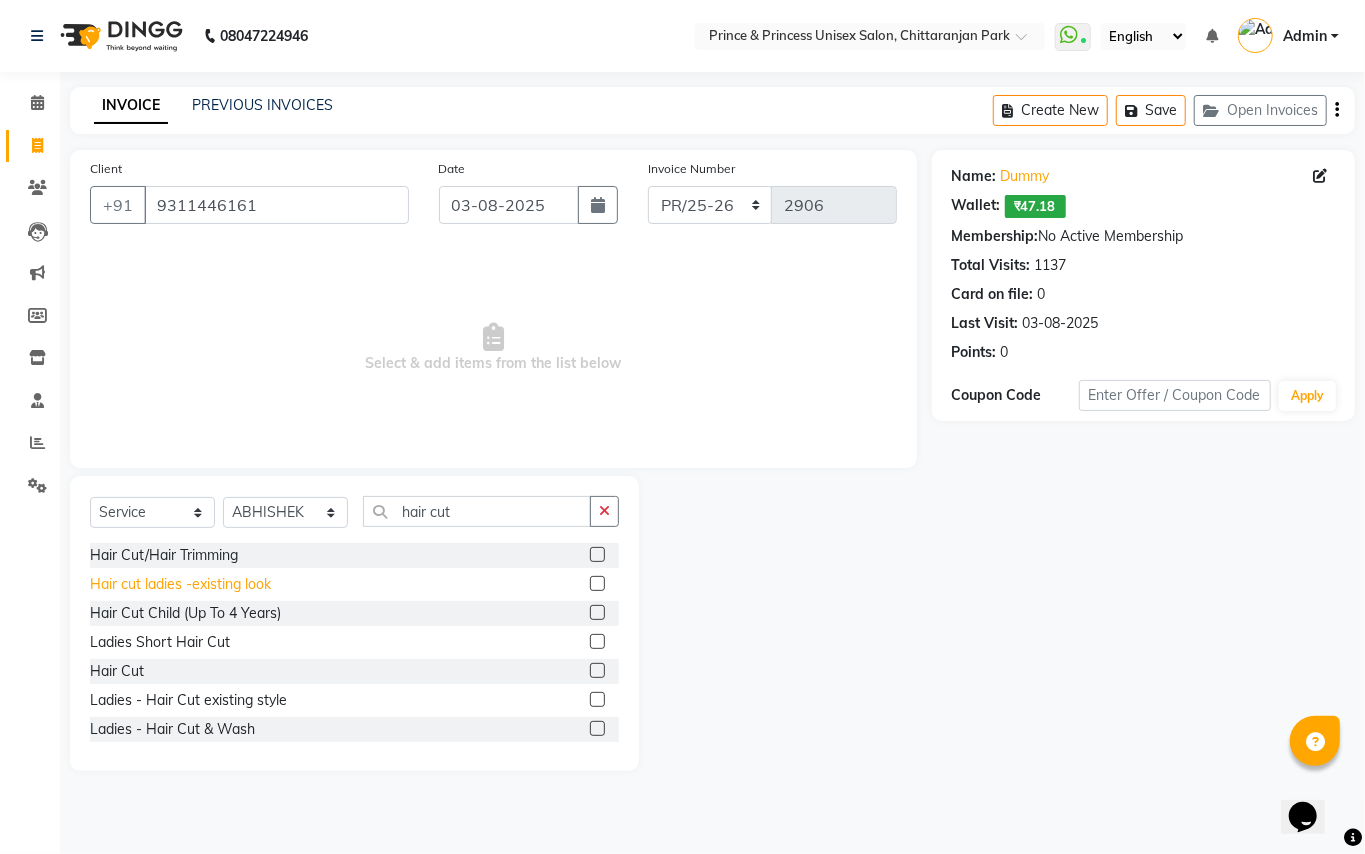 click on "Hair cut ladies -existing look" 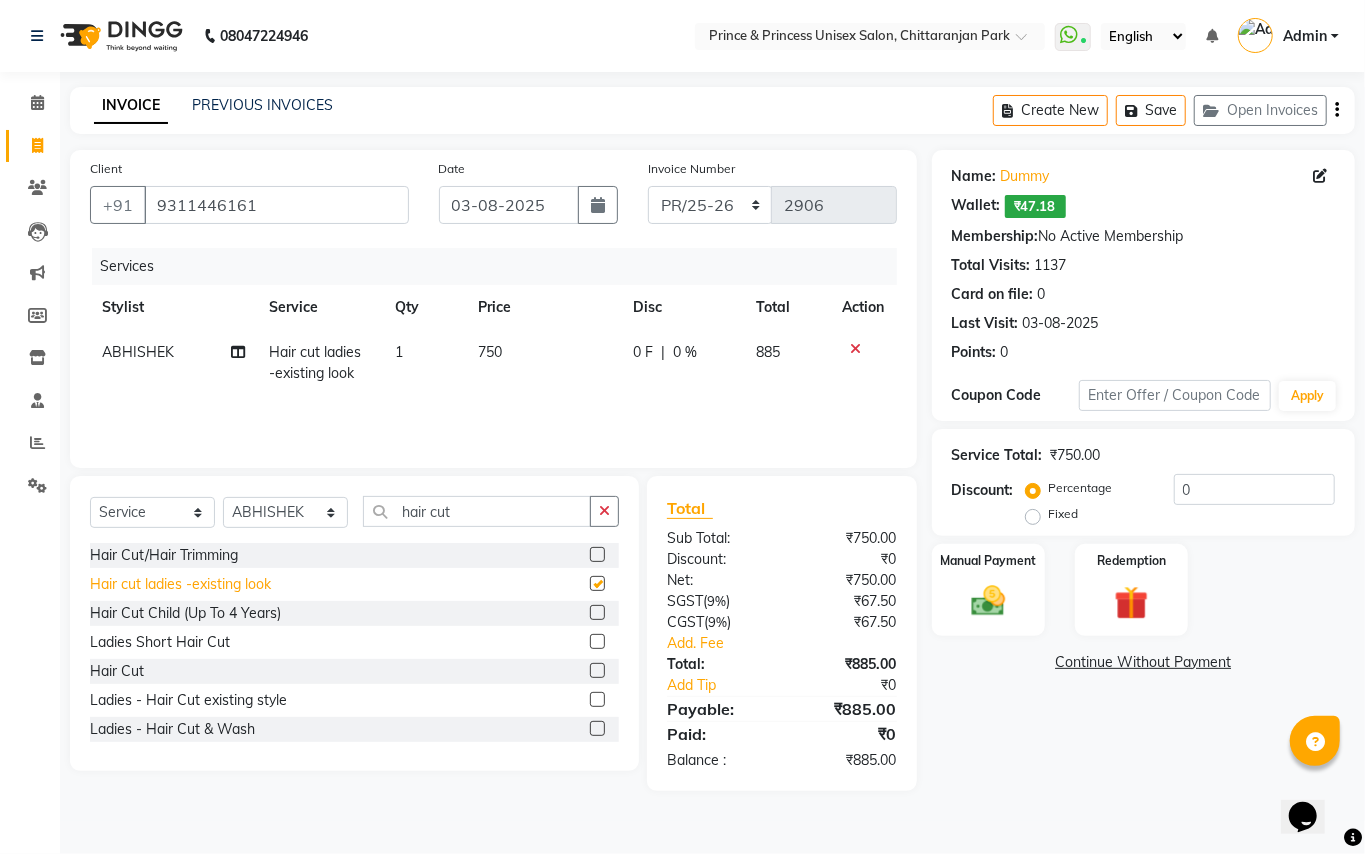 checkbox on "false" 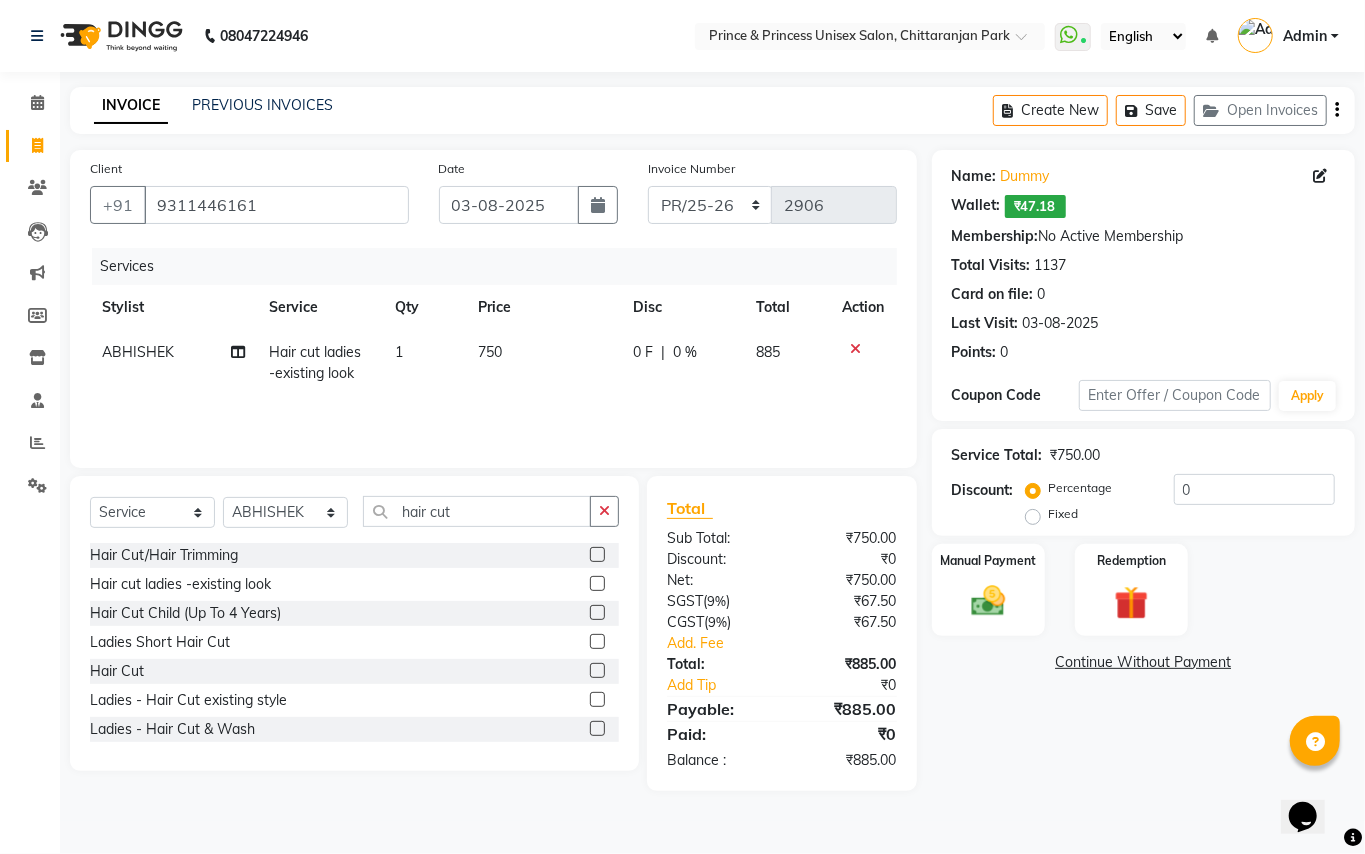 click on "750" 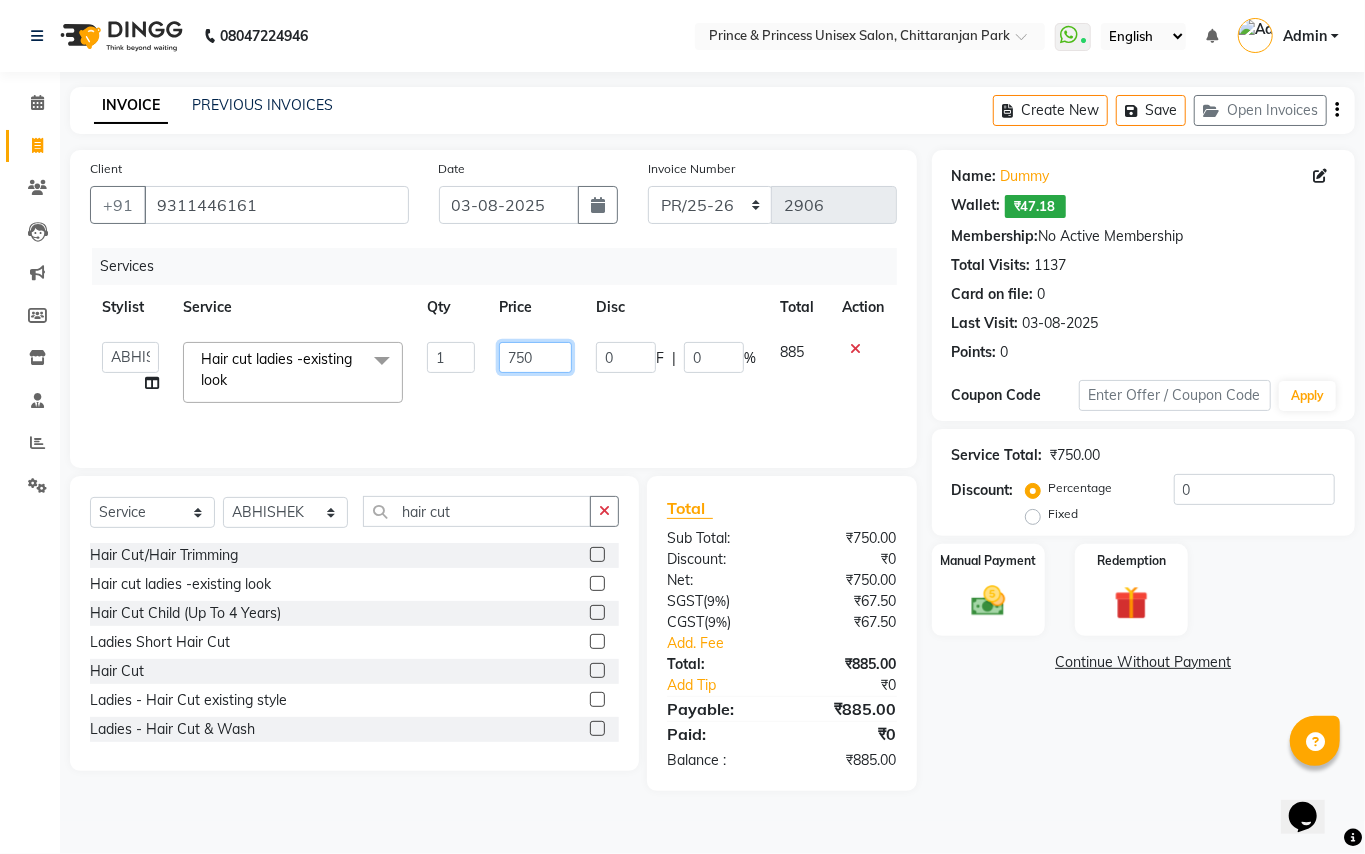 drag, startPoint x: 544, startPoint y: 356, endPoint x: 254, endPoint y: 4, distance: 456.07455 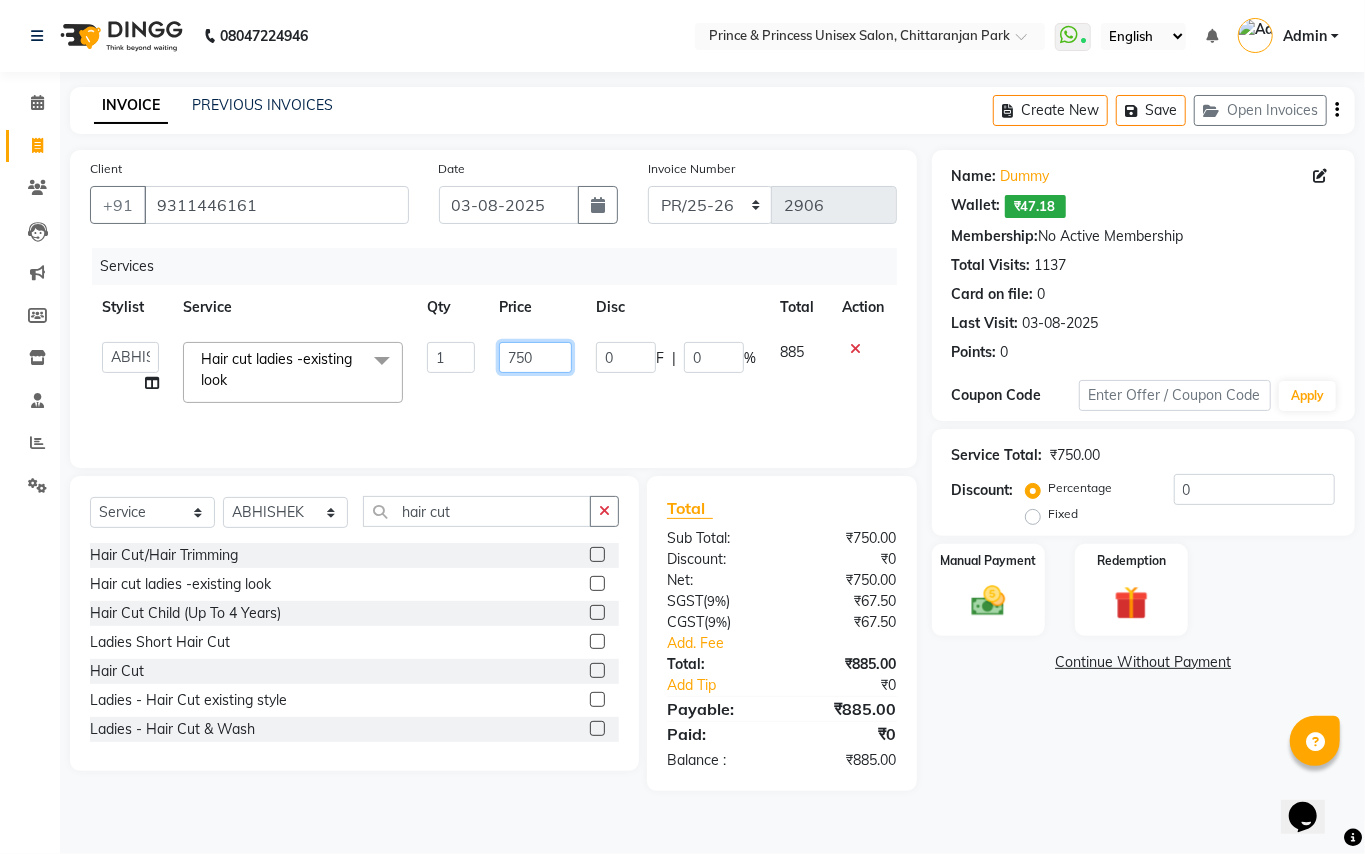 click on "Client +91 [PHONE] Date [DATE] Invoice Number PR/25-26 V/2025 V/2025-26 2906 Services Stylist Service Qty Price Disc Total Action ABHISHEK AJEET AJEET NEW ARUN ASLAM CHANDAN GUDDU MAHESH MANI MEENAKSHI MONU PINKI RAHUL RISHI SANDEEP SONIYA TABASSUM XYZ Hair cut ladies -existing look x Hair Cut/Hair Trimming Hair cut ladies -existing look Hair Cut Child (Up To 4 Years) Ladies Short Hair Cut Shampoo (ladies) olaplex shampoo Hair Care (Ladies) - Flicks/Fringe Oil Massage Henna Mustache Trim Threading Face Threading Hair Cut Gents - Style Change Gents - Tonsure (Mundan) Shampoogents Shampoogents (Long Hair) Beard Triming / Shave Oil Massage half color touch up Beard Colour Hair Styling (Gel/ Serum Application) Colour Touch Up men's Colour Touch-Up Amonia Free) Highlighting Rebonding Dry Head Massage Full Front Chest Clipper Full Back Clipper Ear Wax Full Body Clipper Under Arms Clipper Full Front/Back Waxing (Sugar) Full Front/Back Waxing (Chocolate) Chest Razor/Back Full Body Razor" 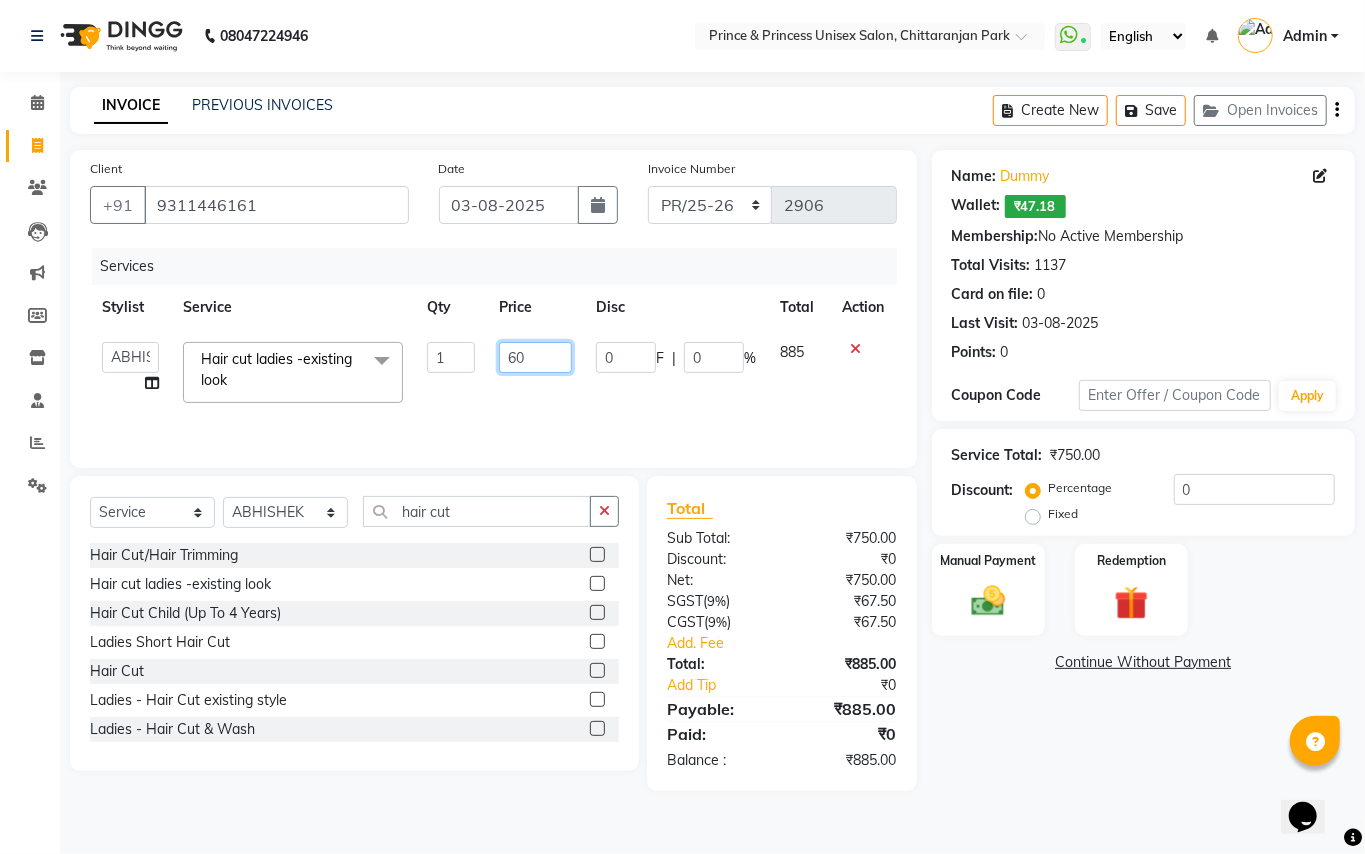 type on "600" 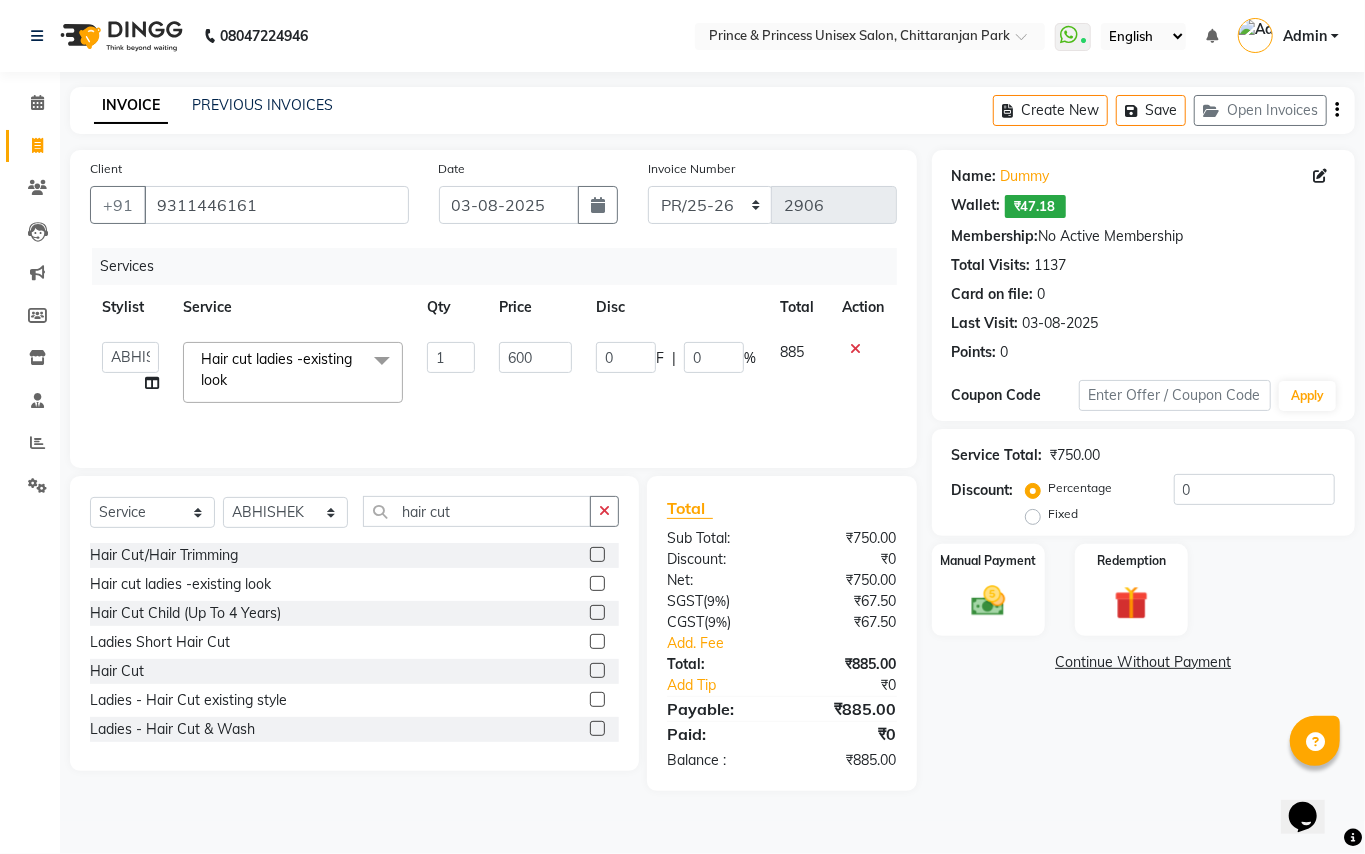 click on "Services" 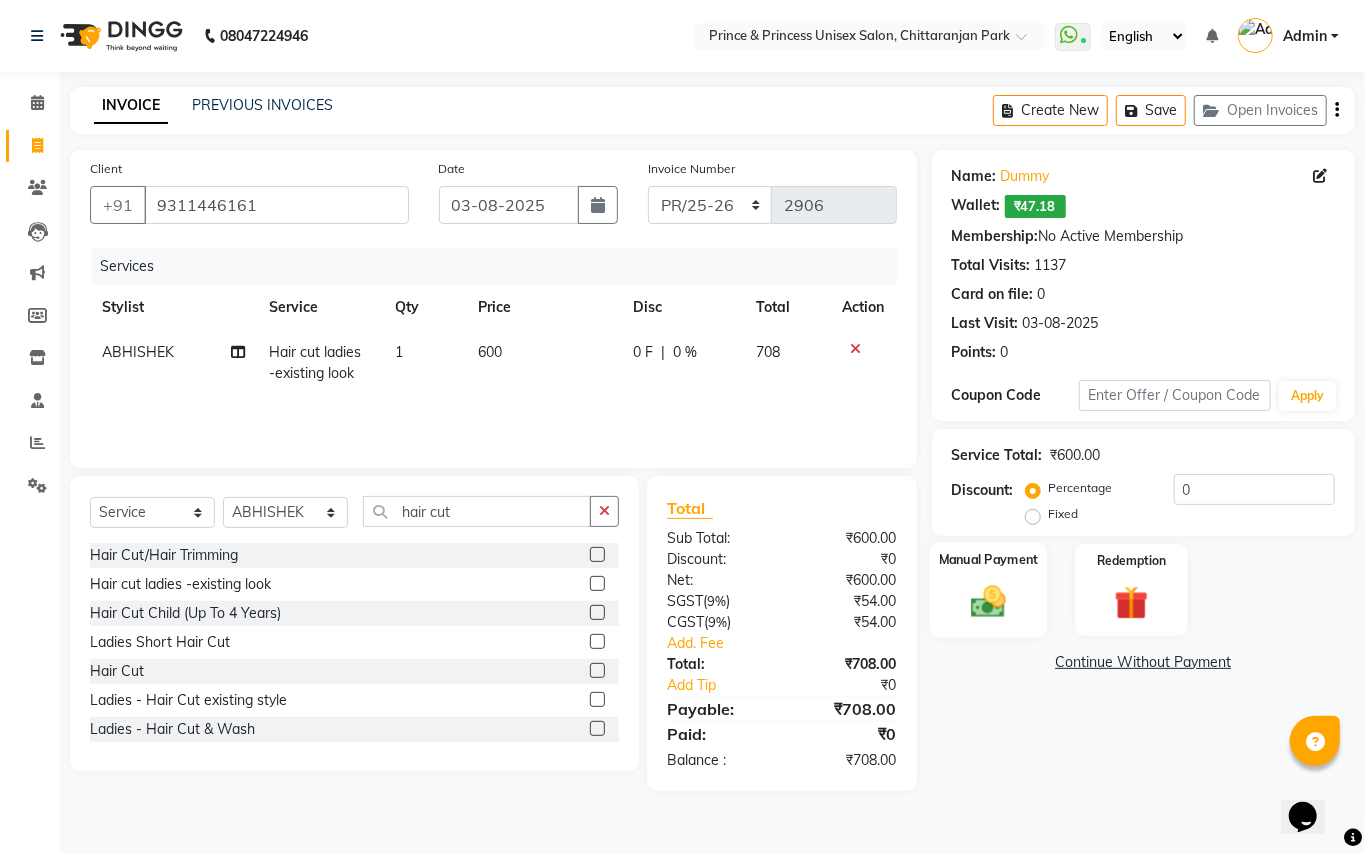 click 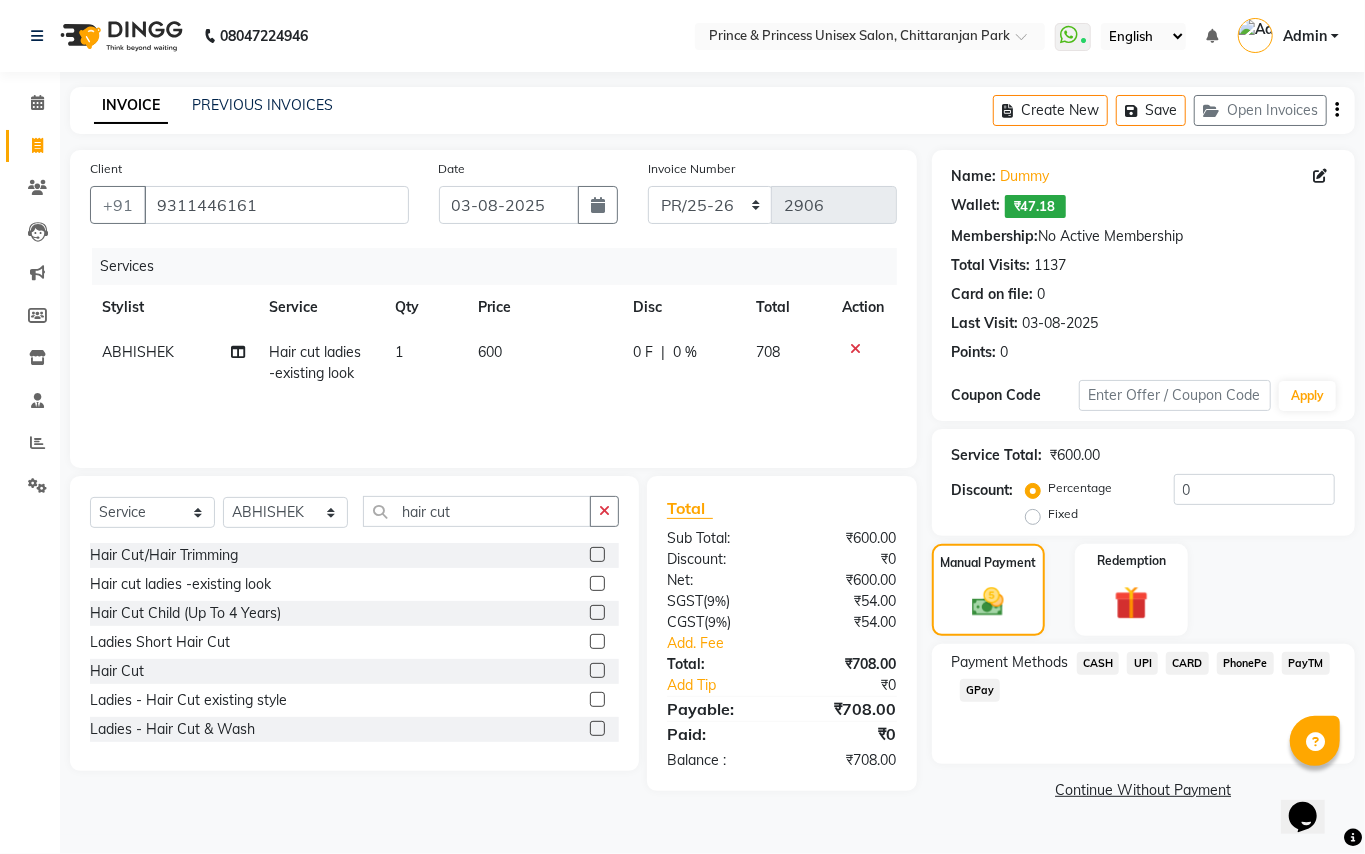 click on "CASH" 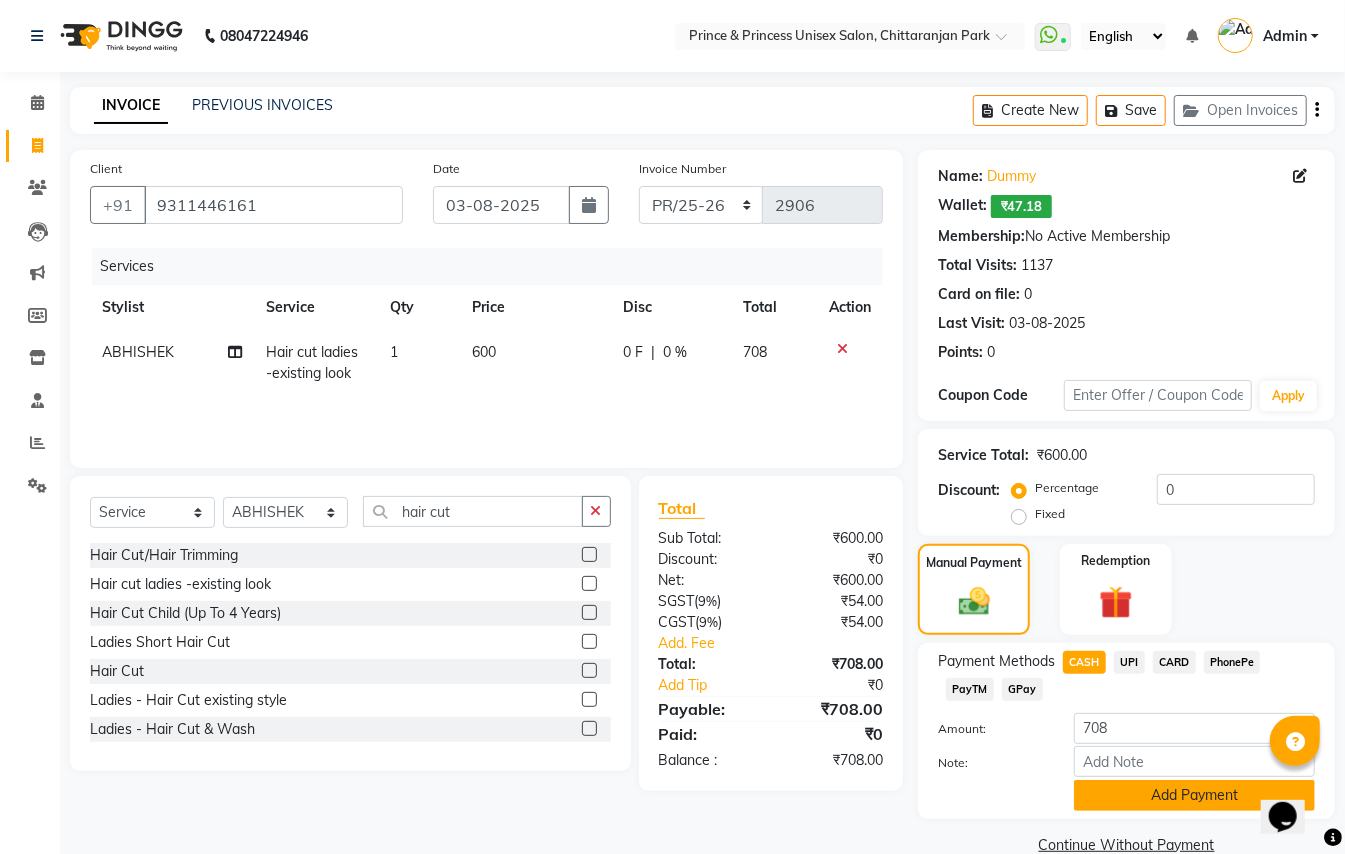 click on "Add Payment" 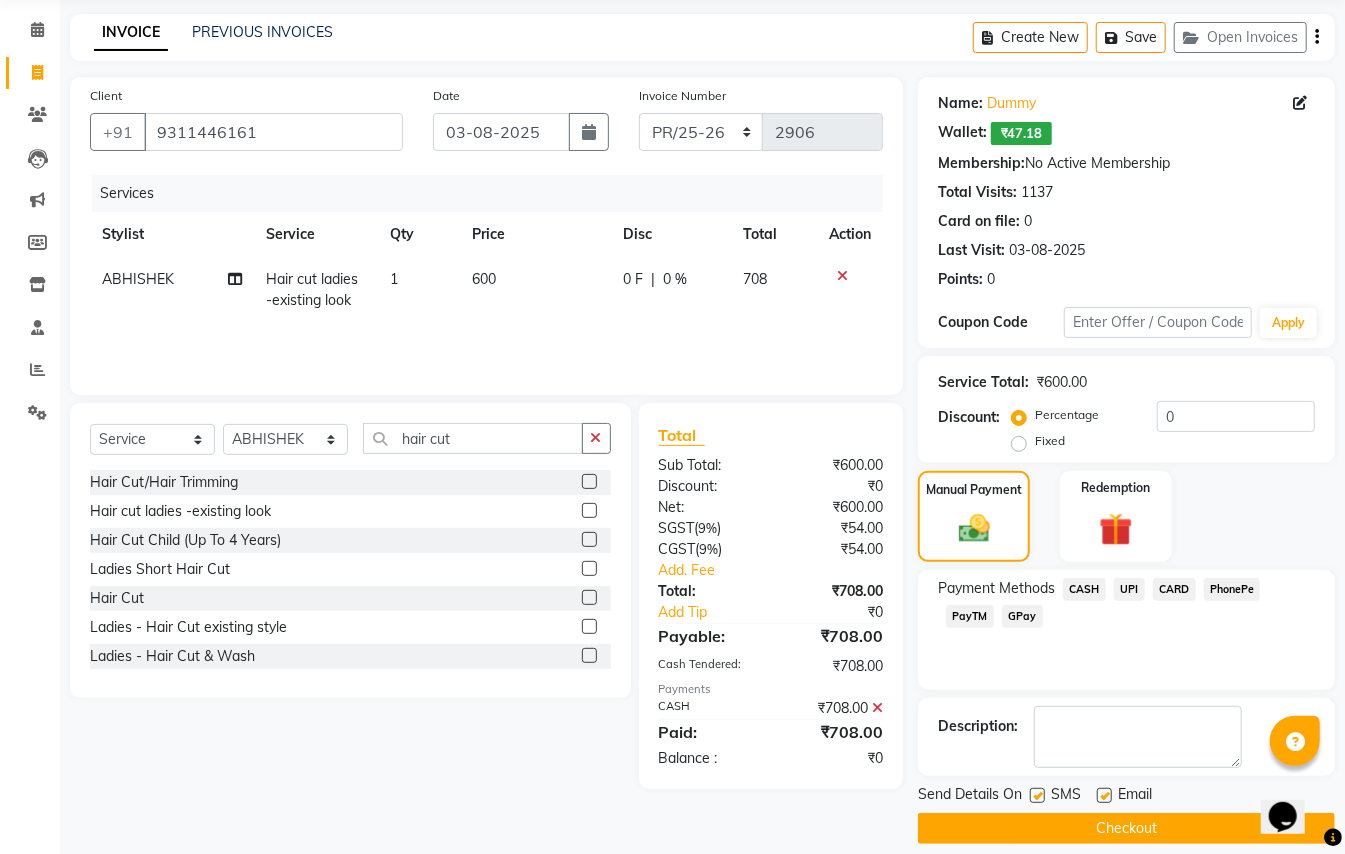 scroll, scrollTop: 94, scrollLeft: 0, axis: vertical 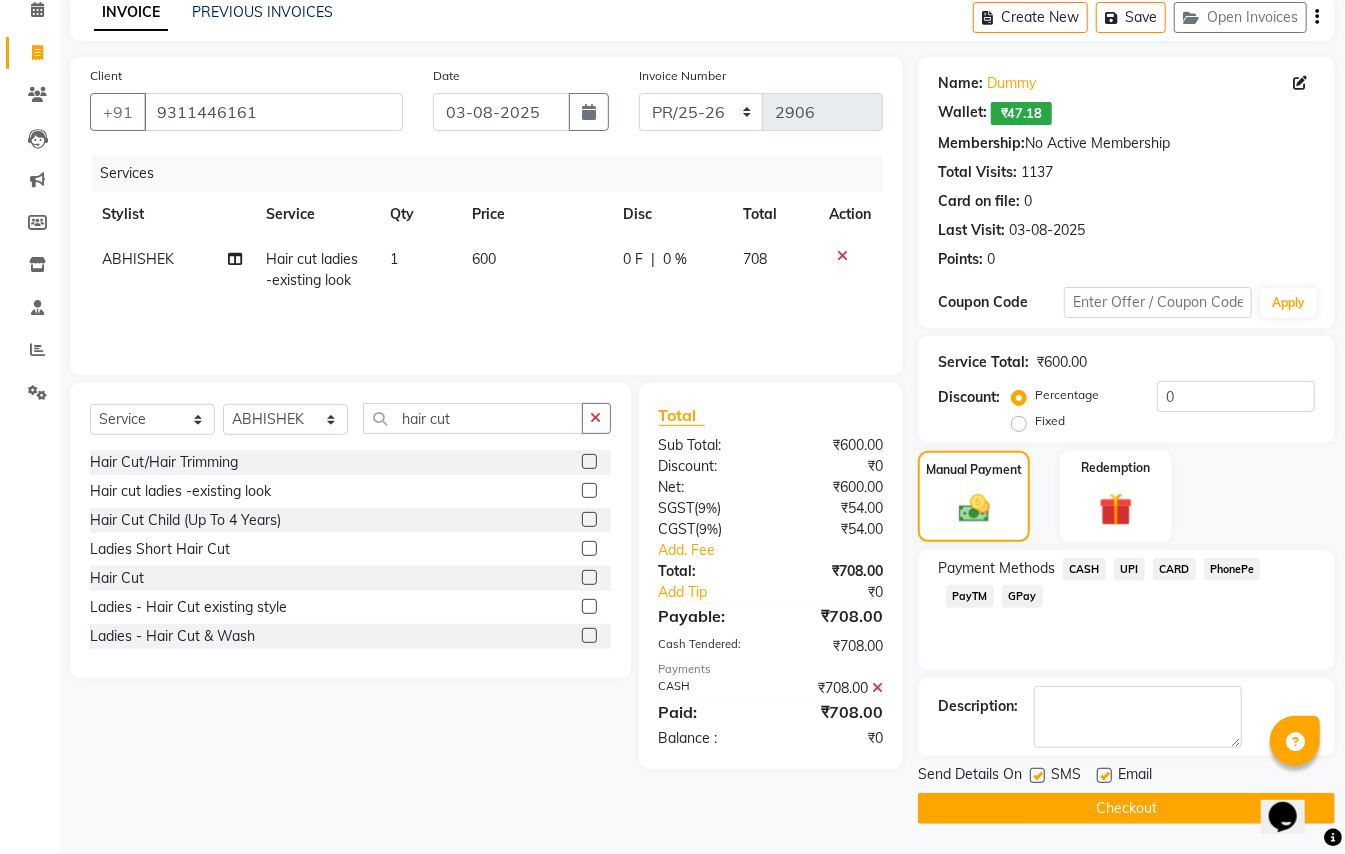 click on "Checkout" 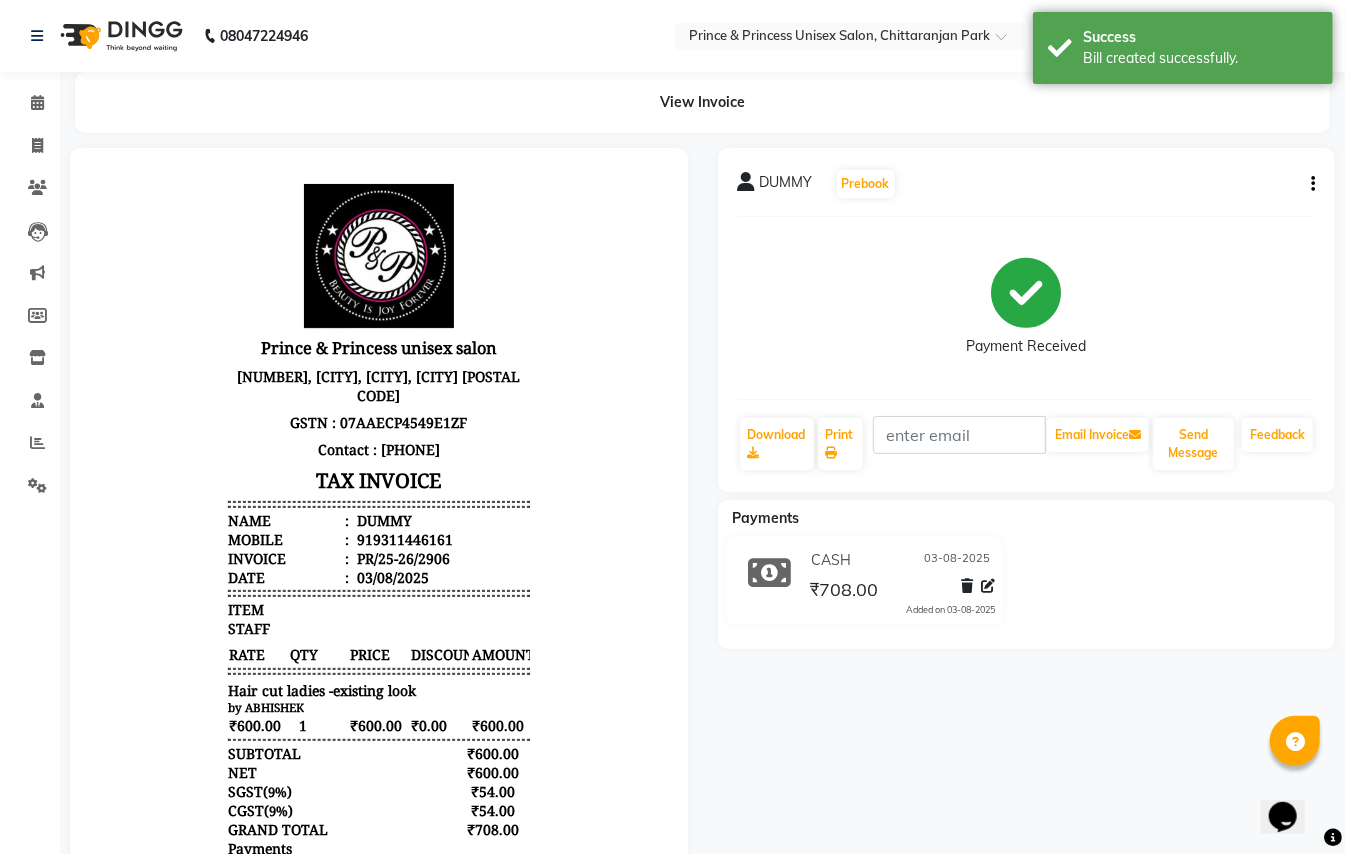 scroll, scrollTop: 0, scrollLeft: 0, axis: both 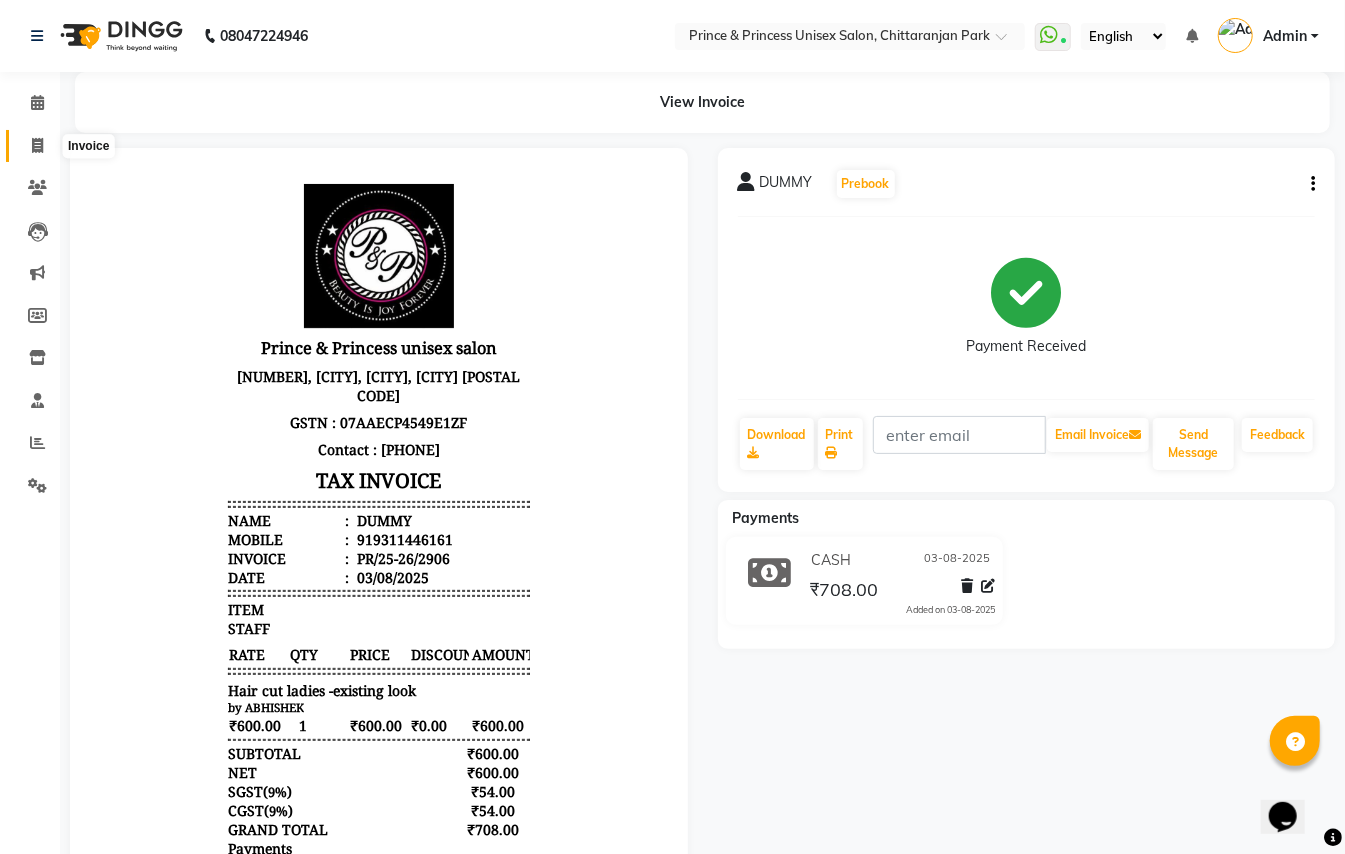click 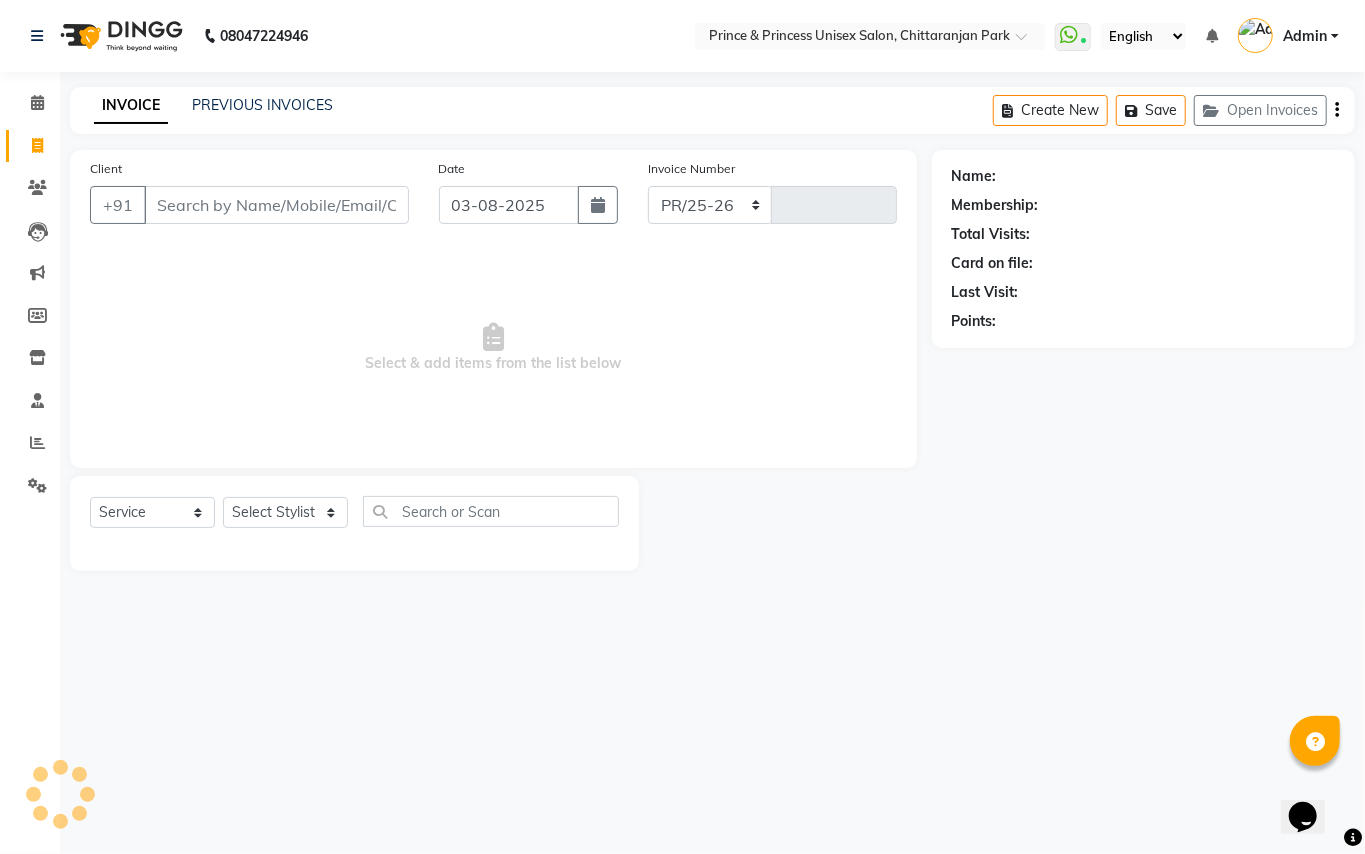select on "3760" 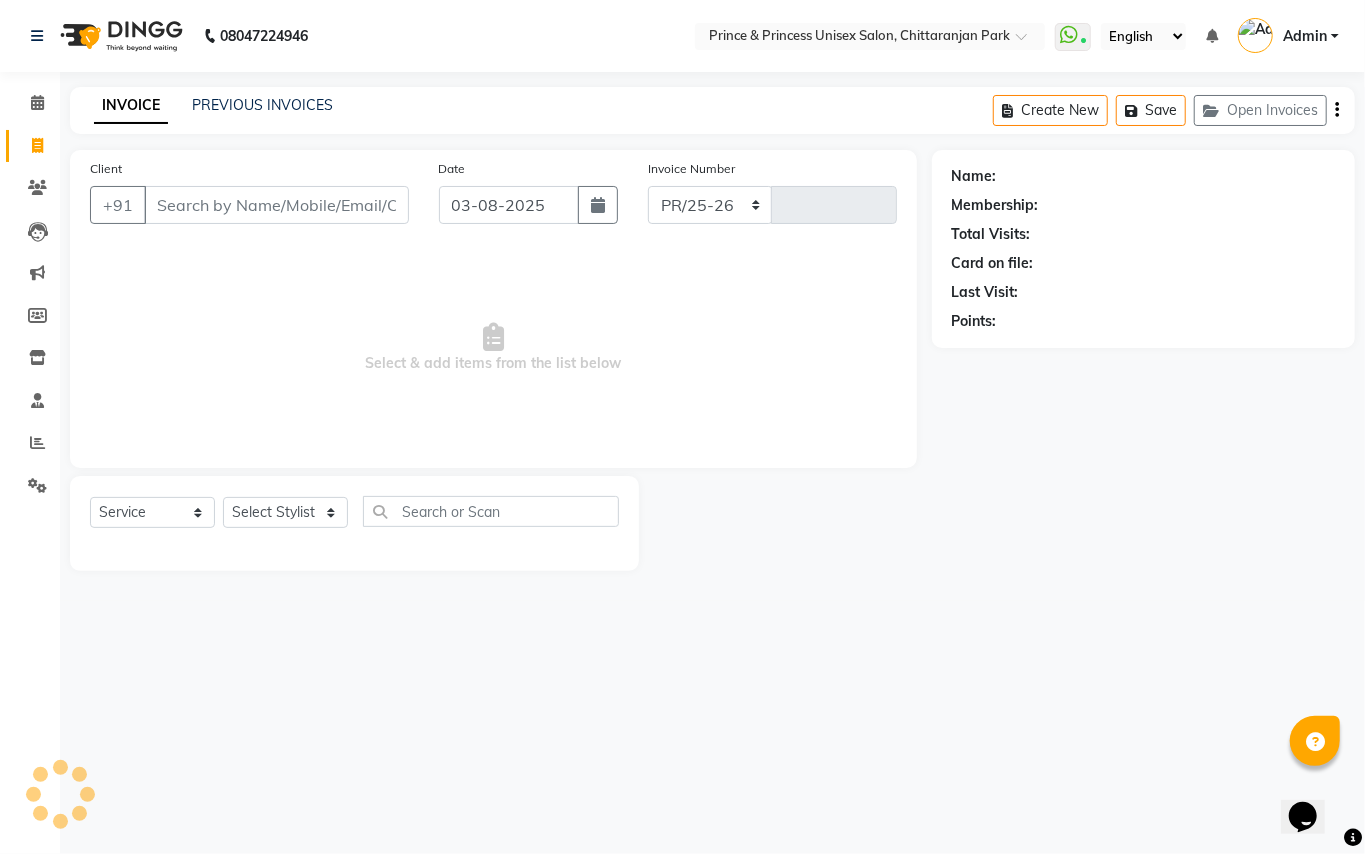 type on "2907" 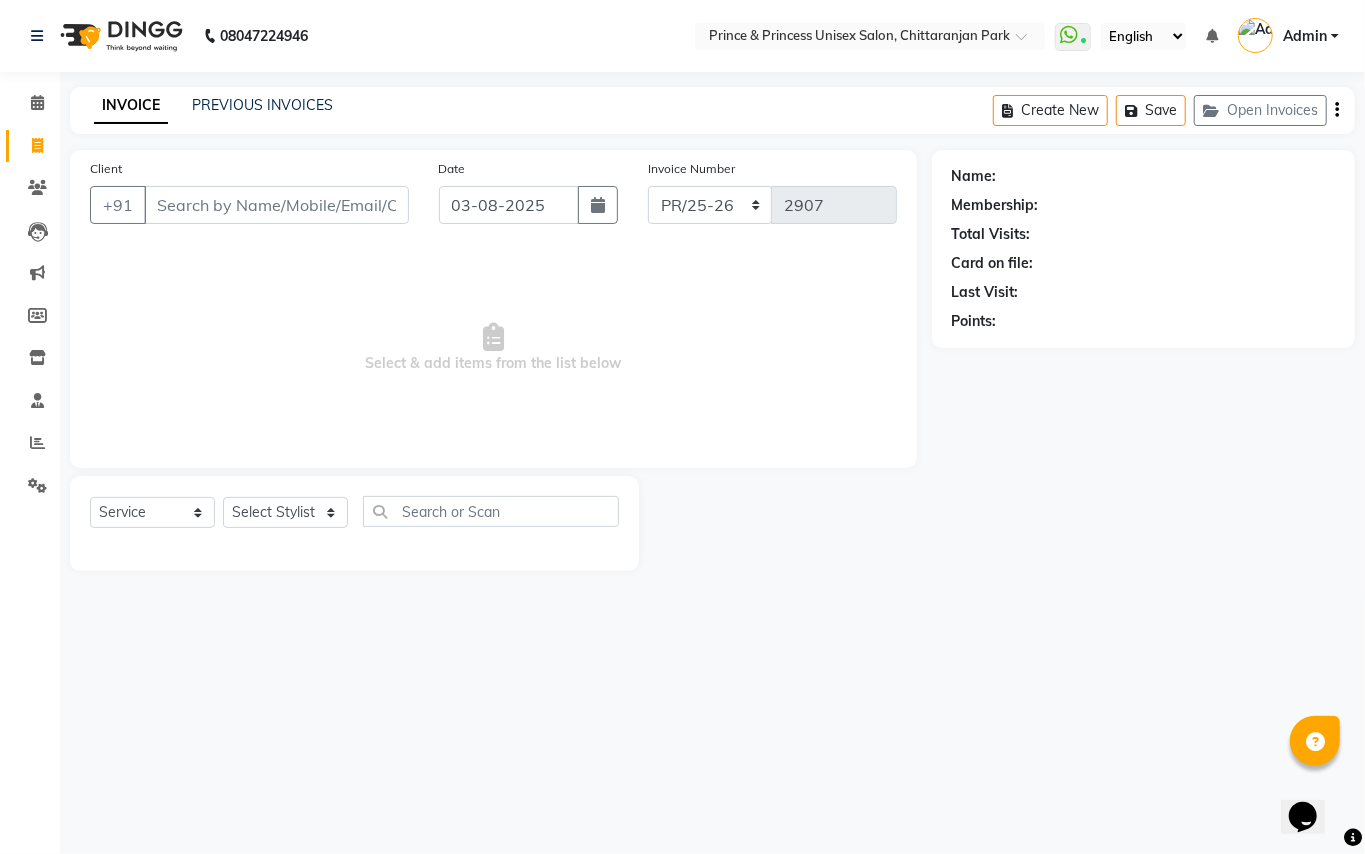 click on "Client" at bounding box center [276, 205] 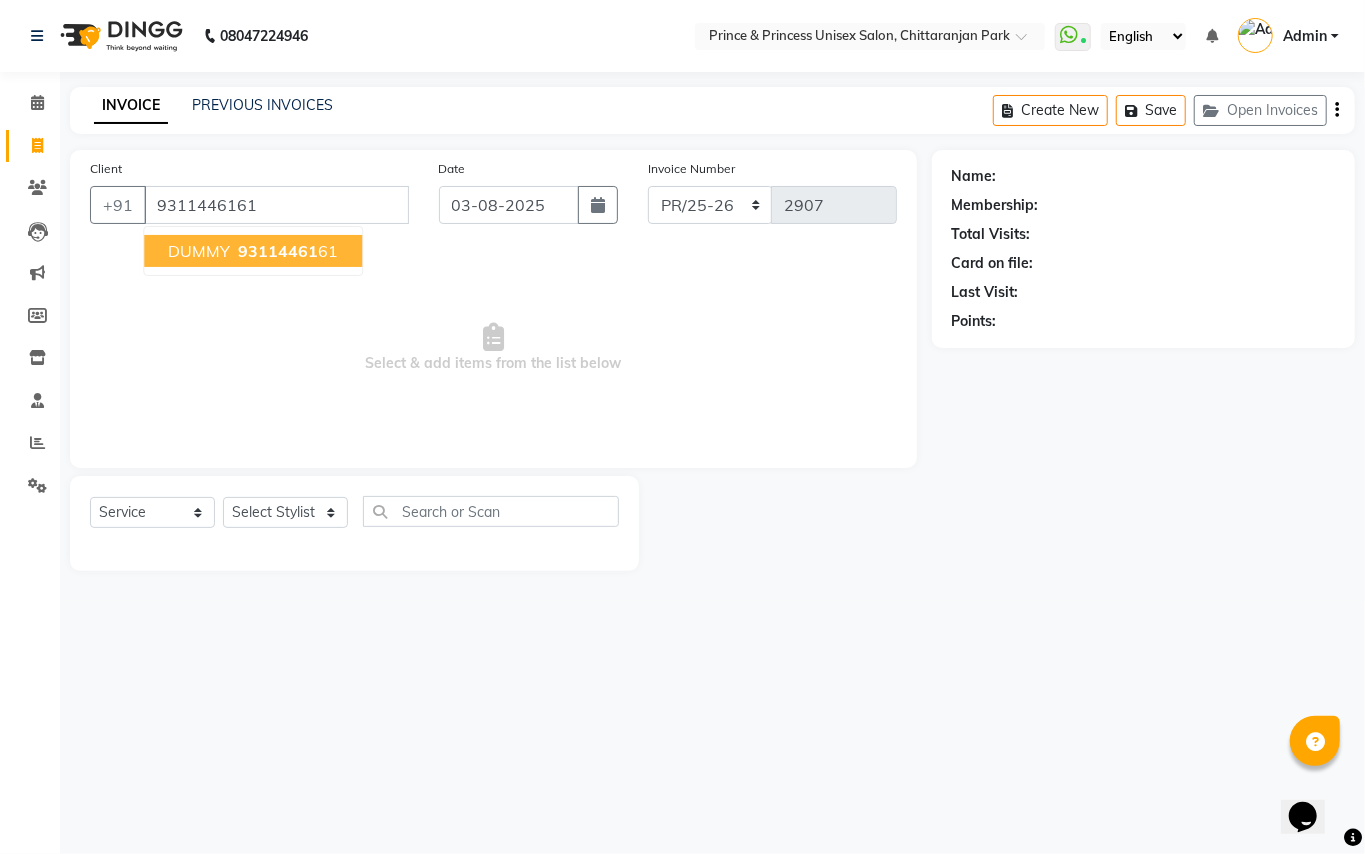 type on "9311446161" 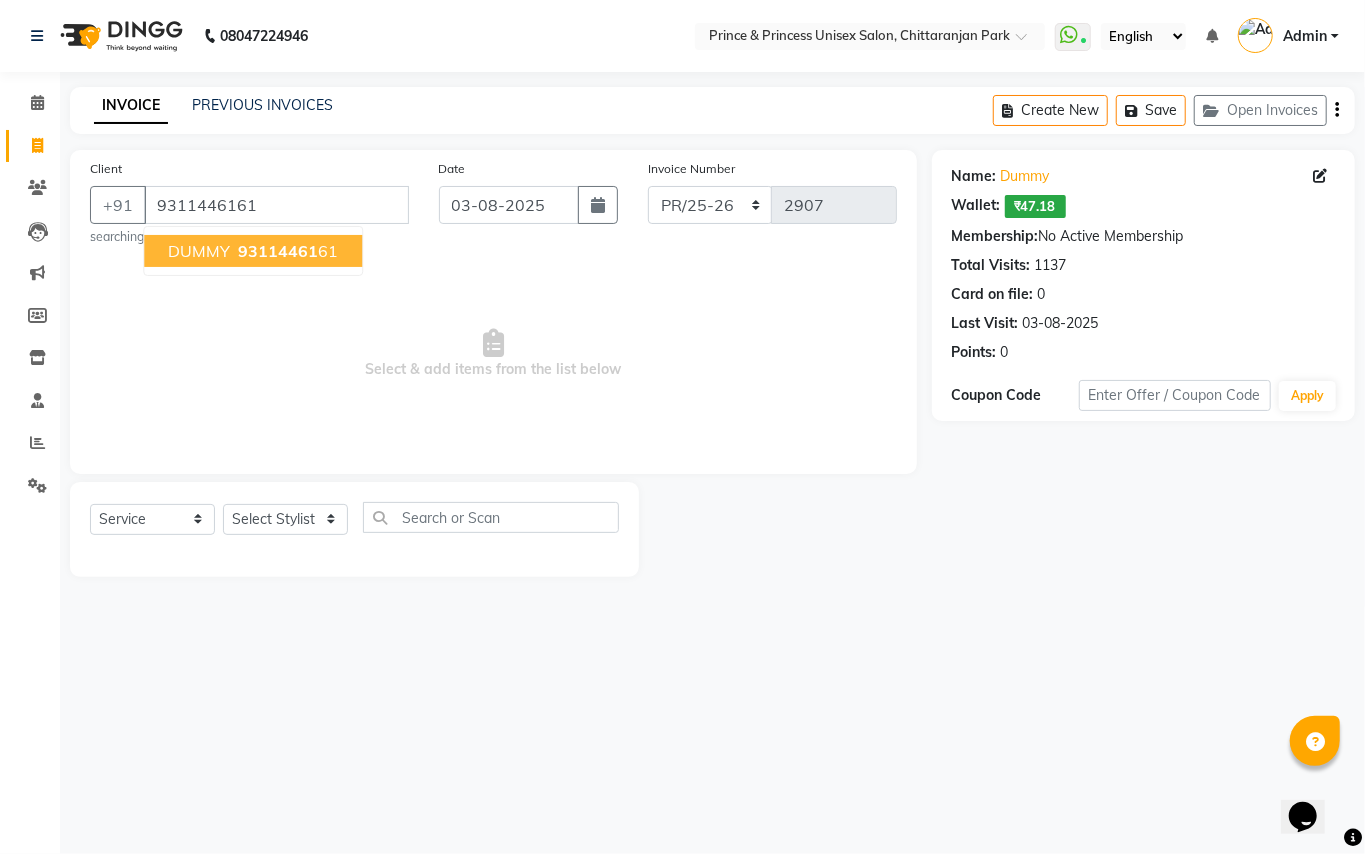 click on "DUMMY" at bounding box center [199, 251] 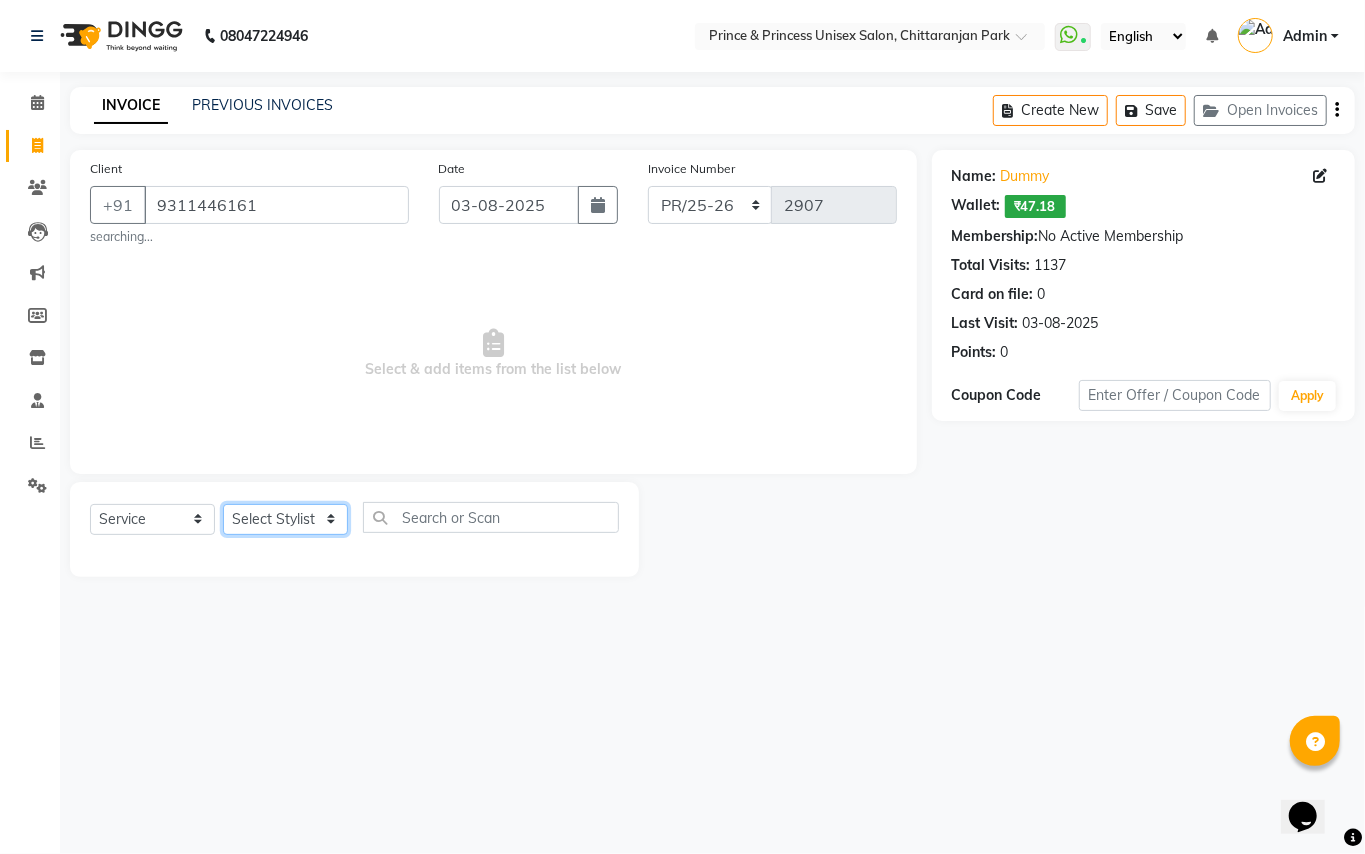 click on "Select Stylist ABHISHEK AJEET AJEET NEW ARUN ASLAM CHANDAN GUDDU MAHESH MANI MEENAKSHI MONU PINKI RAHUL RISHI SANDEEP SONIYA TABASSUM XYZ" 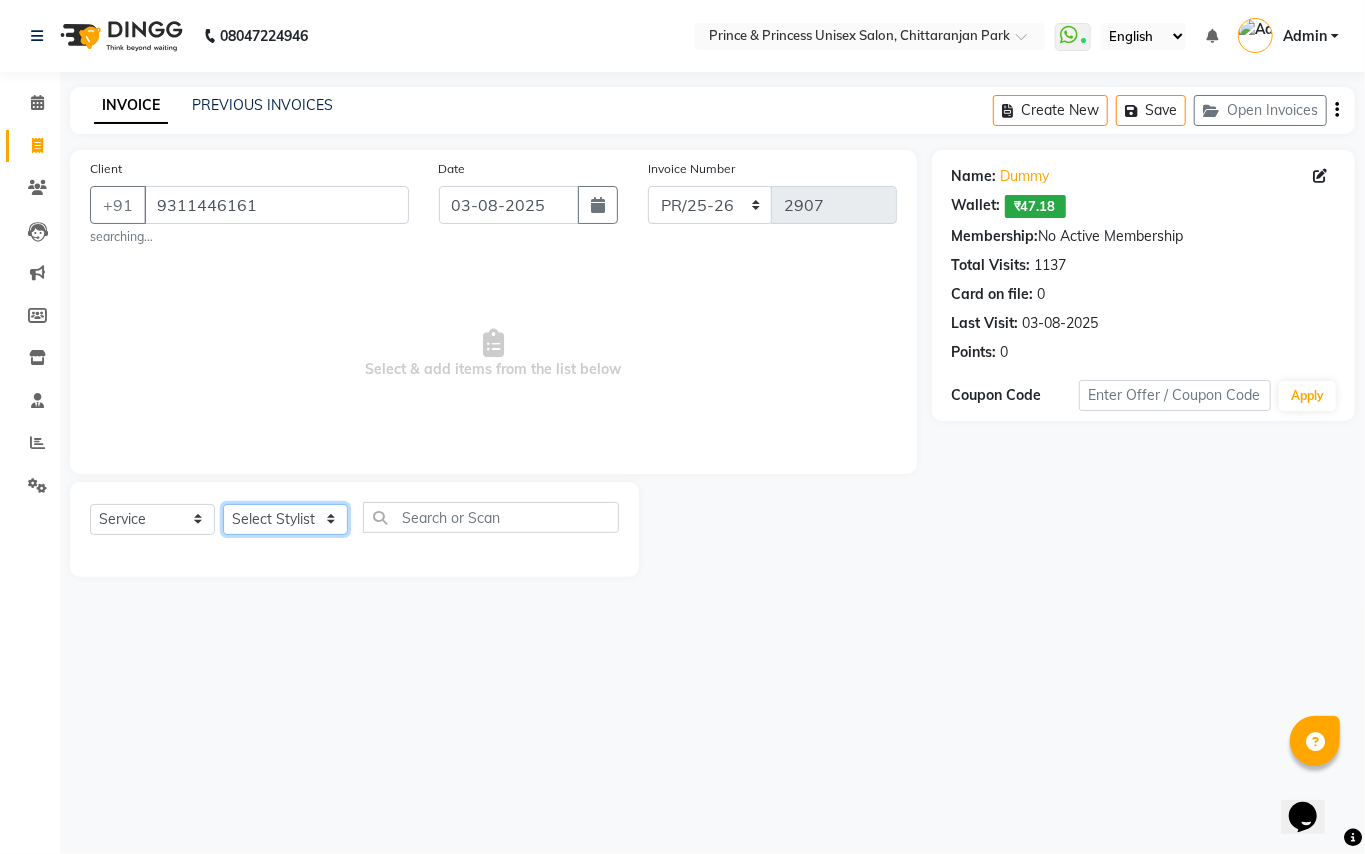 click on "Select Stylist ABHISHEK AJEET AJEET NEW ARUN ASLAM CHANDAN GUDDU MAHESH MANI MEENAKSHI MONU PINKI RAHUL RISHI SANDEEP SONIYA TABASSUM XYZ" 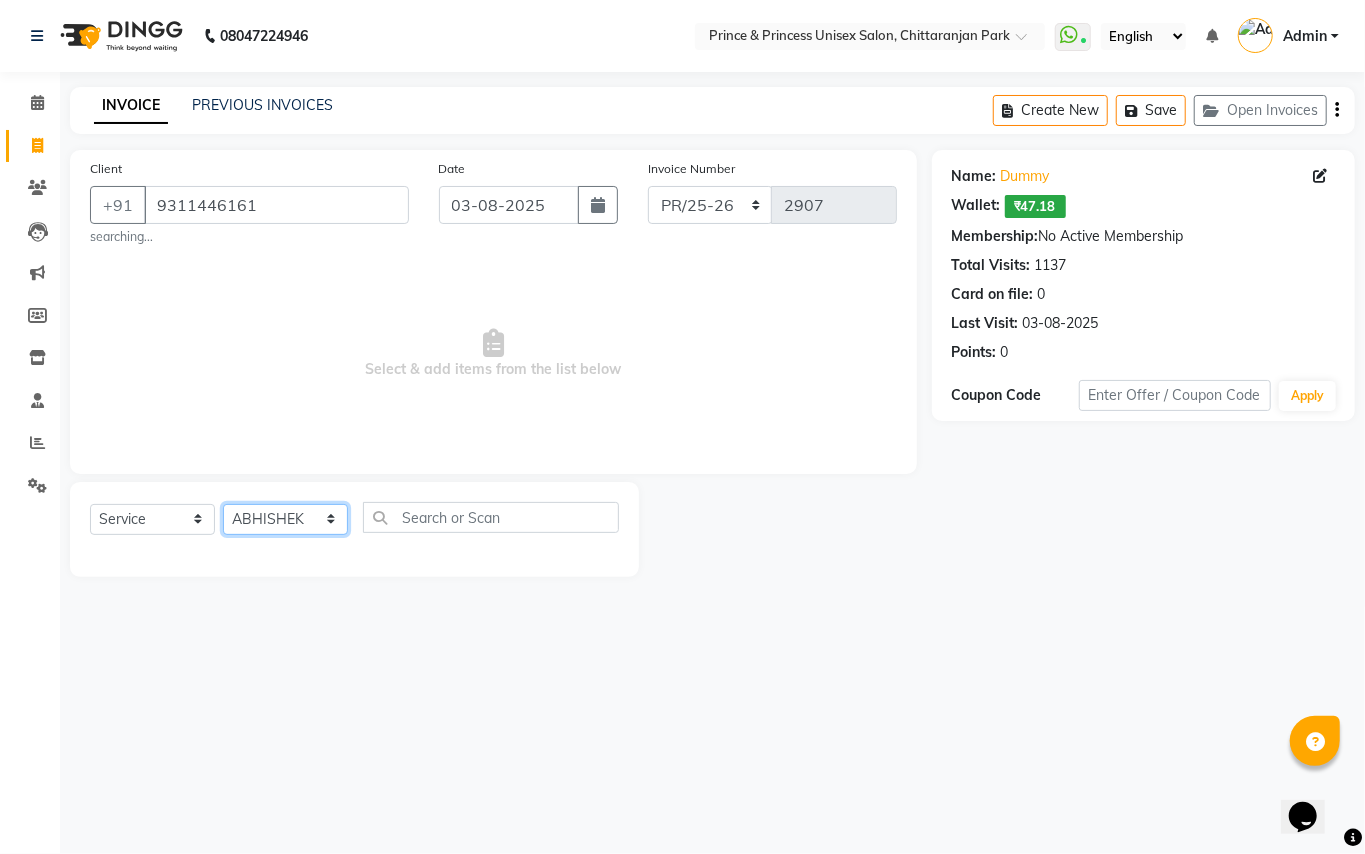 drag, startPoint x: 258, startPoint y: 528, endPoint x: 401, endPoint y: 546, distance: 144.12842 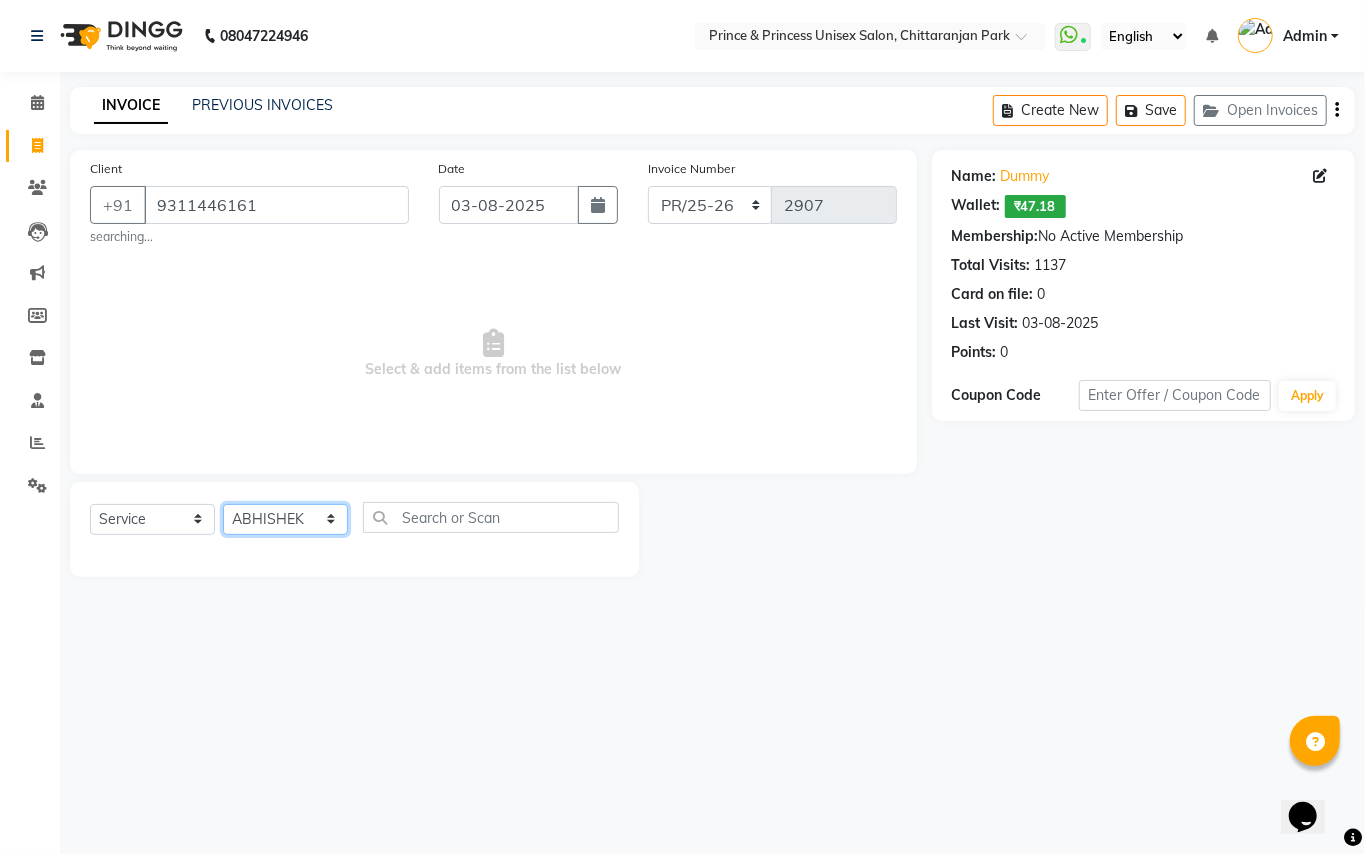 click on "Select Stylist ABHISHEK AJEET AJEET NEW ARUN ASLAM CHANDAN GUDDU MAHESH MANI MEENAKSHI MONU PINKI RAHUL RISHI SANDEEP SONIYA TABASSUM XYZ" 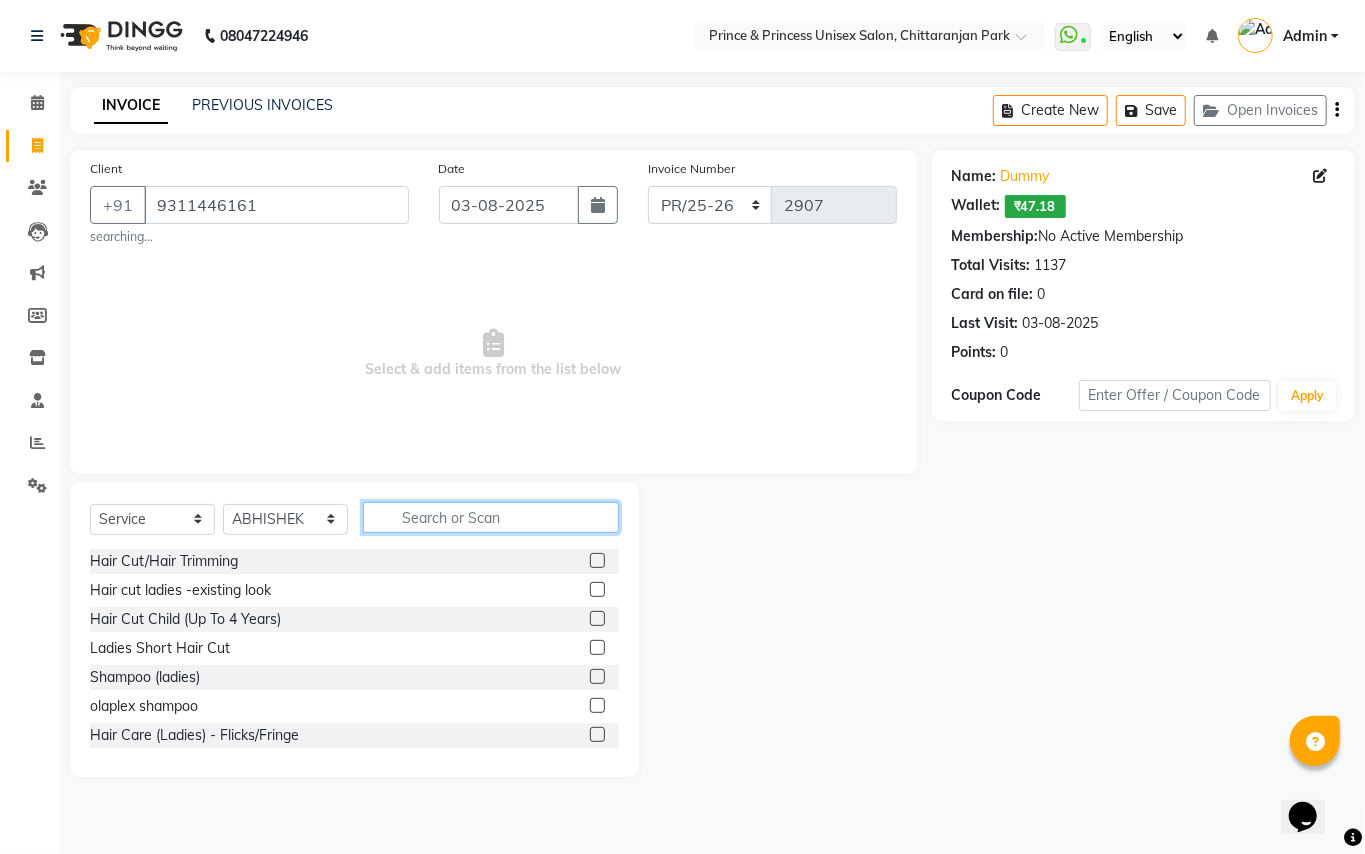 click 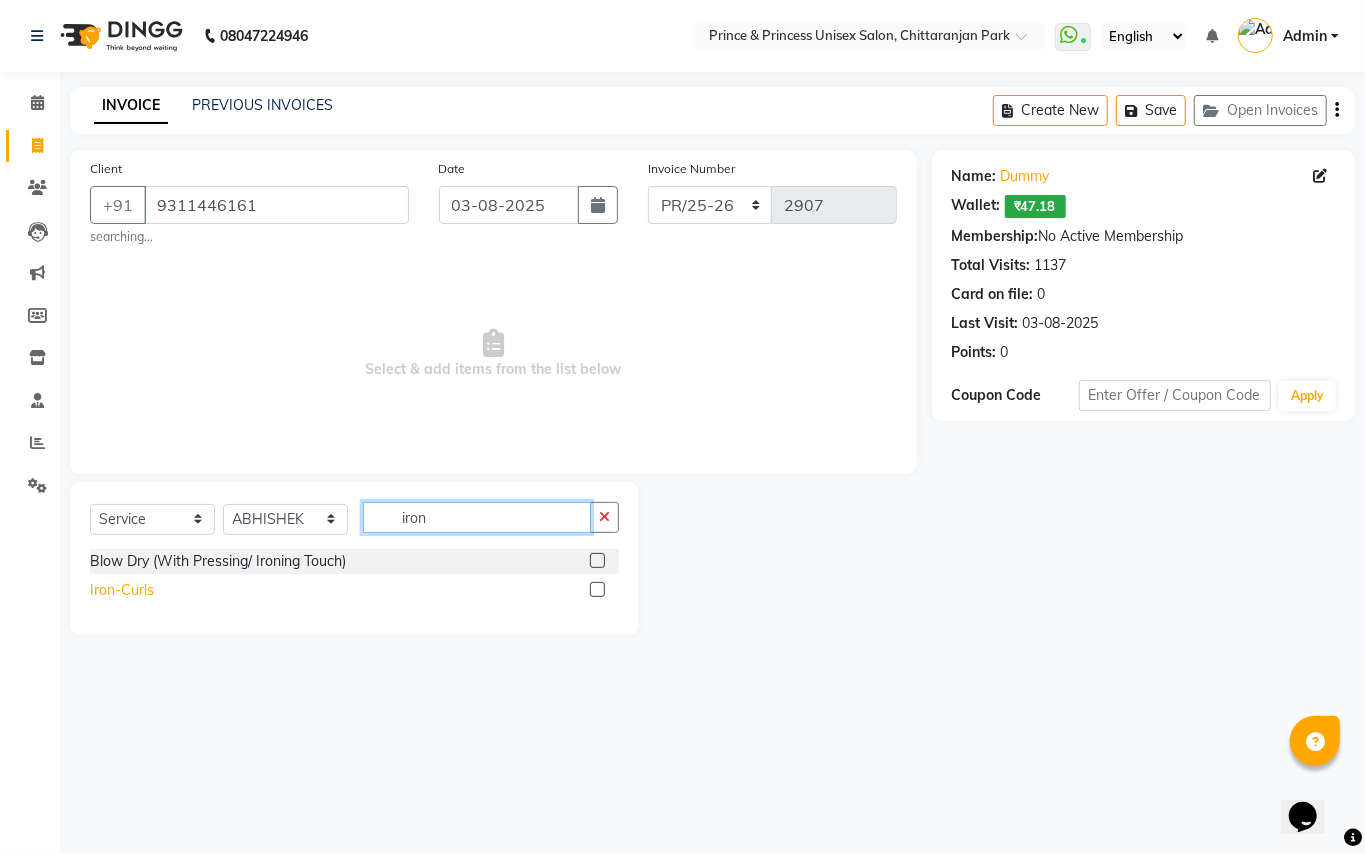 type on "iron" 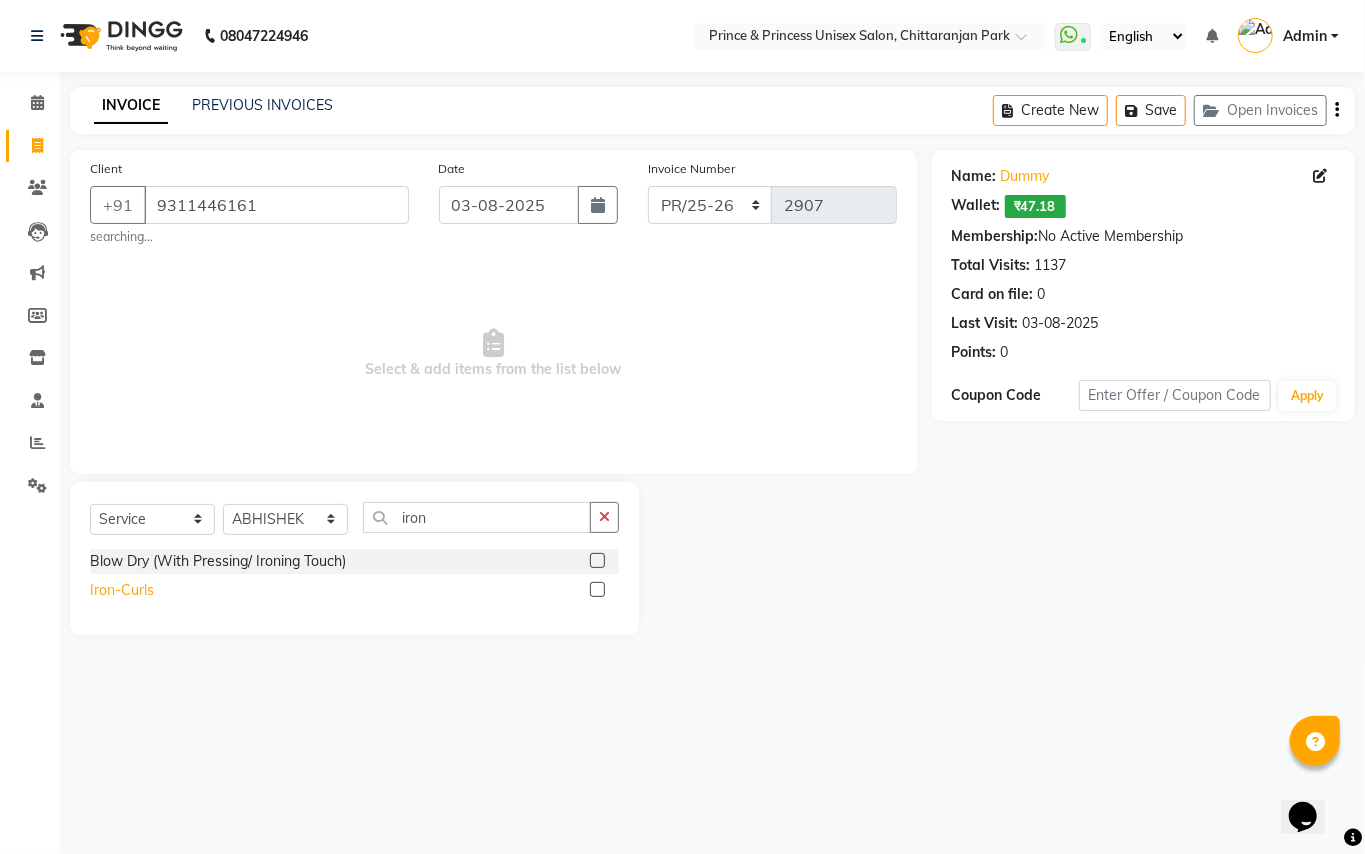 click on "Iron-Curls" 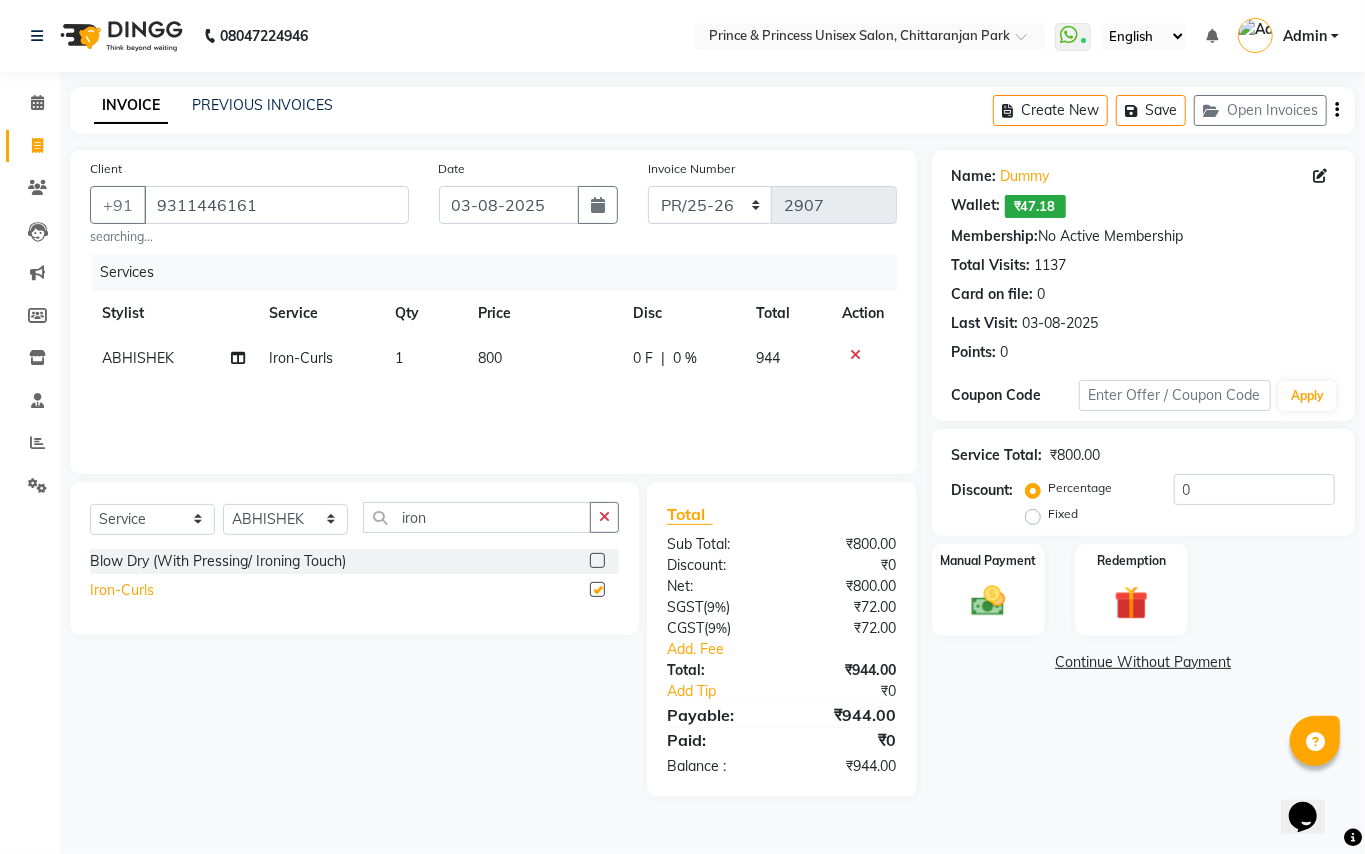 checkbox on "false" 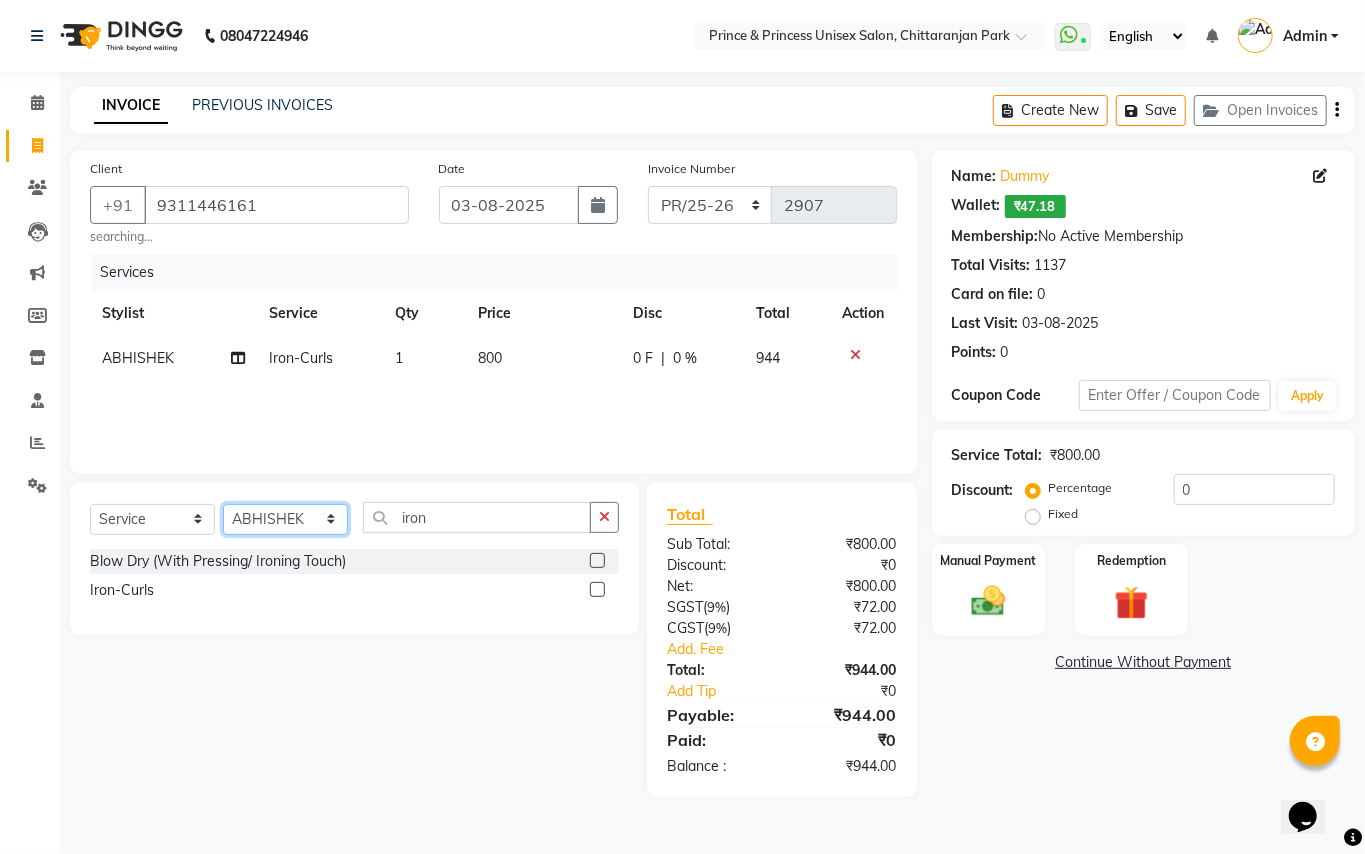 click on "Select Stylist ABHISHEK AJEET AJEET NEW ARUN ASLAM CHANDAN GUDDU MAHESH MANI MEENAKSHI MONU PINKI RAHUL RISHI SANDEEP SONIYA TABASSUM XYZ" 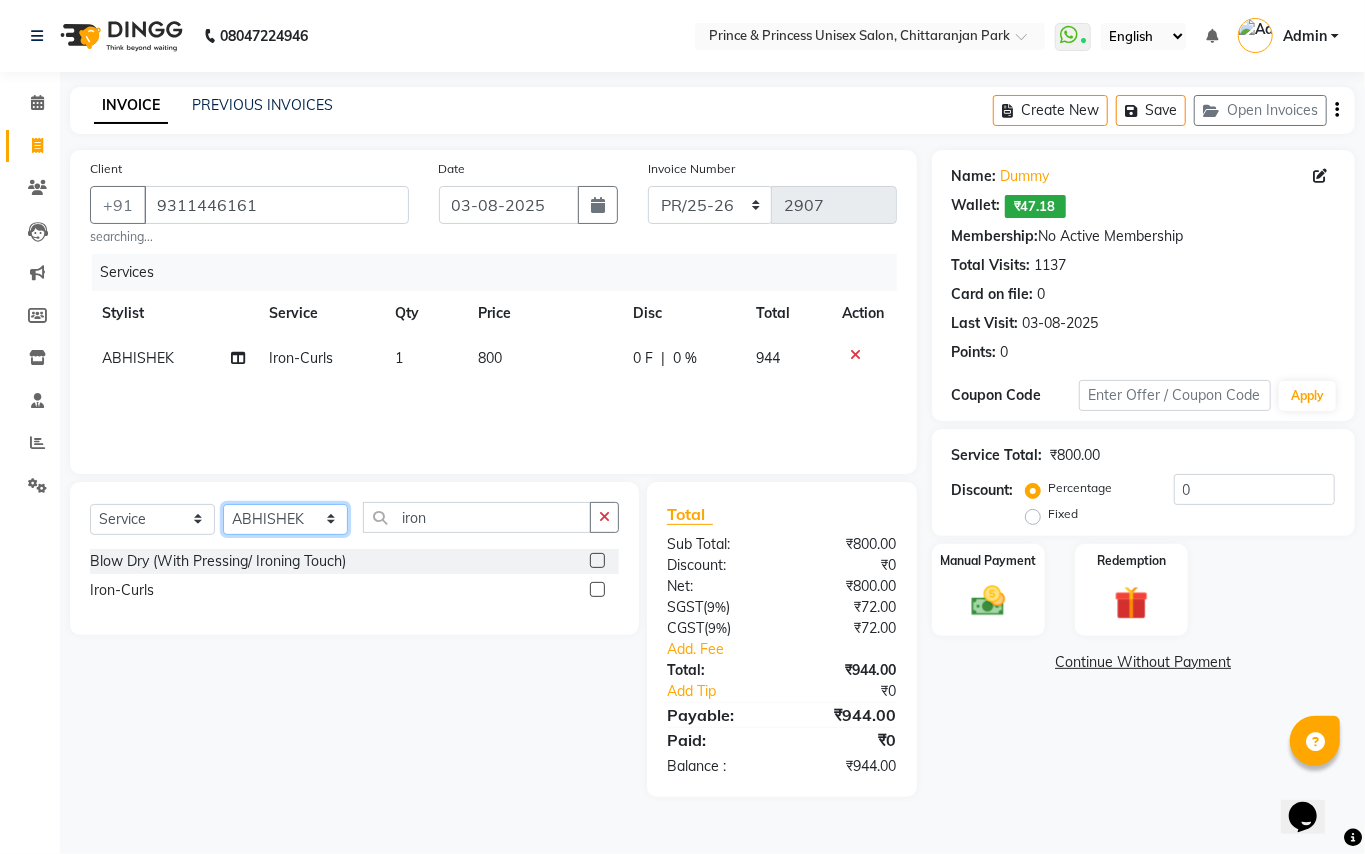select on "44027" 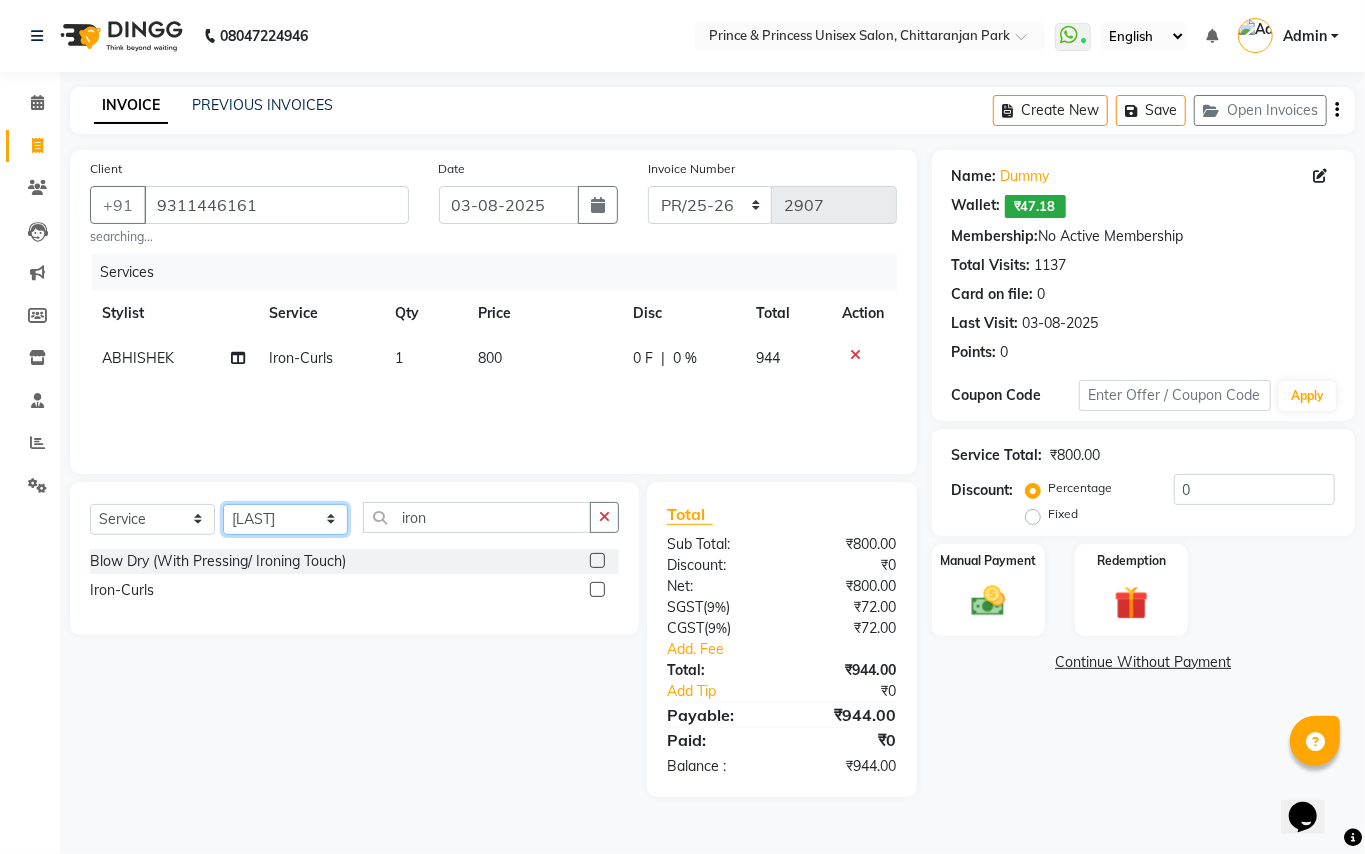 drag, startPoint x: 278, startPoint y: 514, endPoint x: 426, endPoint y: 528, distance: 148.66069 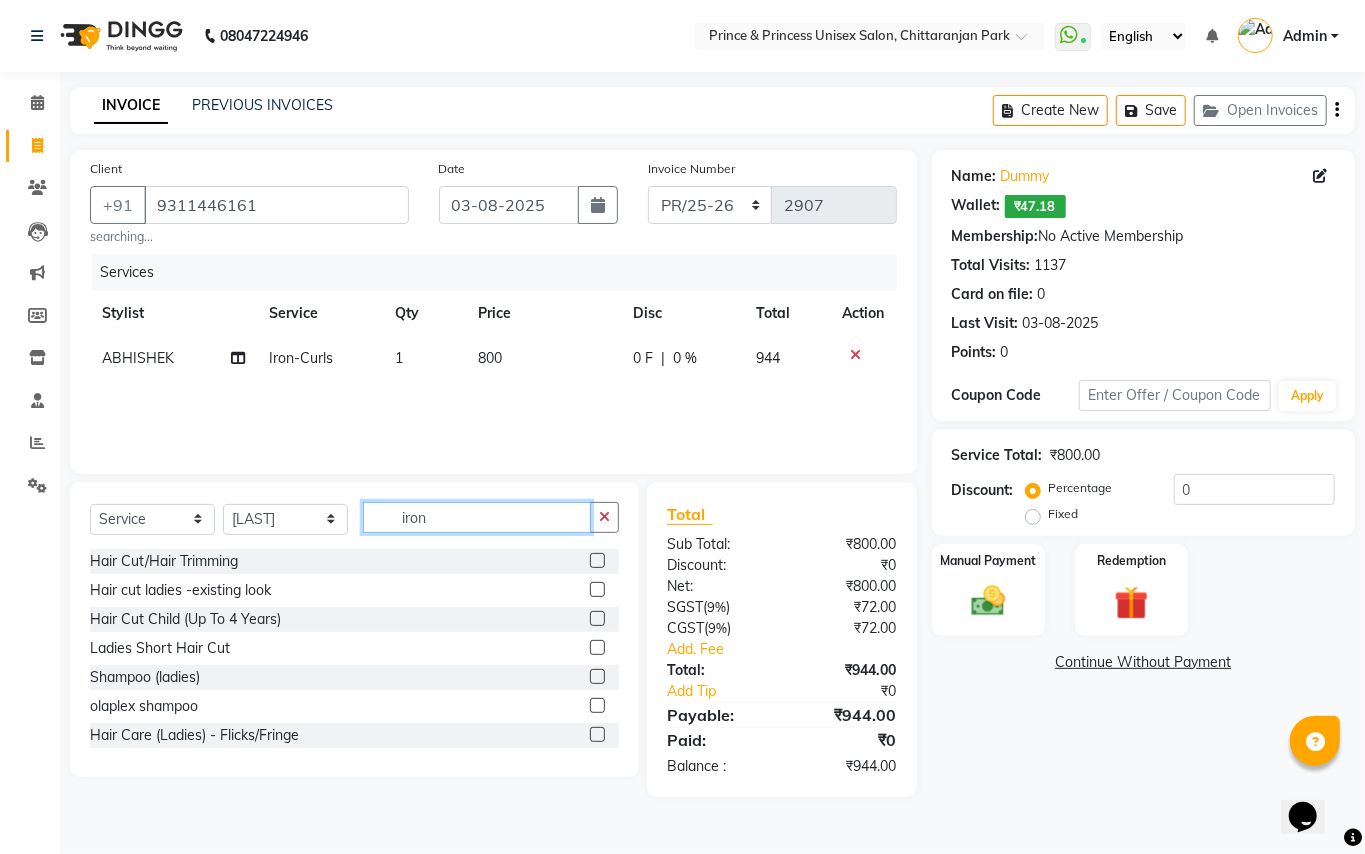 drag, startPoint x: 445, startPoint y: 516, endPoint x: 284, endPoint y: 409, distance: 193.31322 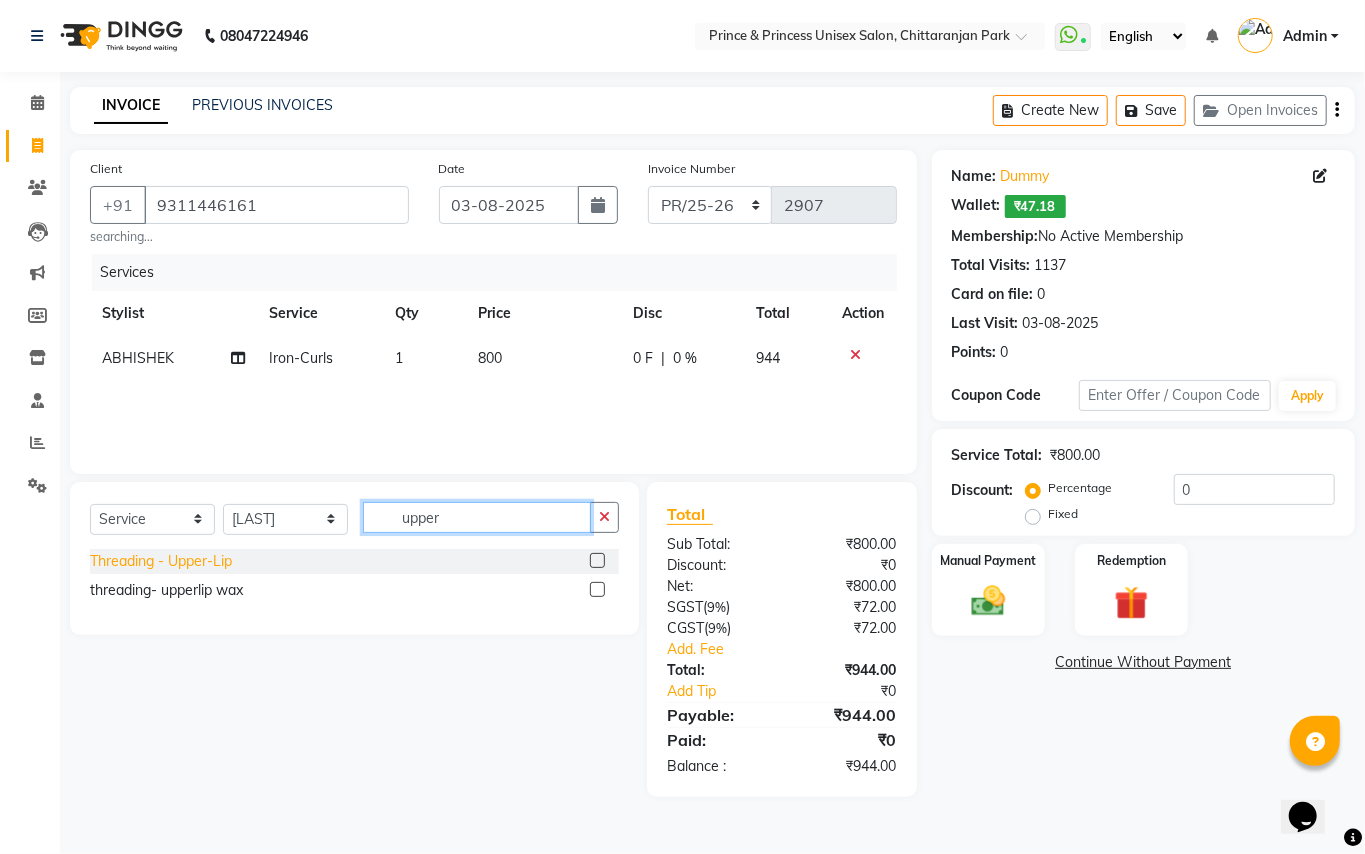 type on "upper" 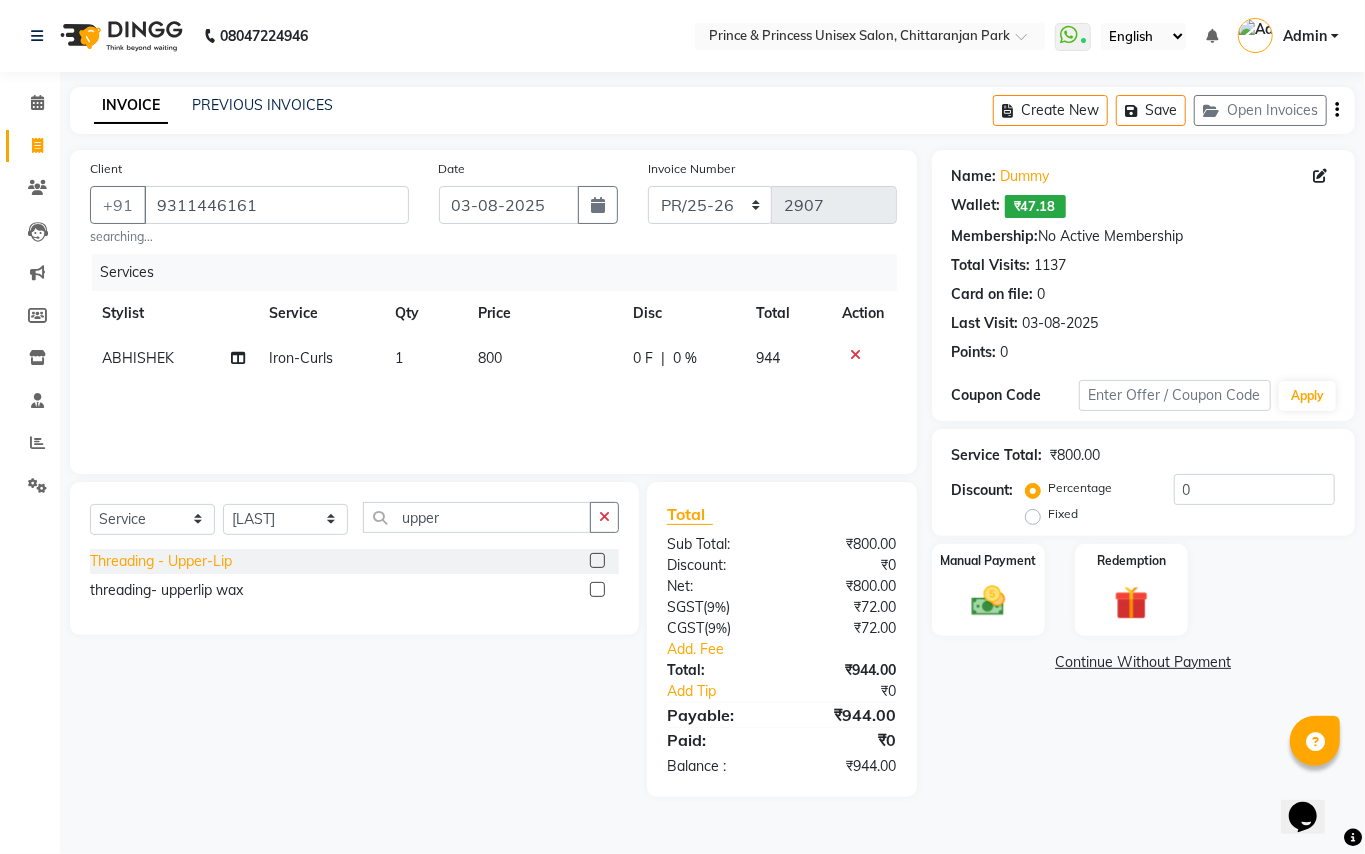 click on "Threading  - Upper-Lip" 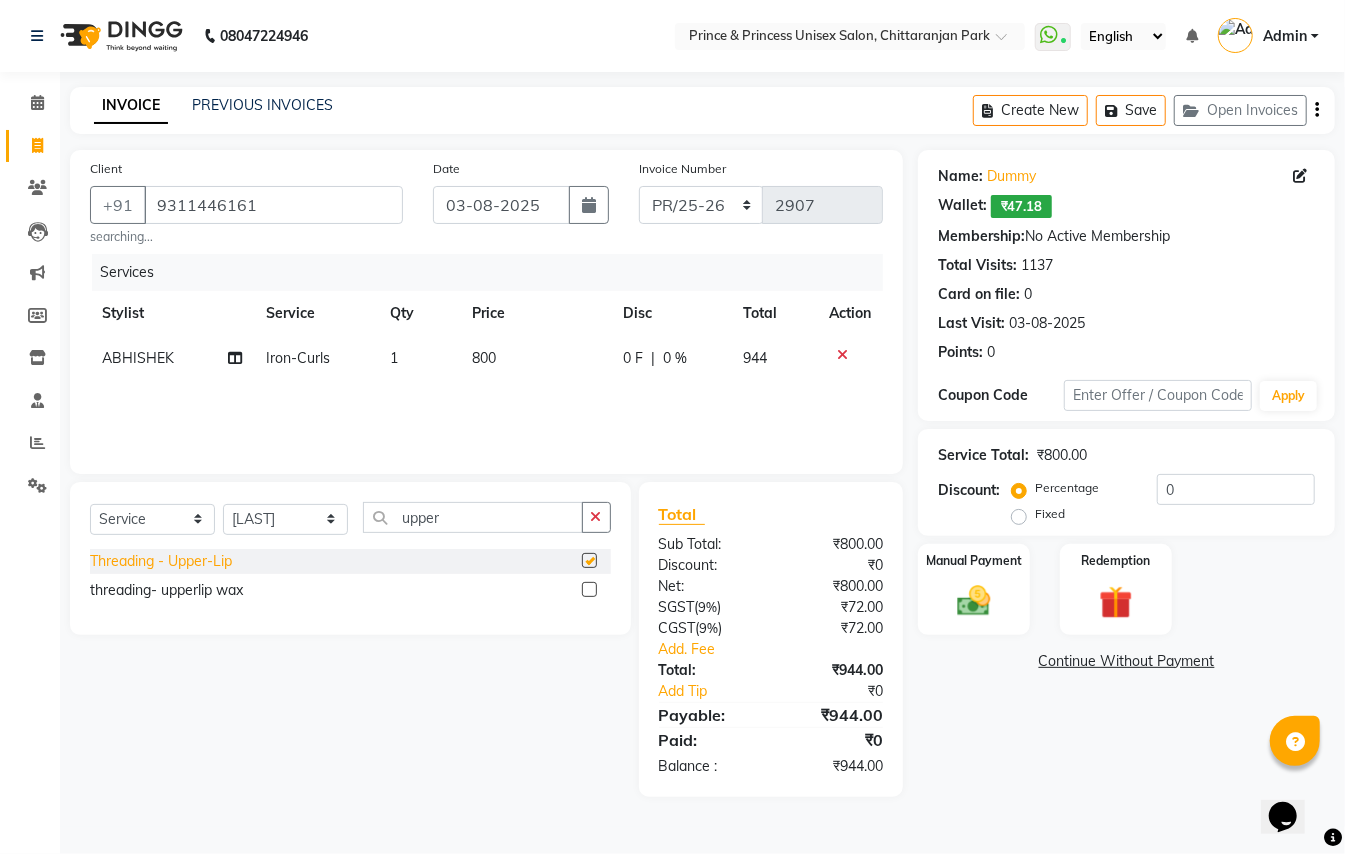 checkbox on "false" 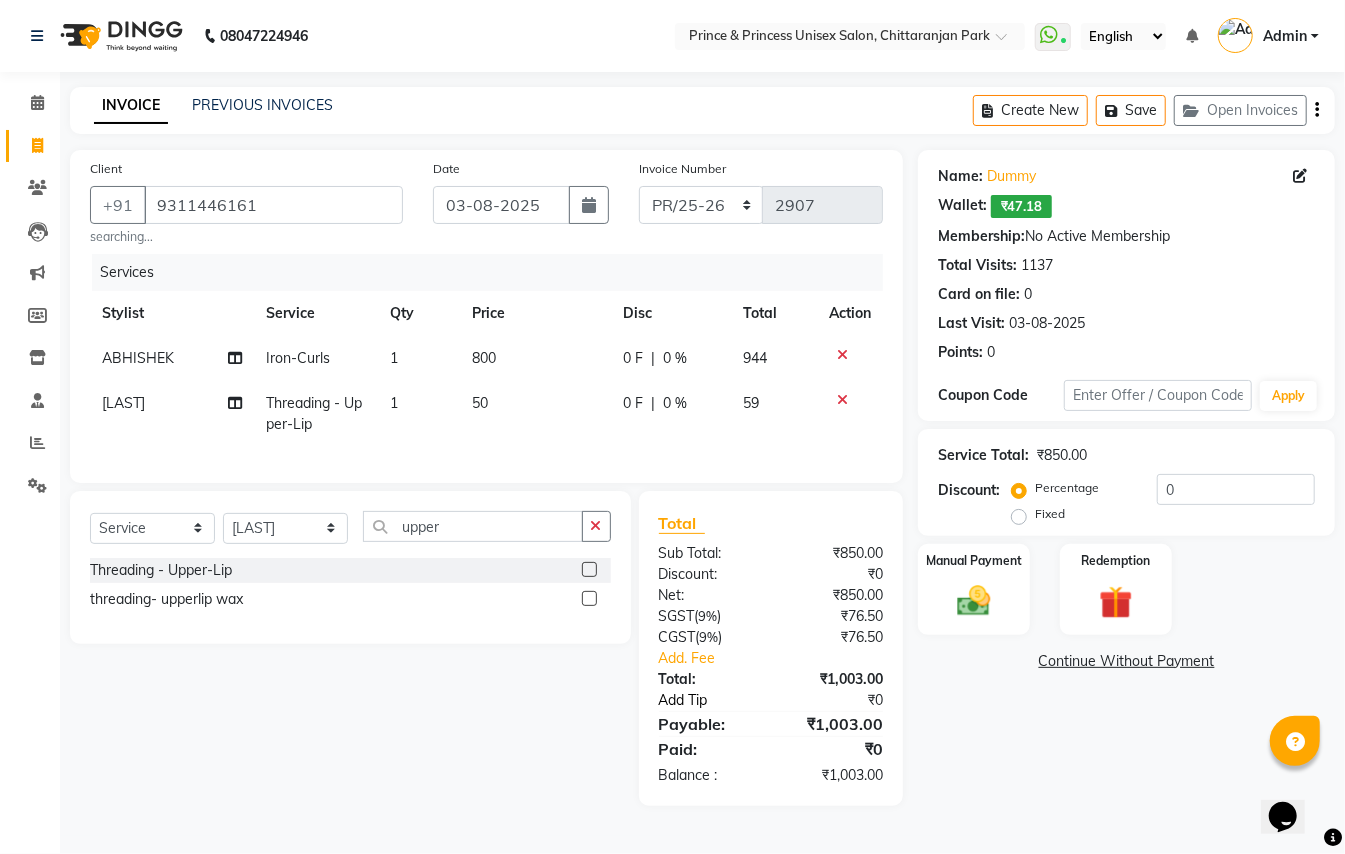click on "Add Tip" 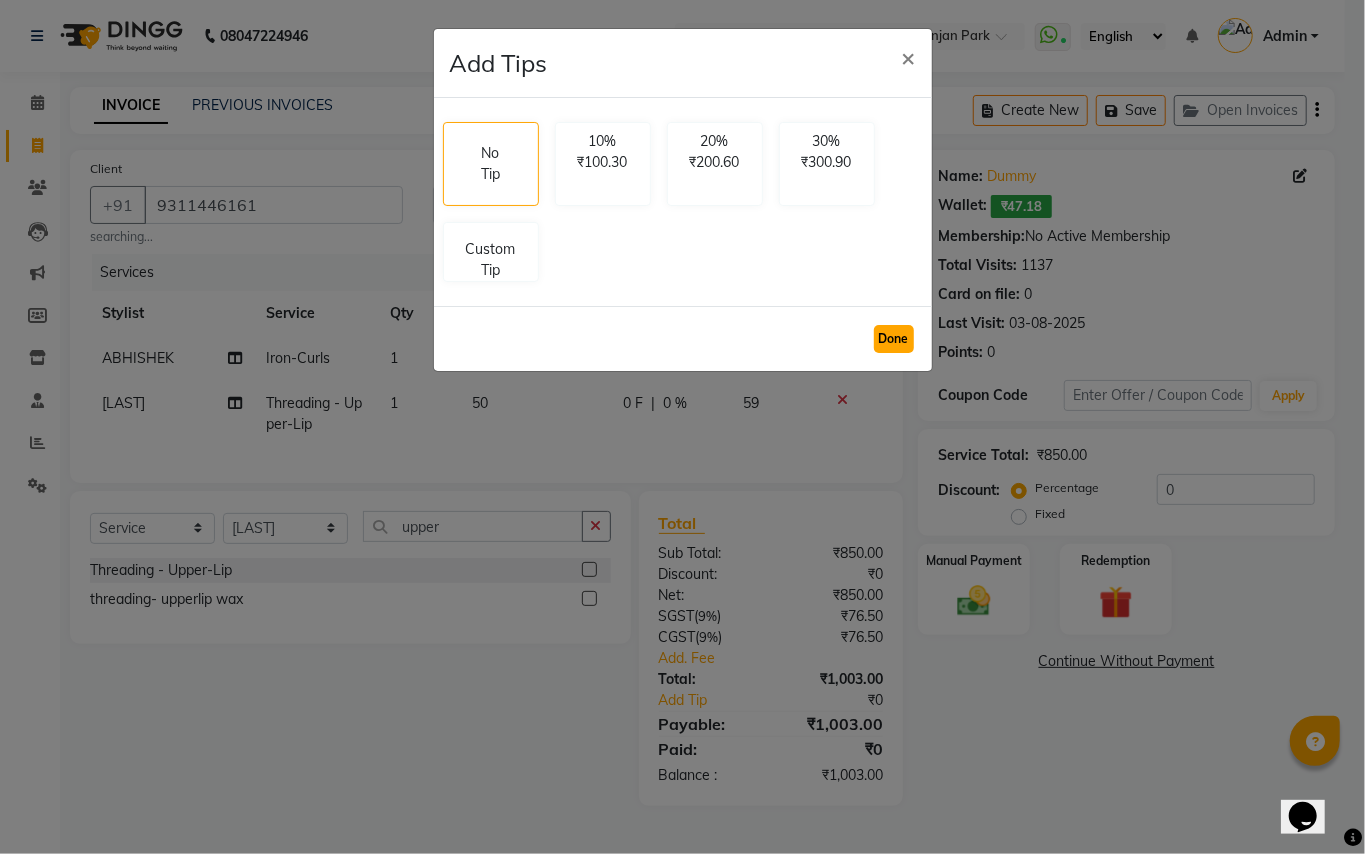 click on "Done" 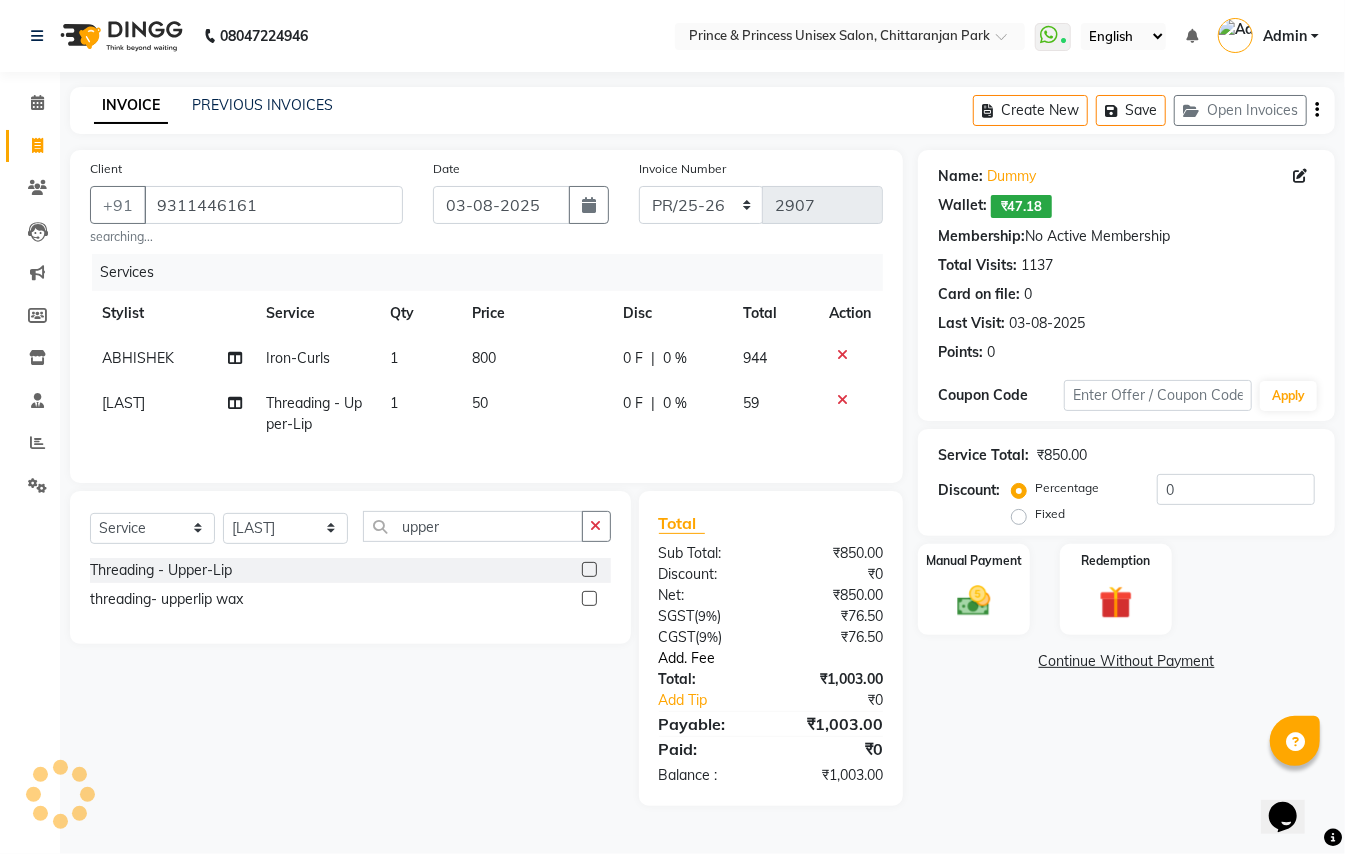 click on "Add. Fee" 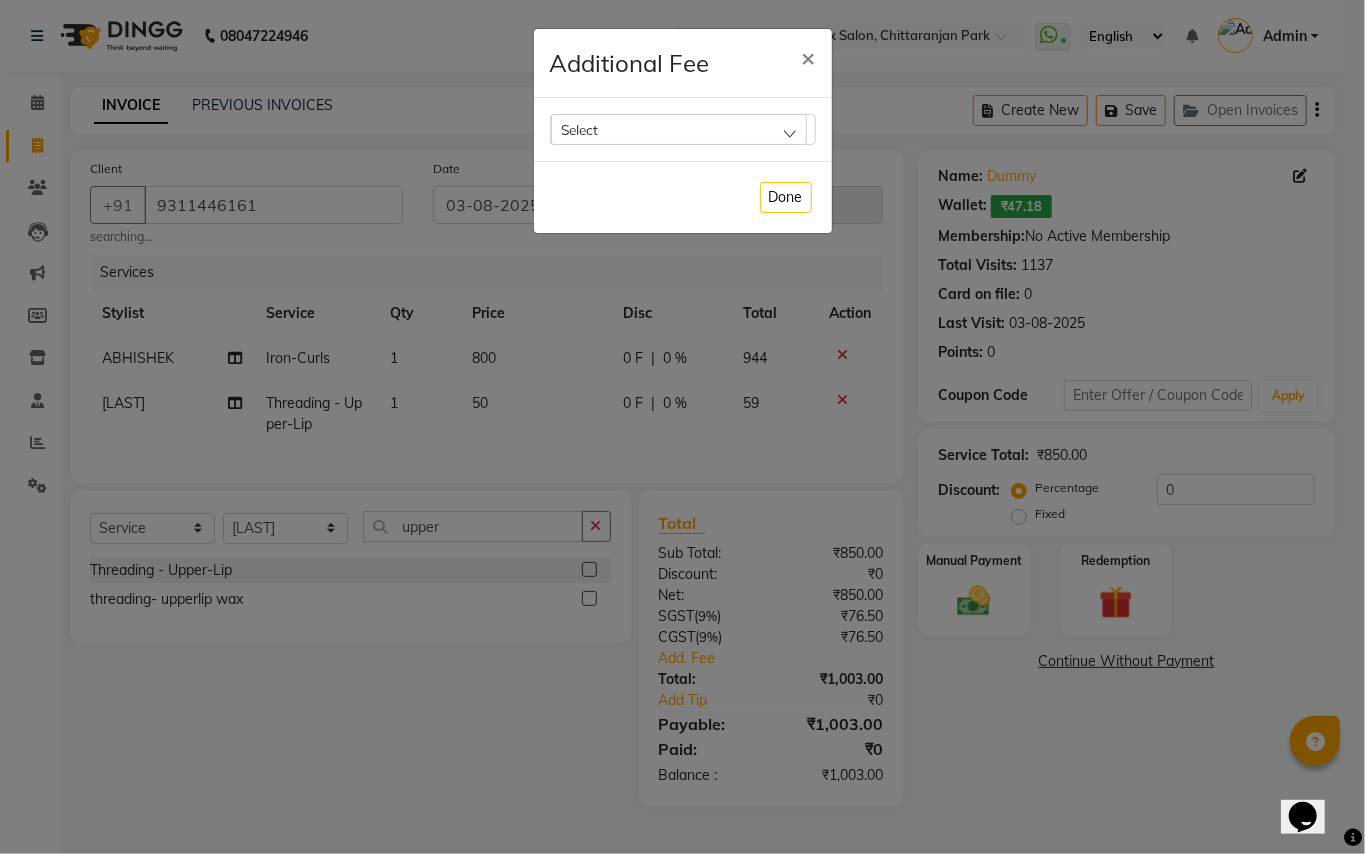 click on "Select" 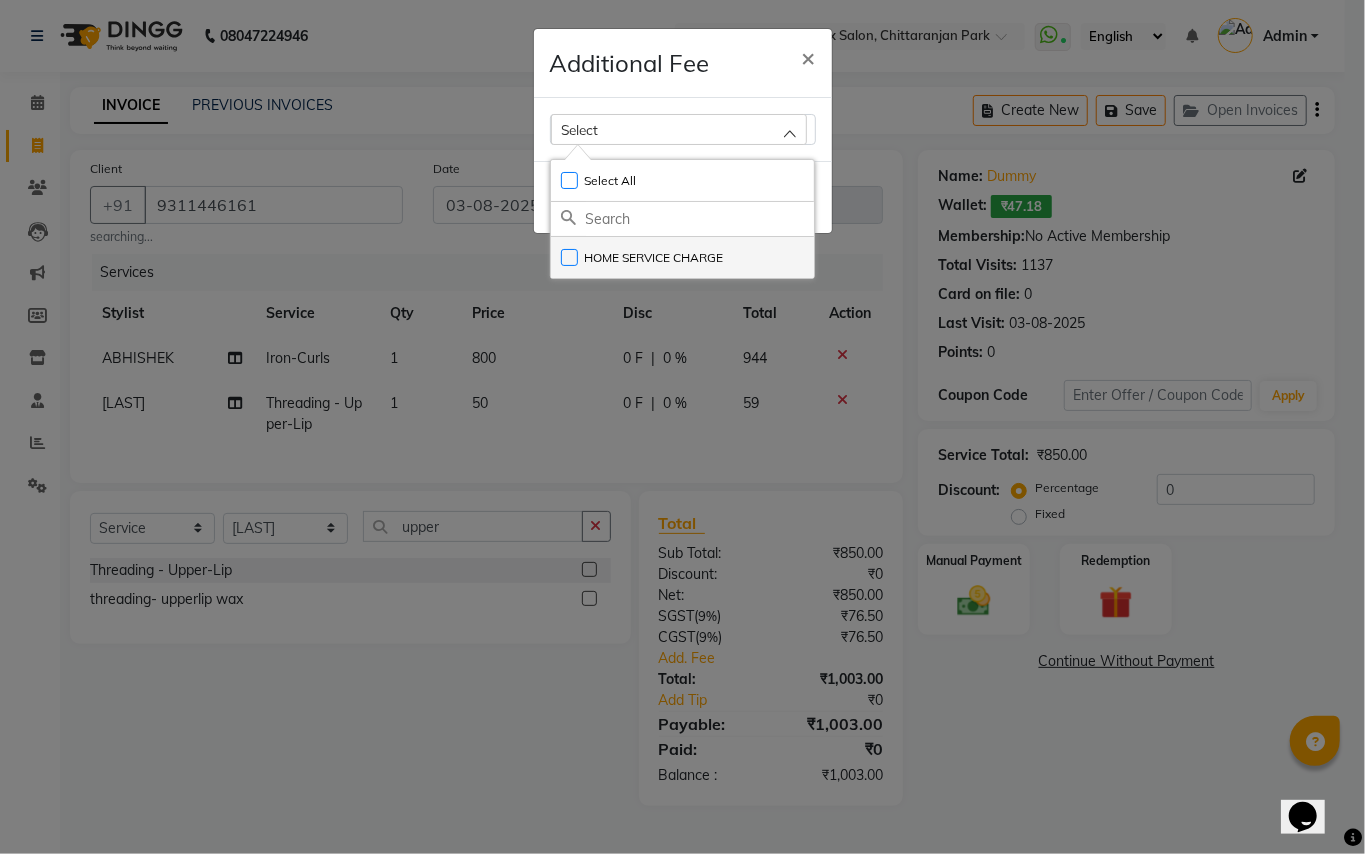 click on "HOME SERVICE CHARGE" 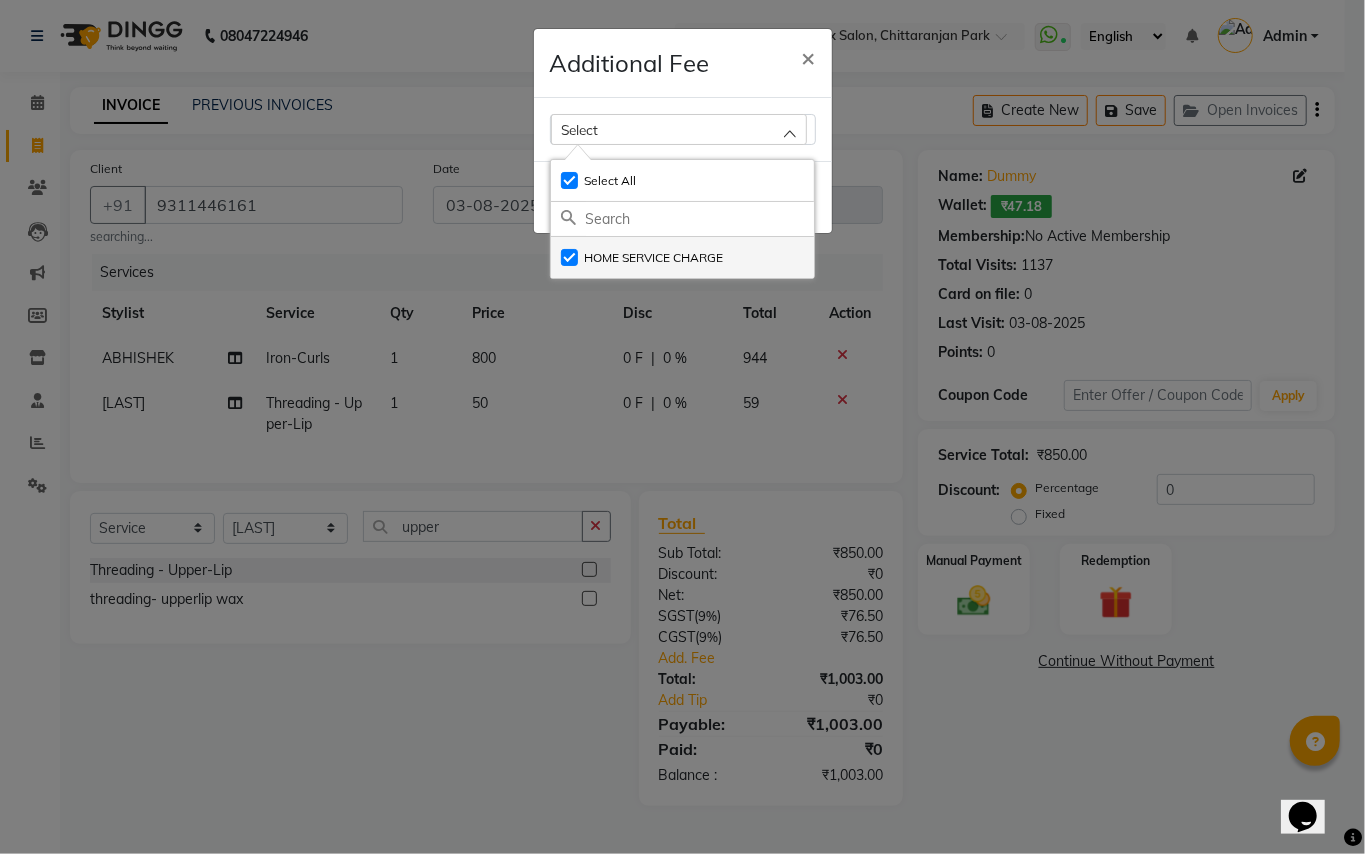 checkbox on "true" 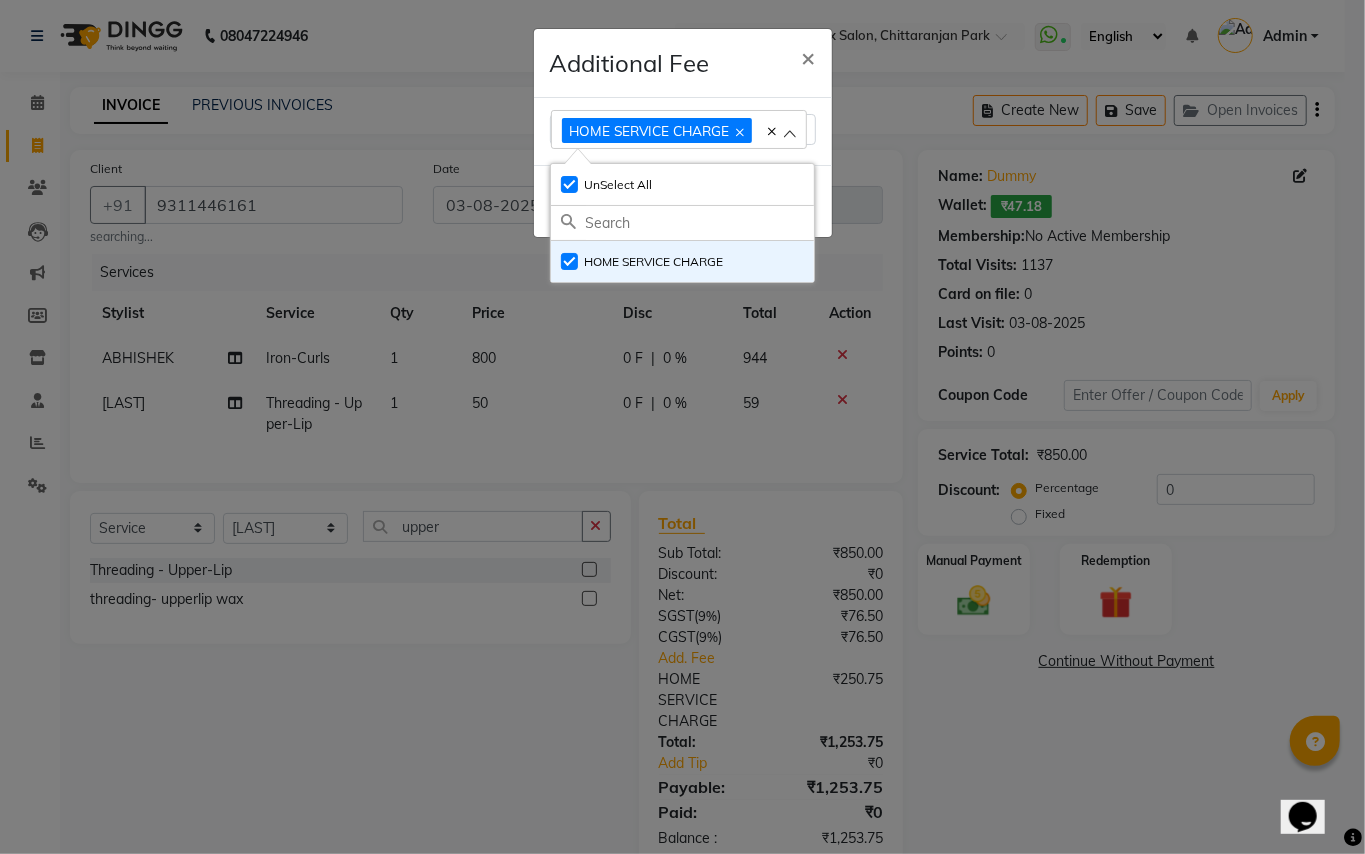 click on "Additional Fee × HOME SERVICE CHARGE Select All UnSelect All HOME SERVICE CHARGE Done" 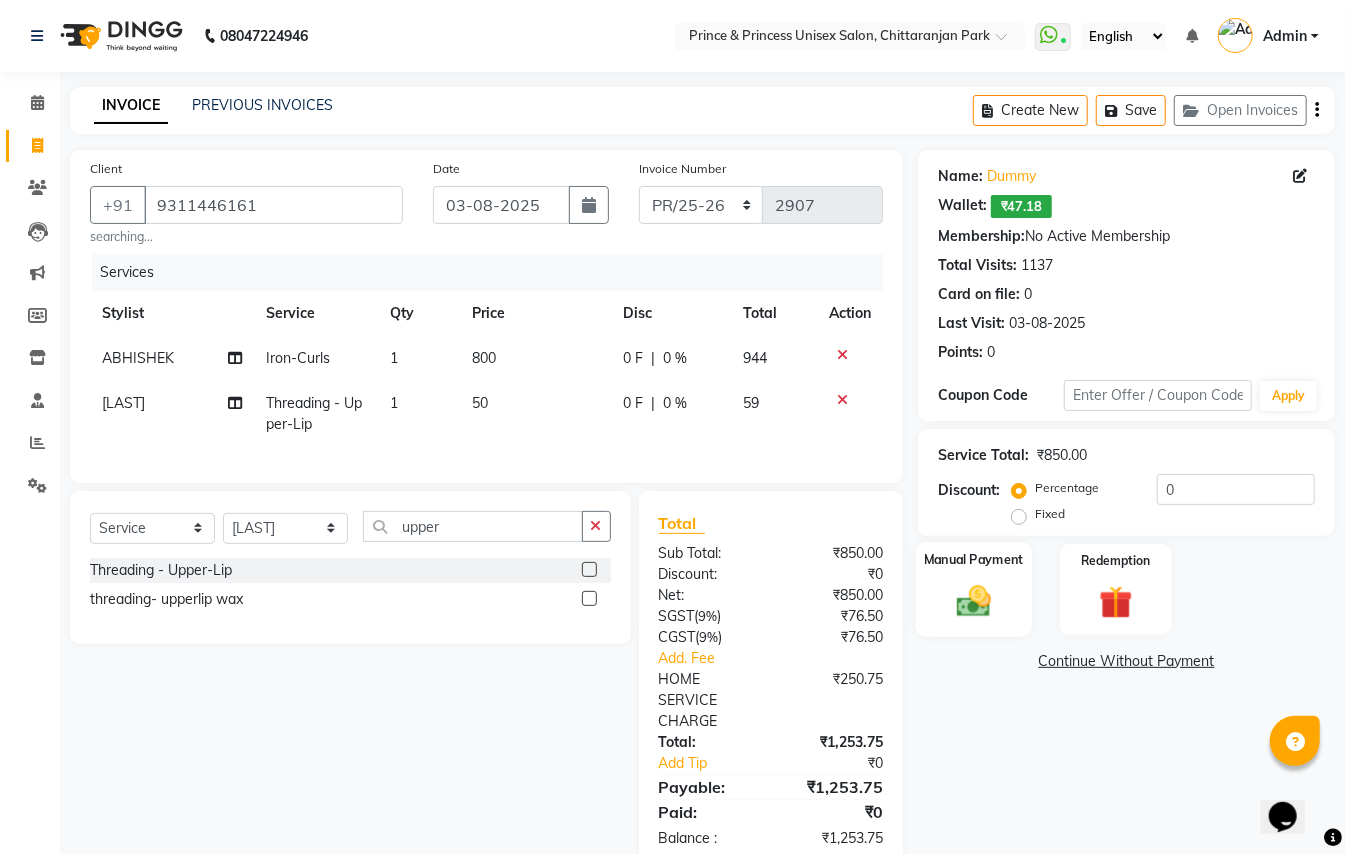 click 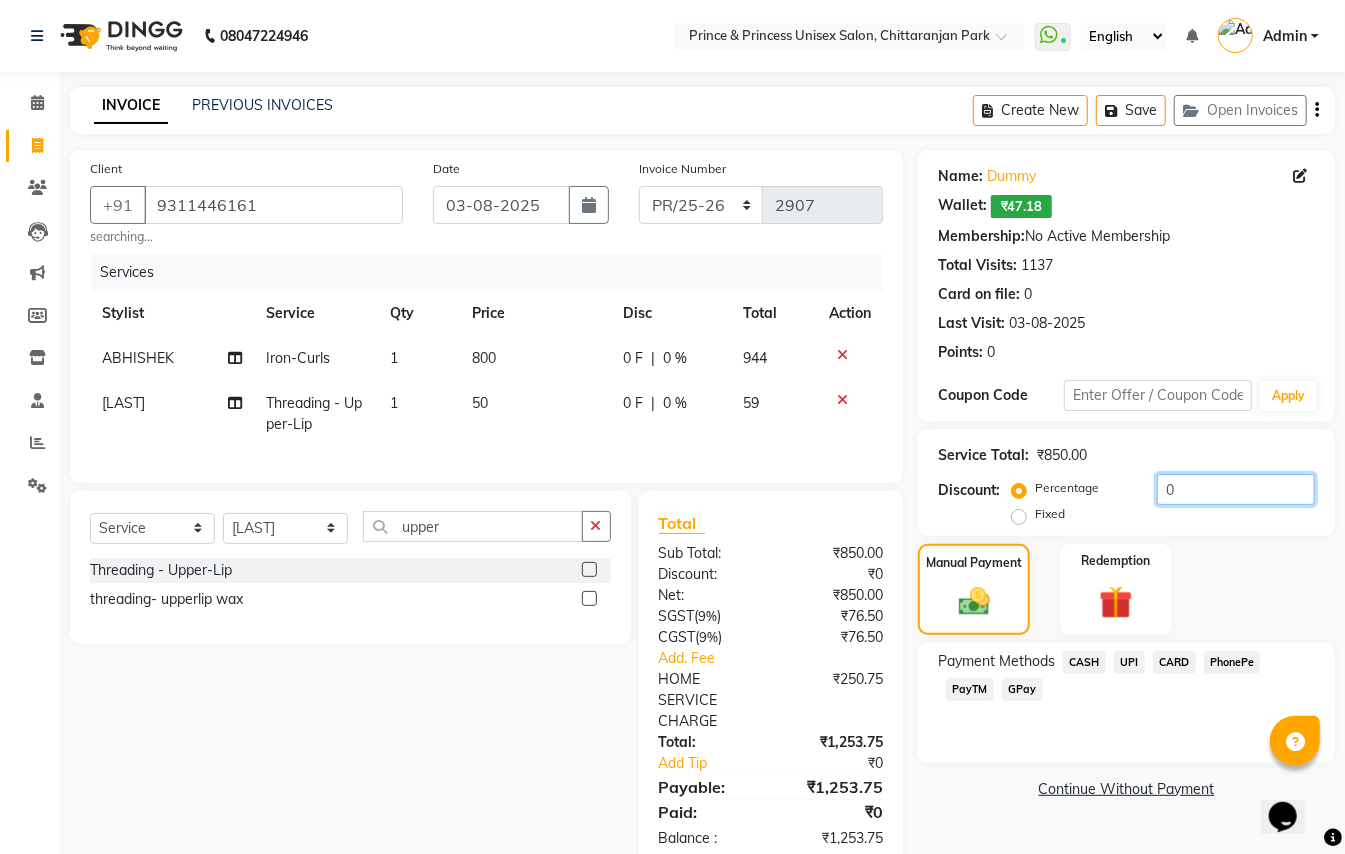 click on "0" 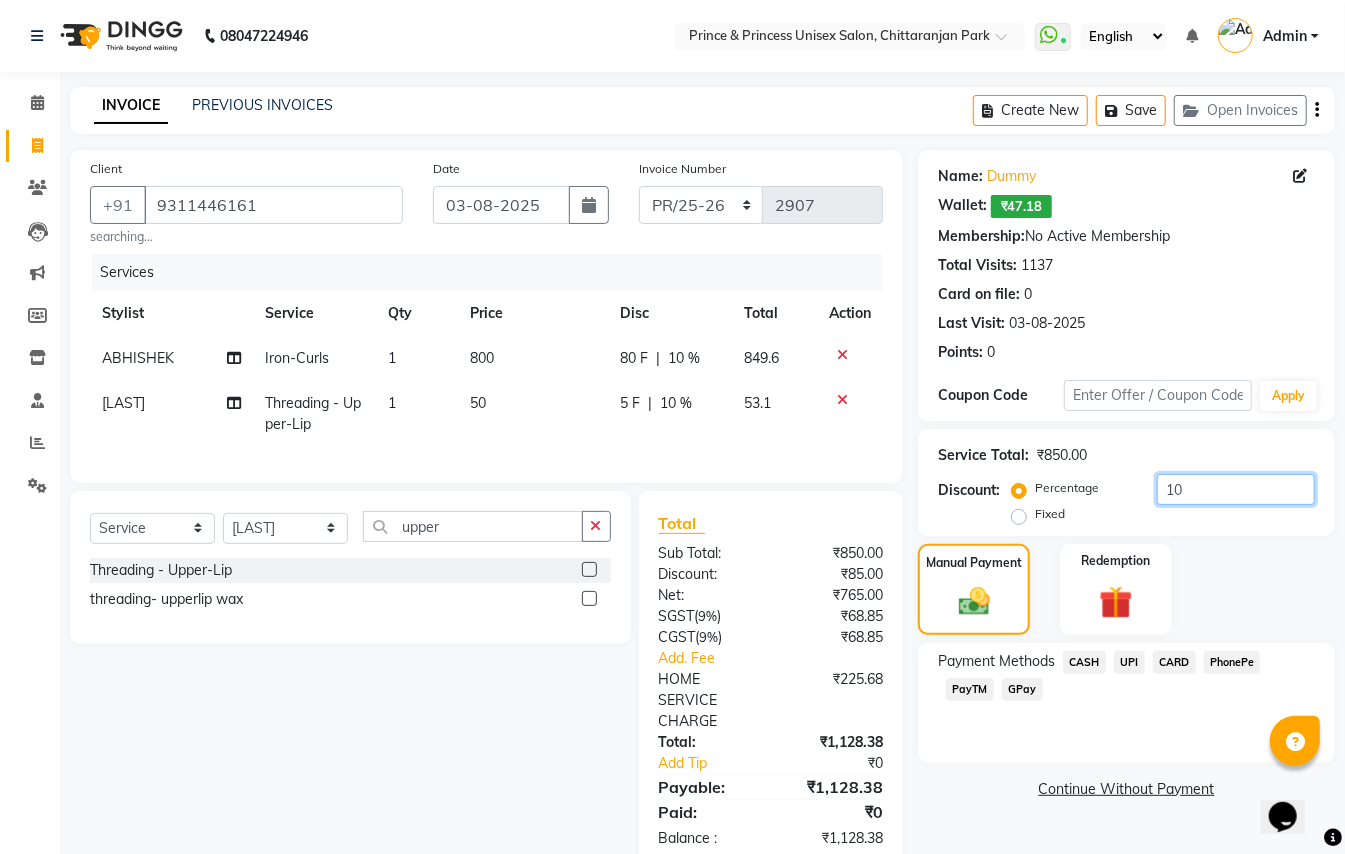type on "10" 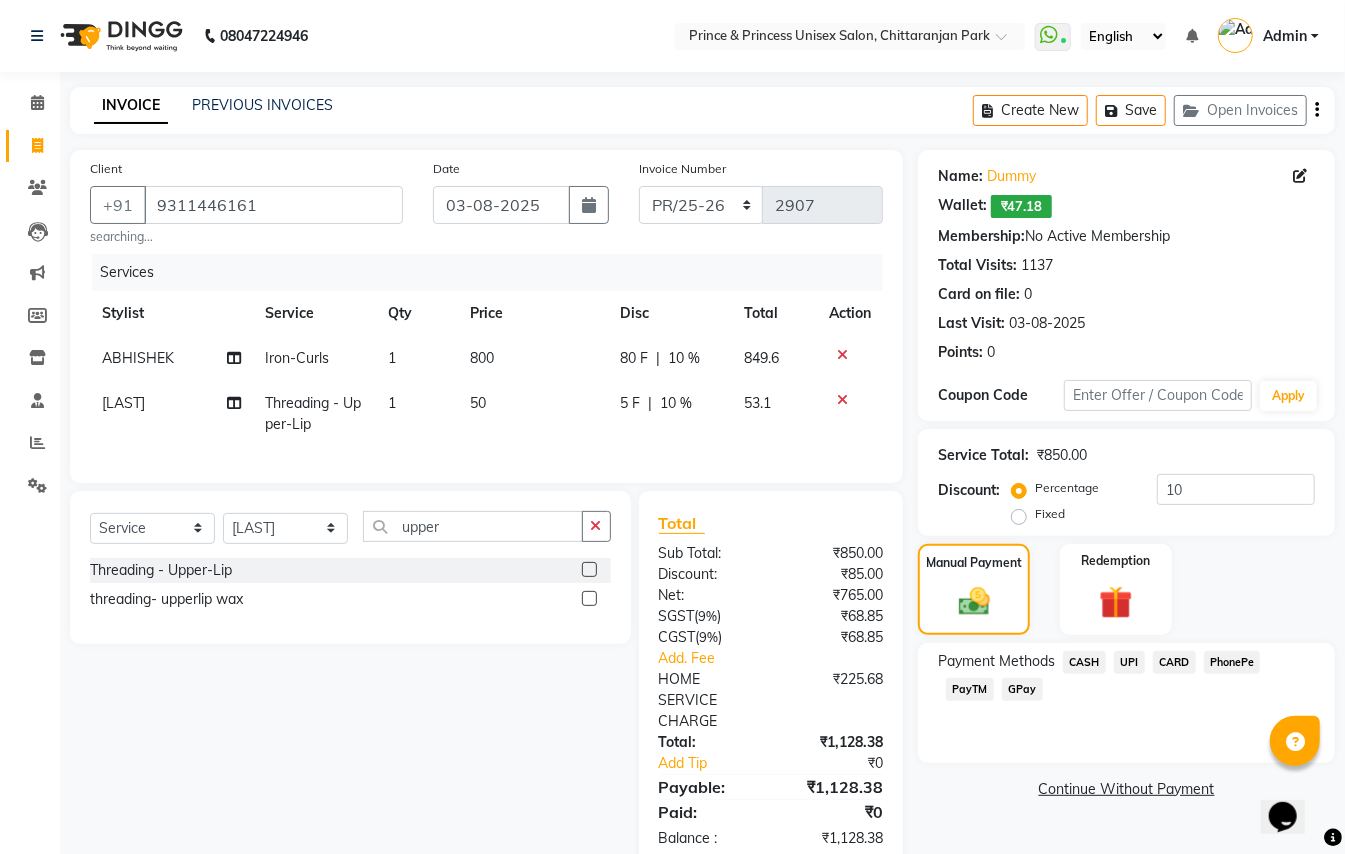 click on "CASH" 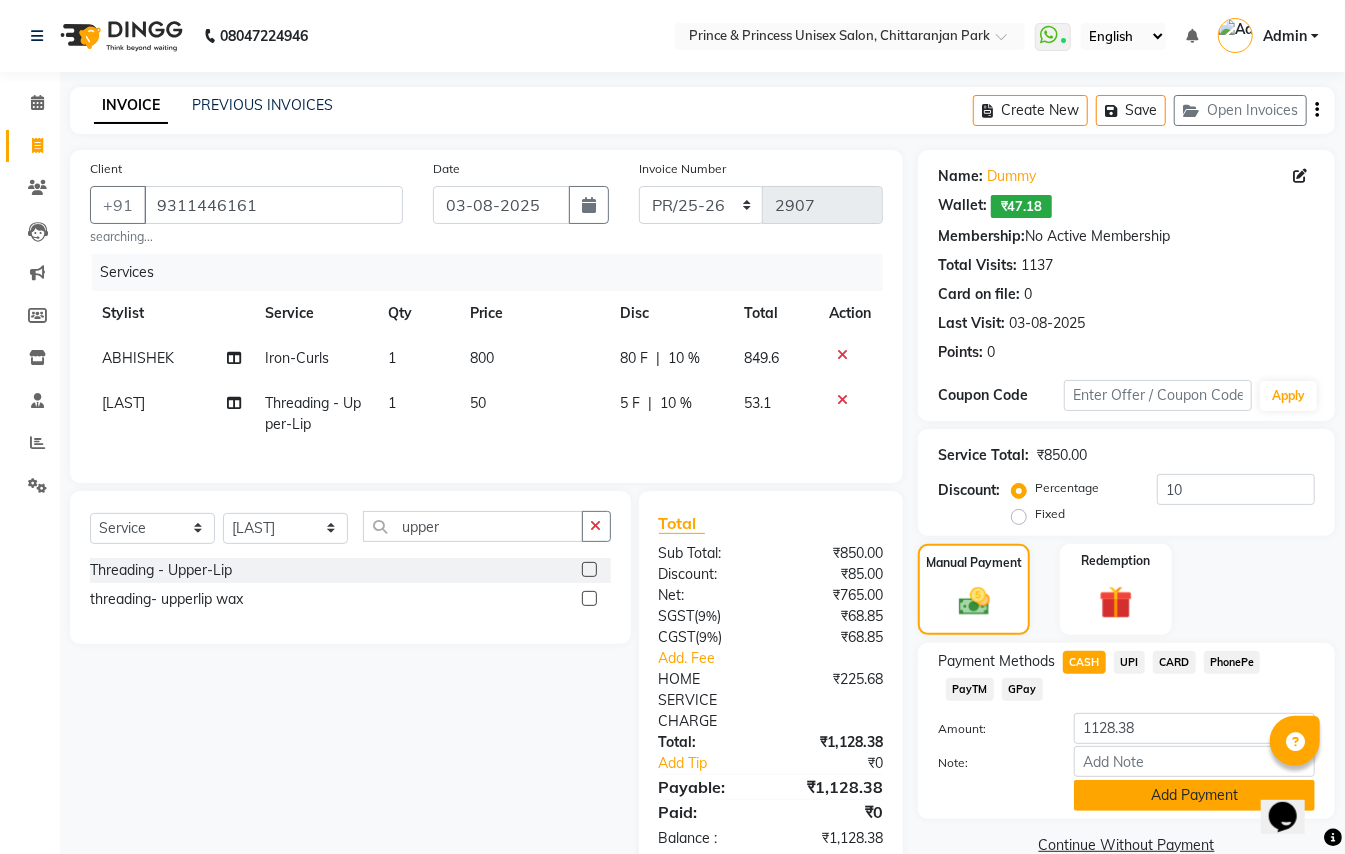 click on "Add Payment" 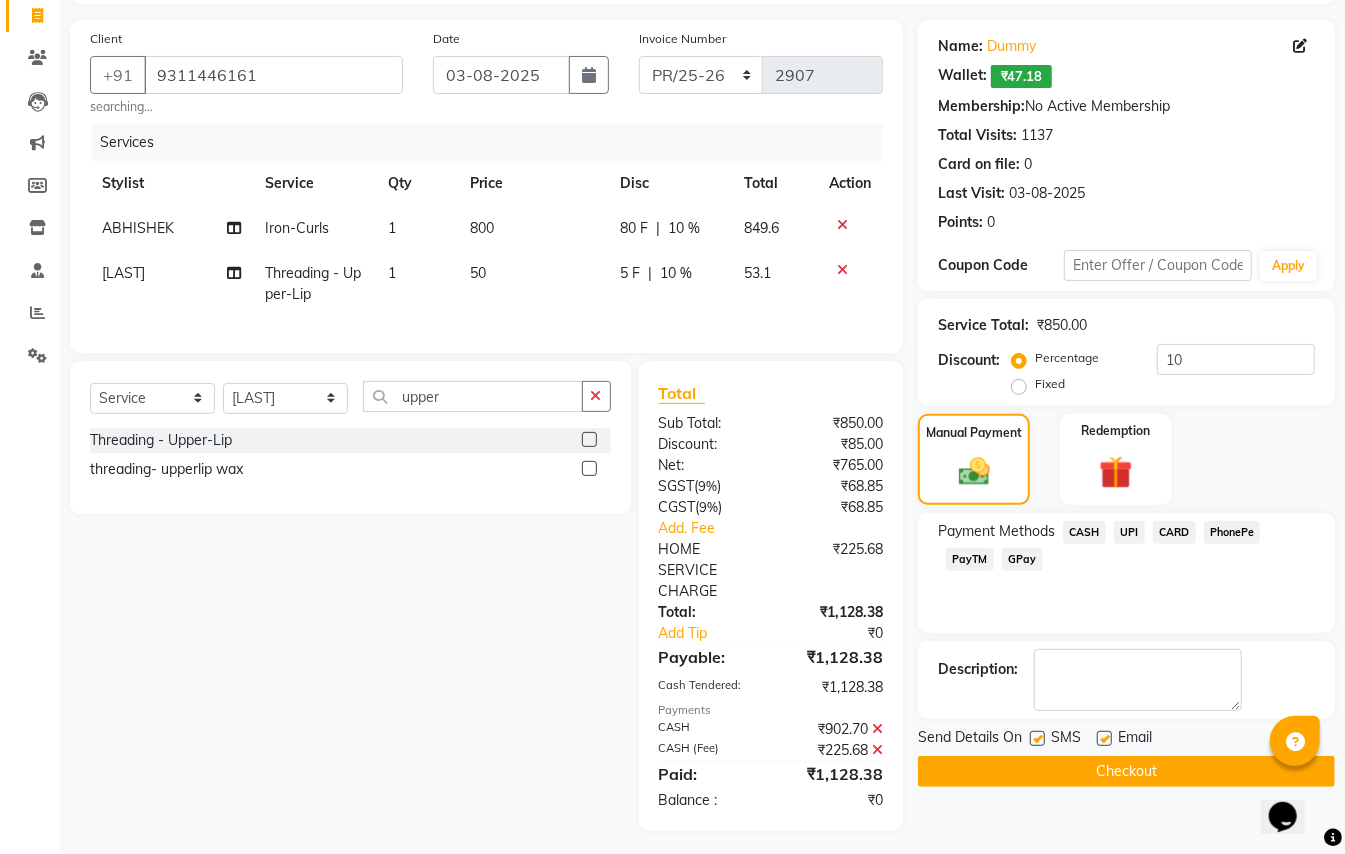 scroll, scrollTop: 157, scrollLeft: 0, axis: vertical 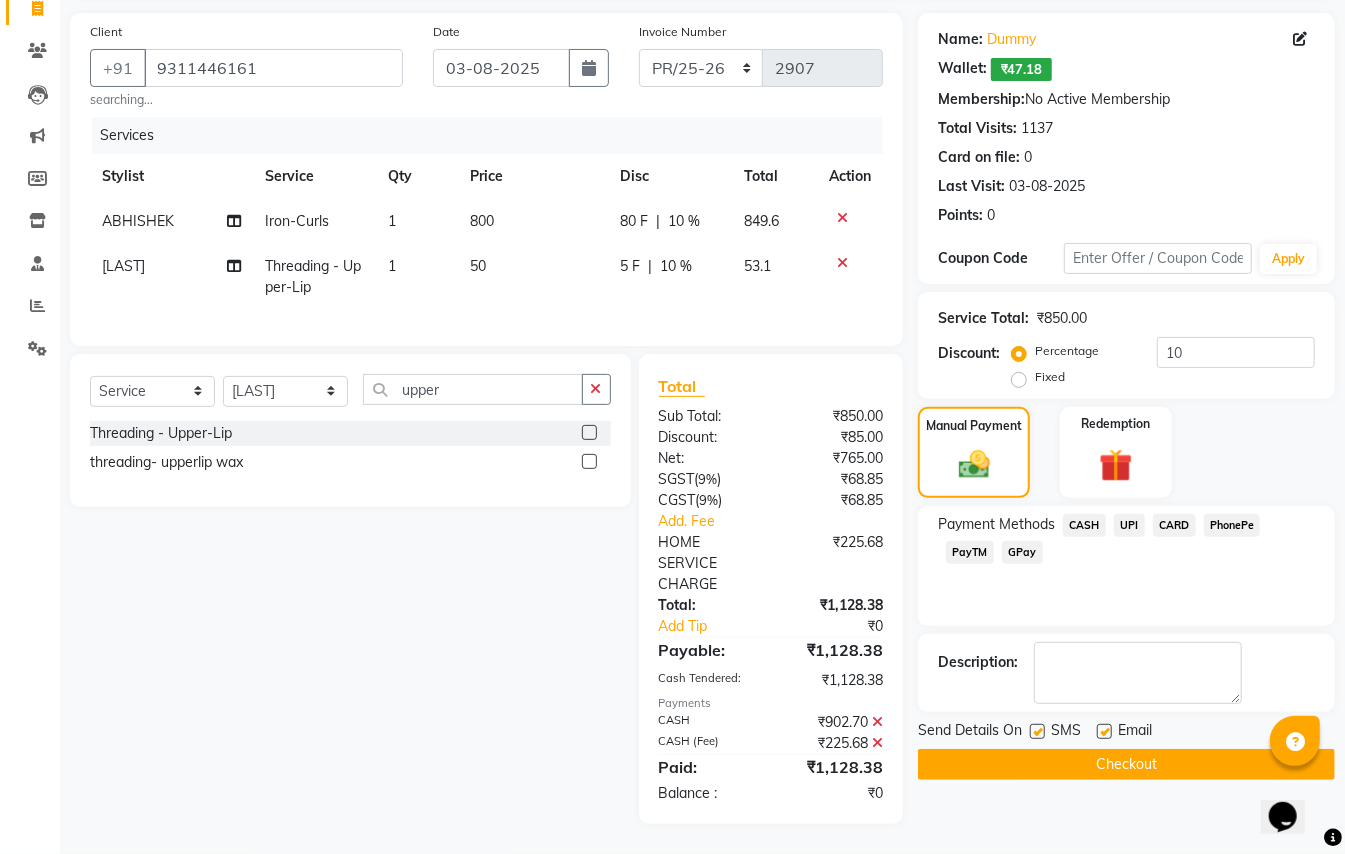 click on "Checkout" 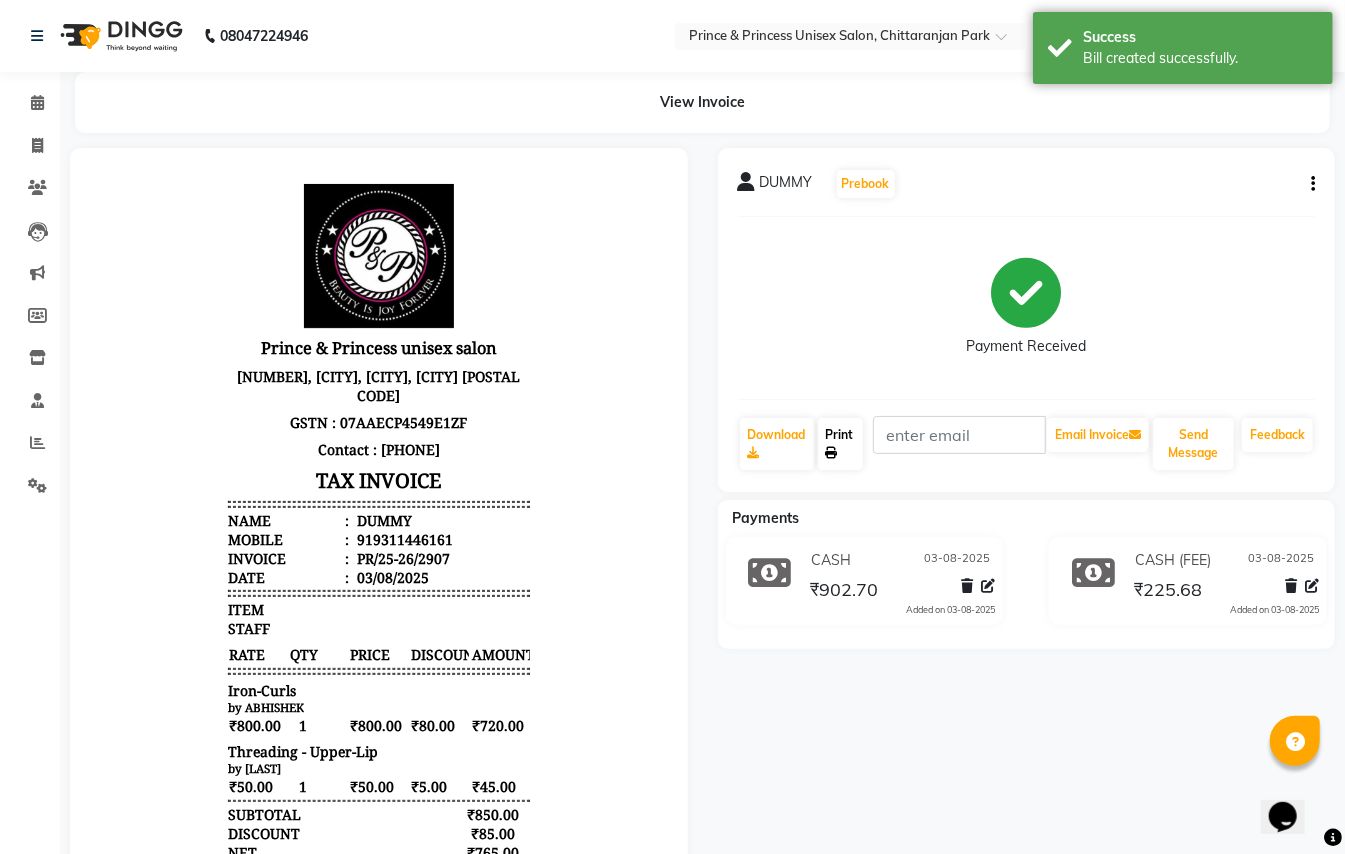 scroll, scrollTop: 0, scrollLeft: 0, axis: both 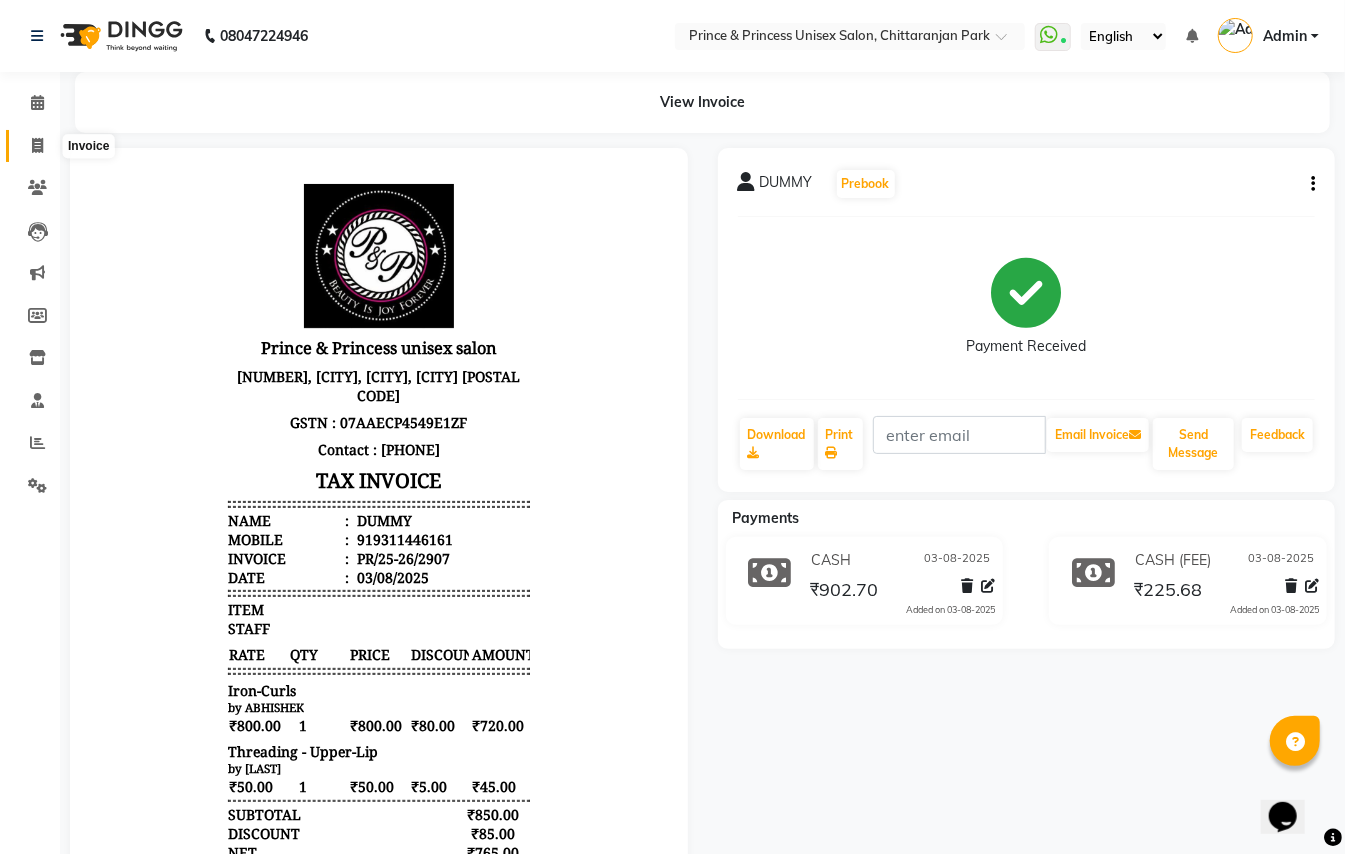 click 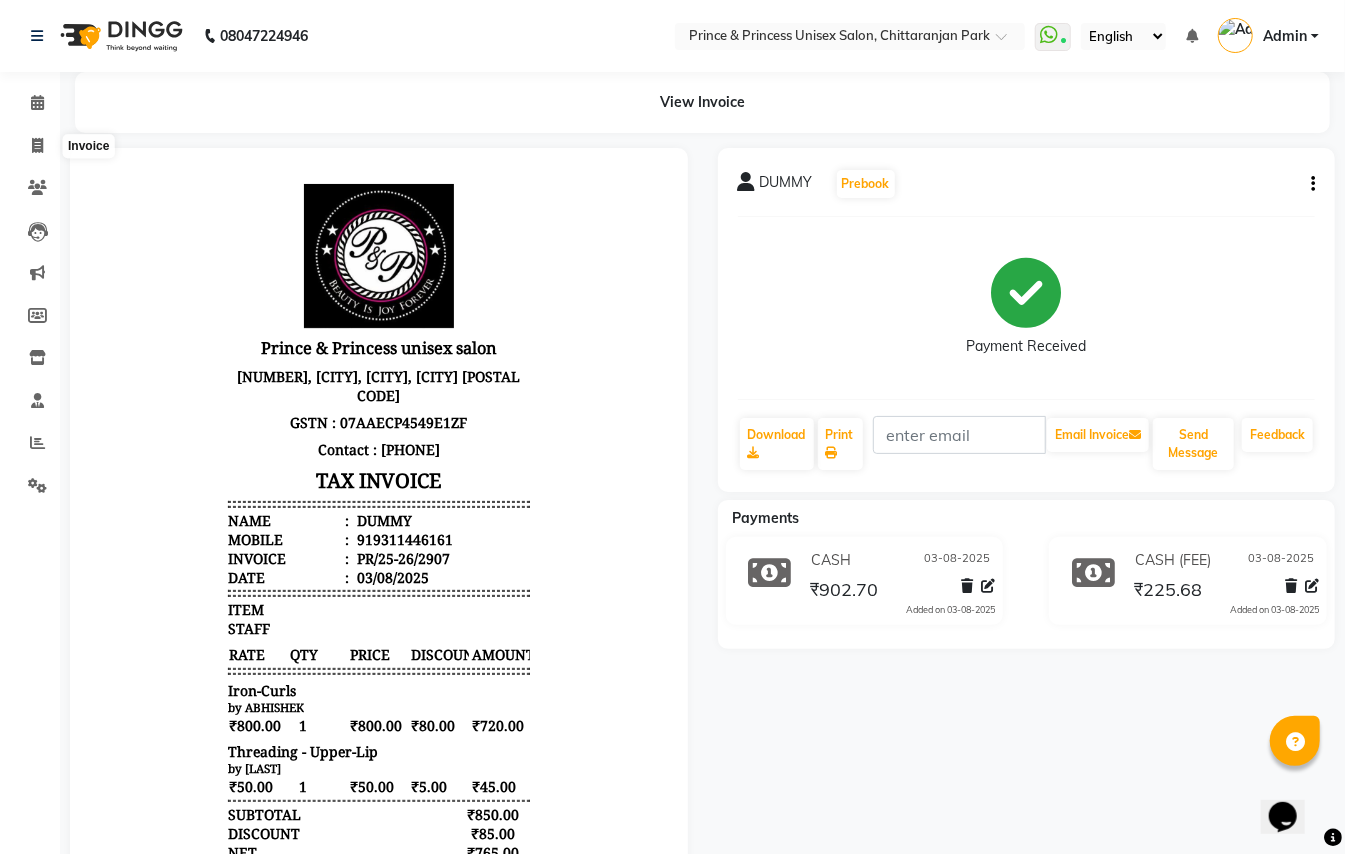 select on "service" 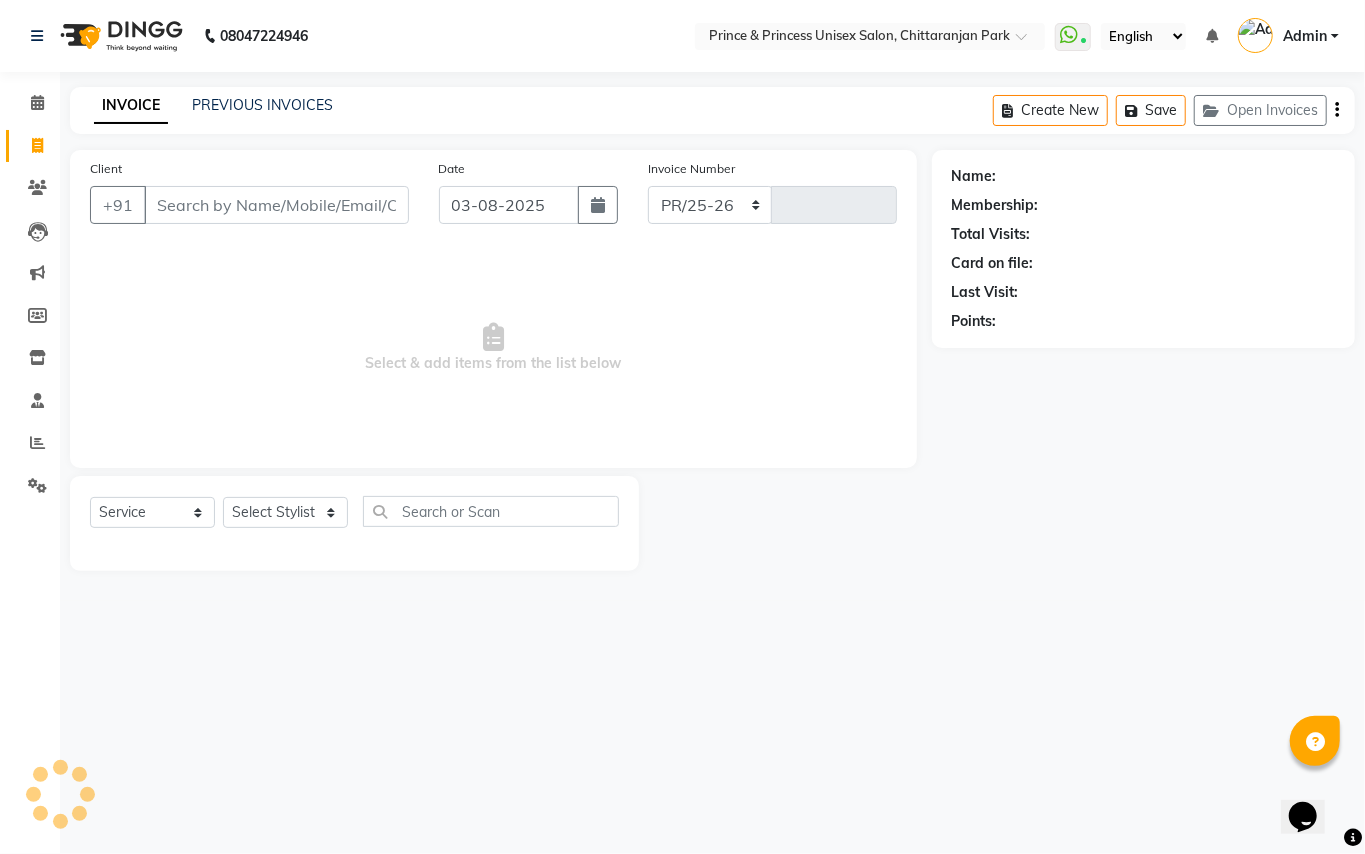 select on "3760" 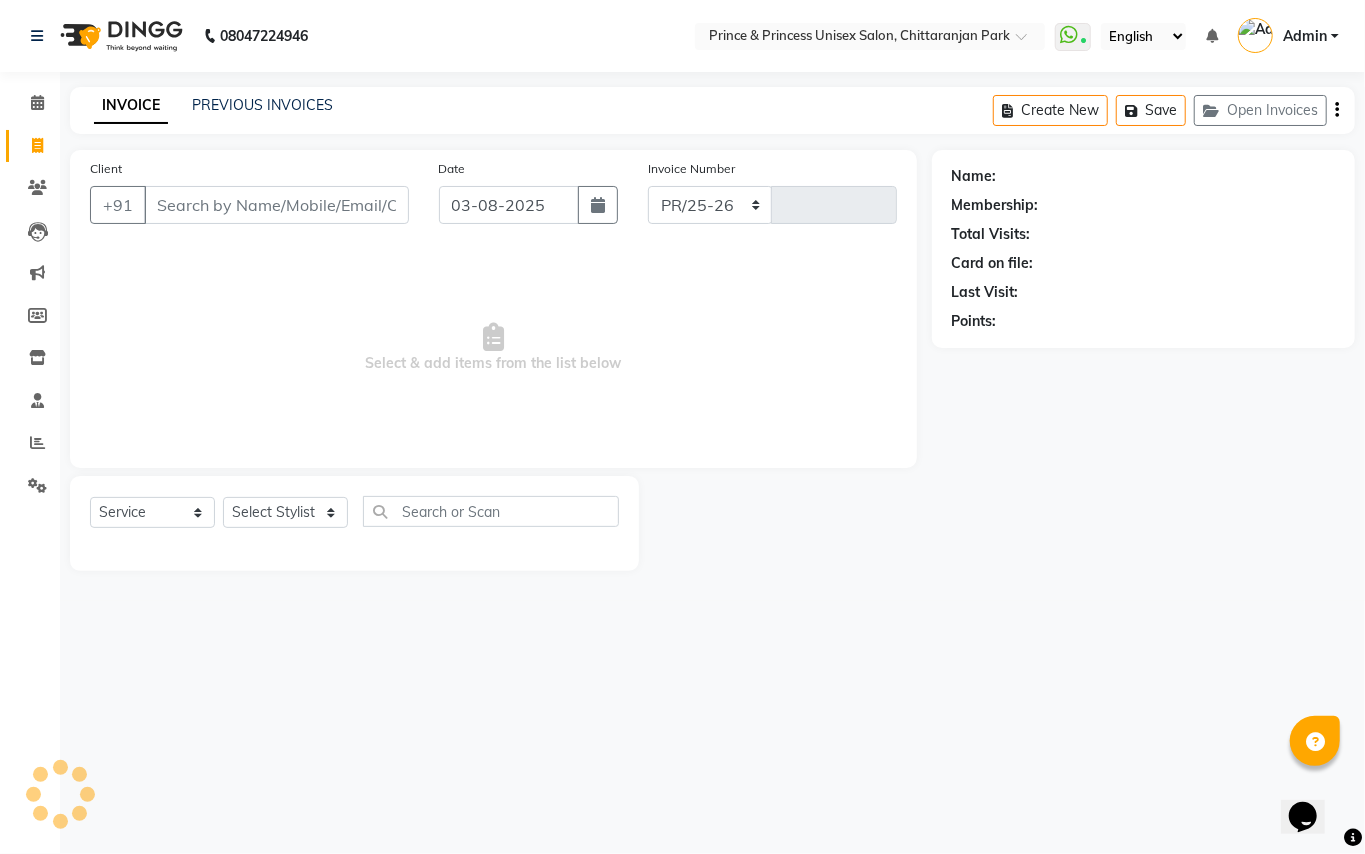 type on "2908" 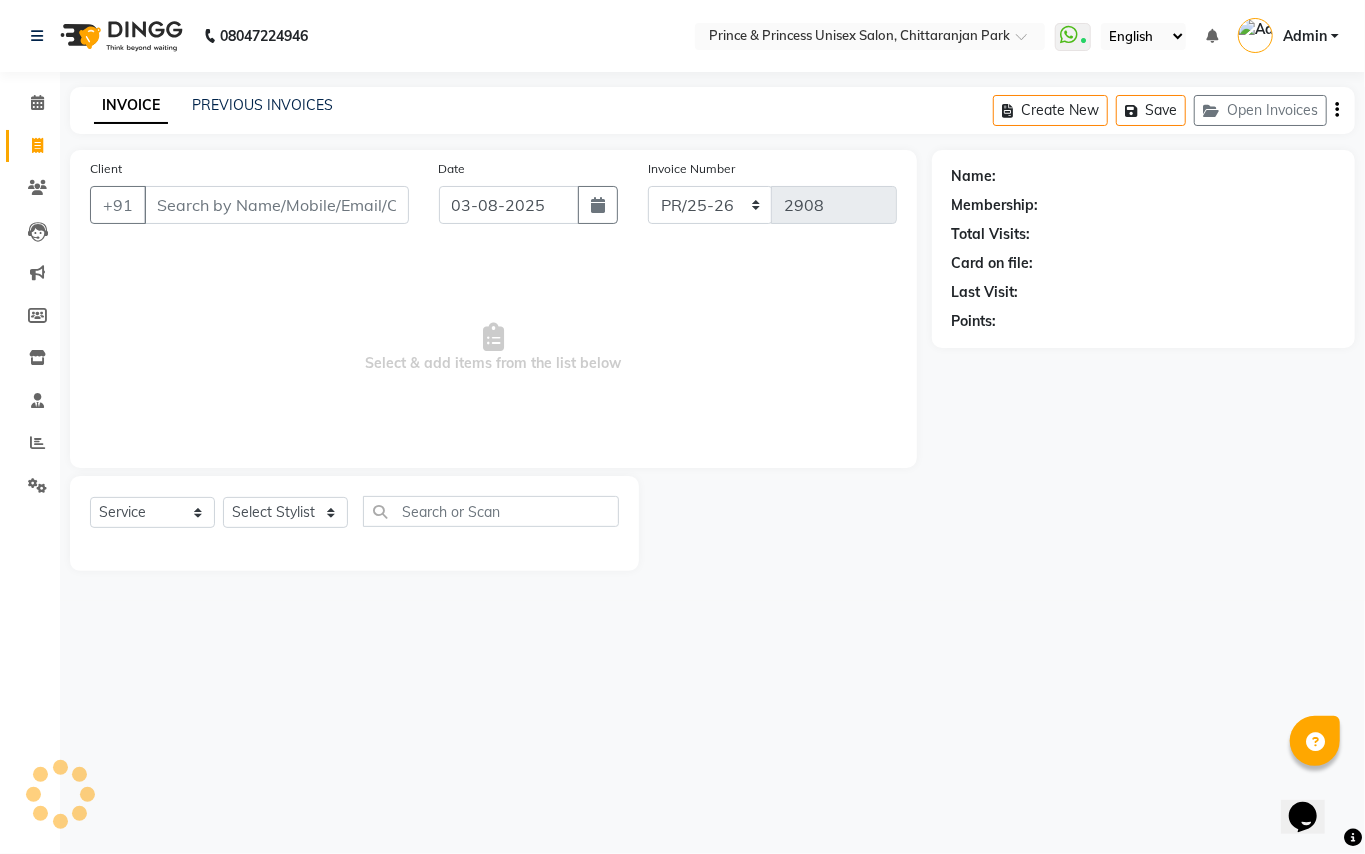 click on "Client" at bounding box center [276, 205] 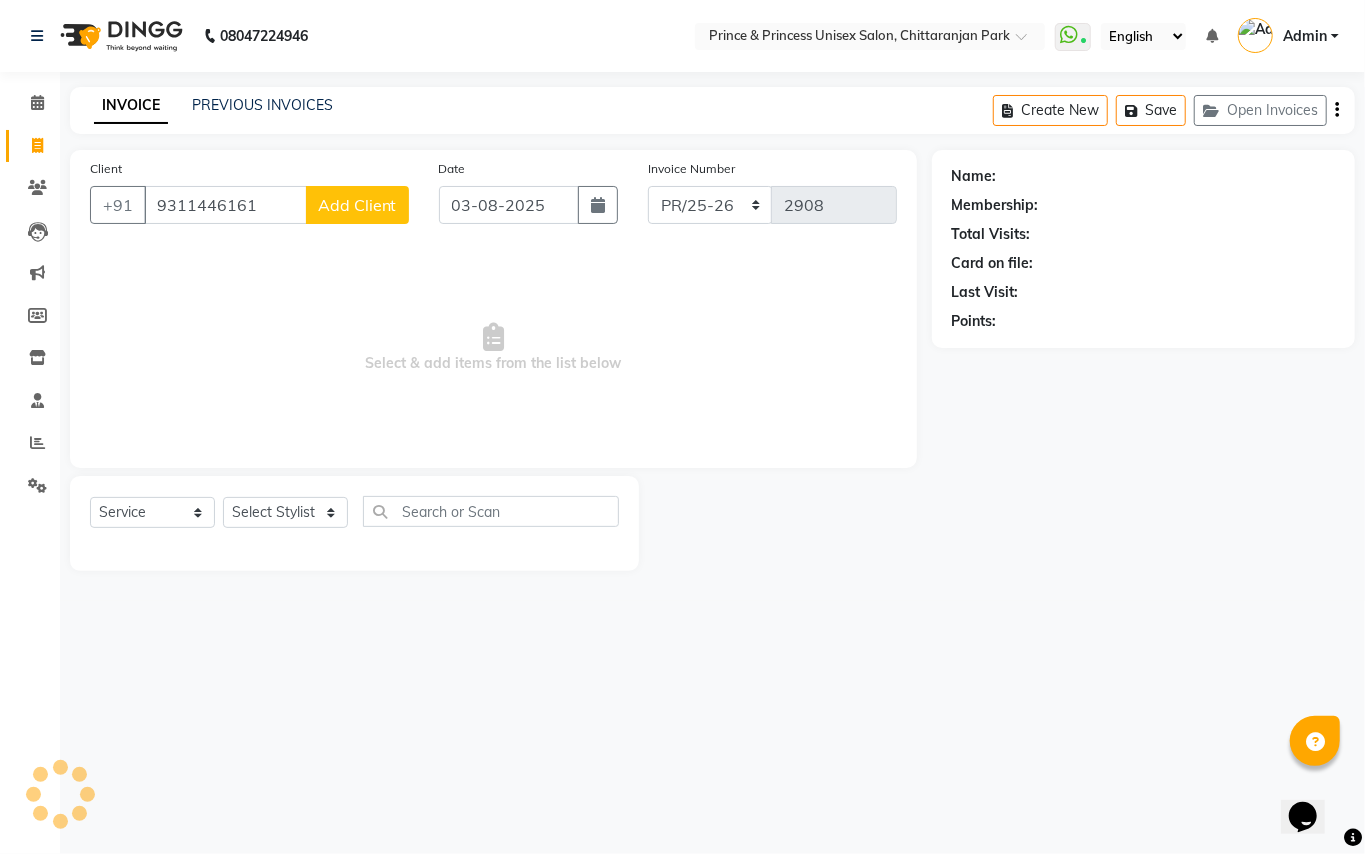 type on "9311446161" 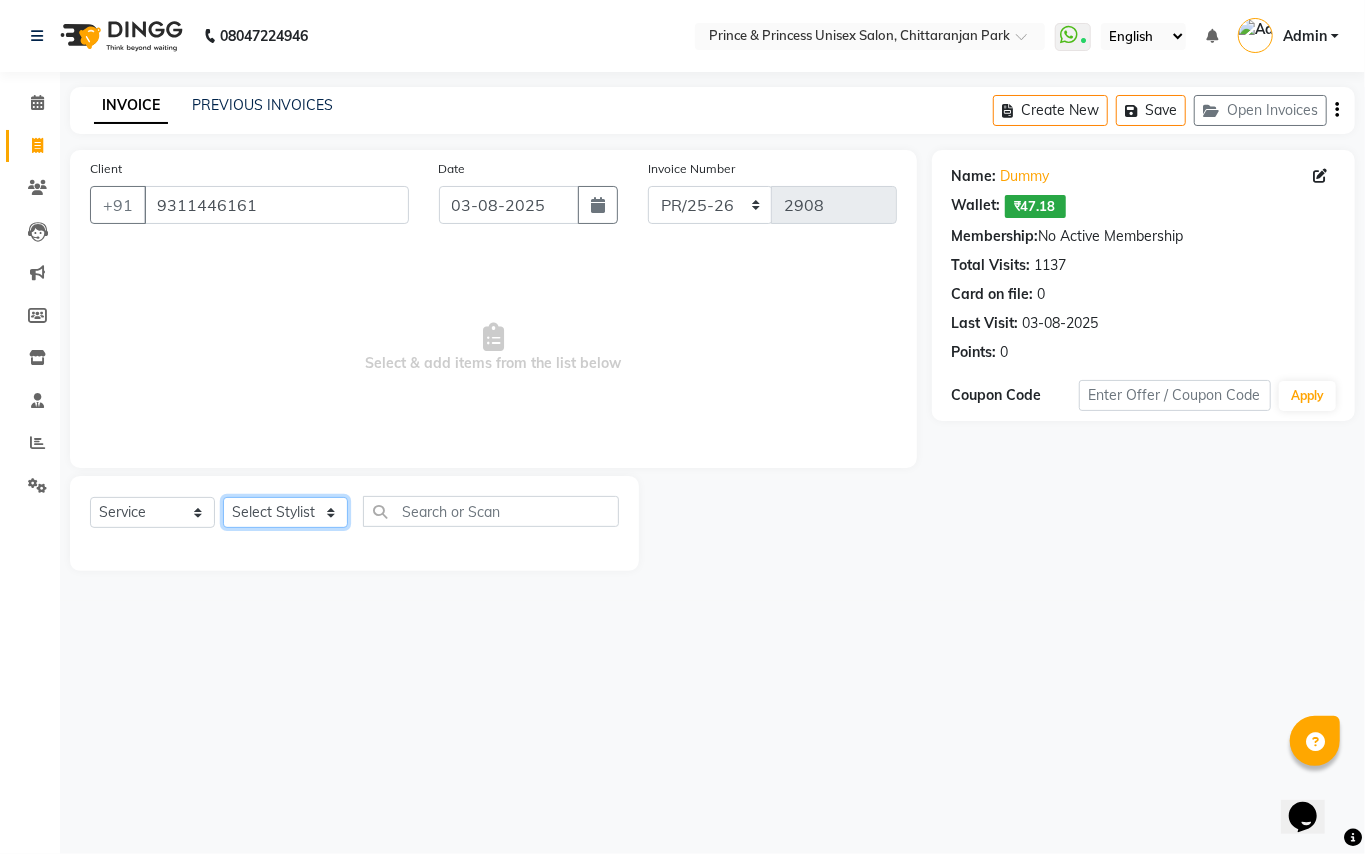 click on "Select Stylist ABHISHEK AJEET AJEET NEW ARUN ASLAM CHANDAN GUDDU MAHESH MANI MEENAKSHI MONU PINKI RAHUL RISHI SANDEEP SONIYA TABASSUM XYZ" 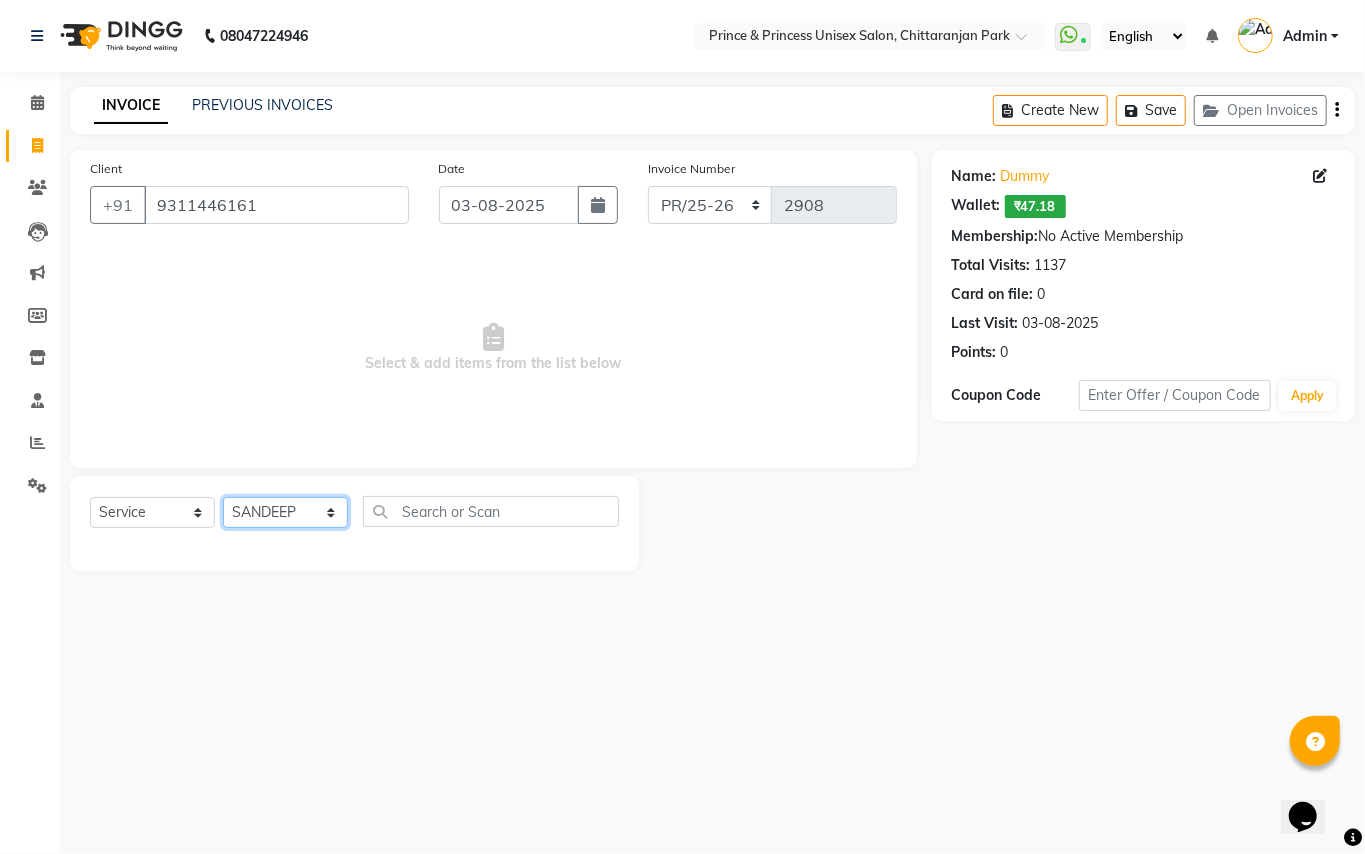 drag, startPoint x: 269, startPoint y: 505, endPoint x: 482, endPoint y: 496, distance: 213.19006 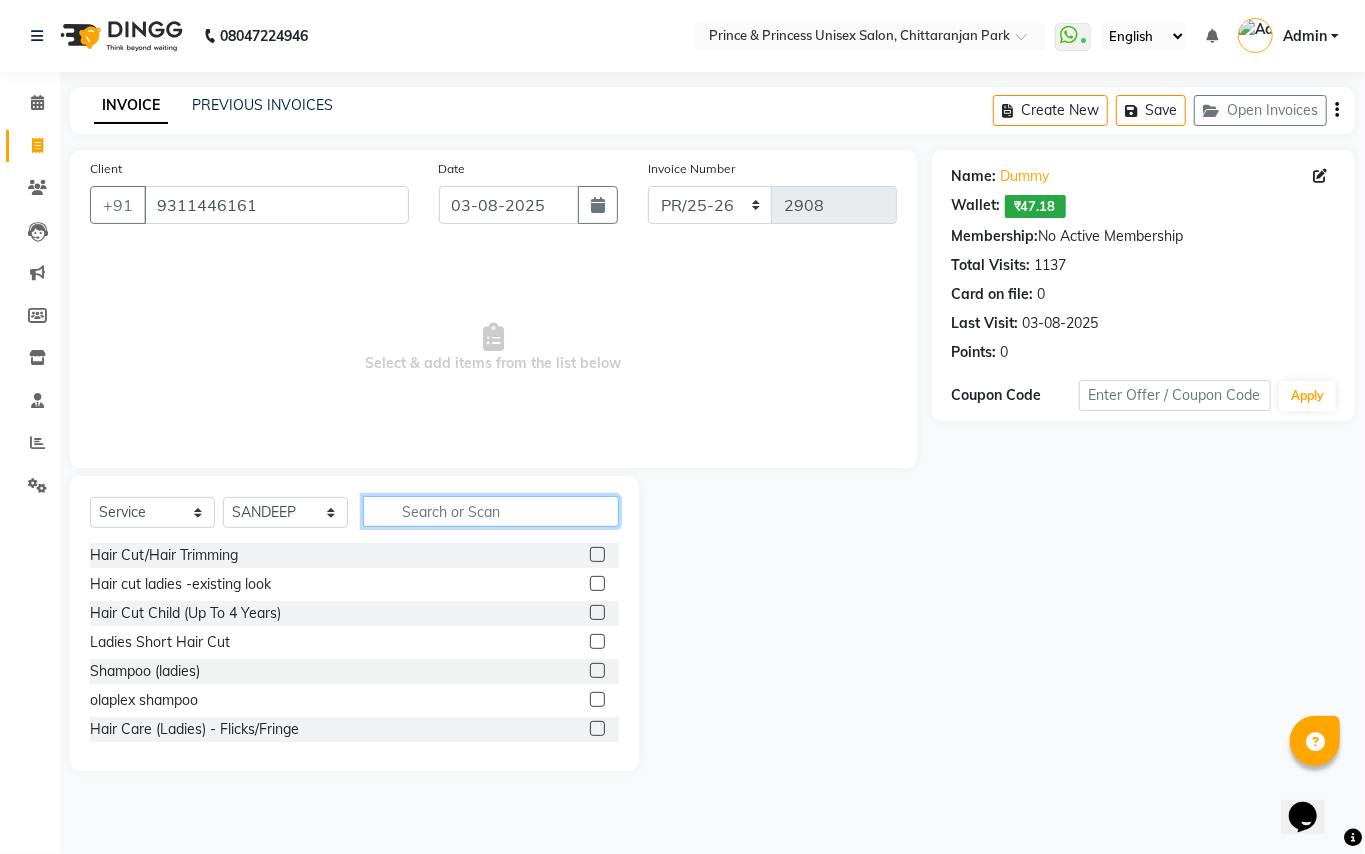 click 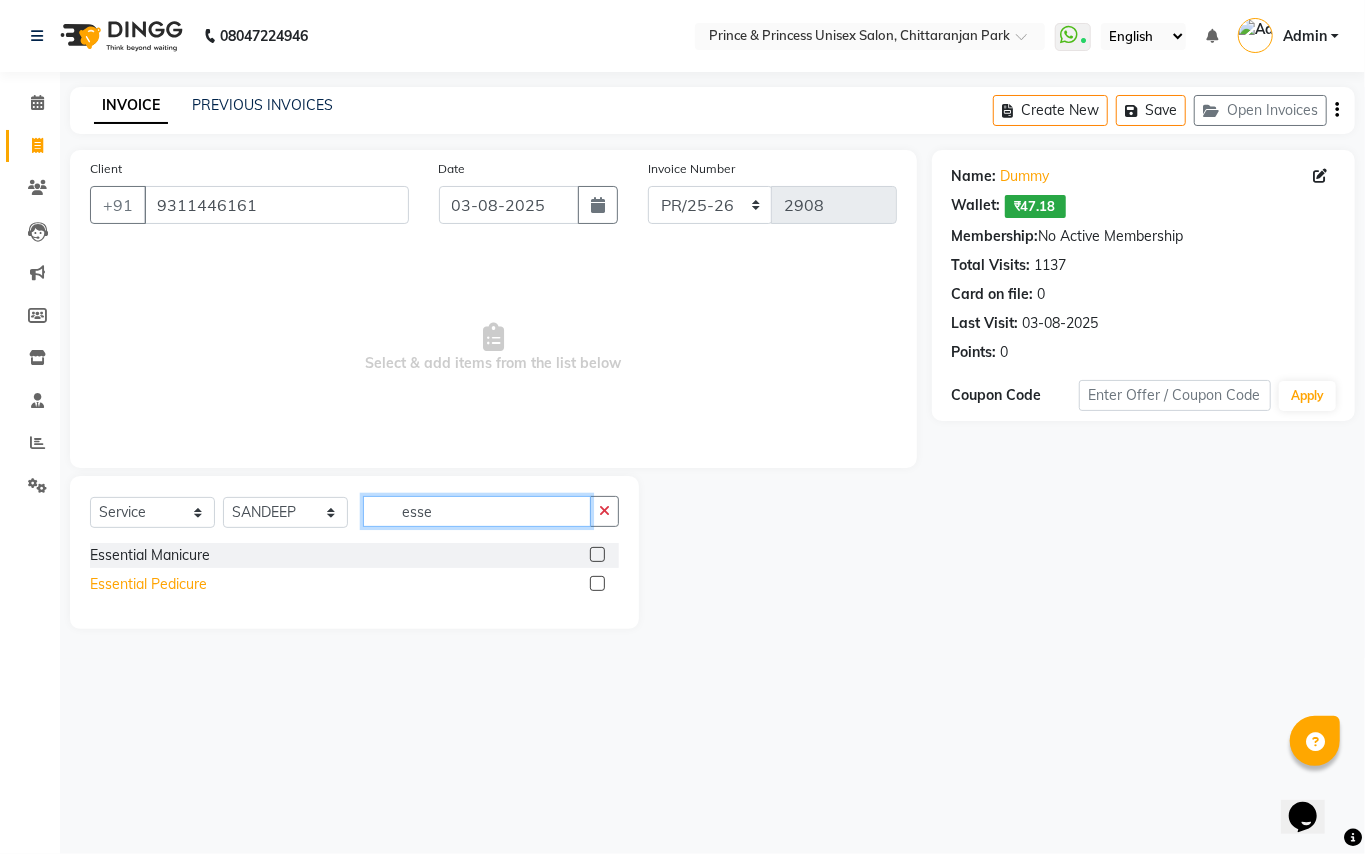 type on "esse" 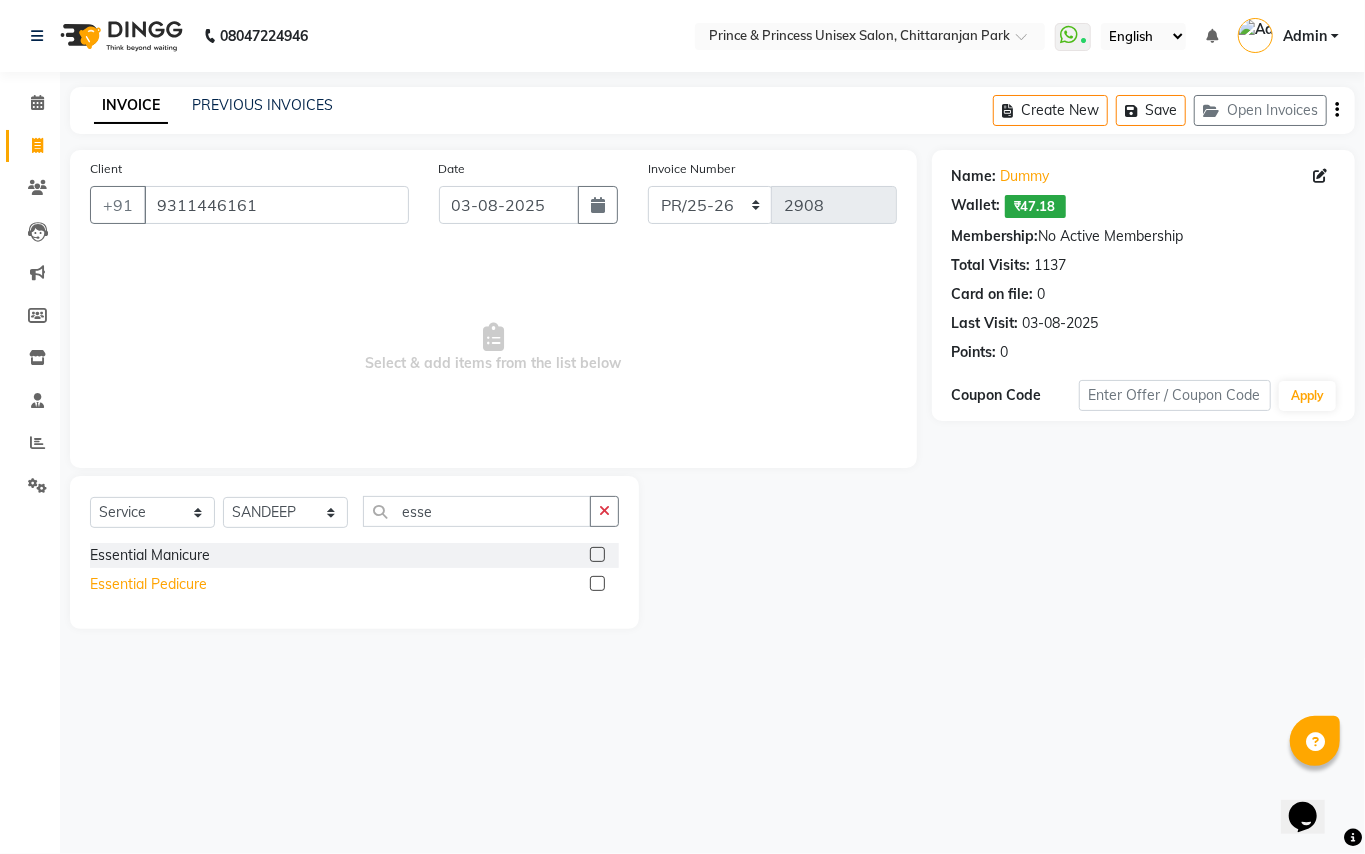 click on "Essential Pedicure" 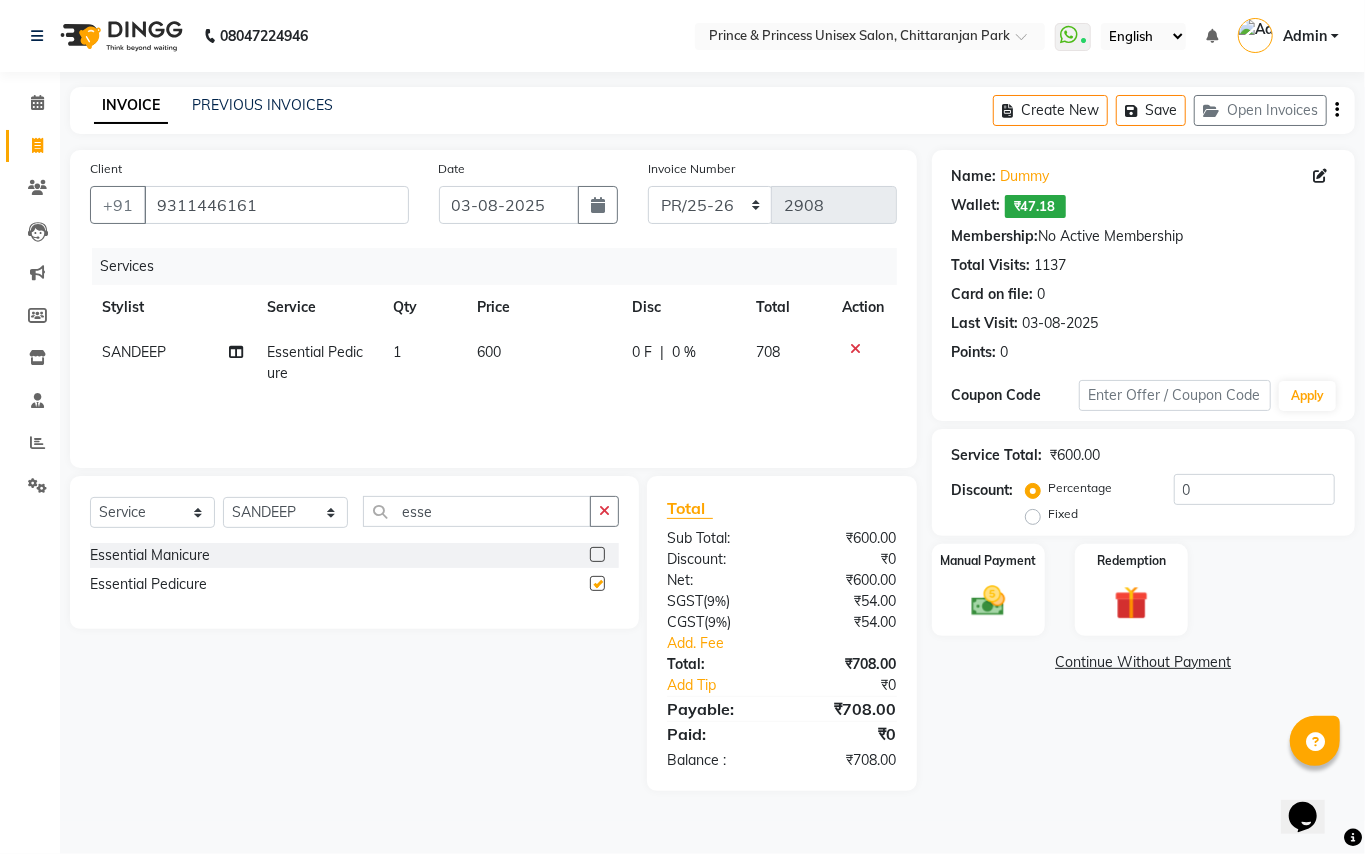 checkbox on "false" 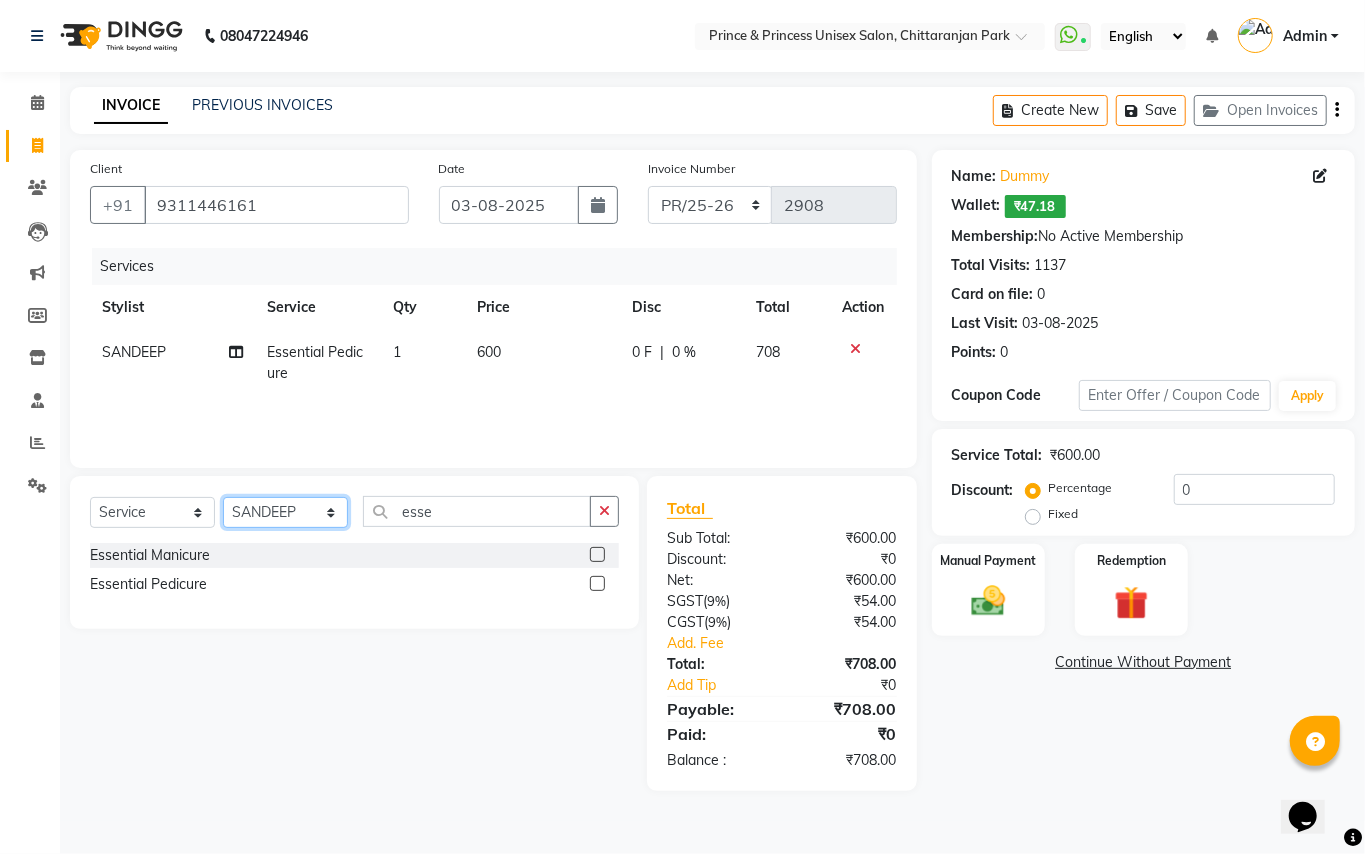 click on "Select Stylist ABHISHEK AJEET AJEET NEW ARUN ASLAM CHANDAN GUDDU MAHESH MANI MEENAKSHI MONU PINKI RAHUL RISHI SANDEEP SONIYA TABASSUM XYZ" 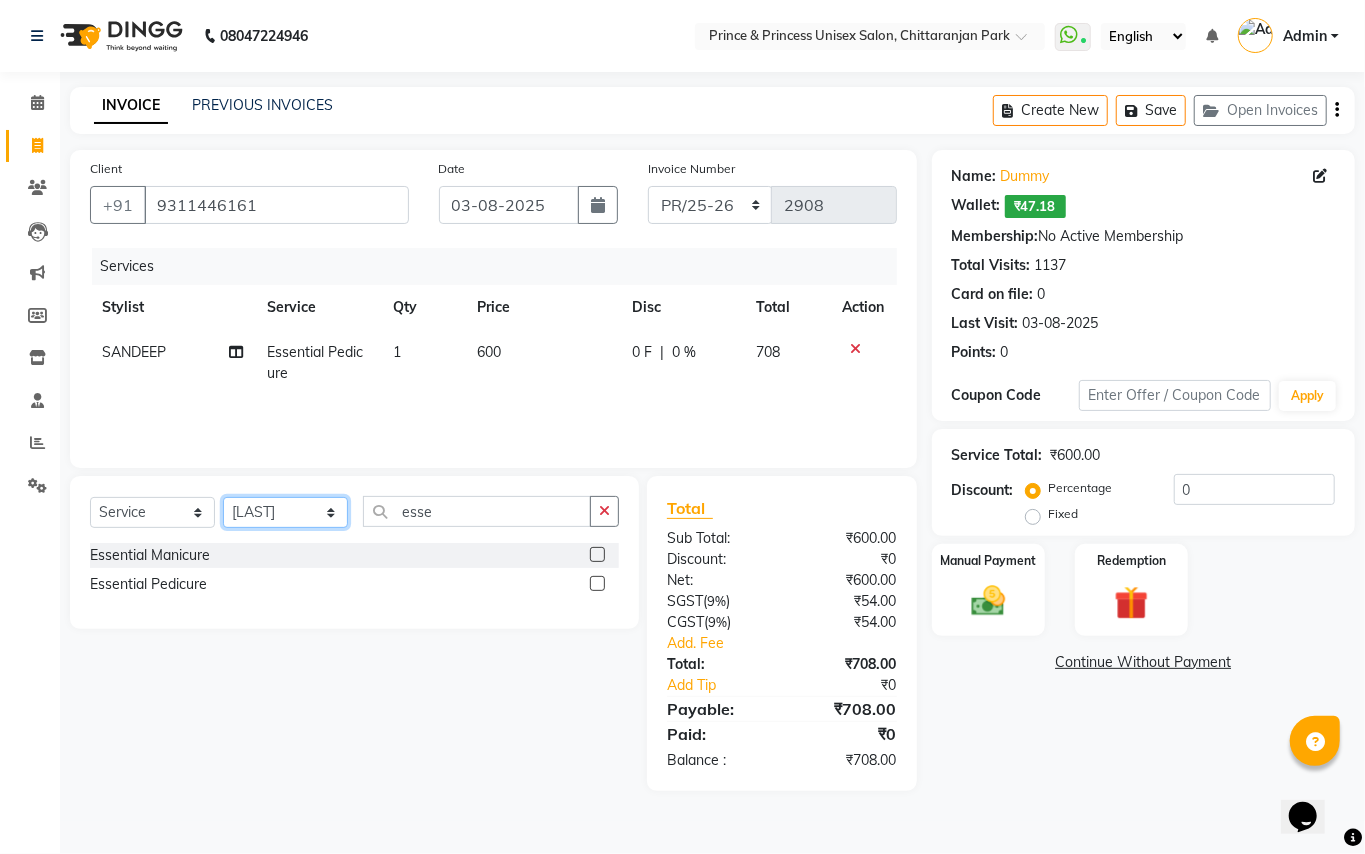 drag, startPoint x: 278, startPoint y: 502, endPoint x: 464, endPoint y: 504, distance: 186.01076 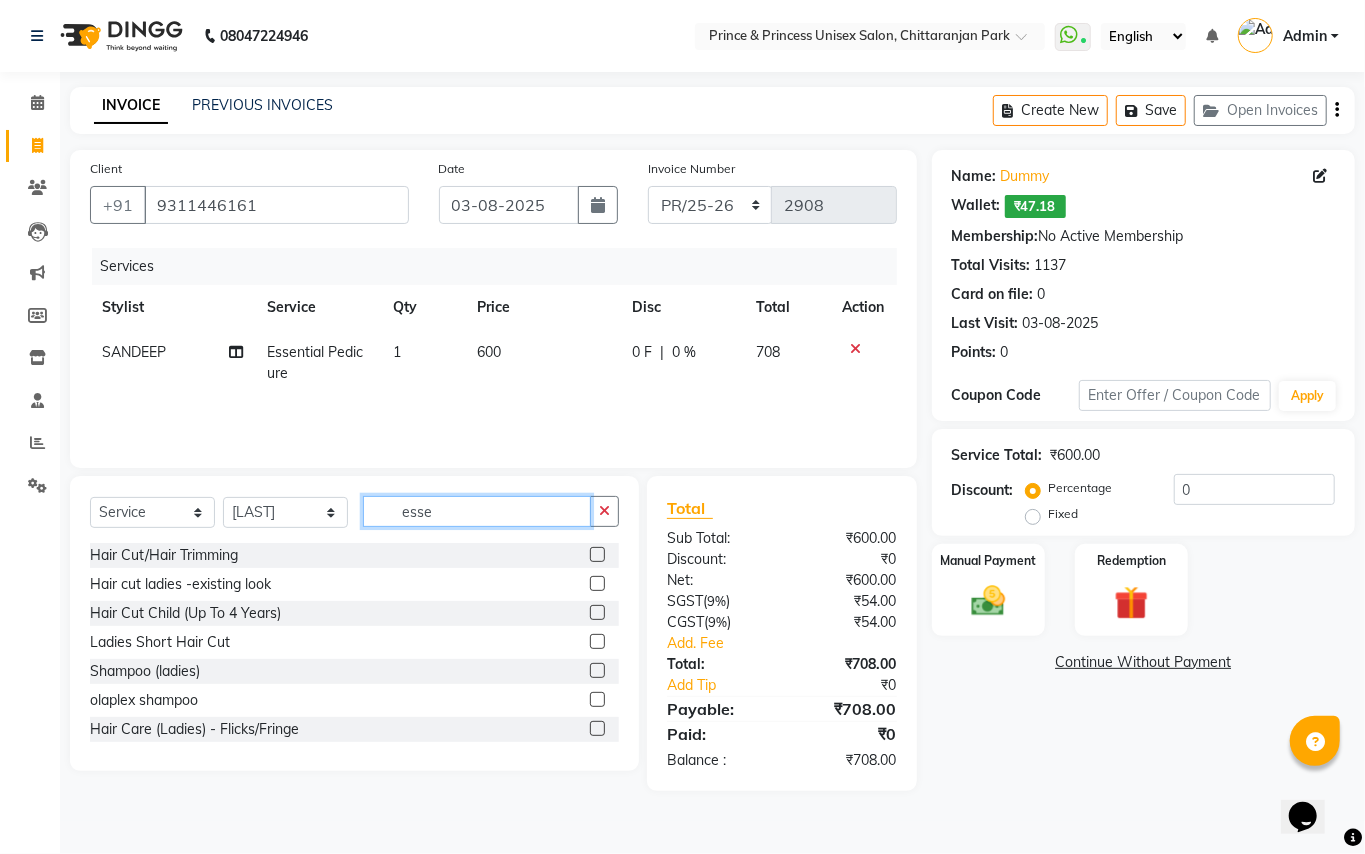 drag, startPoint x: 464, startPoint y: 504, endPoint x: 321, endPoint y: 452, distance: 152.1611 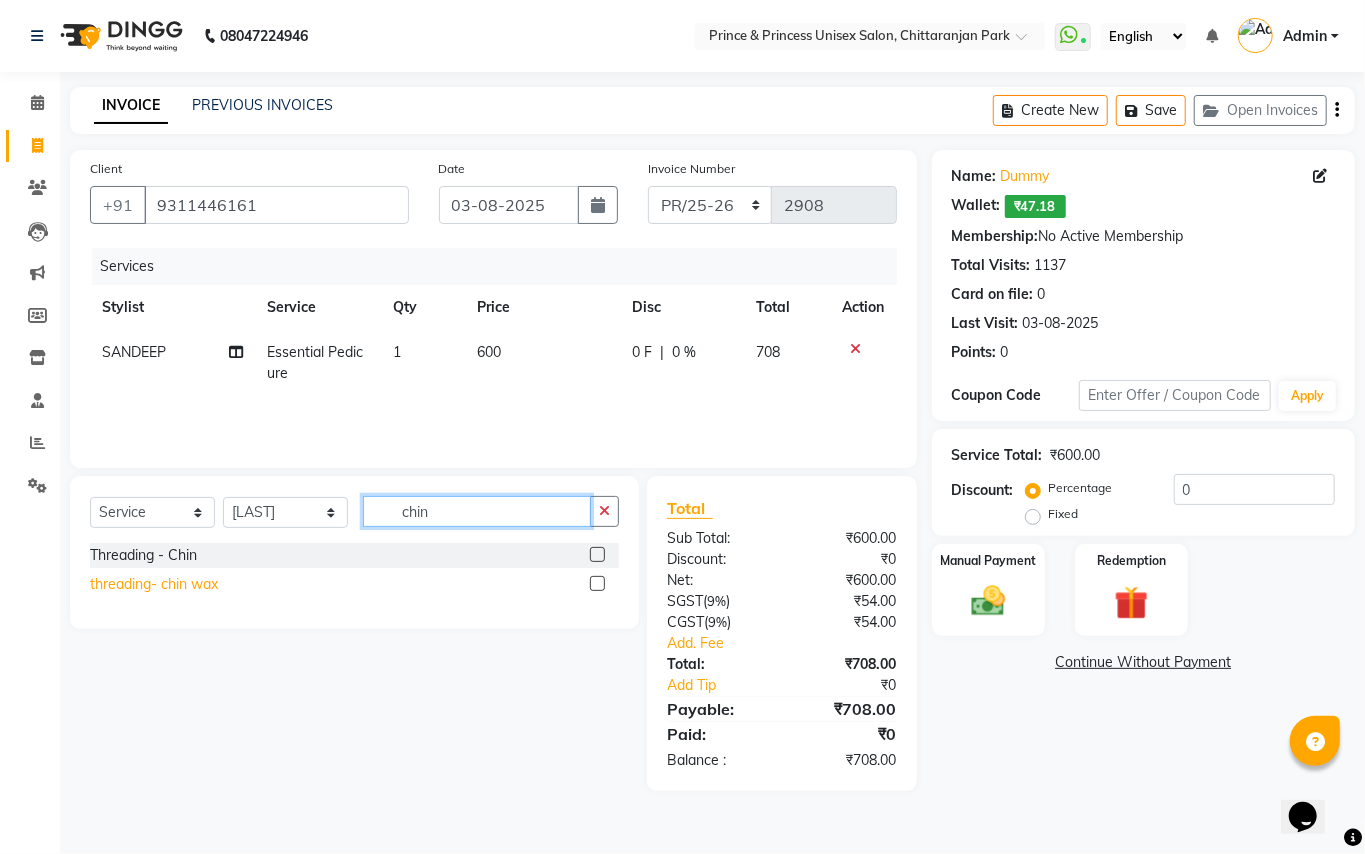 type on "chin" 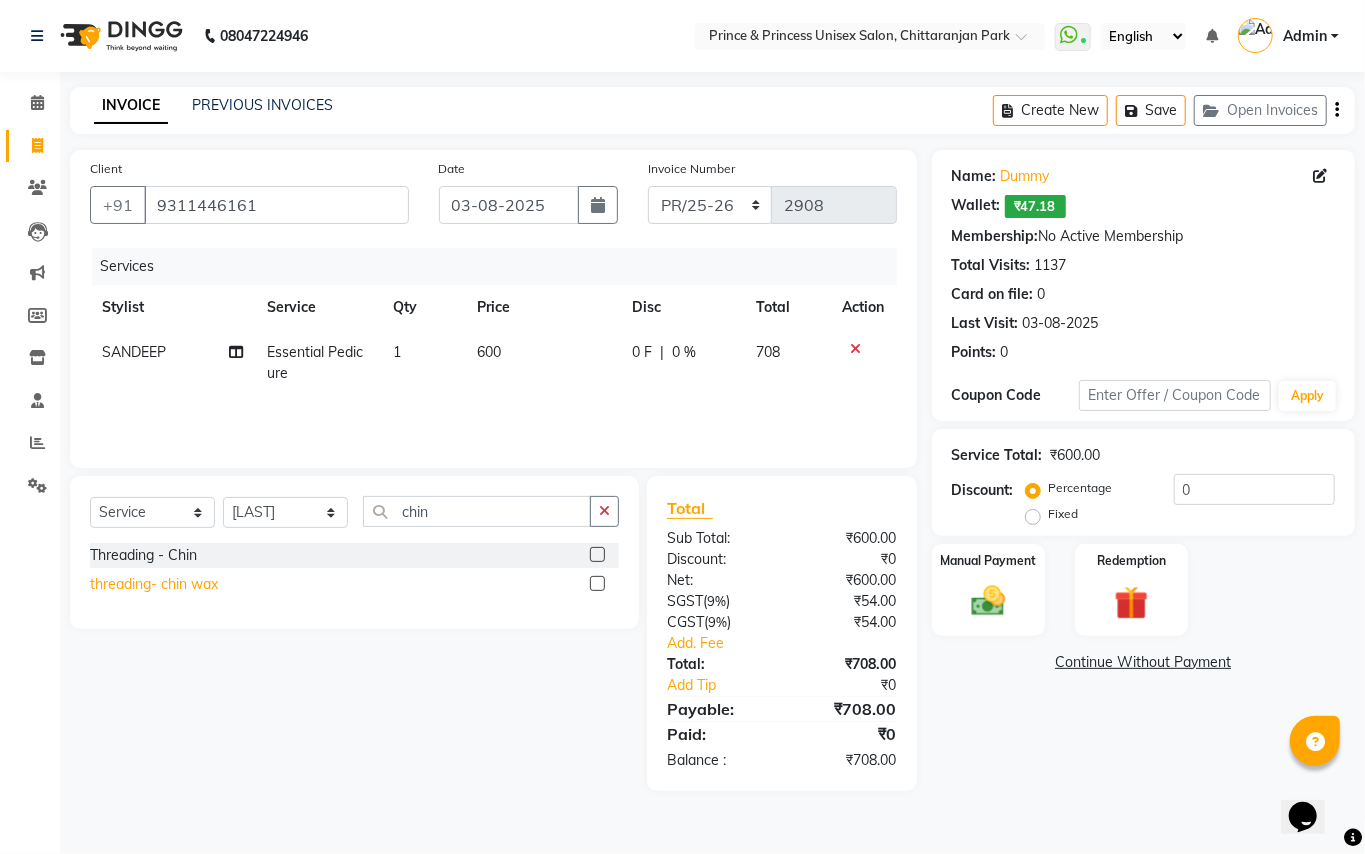 click on "threading- chin wax" 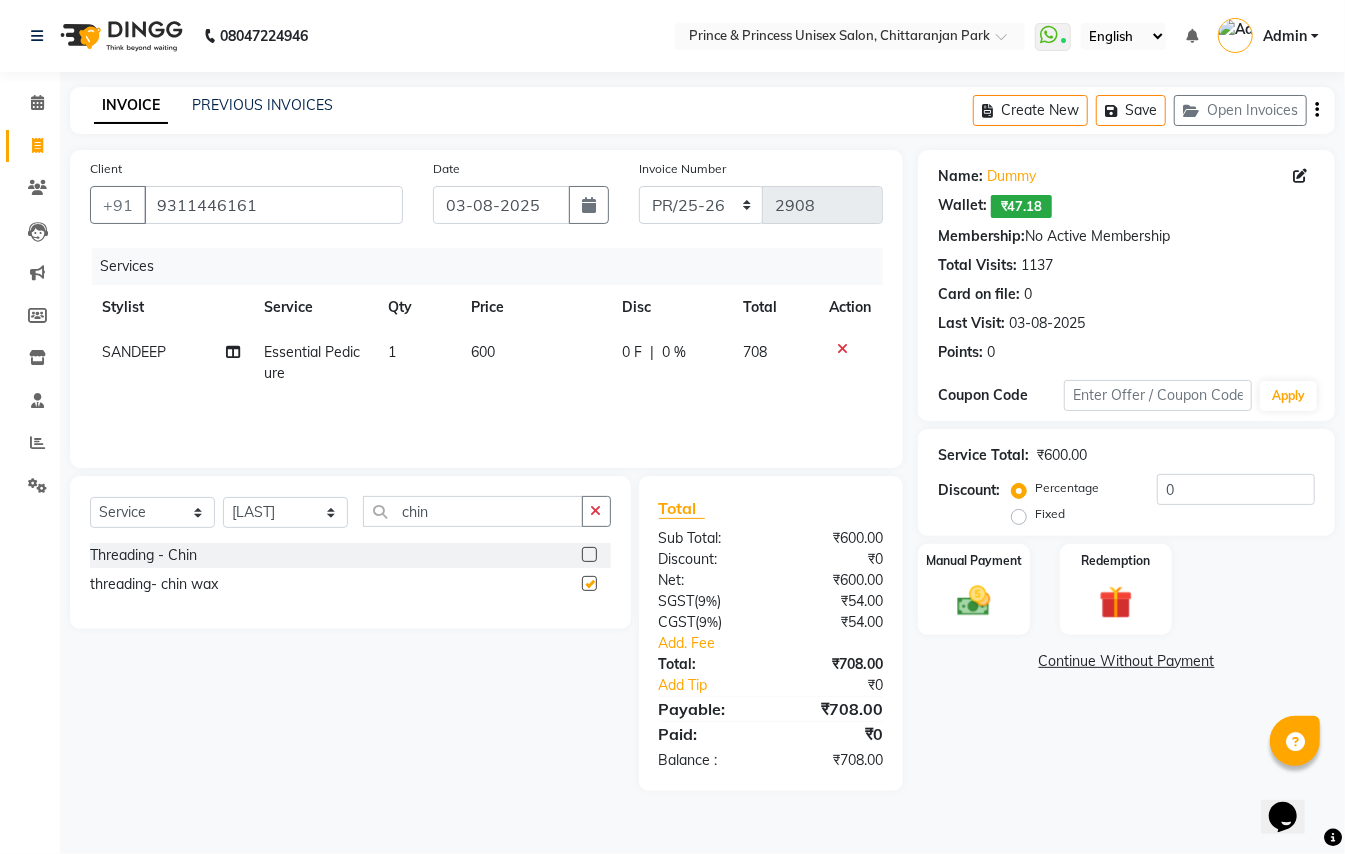 checkbox on "false" 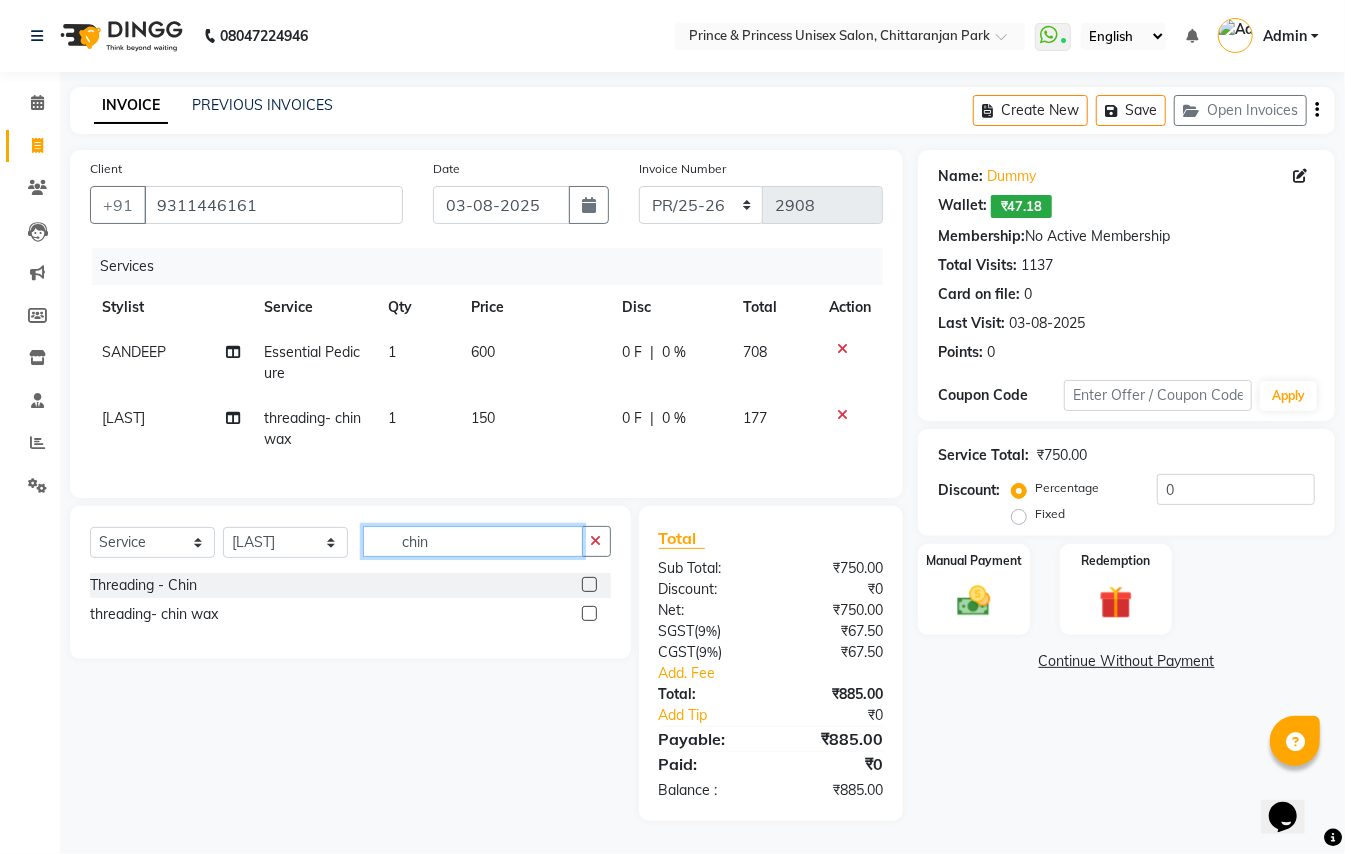 drag, startPoint x: 449, startPoint y: 560, endPoint x: 320, endPoint y: 382, distance: 219.82948 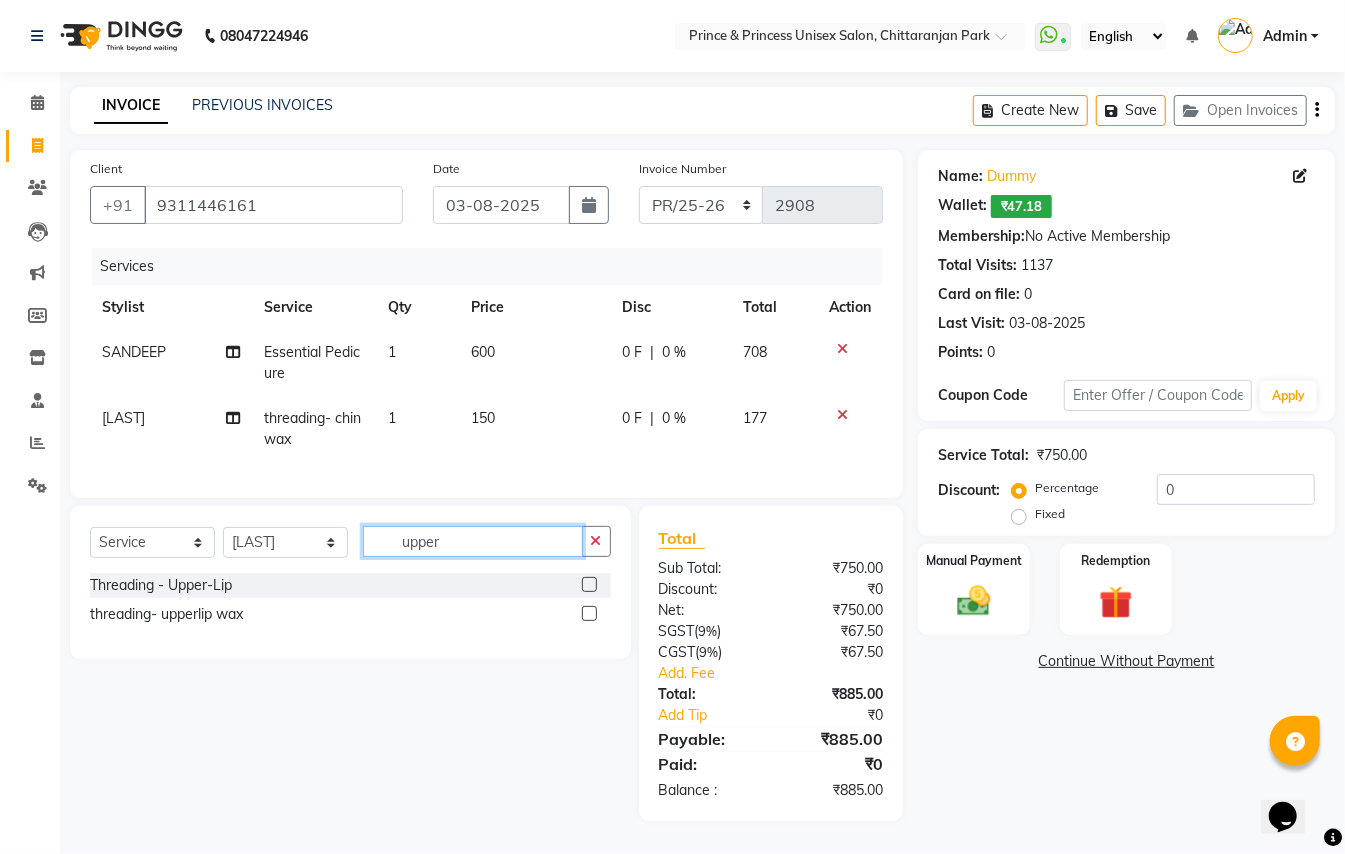 type on "upper" 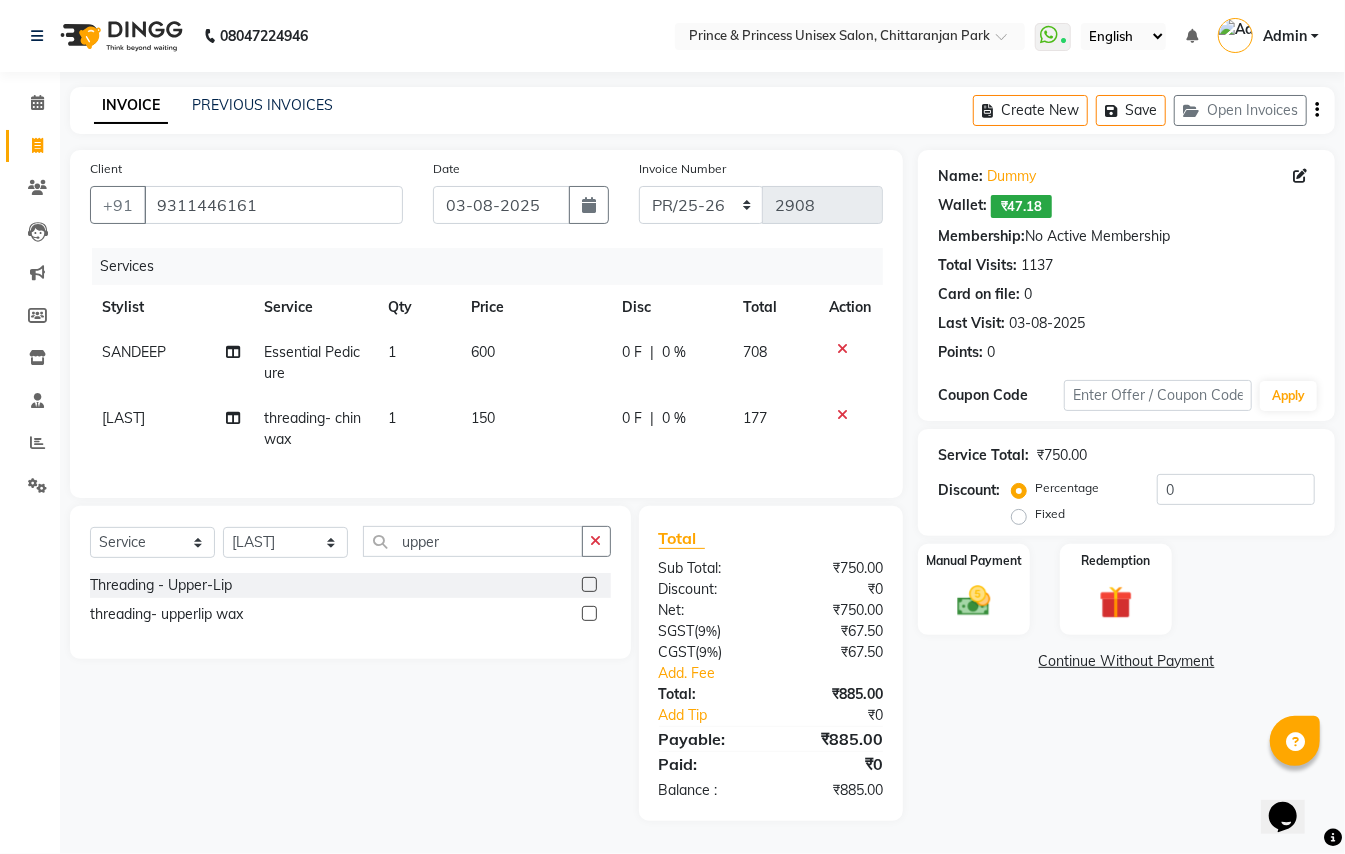 click on "threading- upperlip wax" 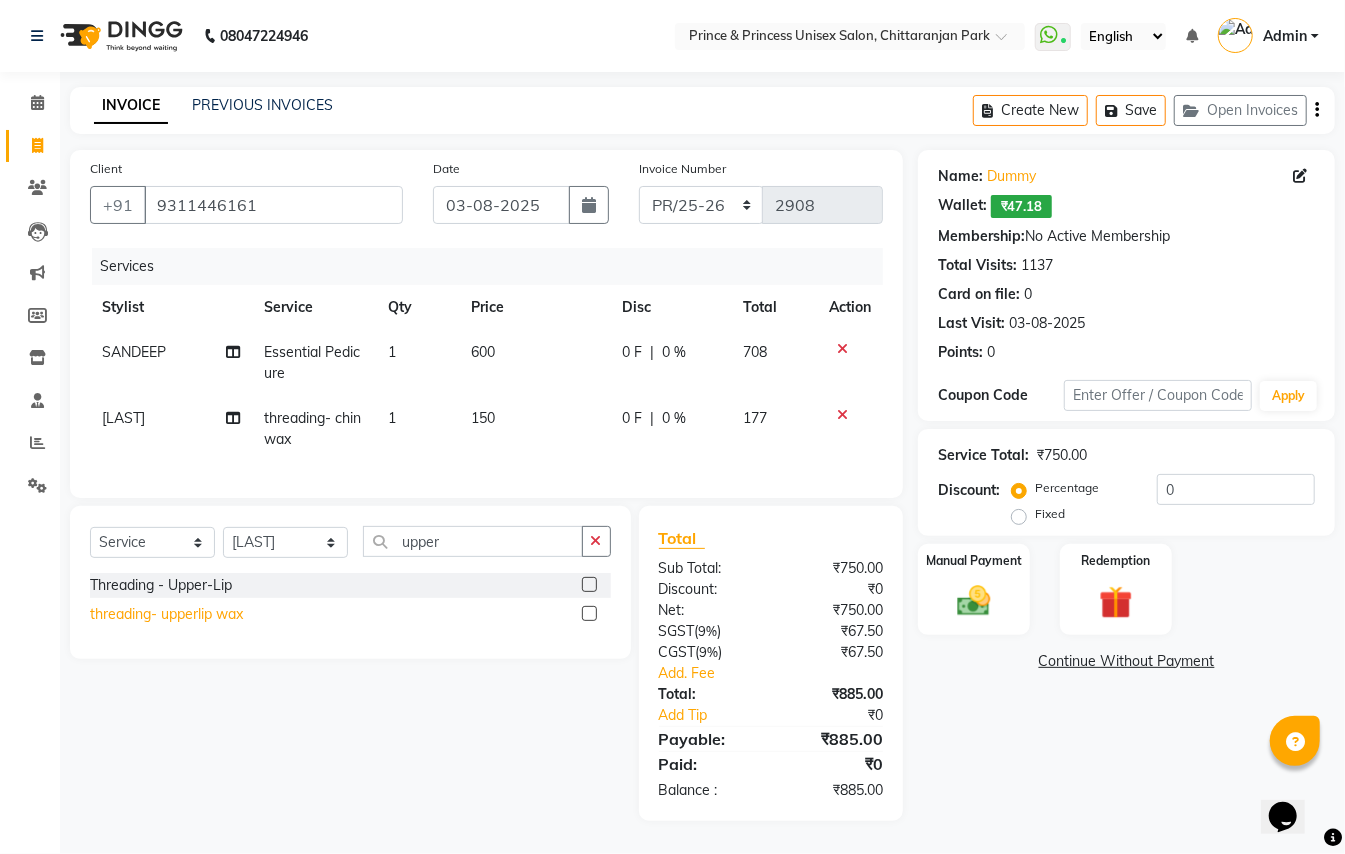 click on "threading- upperlip wax" 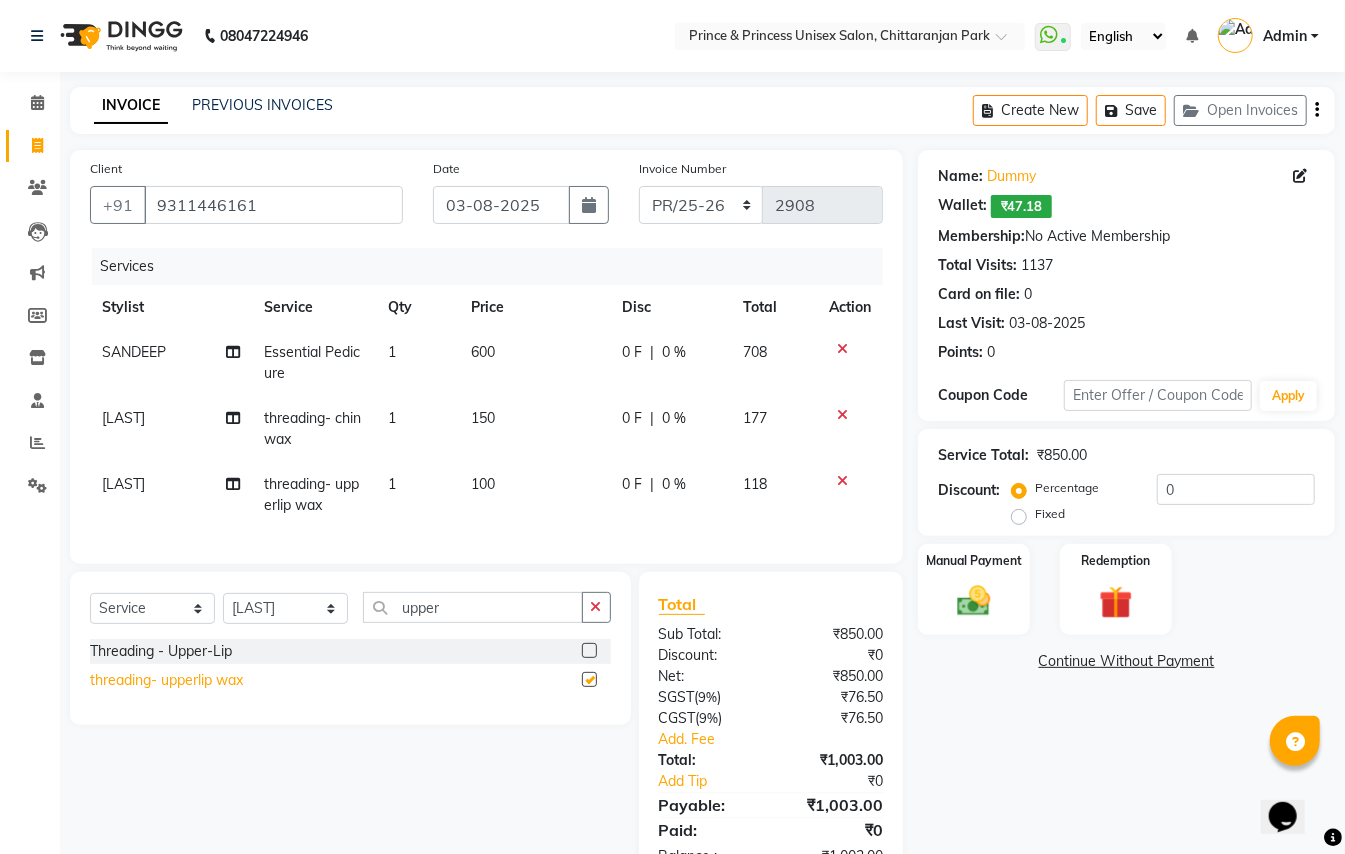 checkbox on "false" 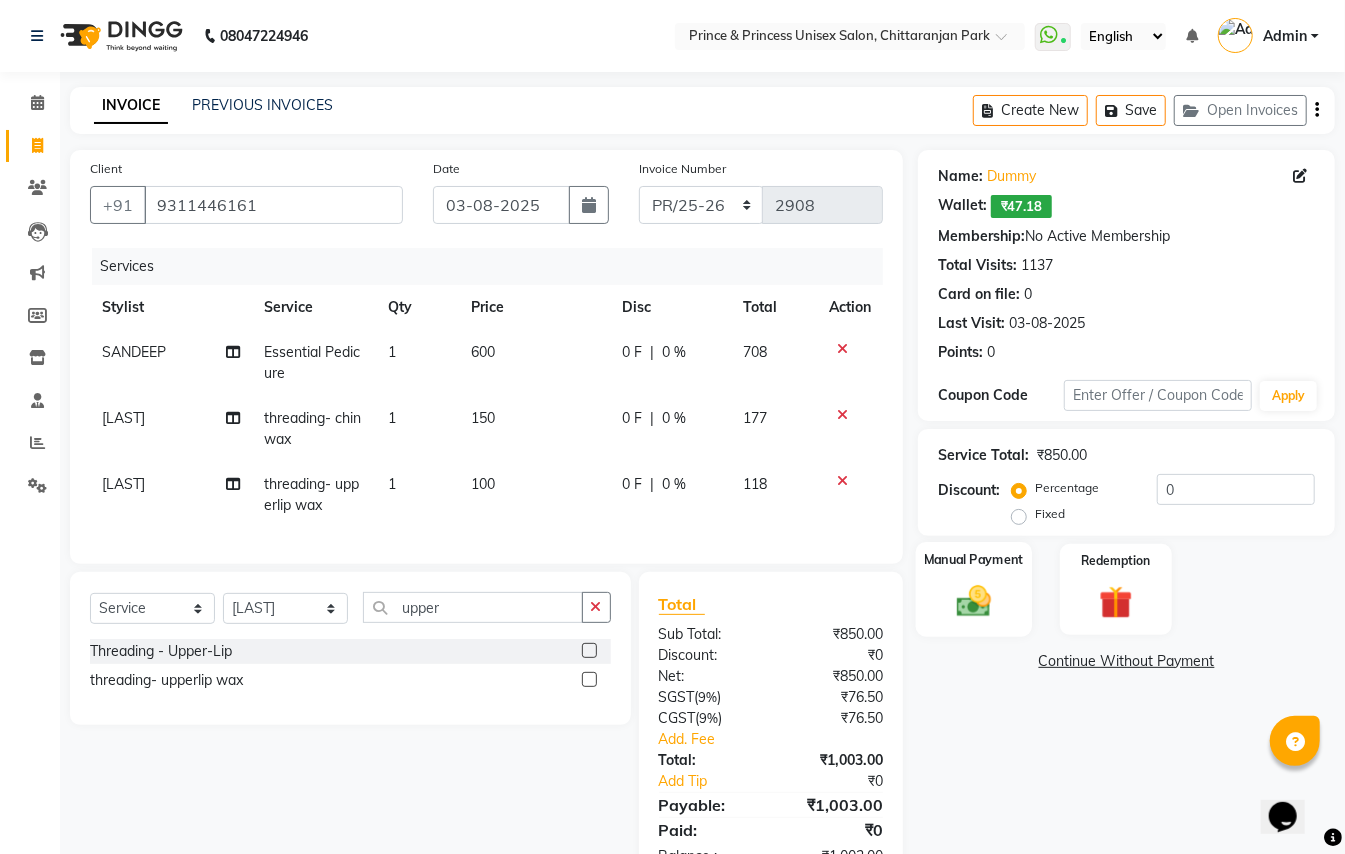 click 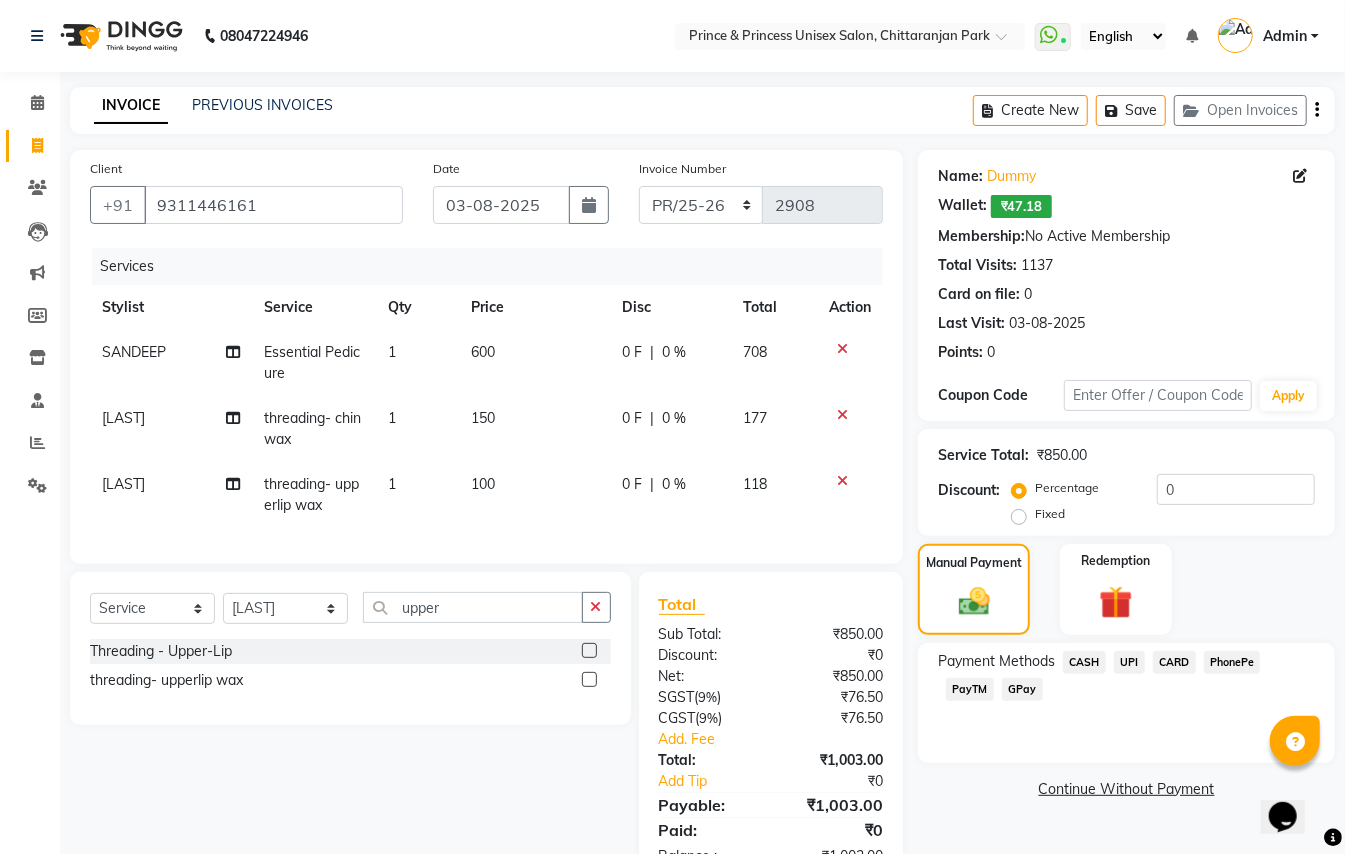 click on "CARD" 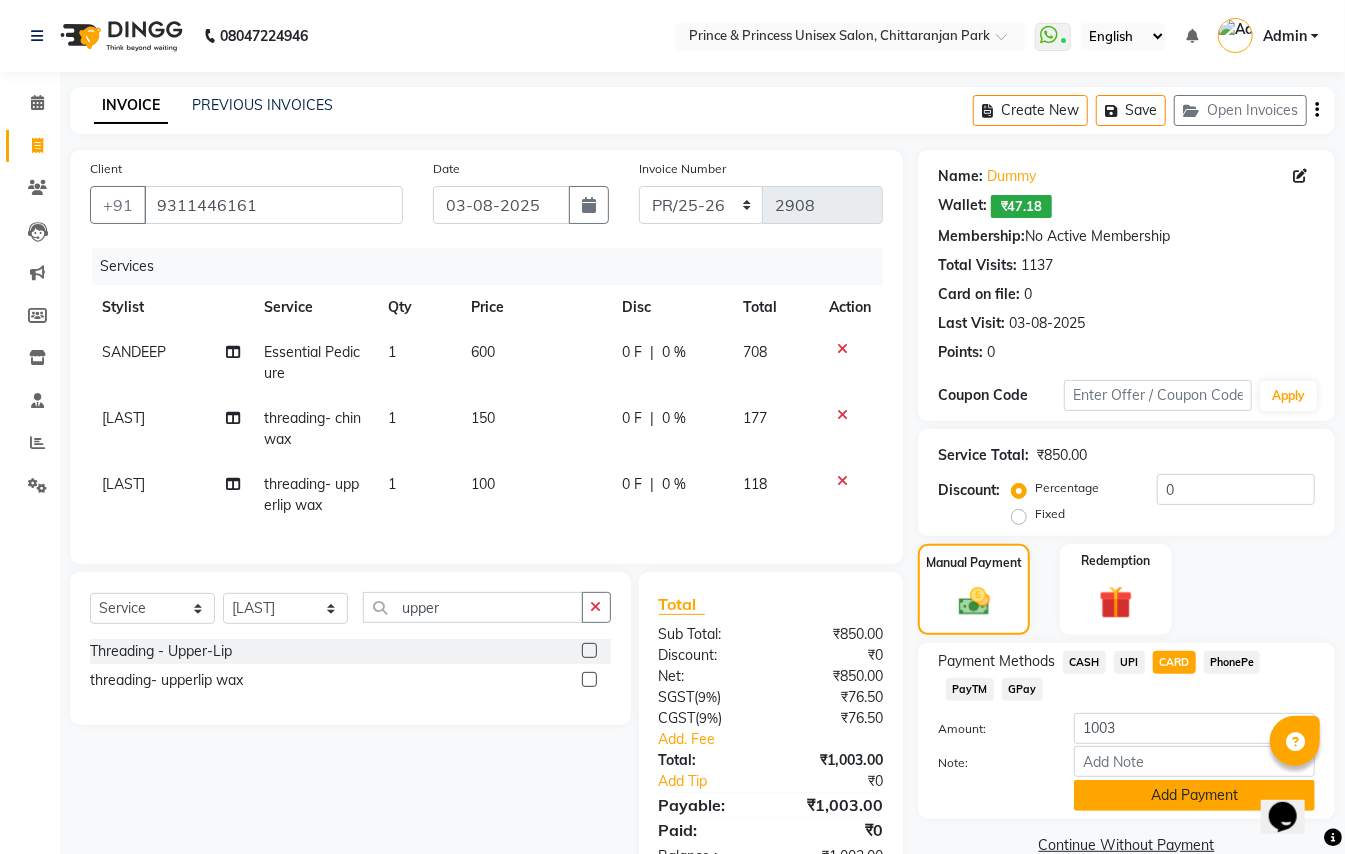 click on "Add Payment" 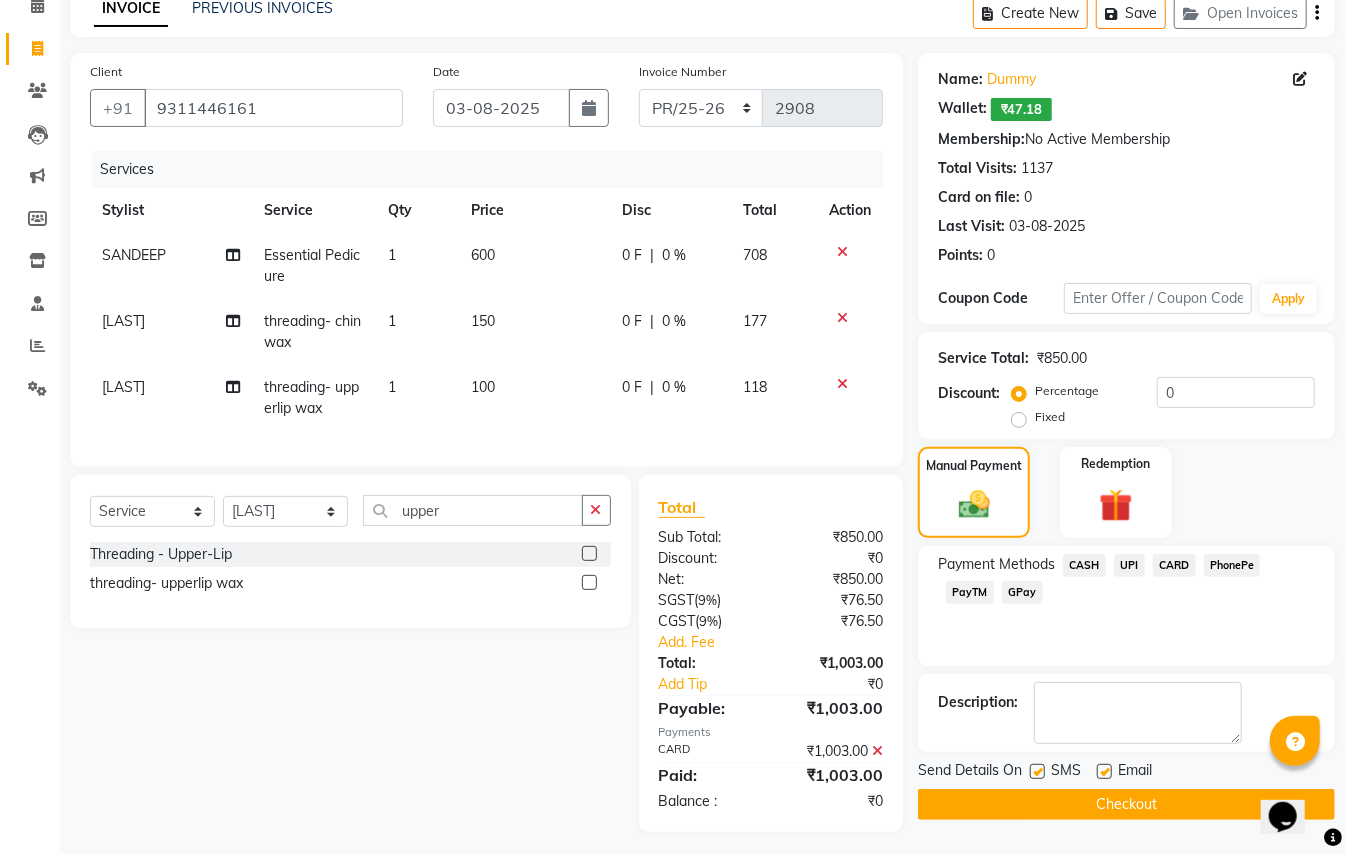 scroll, scrollTop: 125, scrollLeft: 0, axis: vertical 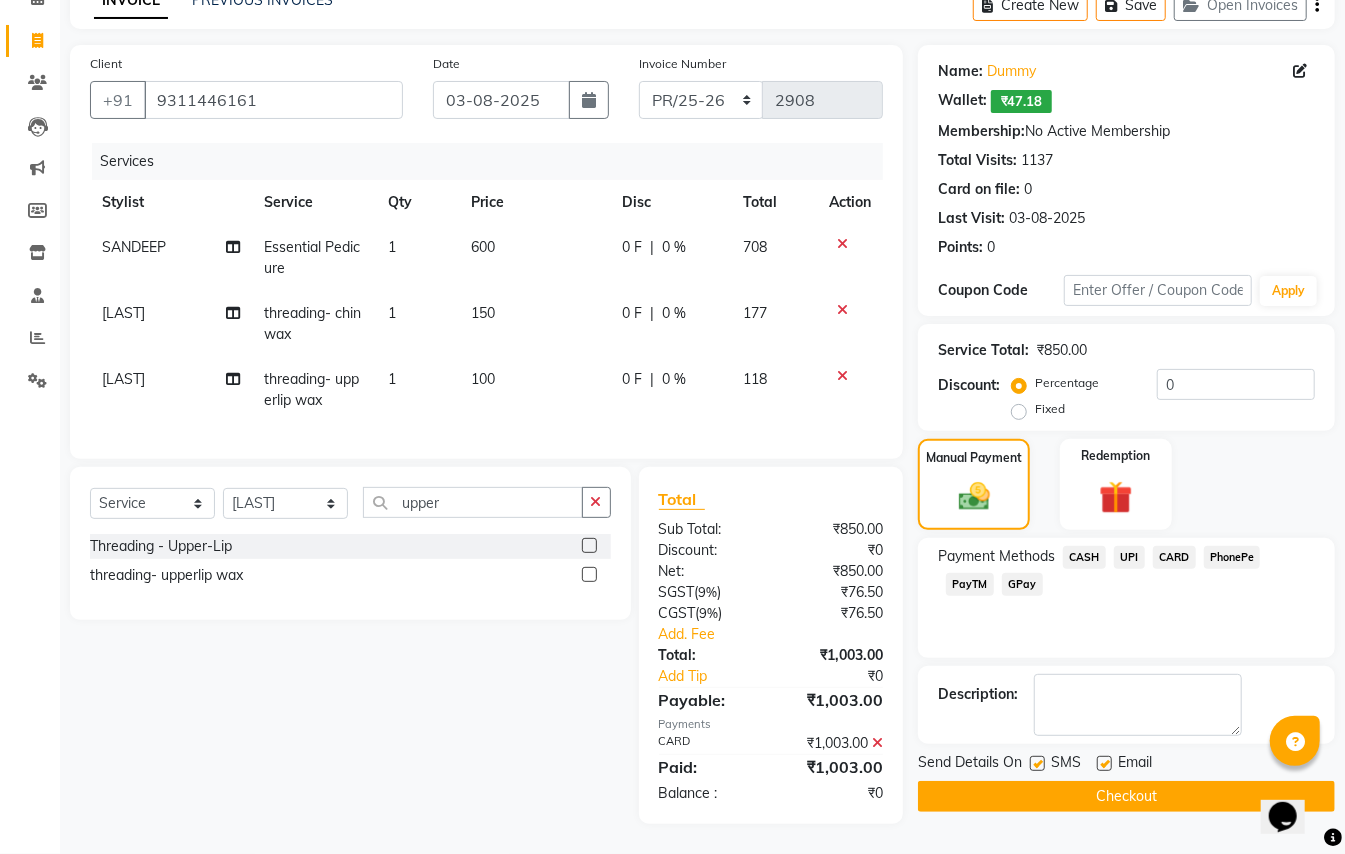 click on "Checkout" 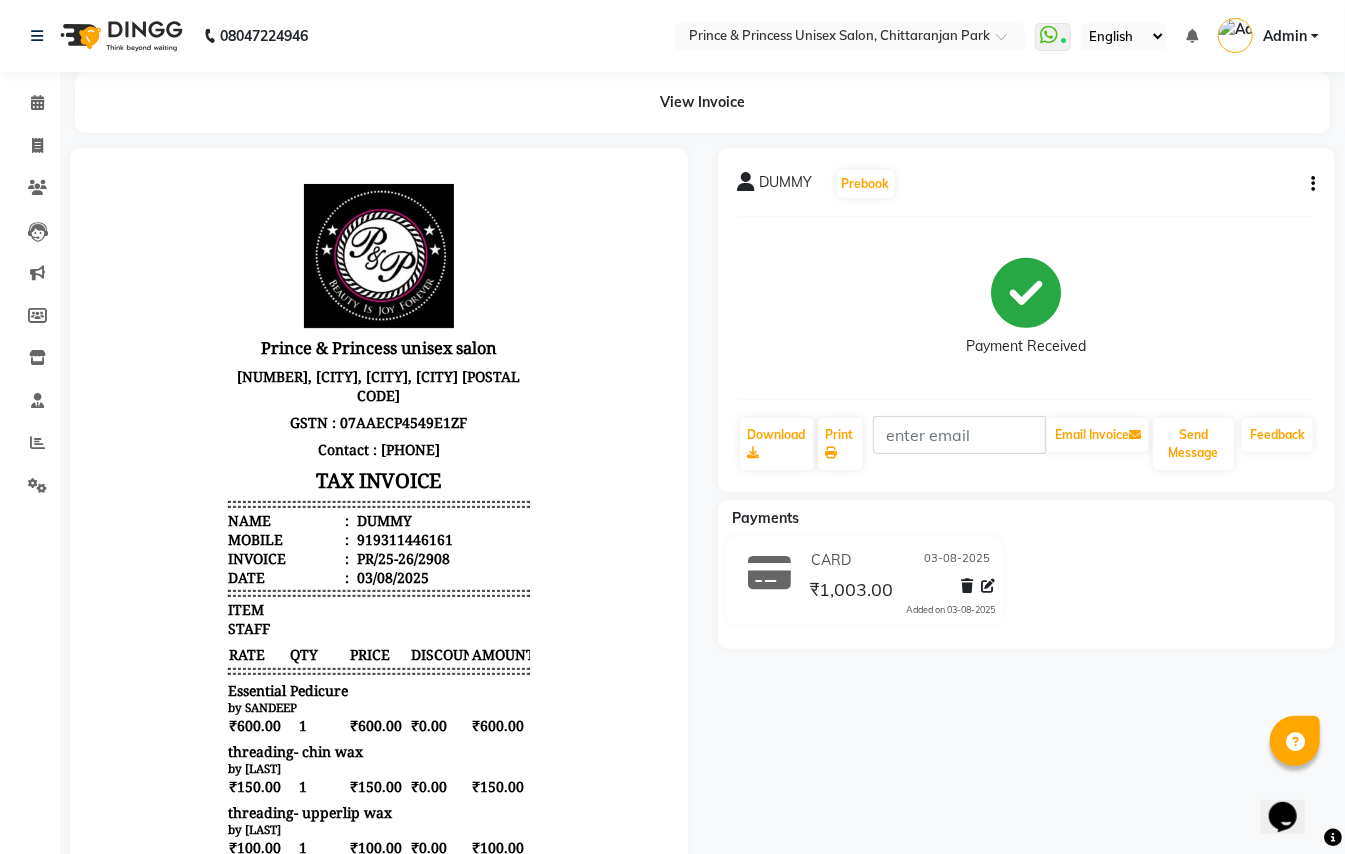 scroll, scrollTop: 0, scrollLeft: 0, axis: both 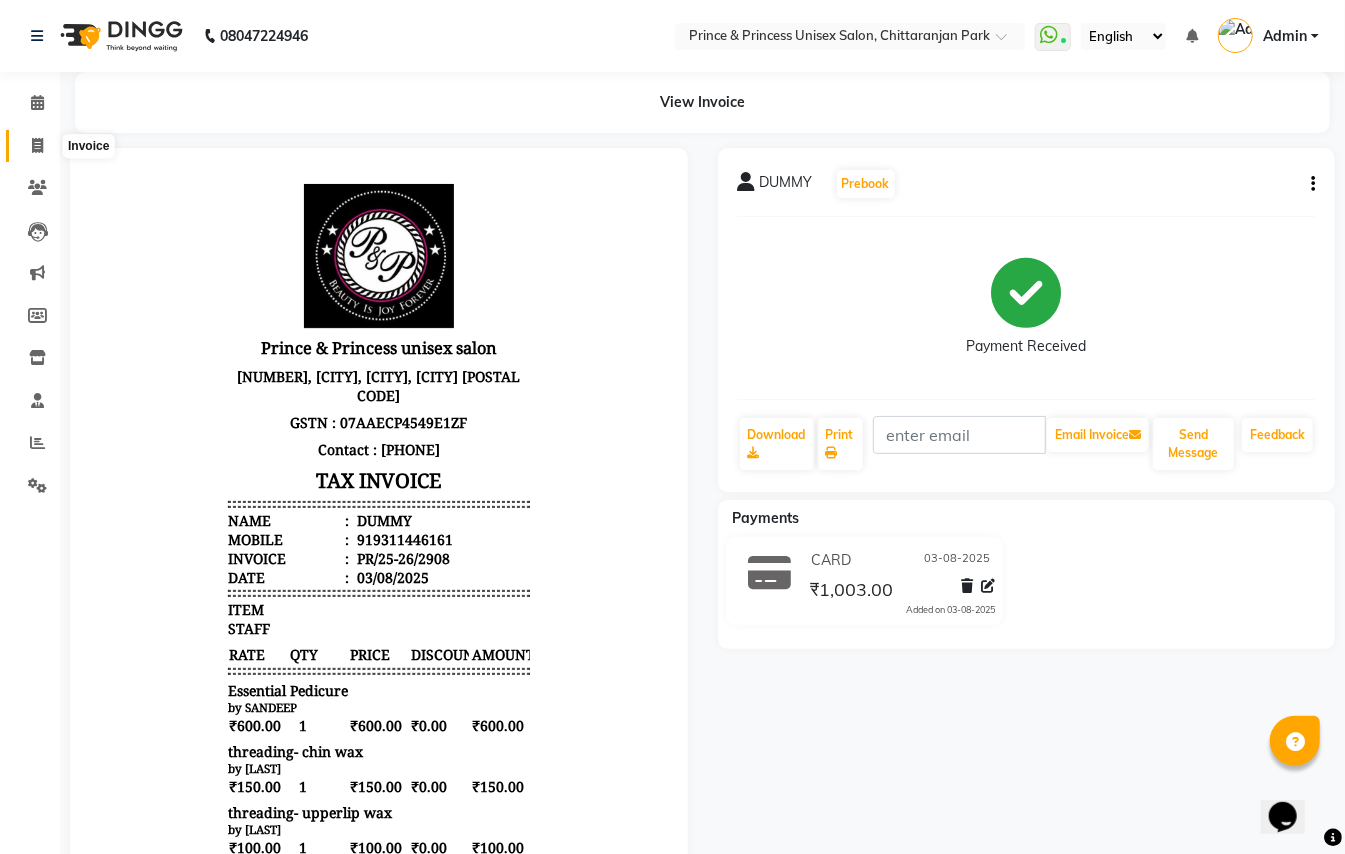 click 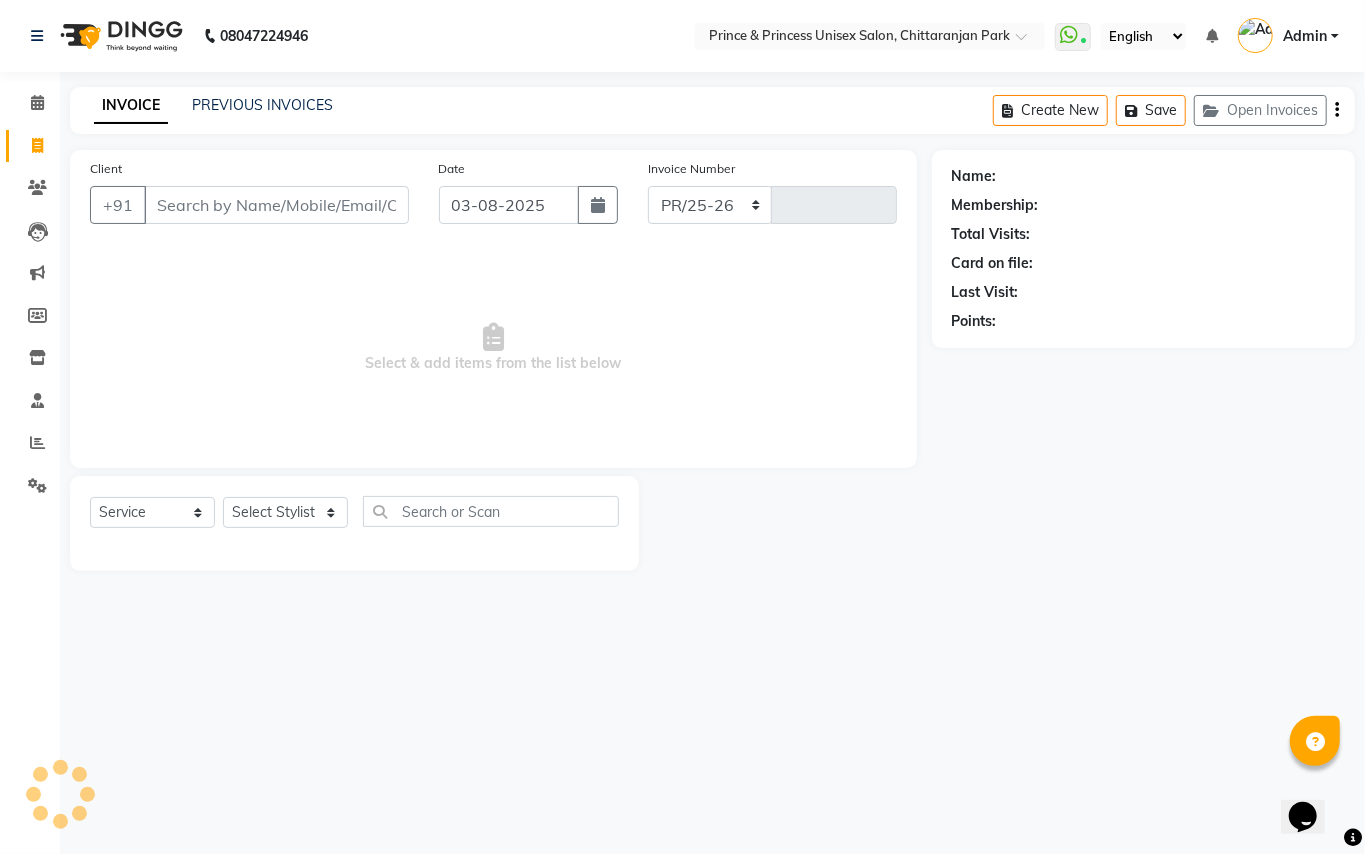 select on "3760" 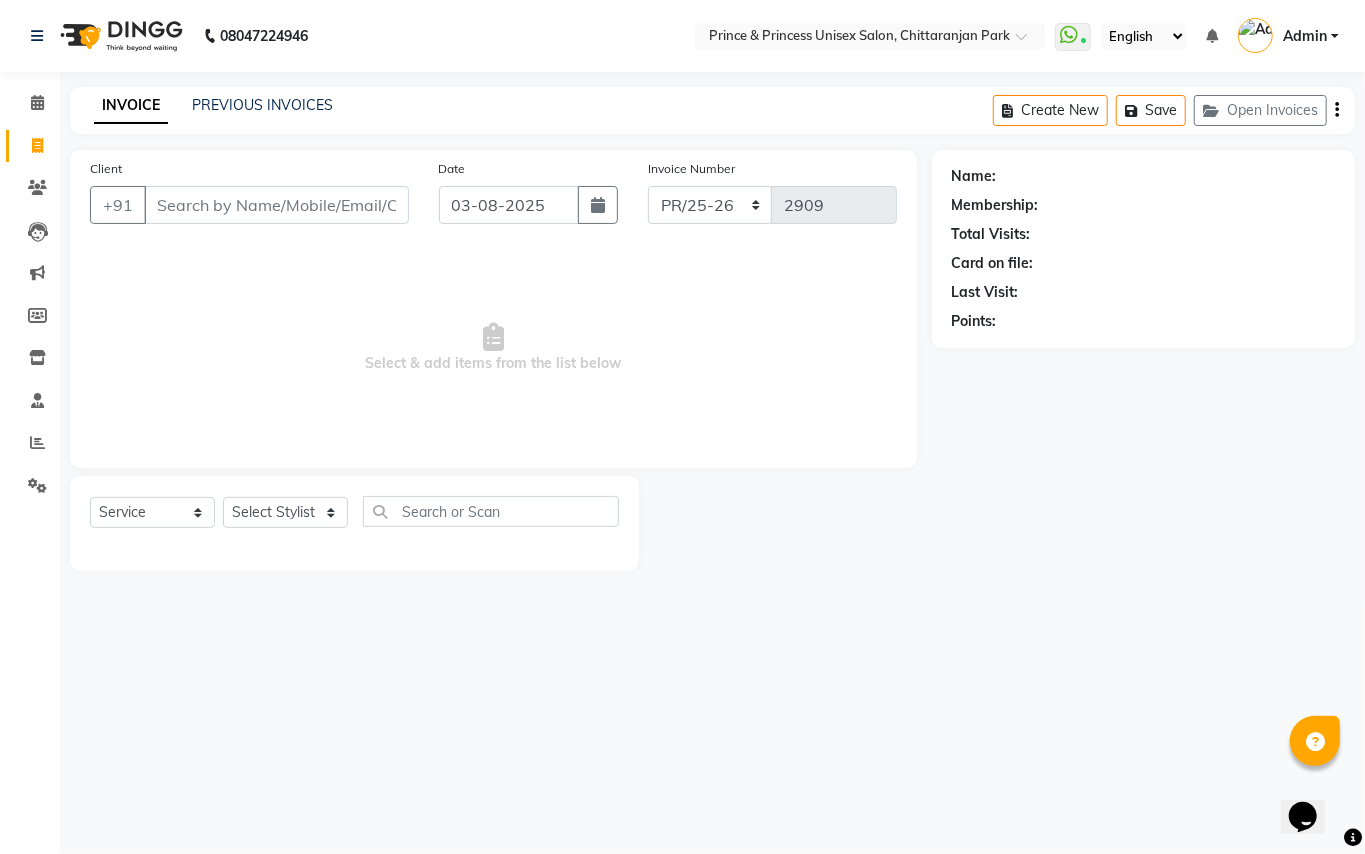 click on "Client" at bounding box center [276, 205] 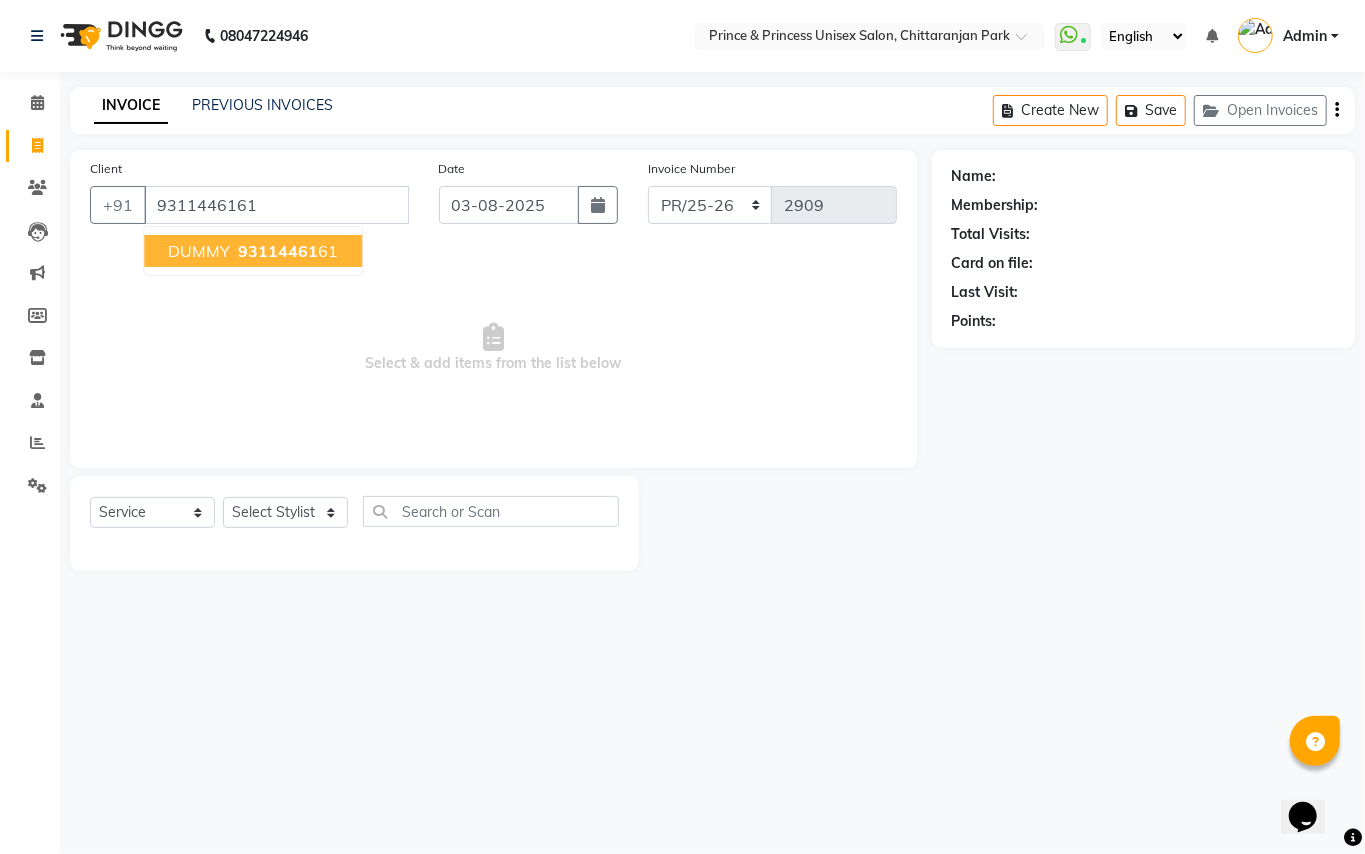 type on "9311446161" 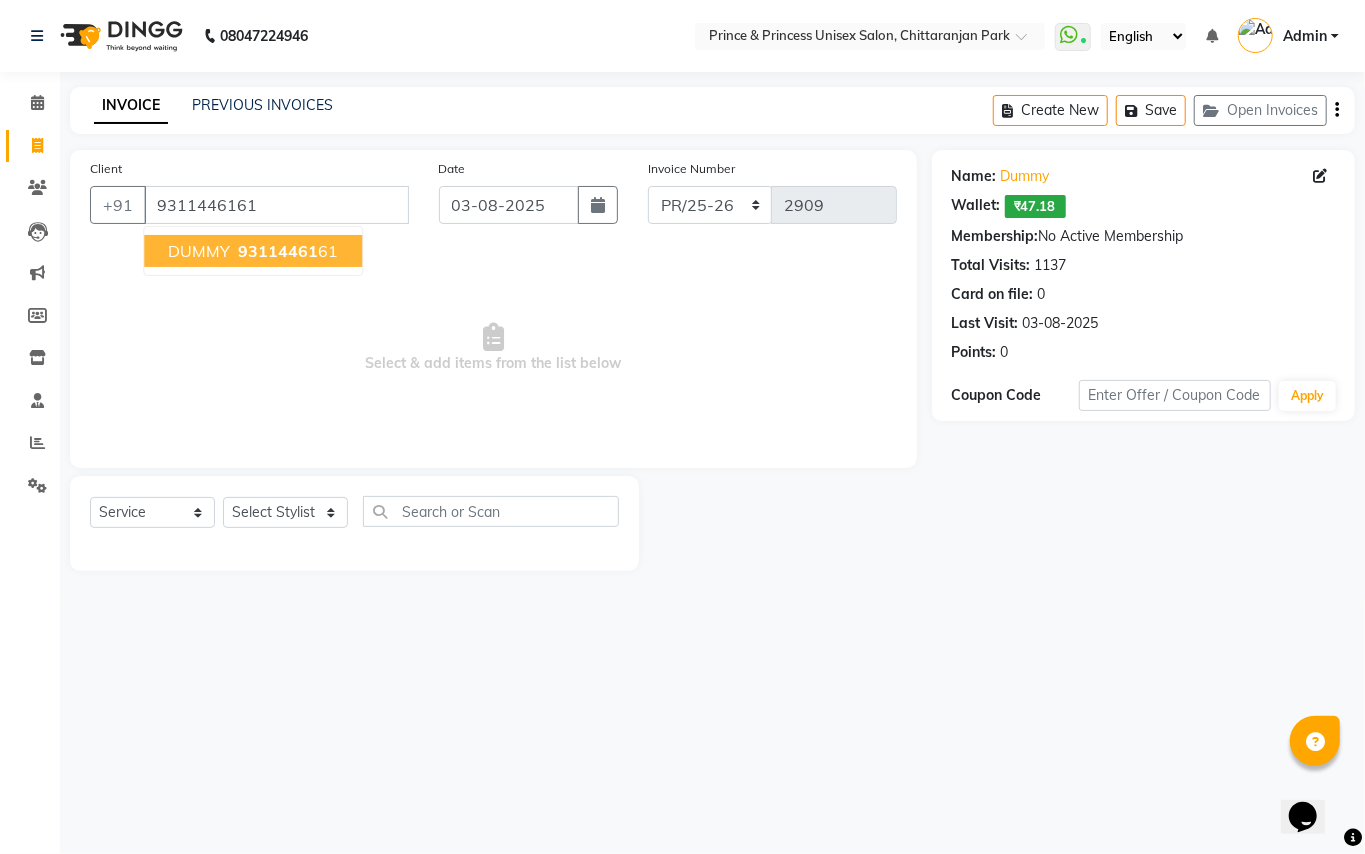 click on "93114461" at bounding box center (278, 251) 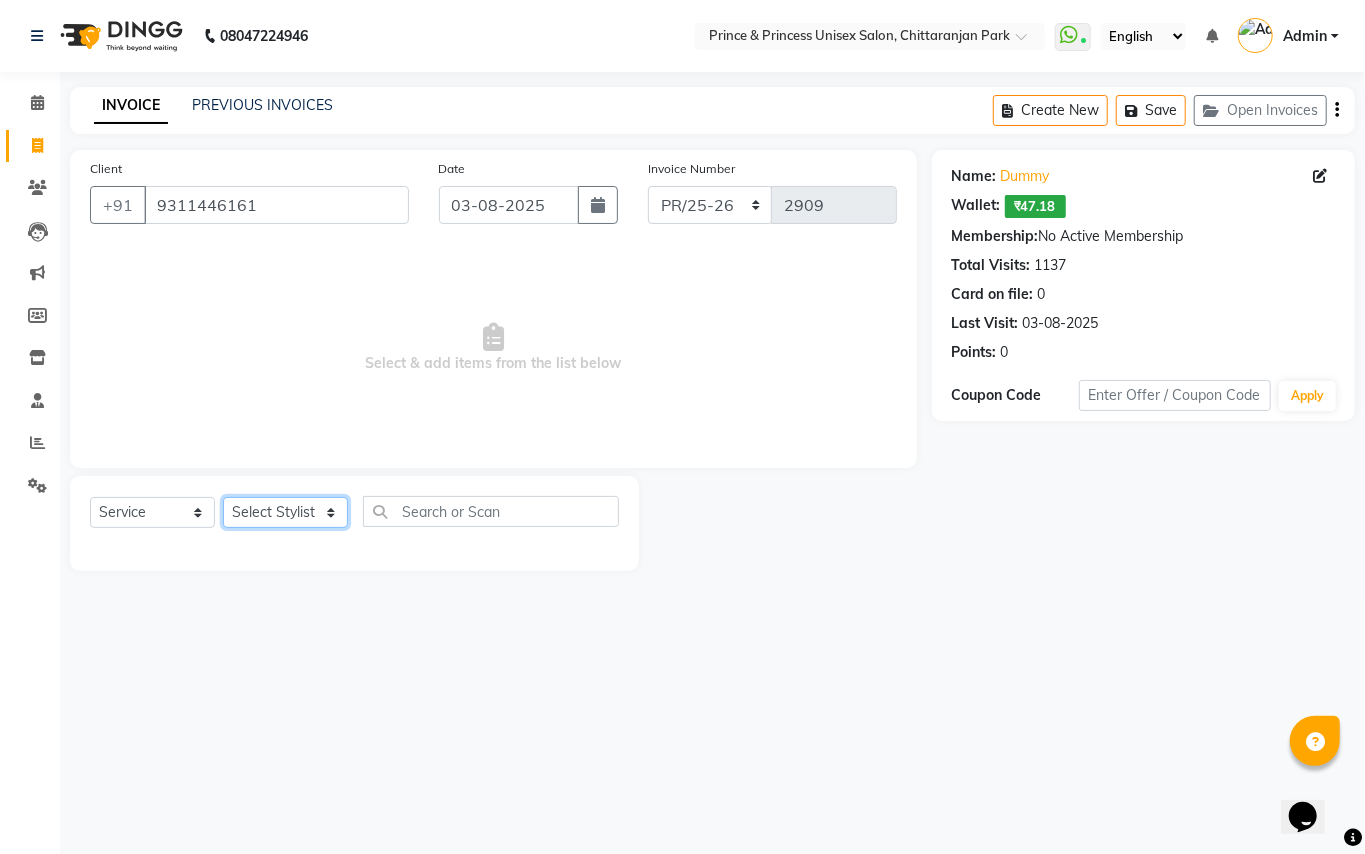 click on "Select Stylist ABHISHEK AJEET AJEET NEW ARUN ASLAM CHANDAN GUDDU MAHESH MANI MEENAKSHI MONU PINKI RAHUL RISHI SANDEEP SONIYA TABASSUM XYZ" 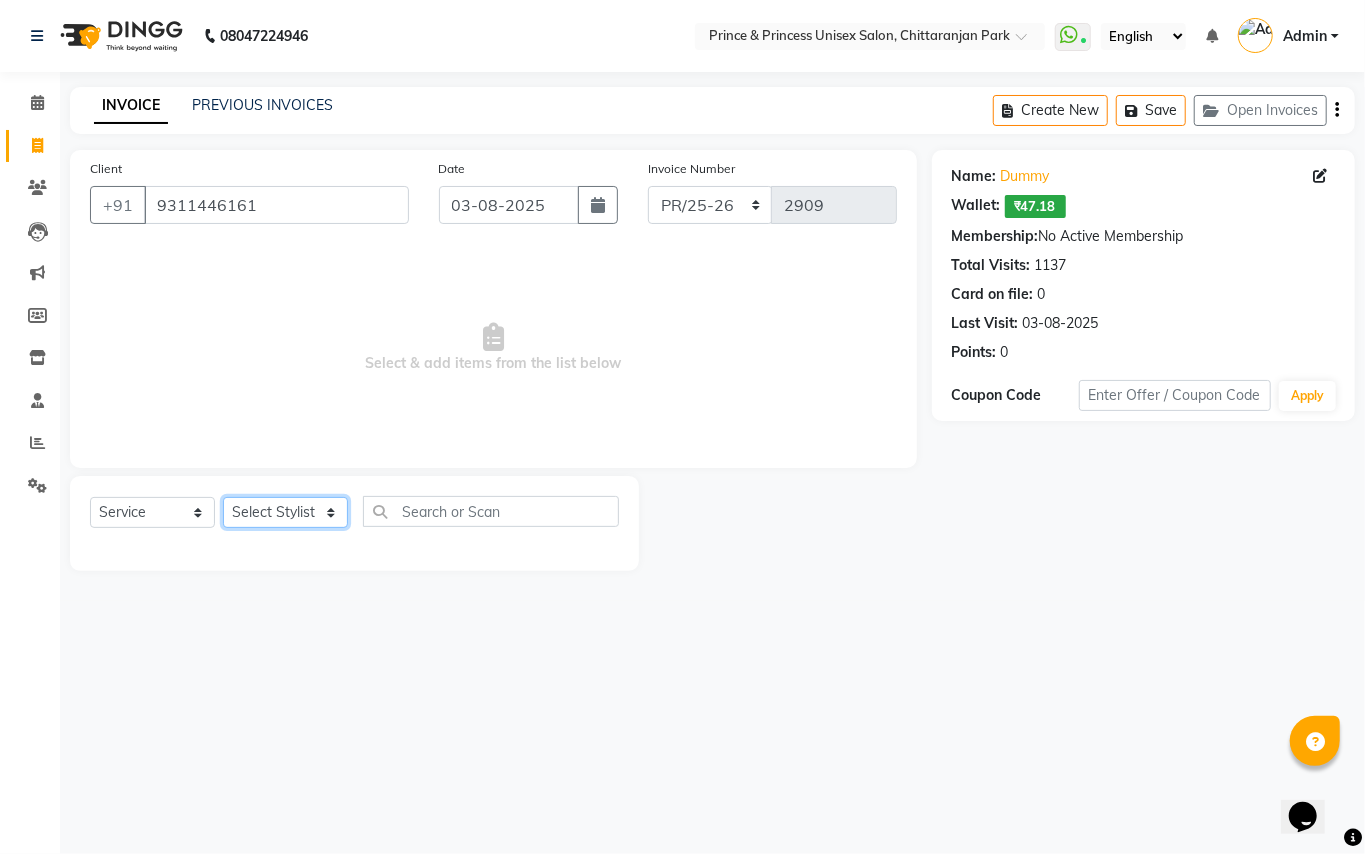 select on "37313" 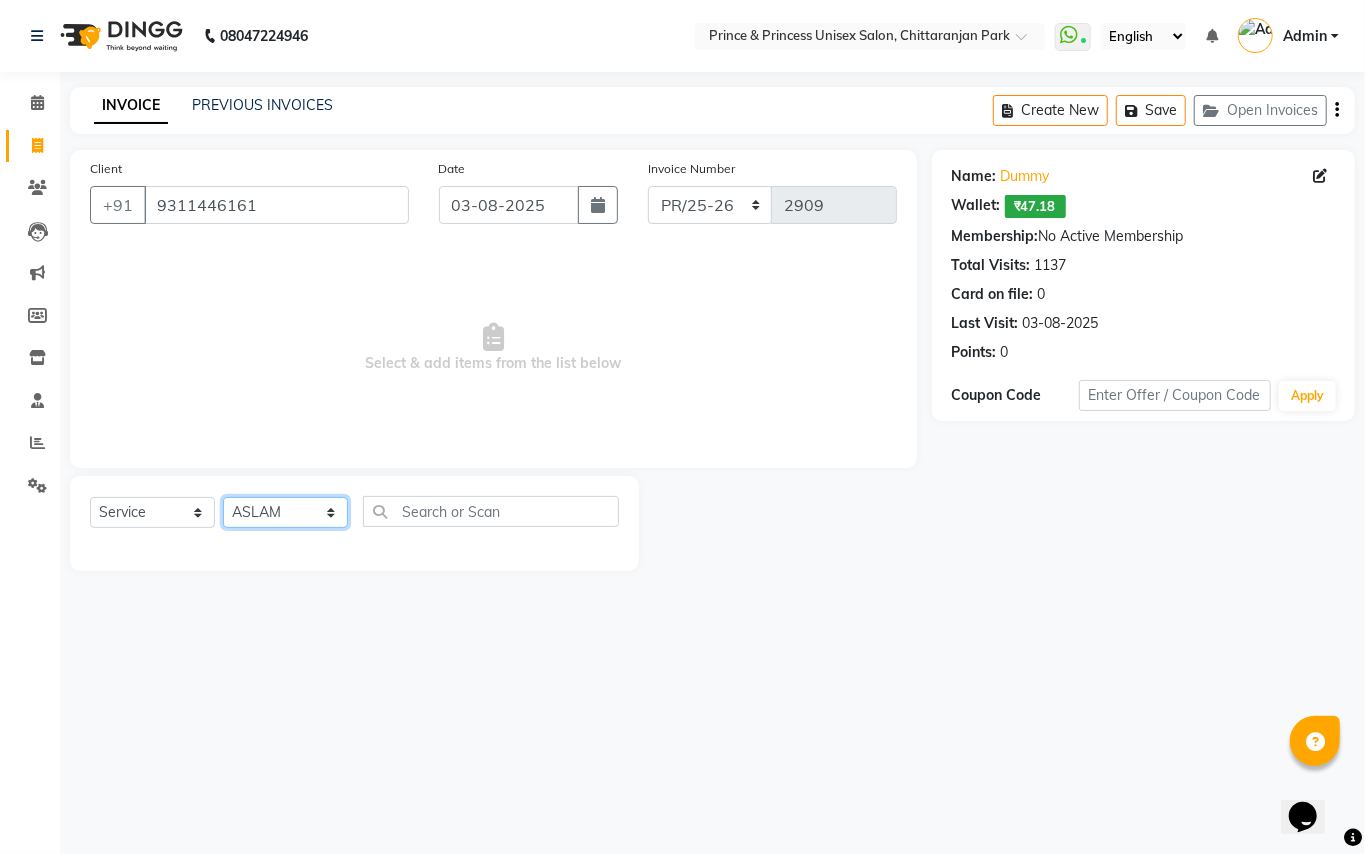 drag, startPoint x: 250, startPoint y: 516, endPoint x: 397, endPoint y: 510, distance: 147.12239 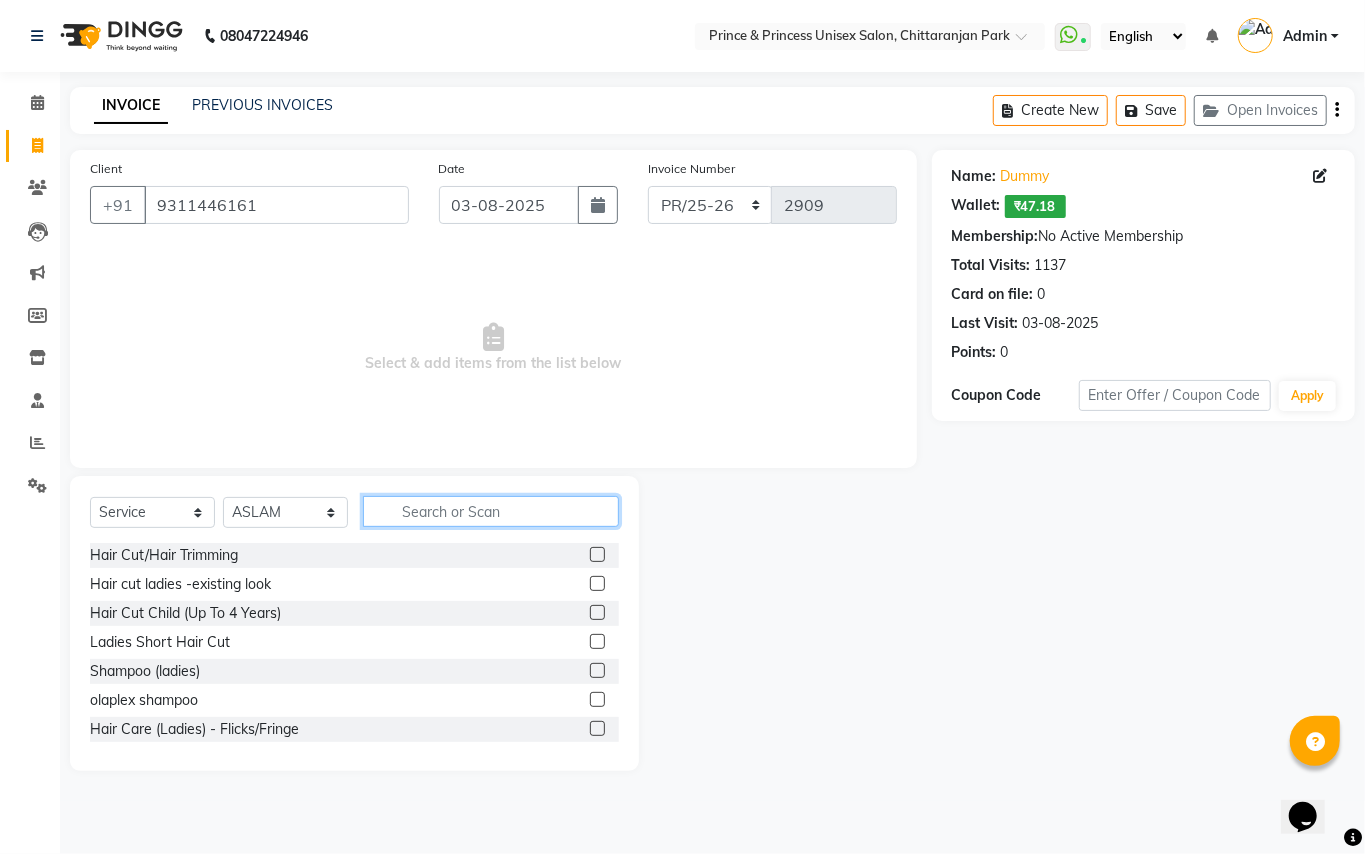 click 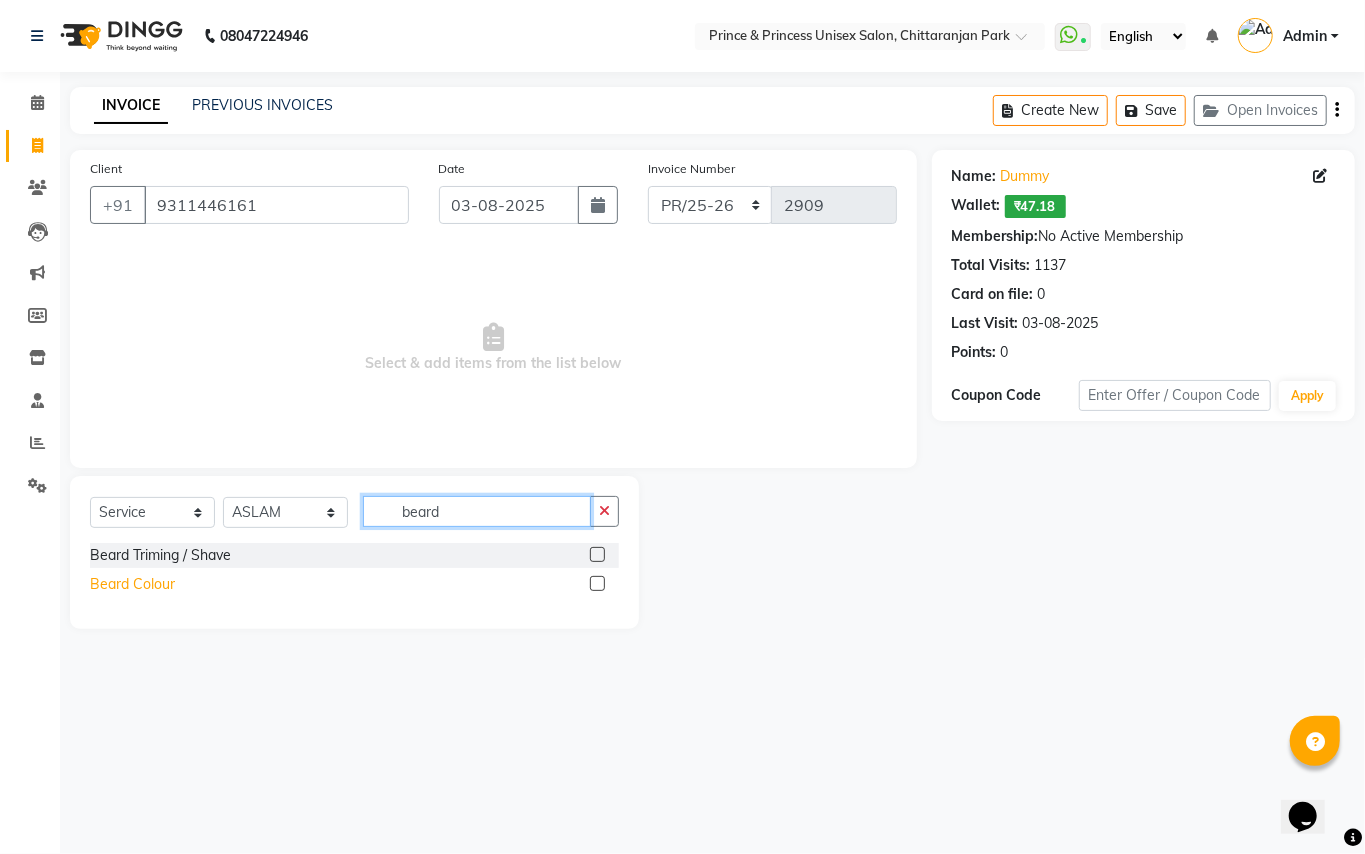 type on "beard" 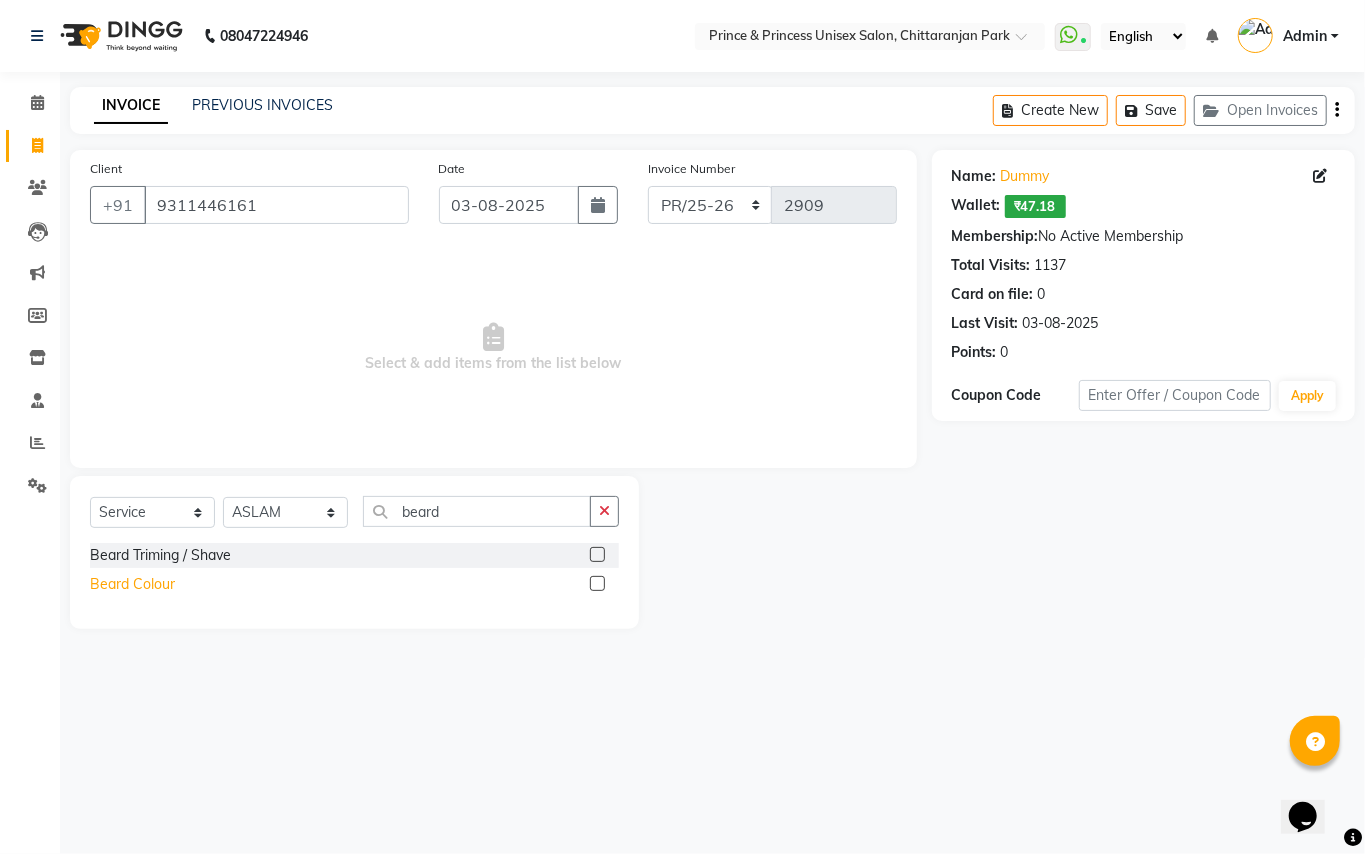 click on "Beard Colour" 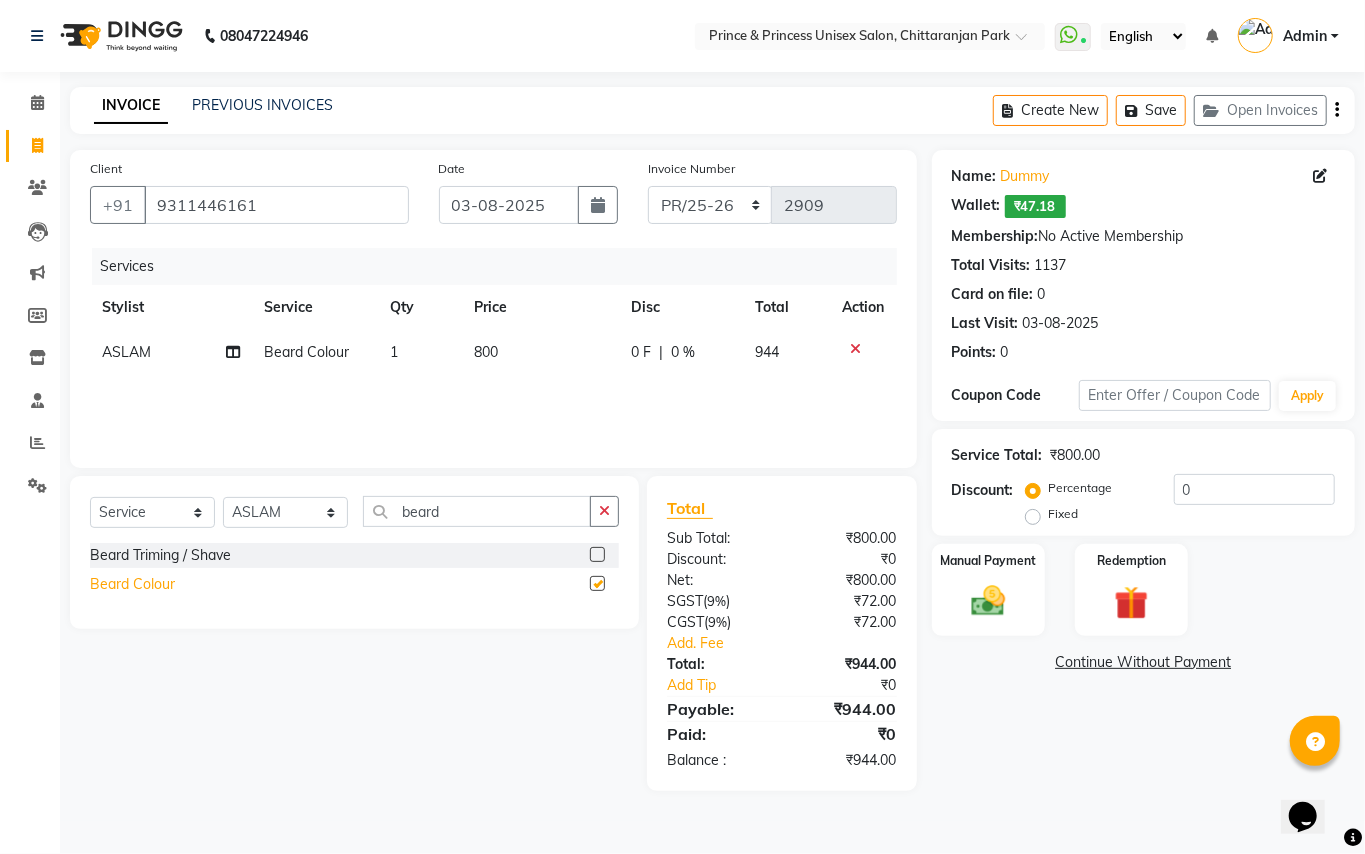 checkbox on "false" 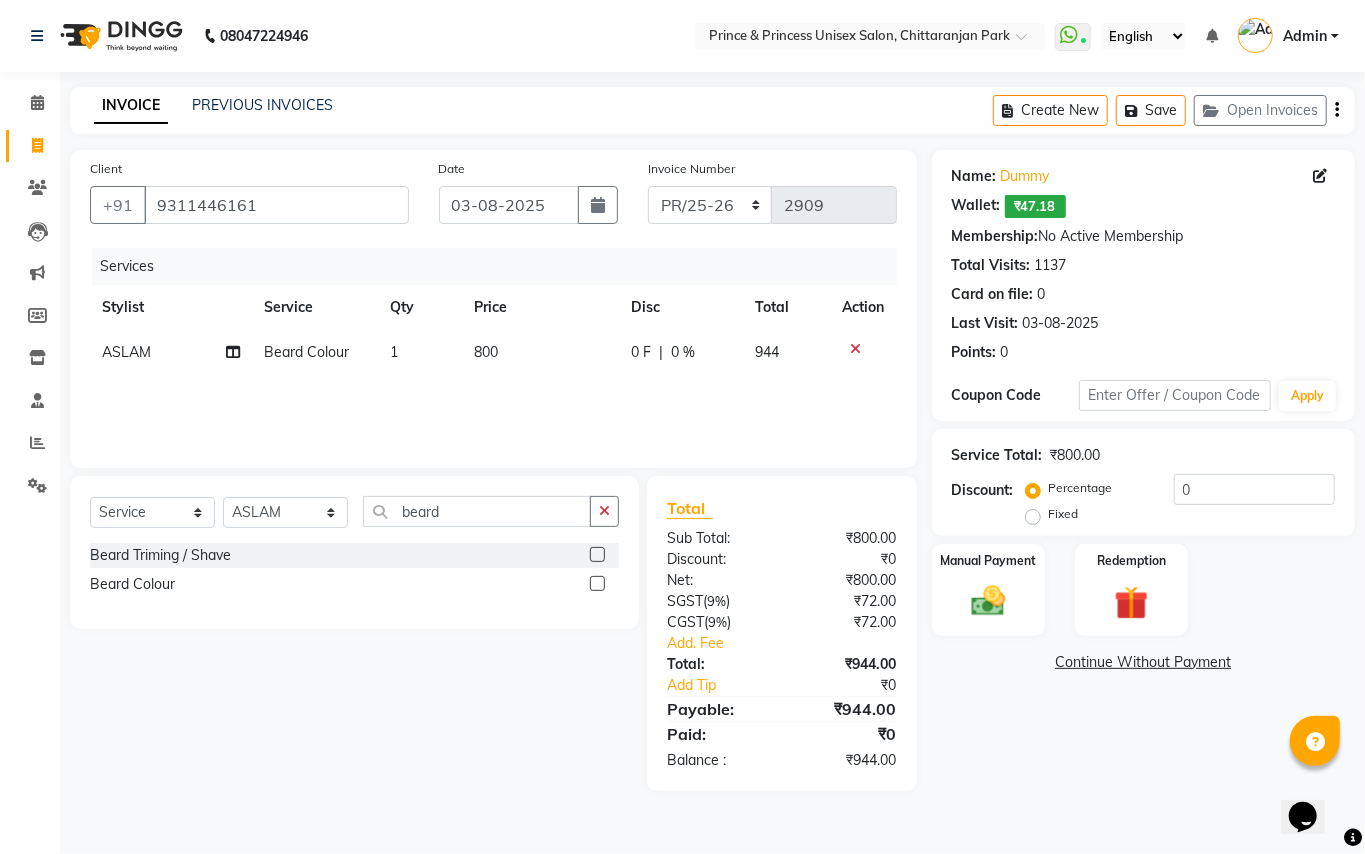 click on "800" 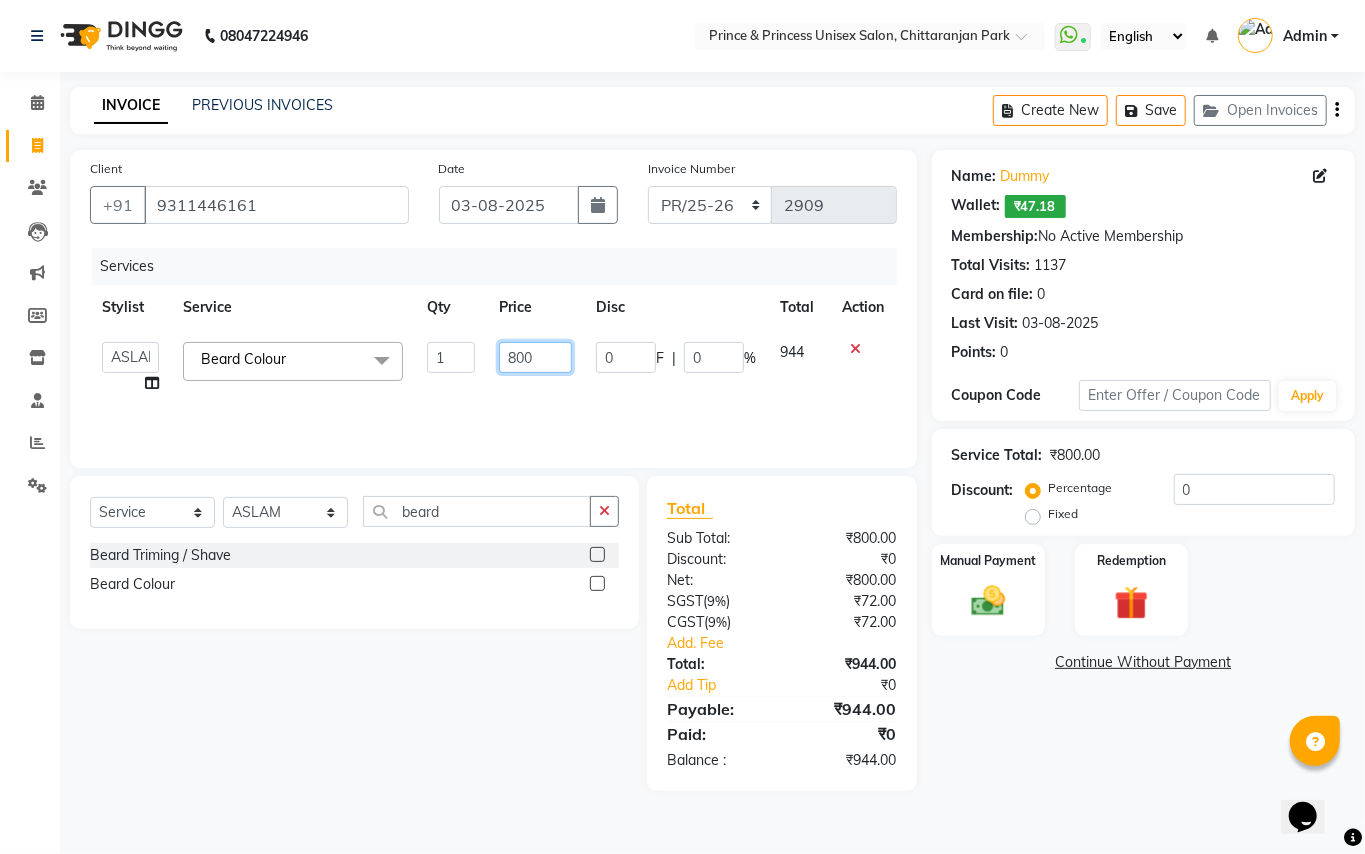 drag, startPoint x: 538, startPoint y: 354, endPoint x: 182, endPoint y: 153, distance: 408.8239 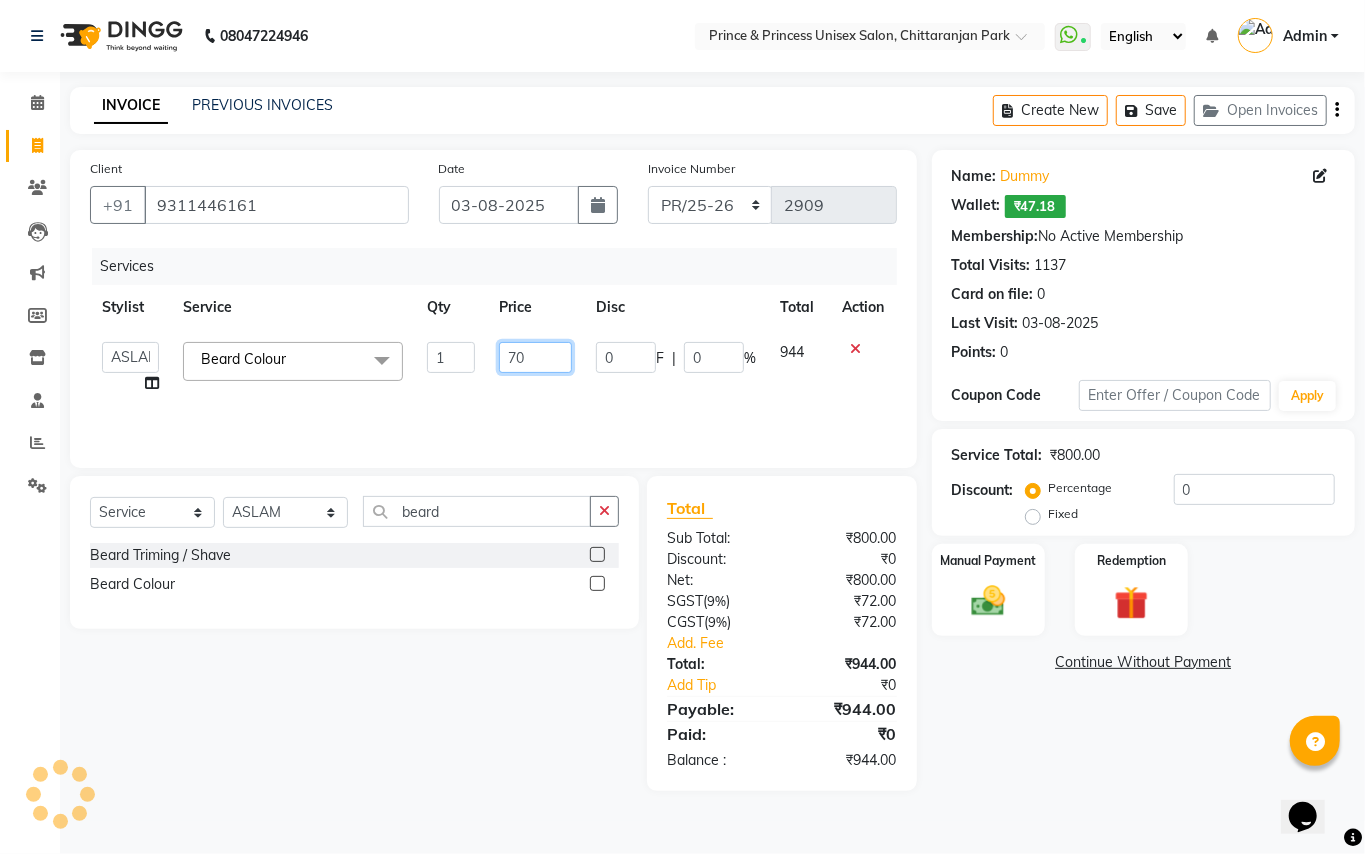 type on "700" 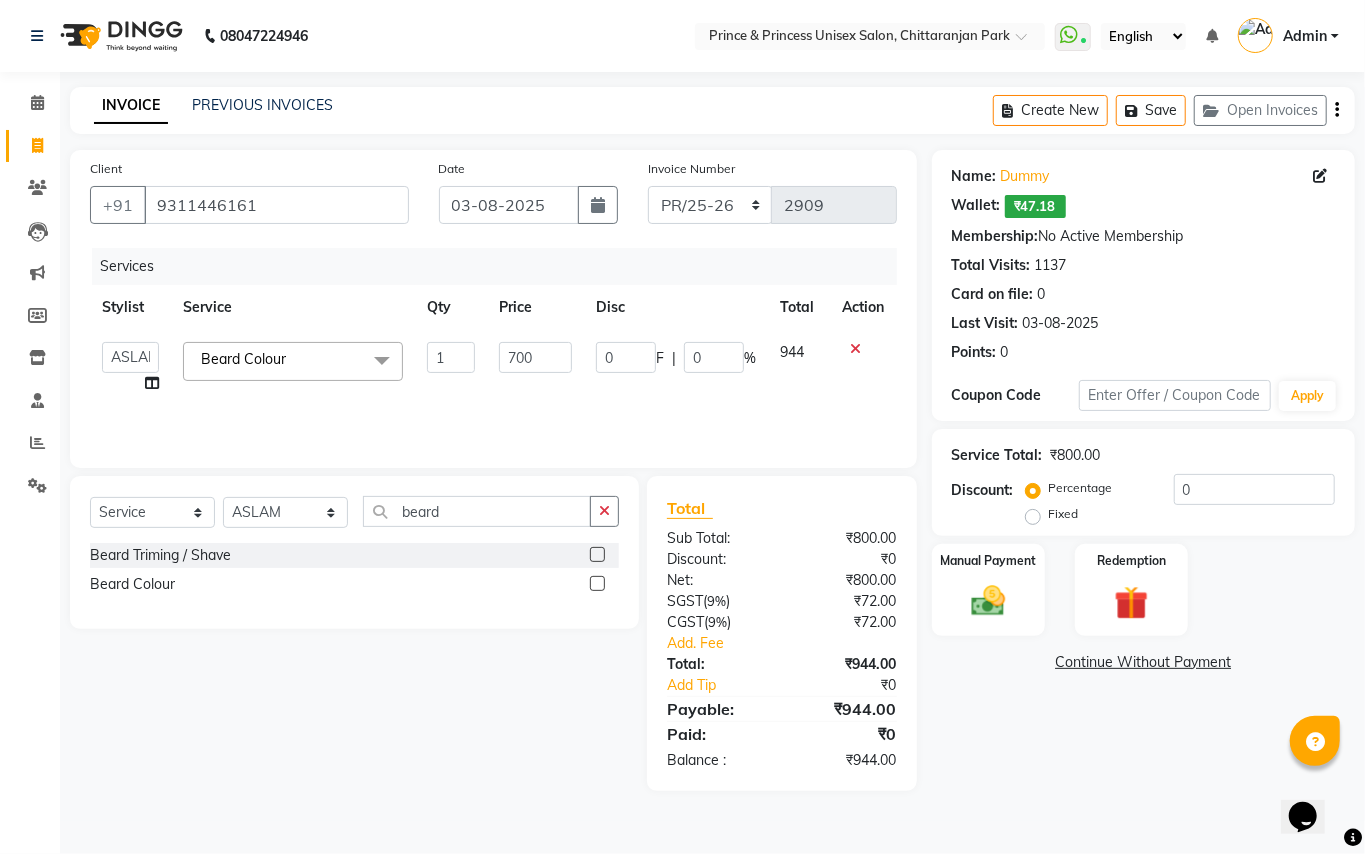 click on "Select Service Product Membership Package Voucher Prepaid Gift Card Select Stylist ABHISHEK AJEET AJEET NEW ARUN ASLAM CHANDAN GUDDU MAHESH MANI MEENAKSHI MONU PINKI RAHUL RISHI SANDEEP SONIYA TABASSUM XYZ beard Beard Triming / Shave Beard Colour" 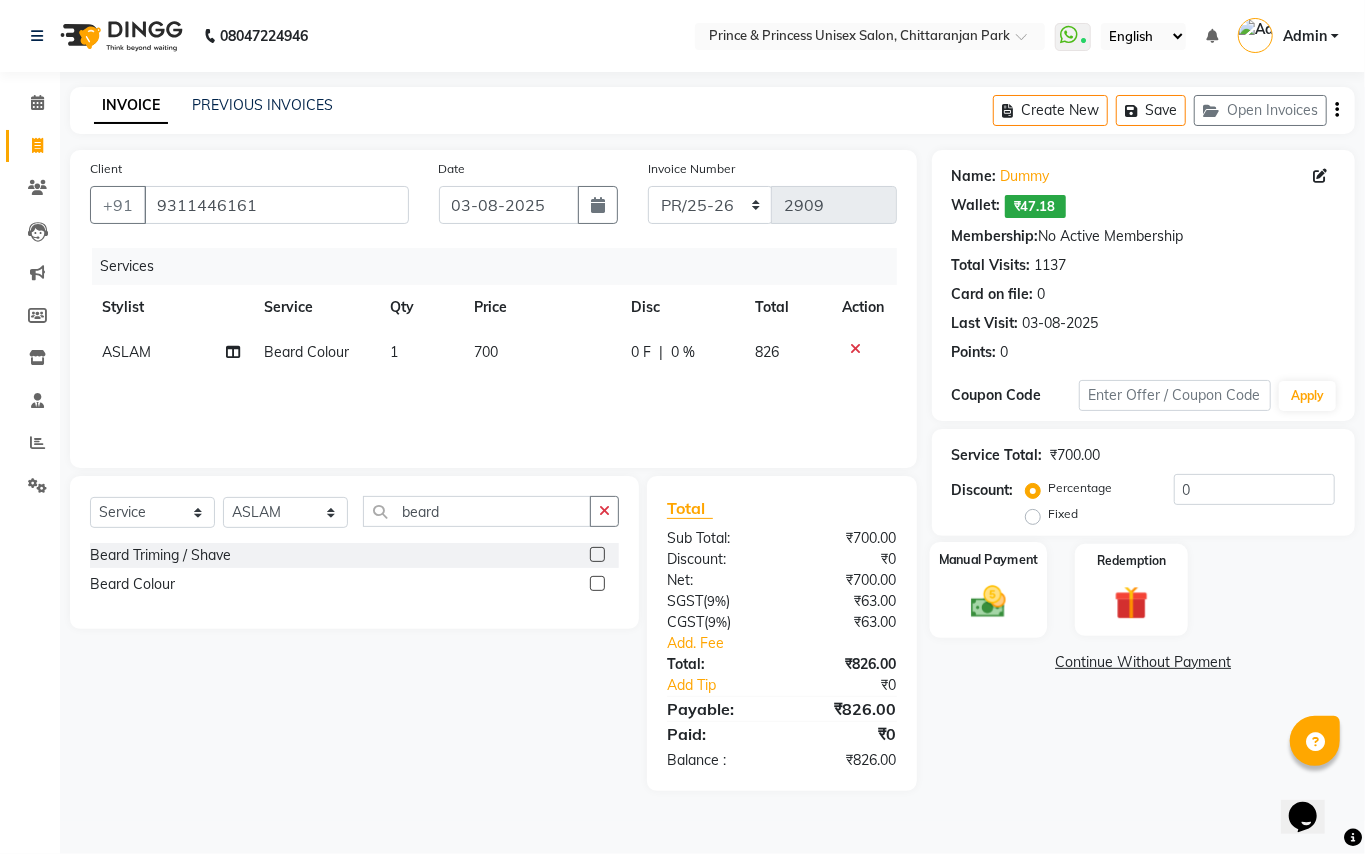 click 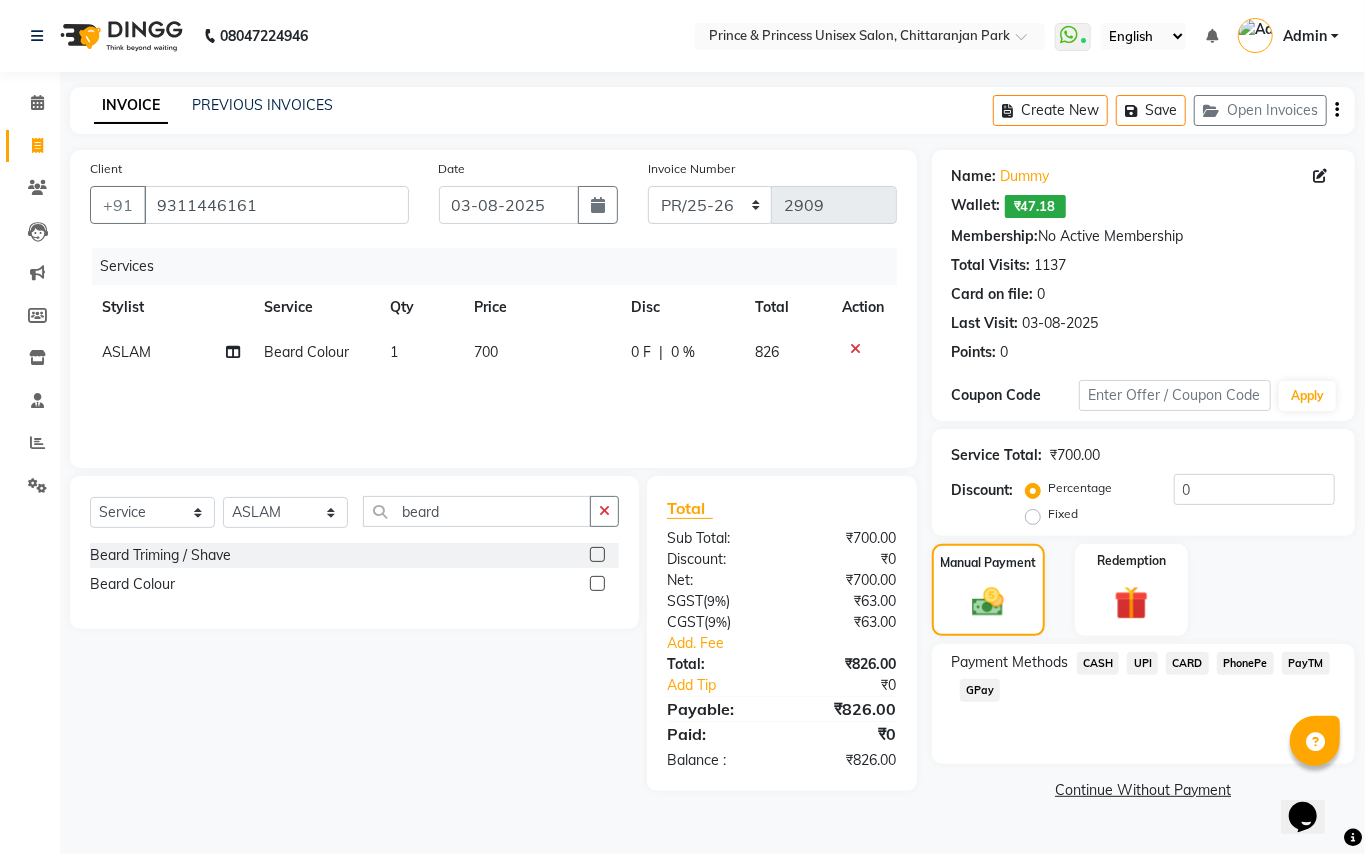 click on "CASH" 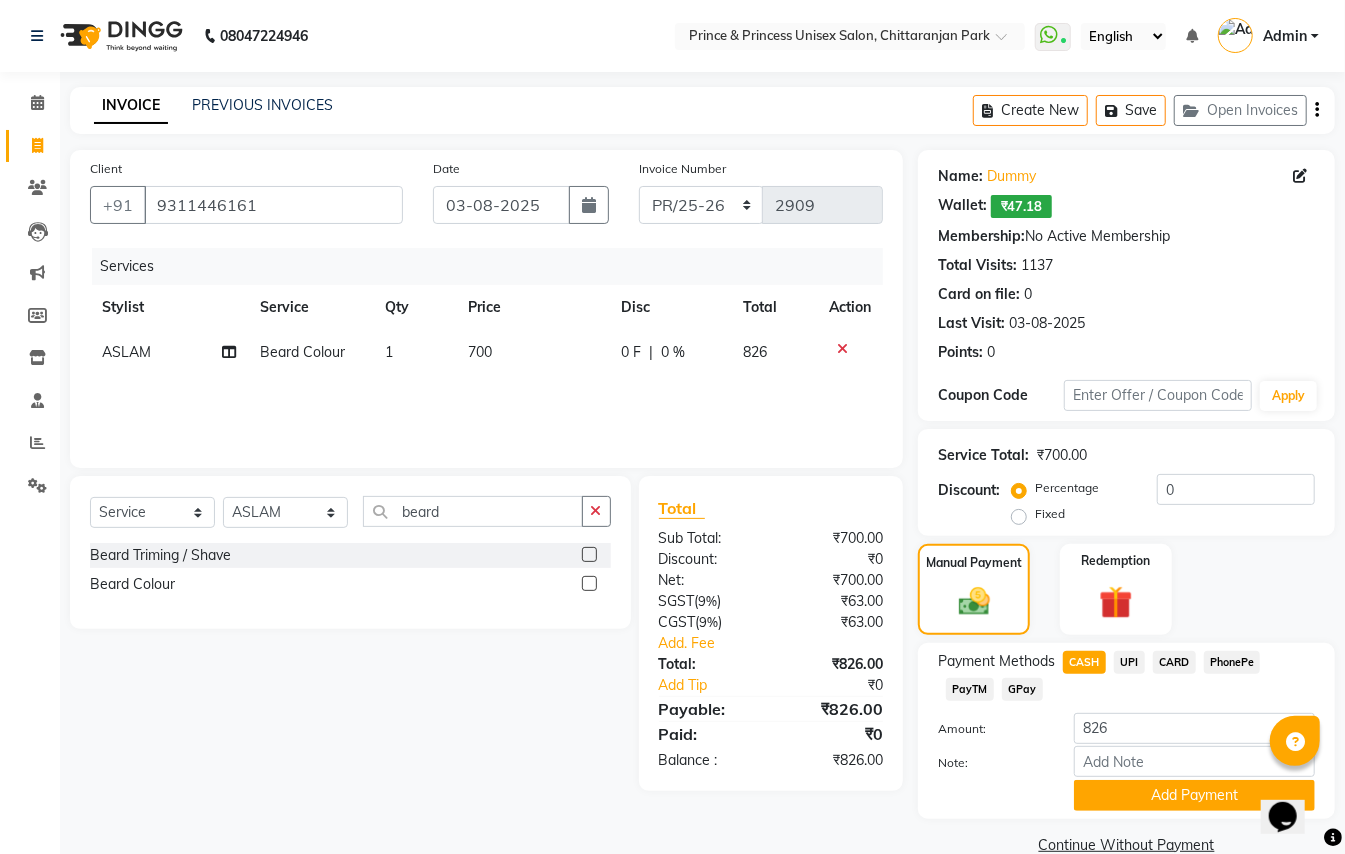 click on "CARD" 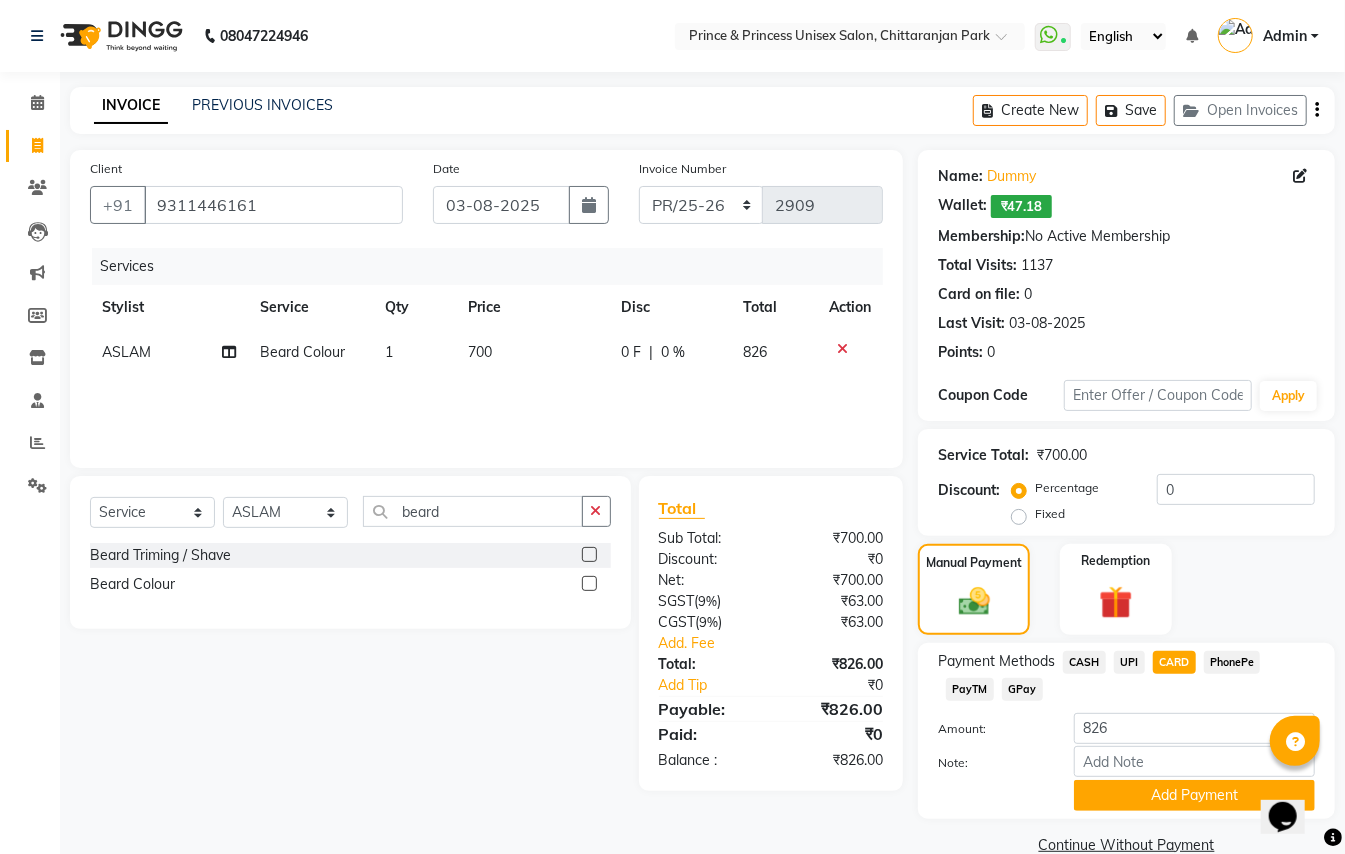 click on "CASH" 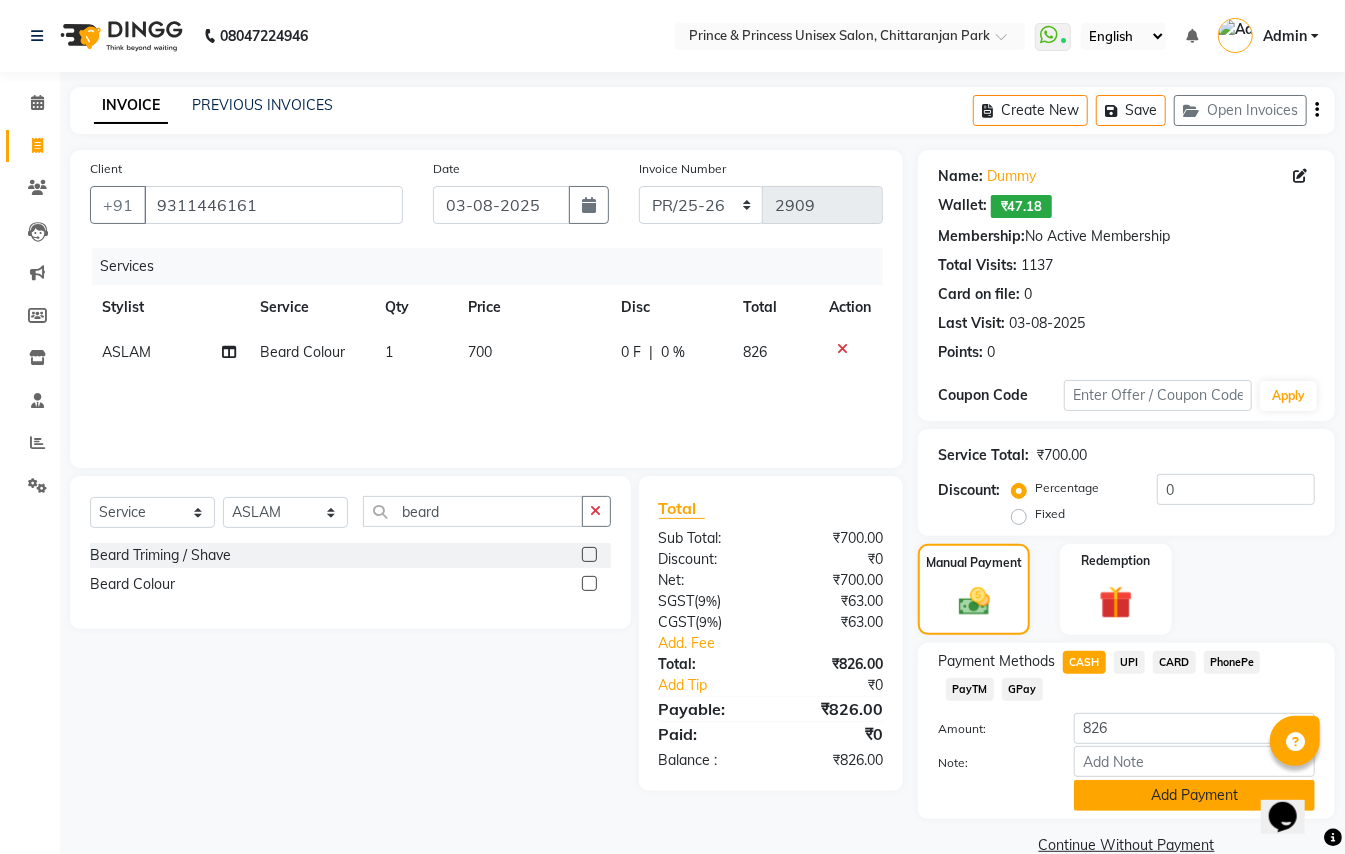 click on "Add Payment" 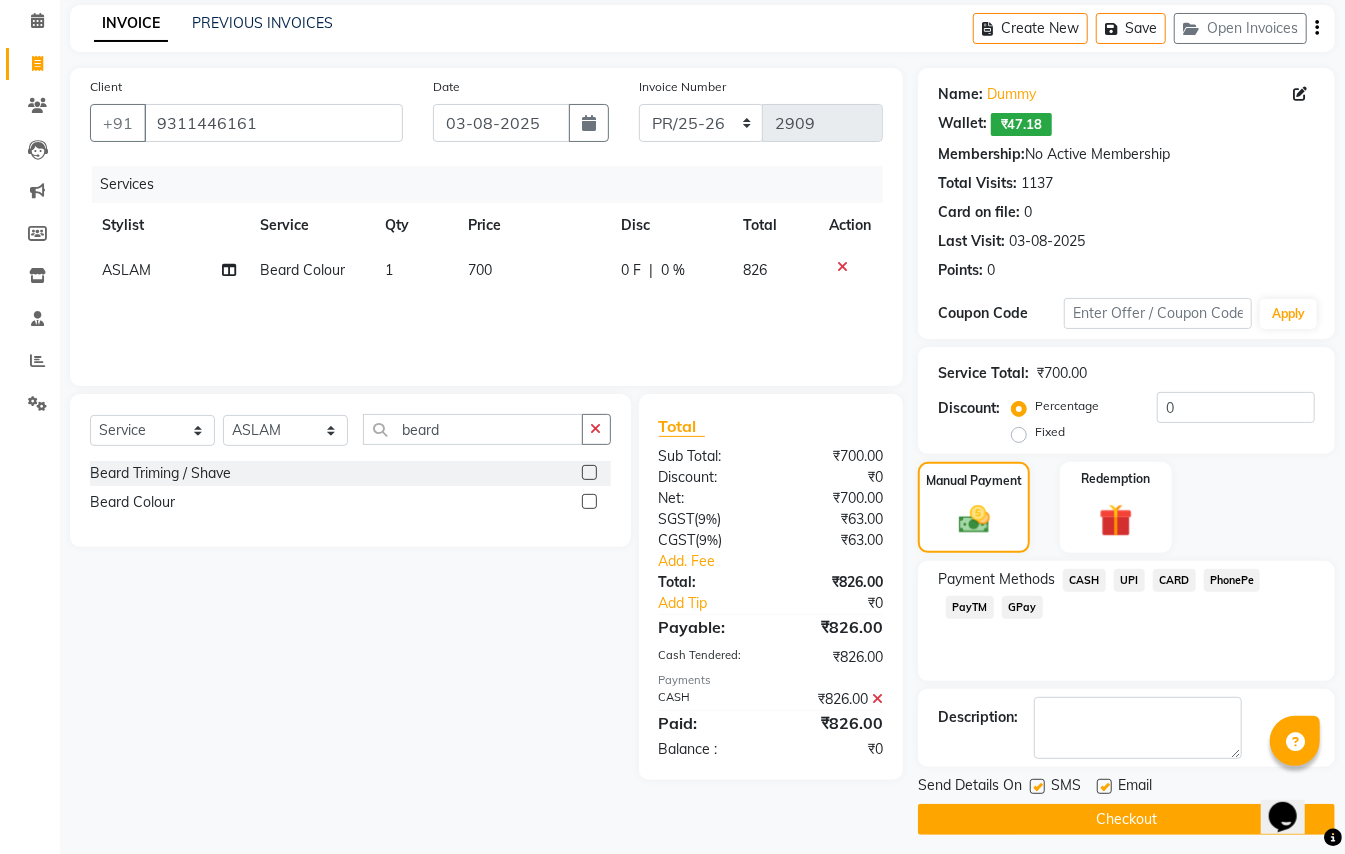scroll, scrollTop: 94, scrollLeft: 0, axis: vertical 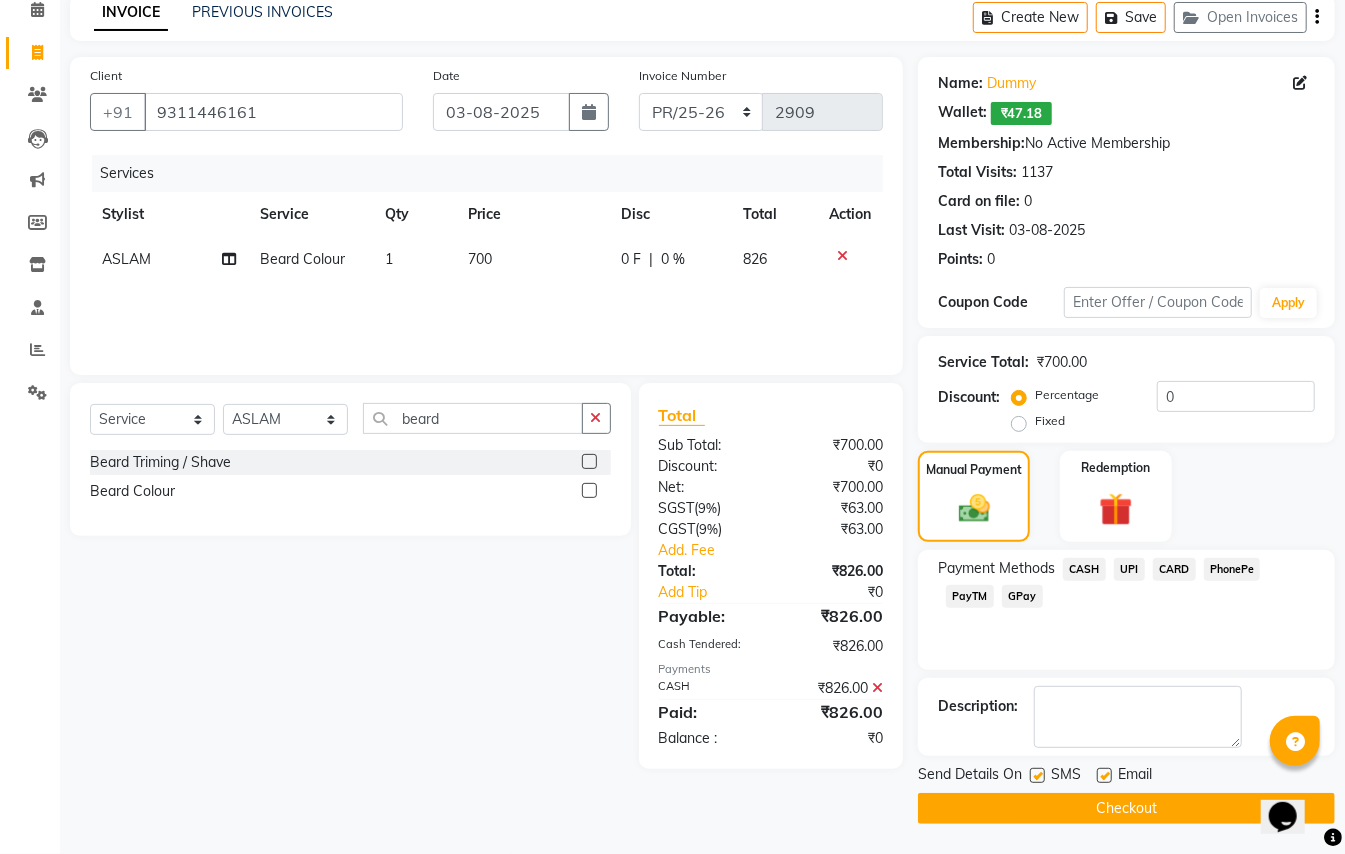 click on "Checkout" 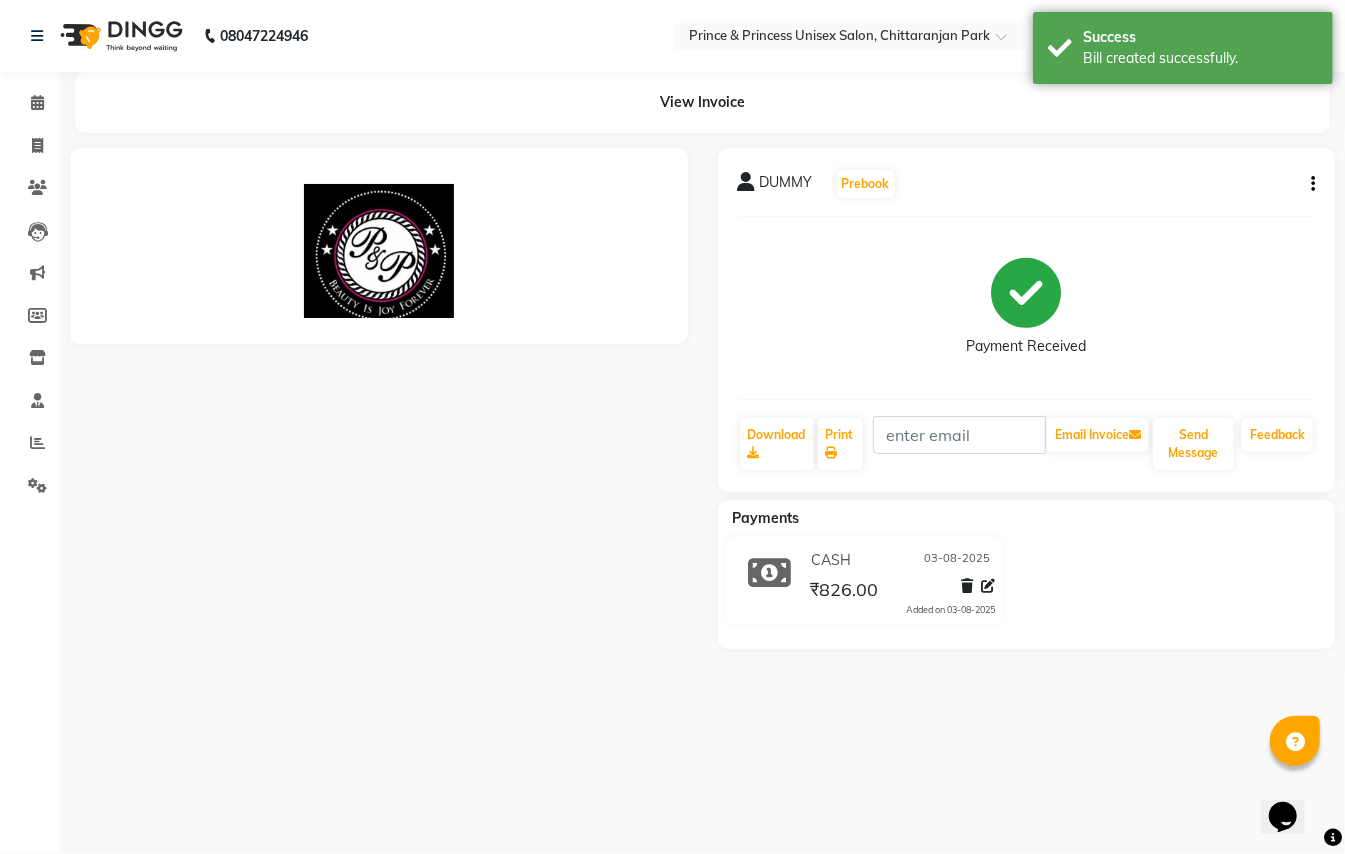 scroll, scrollTop: 0, scrollLeft: 0, axis: both 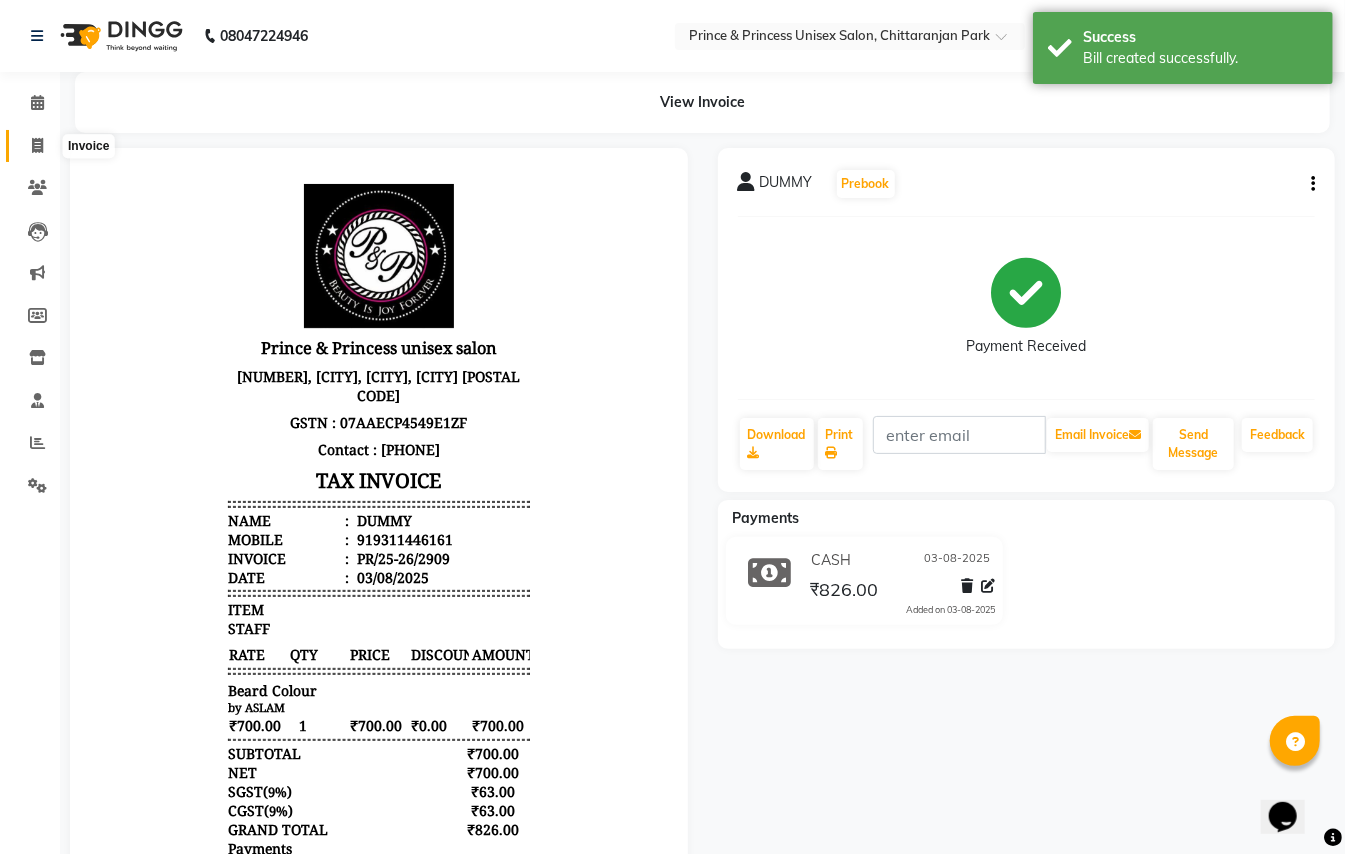 click 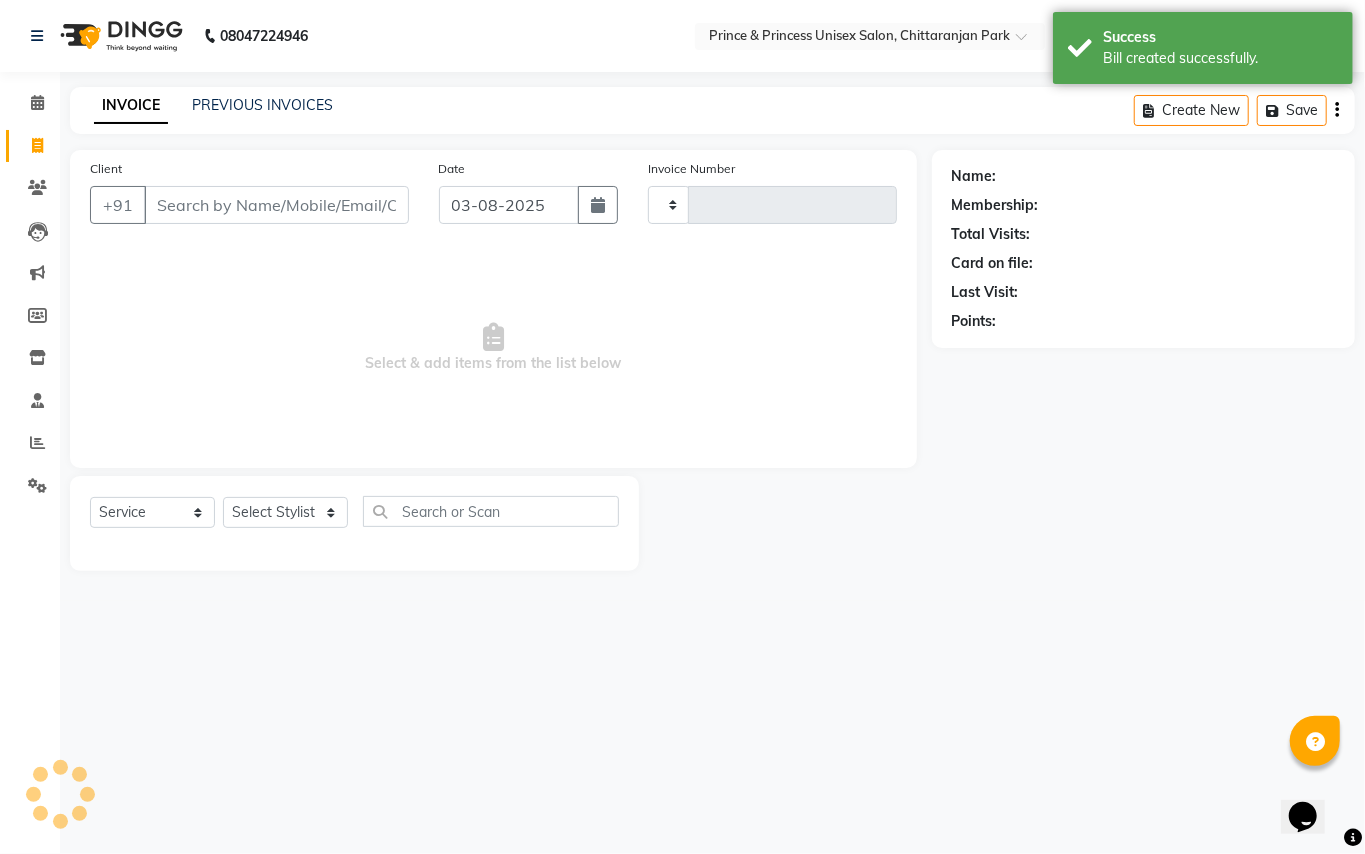 click on "Client" at bounding box center (276, 205) 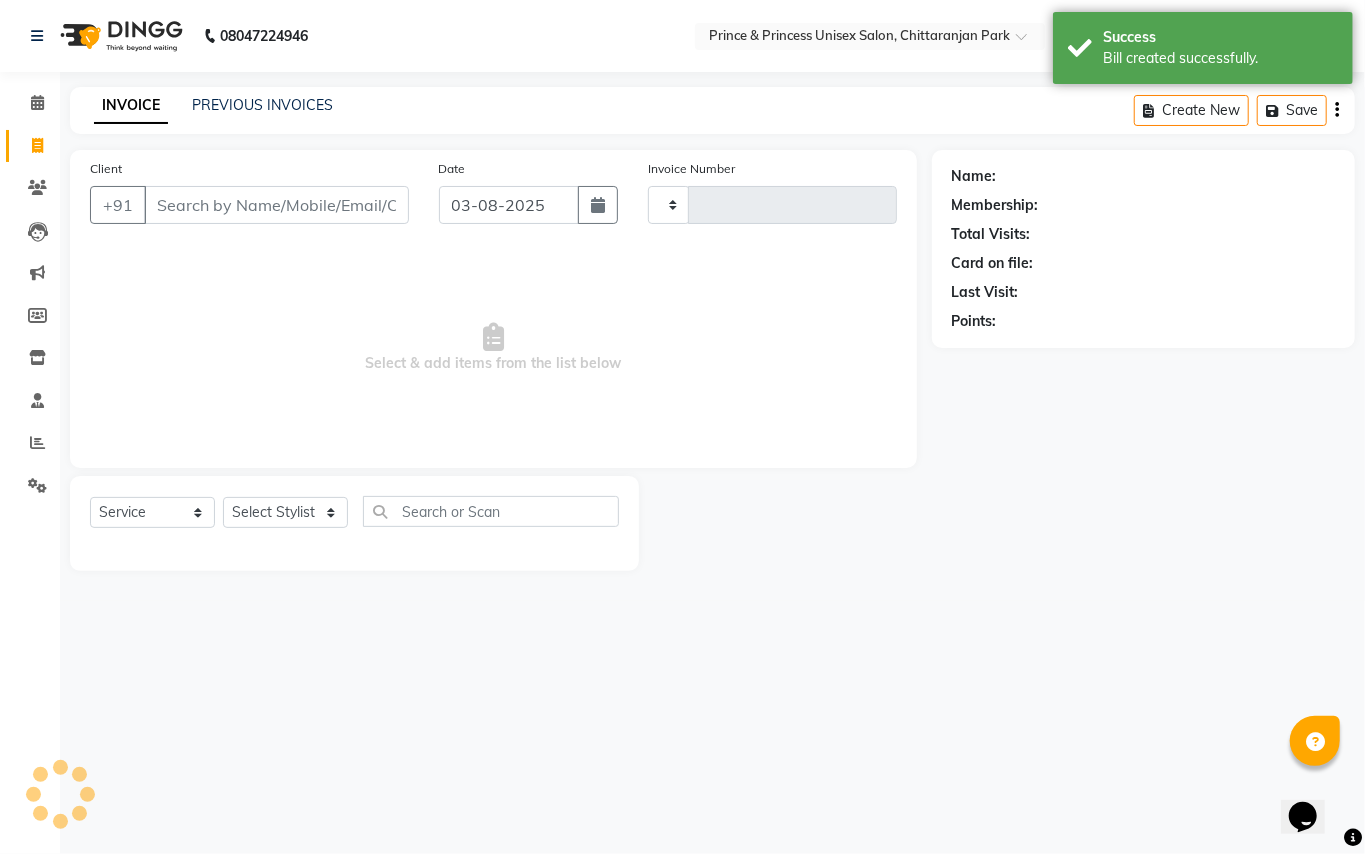 click on "Client" at bounding box center (276, 205) 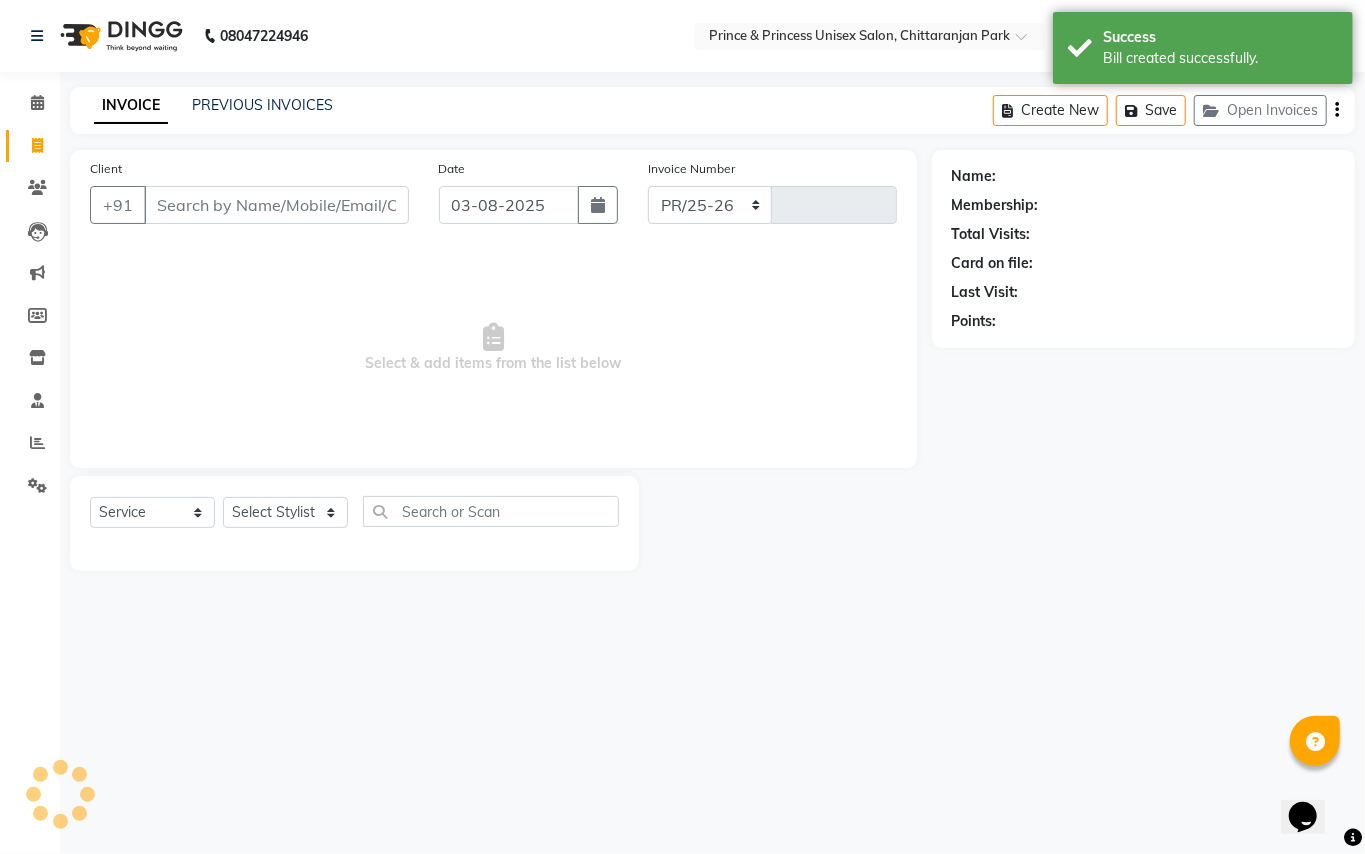select on "3760" 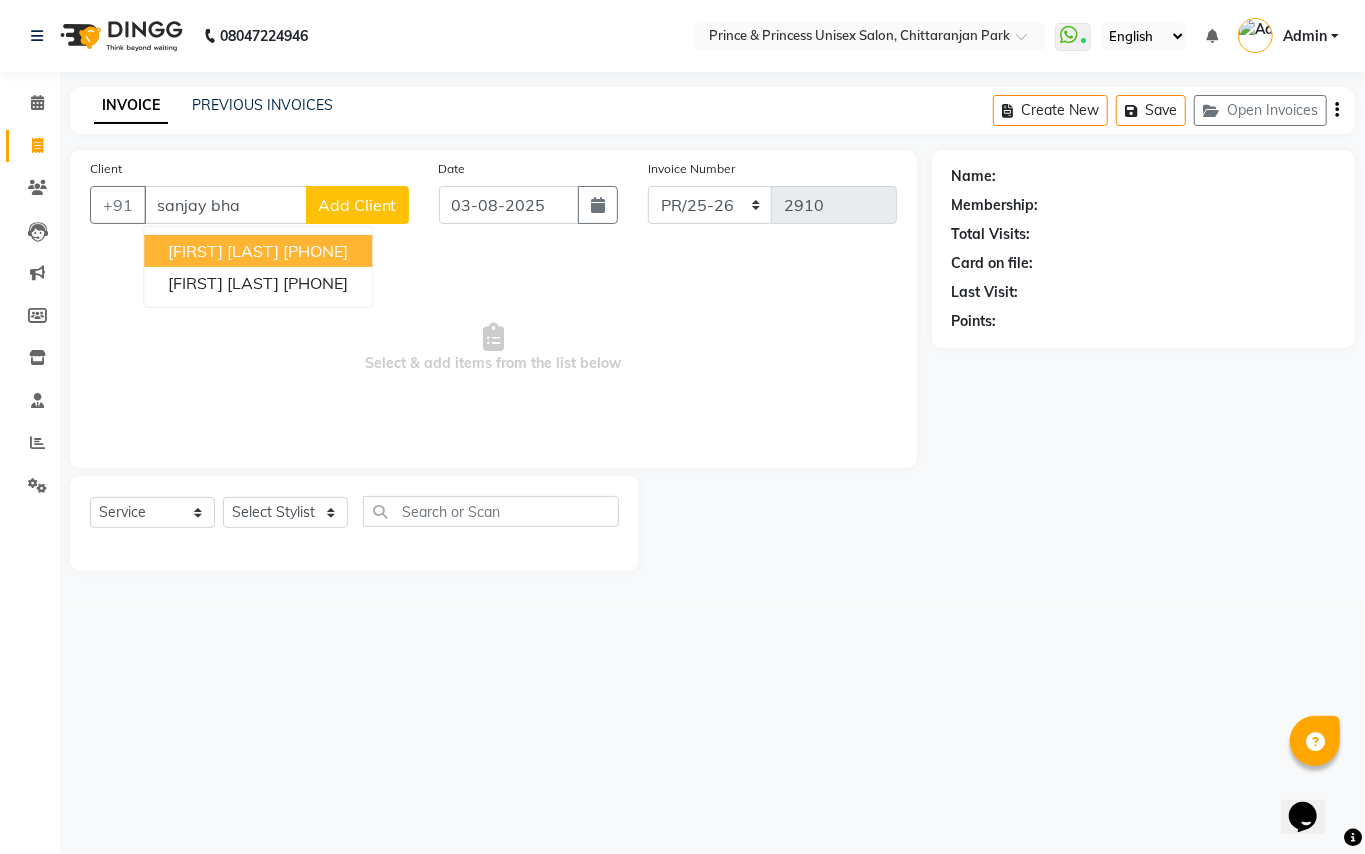click on "[FIRST] [LAST]" at bounding box center [223, 251] 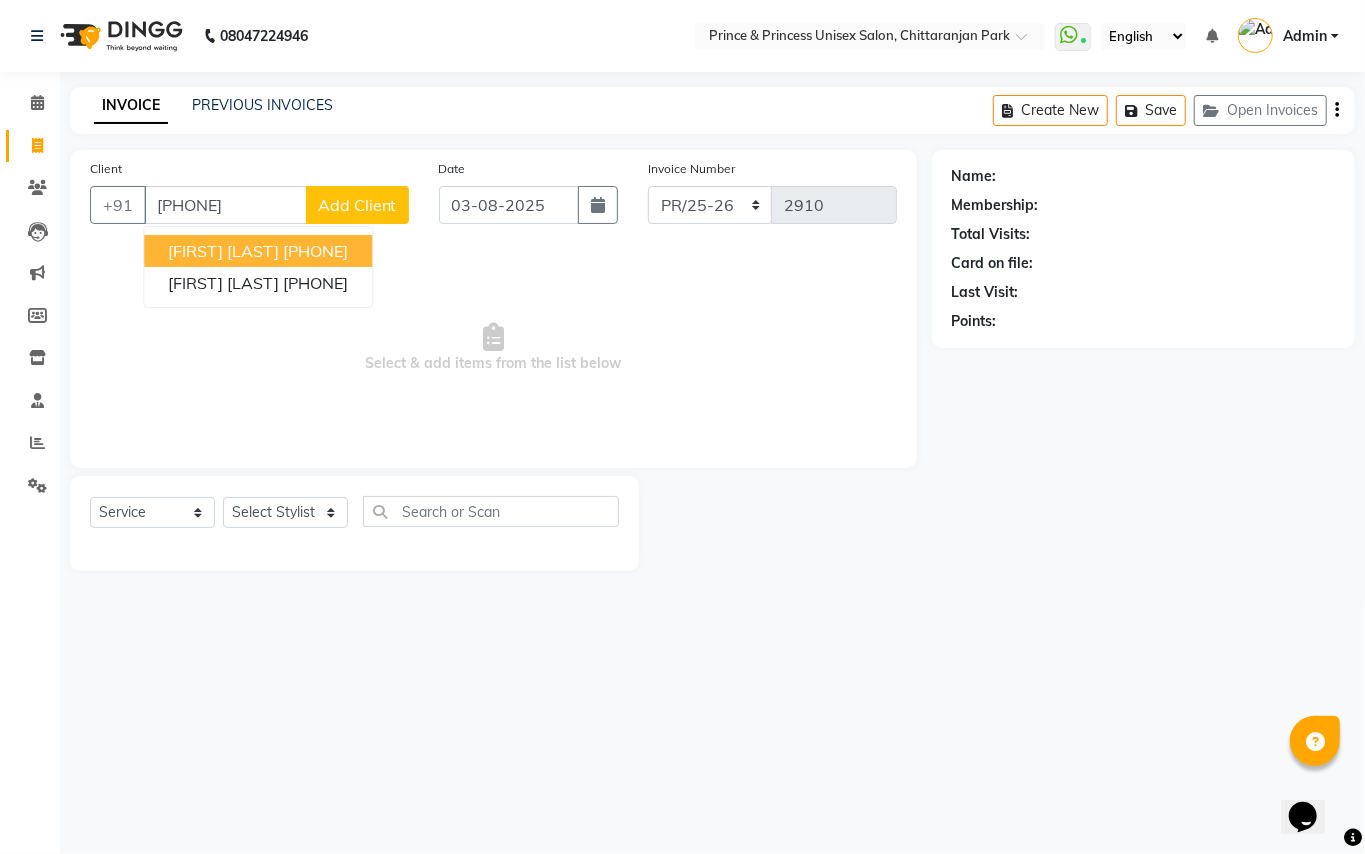 type on "[PHONE]" 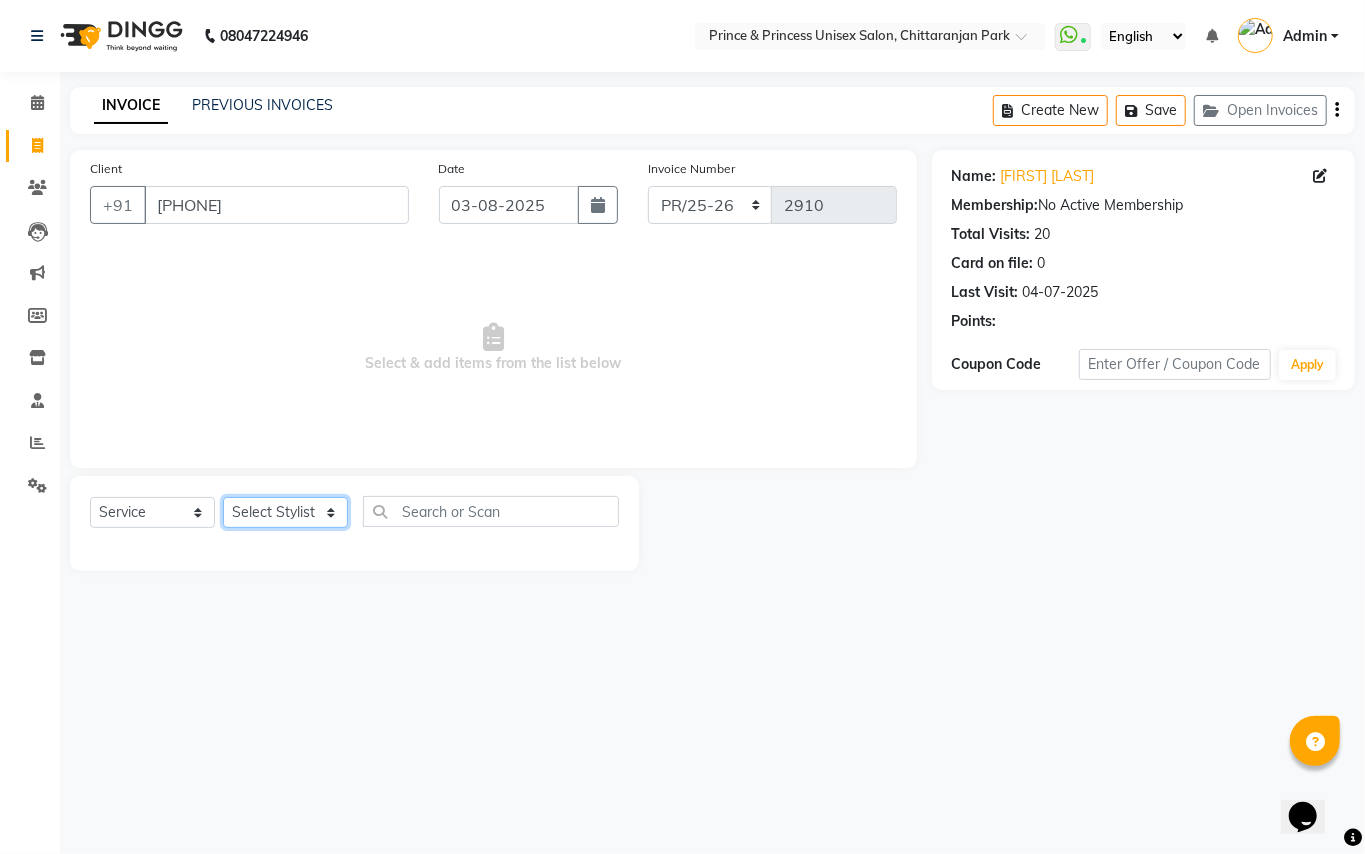 click on "Select Stylist ABHISHEK AJEET AJEET NEW ARUN ASLAM CHANDAN GUDDU MAHESH MANI MEENAKSHI MONU PINKI RAHUL RISHI SANDEEP SONIYA TABASSUM XYZ" 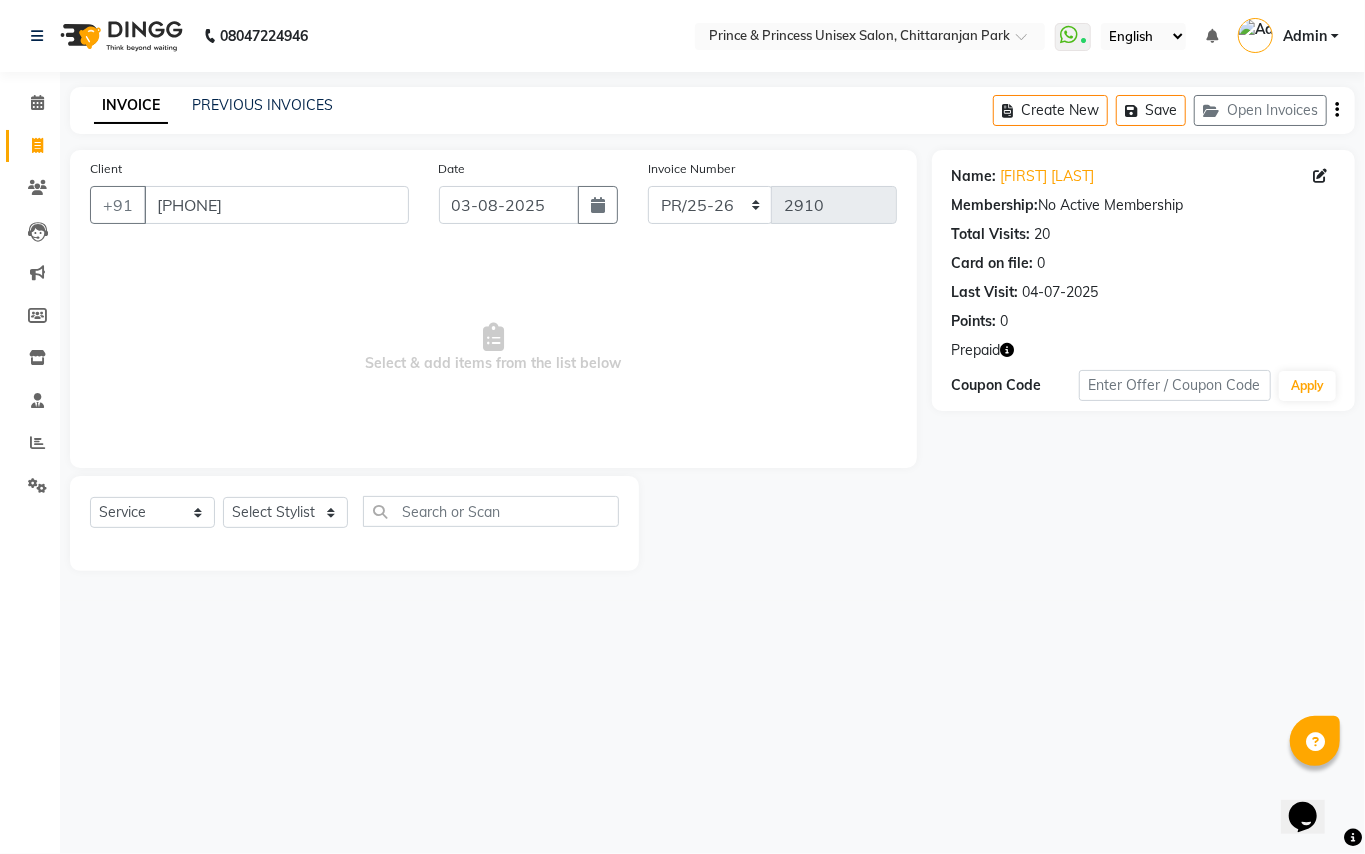 drag, startPoint x: 777, startPoint y: 810, endPoint x: 780, endPoint y: 800, distance: 10.440307 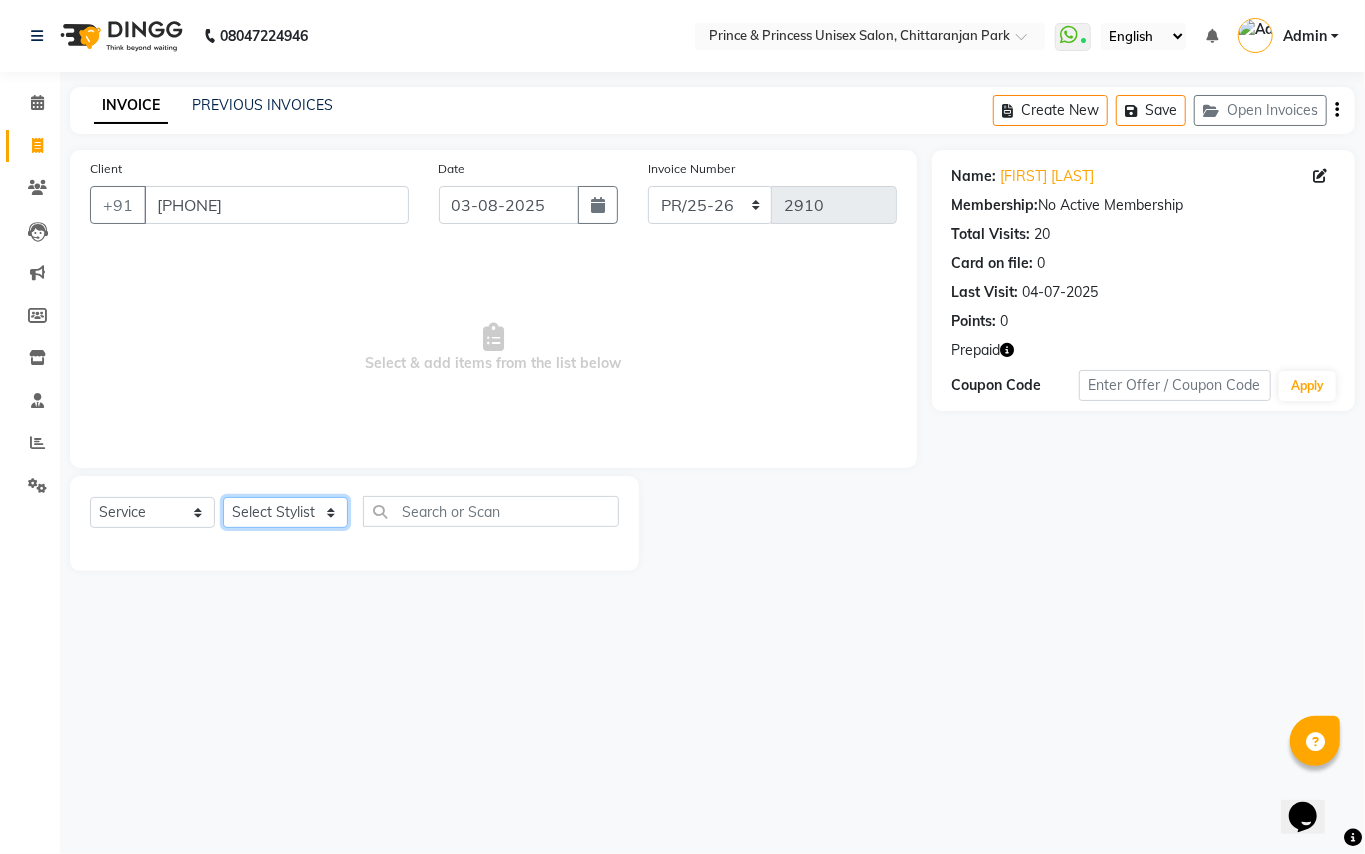 click on "Select Stylist ABHISHEK AJEET AJEET NEW ARUN ASLAM CHANDAN GUDDU MAHESH MANI MEENAKSHI MONU PINKI RAHUL RISHI SANDEEP SONIYA TABASSUM XYZ" 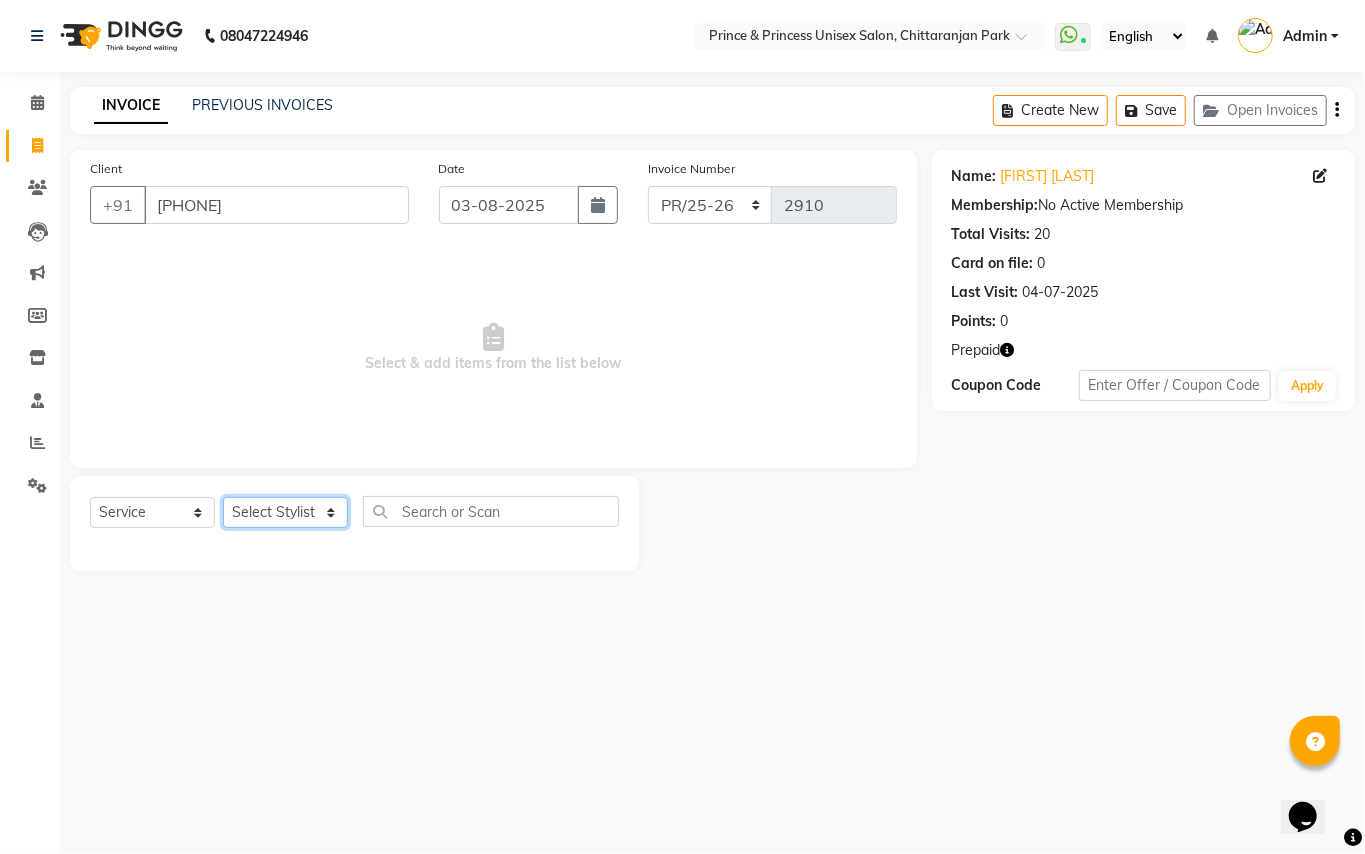 select on "37313" 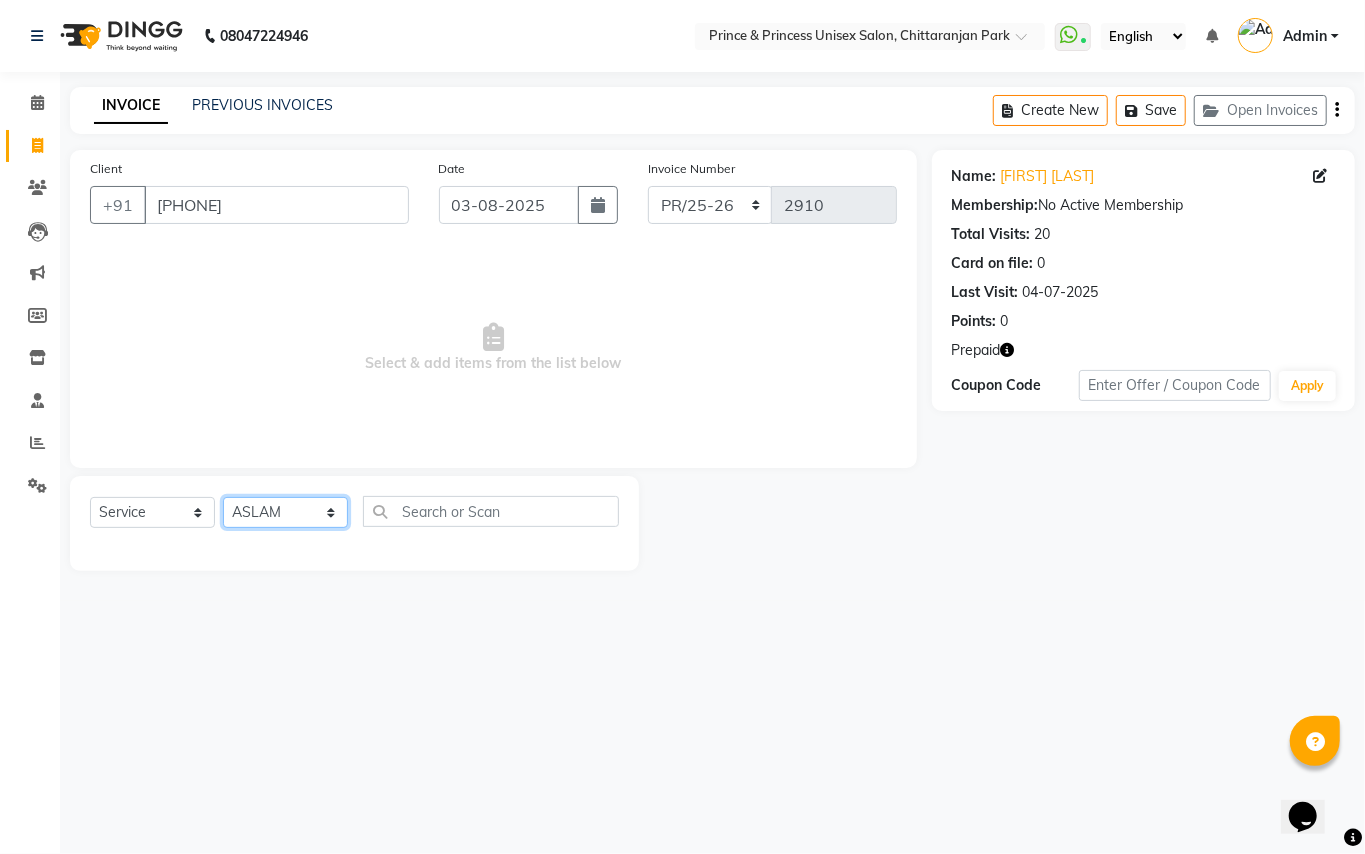 drag, startPoint x: 270, startPoint y: 510, endPoint x: 582, endPoint y: 524, distance: 312.31393 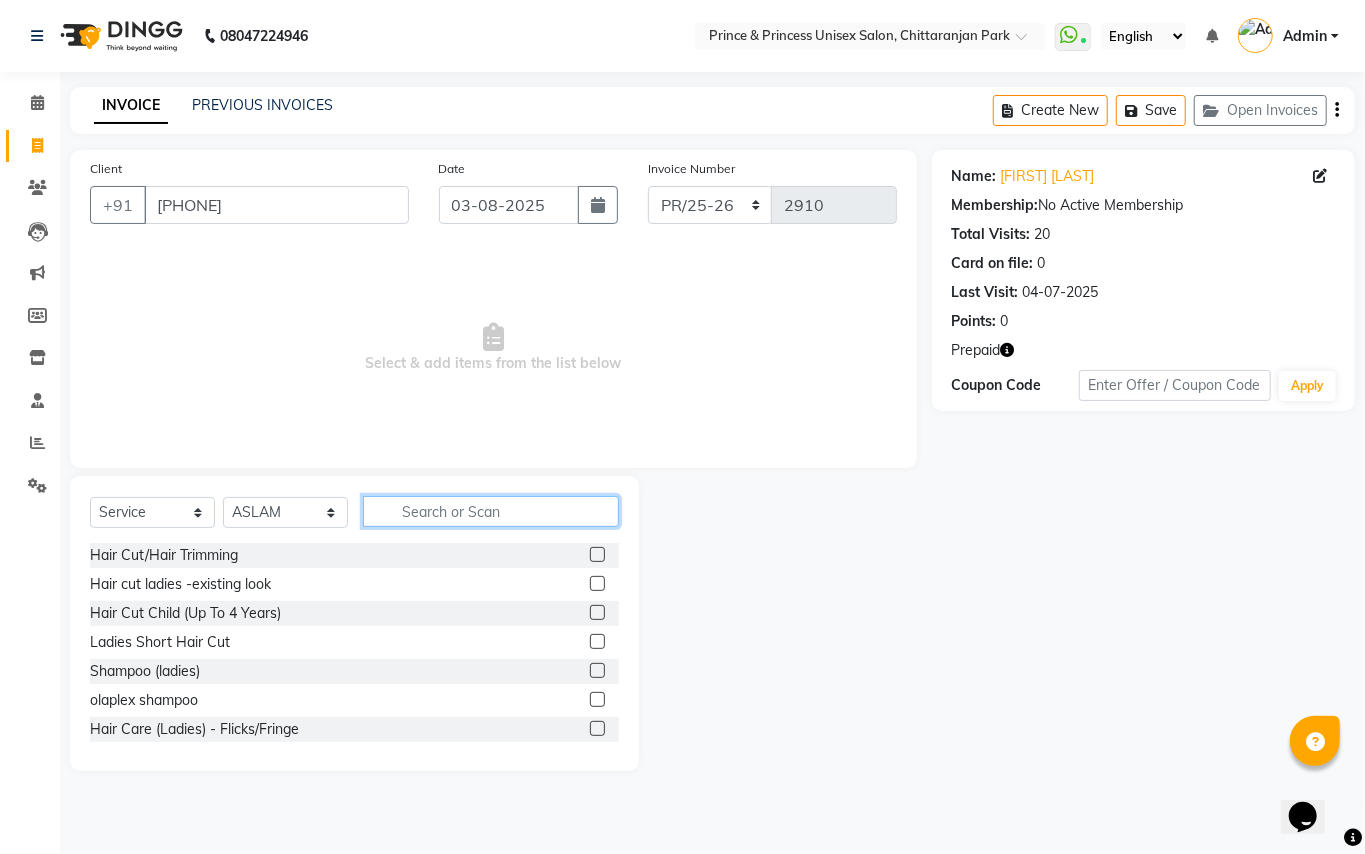 drag, startPoint x: 540, startPoint y: 521, endPoint x: 549, endPoint y: 514, distance: 11.401754 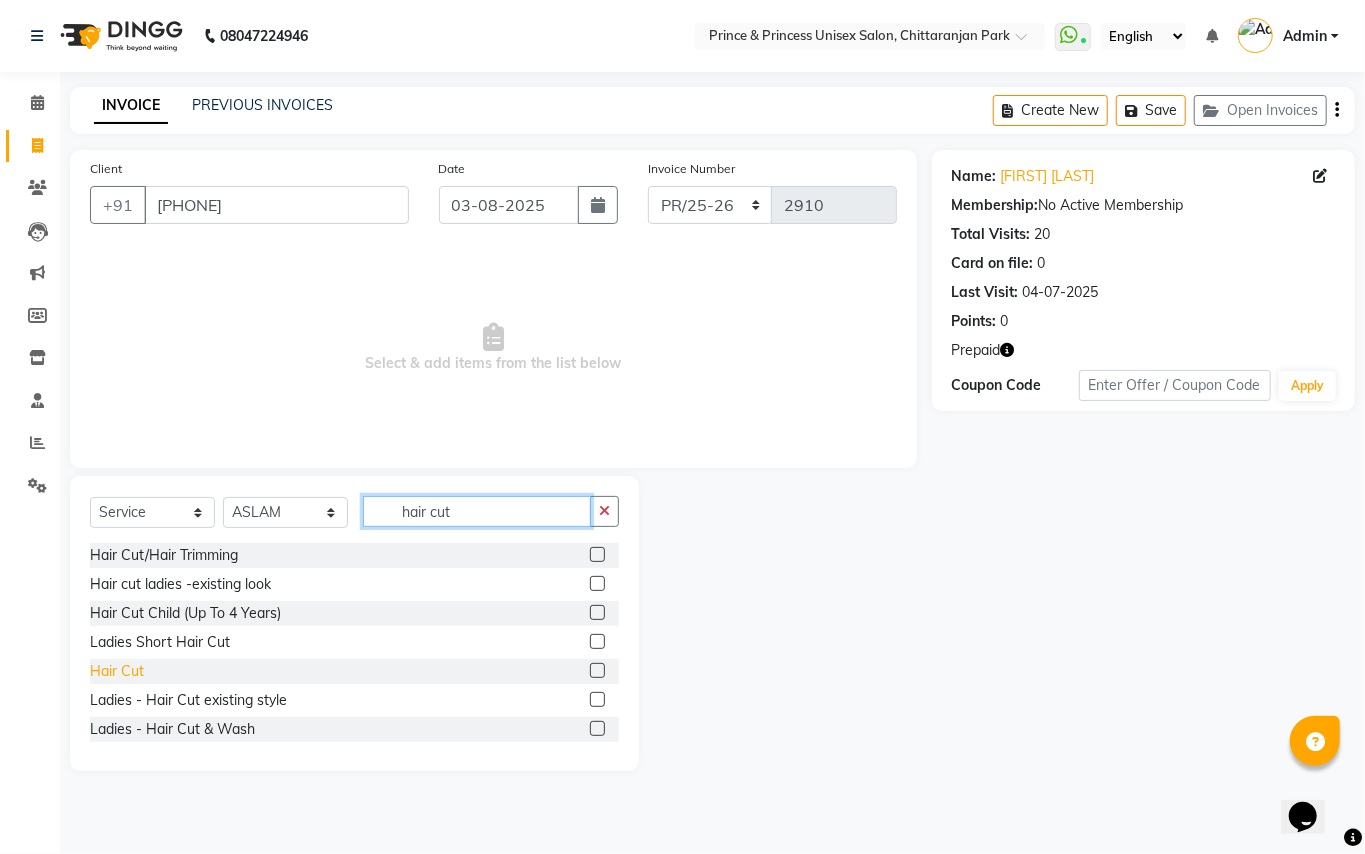 type on "hair cut" 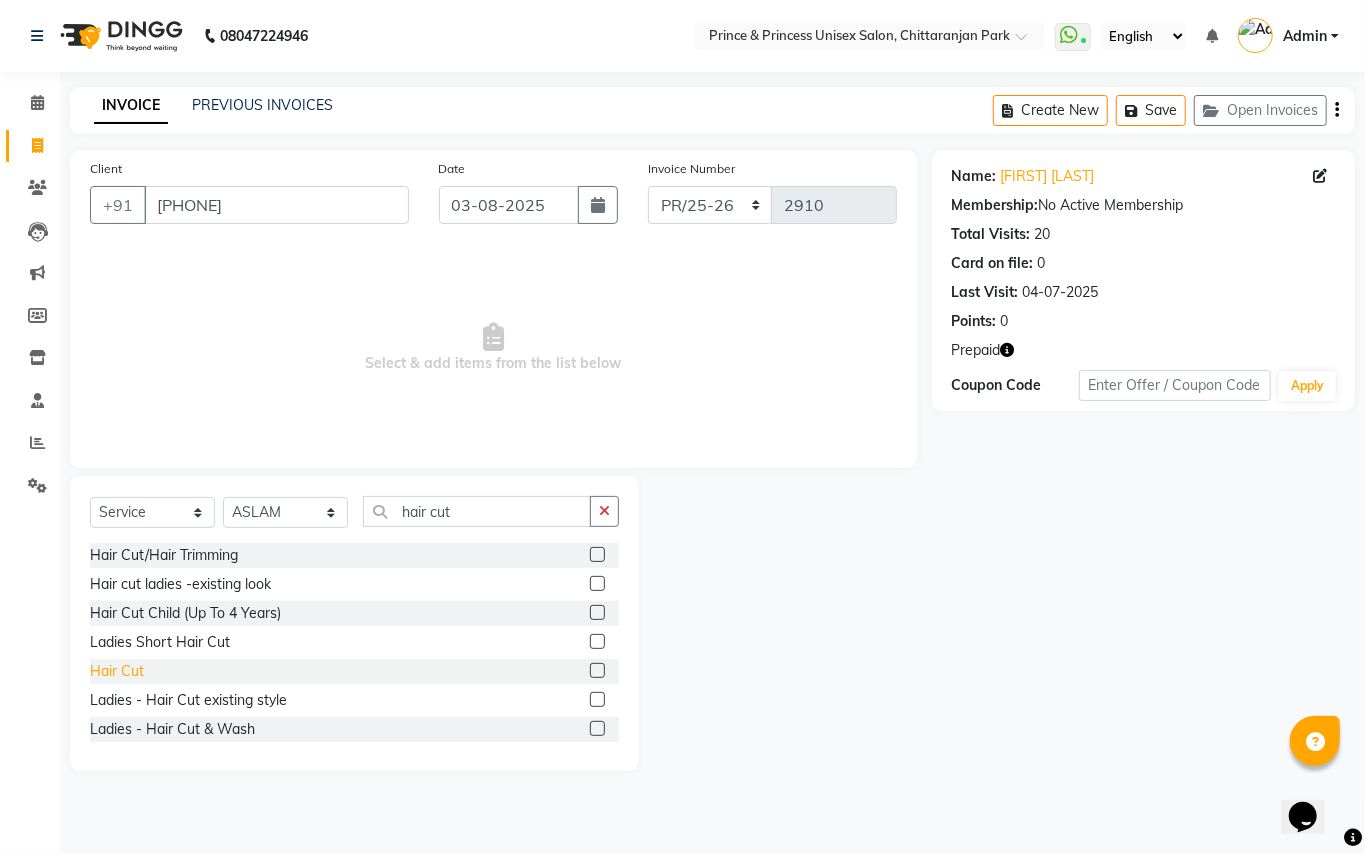 click on "Hair Cut" 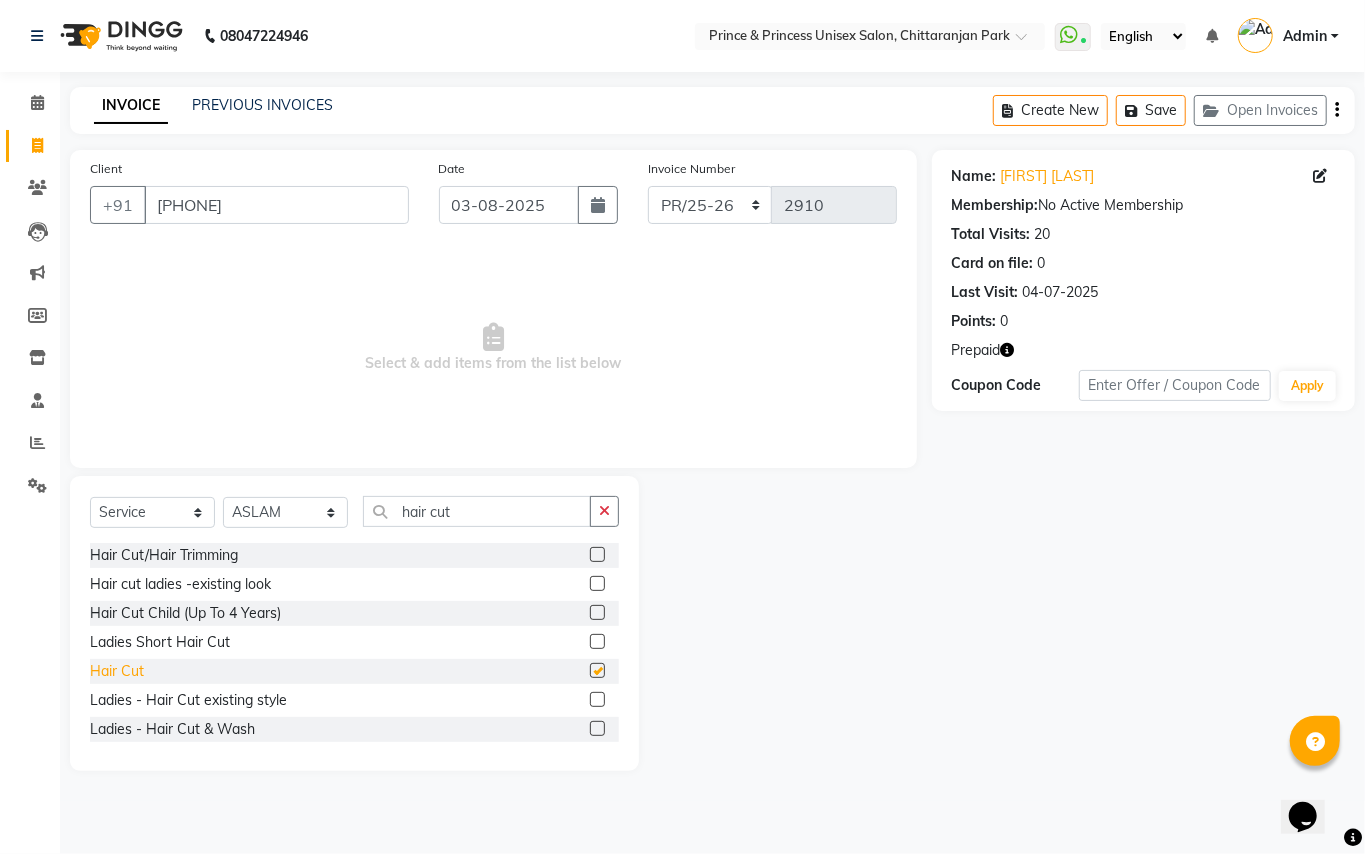 checkbox on "false" 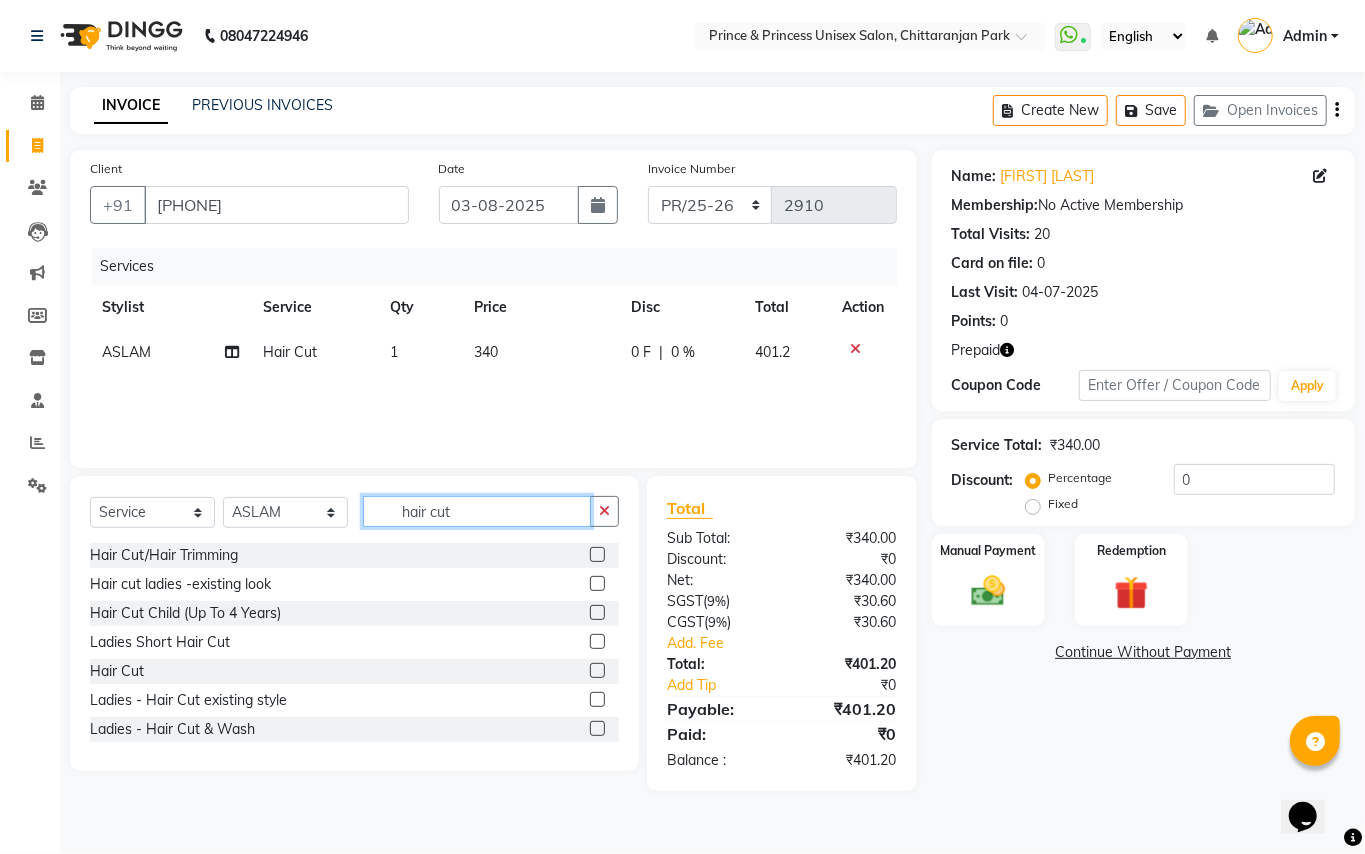 drag, startPoint x: 458, startPoint y: 521, endPoint x: 304, endPoint y: 177, distance: 376.89786 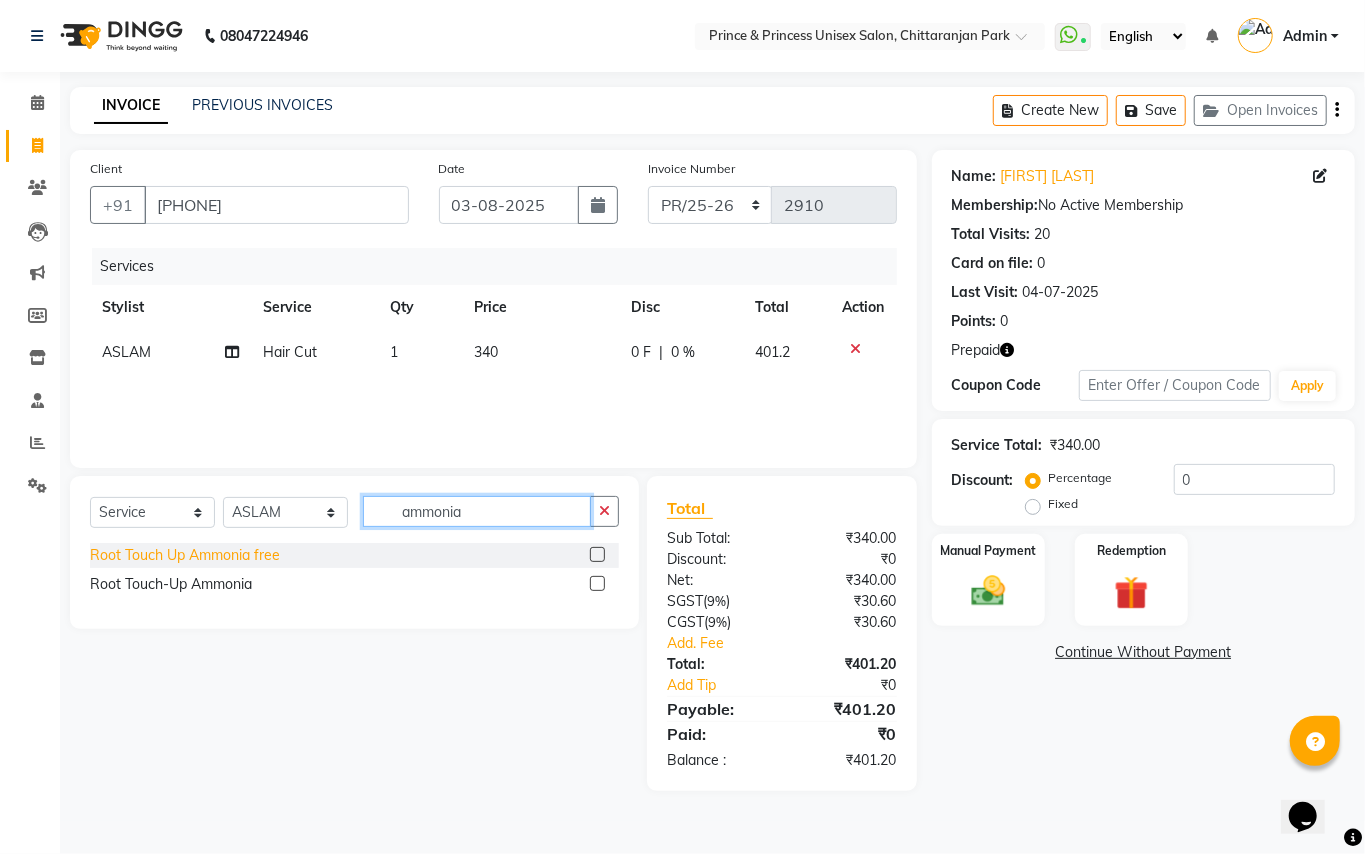 type on "ammonia" 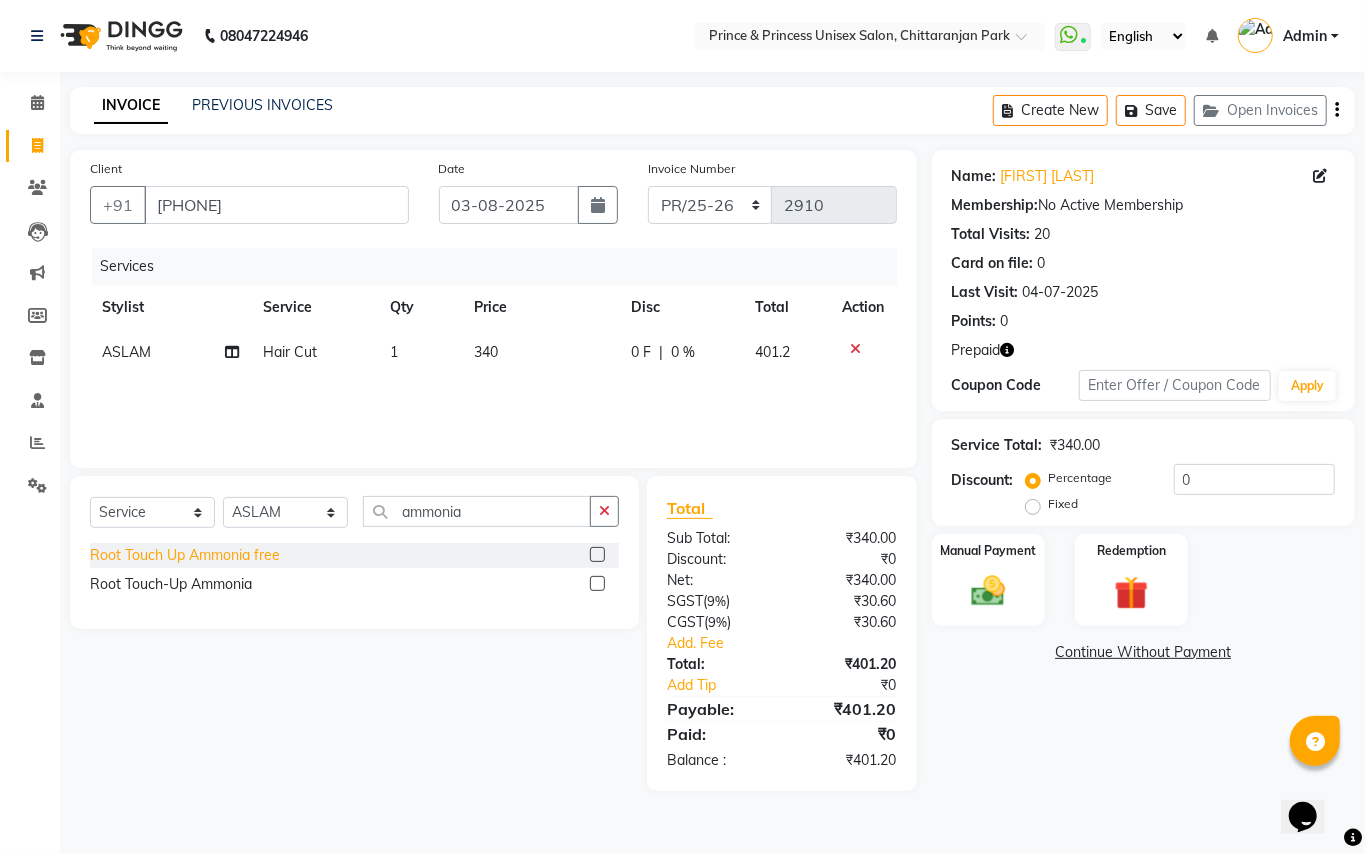 click on "Root Touch Up Ammonia free" 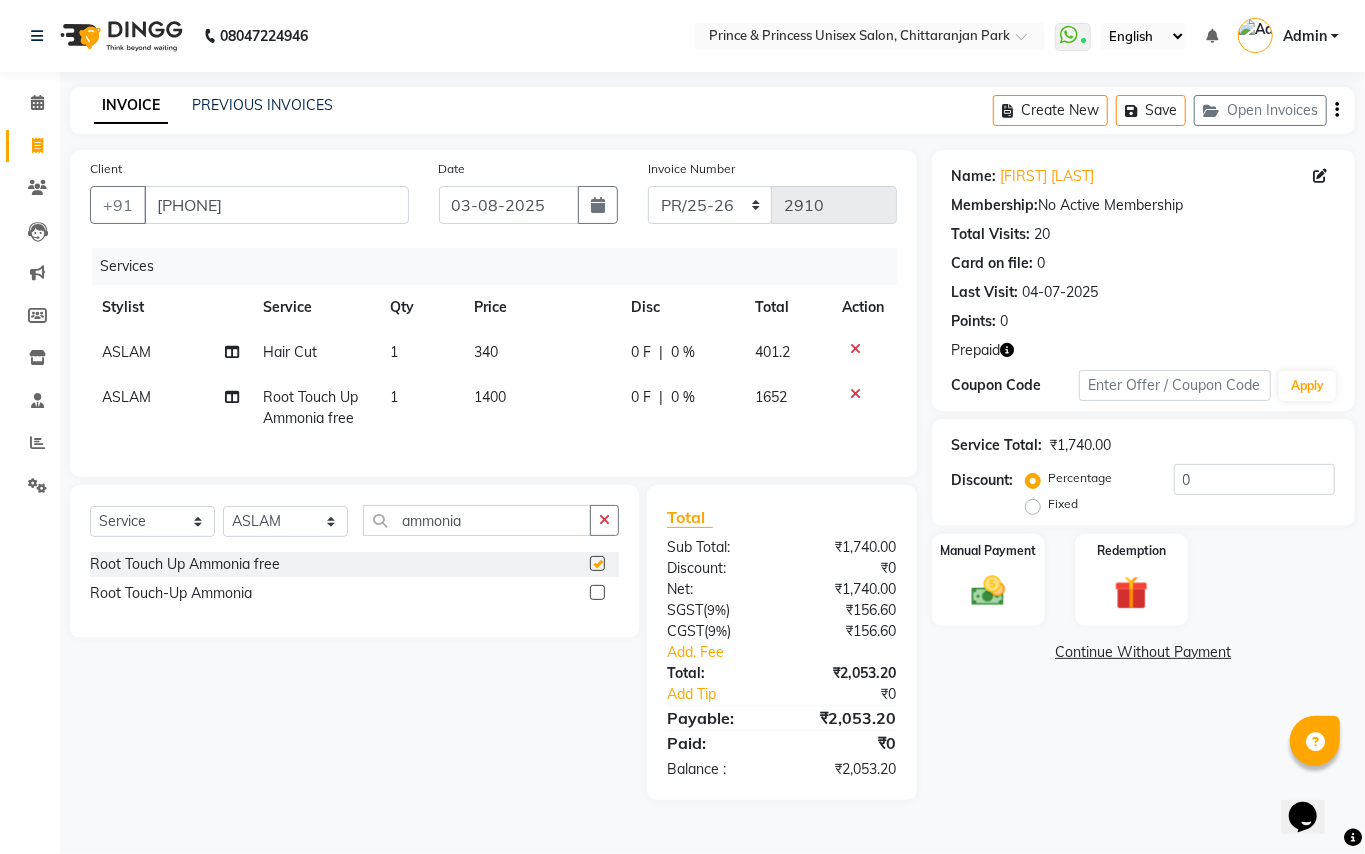 checkbox on "false" 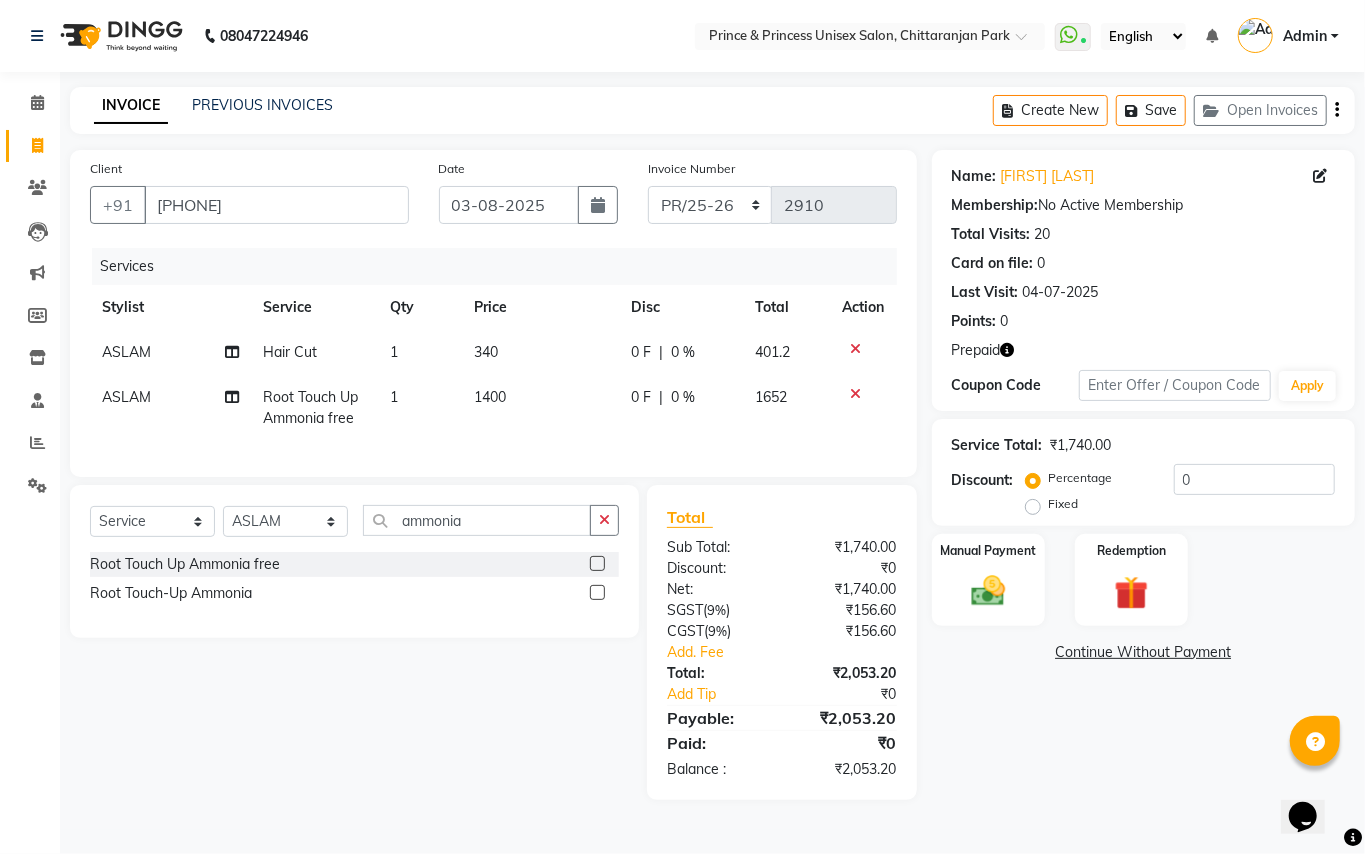 click on "340" 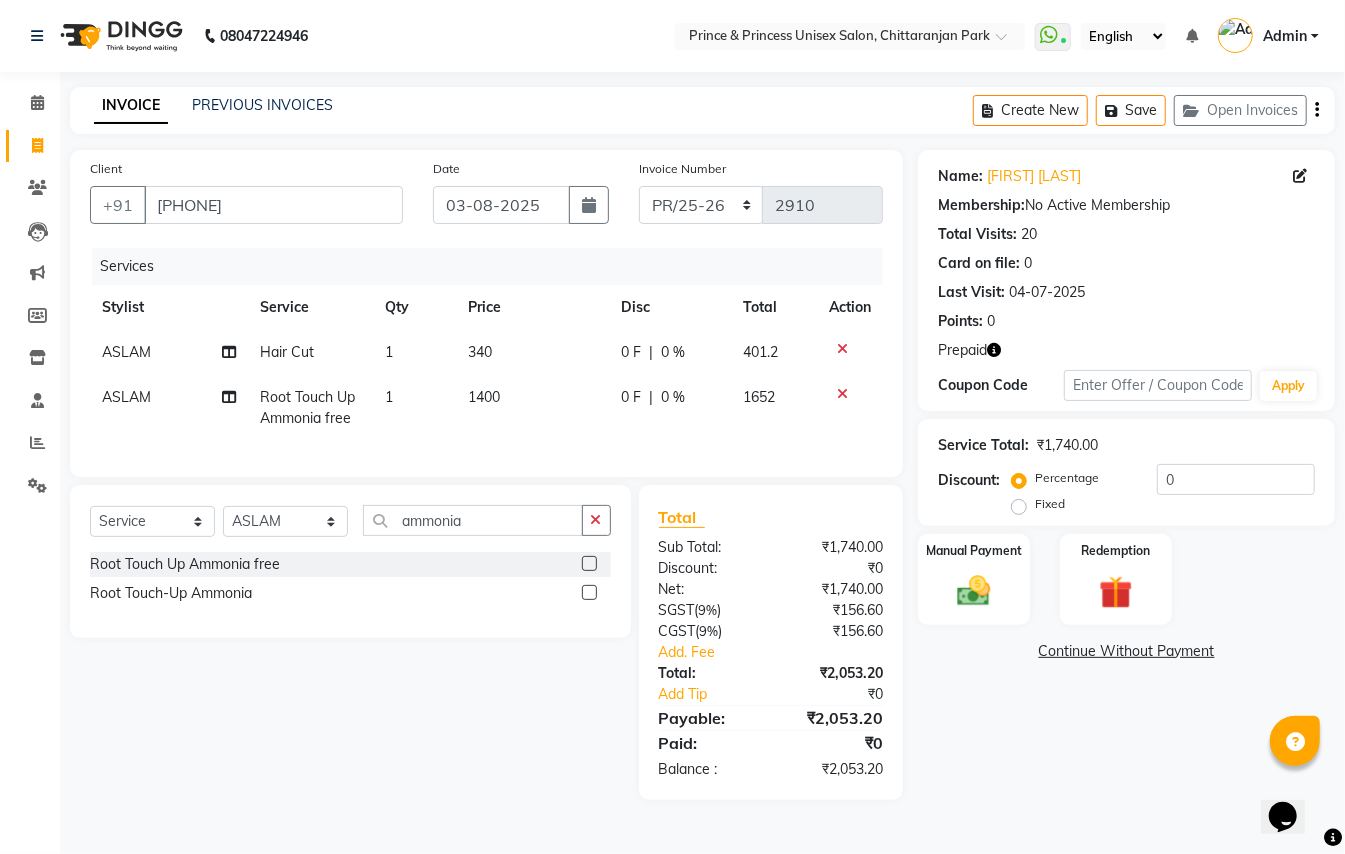 select on "37313" 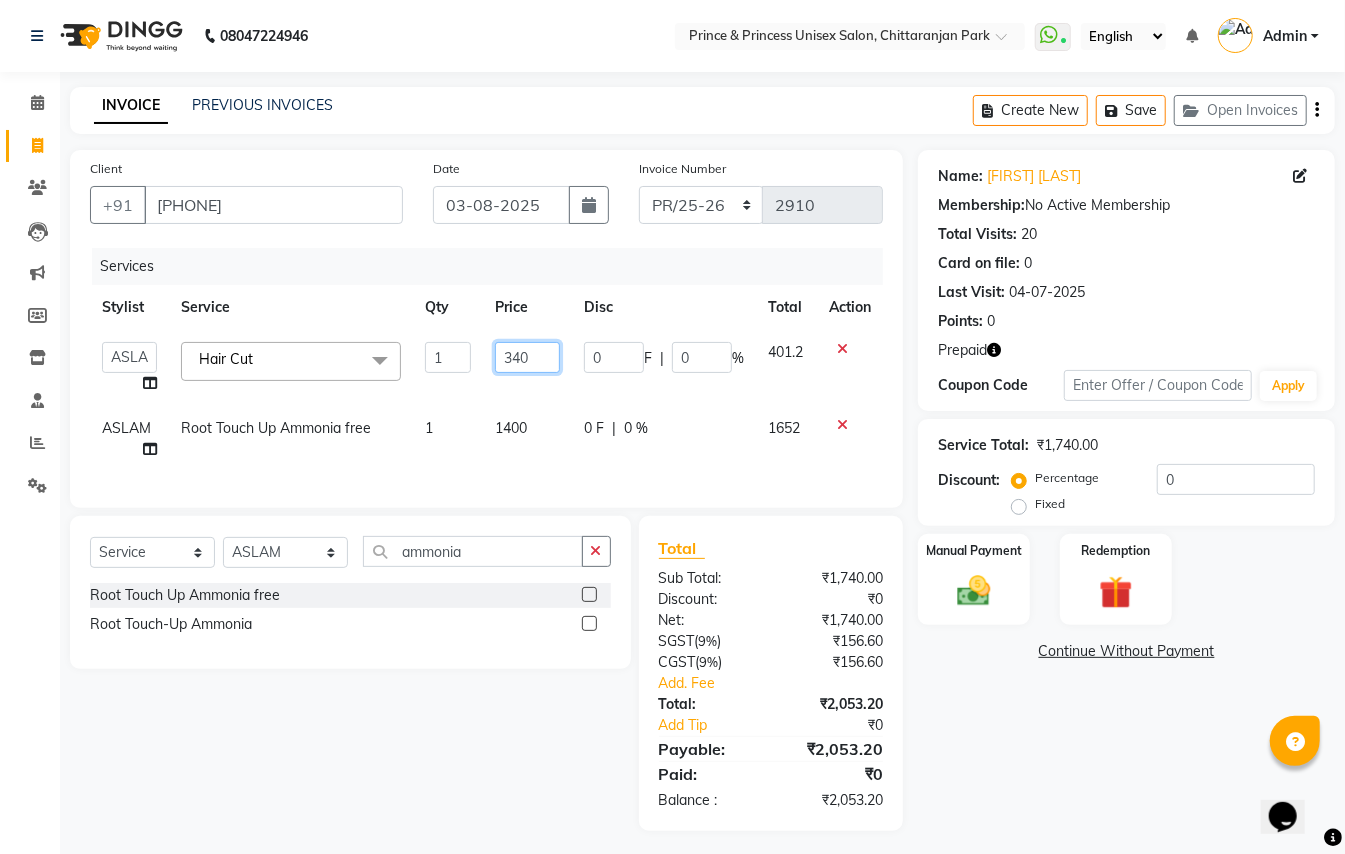 drag, startPoint x: 540, startPoint y: 358, endPoint x: 418, endPoint y: 48, distance: 333.1426 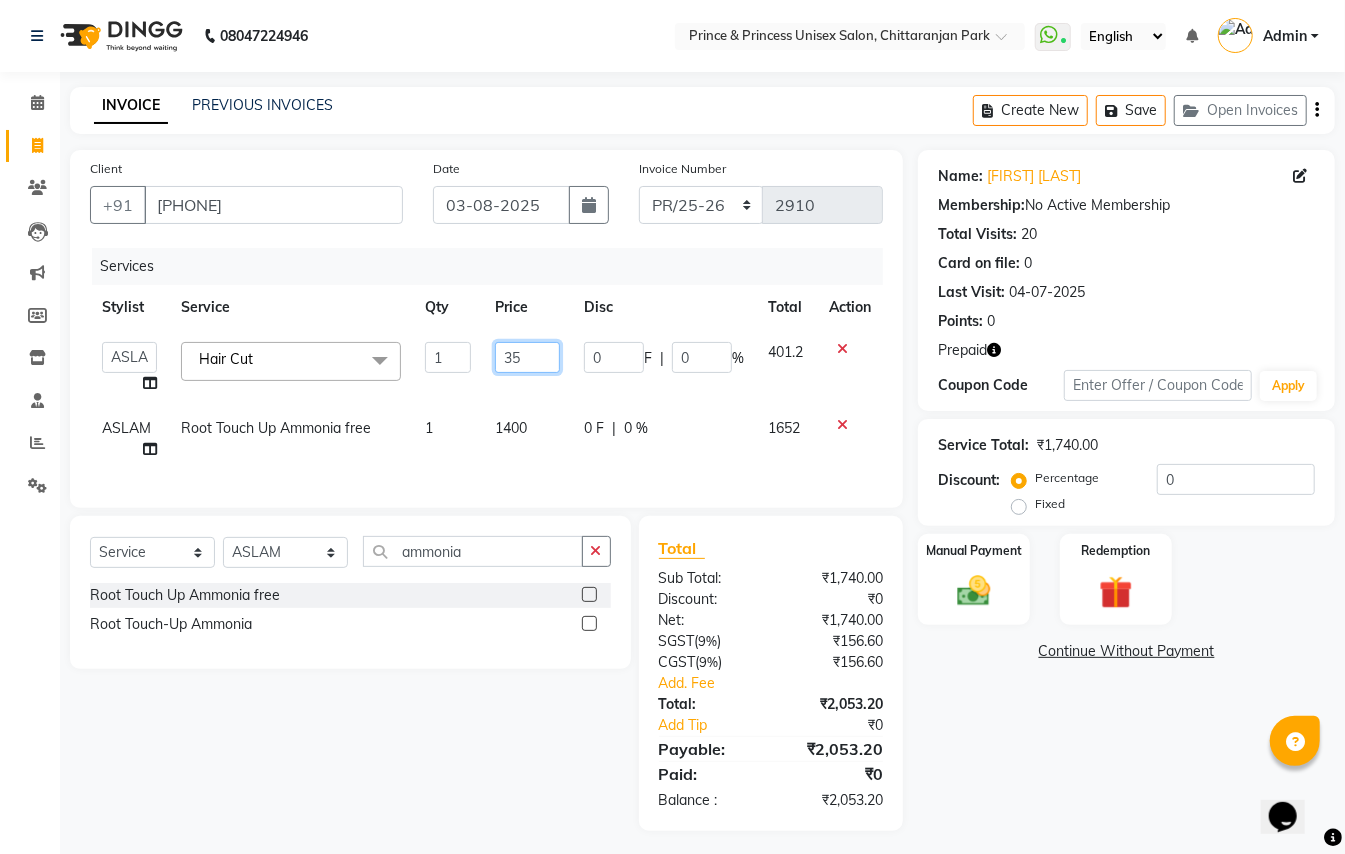type on "350" 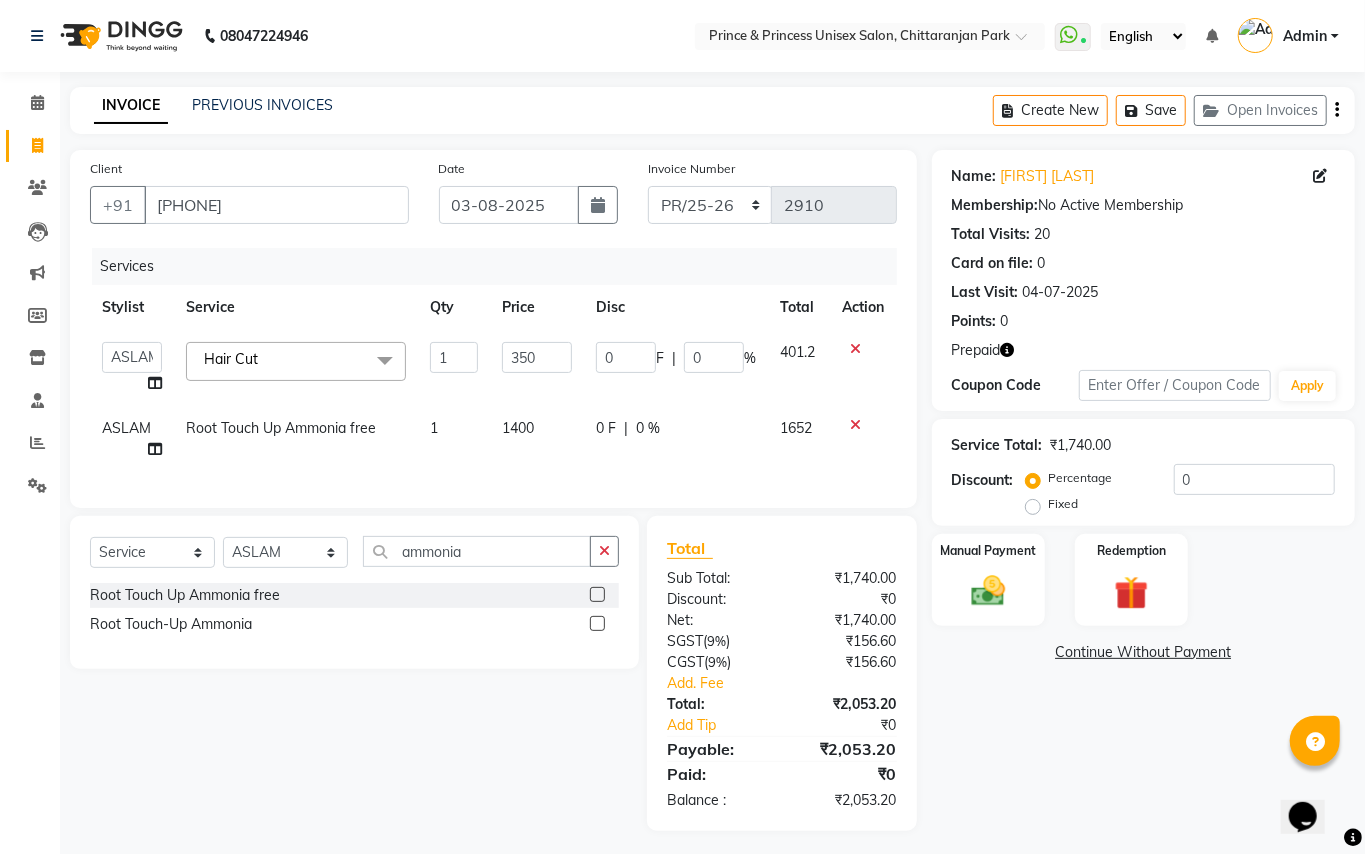 click on "1400" 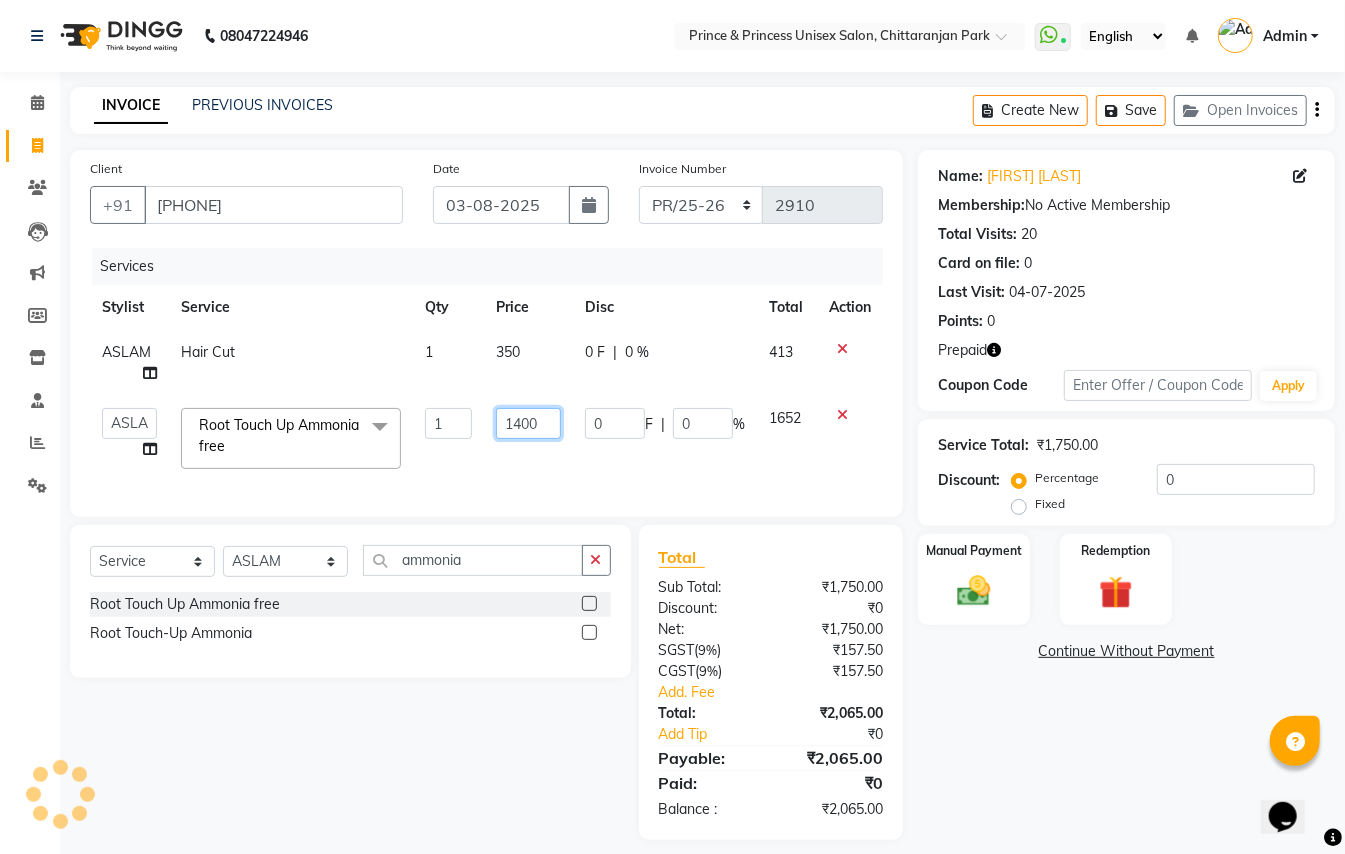 click on "1400" 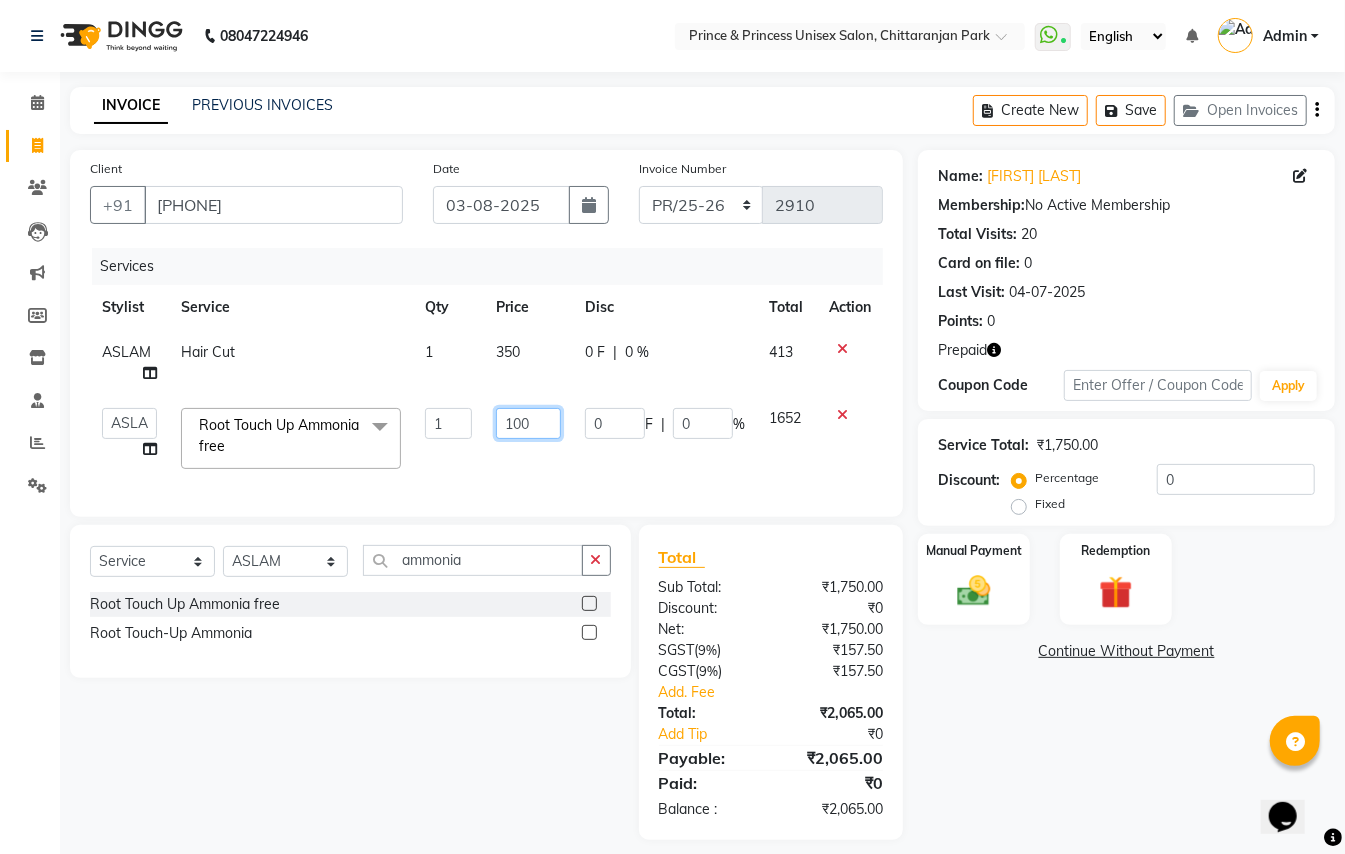 type on "1000" 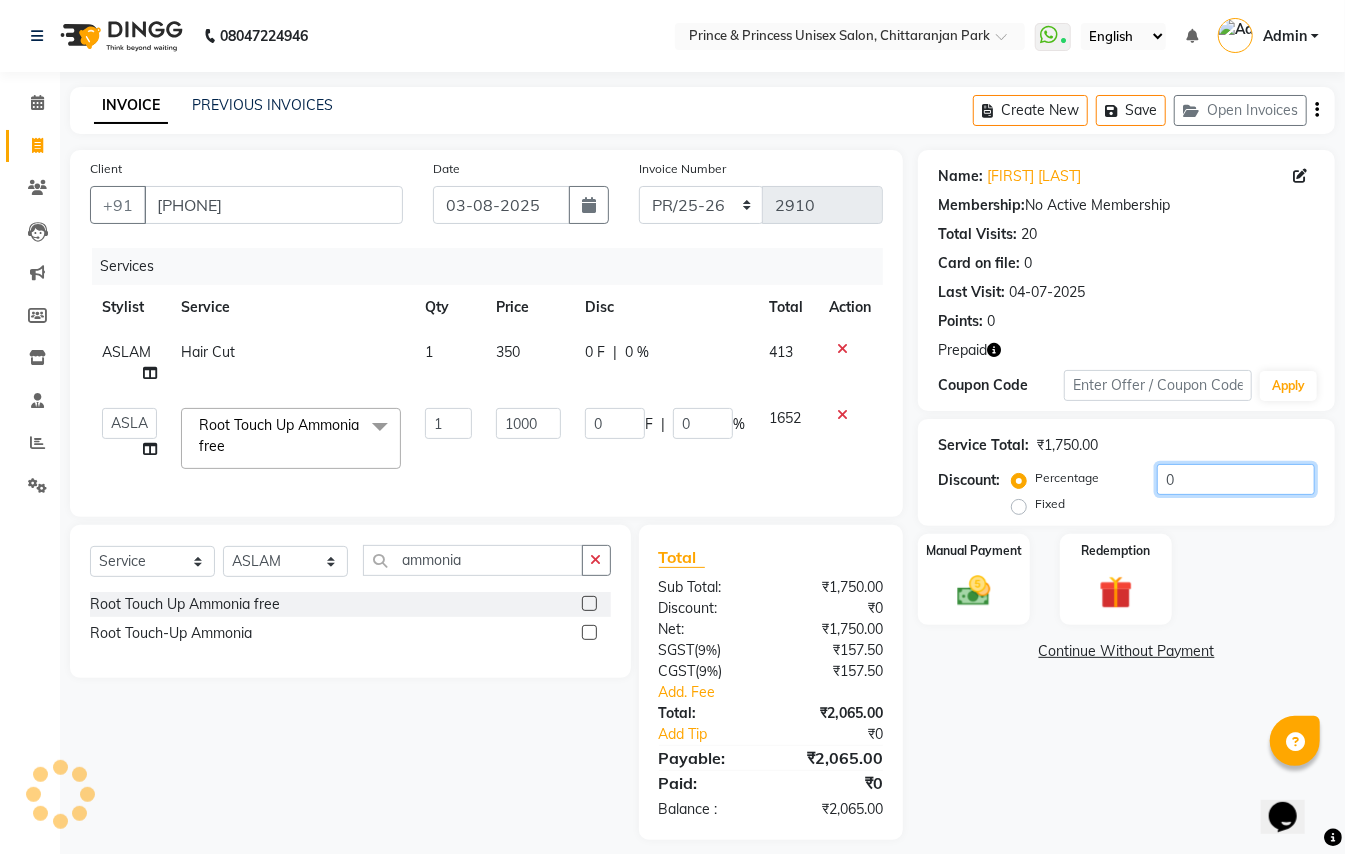 click on "0" 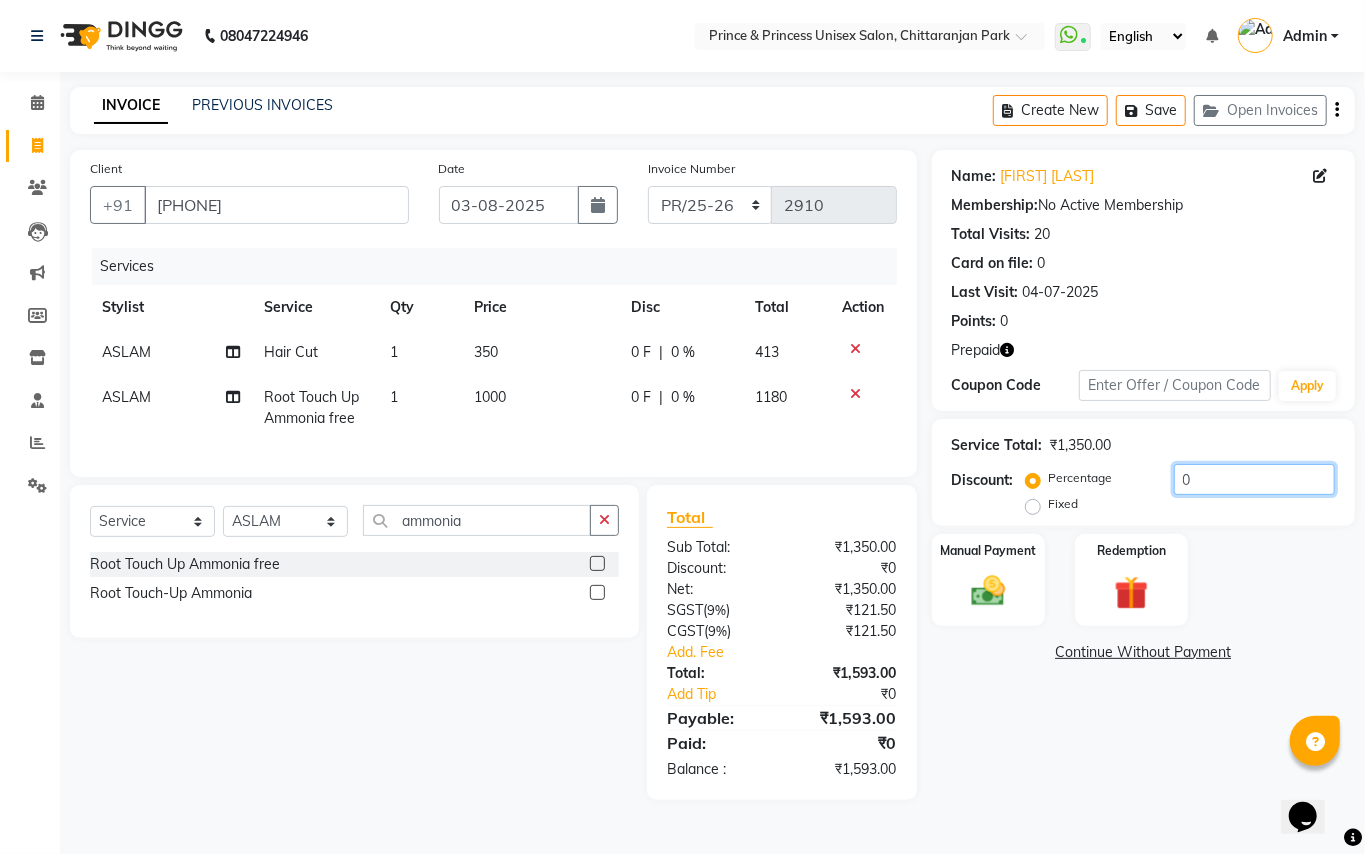 drag, startPoint x: 1209, startPoint y: 488, endPoint x: 1041, endPoint y: 412, distance: 184.39088 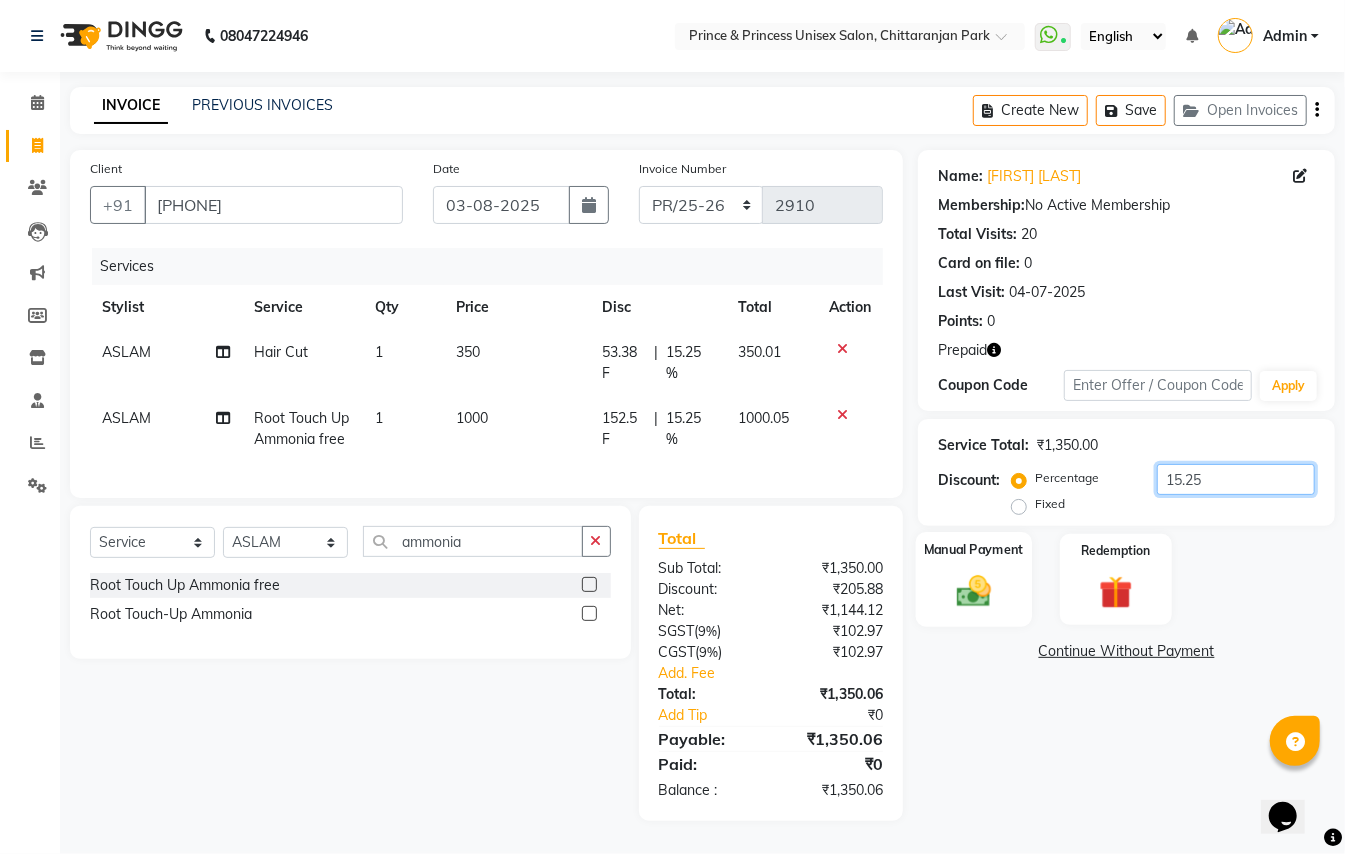 type on "15.25" 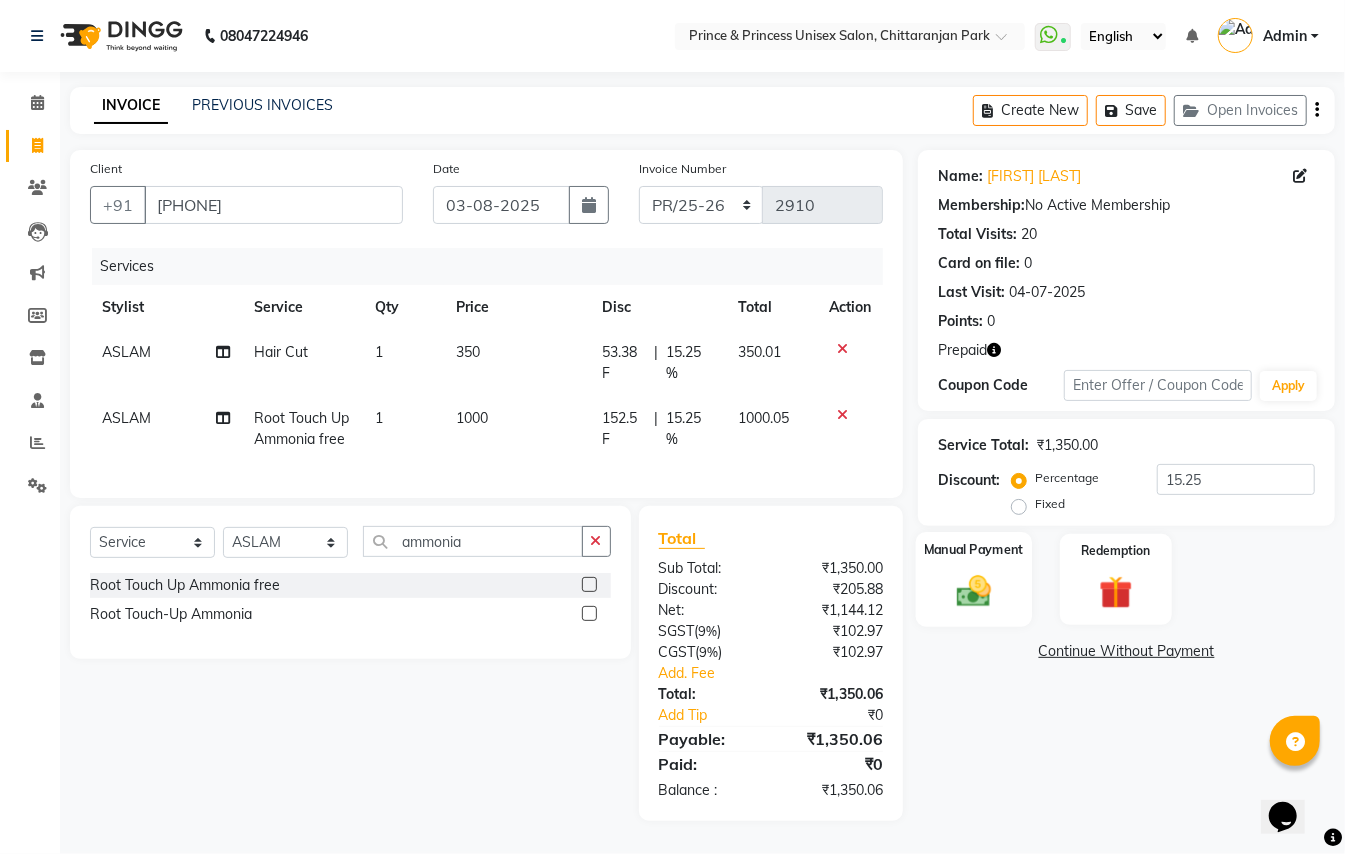 click 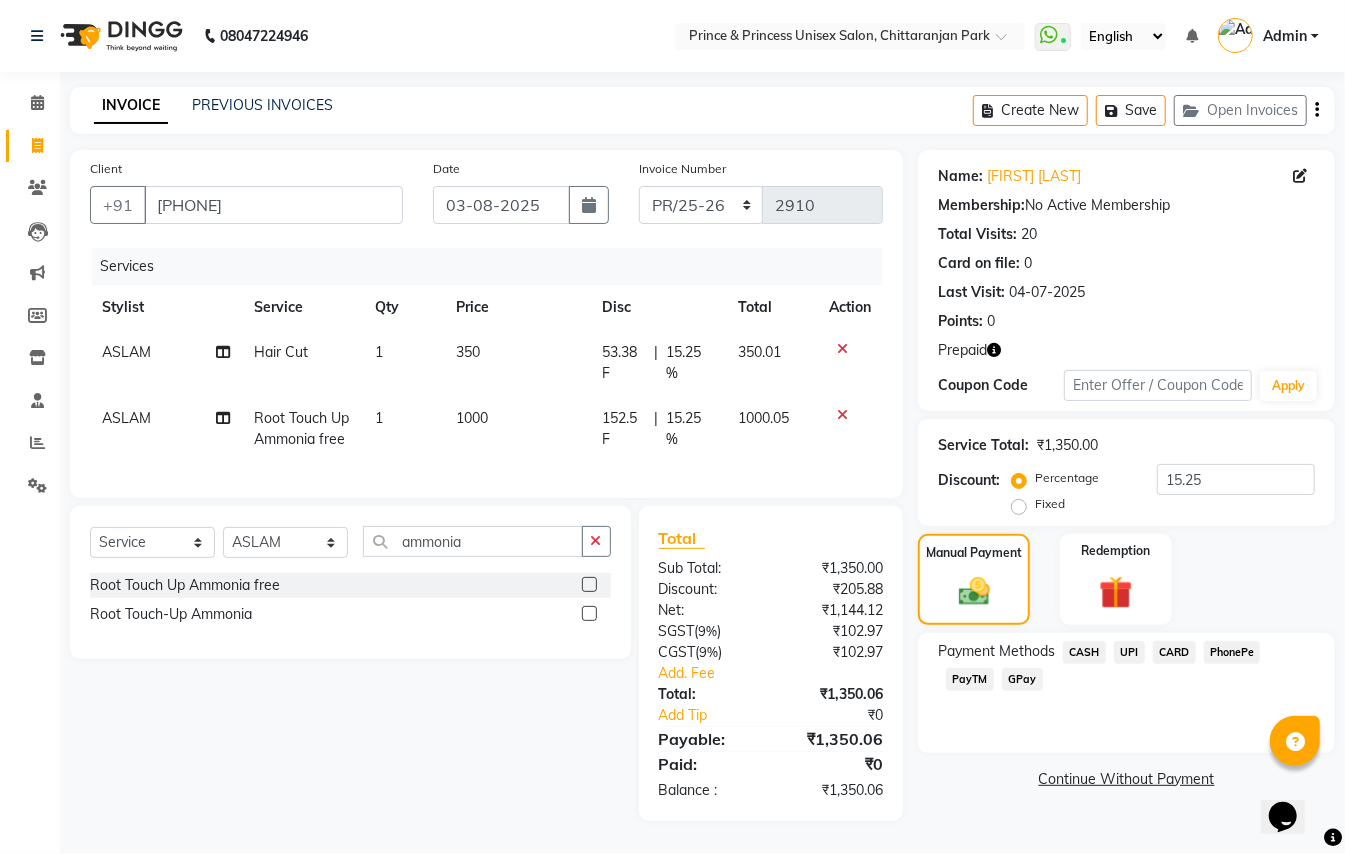 click on "CASH" 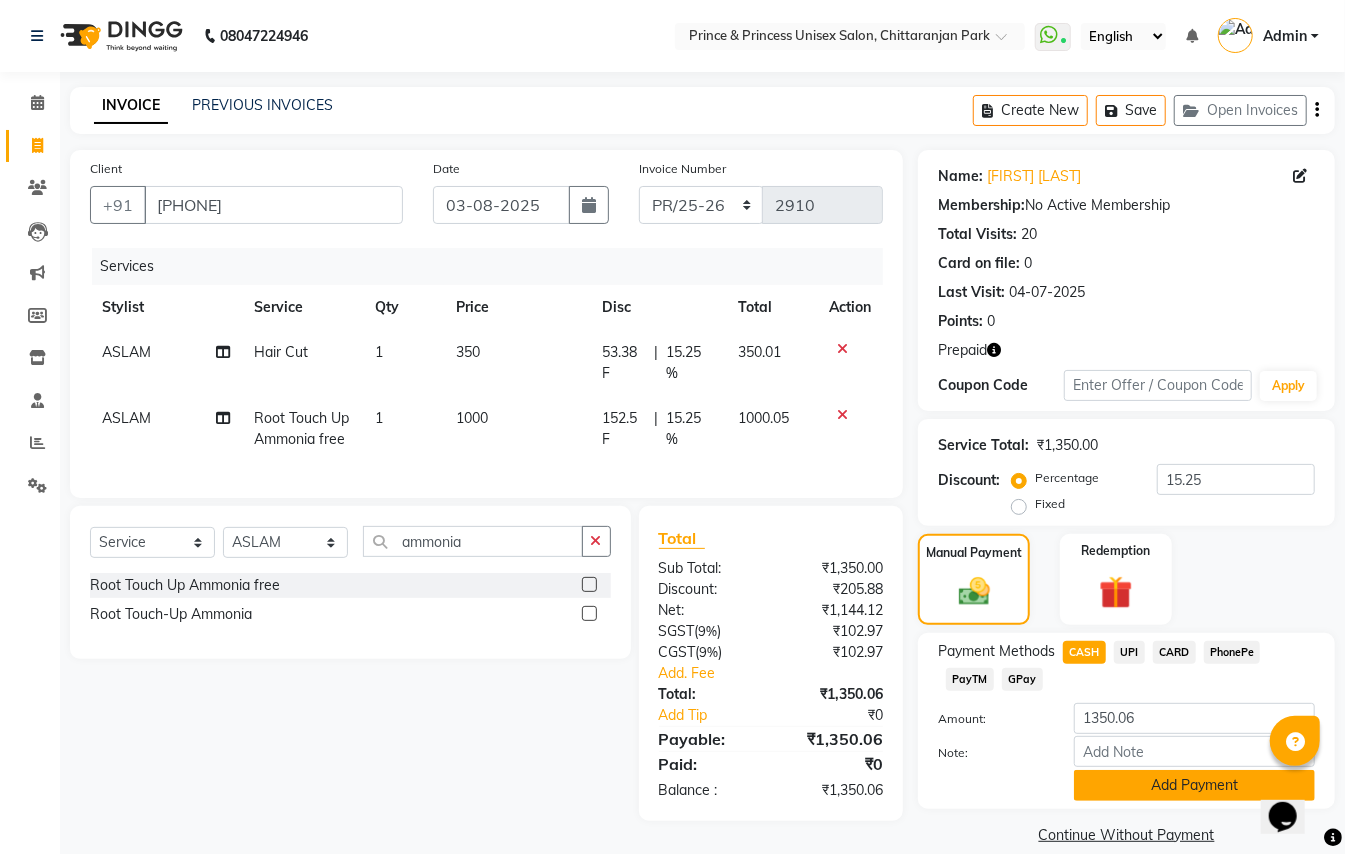 click on "Add Payment" 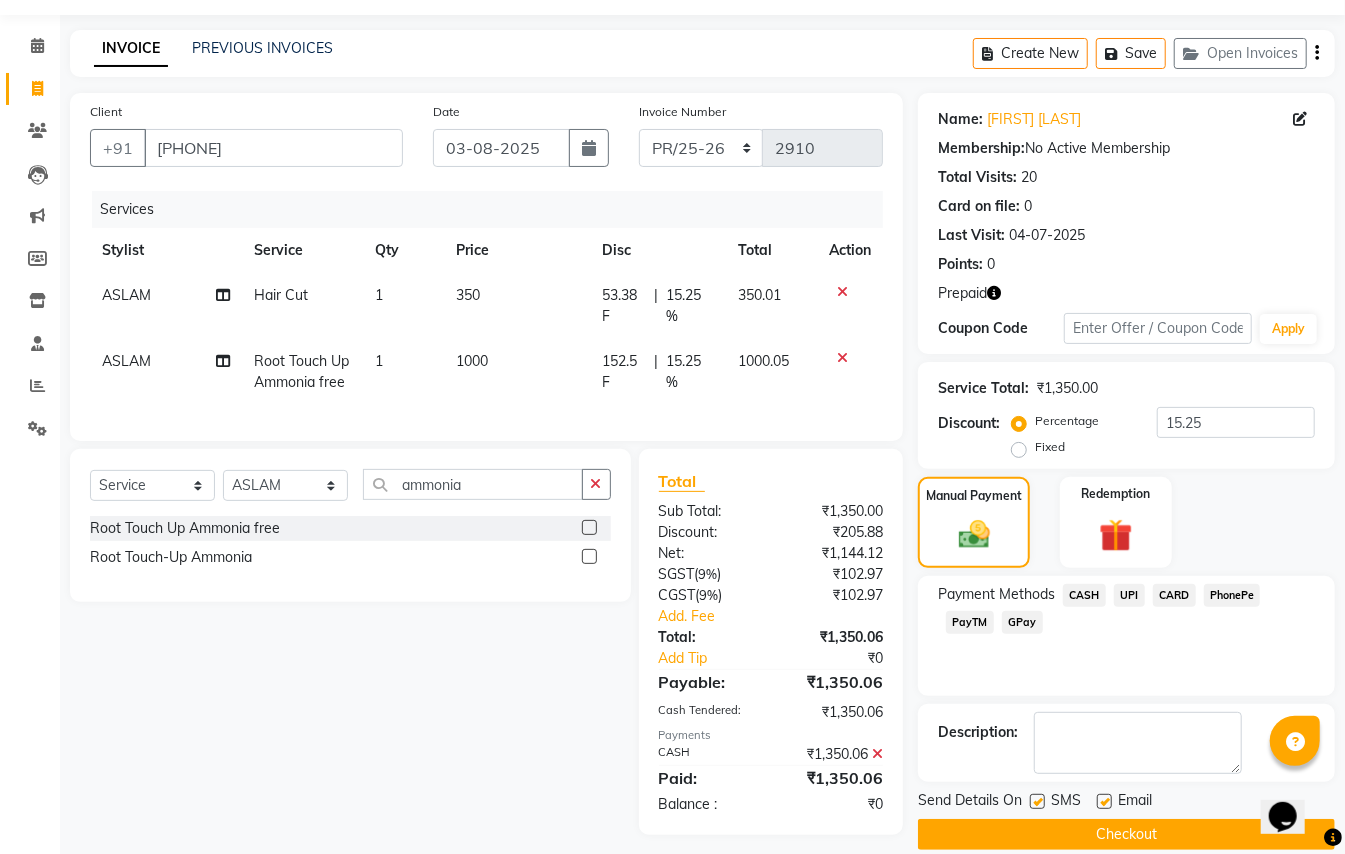 scroll, scrollTop: 88, scrollLeft: 0, axis: vertical 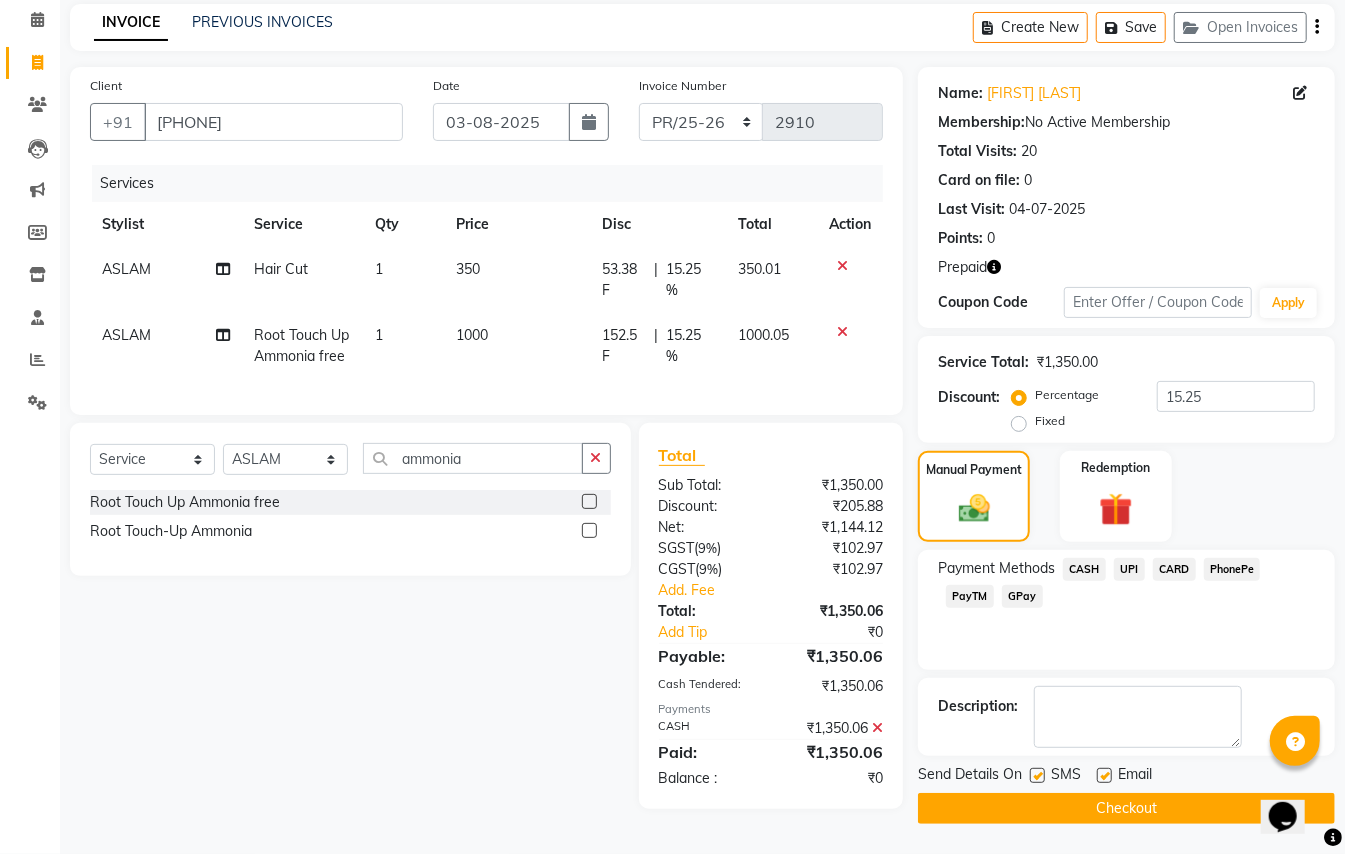 click on "Checkout" 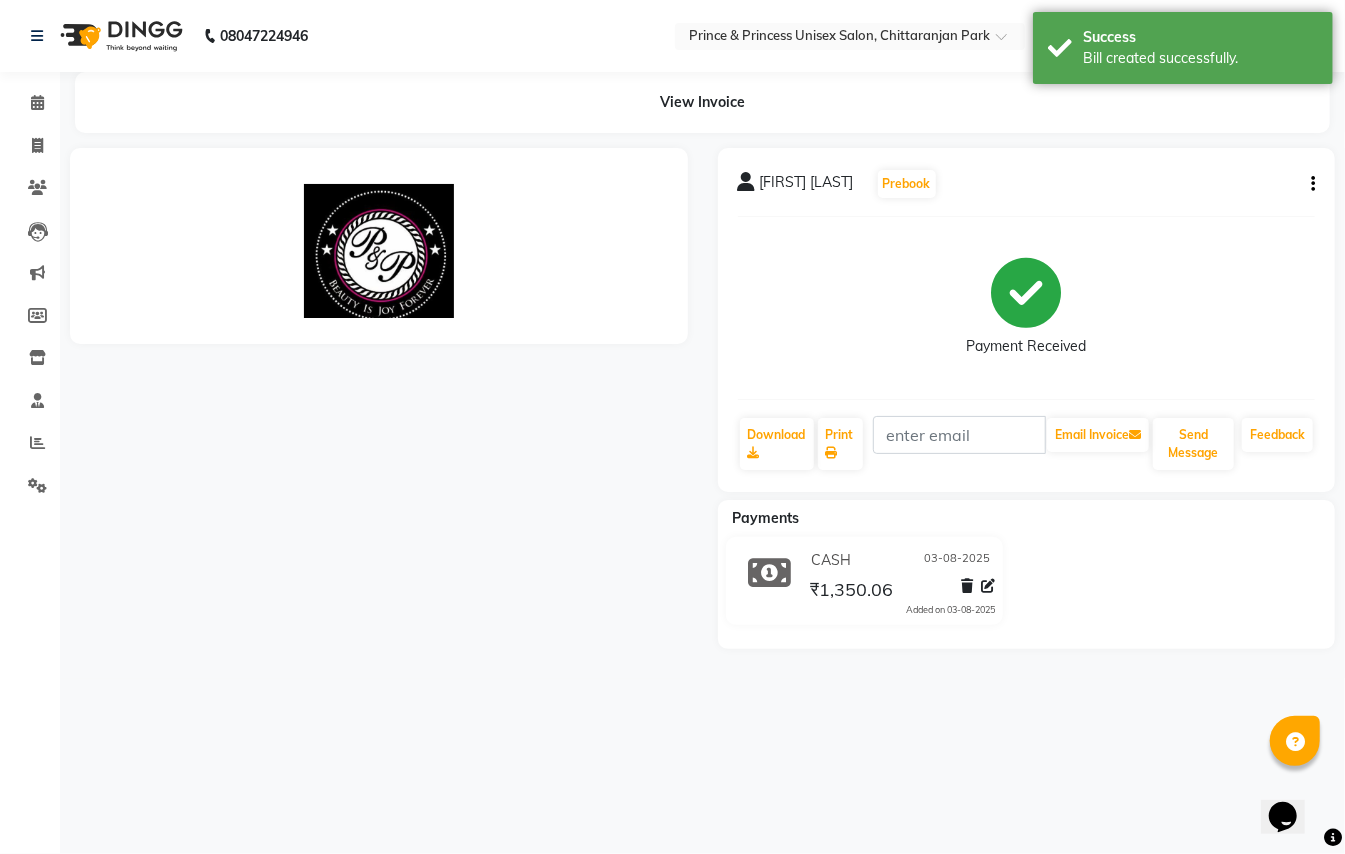 scroll, scrollTop: 0, scrollLeft: 0, axis: both 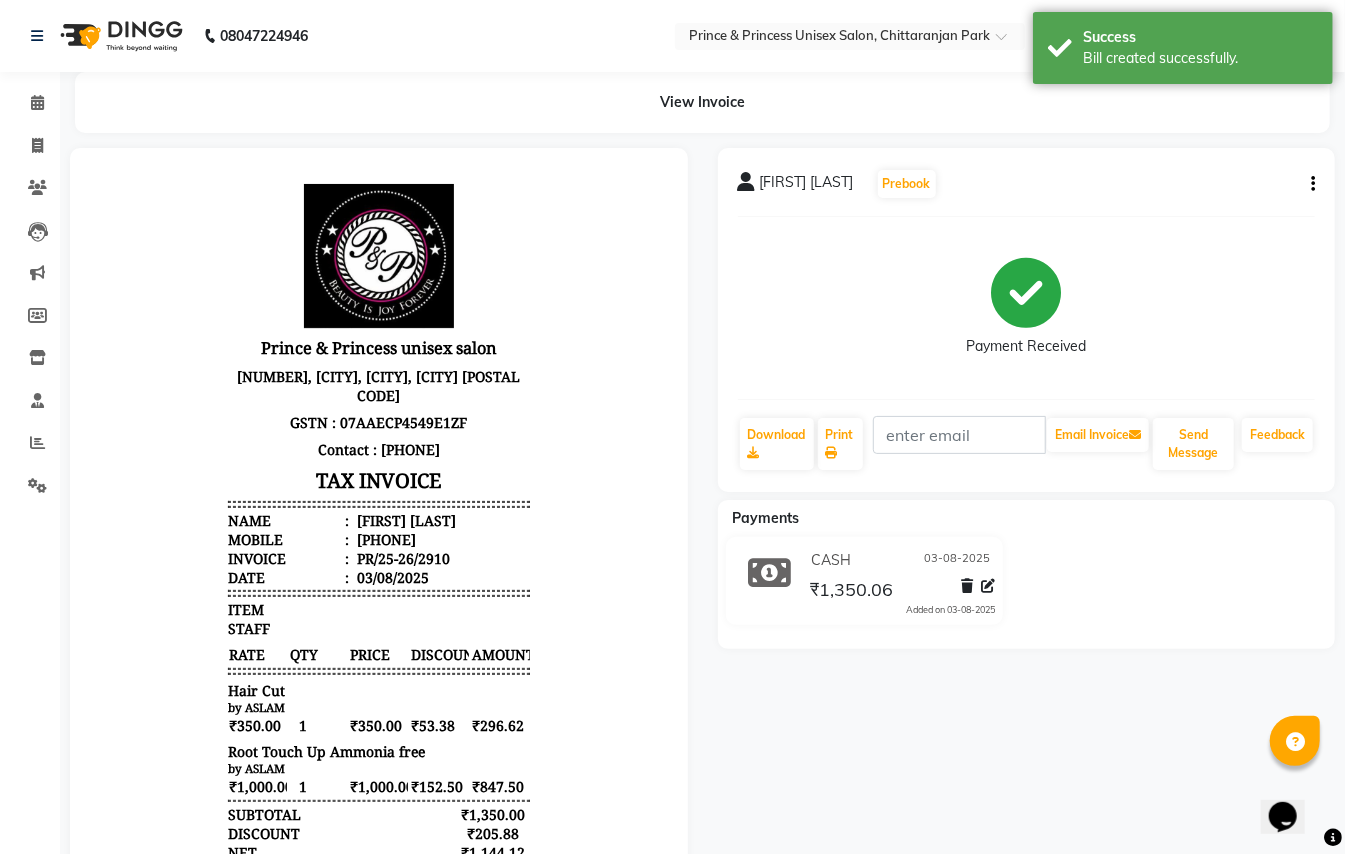 click 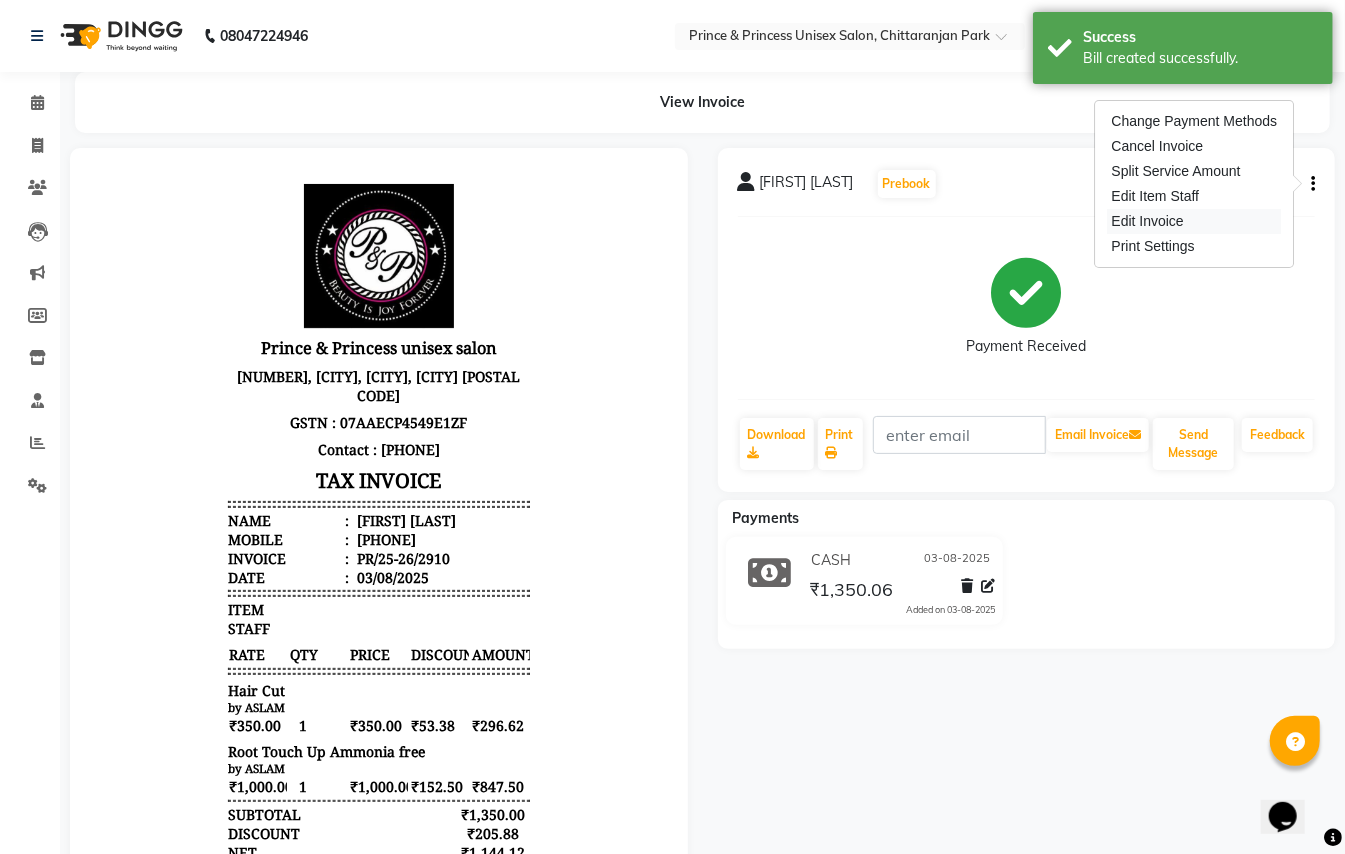 click on "Edit Invoice" at bounding box center [1195, 221] 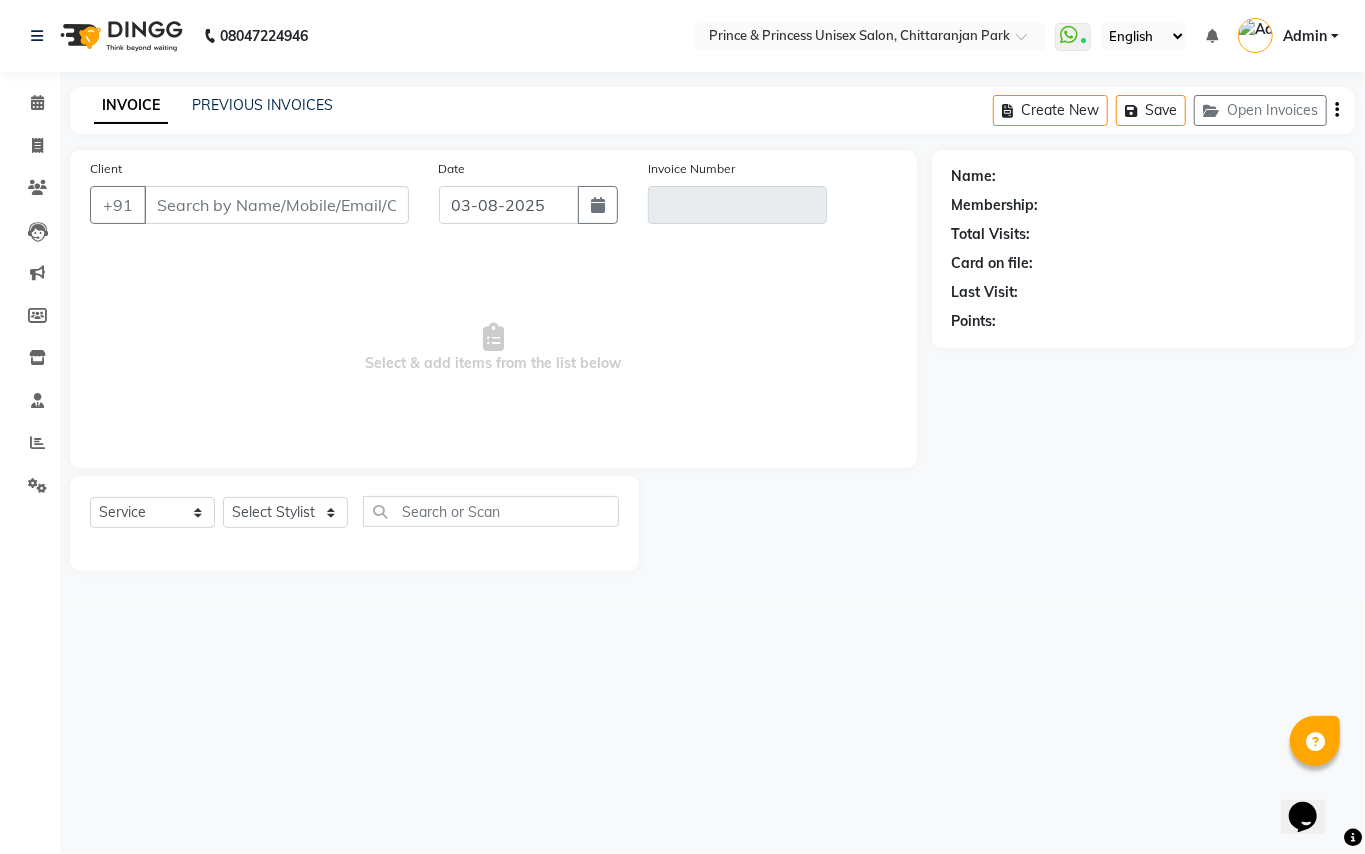 type on "[PHONE]" 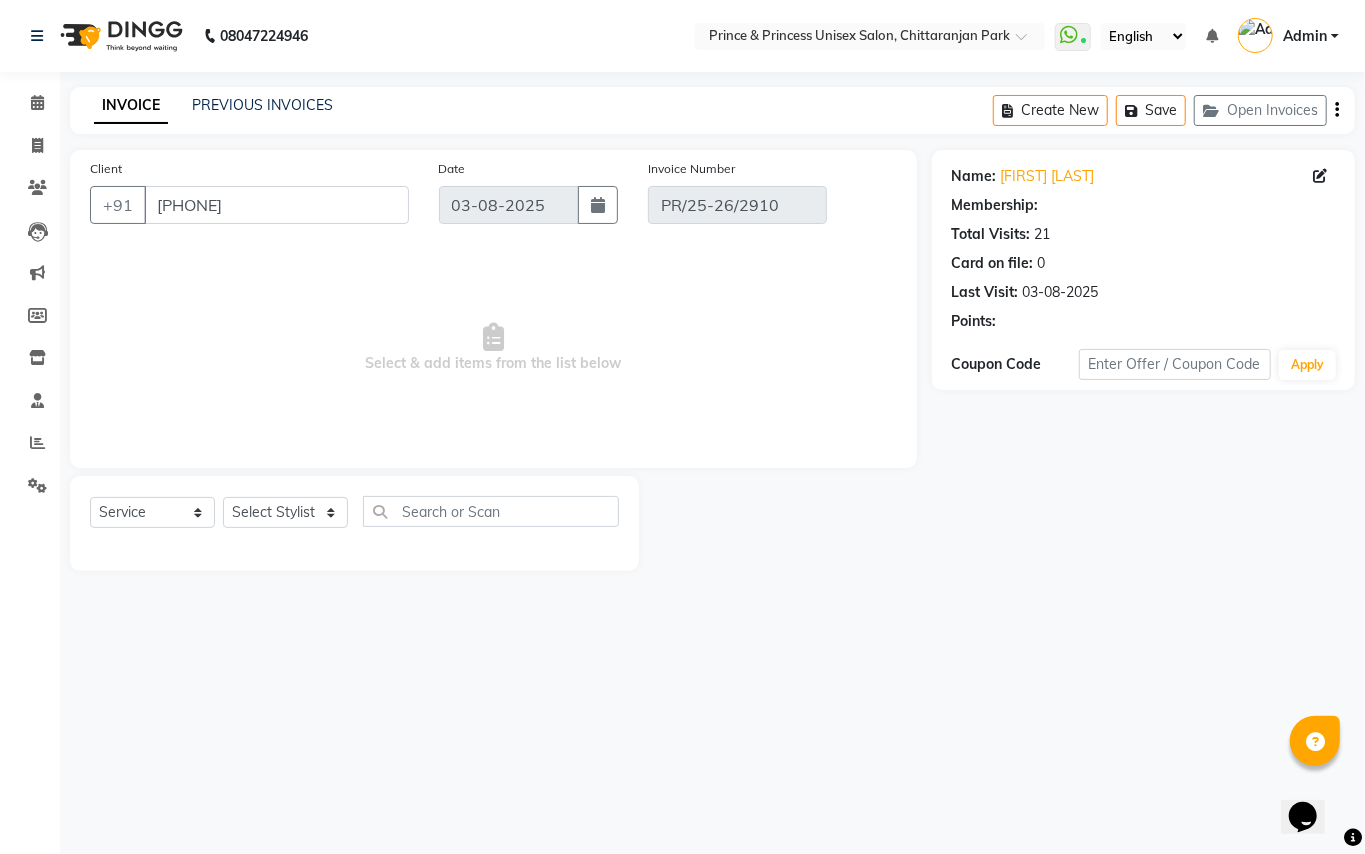 select on "select" 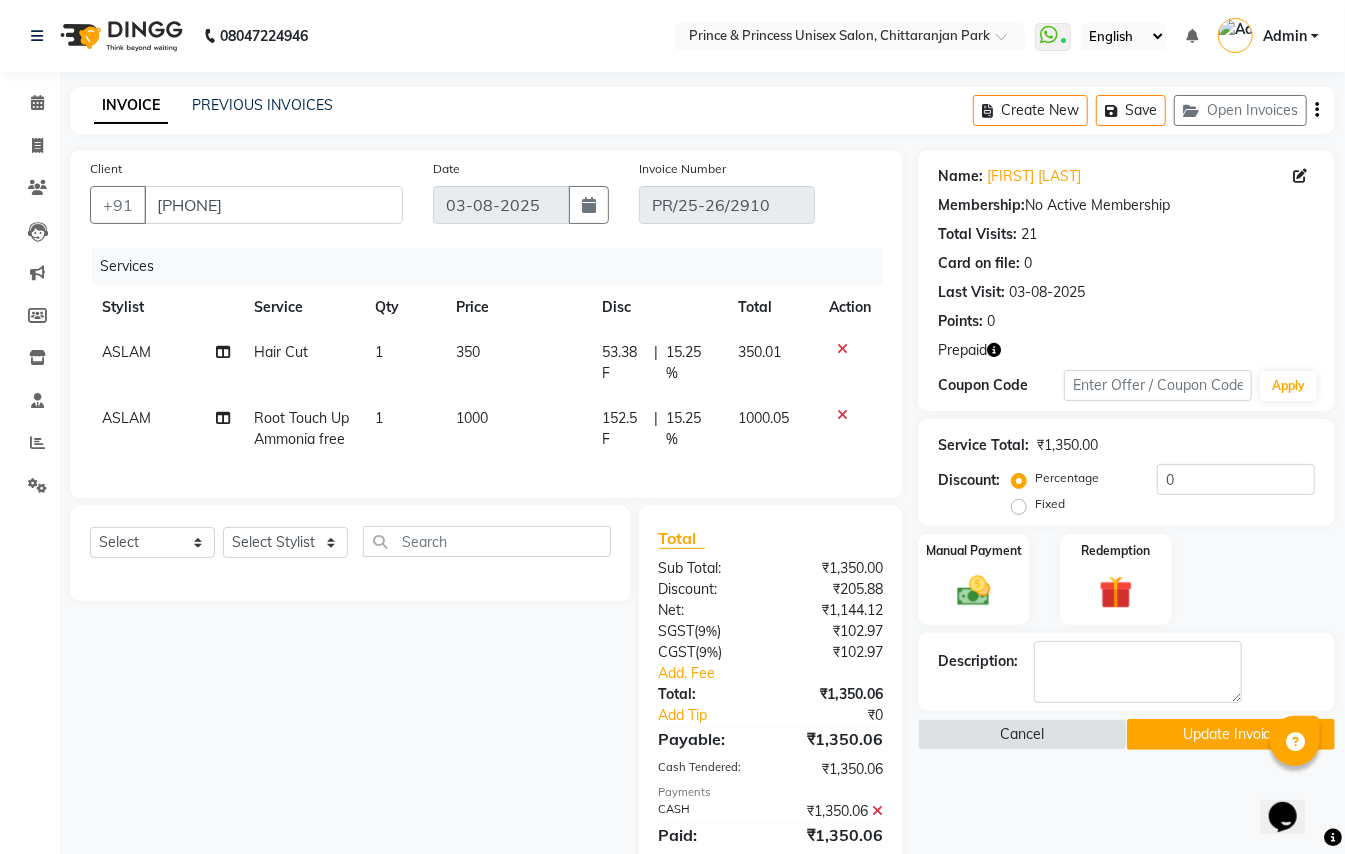 click 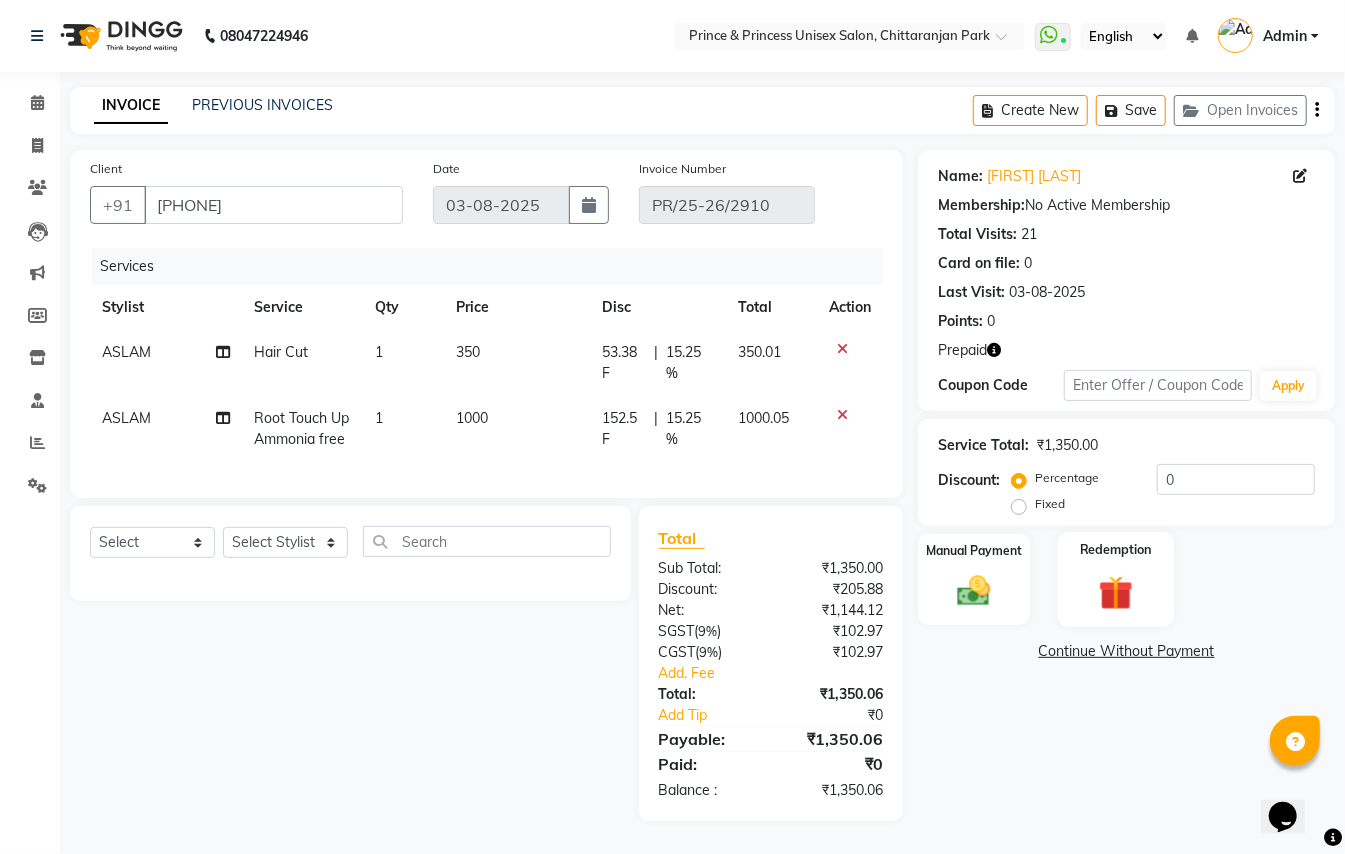 click 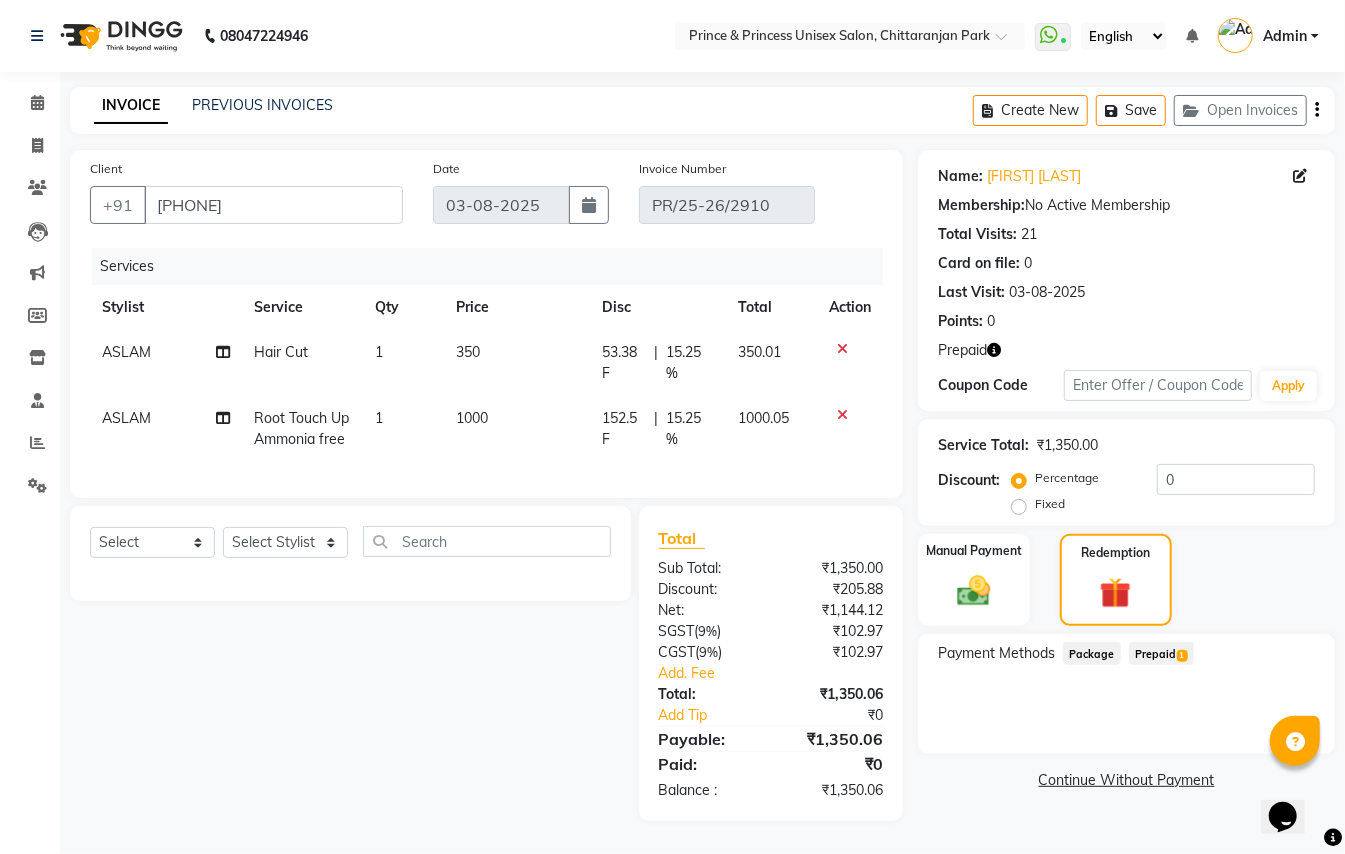click on "Prepaid  1" 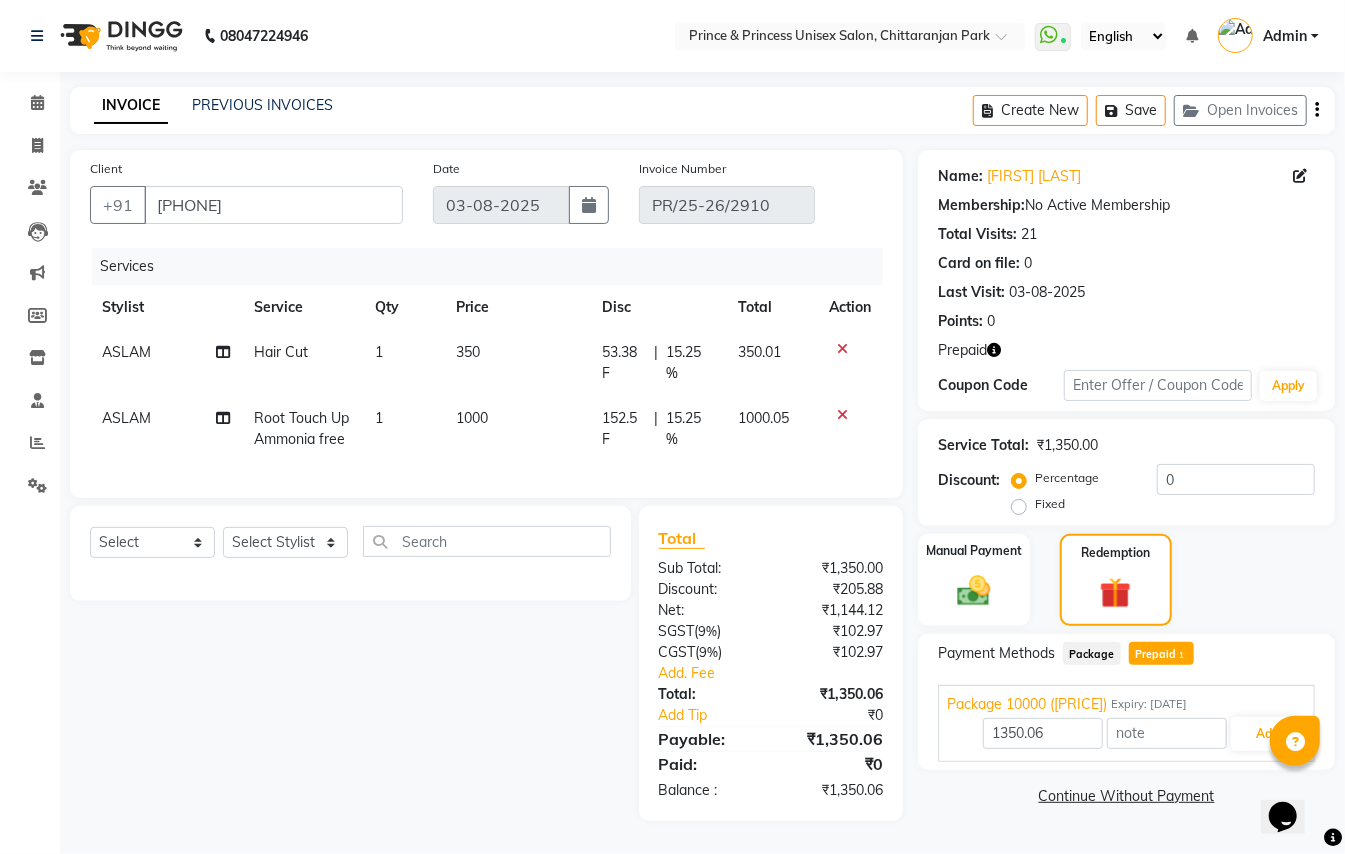 scroll, scrollTop: 17, scrollLeft: 0, axis: vertical 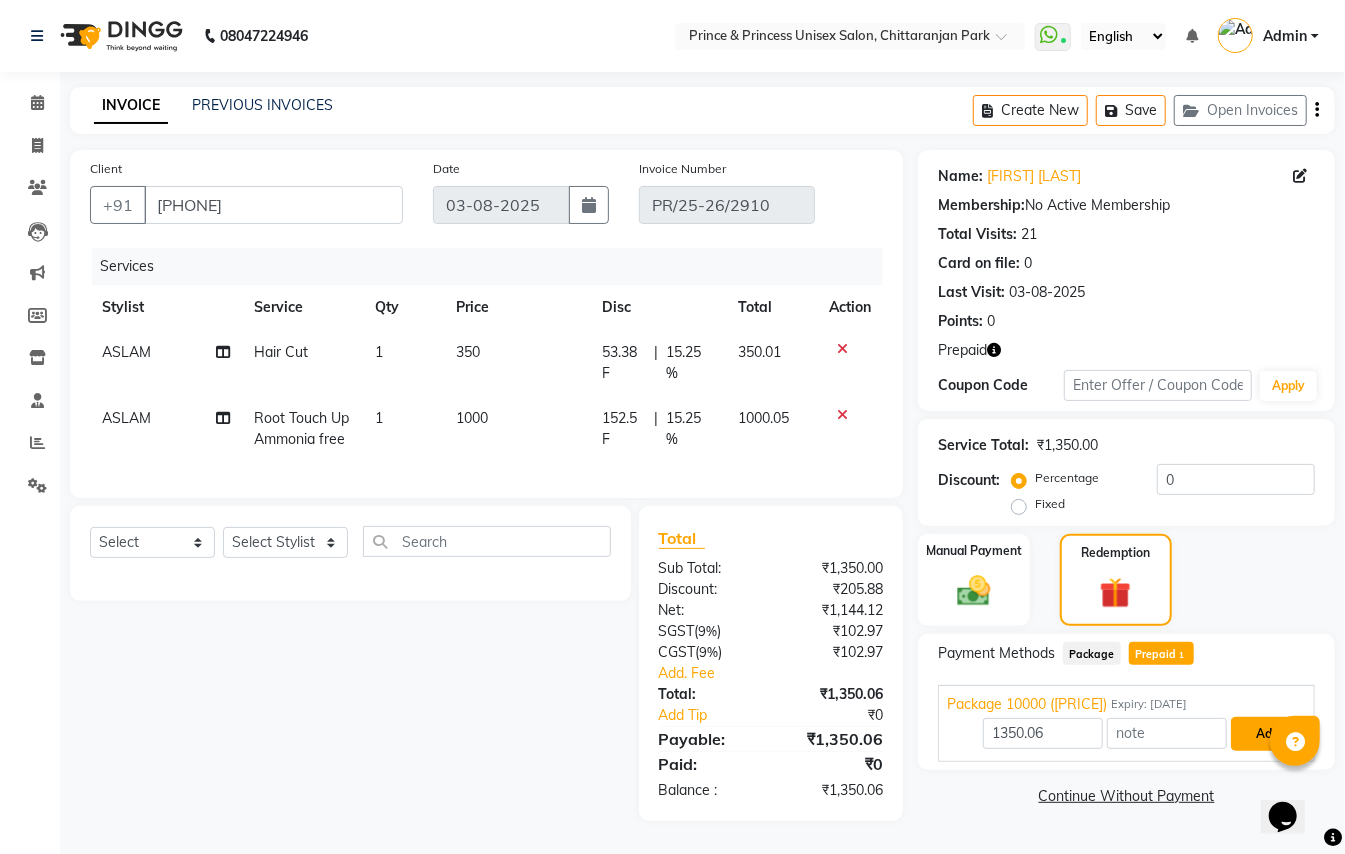 click on "Add" at bounding box center (1267, 734) 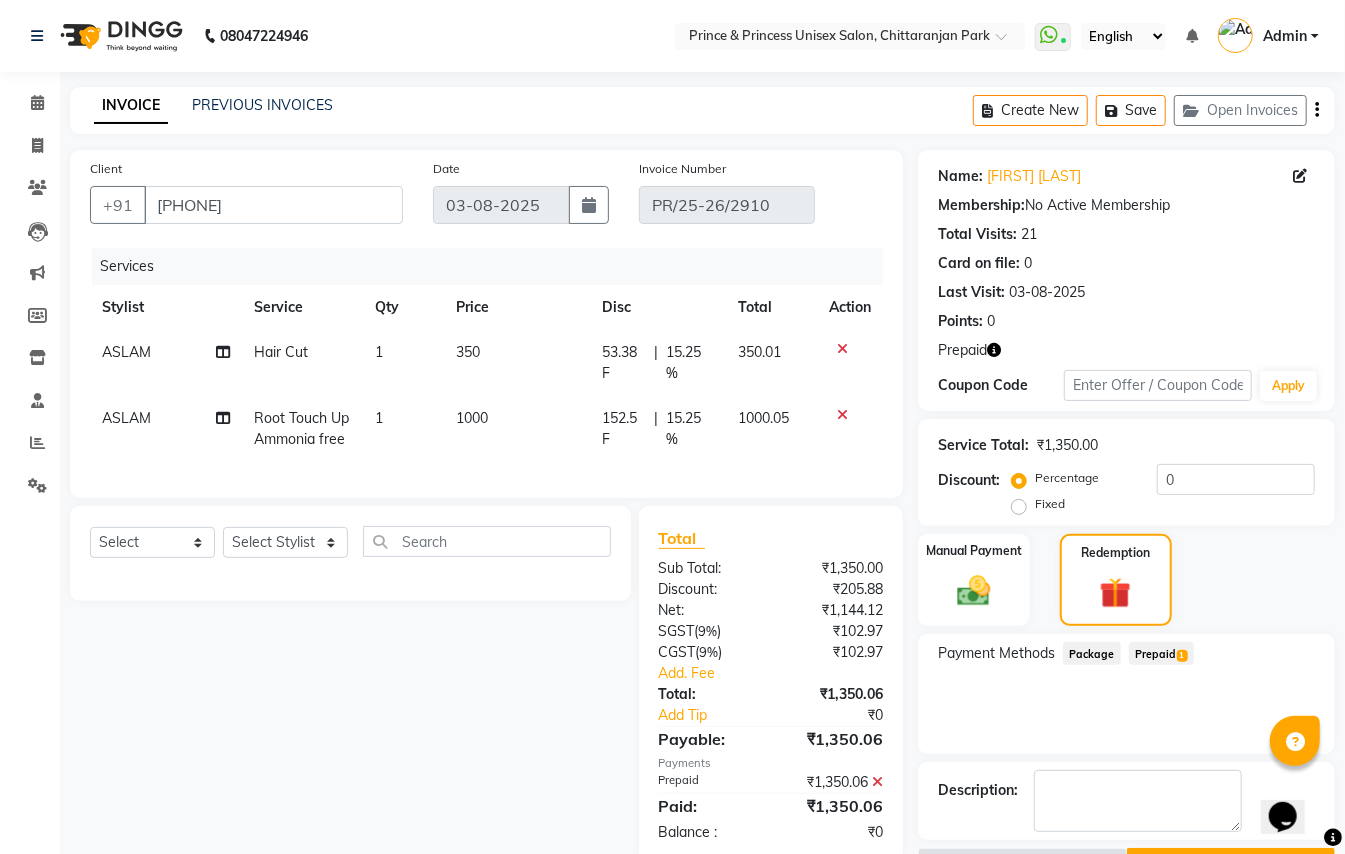 scroll, scrollTop: 58, scrollLeft: 0, axis: vertical 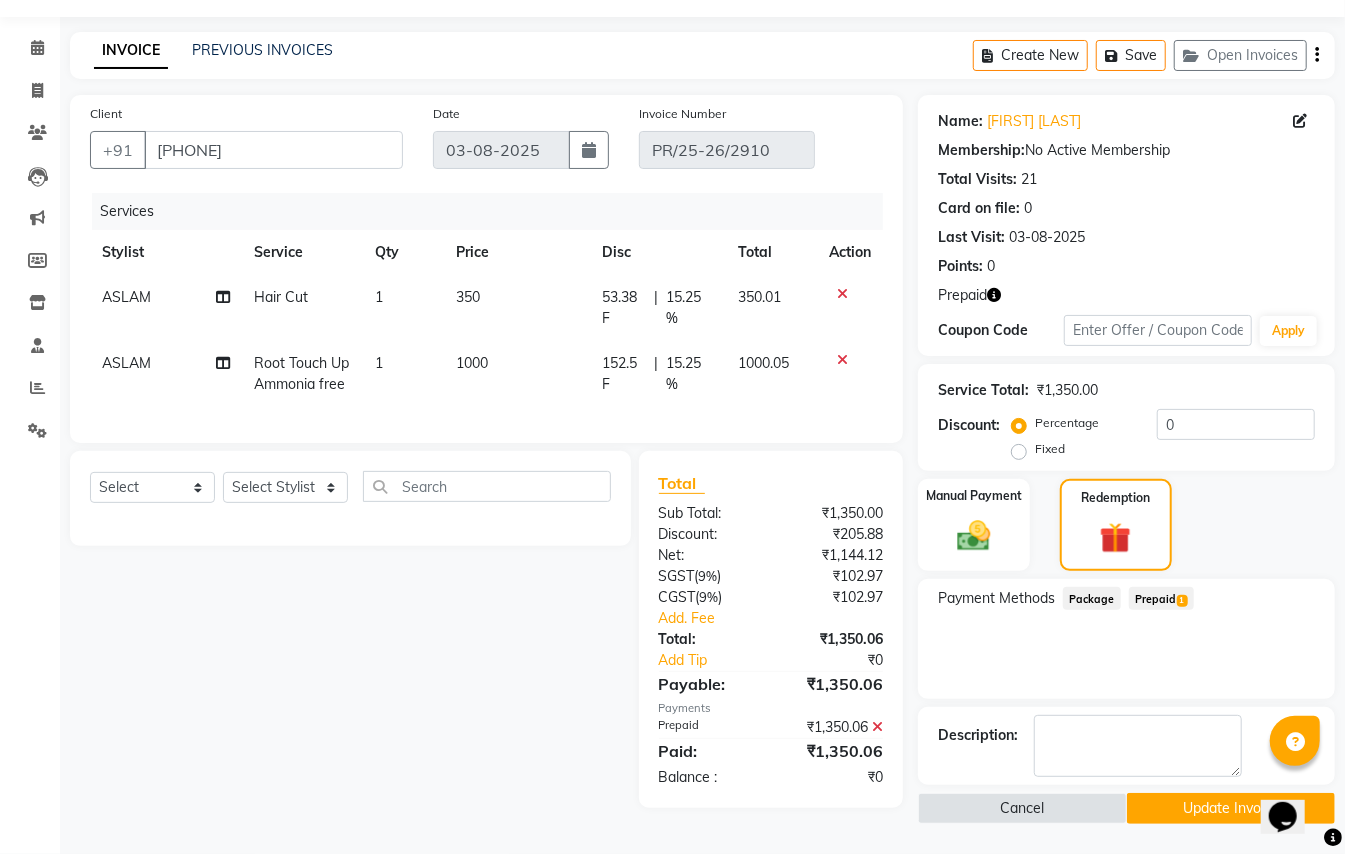 click on "Update Invoice" 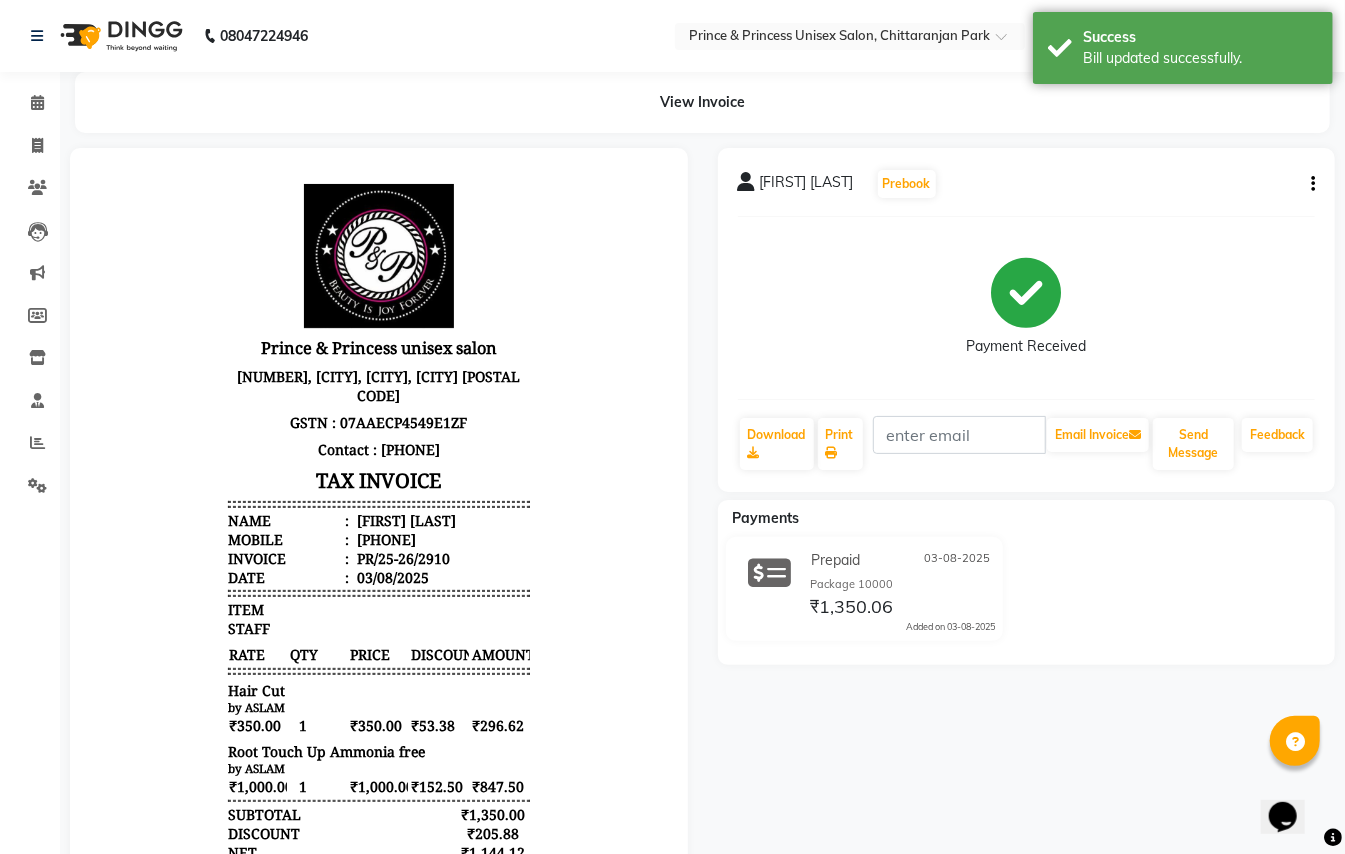 scroll, scrollTop: 0, scrollLeft: 0, axis: both 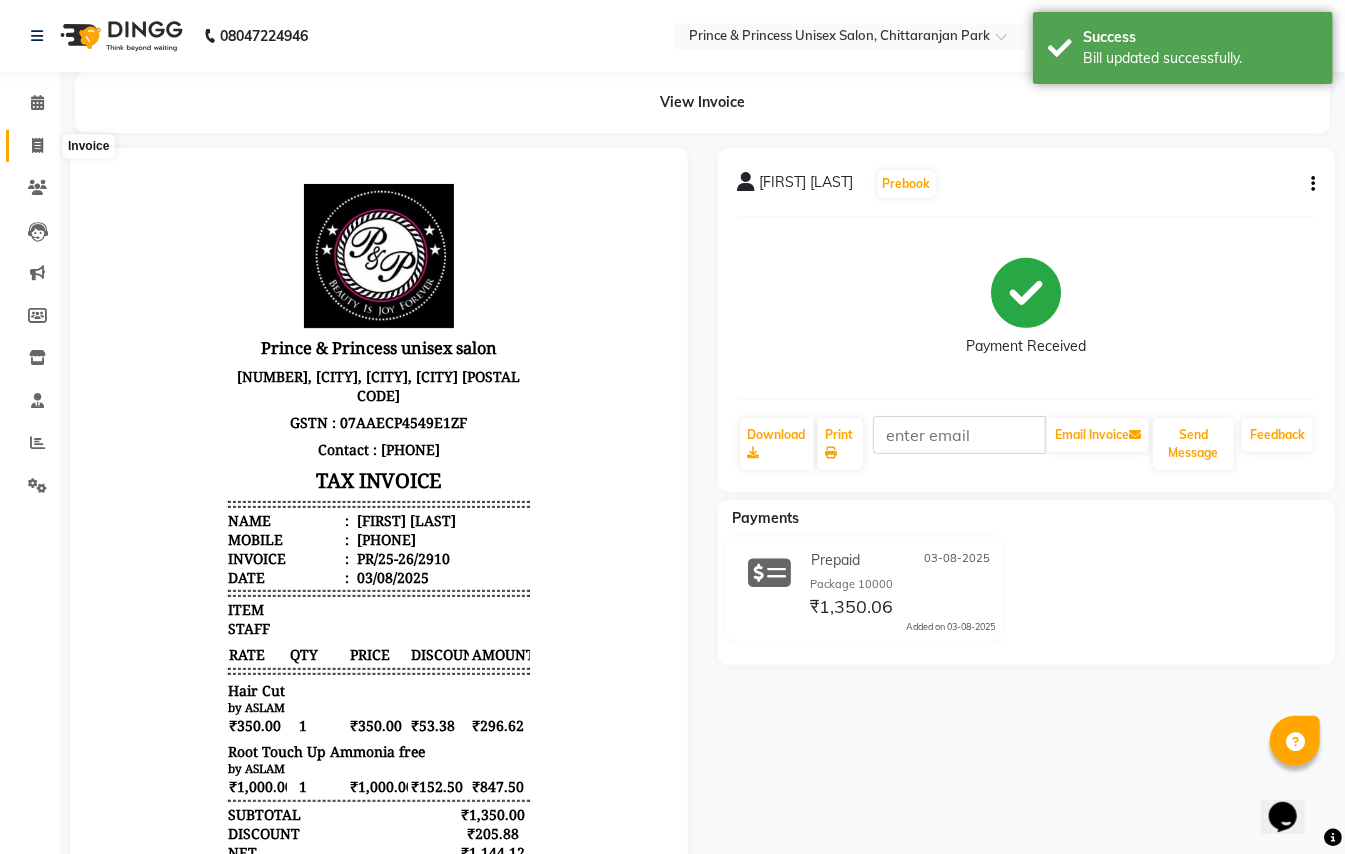 click 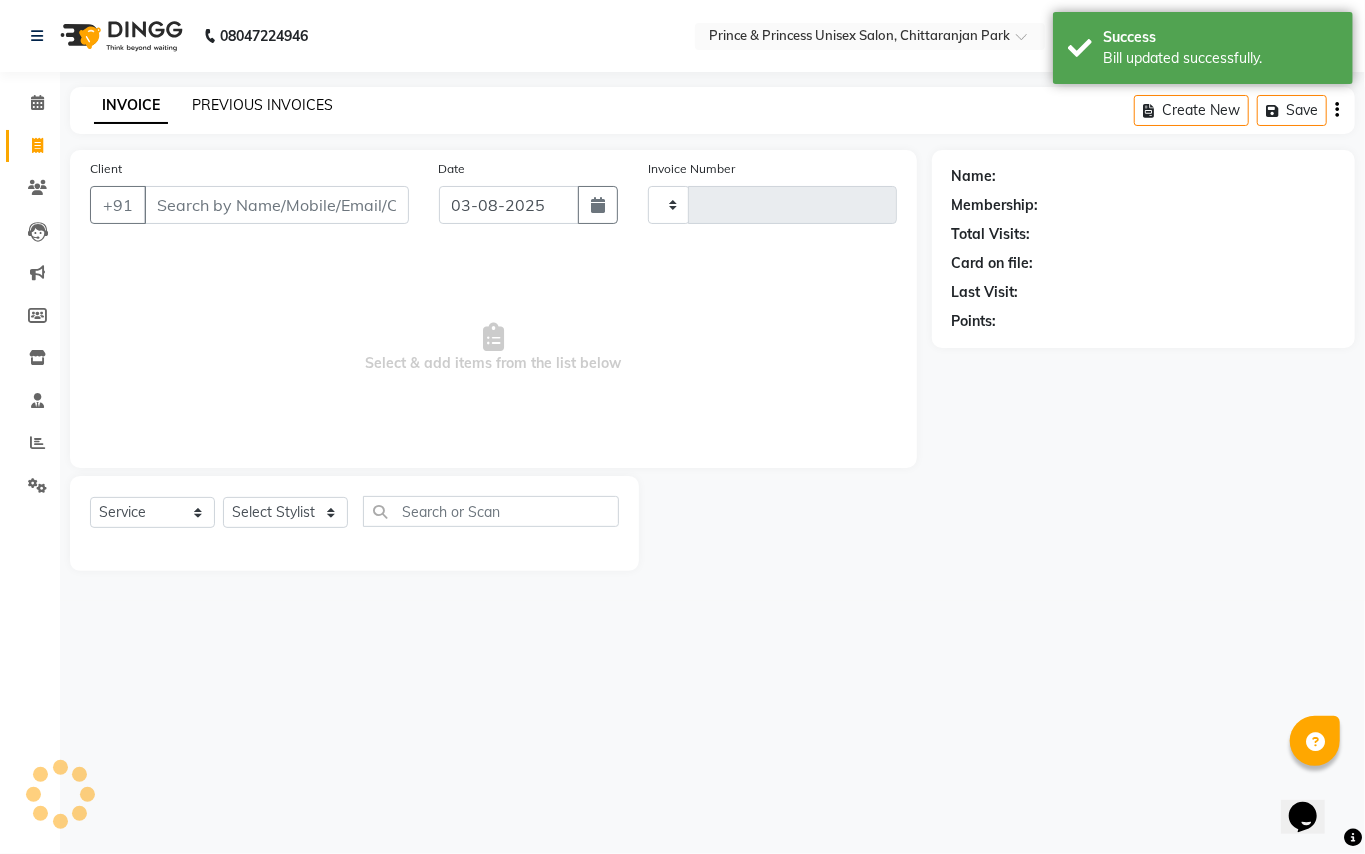 click on "PREVIOUS INVOICES" 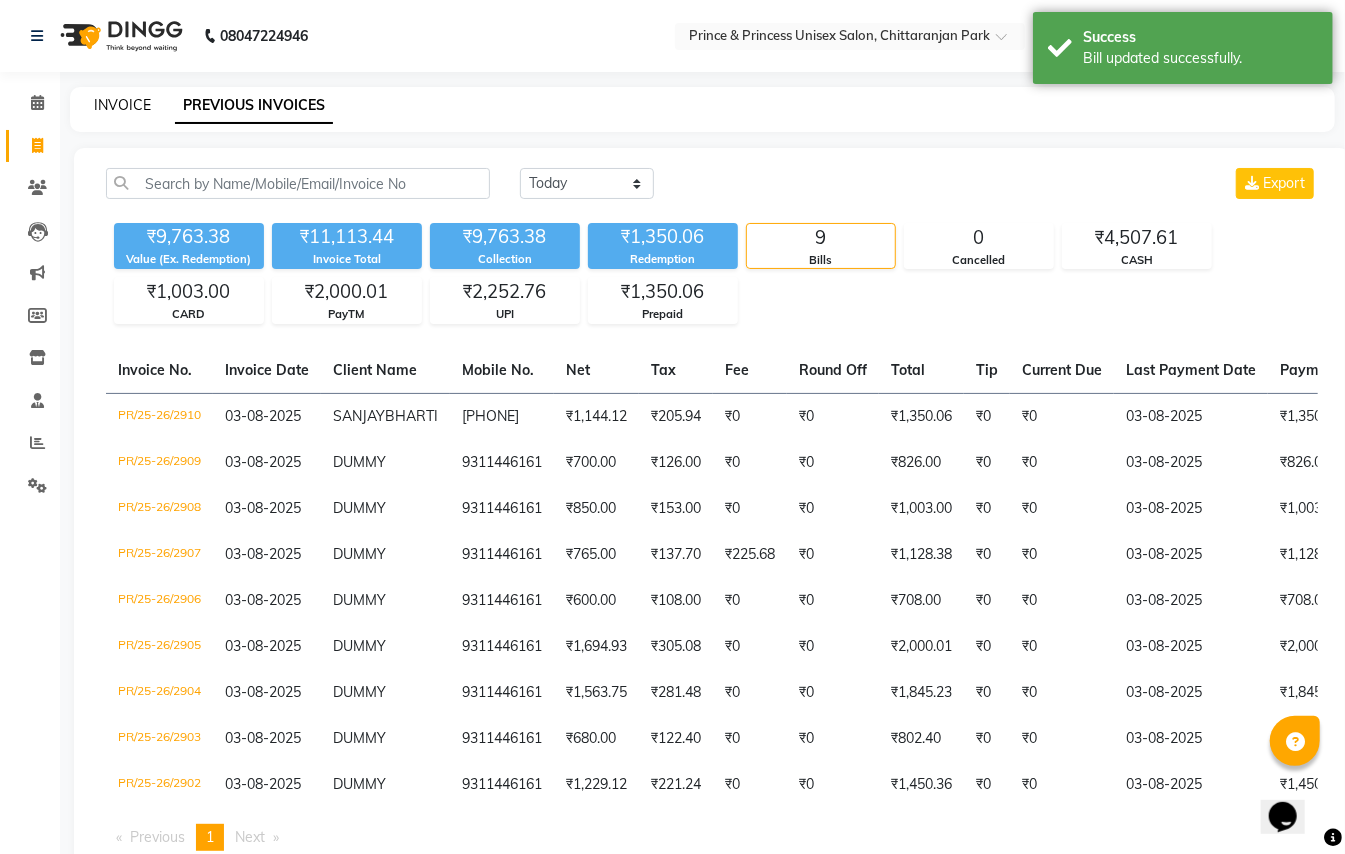 click on "INVOICE" 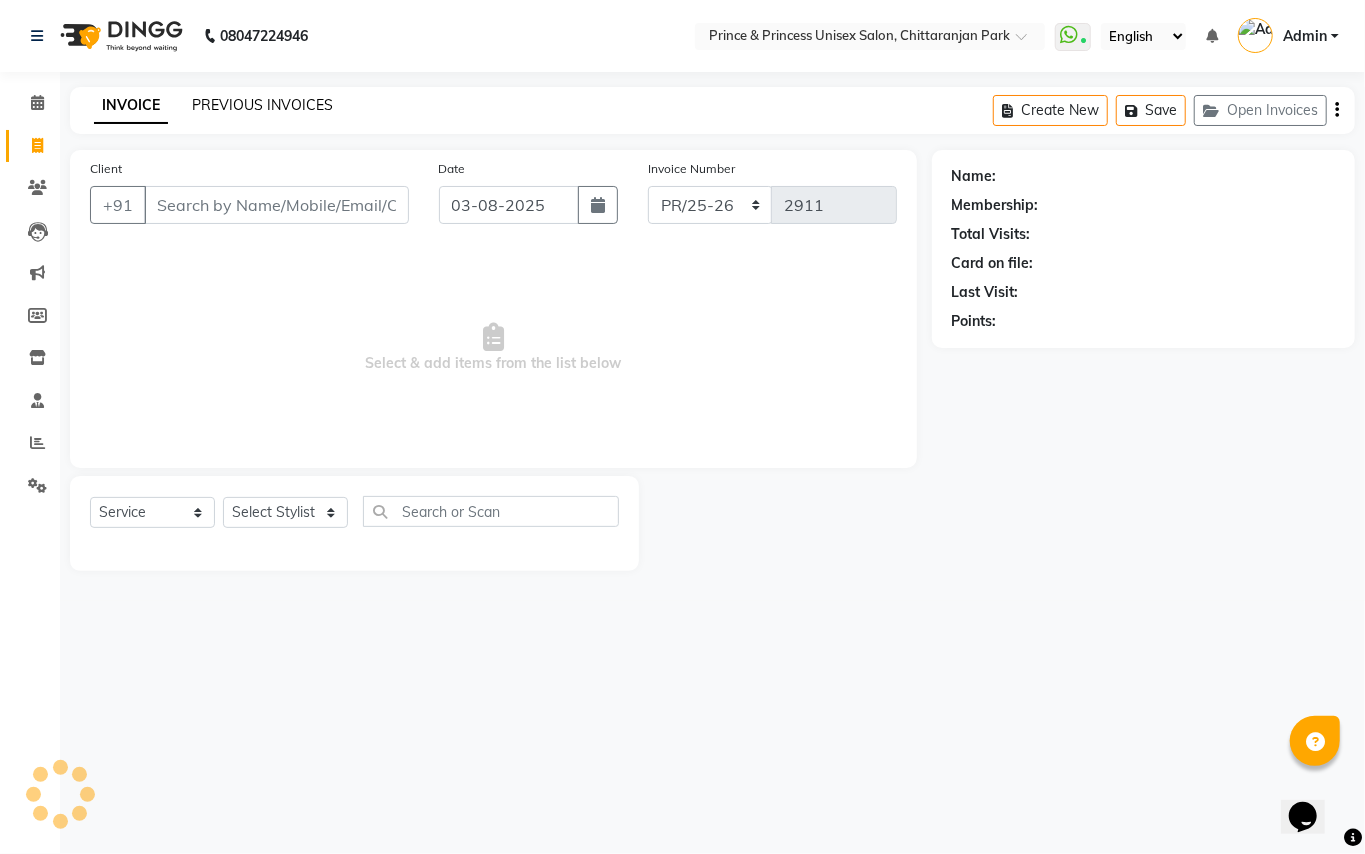 click on "PREVIOUS INVOICES" 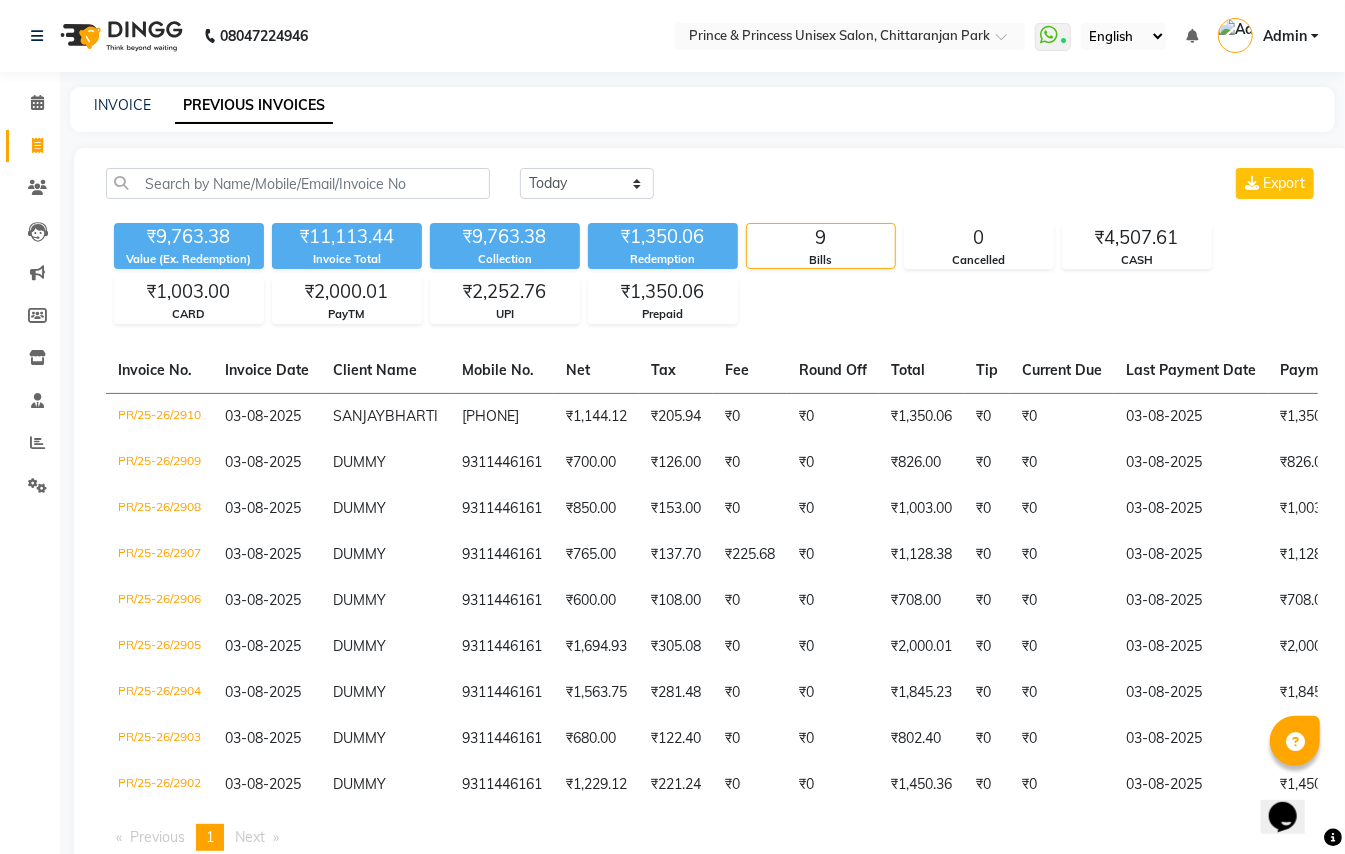 click on "Invoice" 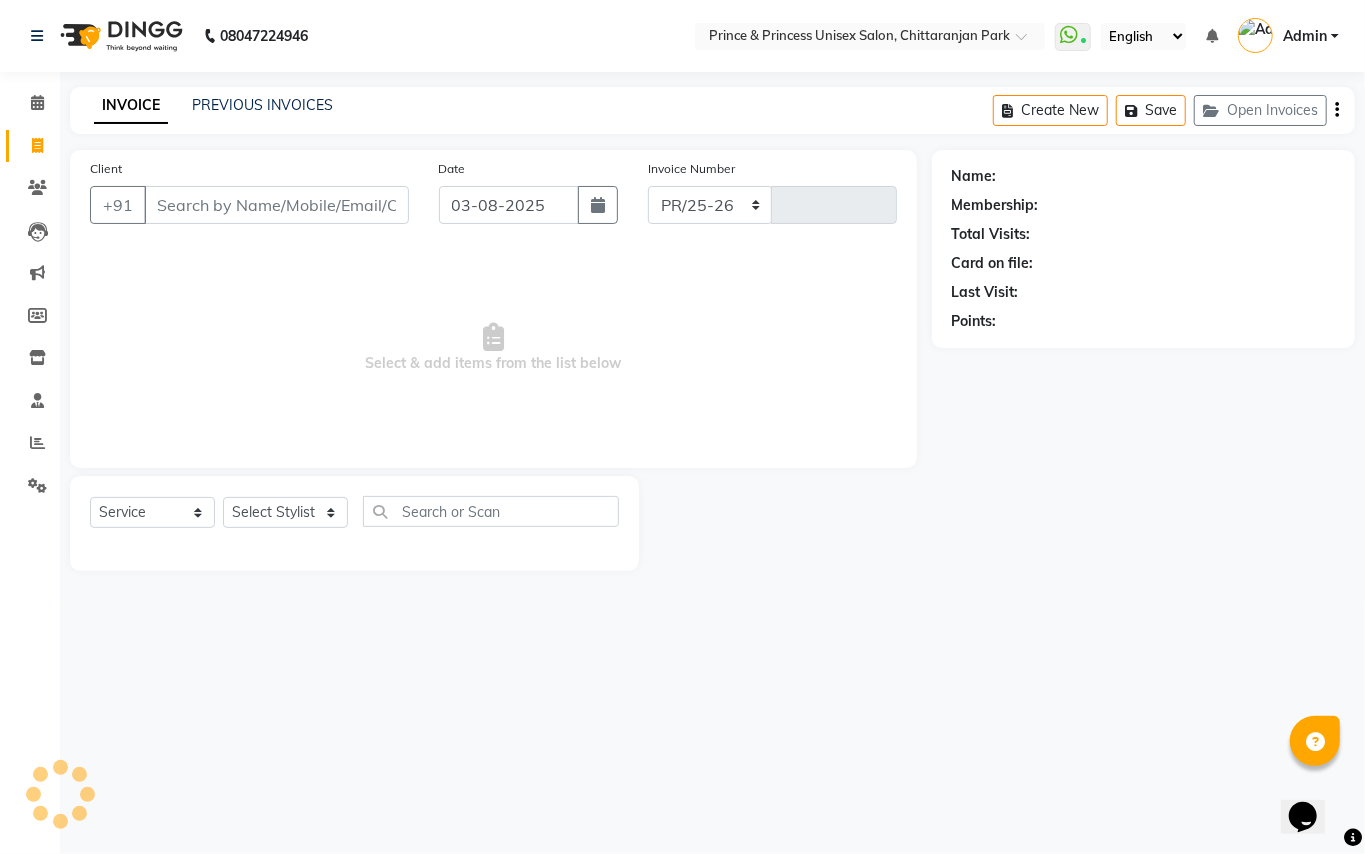 select on "3760" 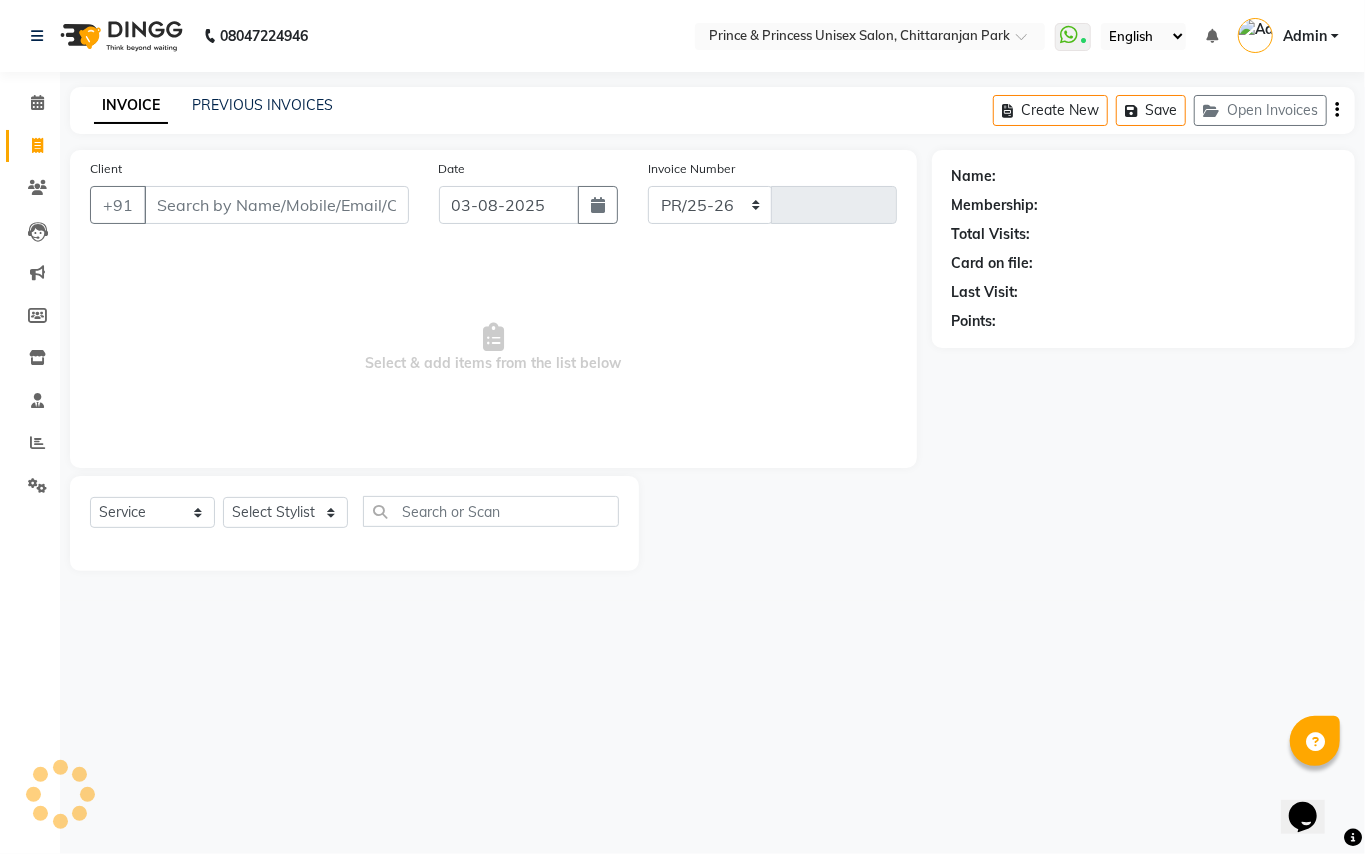 type on "2911" 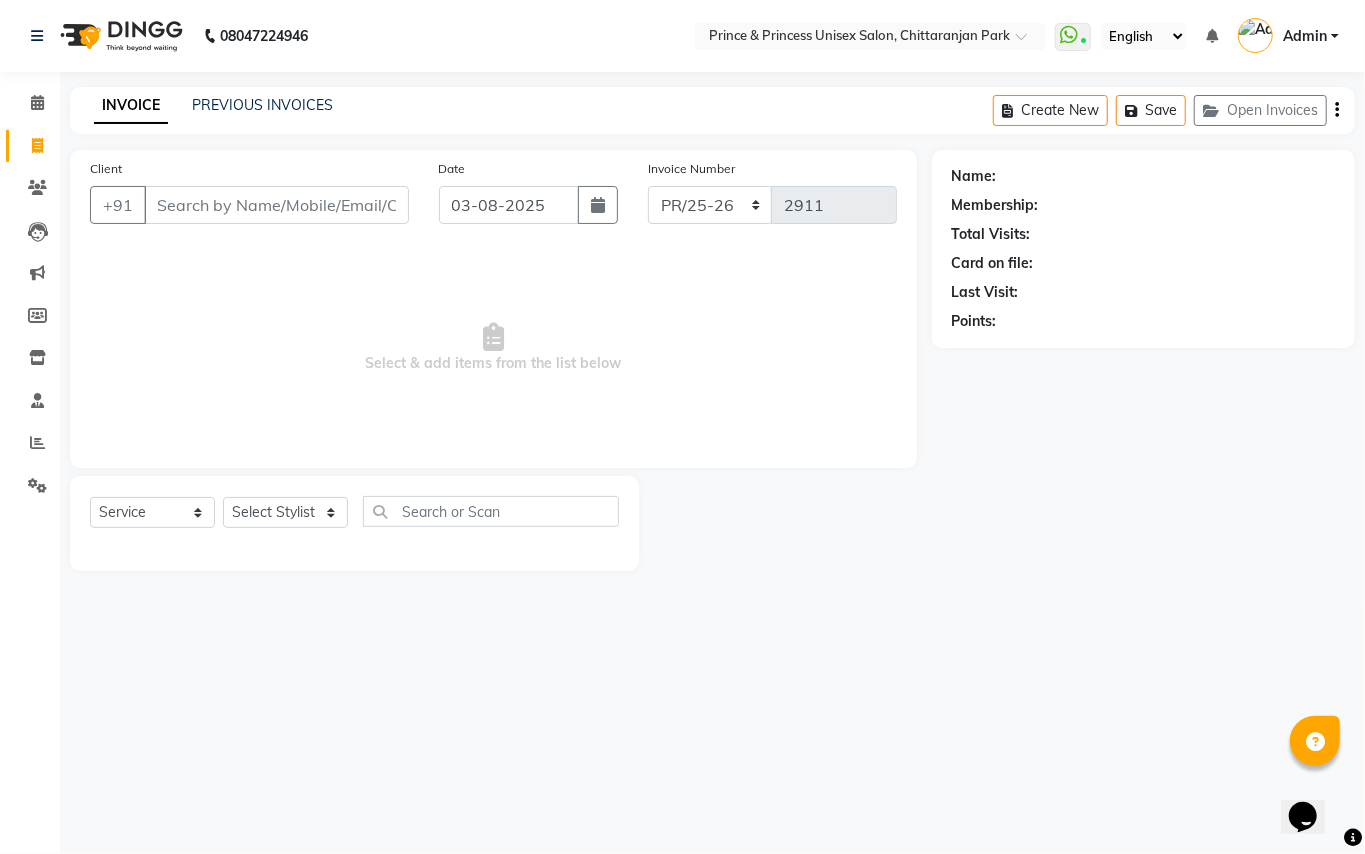 click on "Client" at bounding box center (276, 205) 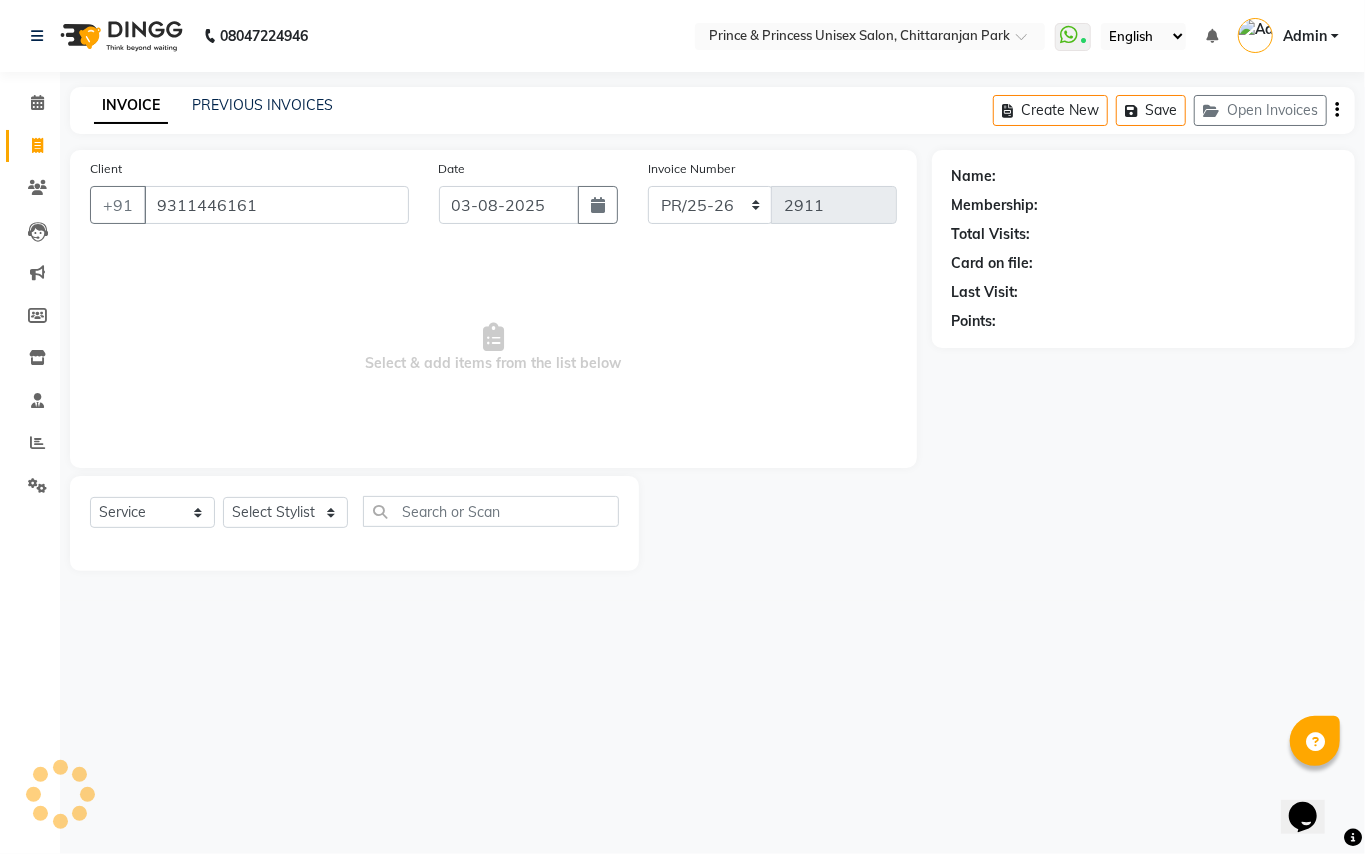 type on "9311446161" 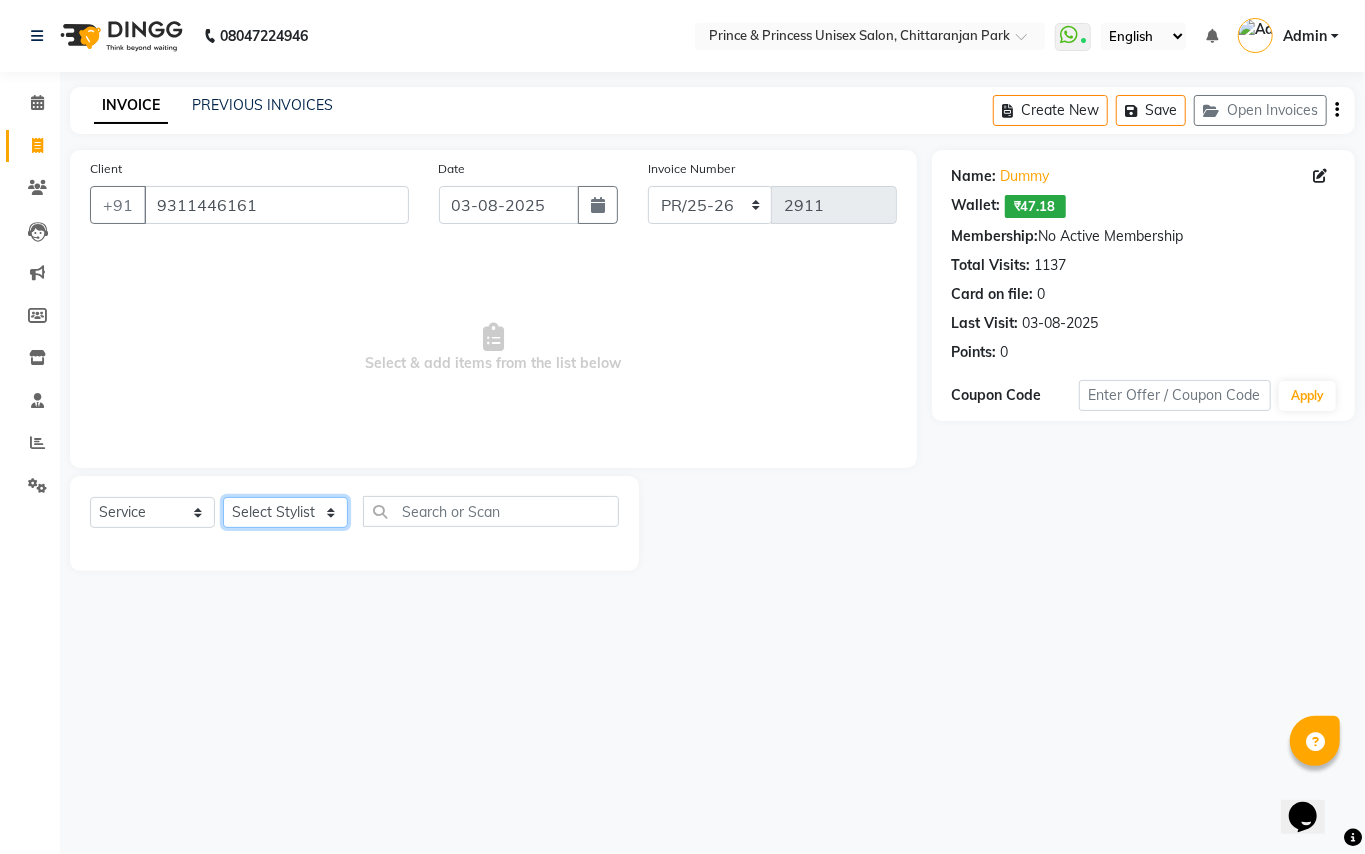 click on "Select Stylist ABHISHEK AJEET AJEET NEW ARUN ASLAM CHANDAN GUDDU MAHESH MANI MEENAKSHI MONU PINKI RAHUL RISHI SANDEEP SONIYA TABASSUM XYZ" 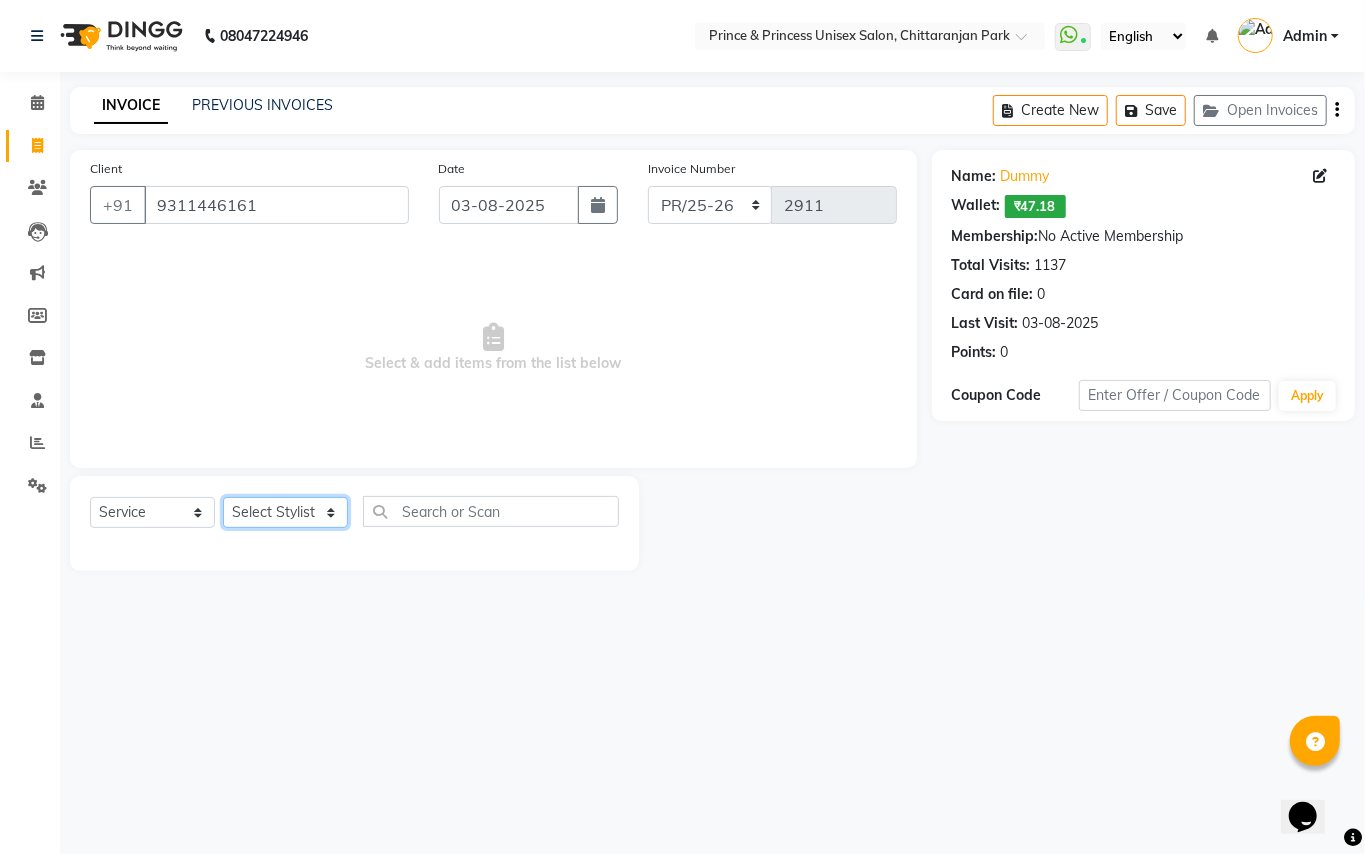 select on "87445" 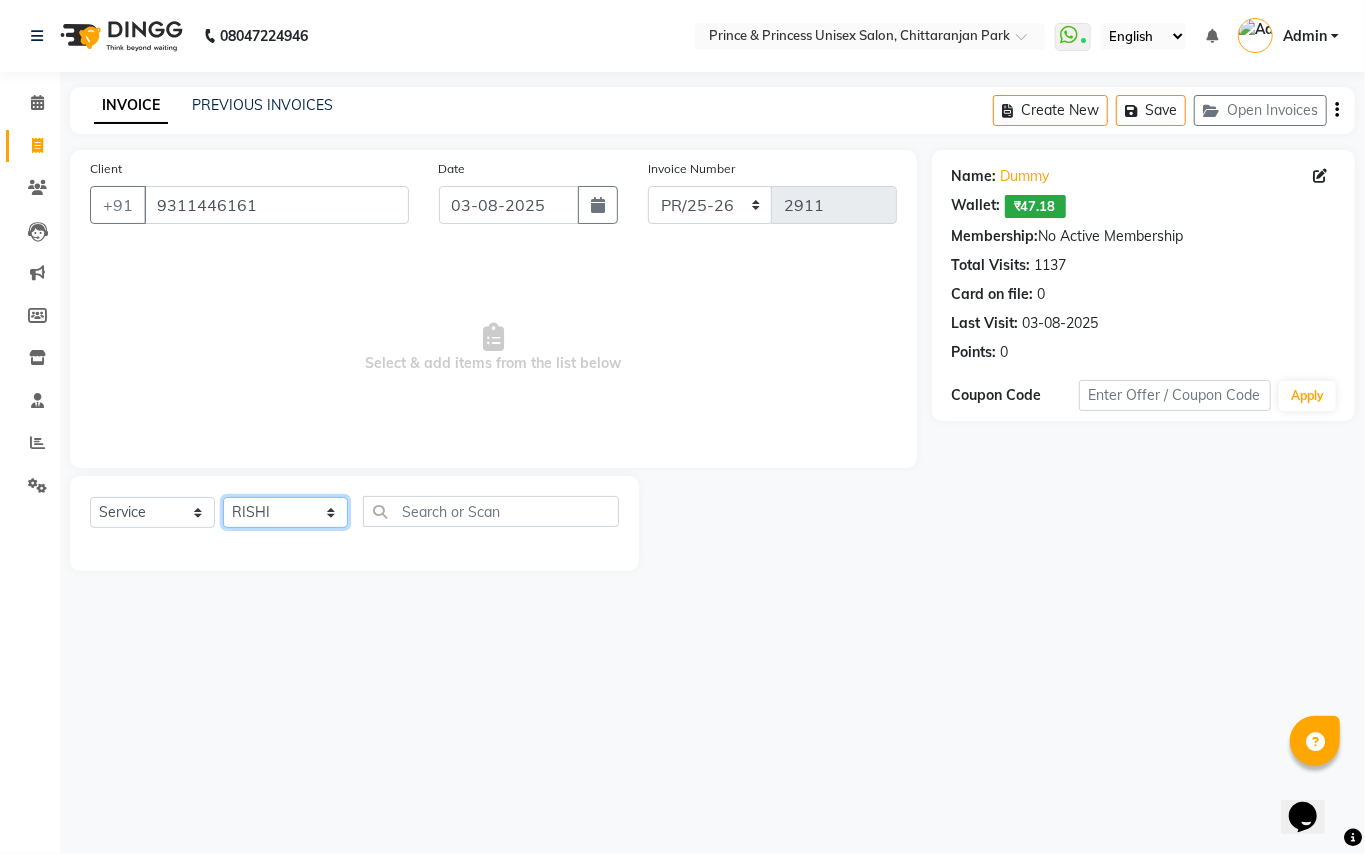 drag, startPoint x: 273, startPoint y: 516, endPoint x: 413, endPoint y: 504, distance: 140.51335 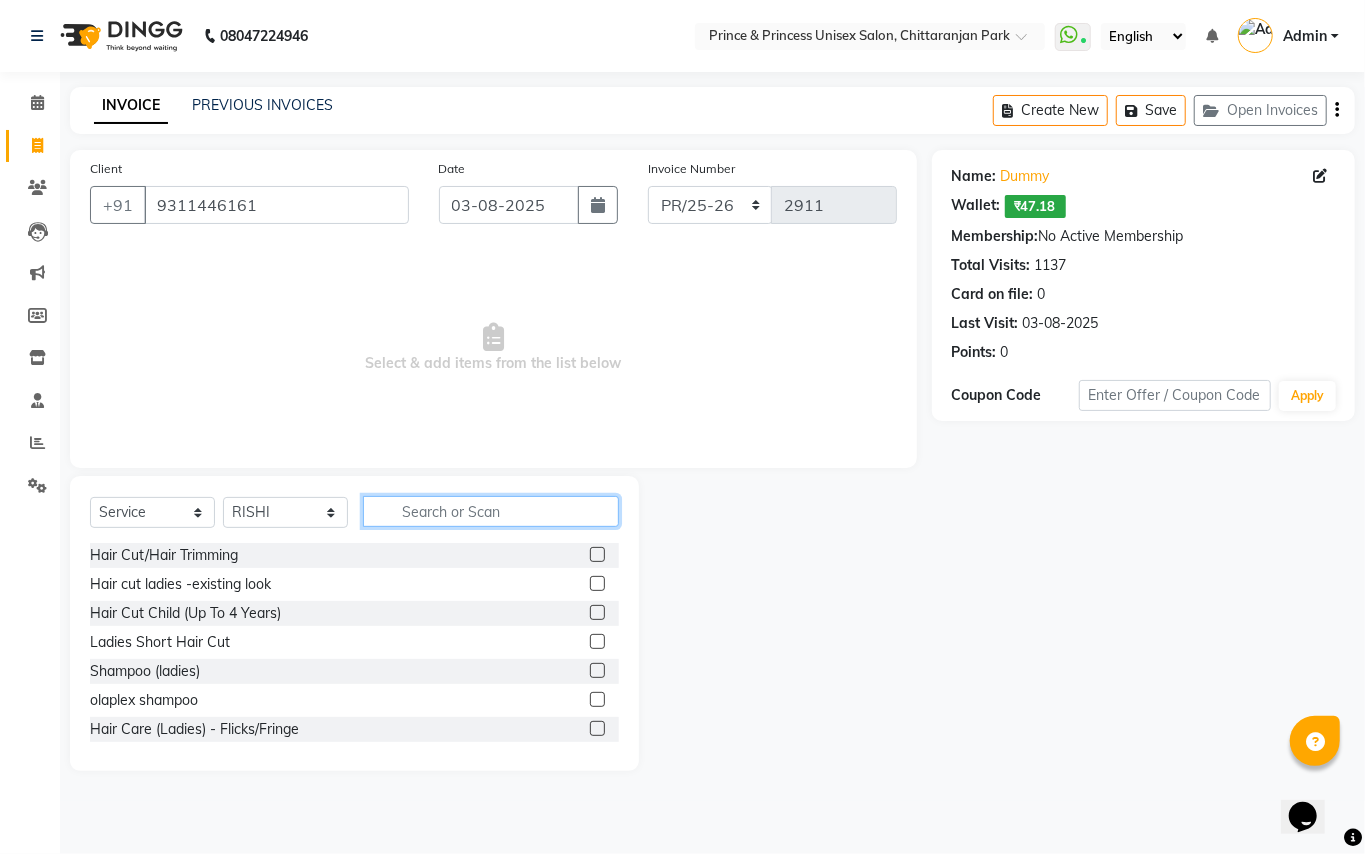 click 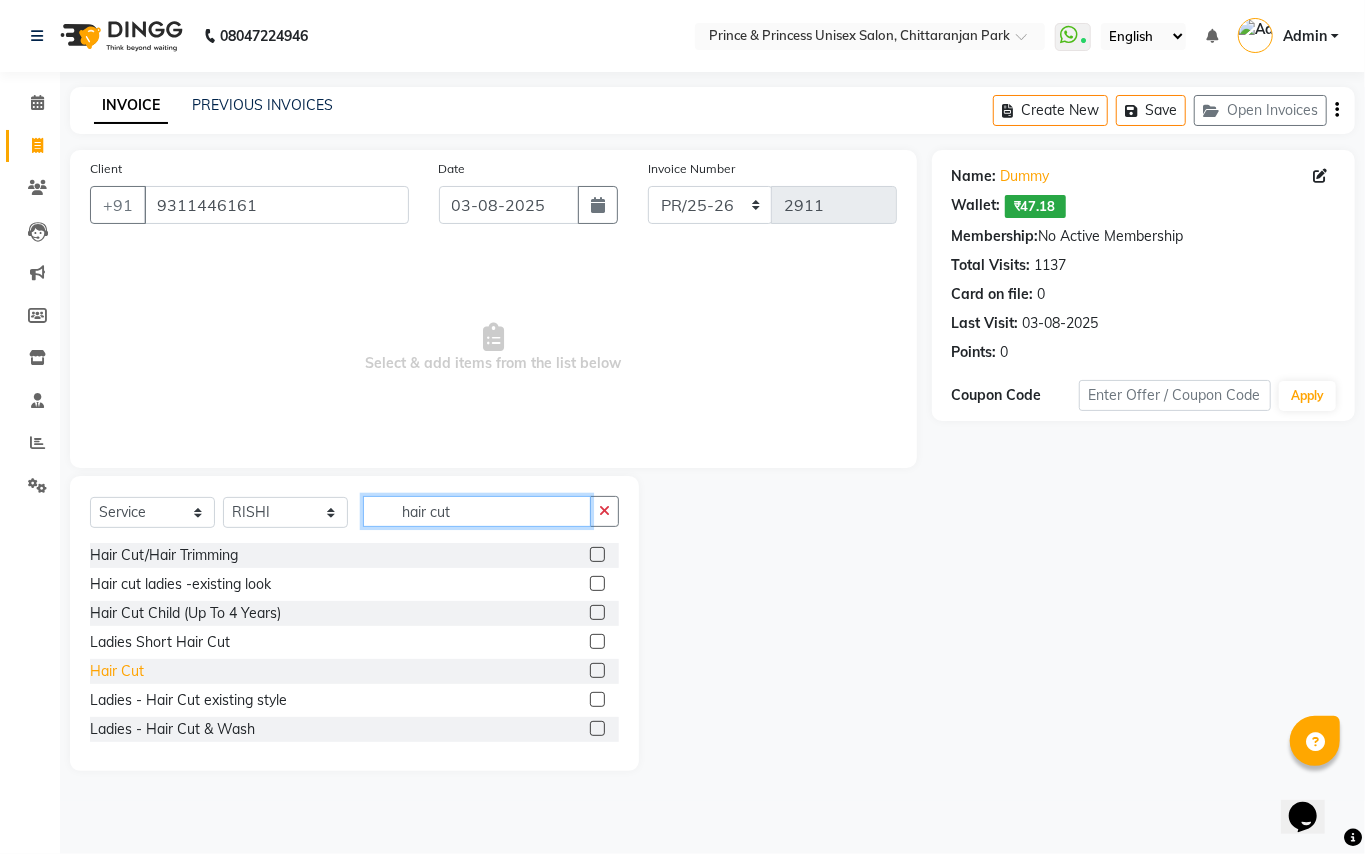 type on "hair cut" 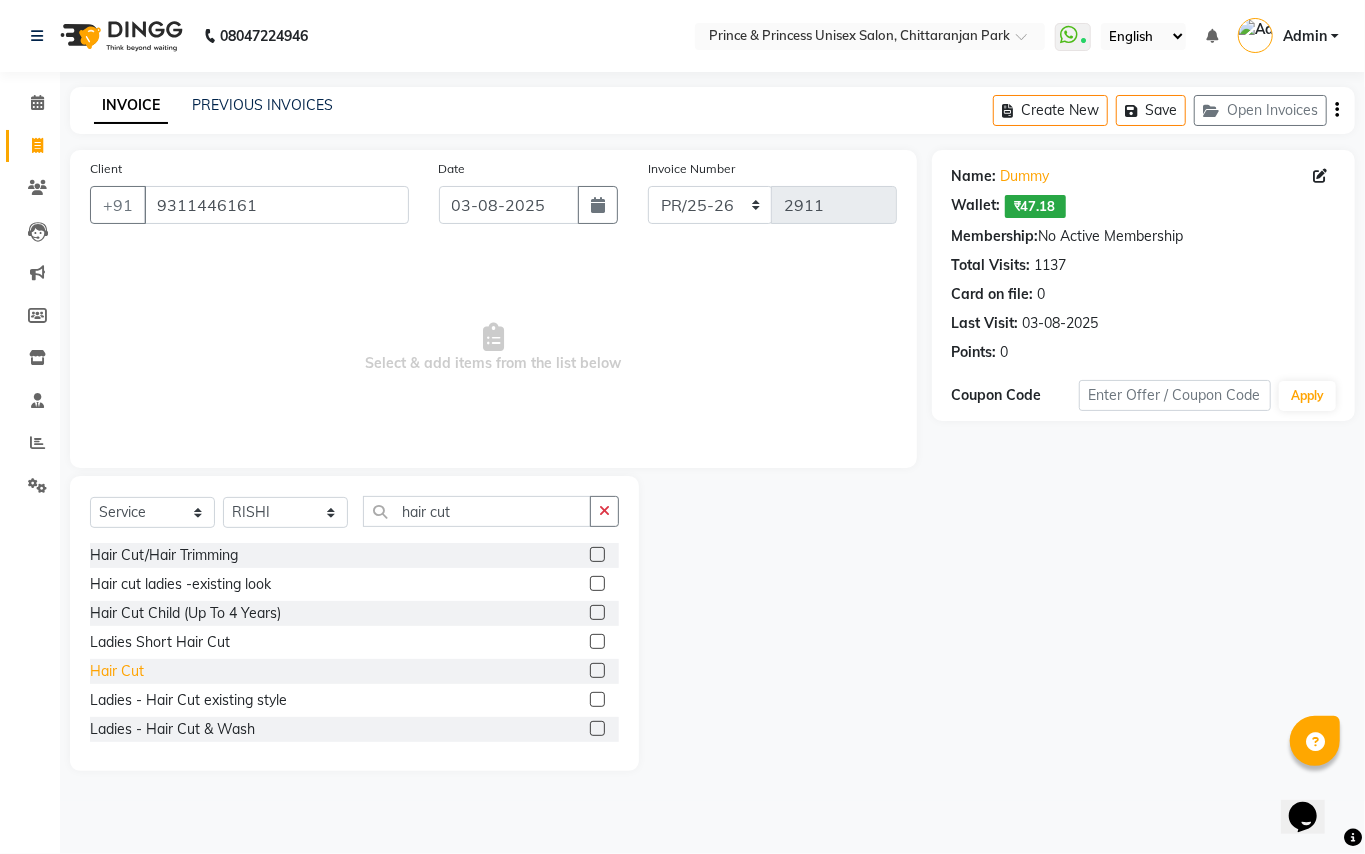 click on "Hair Cut" 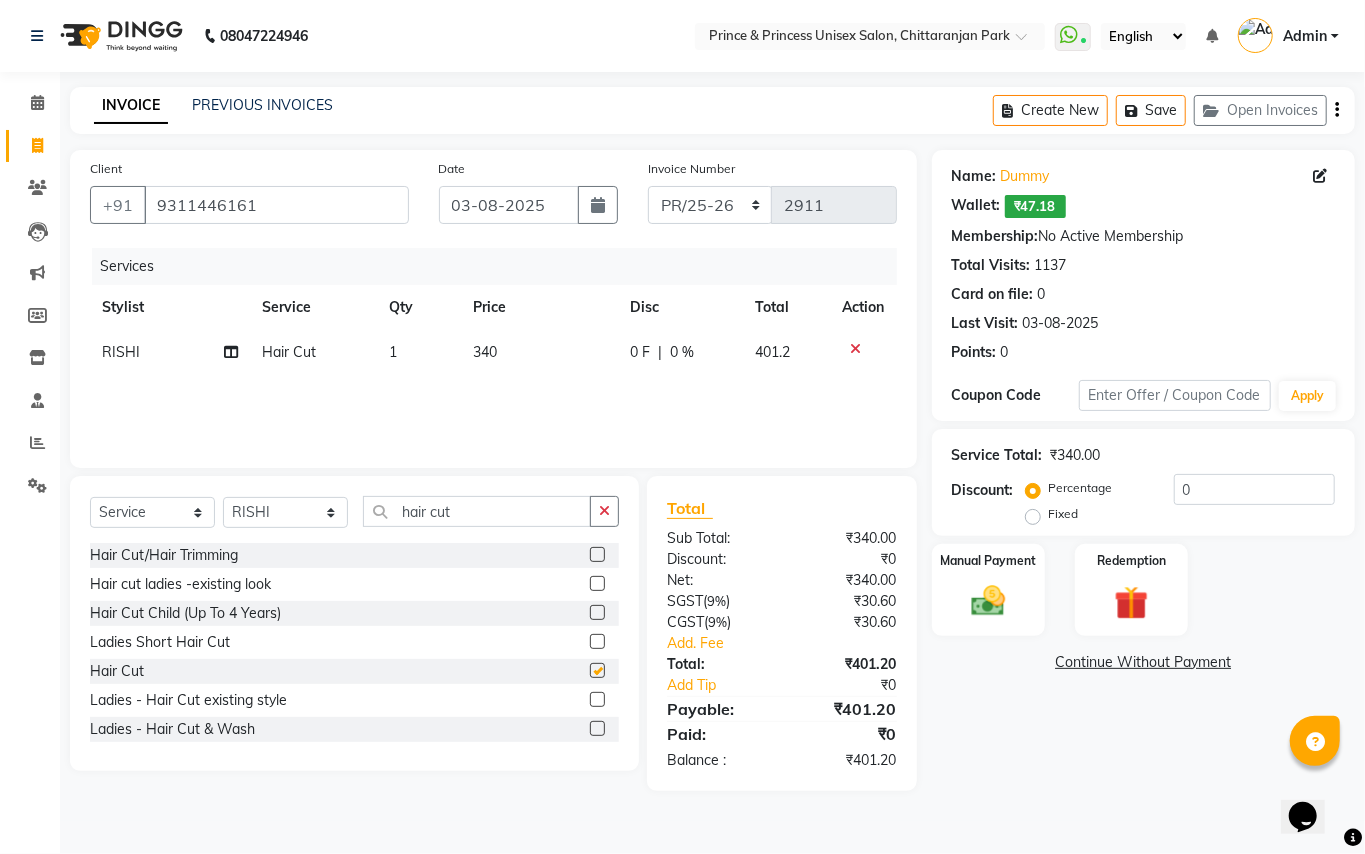 checkbox on "false" 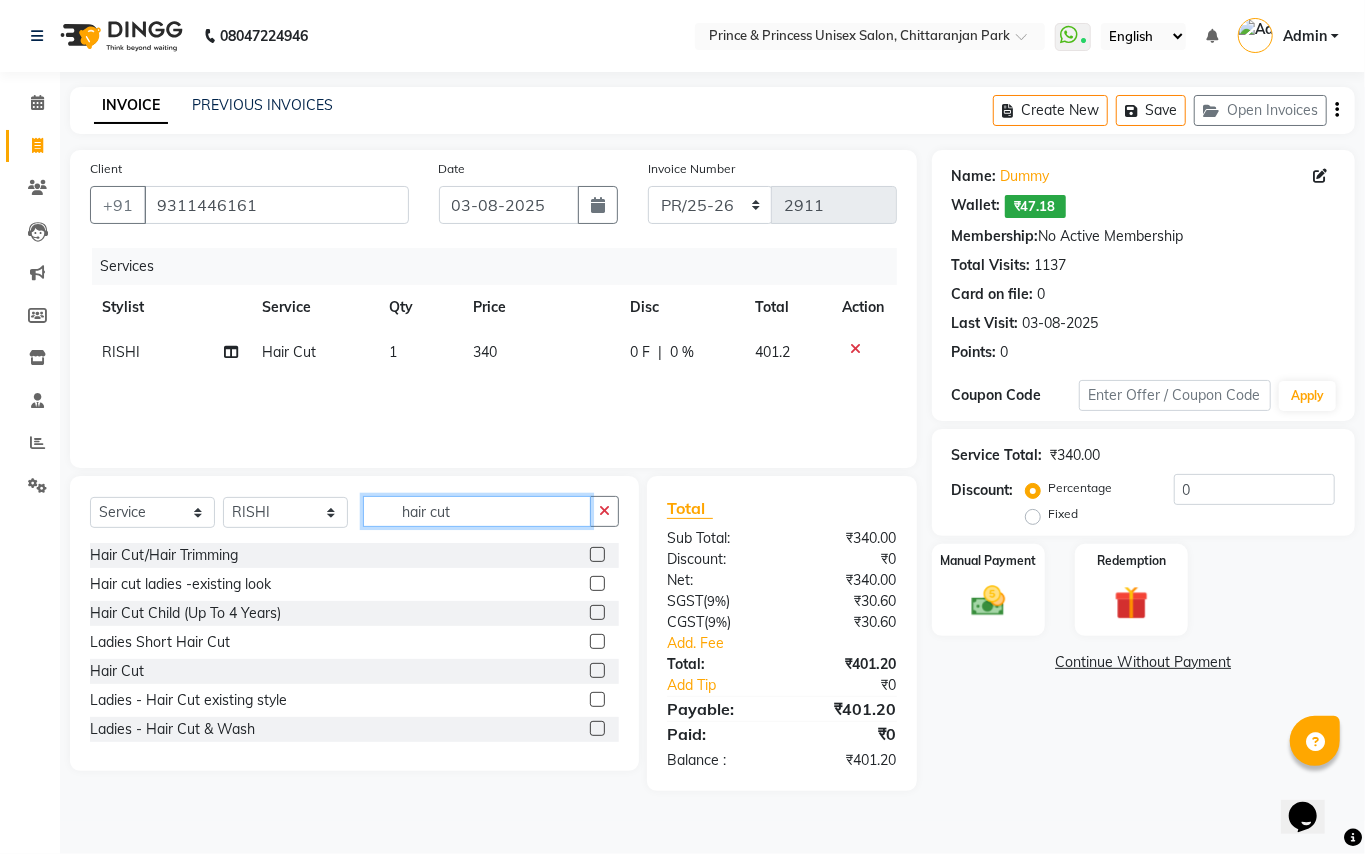drag, startPoint x: 472, startPoint y: 505, endPoint x: 338, endPoint y: 394, distance: 174.00287 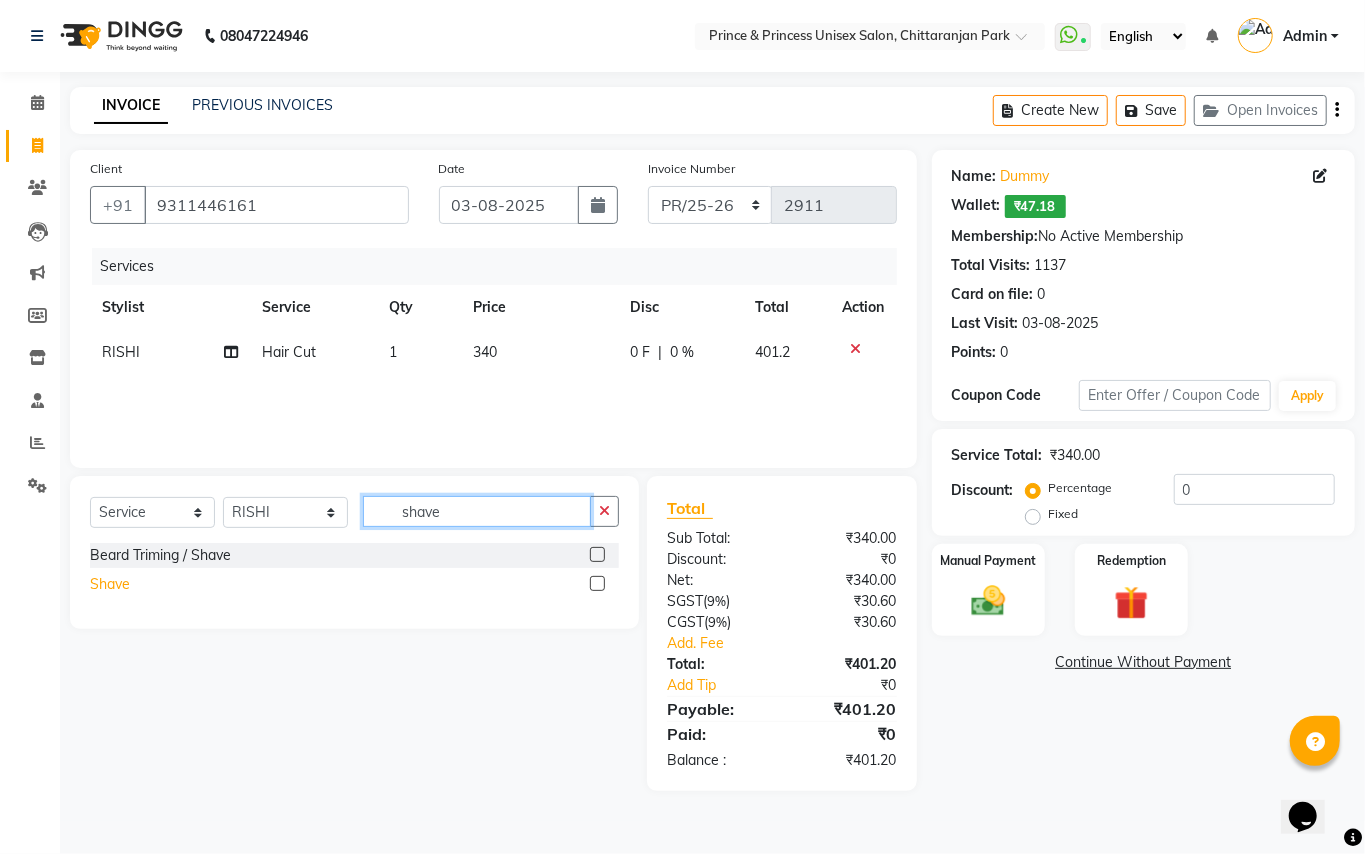type on "shave" 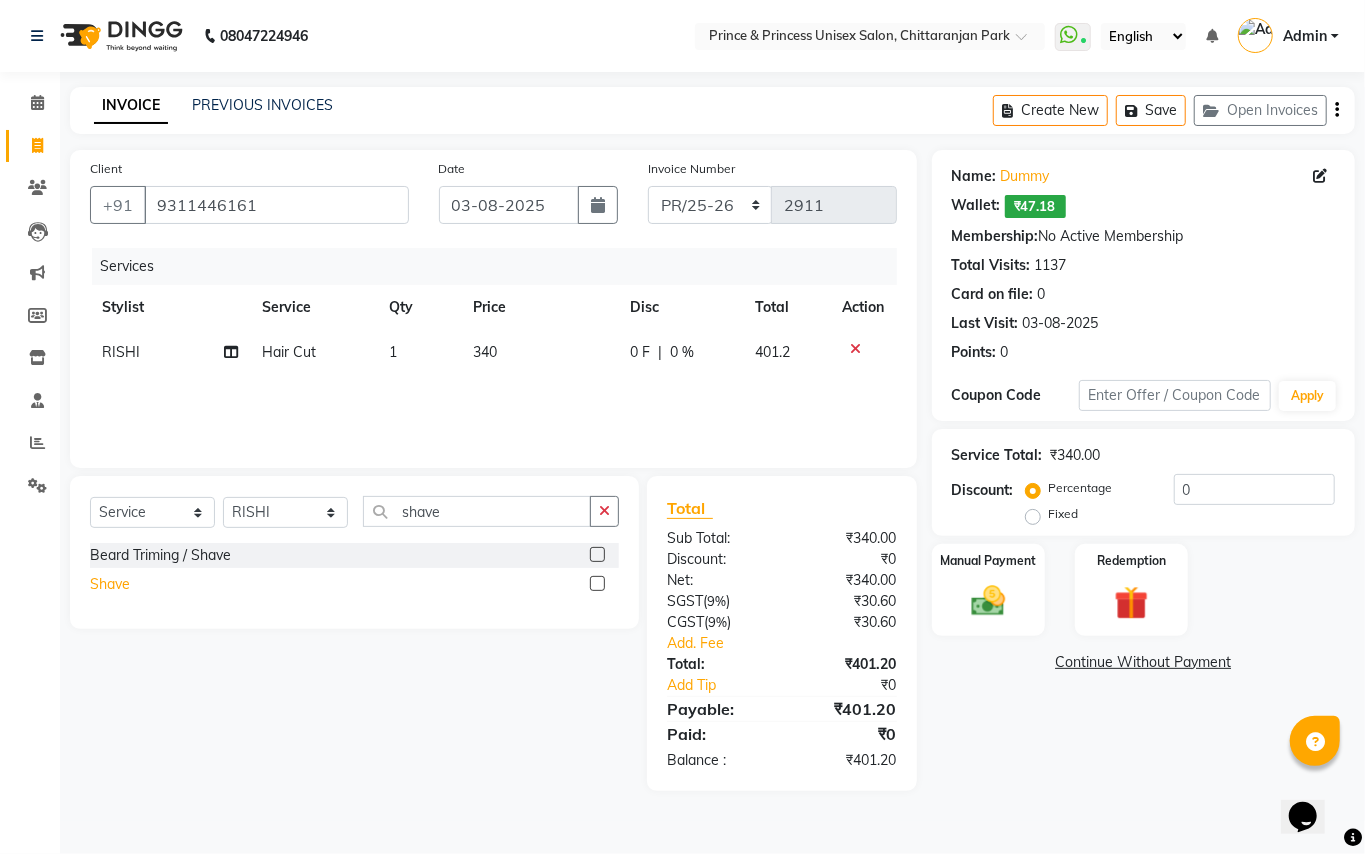 click on "Shave" 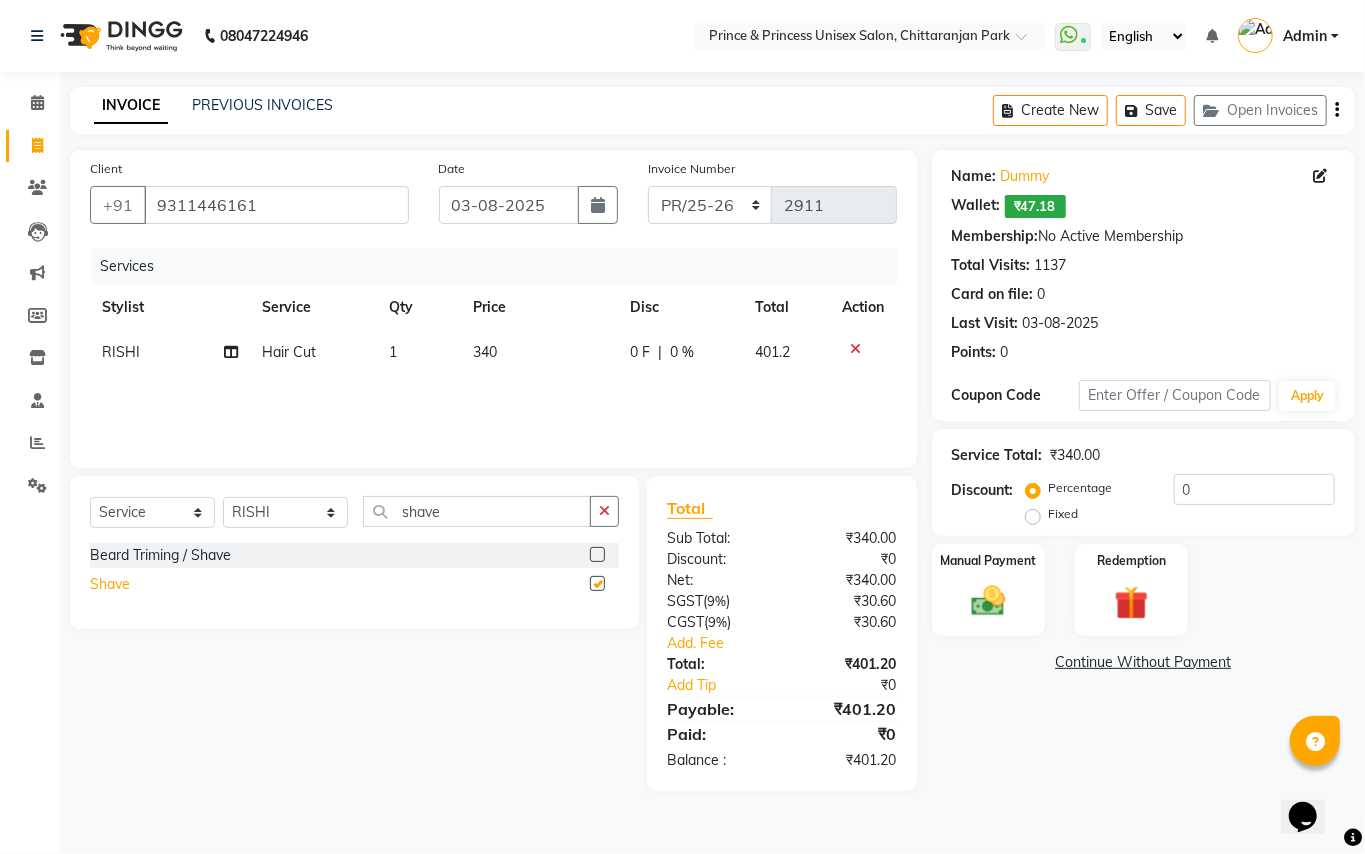 checkbox on "false" 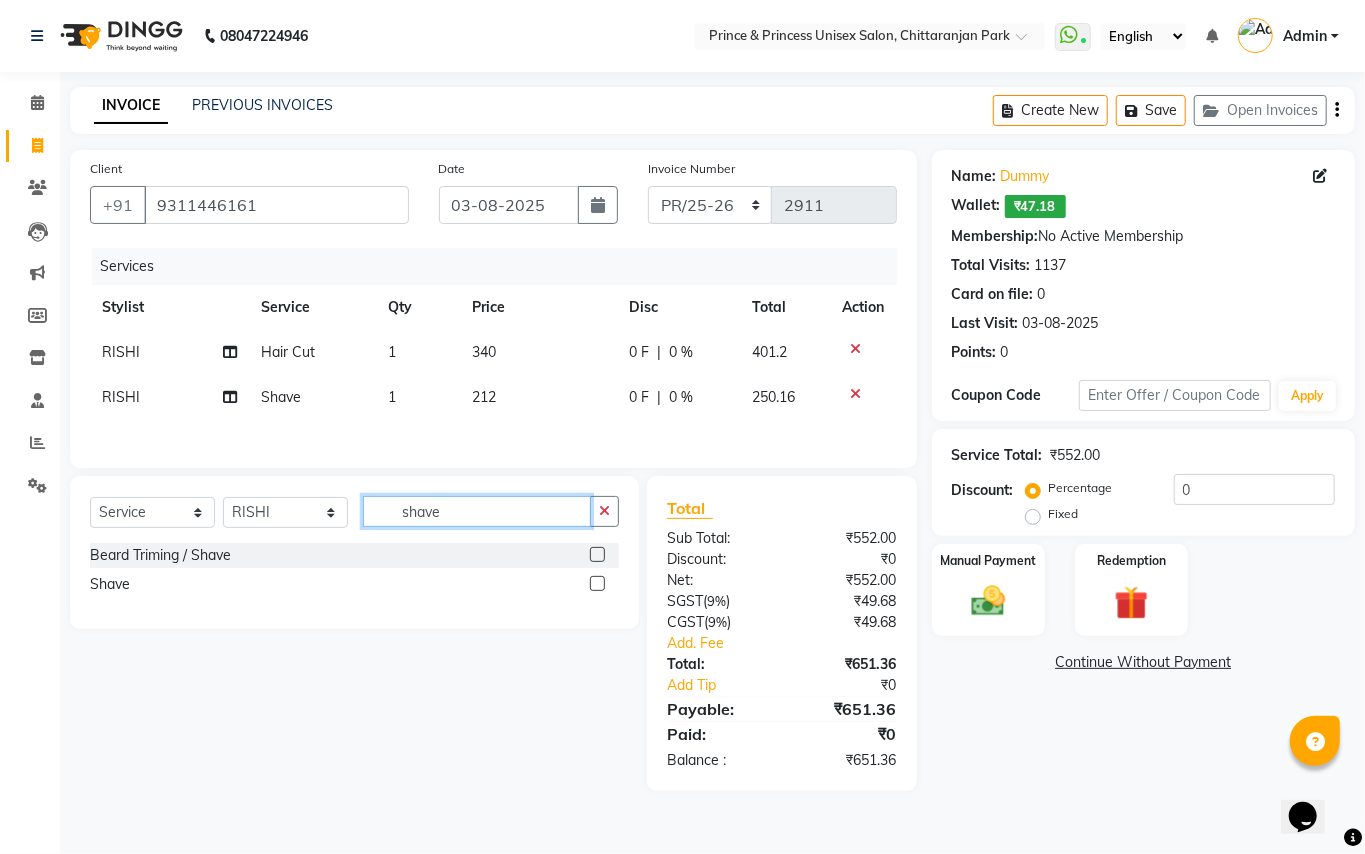 drag, startPoint x: 480, startPoint y: 509, endPoint x: 192, endPoint y: 418, distance: 302.03476 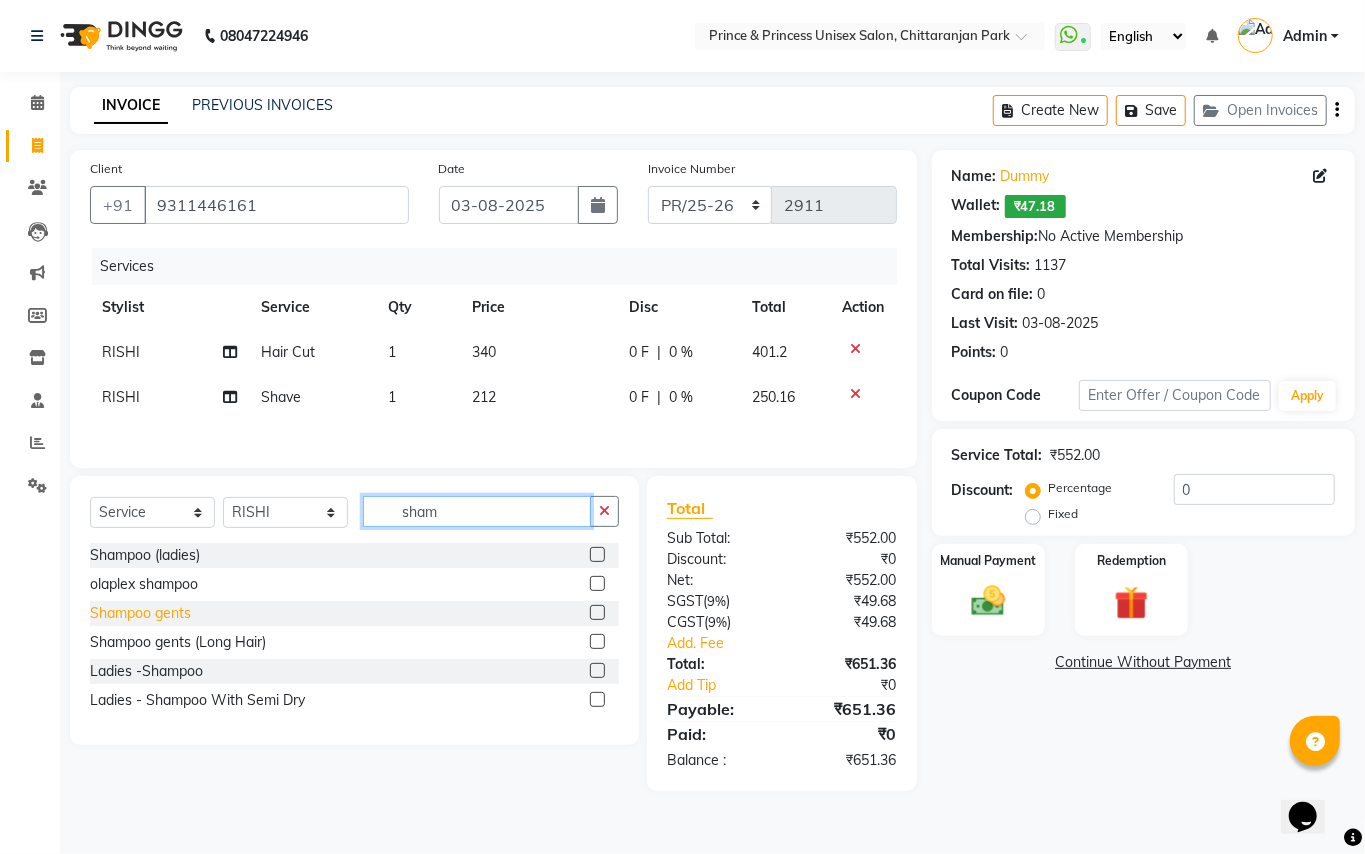 type on "sham" 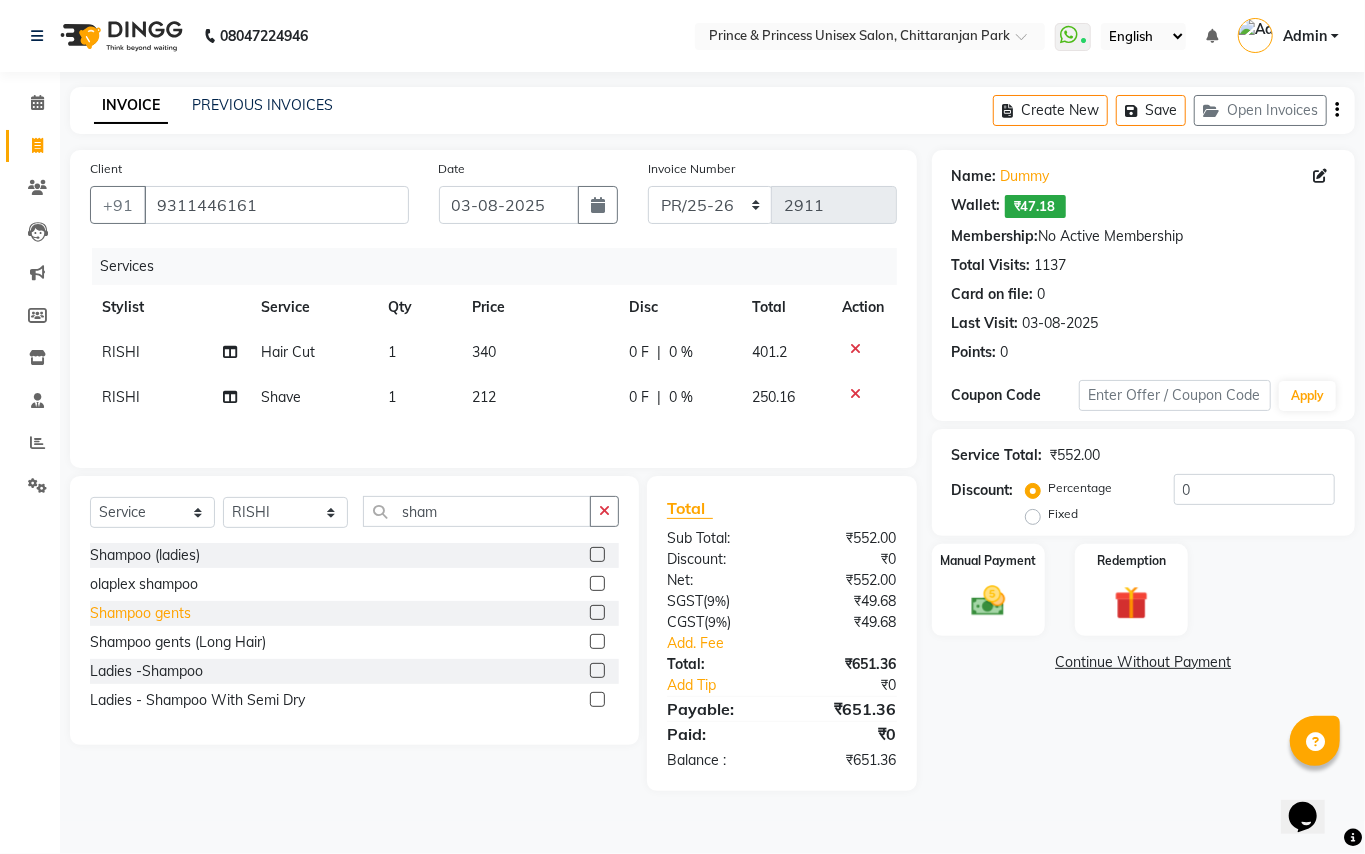 click on "Shampoo gents" 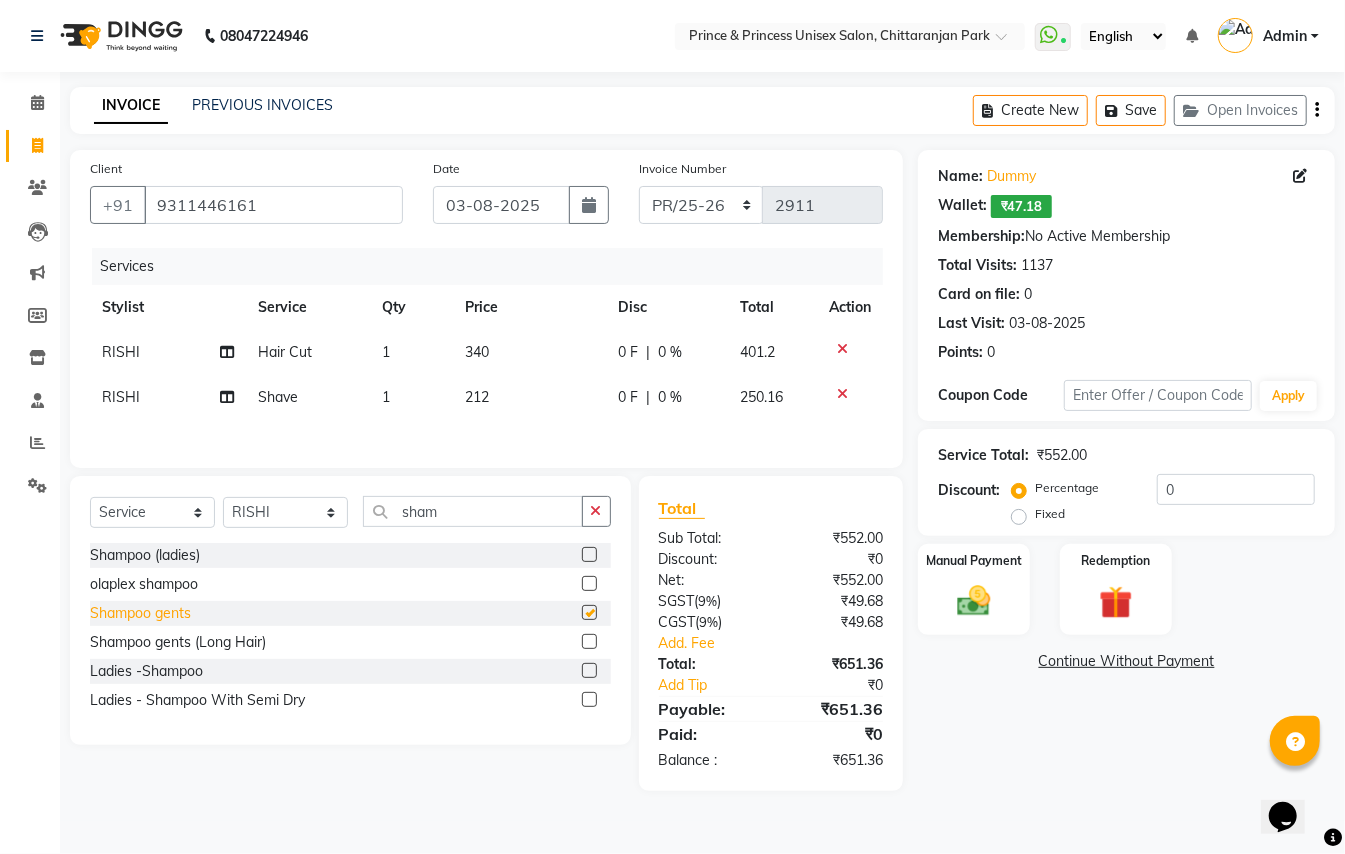 checkbox on "false" 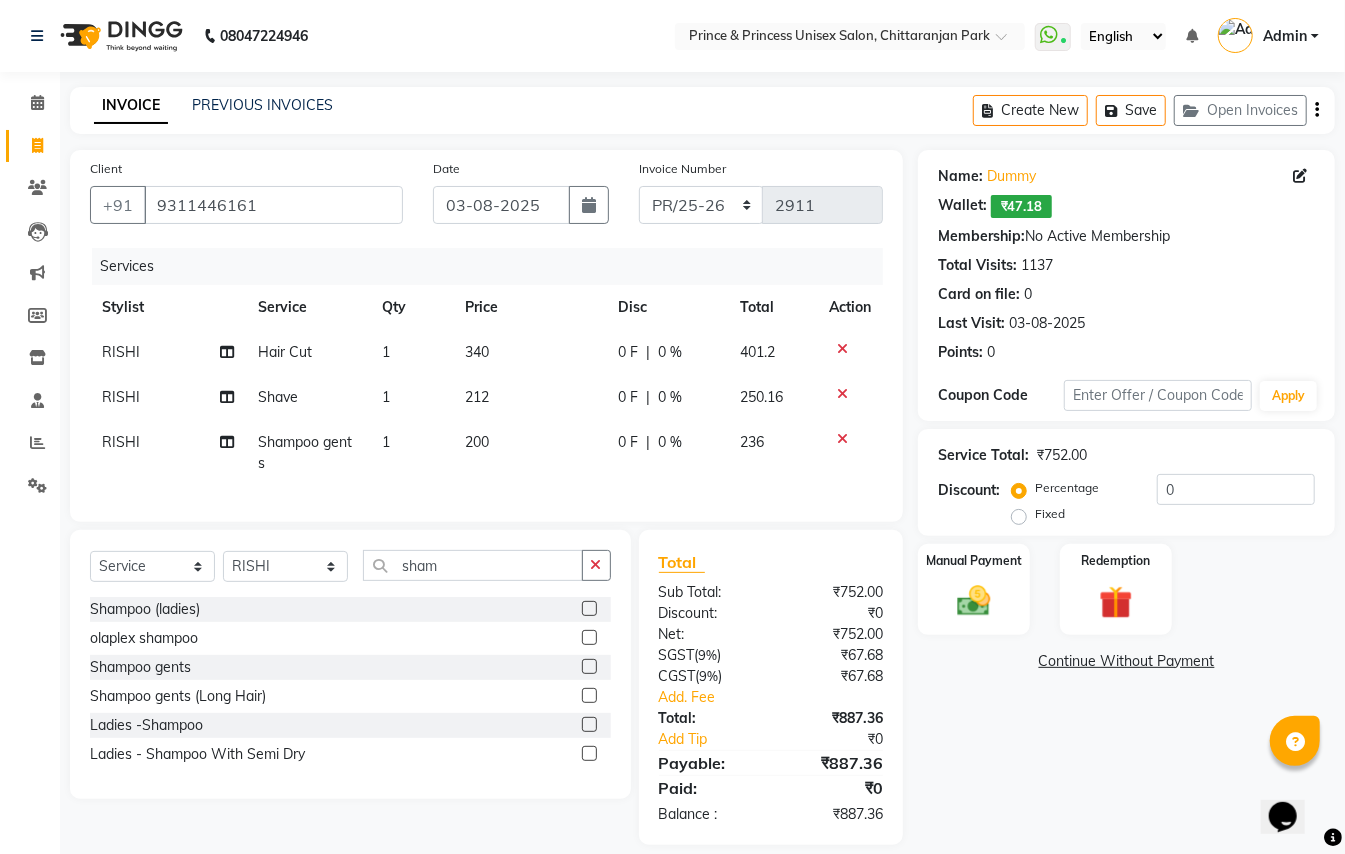 click on "1" 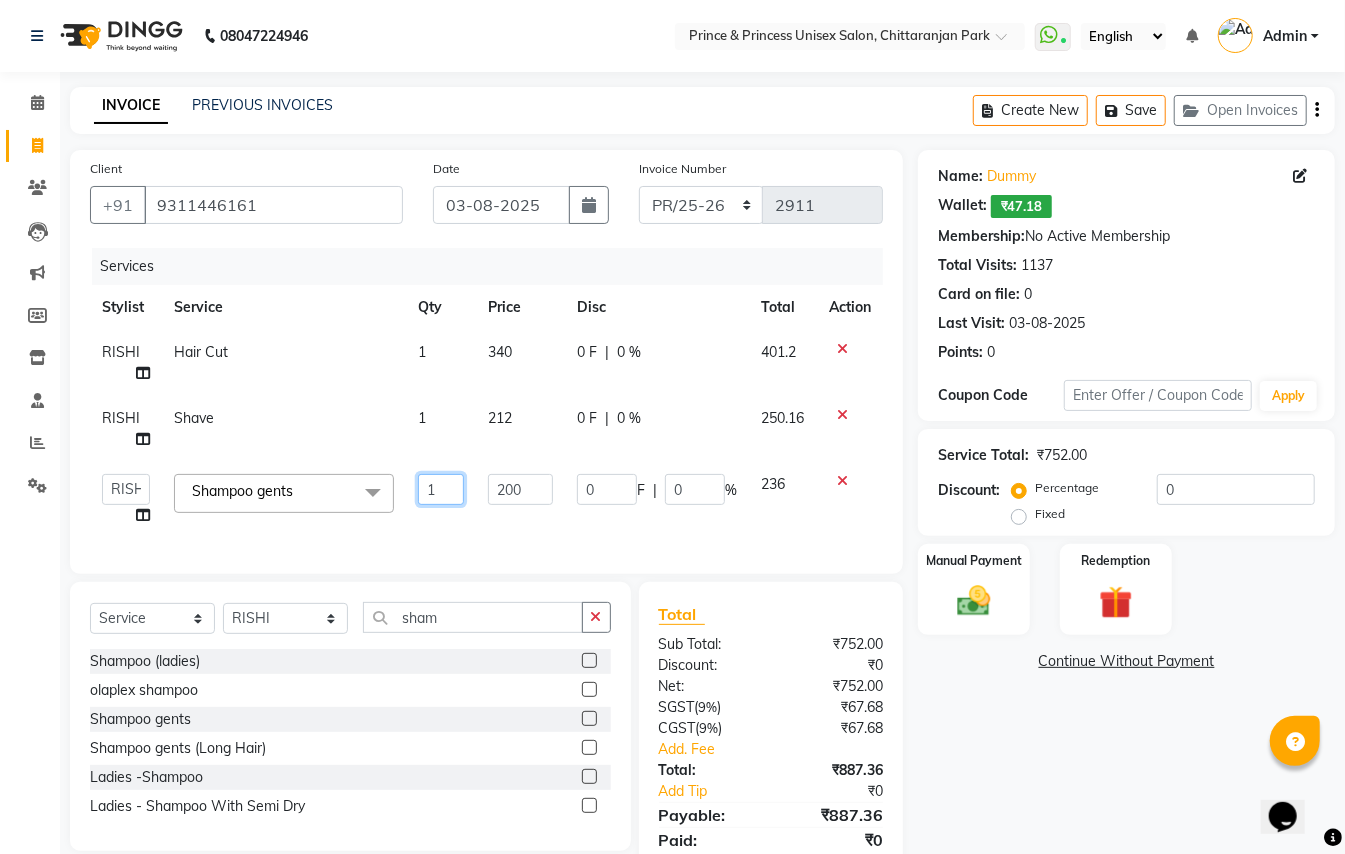 click on "1" 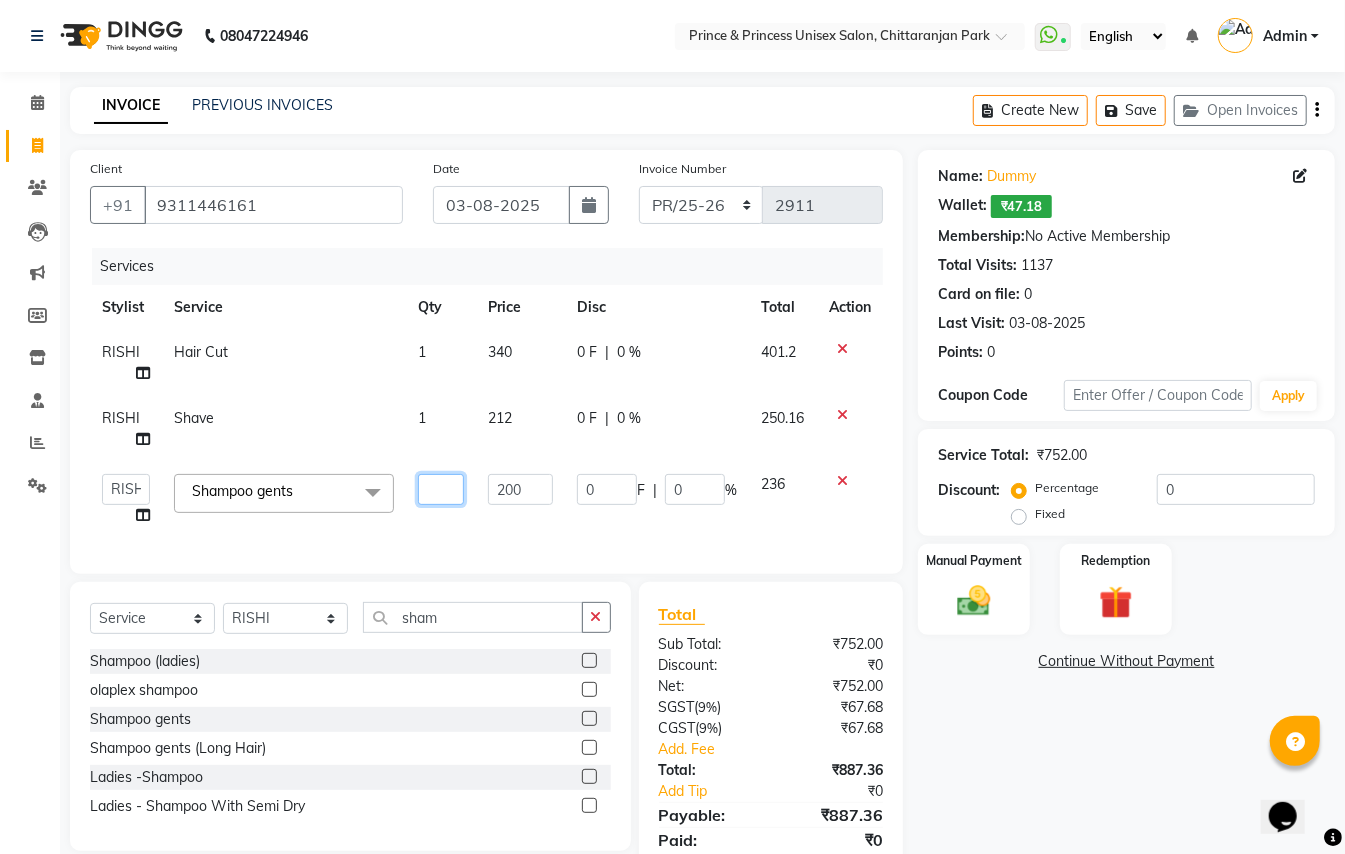 type on "2" 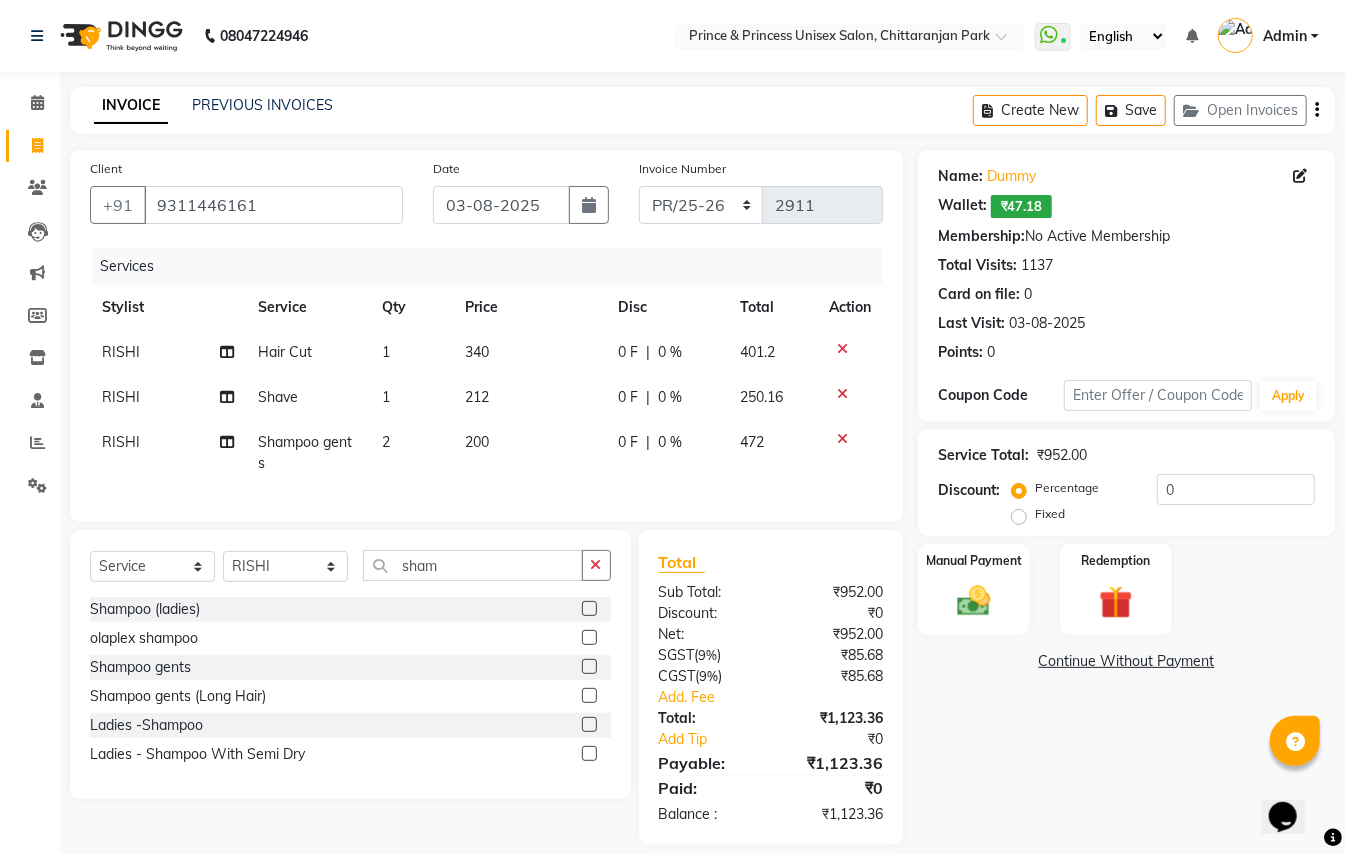 click on "Client +91 [PHONE] Date [DATE] Invoice Number PR/25-26 V/2025 V/2025-26 2911 Services Stylist Service Qty Price Disc Total Action RISHI Hair Cut 1 340 0 F | 0 % 401.2 RISHI Shave 1 212 0 F | 0 % 250.16 RISHI Shampoogents 2 200 0 F | 0 % 472" 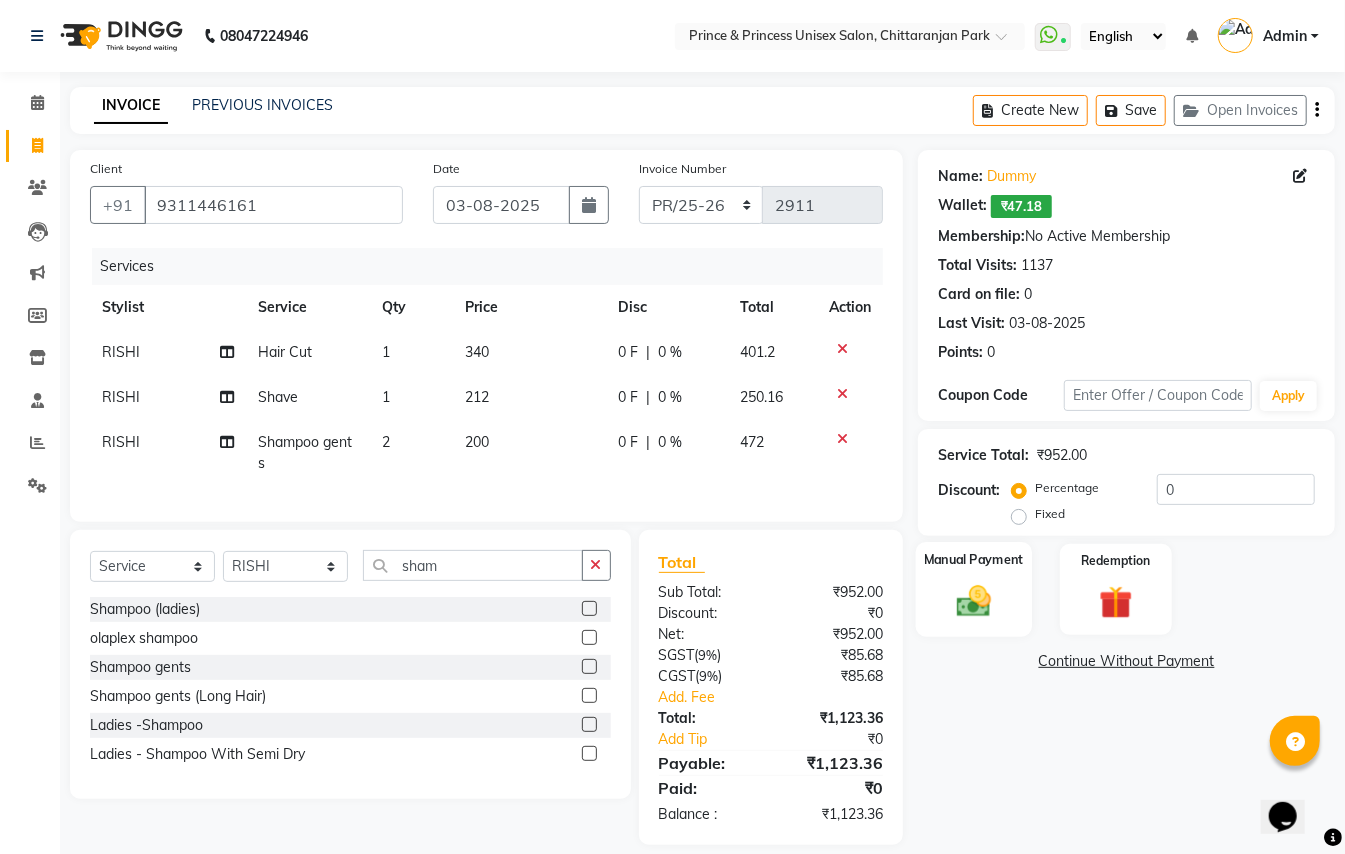 scroll, scrollTop: 41, scrollLeft: 0, axis: vertical 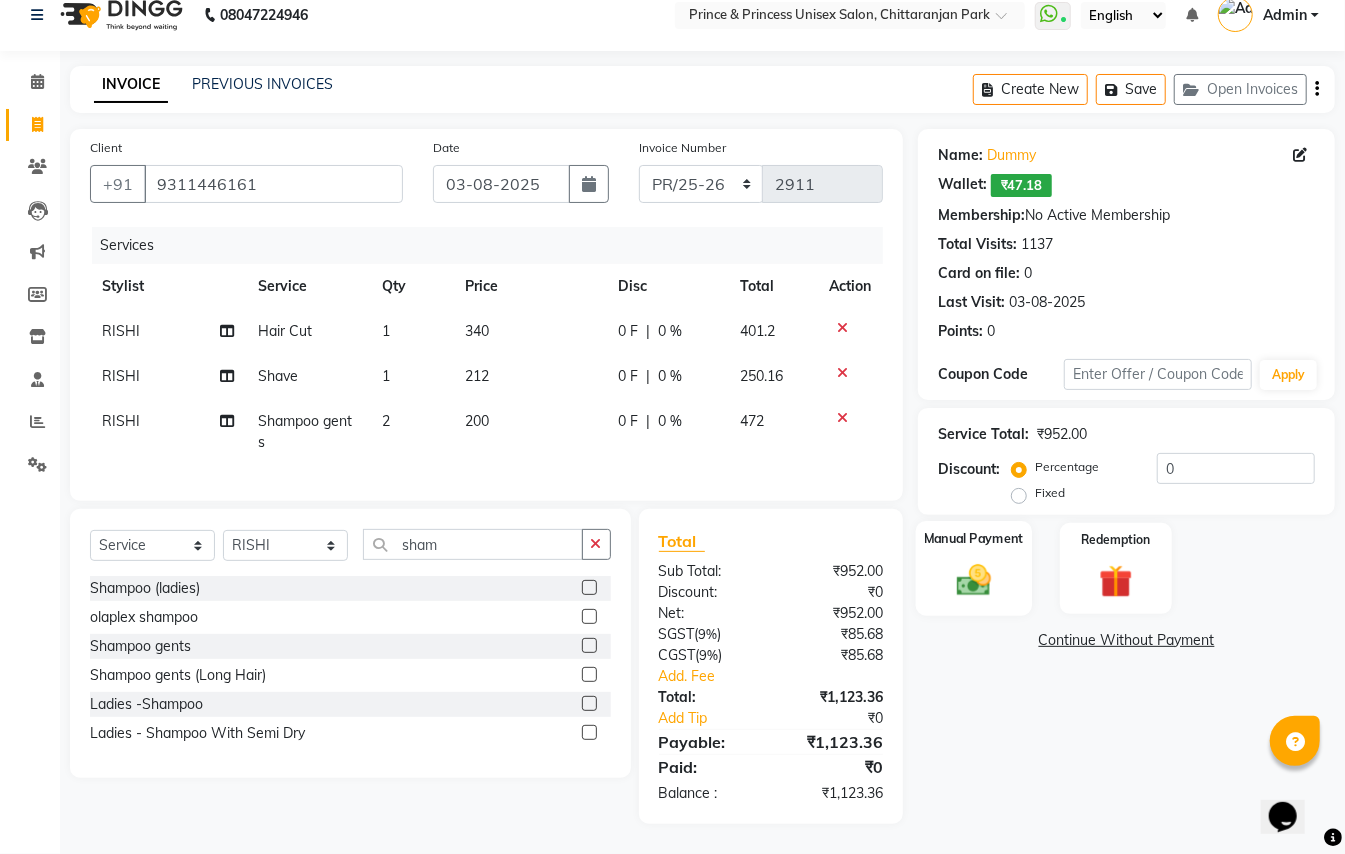 click 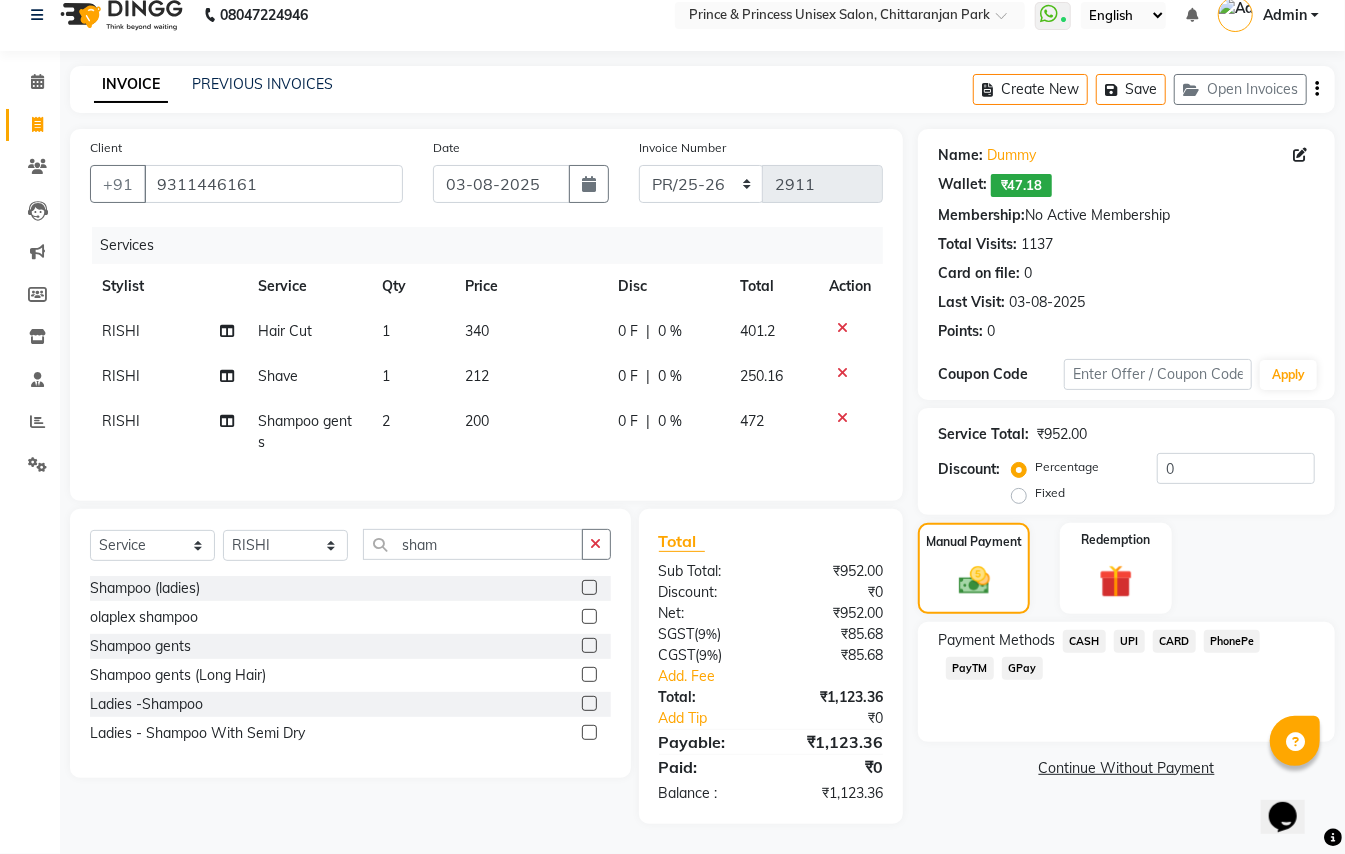 click on "PayTM" 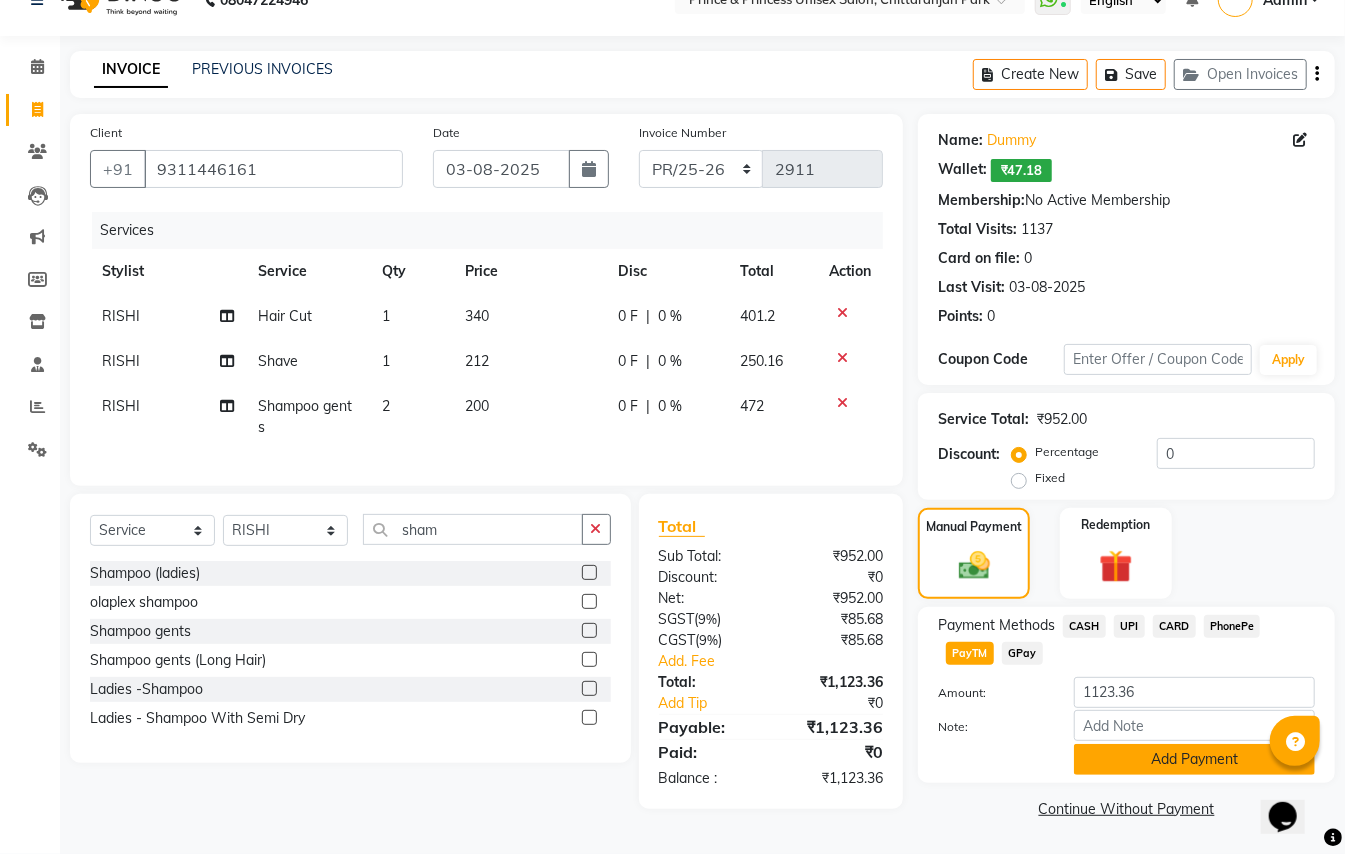 click on "Add Payment" 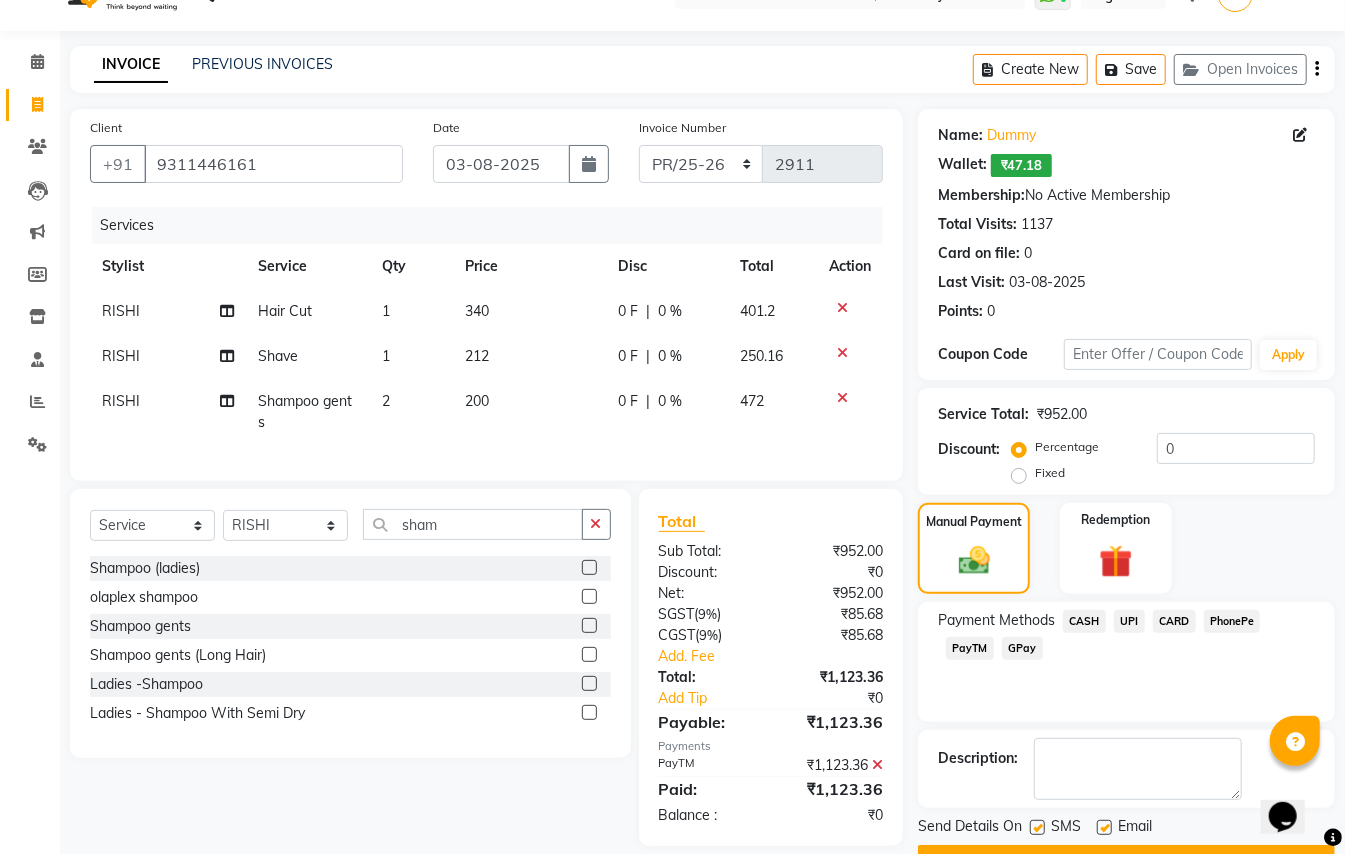 scroll, scrollTop: 94, scrollLeft: 0, axis: vertical 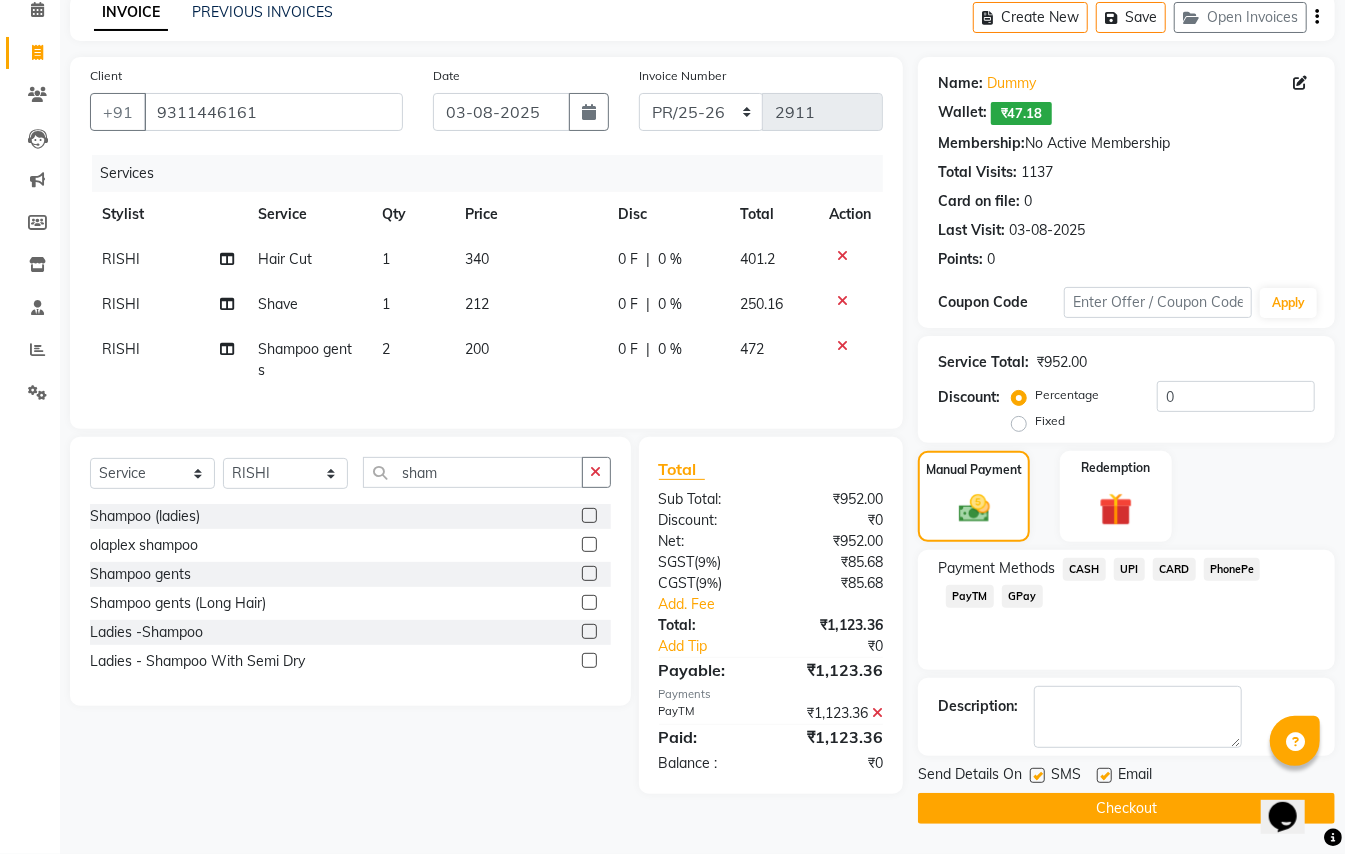 click on "Checkout" 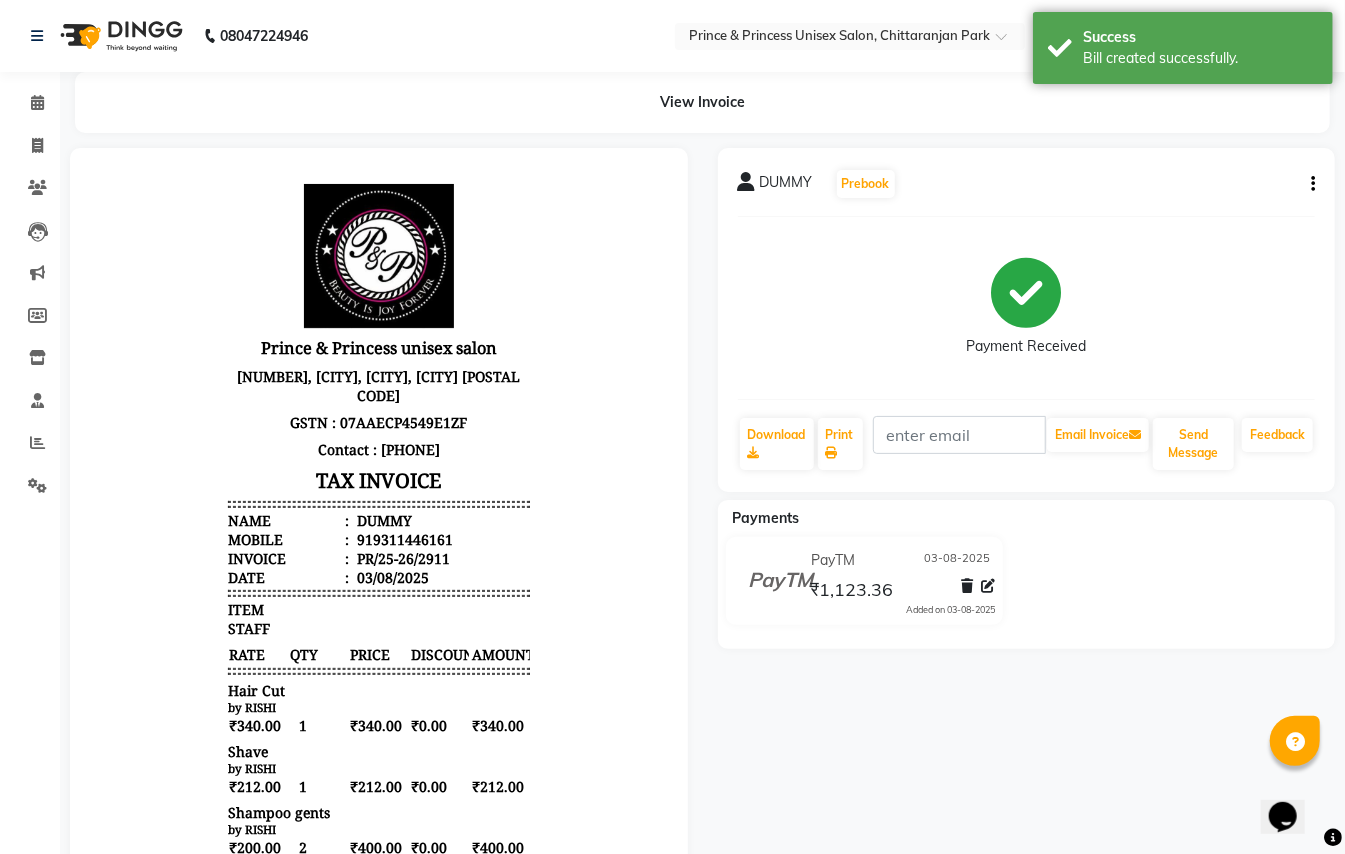 scroll, scrollTop: 0, scrollLeft: 0, axis: both 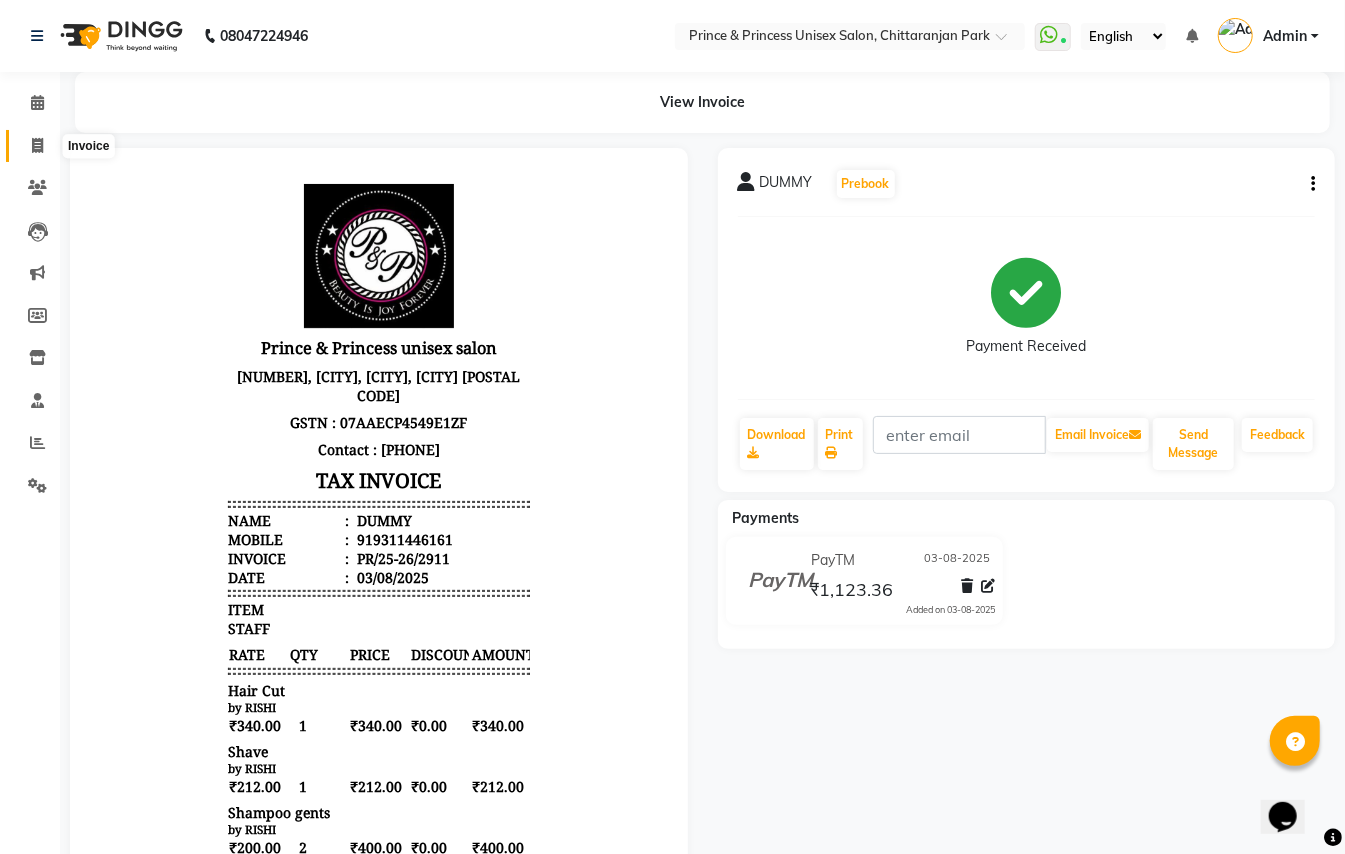 click 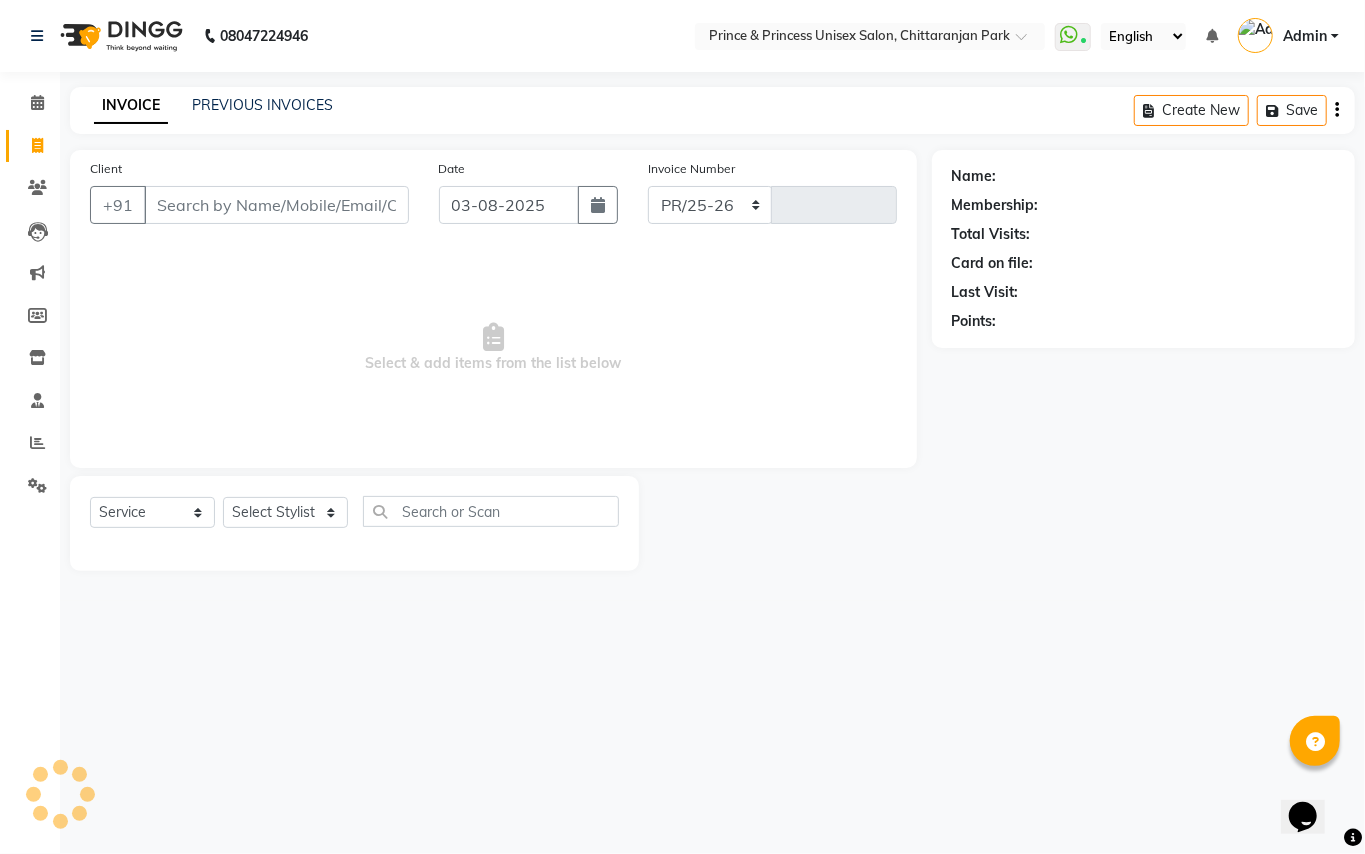 select on "3760" 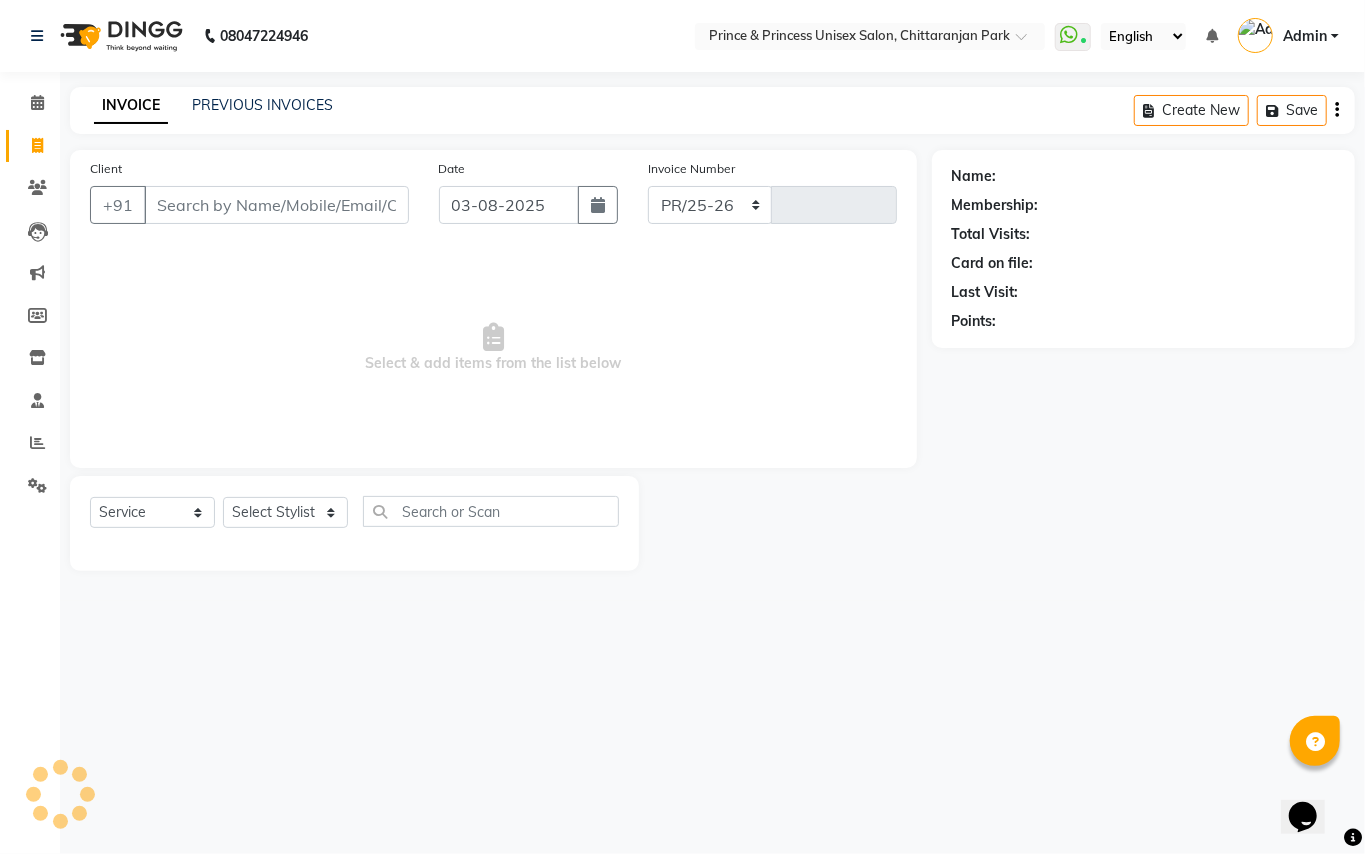 type on "2912" 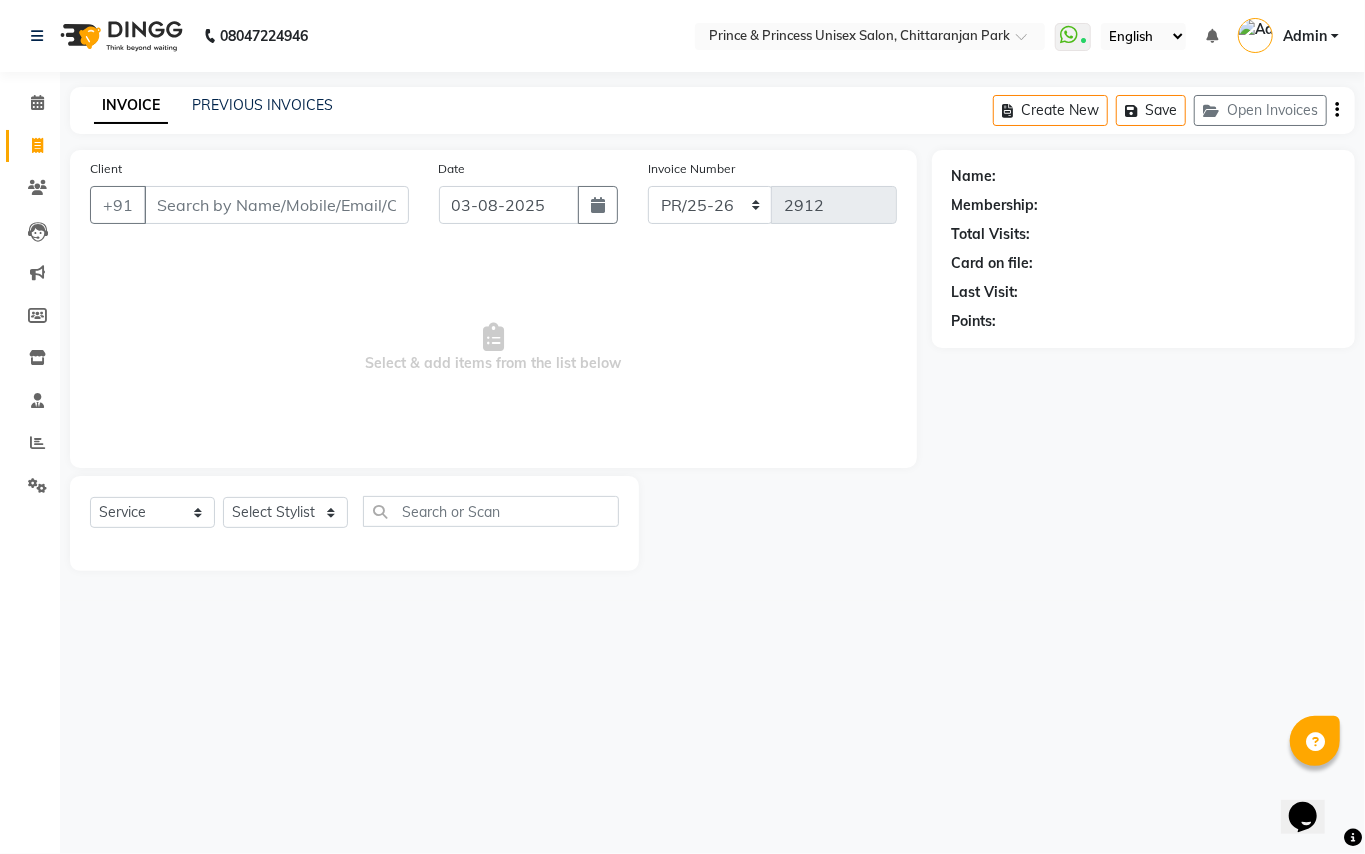 click on "Client" at bounding box center [276, 205] 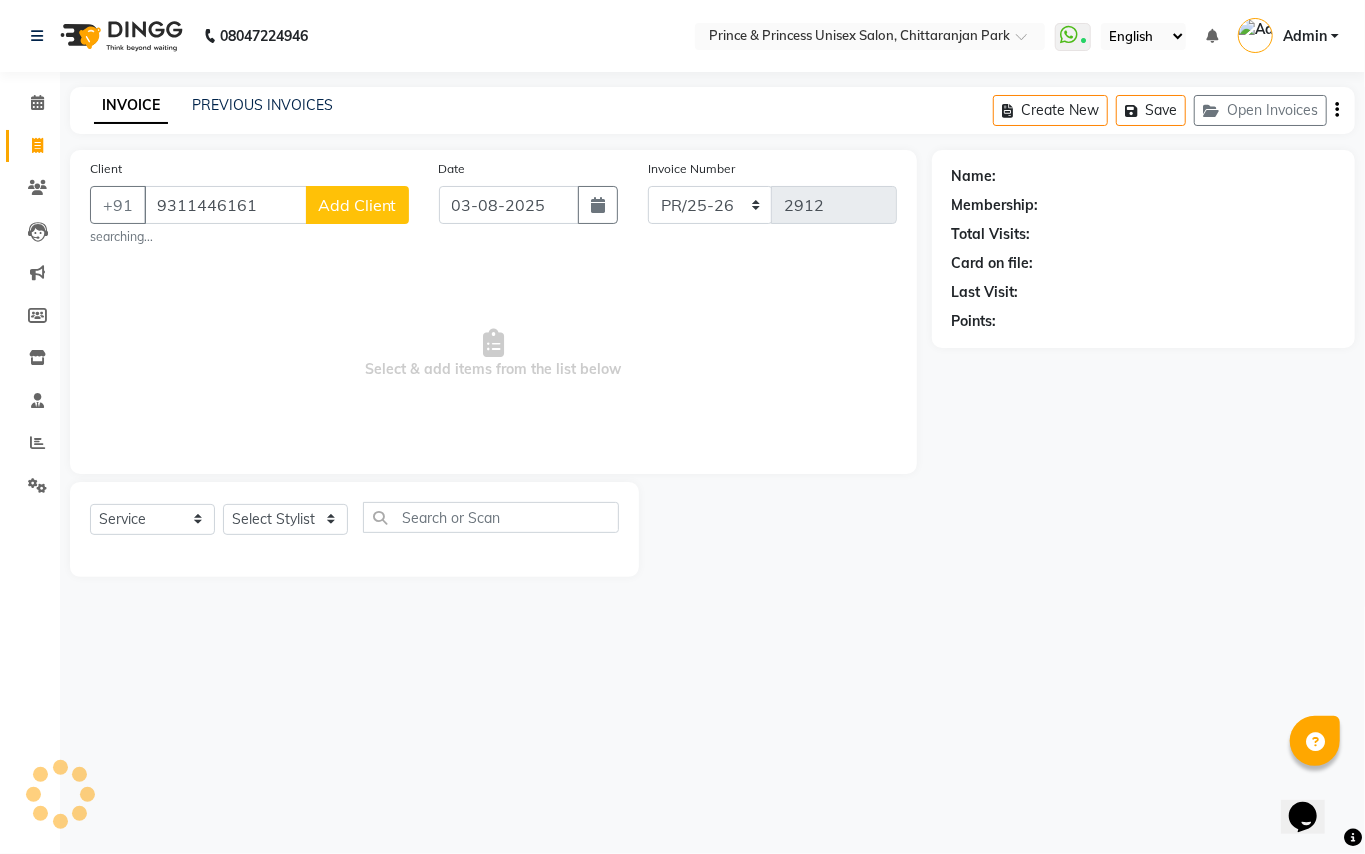 type on "9311446161" 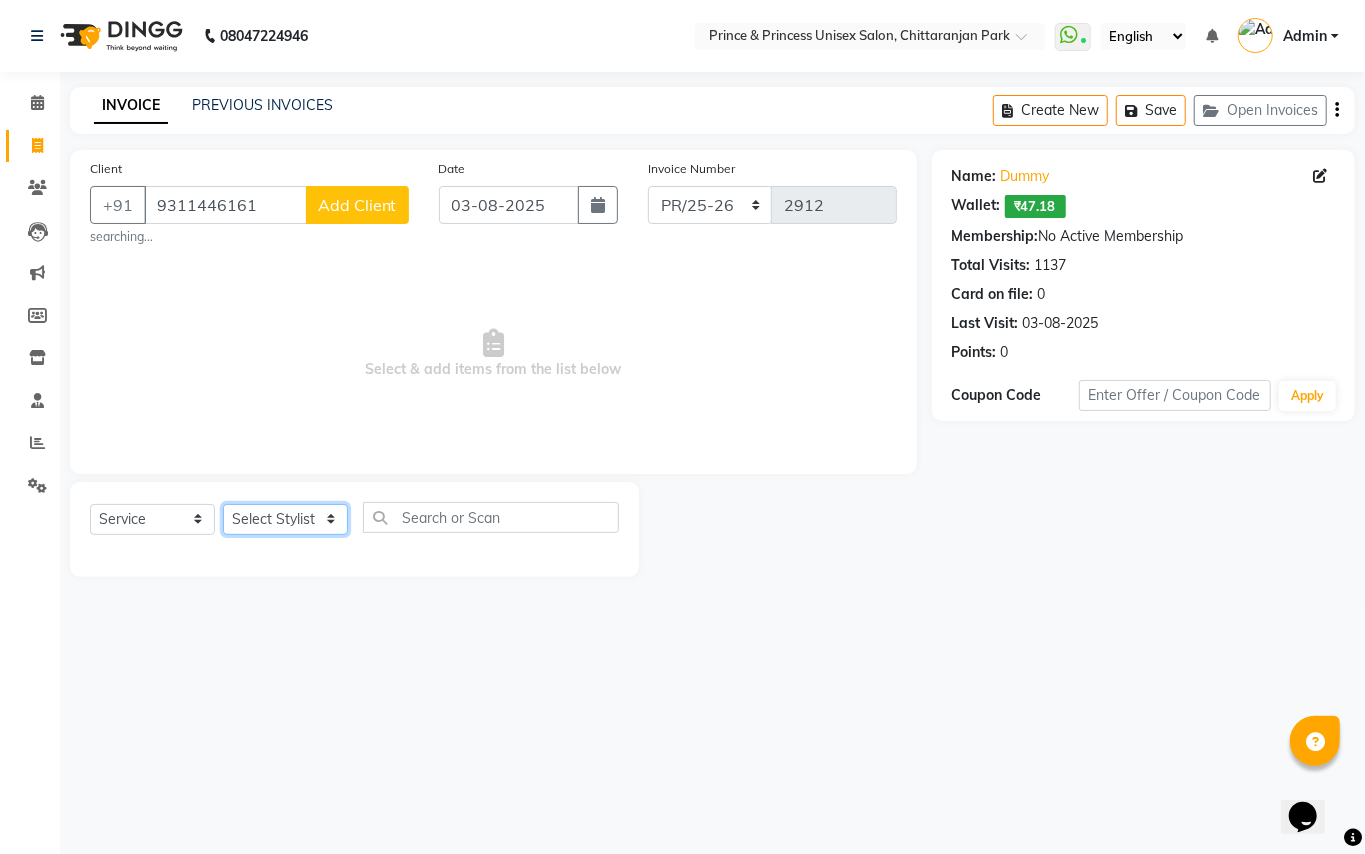 click on "Select Stylist ABHISHEK AJEET AJEET NEW ARUN ASLAM CHANDAN GUDDU MAHESH MANI MEENAKSHI MONU PINKI RAHUL RISHI SANDEEP SONIYA TABASSUM XYZ" 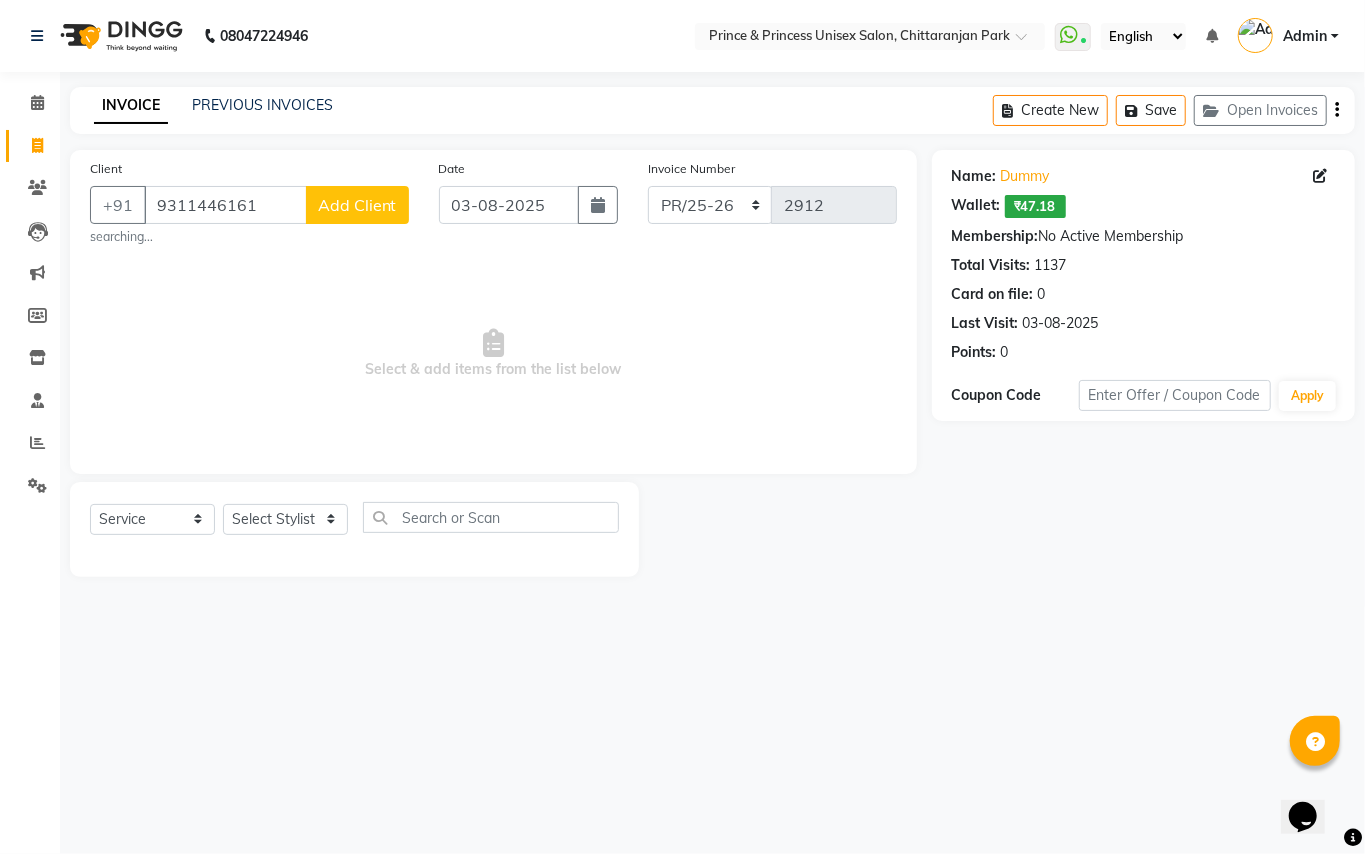 click on "Client +91 [PHONE] Add Client searching... Date [DATE] Invoice Number PR/25-26 V/2025 V/2025-26 2912 Select & add items from the list below Select Service Product Membership Package Voucher Prepaid Gift Card Select Stylist ABHISHEK AJEET AJEET NEW ARUN 0" at bounding box center [682, 427] 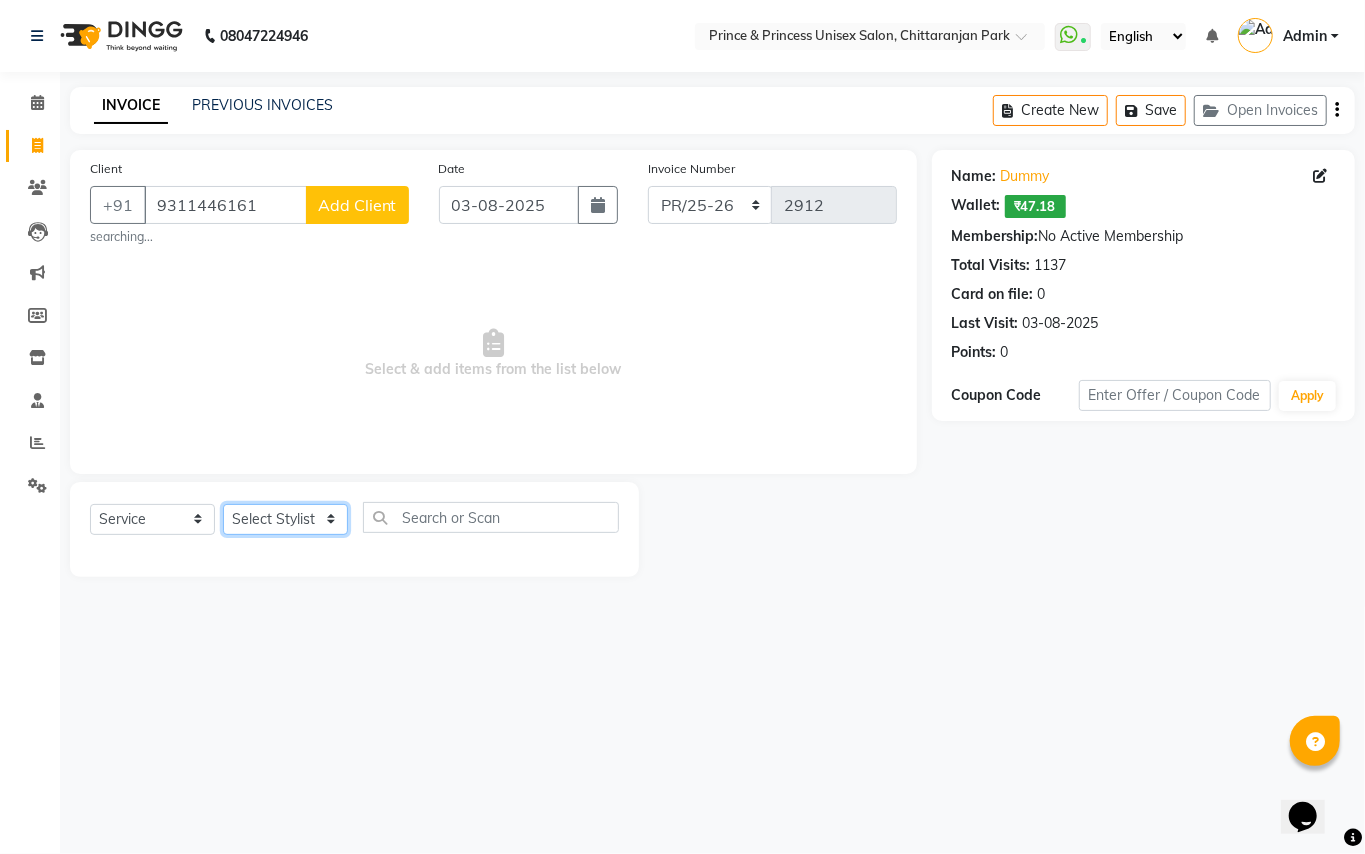 click on "Select Stylist ABHISHEK AJEET AJEET NEW ARUN ASLAM CHANDAN GUDDU MAHESH MANI MEENAKSHI MONU PINKI RAHUL RISHI SANDEEP SONIYA TABASSUM XYZ" 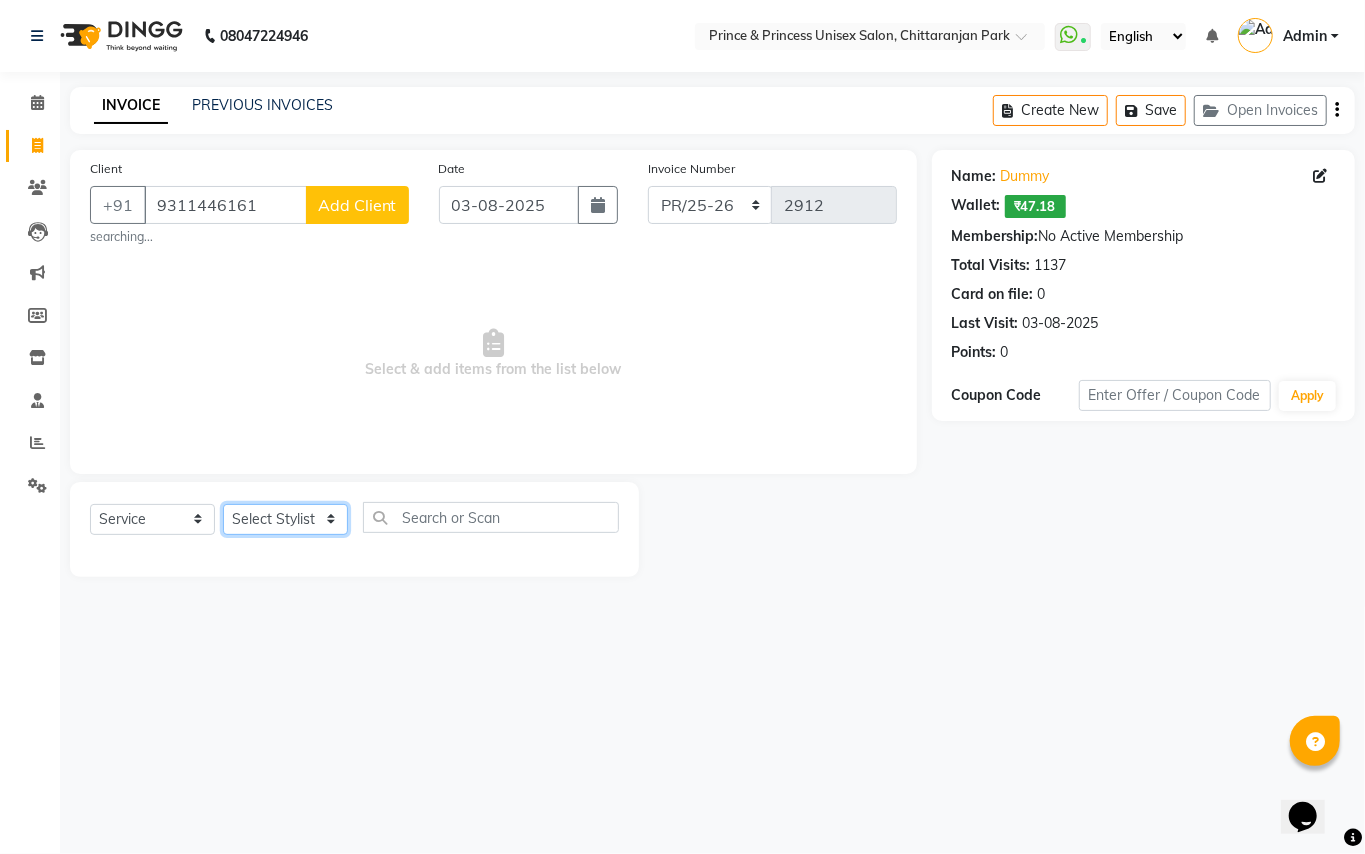 select on "37313" 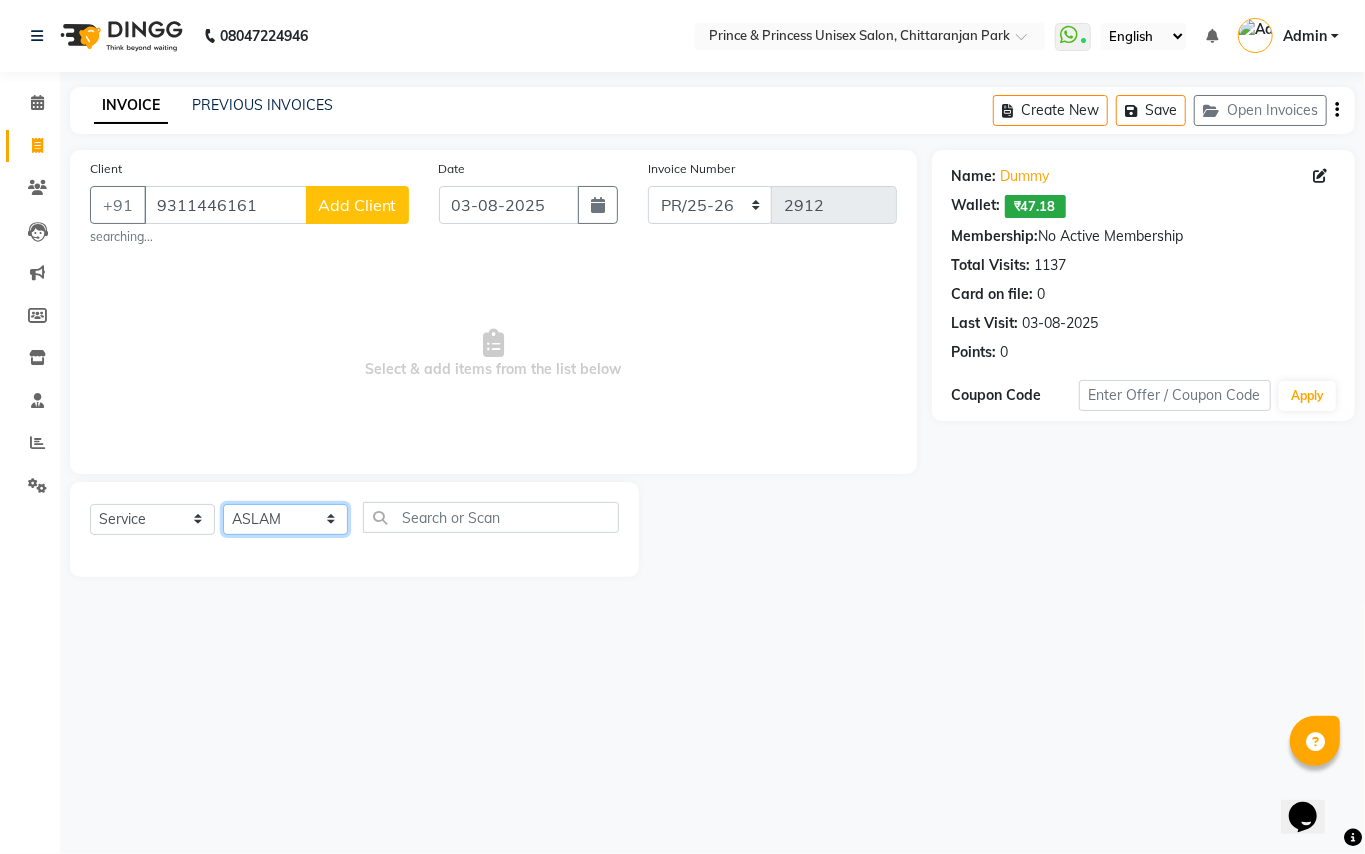 drag, startPoint x: 281, startPoint y: 525, endPoint x: 450, endPoint y: 509, distance: 169.7557 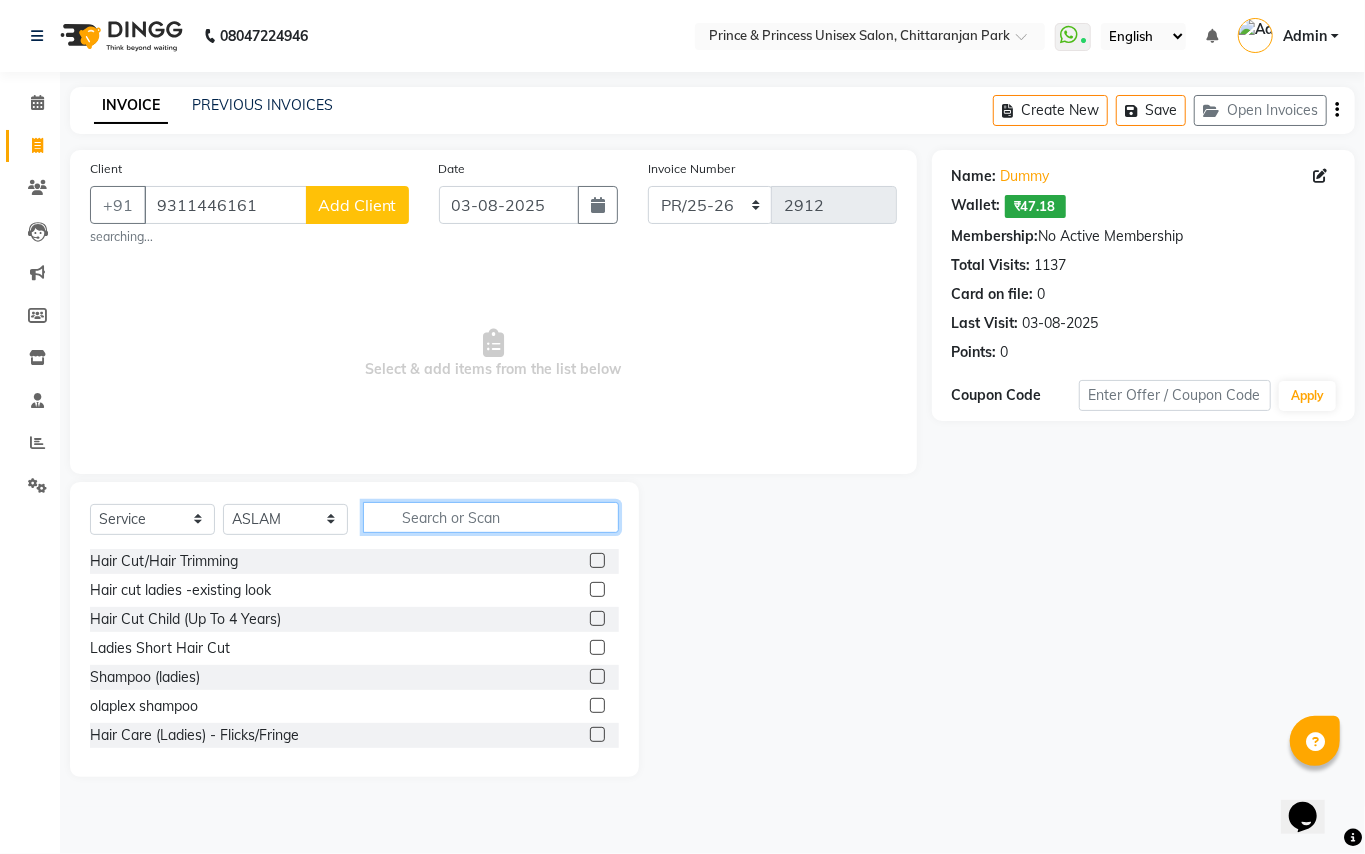 click 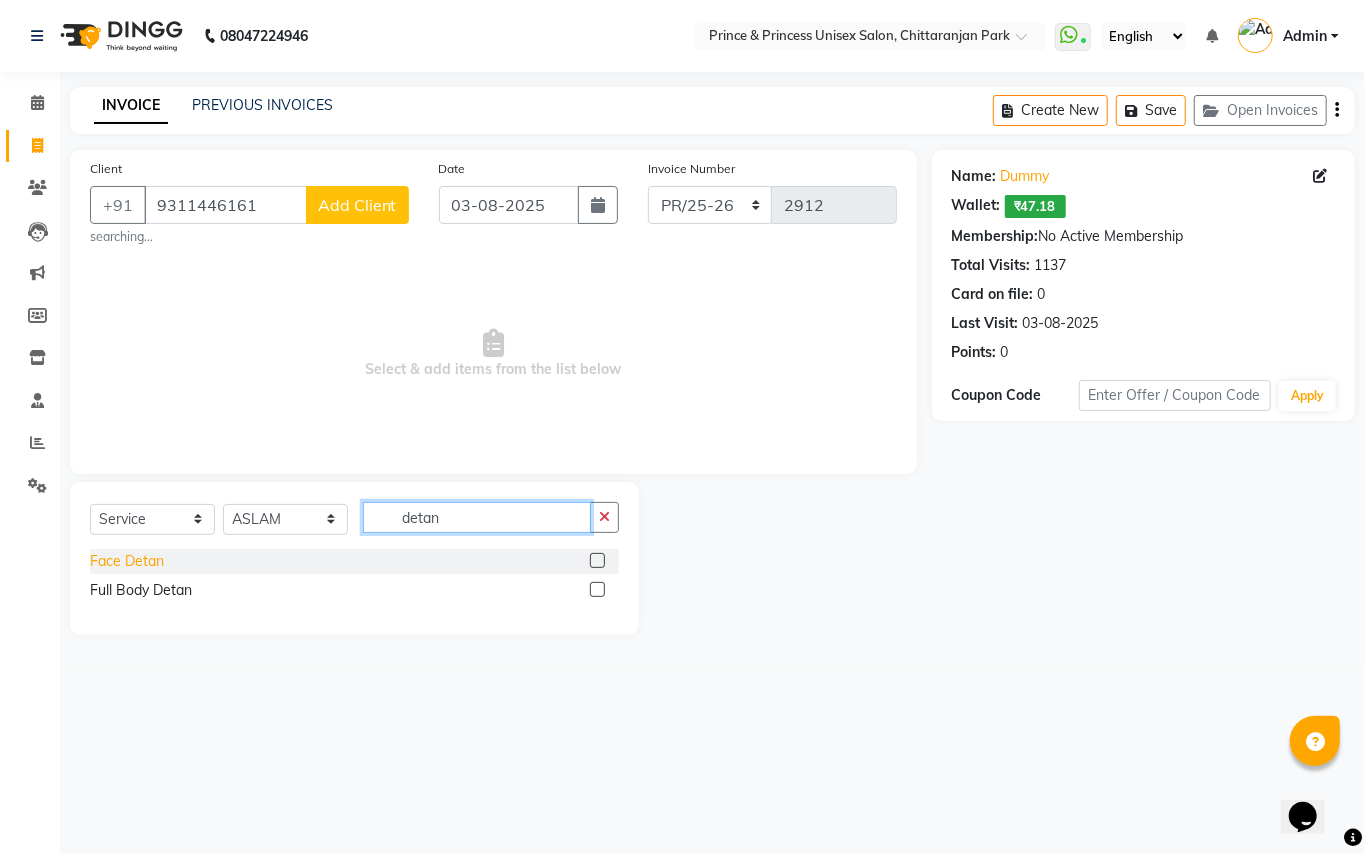 type on "detan" 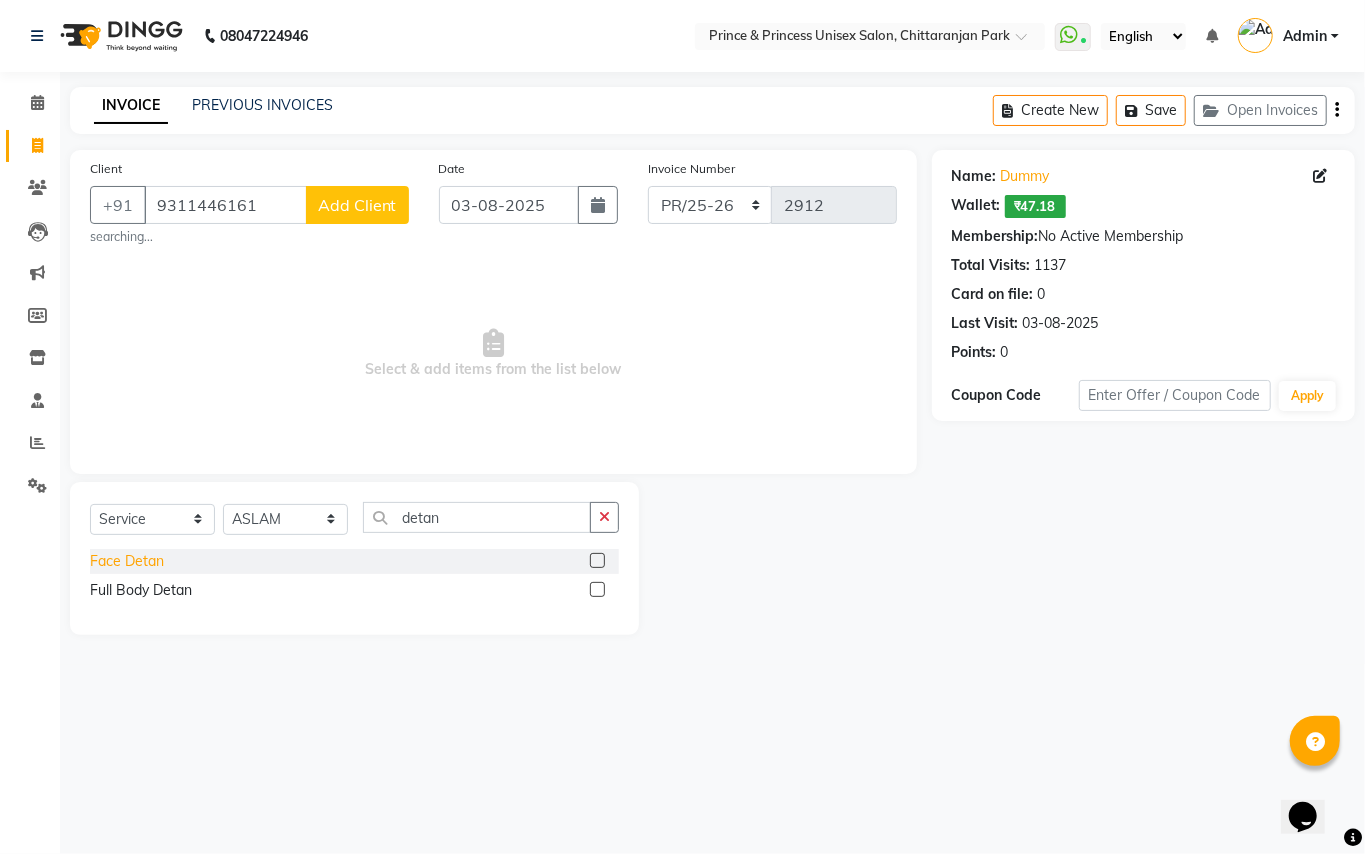 click on "Face Detan" 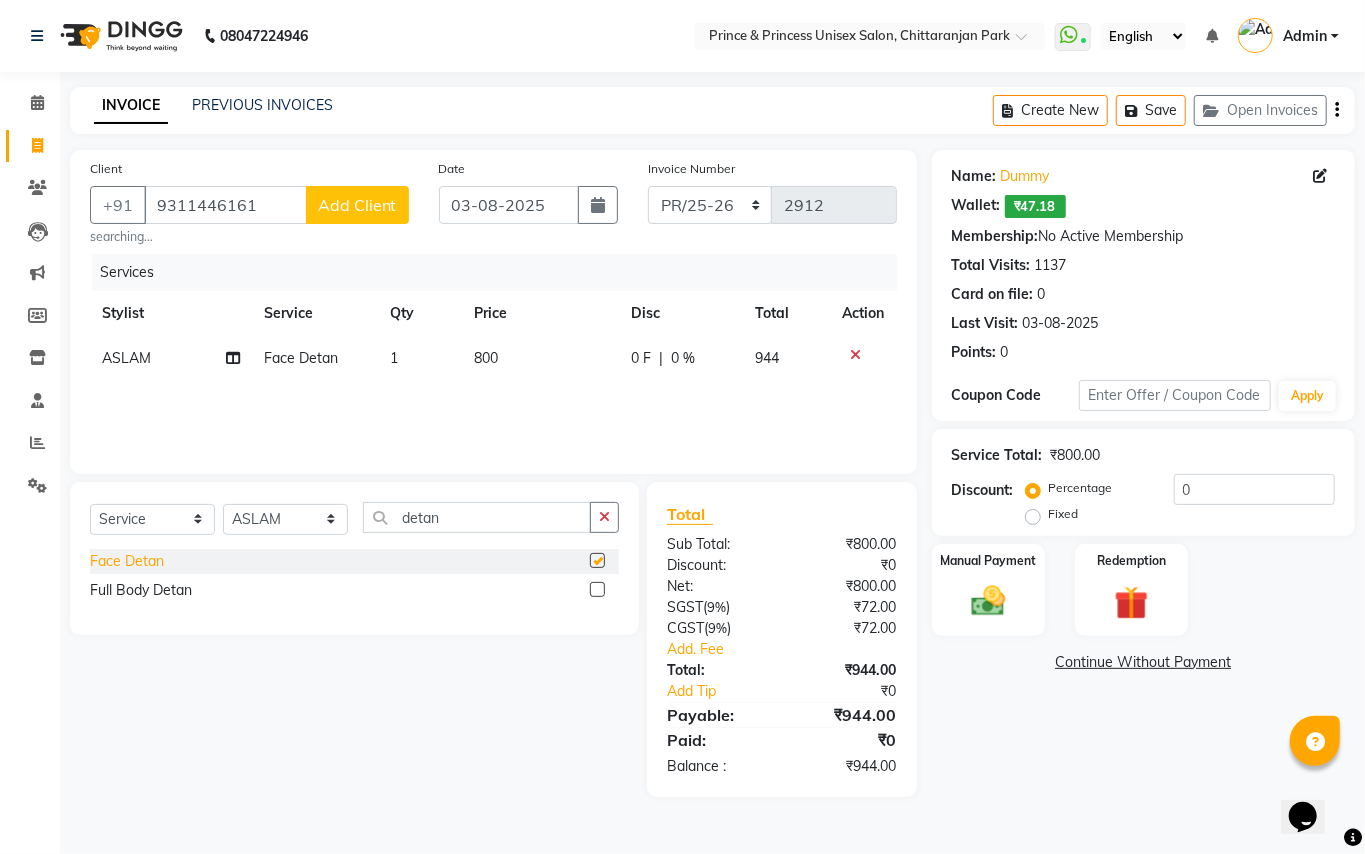 checkbox on "false" 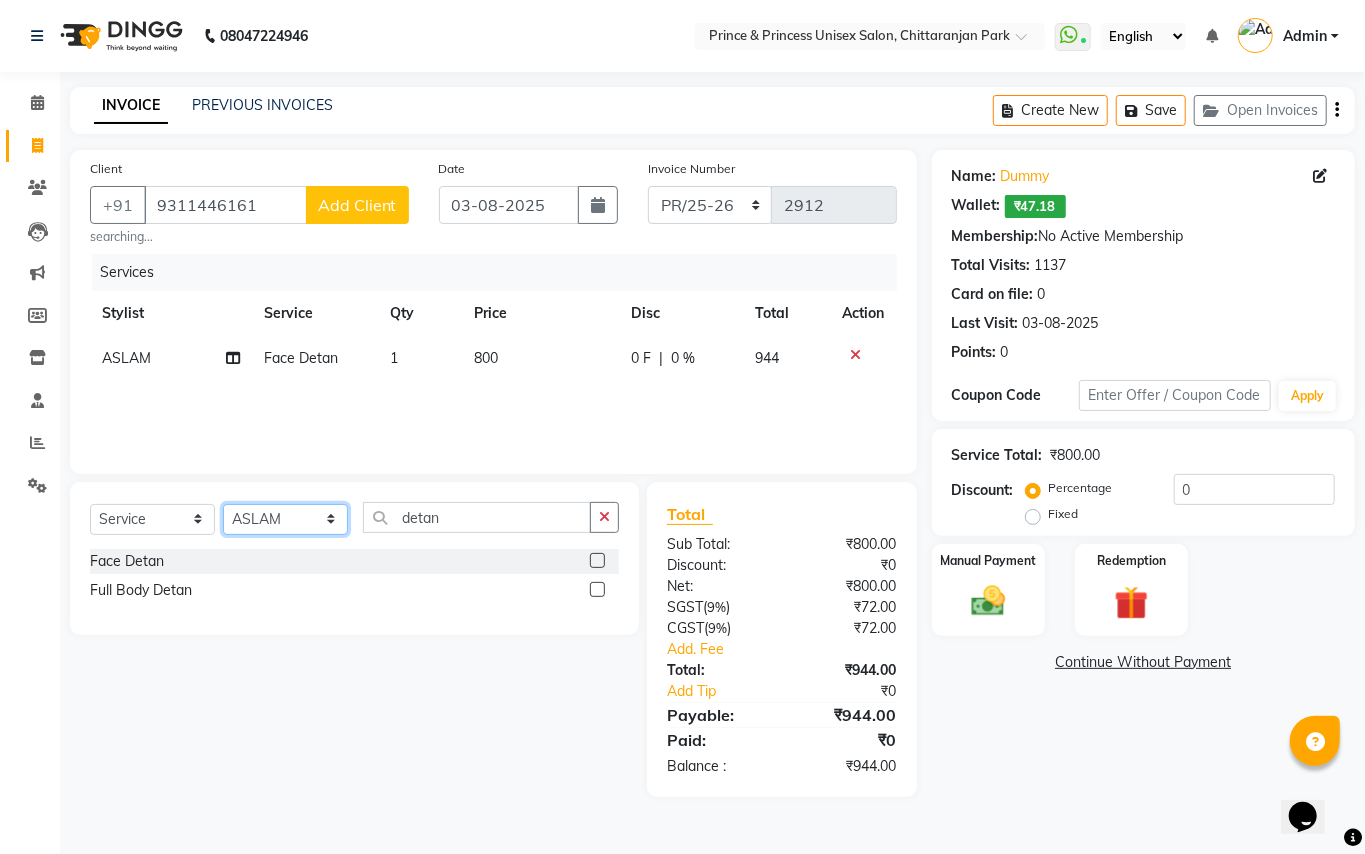 click on "Select Stylist ABHISHEK AJEET AJEET NEW ARUN ASLAM CHANDAN GUDDU MAHESH MANI MEENAKSHI MONU PINKI RAHUL RISHI SANDEEP SONIYA TABASSUM XYZ" 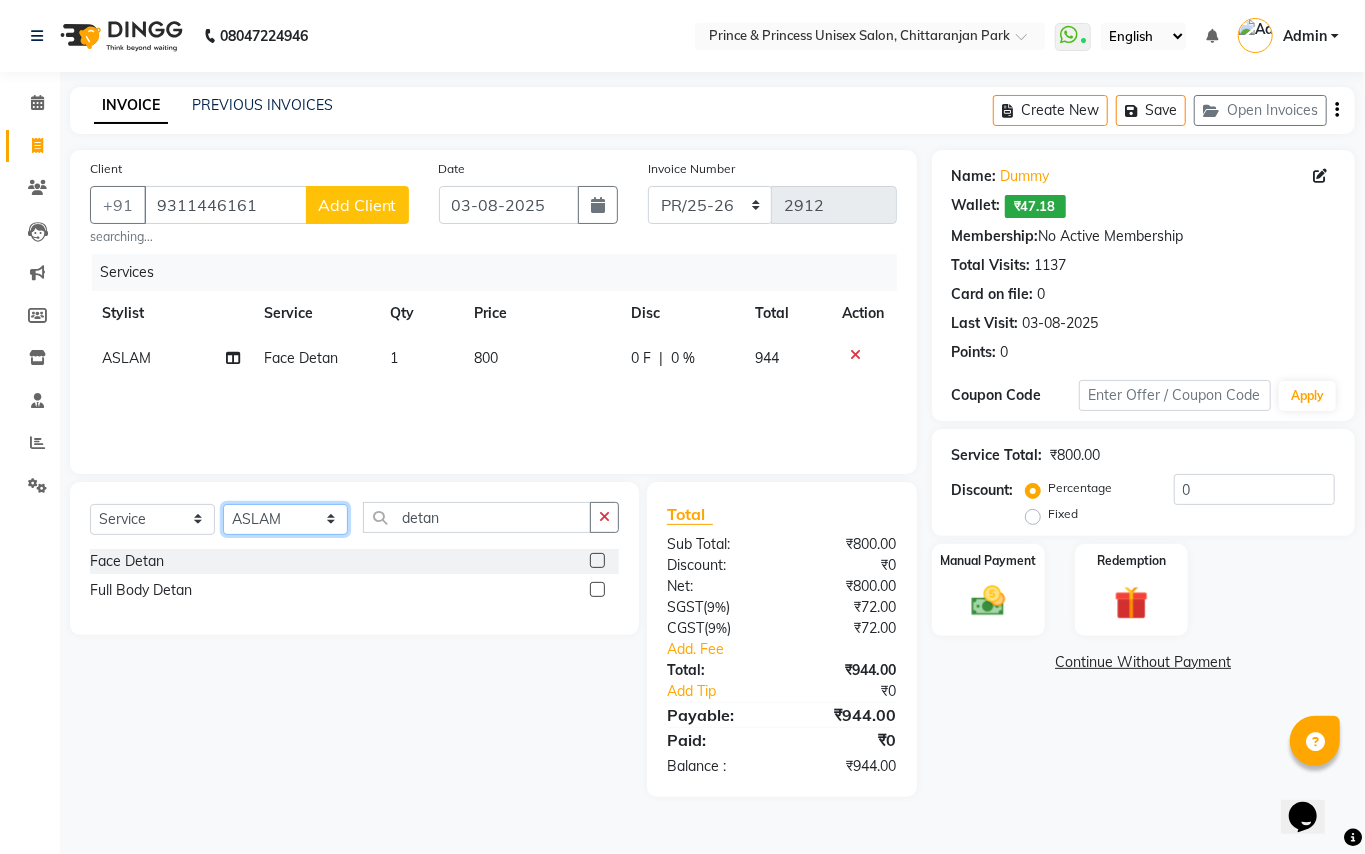 select on "35102" 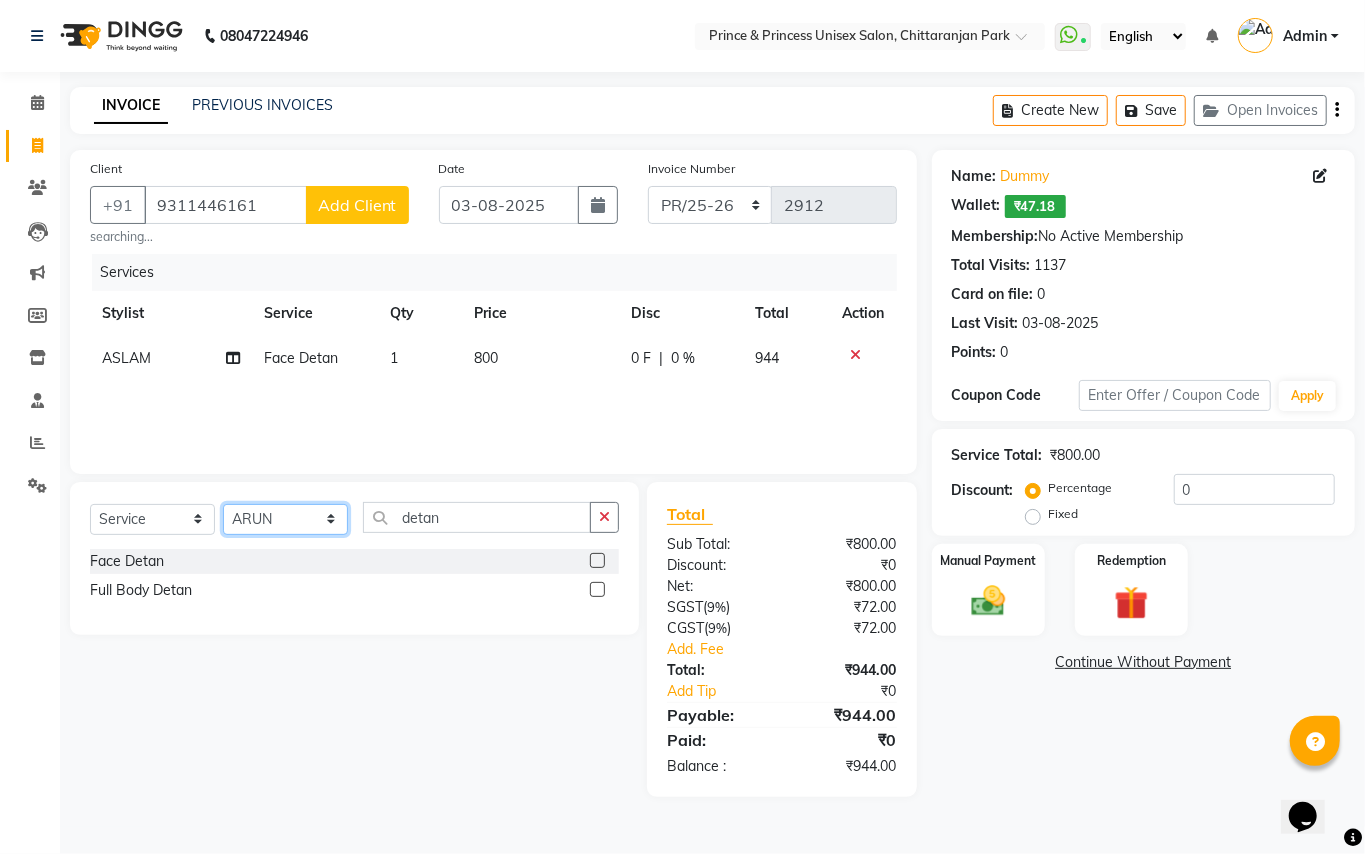drag, startPoint x: 249, startPoint y: 524, endPoint x: 370, endPoint y: 522, distance: 121.016525 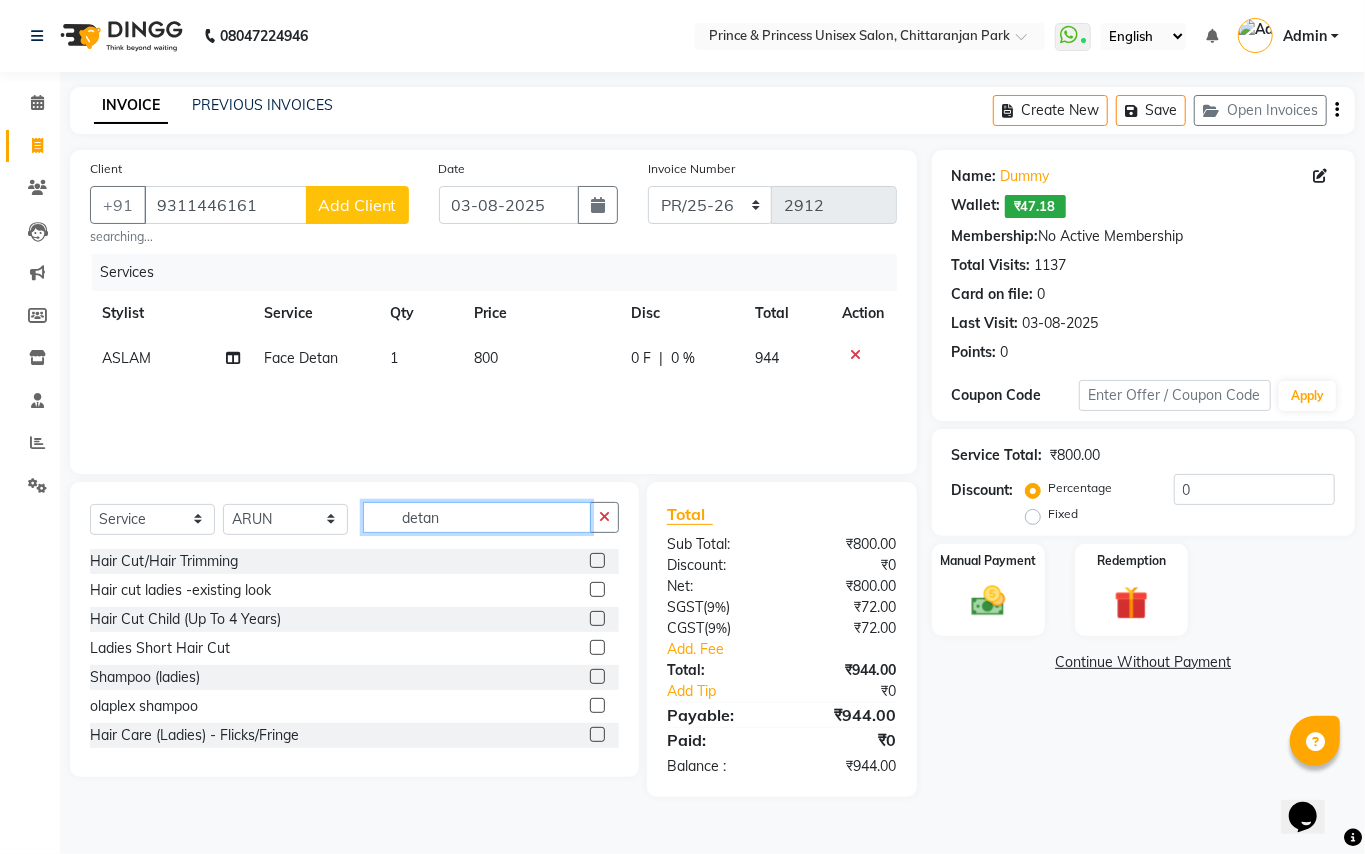drag, startPoint x: 438, startPoint y: 510, endPoint x: 0, endPoint y: 438, distance: 443.87836 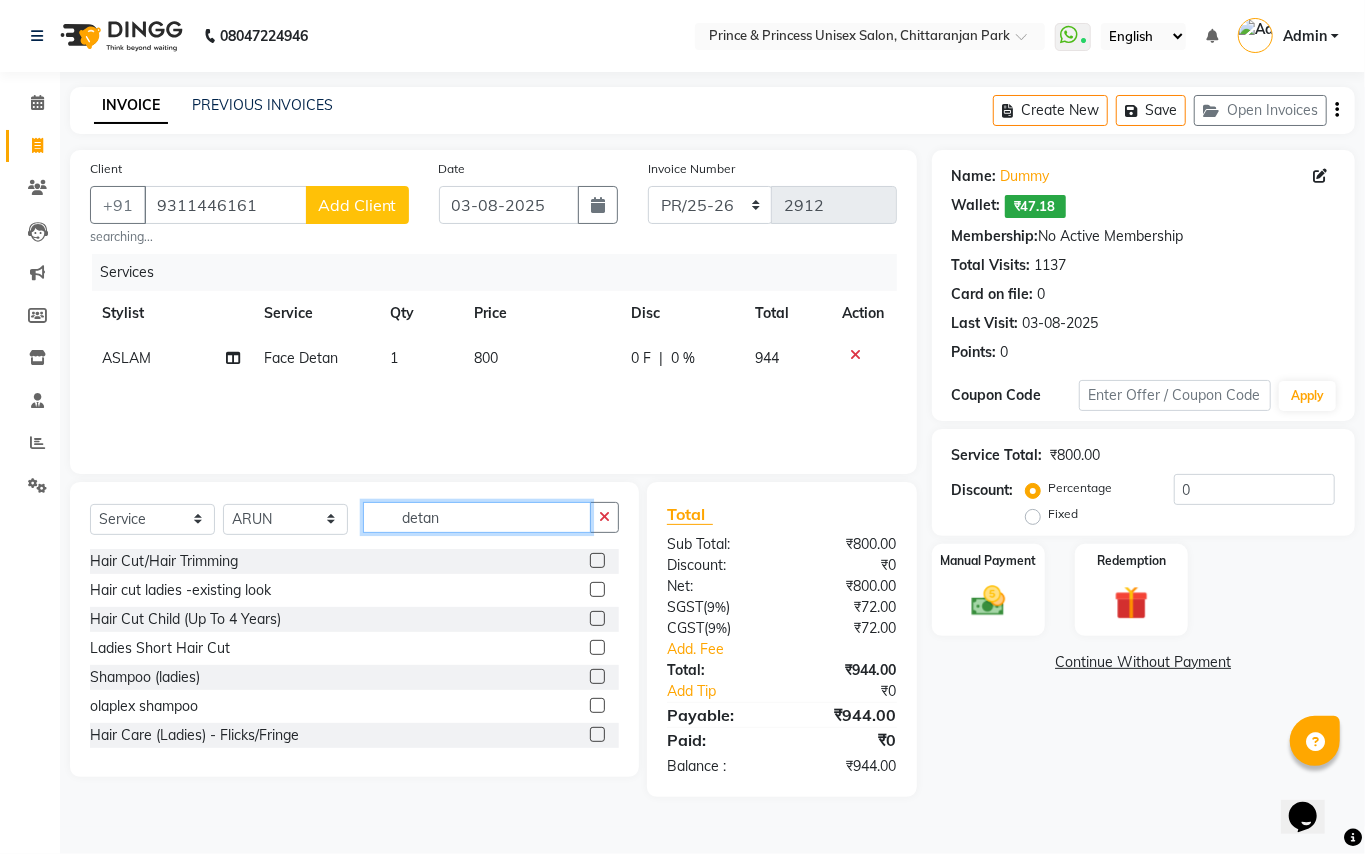 click on "Client +[COUNTRY CODE] [PHONE] Add Client searching... Date [DATE] Invoice Number [INVOICE_NUMBER] Services Stylist Service Qty Price Disc Total Action [STYLIST] Face Detan 1 800 0 F | 0 % 944 Select Service Product Membership Package Voucher Prepaid Gift Card Select Stylist [STYLIST] [STYLIST] [STYLIST] NEW [STYLIST] [STYLIST] [STYLIST] [STYLIST] [STYLIST] [STYLIST] [STYLIST] [STYLIST] [STYLIST] [STYLIST] [STYLIST] [STYLIST] [STYLIST] [STYLIST] detan Hair Cut/Hair Trimming Hair cut ladies -existing look Hair Cut Child (Up To 4 Years) Ladies Short Hair Cut Shampoo (ladies) olaplex shampoo Hair Care (Ladies) - Flicks/Fringe Oil Massage Henna Mustache Trim Threading Face Threading Hair Cut Gents - Style Change Gents - Tonsure (Mundan) Shampoogents Shampoogents (Long Hair) Beard Triming / Shave Oil Massage half color touch up Beard Colour Hair Styling (Gel/ Serum Application) Colour Touch Up men's Colour Touch-Up Amonia Free) Highlighting Rebonding Dry Head Massage Full Front Chest Clipper Full Back Clipper Ear Wax ₹0" 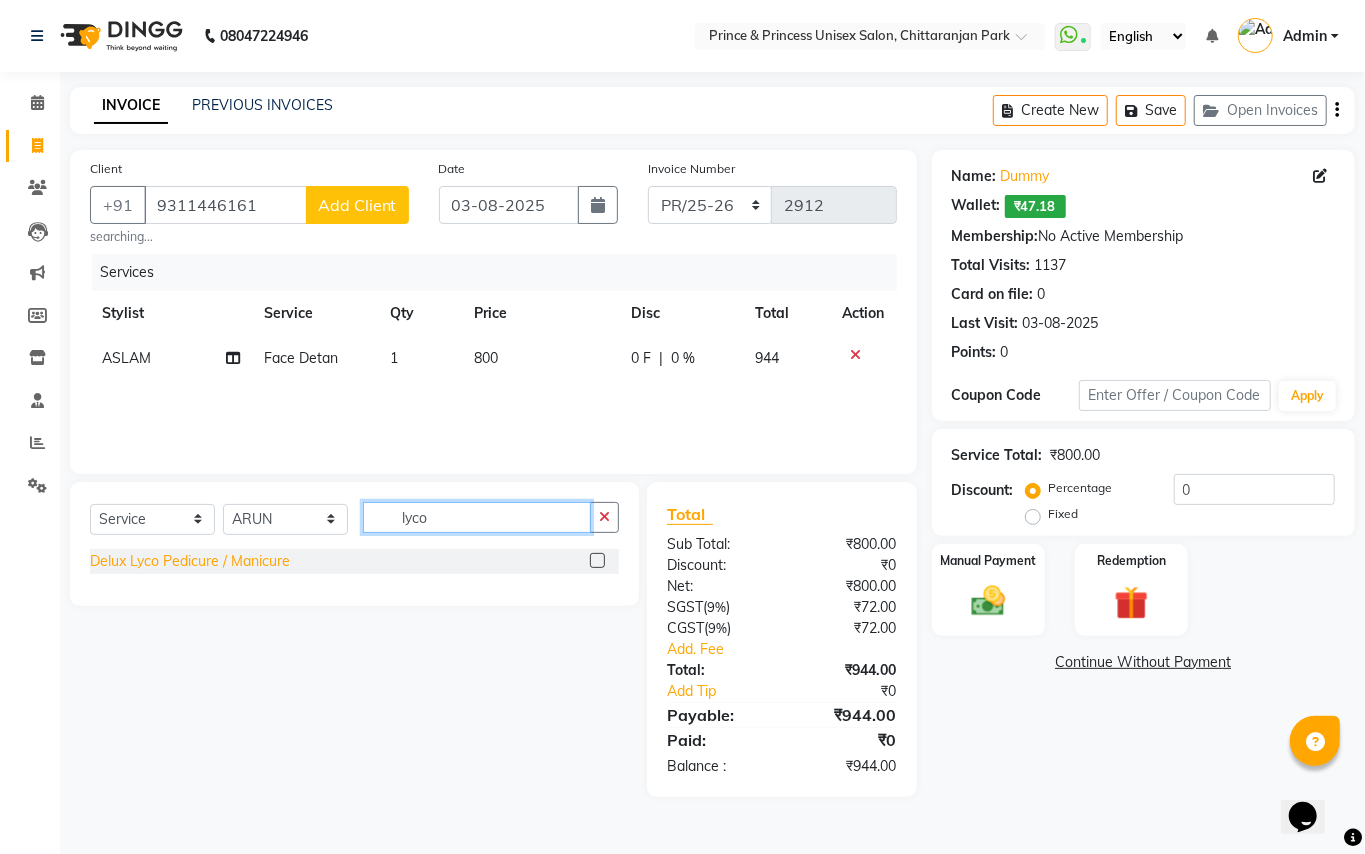 type on "lyco" 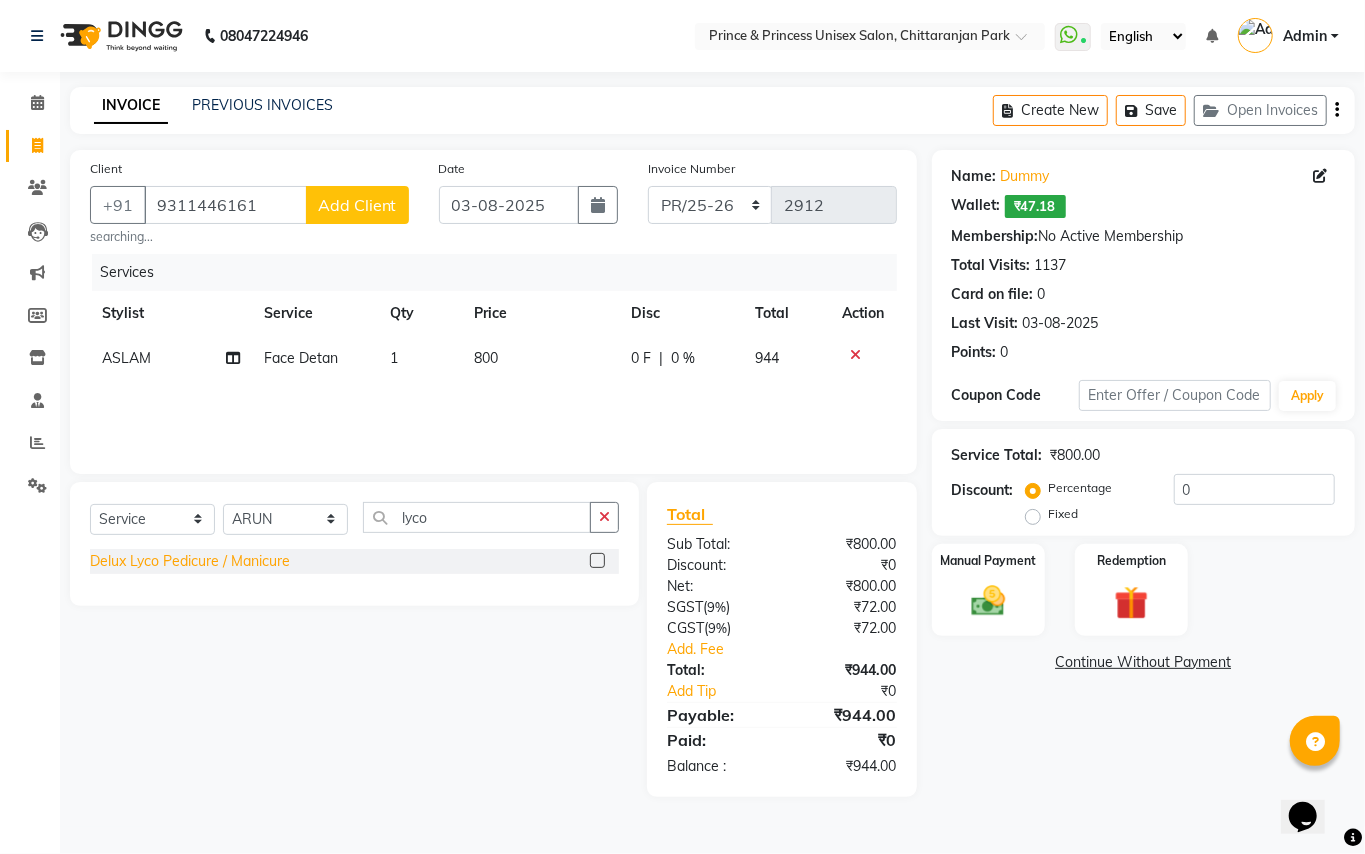 click on "Delux Lyco Pedicure / Manicure" 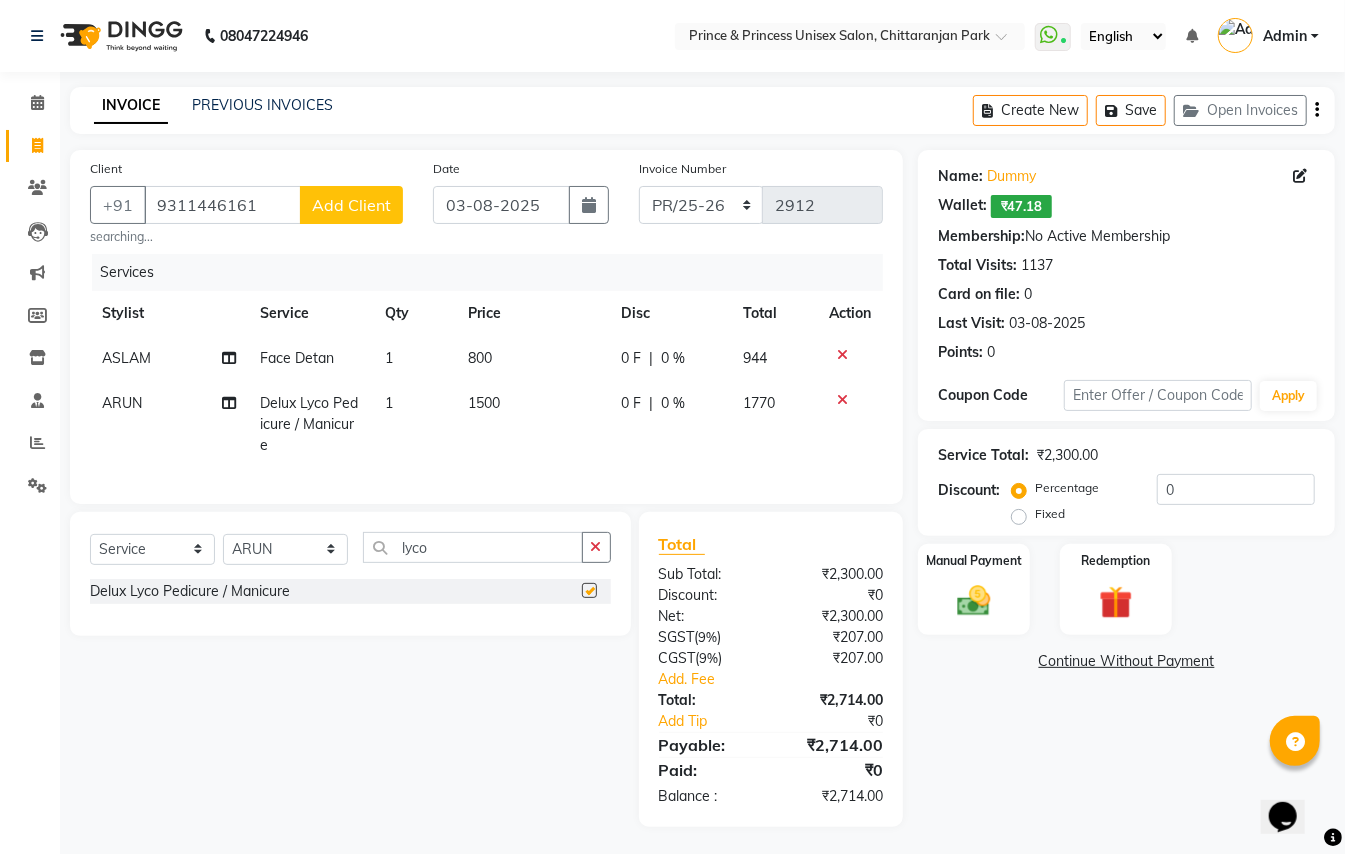 checkbox on "false" 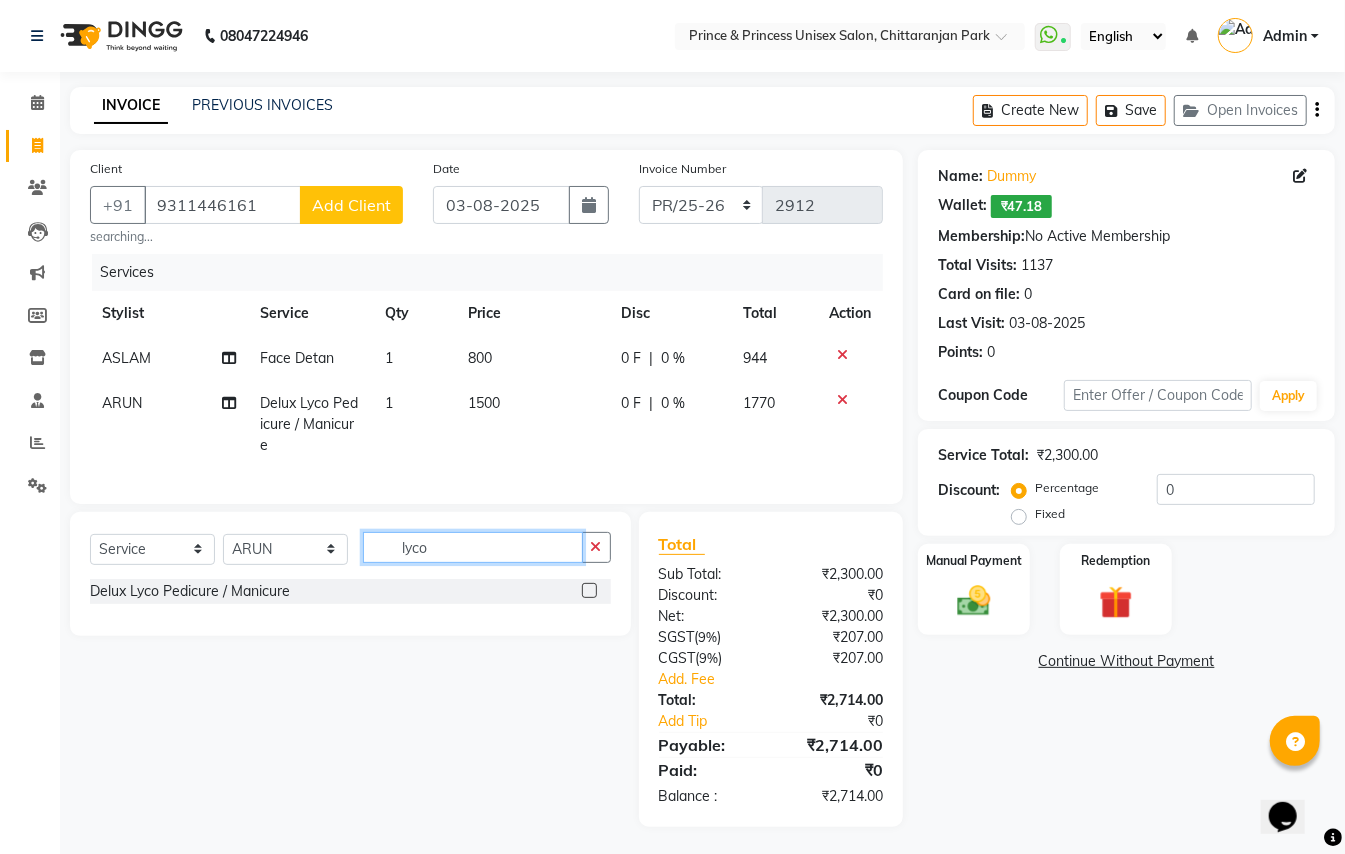 drag, startPoint x: 444, startPoint y: 561, endPoint x: 110, endPoint y: 462, distance: 348.3633 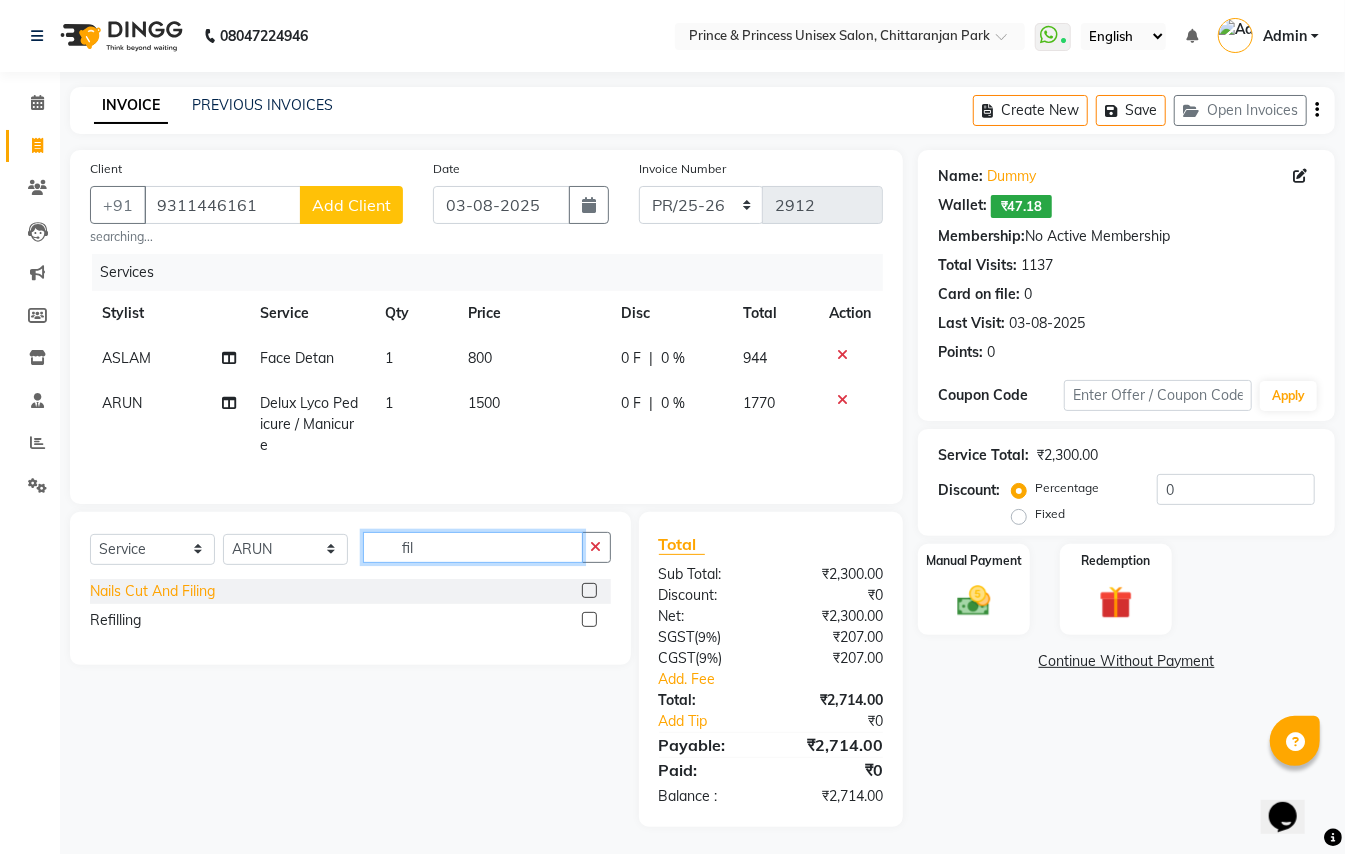 type on "fil" 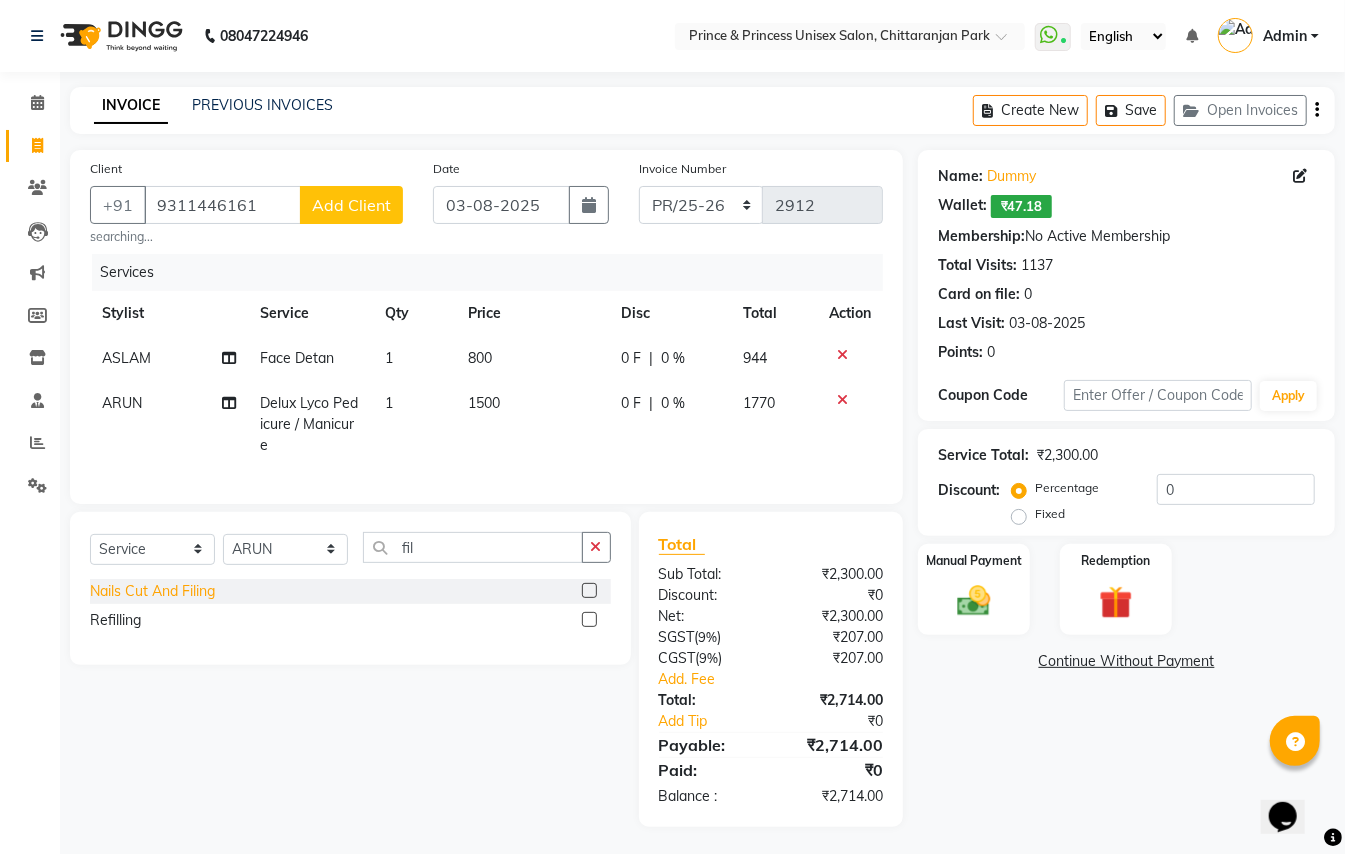 click on "Nails Cut And Filing" 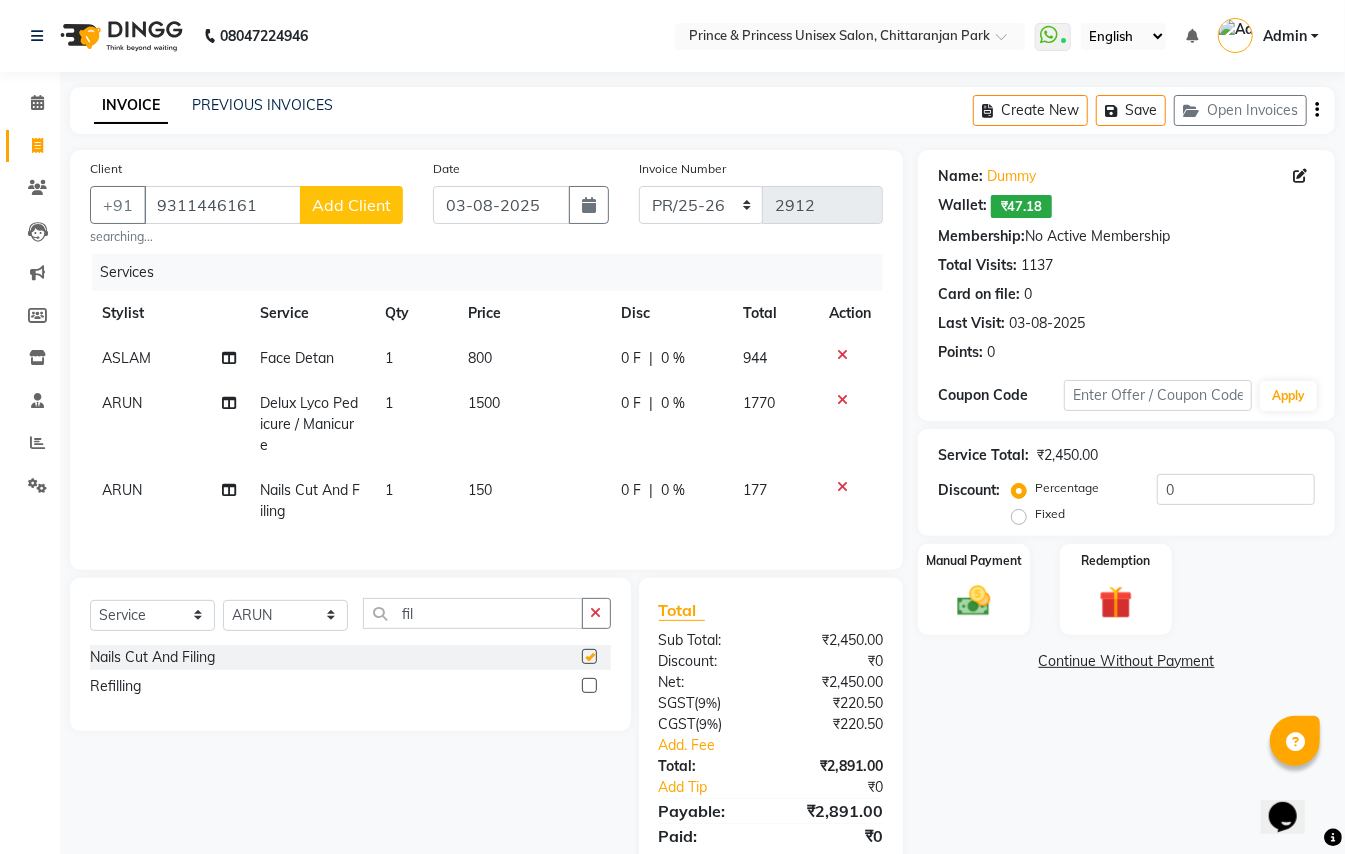 checkbox on "false" 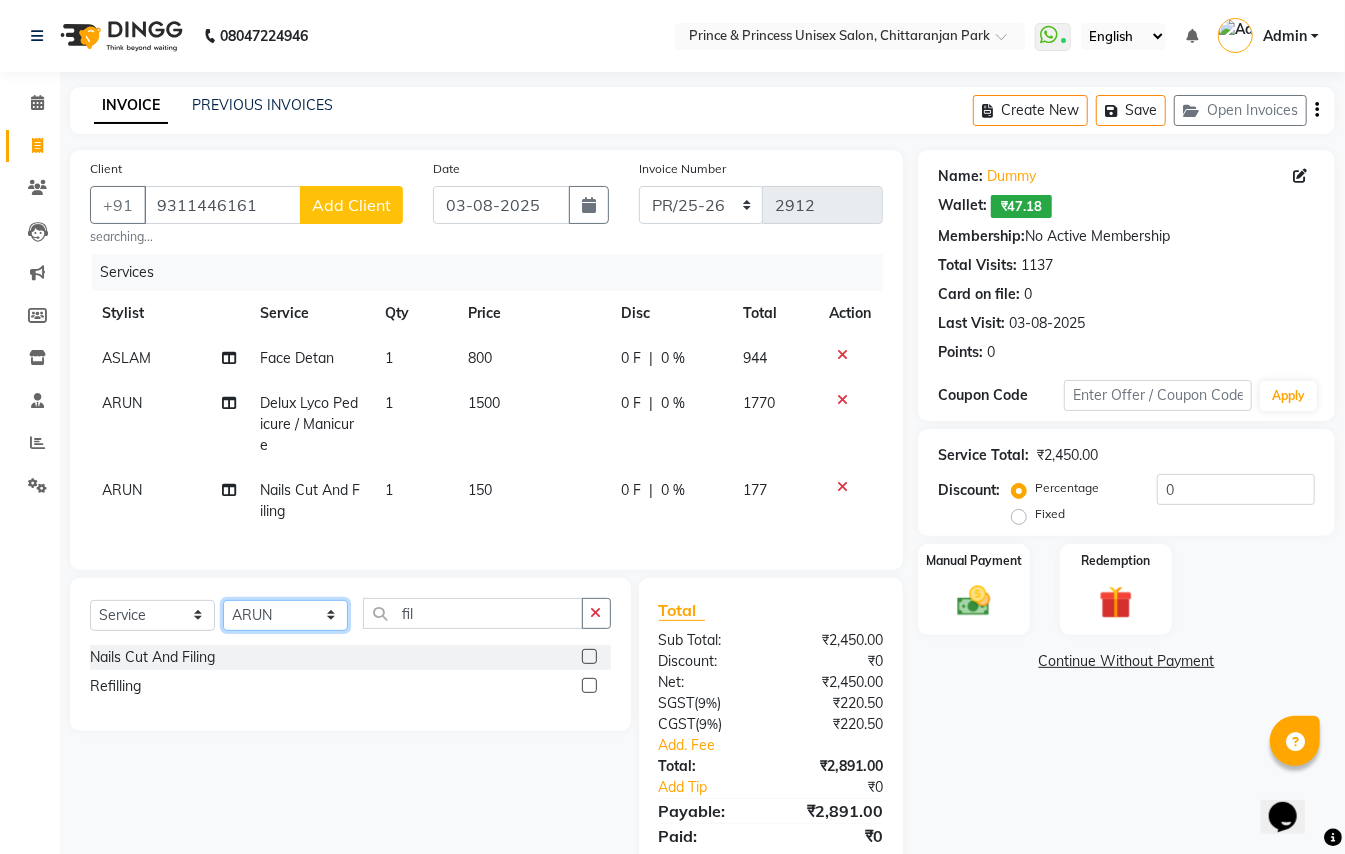 click on "Select Stylist ABHISHEK AJEET AJEET NEW ARUN ASLAM CHANDAN GUDDU MAHESH MANI MEENAKSHI MONU PINKI RAHUL RISHI SANDEEP SONIYA TABASSUM XYZ" 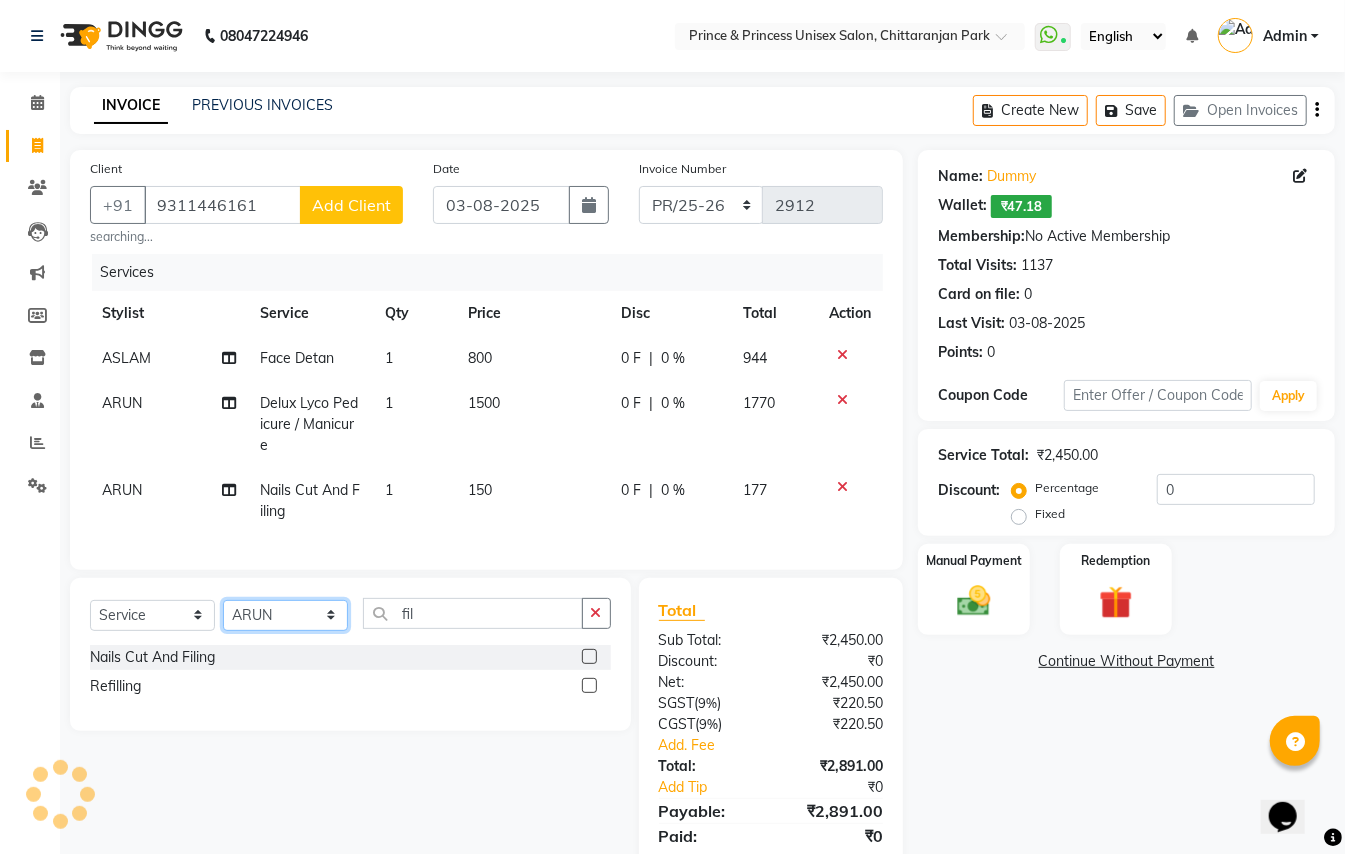 select on "86136" 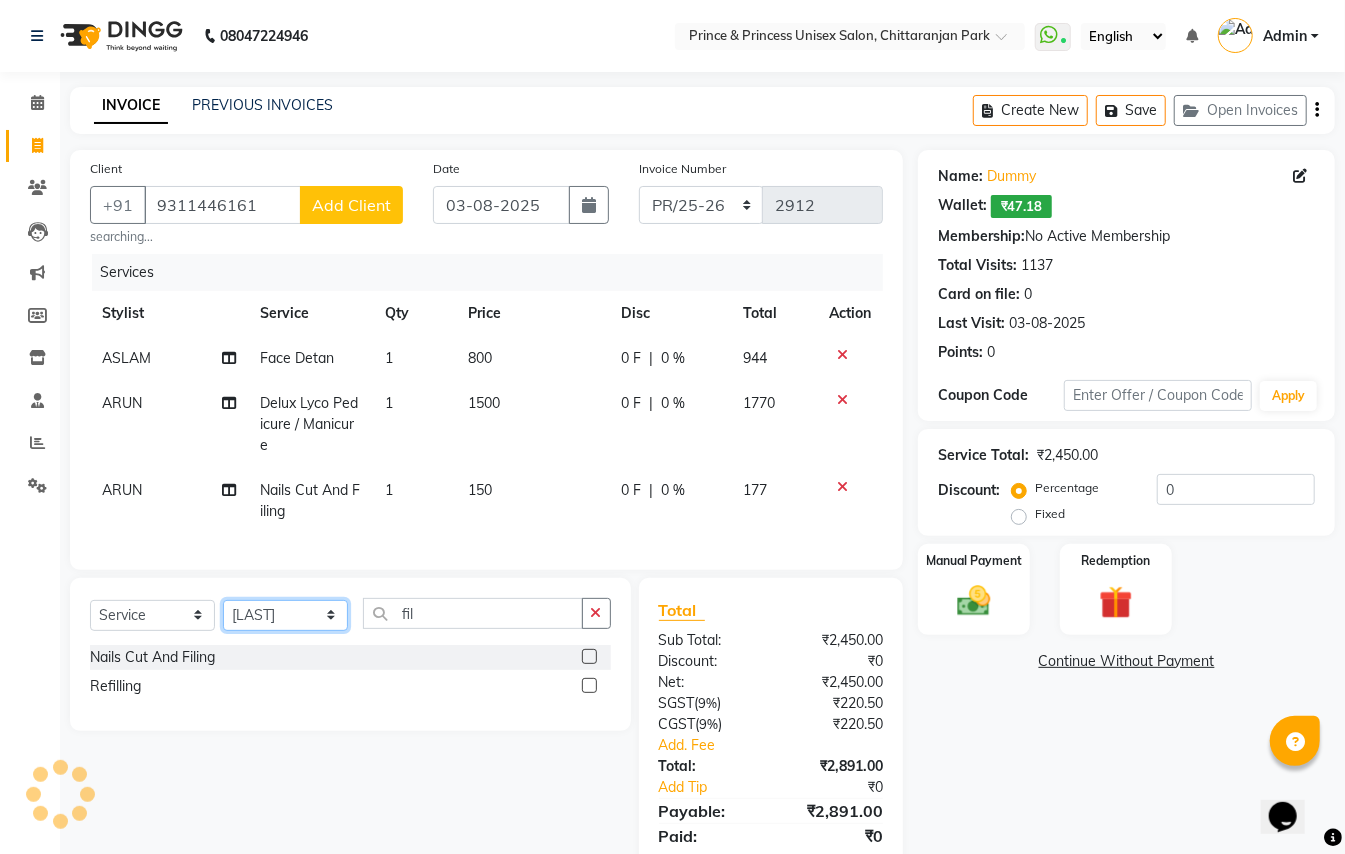 drag, startPoint x: 254, startPoint y: 644, endPoint x: 429, endPoint y: 640, distance: 175.04572 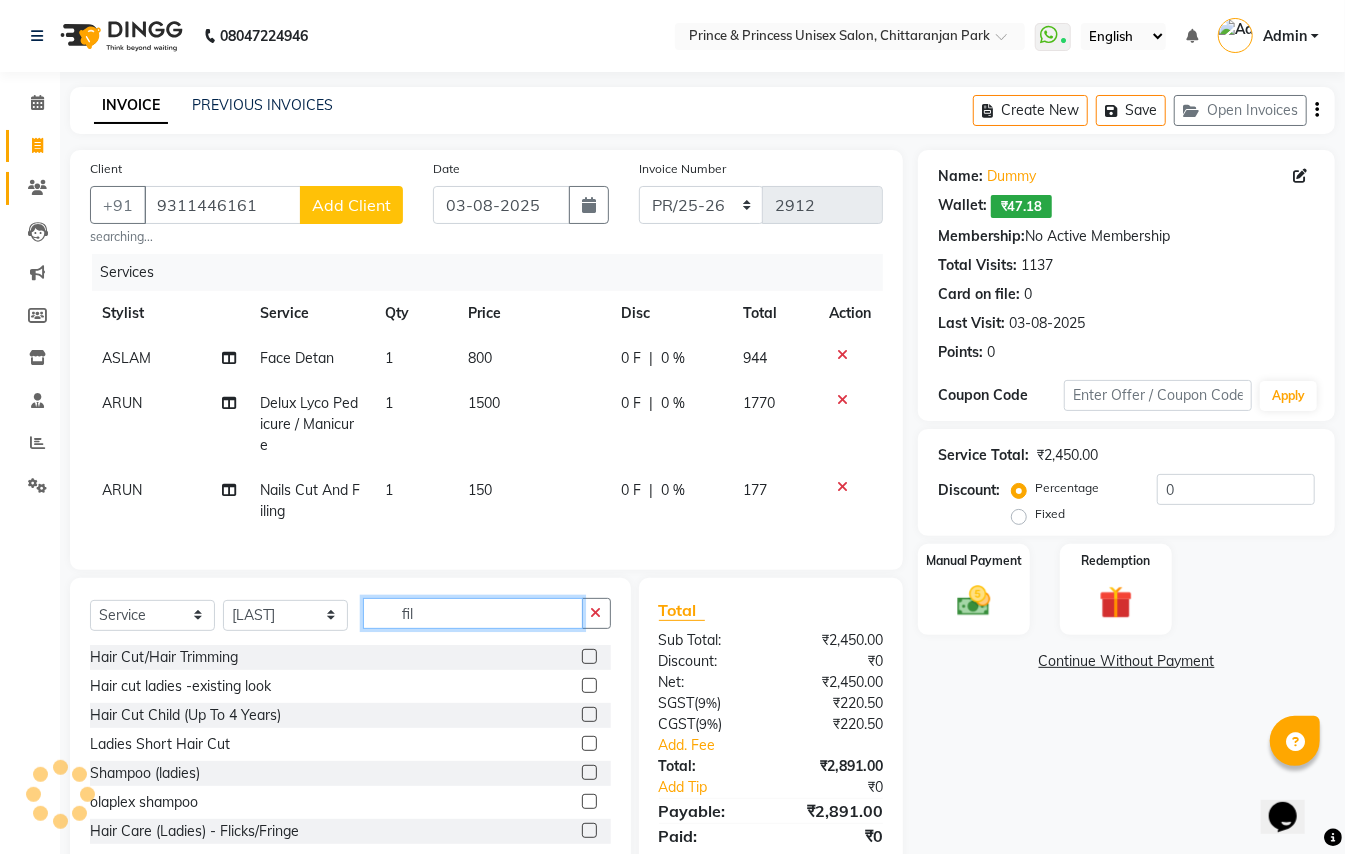 drag, startPoint x: 437, startPoint y: 636, endPoint x: 49, endPoint y: 200, distance: 583.64374 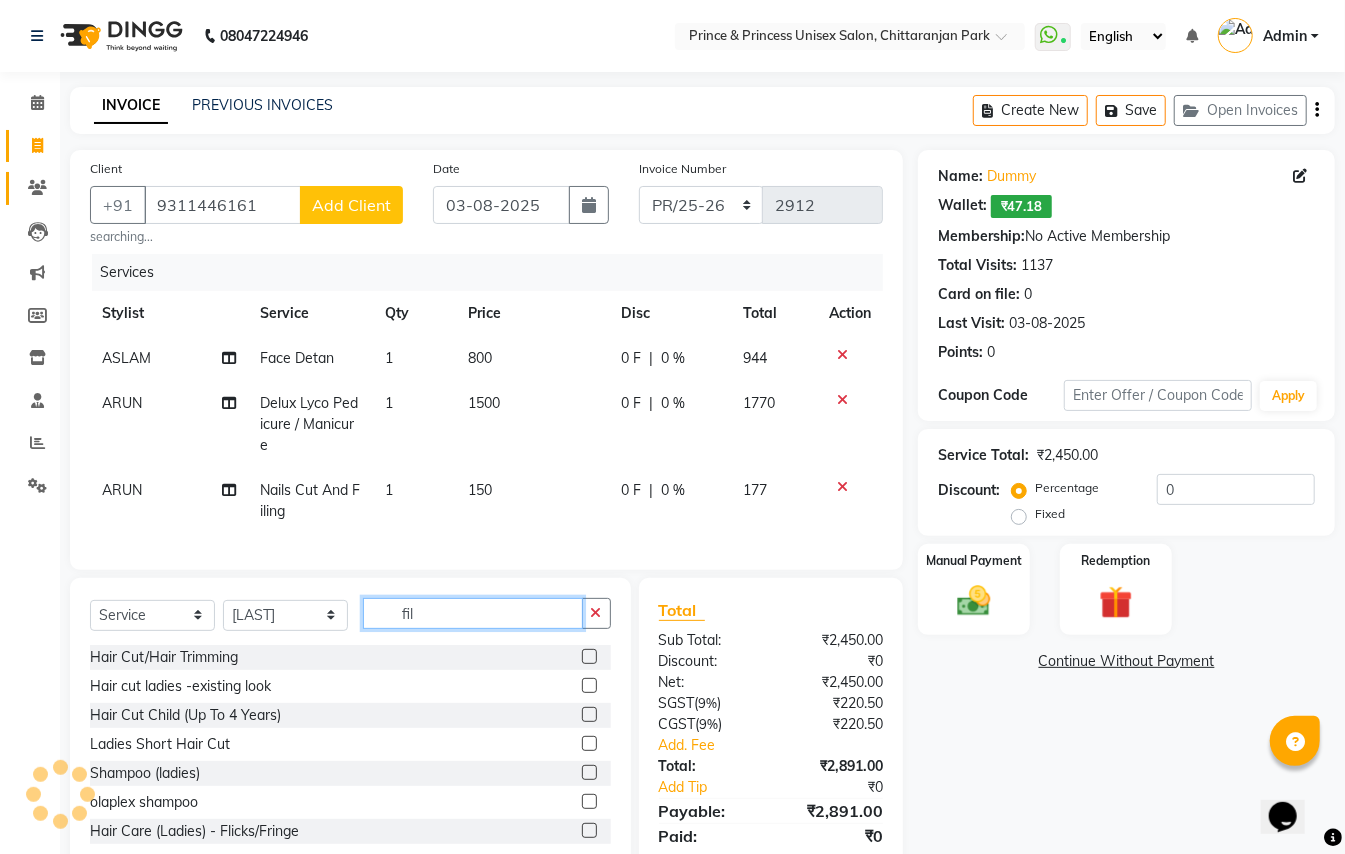click on "Client +[PHONE] Add Client searching... Date [DATE] Invoice Number PR/25-26 V/2025 V/2025-26 2912 Services Stylist Service Qty Price Disc Total Action ASLAM Face Detan 1 800 0 F | 0 % 944 ARUN Delux Lyco Pedicure / Manicure 1 1500 0 F | 0 % 1770 ARUN Nails Cut And Filing 1 150 0 F | 0 % 177 Select Service Product Membership Package Voucher Prepaid Gift Card Select Stylist ABHISHEK AJEET AJEET NEW ARUN ASLAM CHANDAN GUDDU MAHESH MANI MEENAKSHI MONU PINKI RAHUL RISHI SANDEEP SONIYA TABASSUM XYZ fil Hair Cut/Hair Trimming Hair cut ladies -existing look Hair Cut Child (Up To 4 Years) Ladies Short Hair Cut Shampoo (ladies) olaplex shampoo Hair Care (Ladies) - Flicks/Fringe Oil Massage Henna Mustache Trim Threading Face Threading Hair Cut Gents - Style Change Gents - Tonsure (Mundan) Shampoogents Shampoogents (Long Hair) Beard Triming / Shave Oil Massage half color touch up Beard Colour Hair Styling (Gel/ Serum Application) Colour Touch Up men's Highlighting Rebonding (" 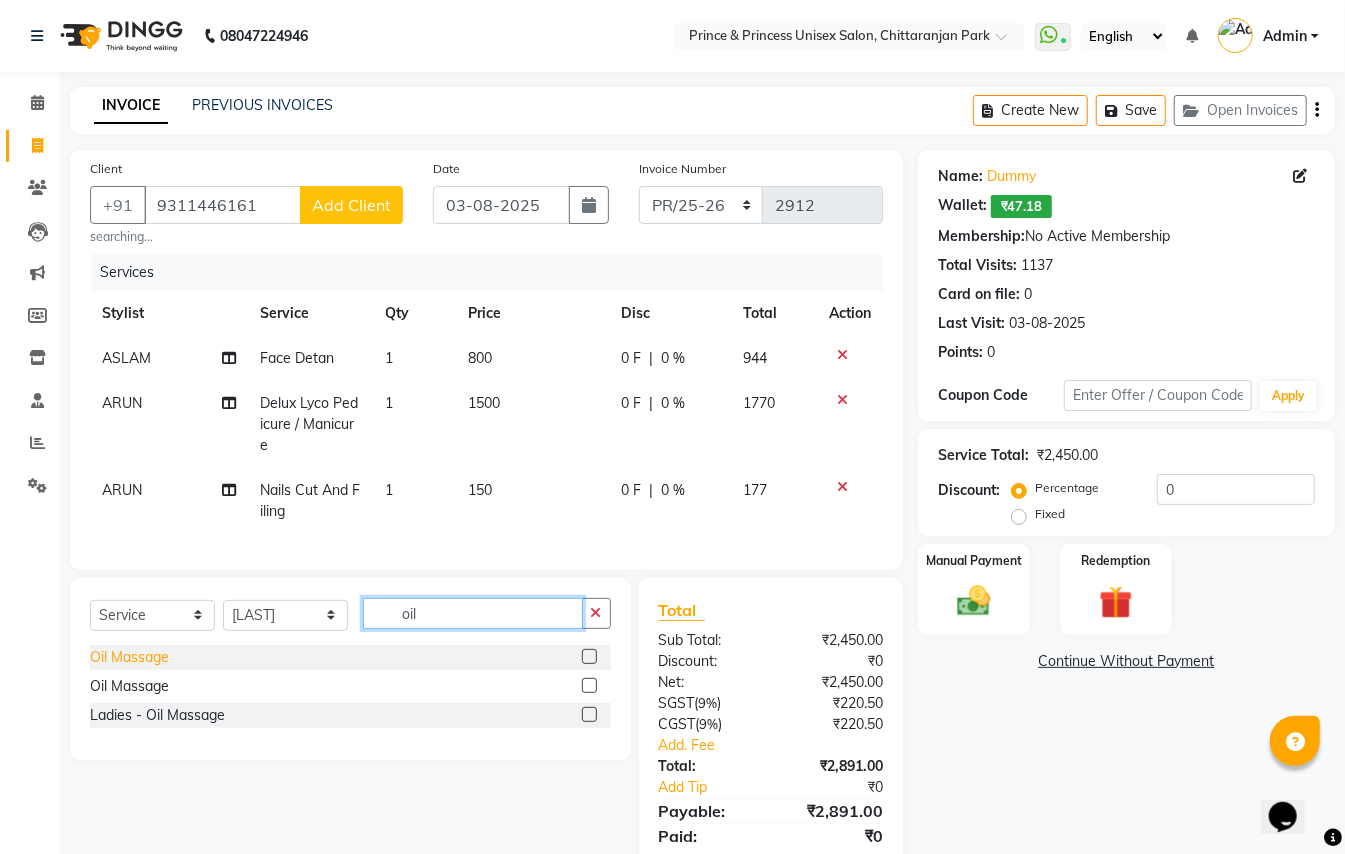 type on "oil" 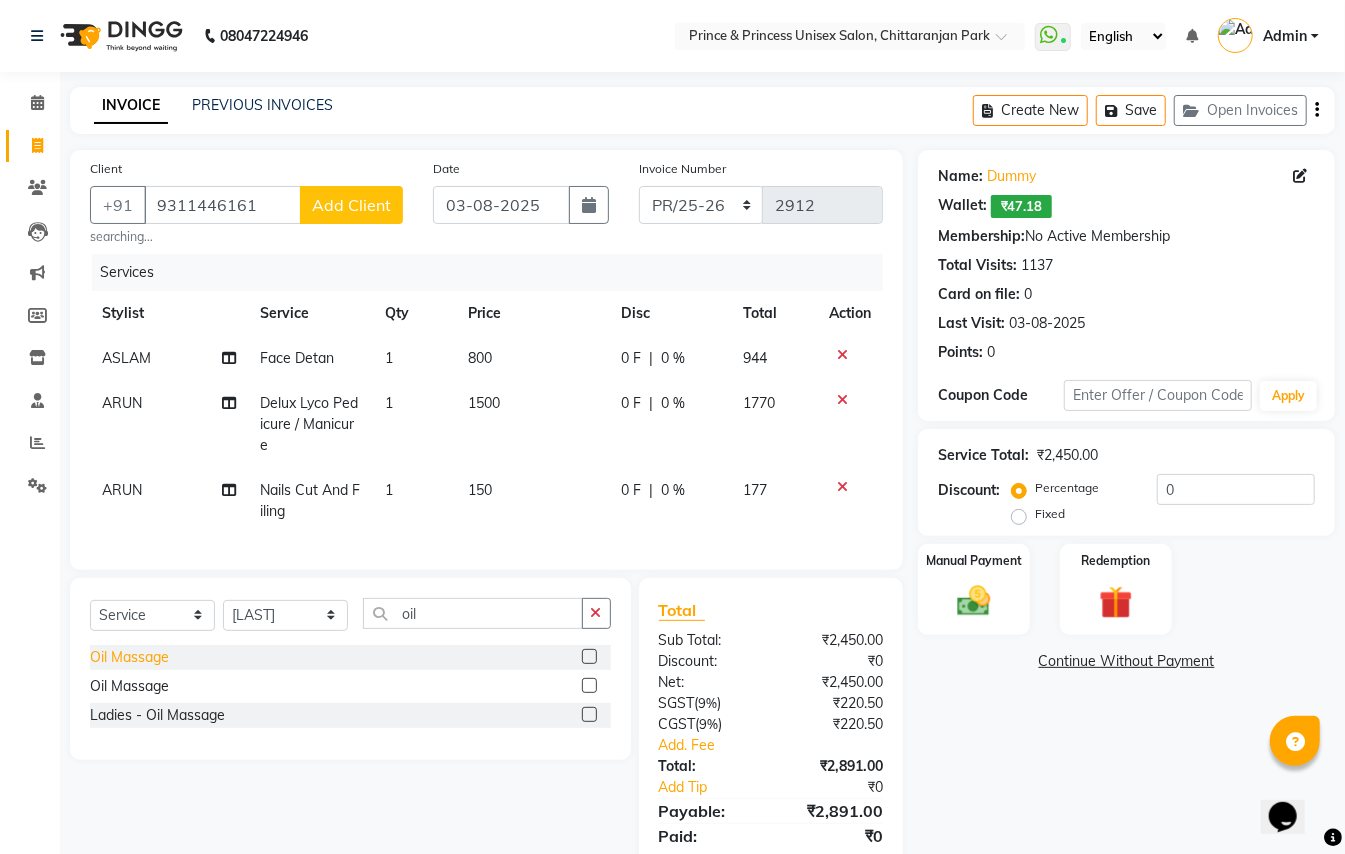 click on "Oil Massage" 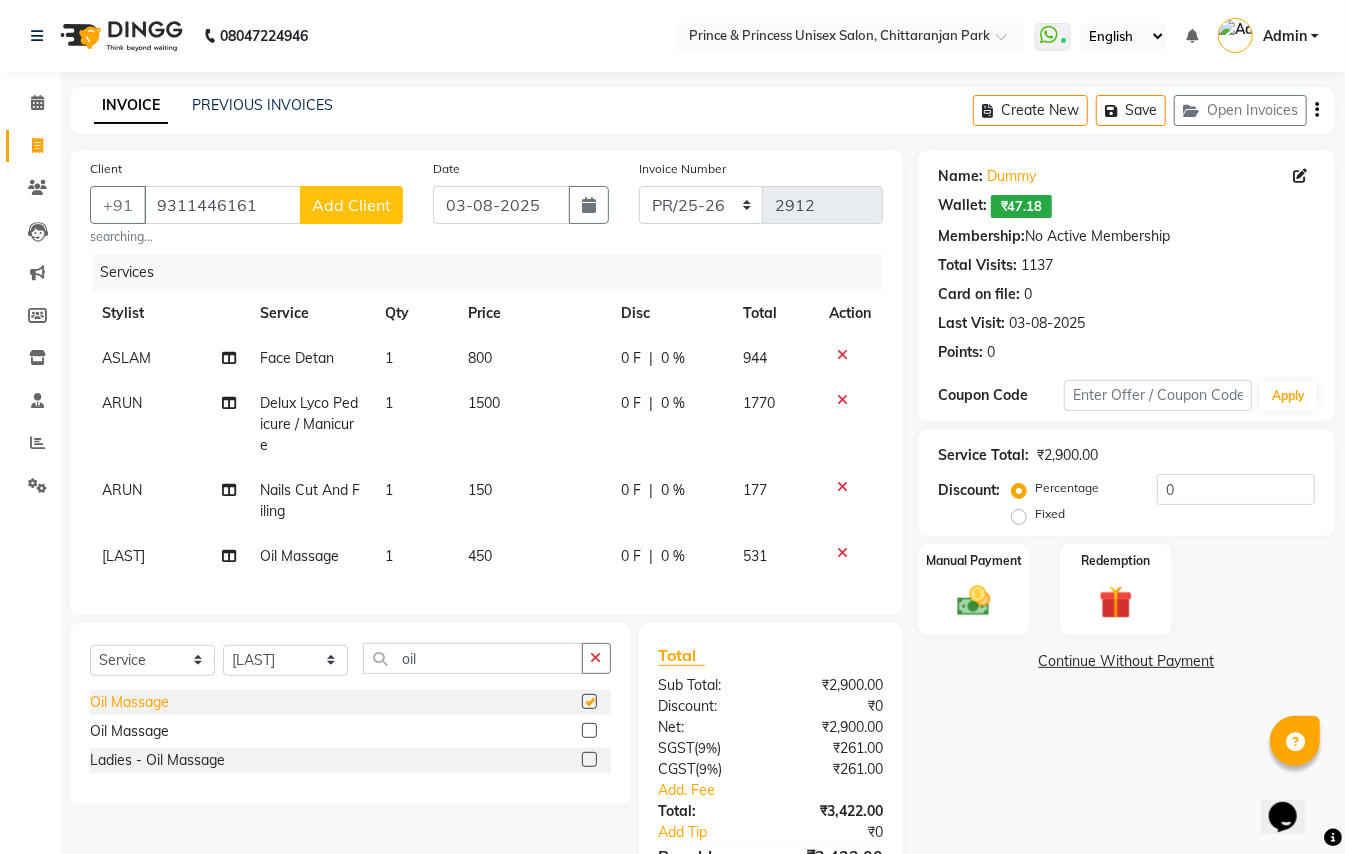 checkbox on "false" 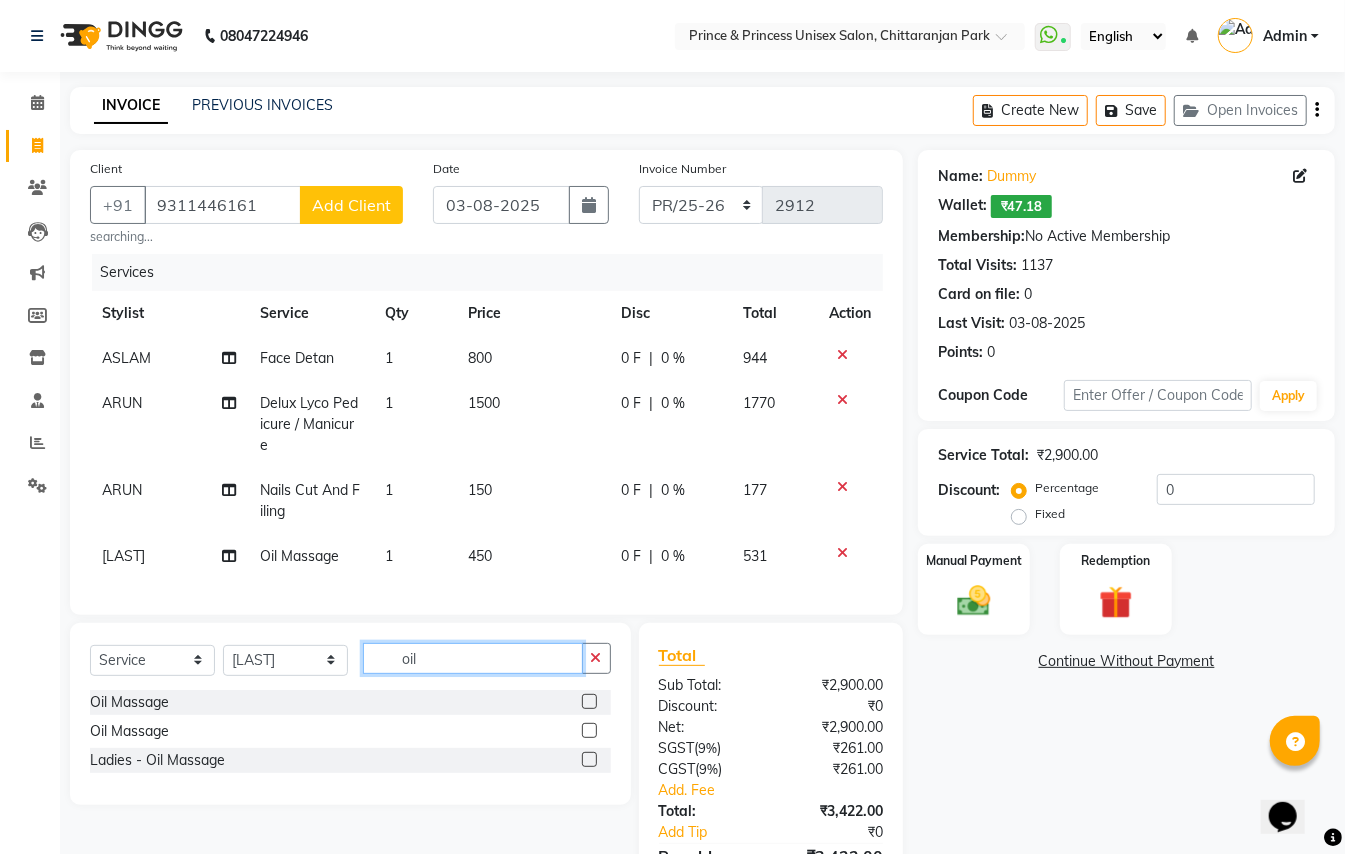 drag, startPoint x: 426, startPoint y: 681, endPoint x: 132, endPoint y: 509, distance: 340.6171 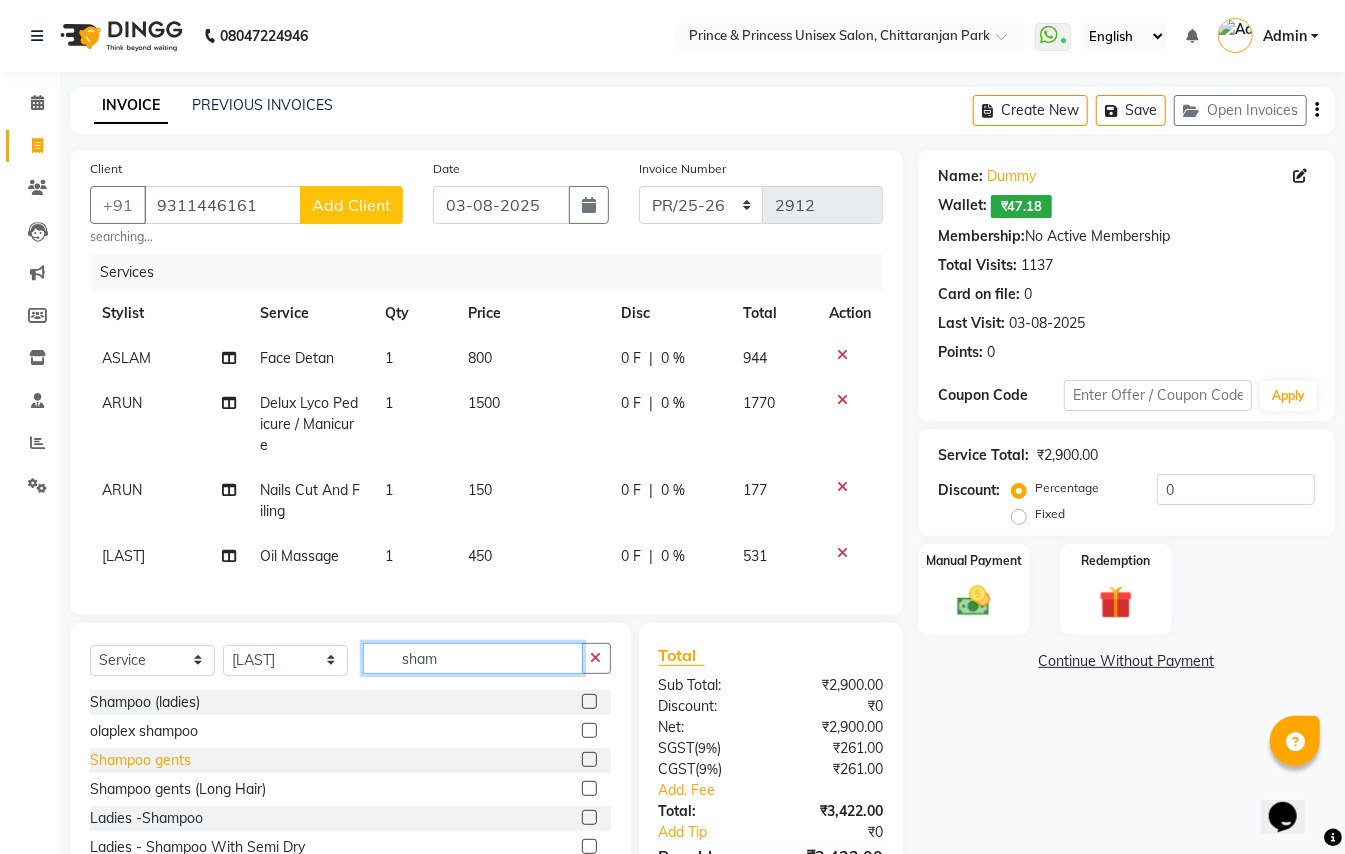 type on "sham" 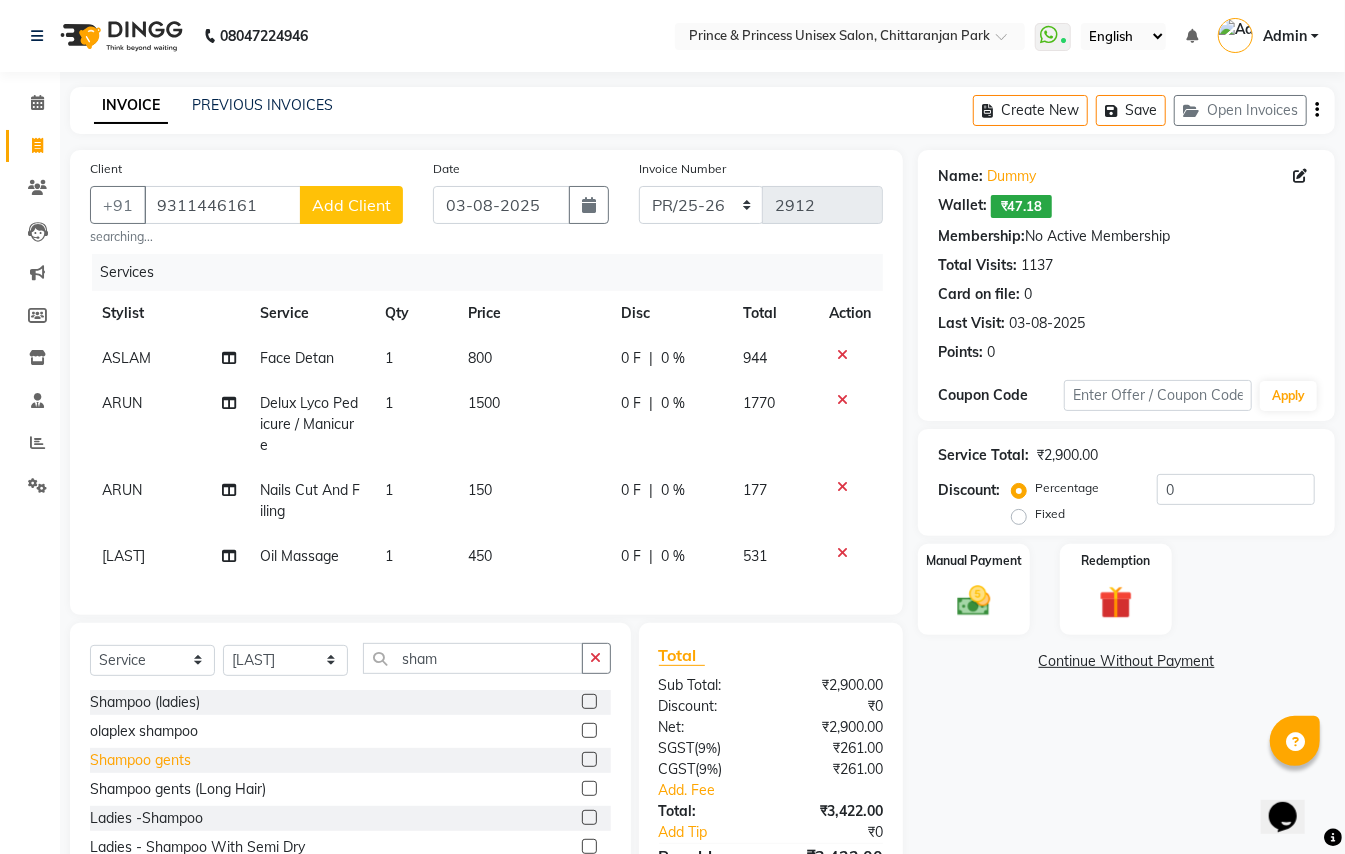 click on "Shampoo gents" 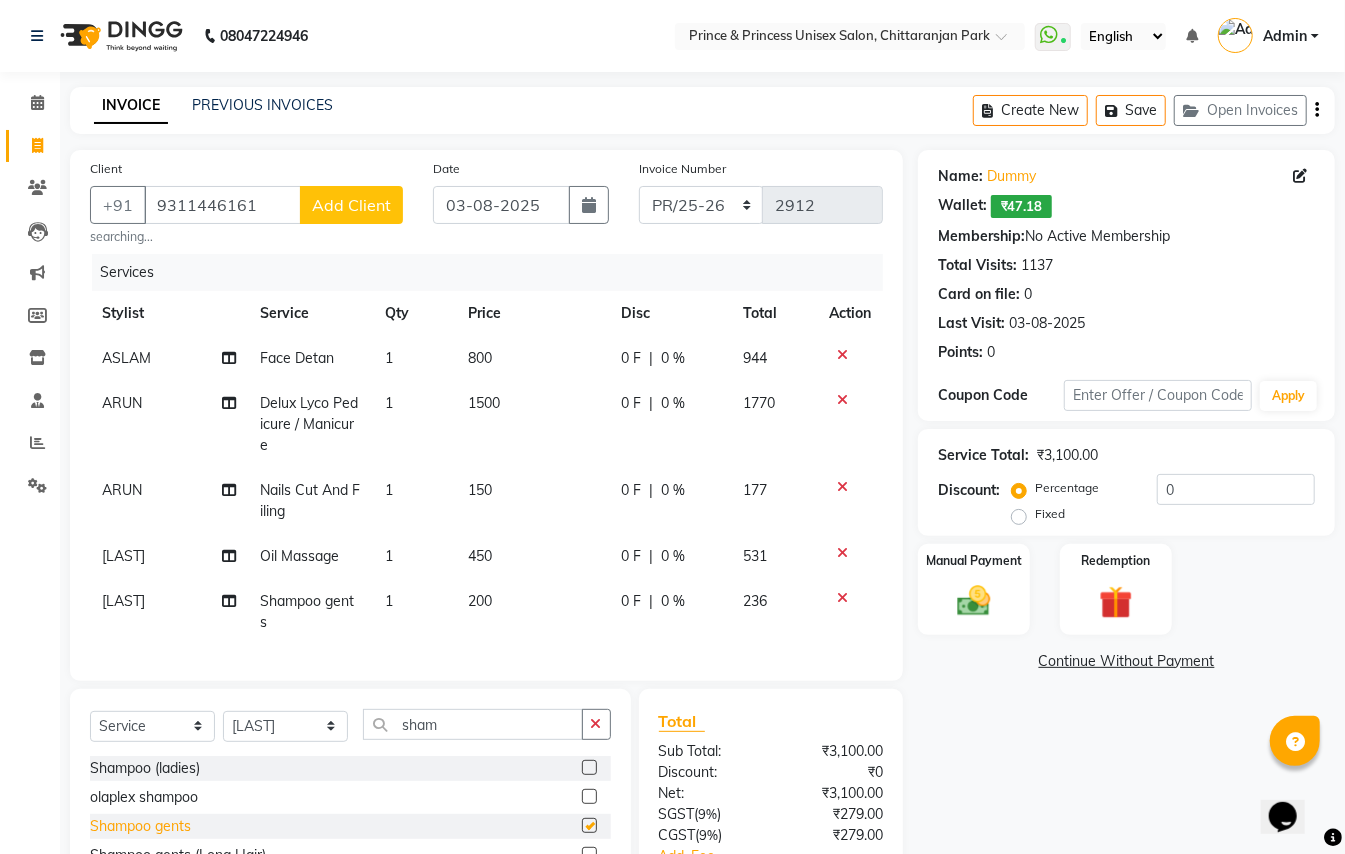 checkbox on "false" 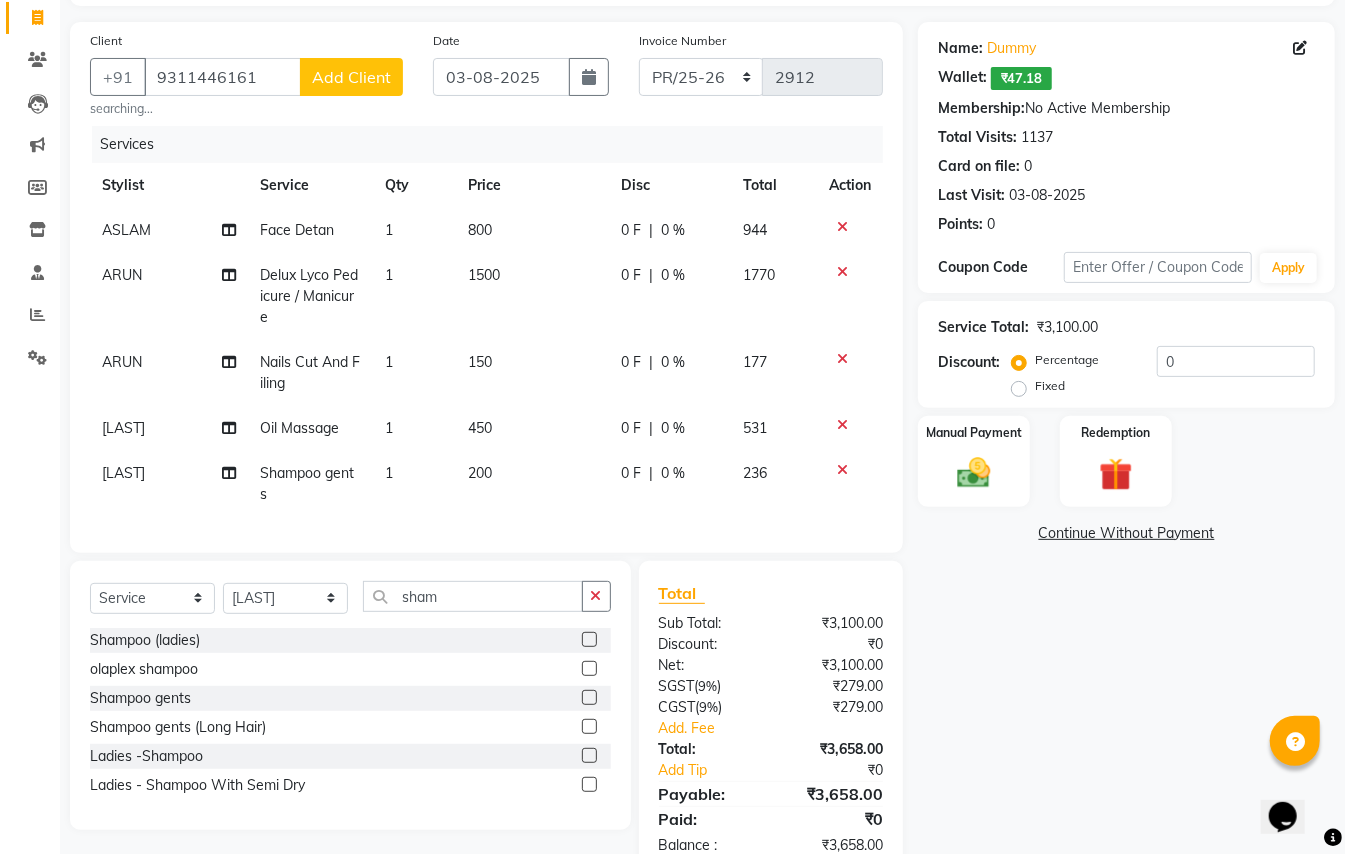 scroll, scrollTop: 133, scrollLeft: 0, axis: vertical 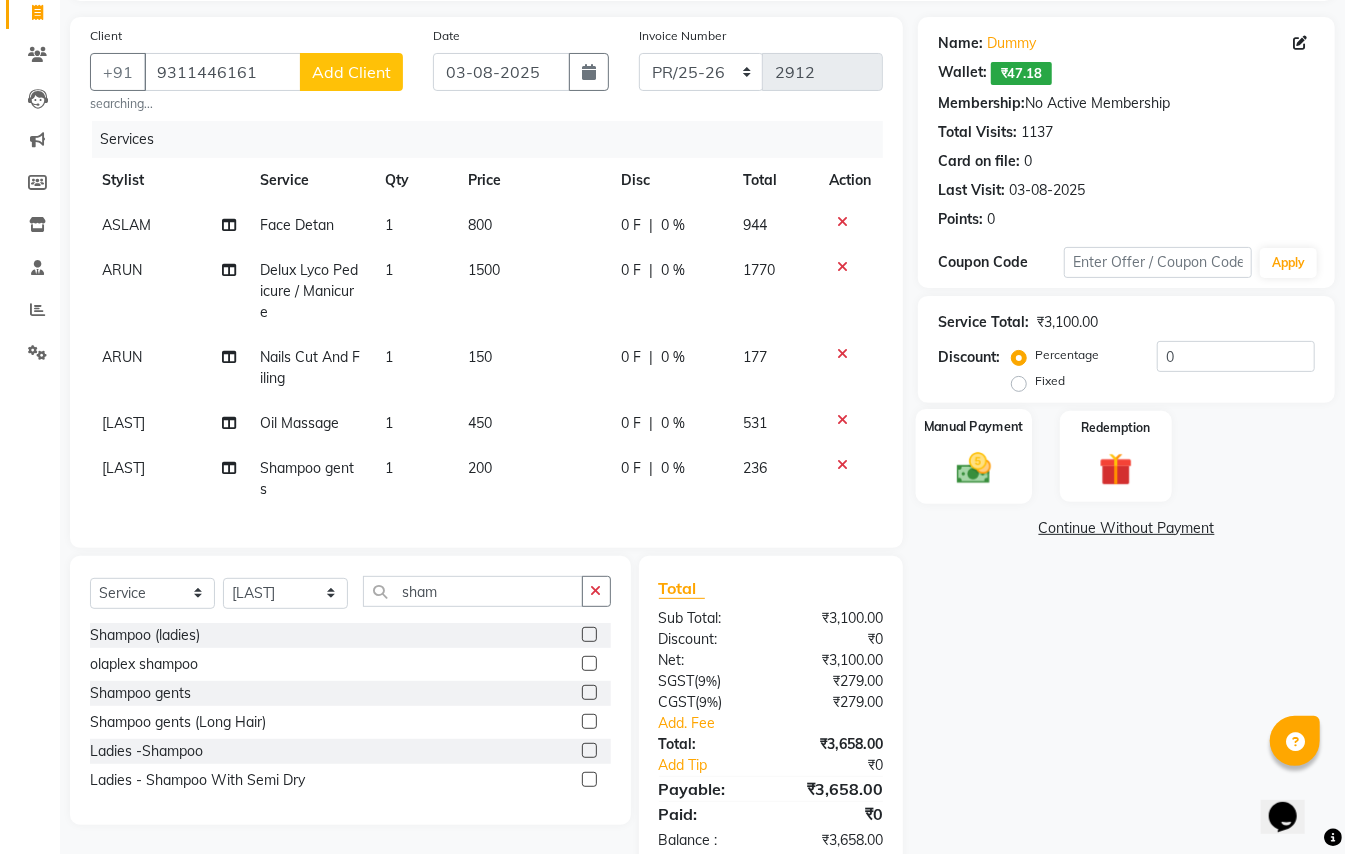 click 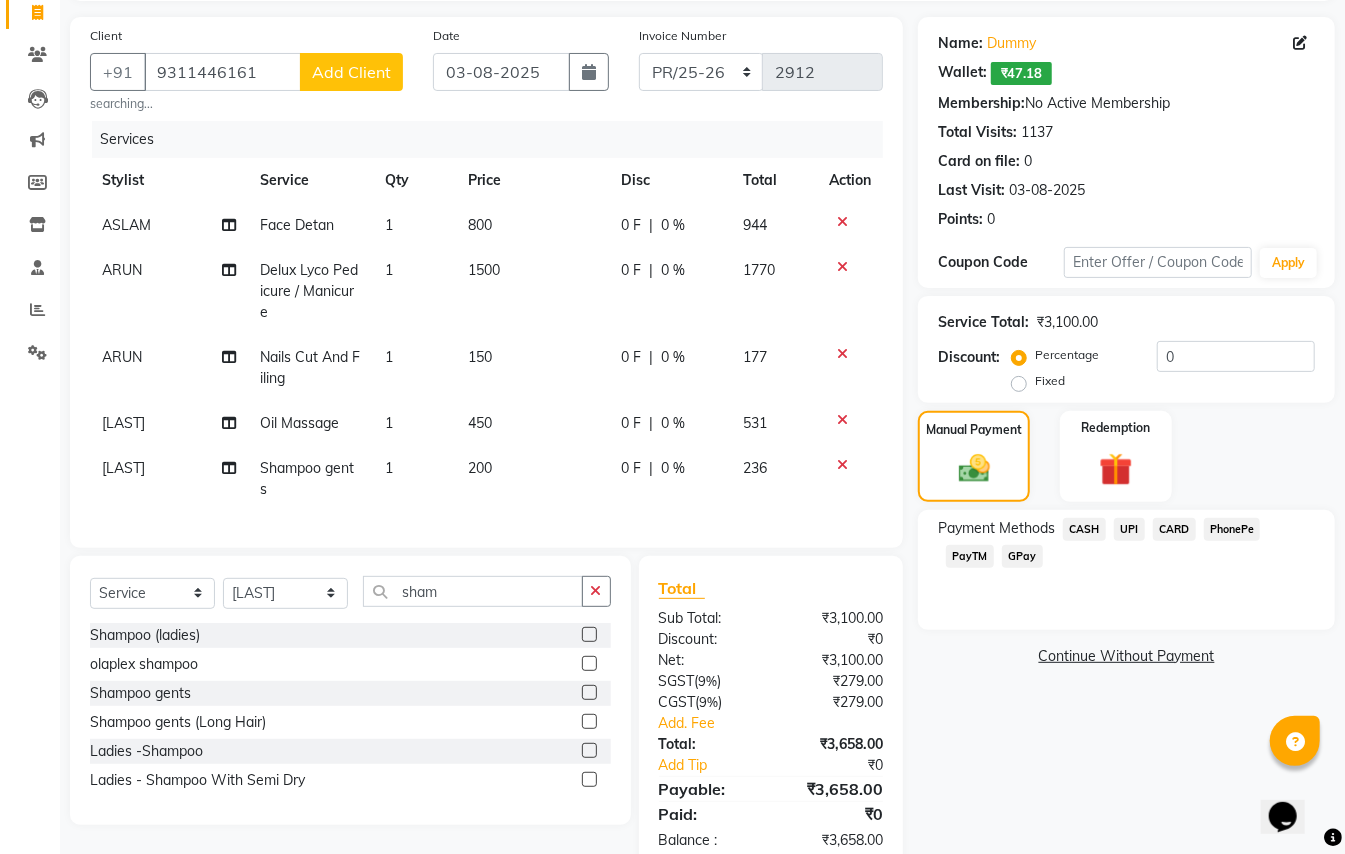 click on "CASH" 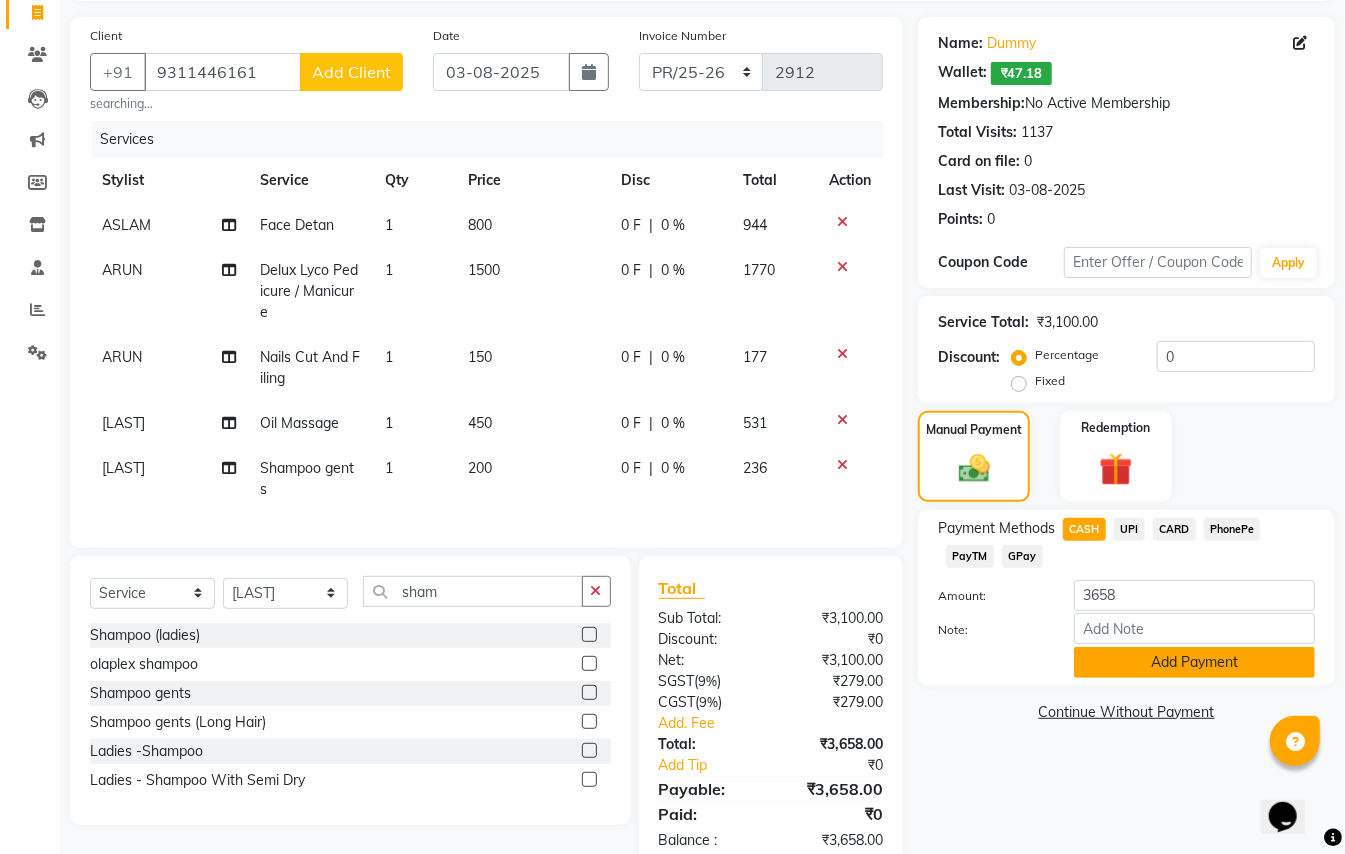 click on "Add Payment" 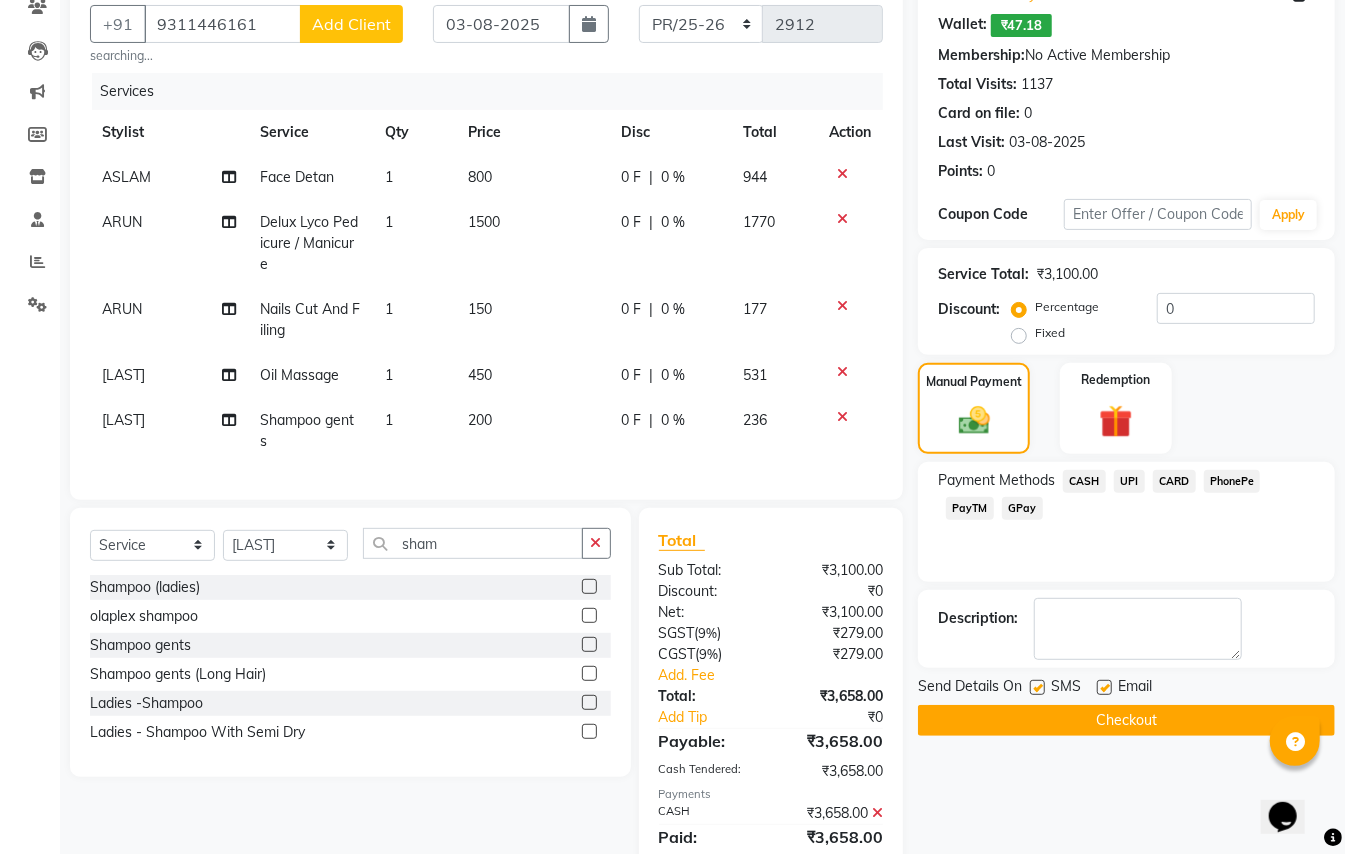 scroll, scrollTop: 266, scrollLeft: 0, axis: vertical 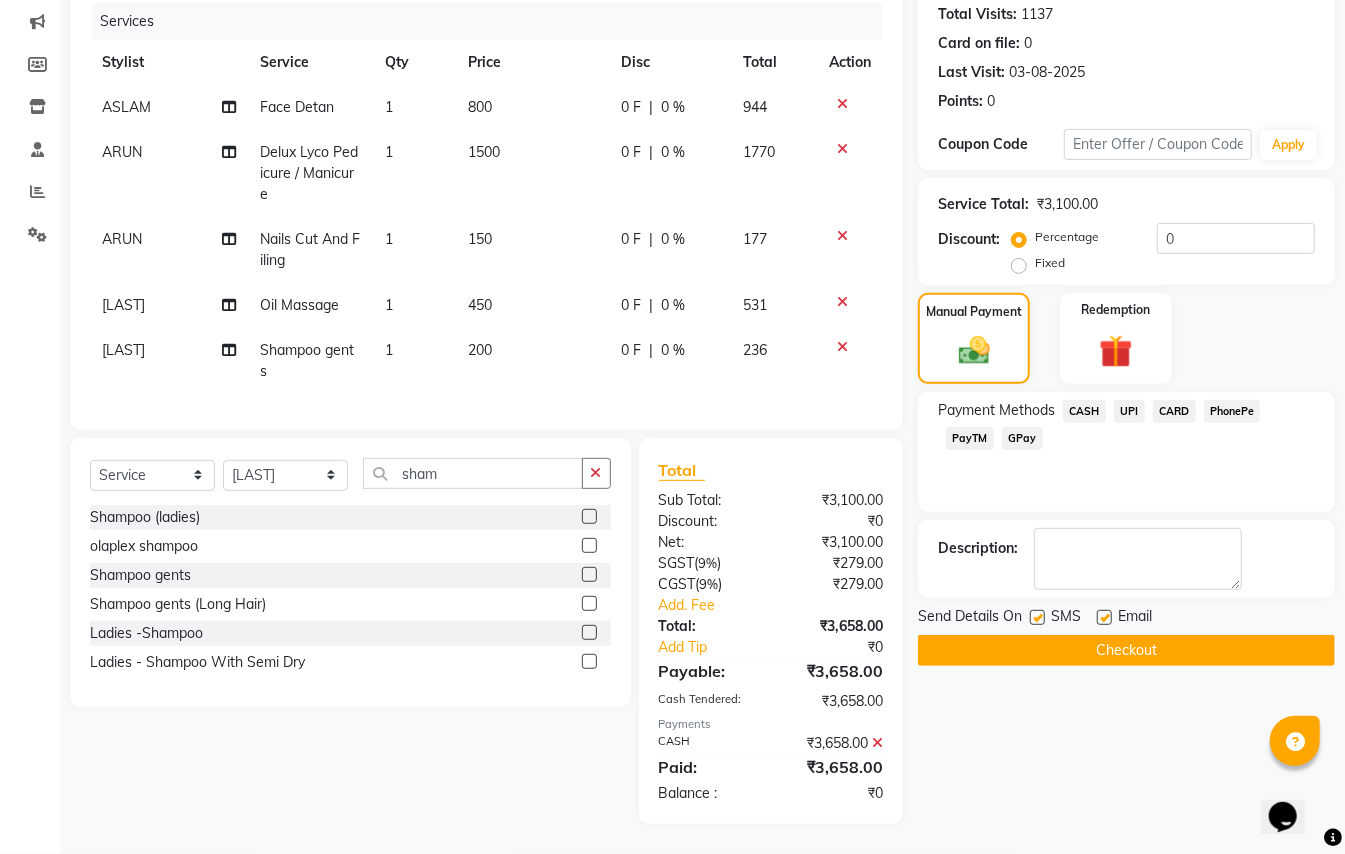 click on "Checkout" 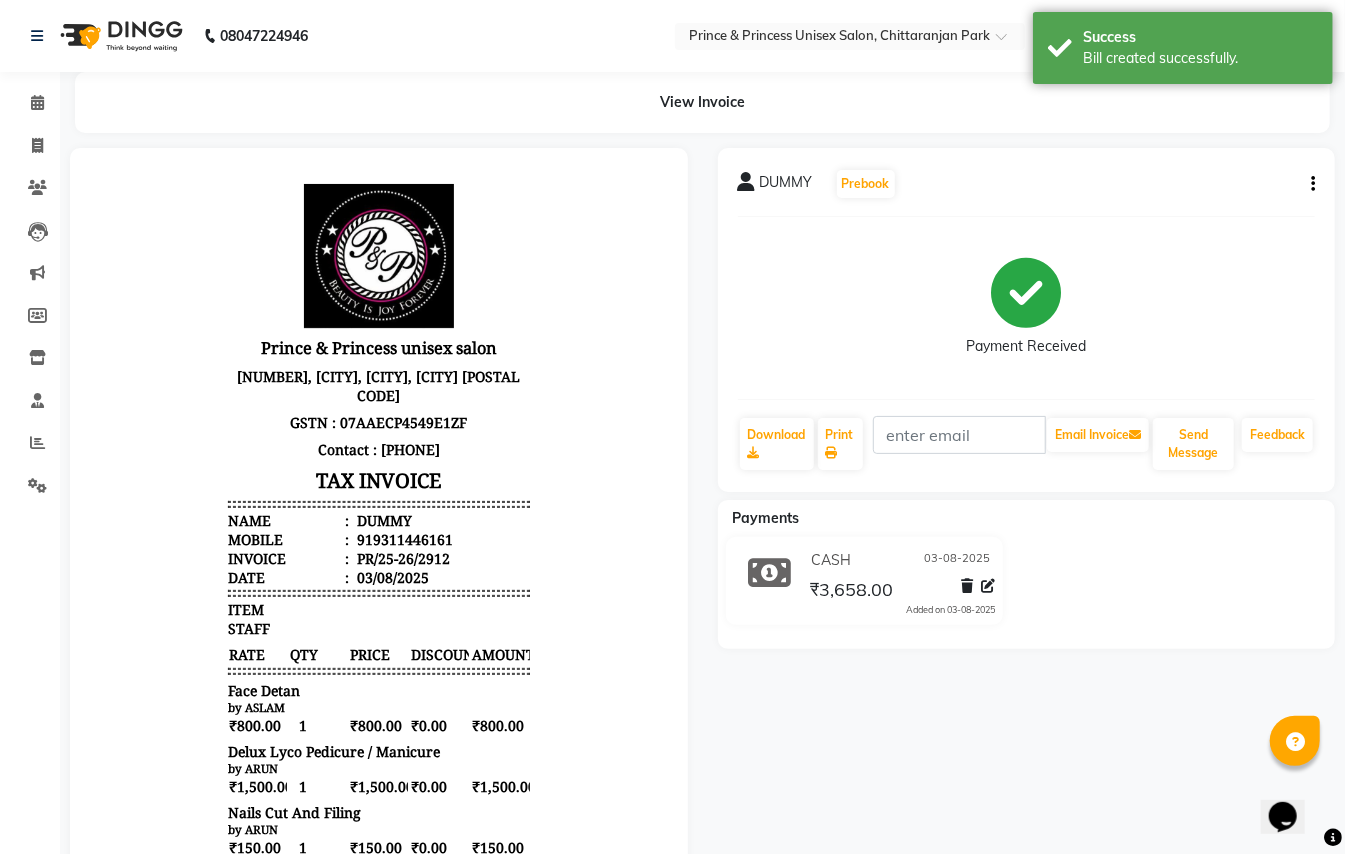 scroll, scrollTop: 0, scrollLeft: 0, axis: both 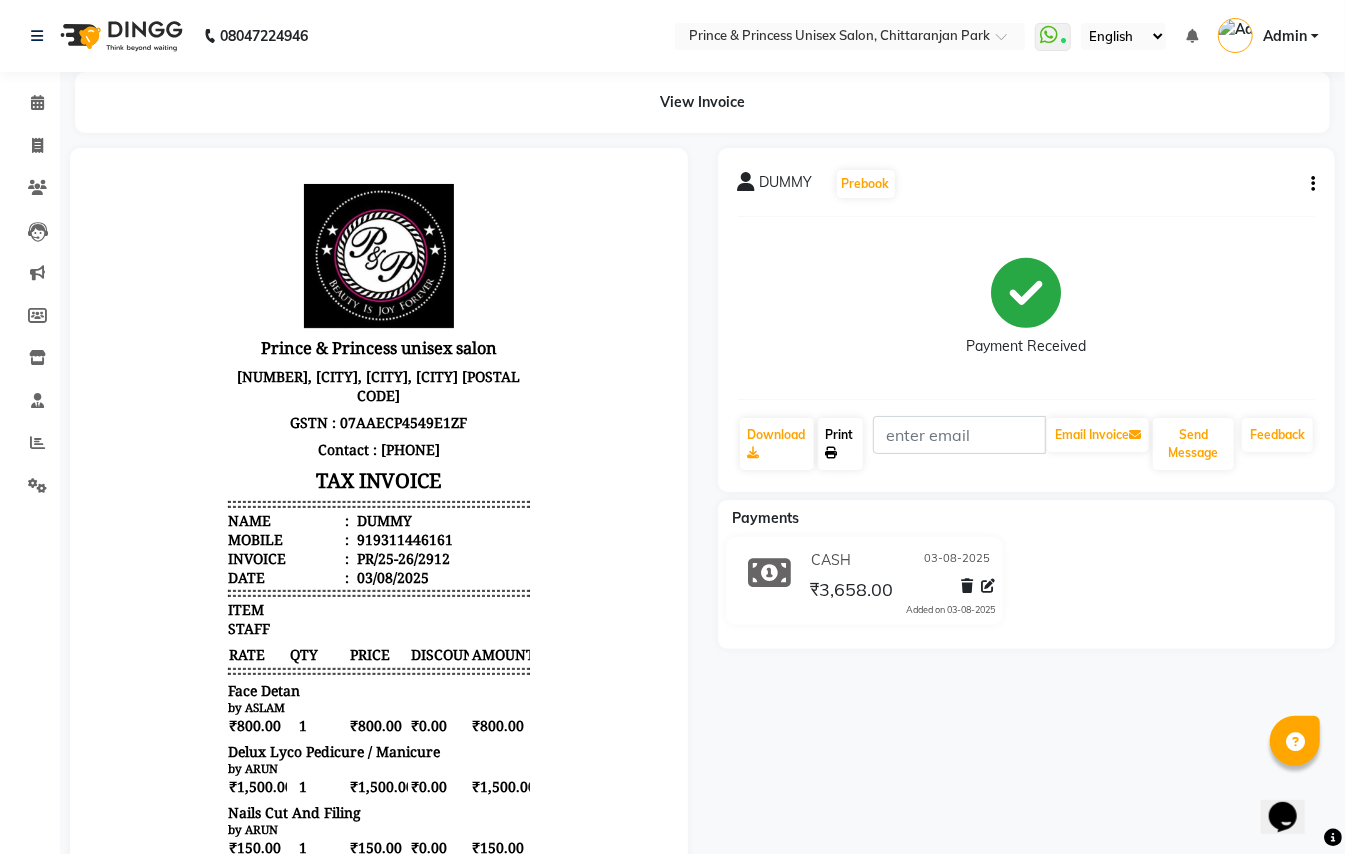 click on "Print" 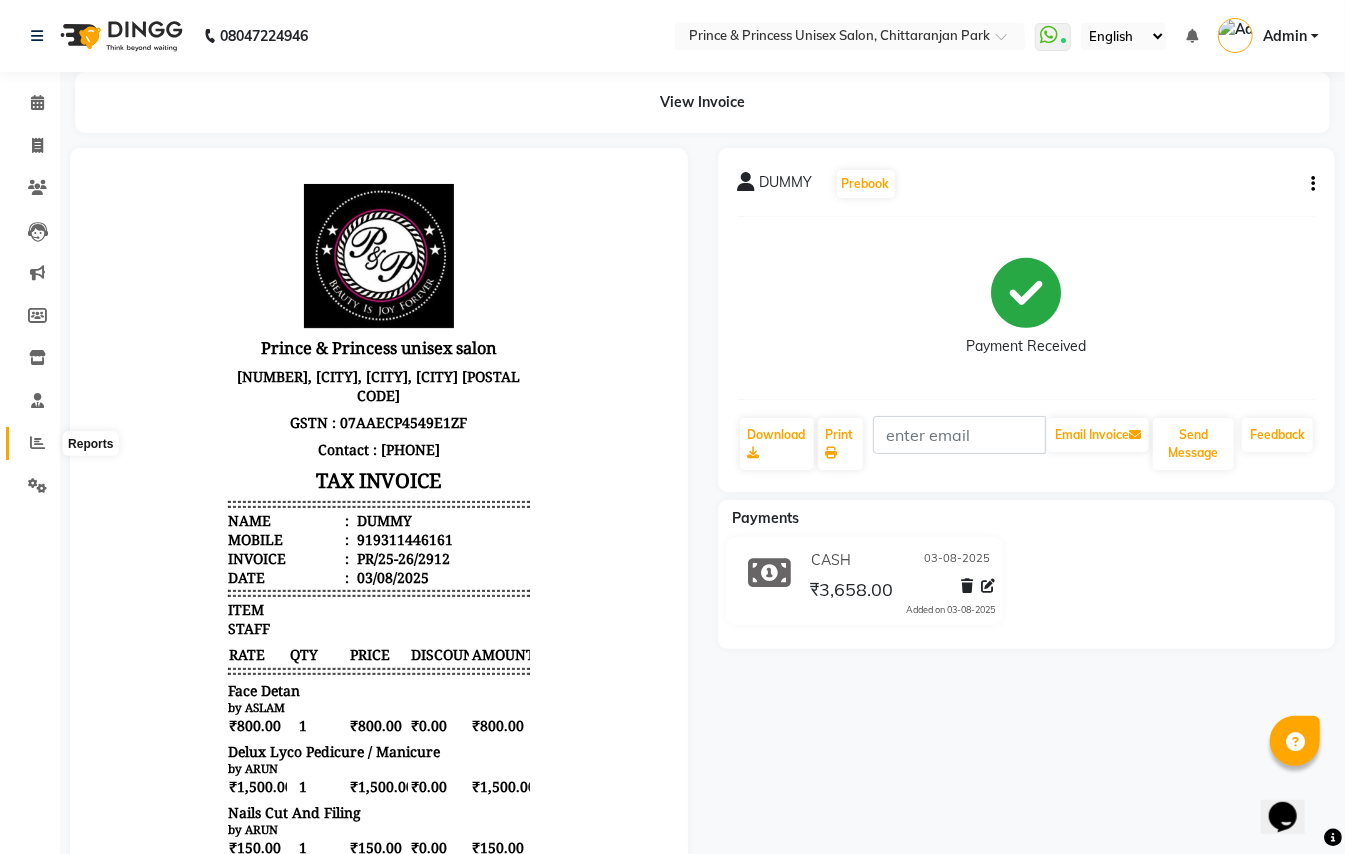 click 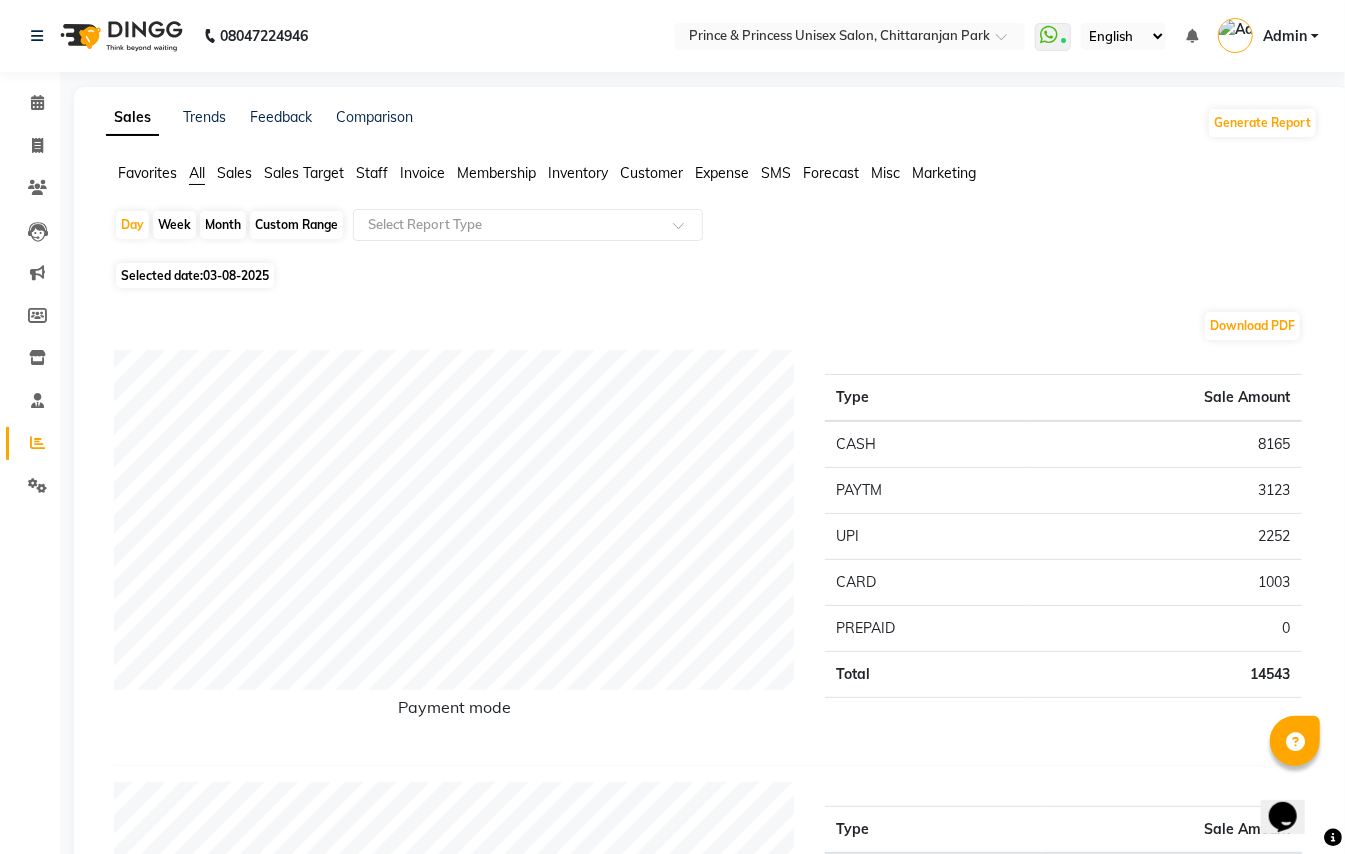 click on "Staff" 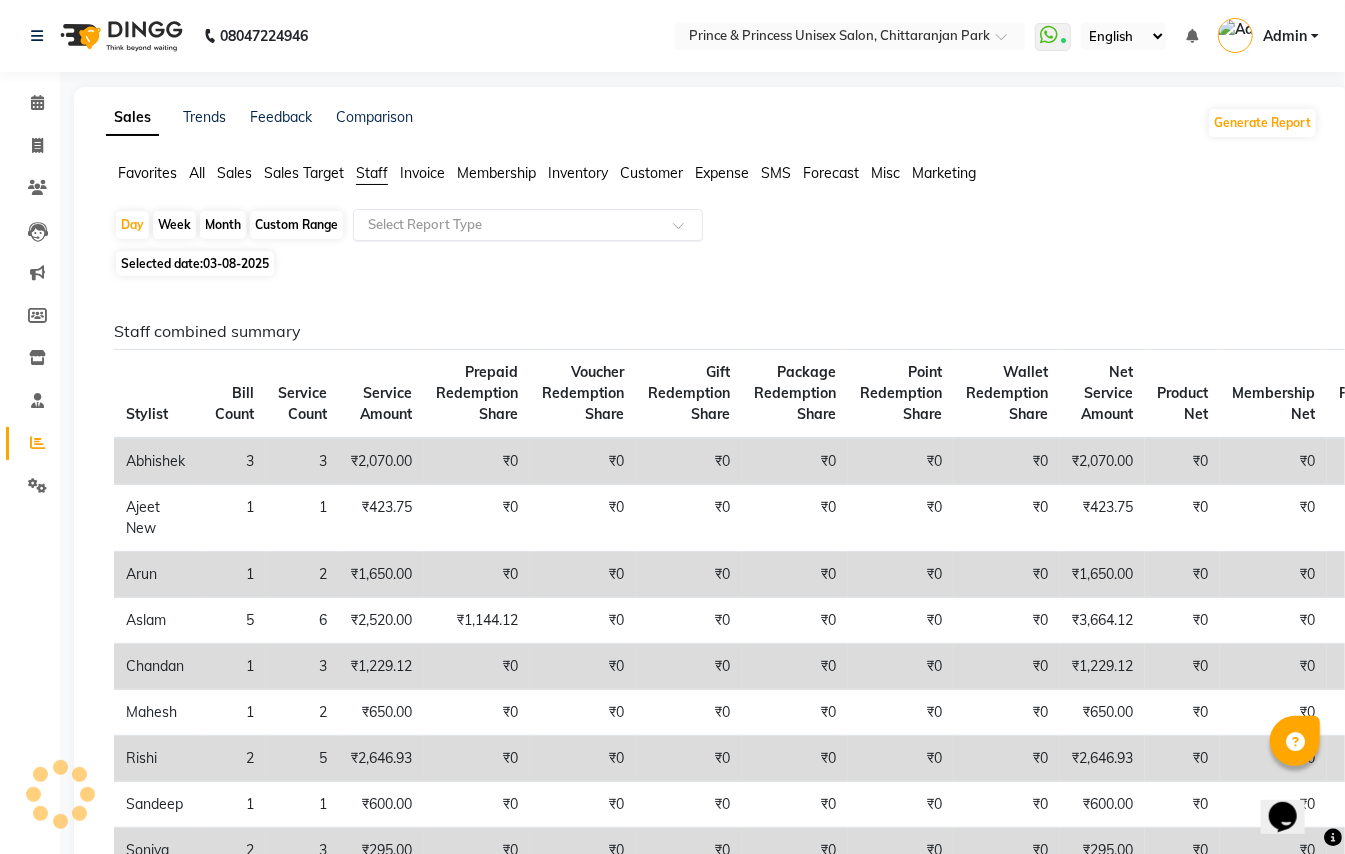 click 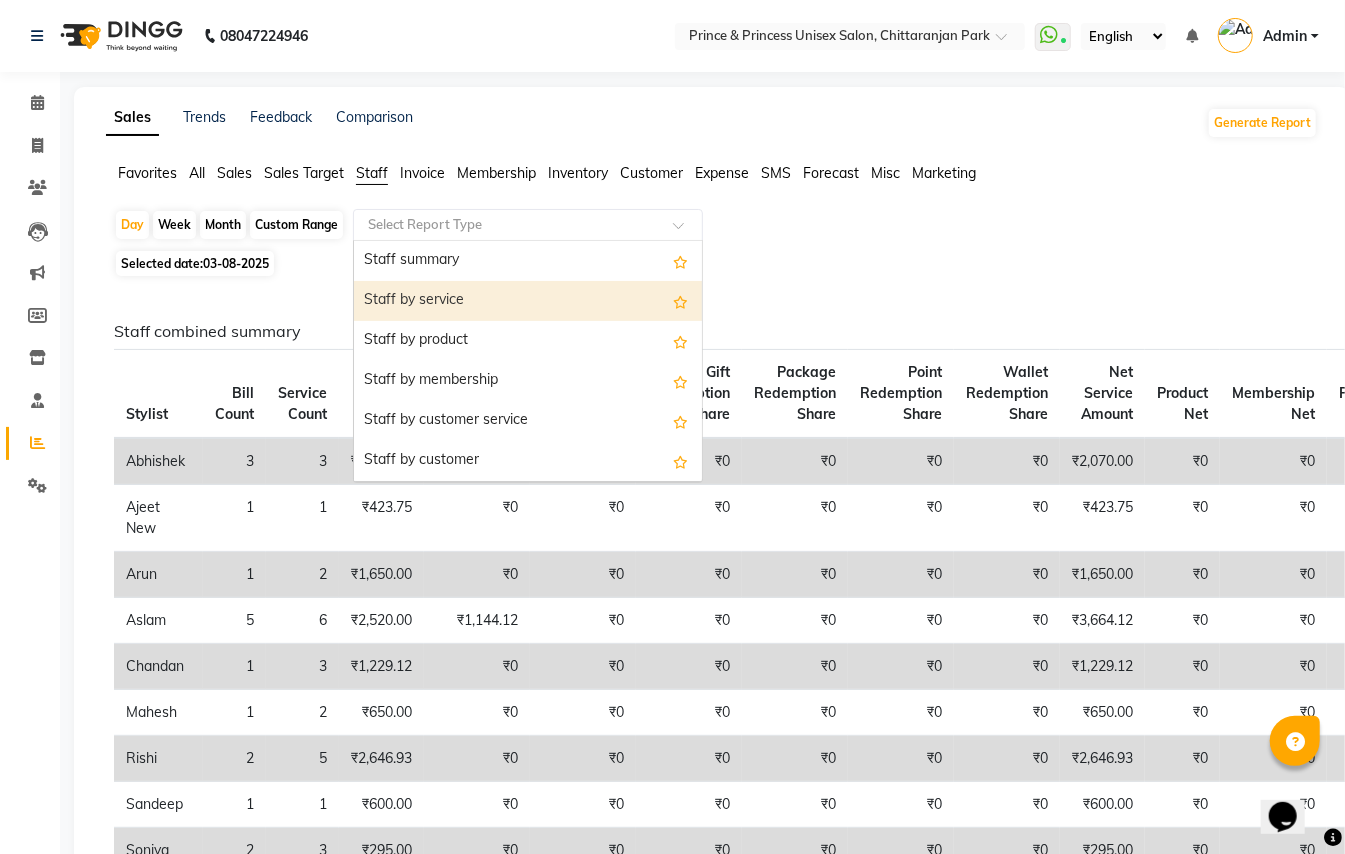 click on "Staff by service" at bounding box center (528, 301) 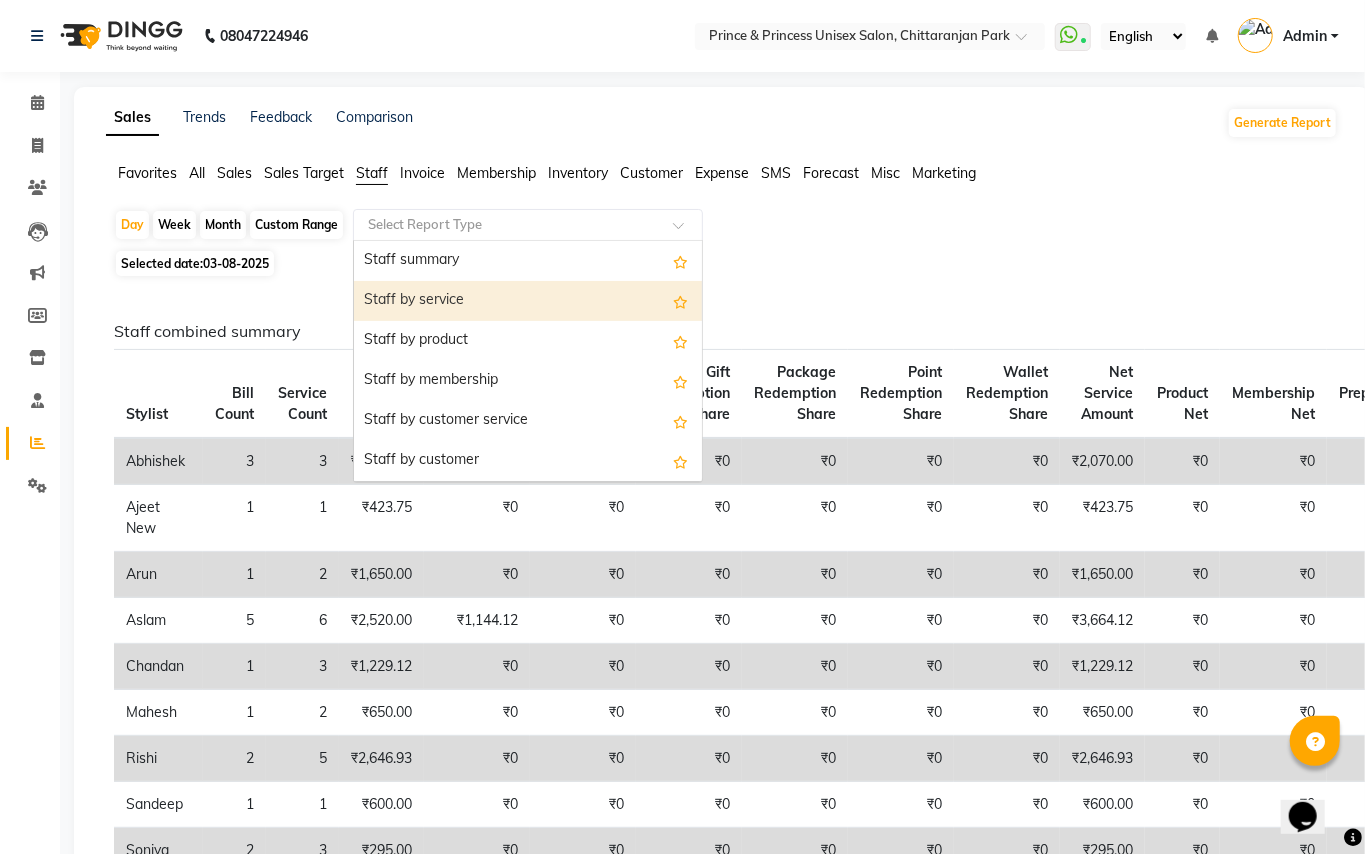 select on "full_report" 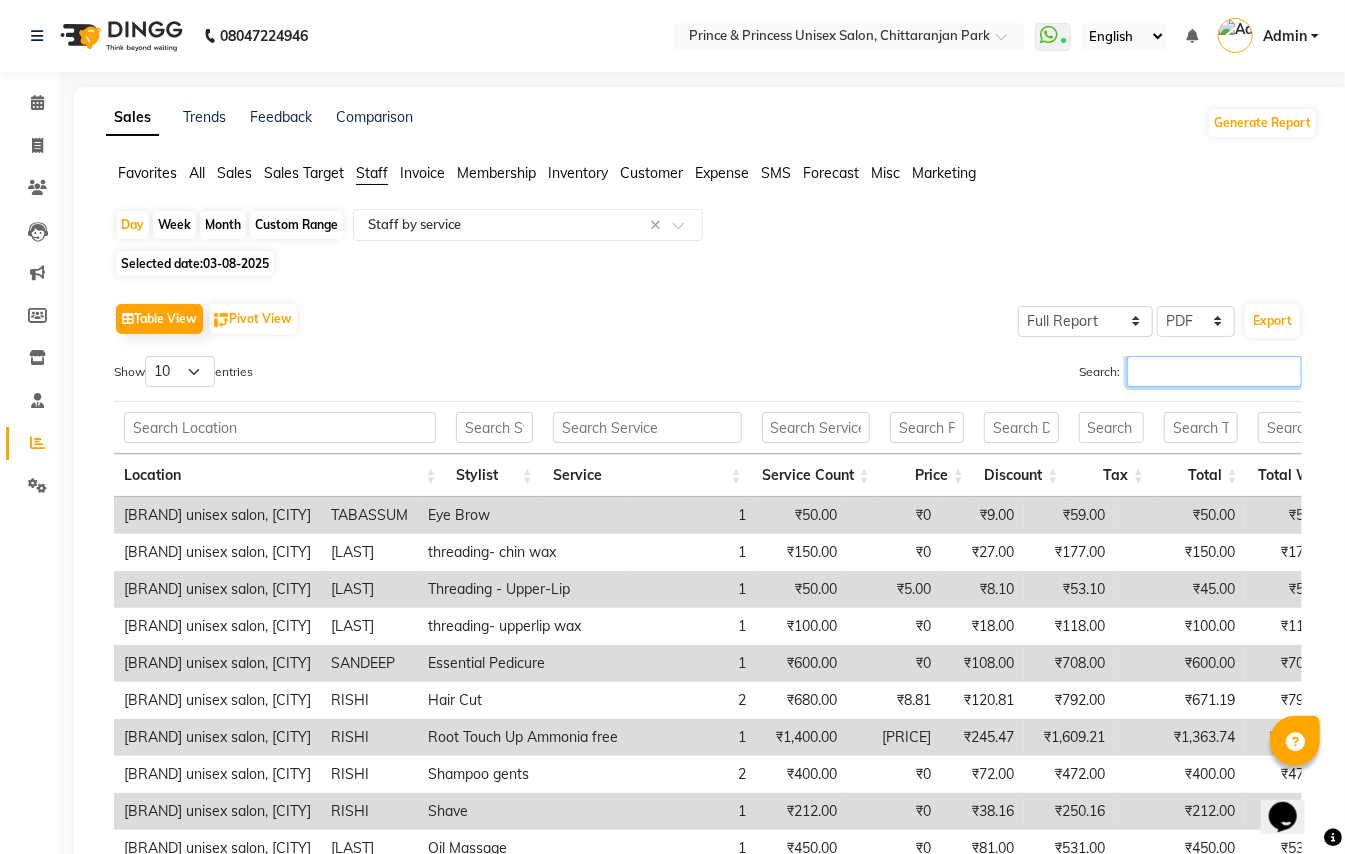 click on "Search:" at bounding box center (1214, 371) 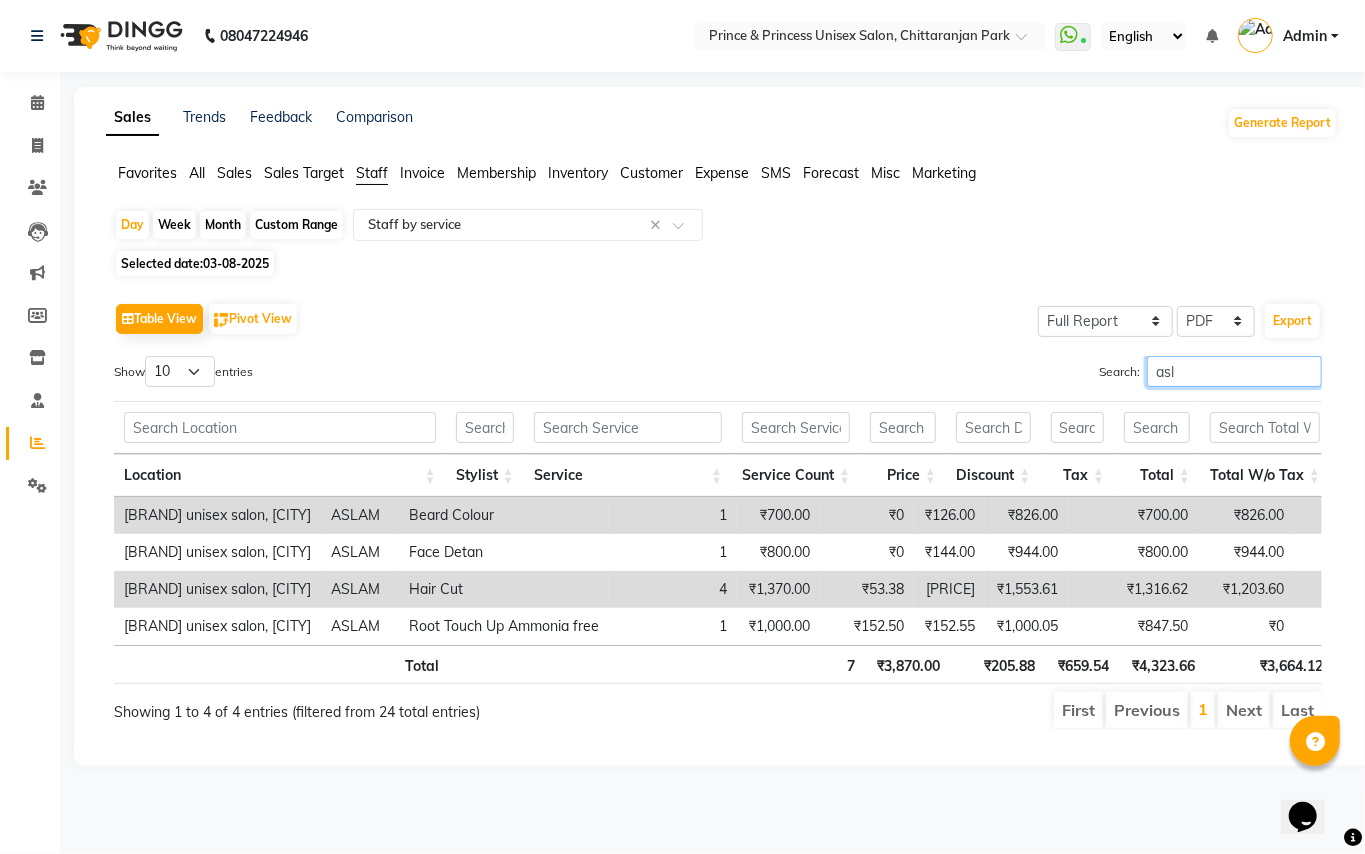 type on "asl" 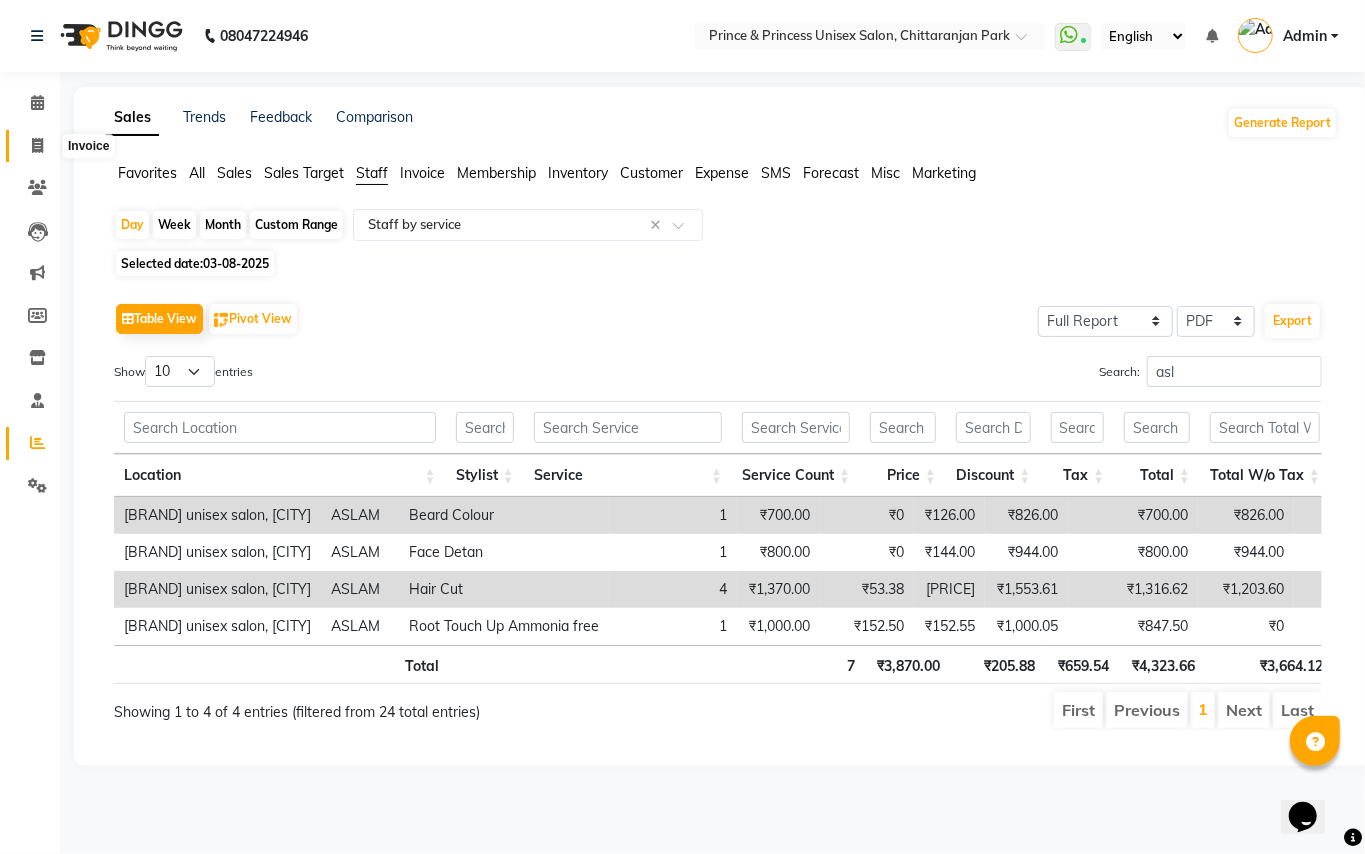 click 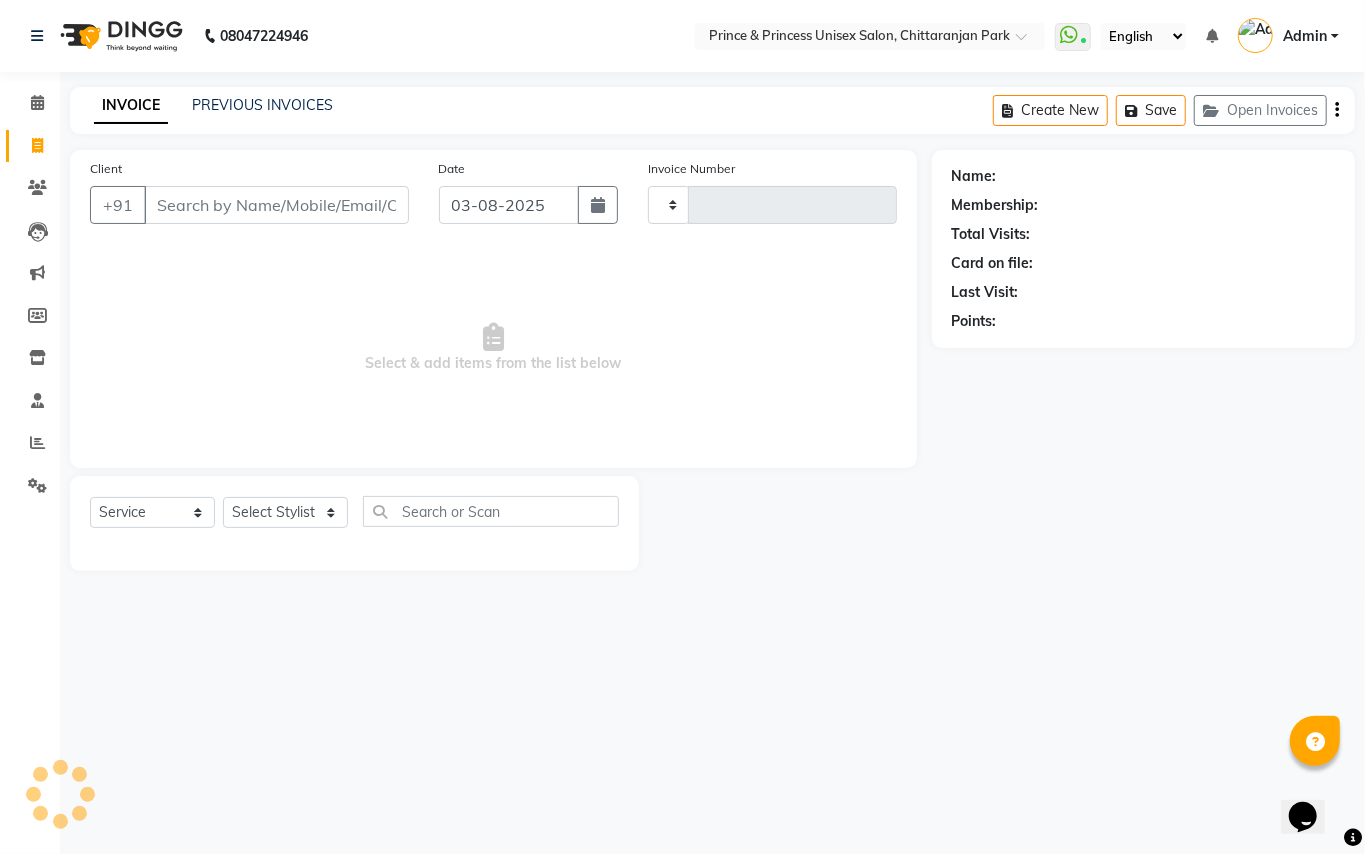 type on "2913" 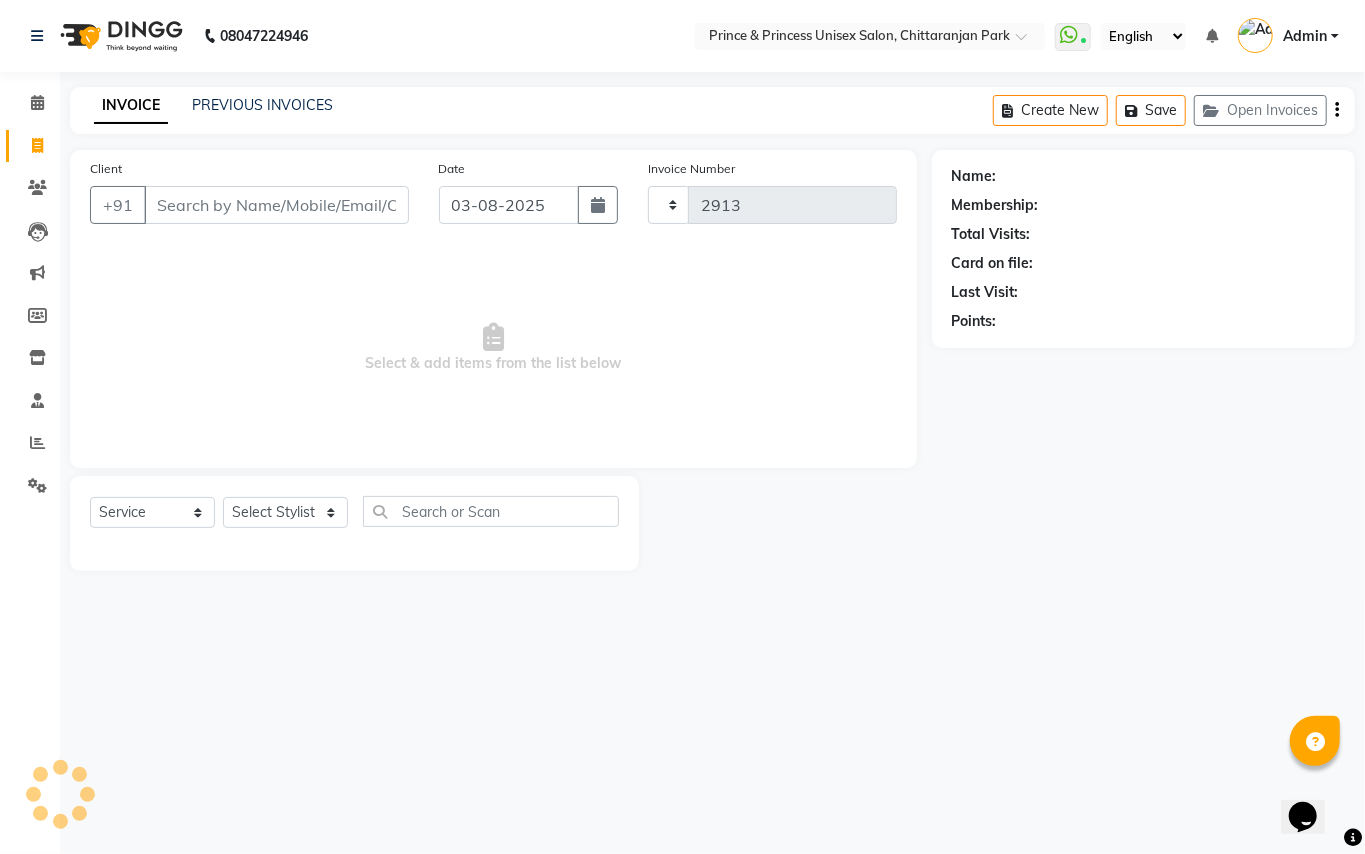 select on "3760" 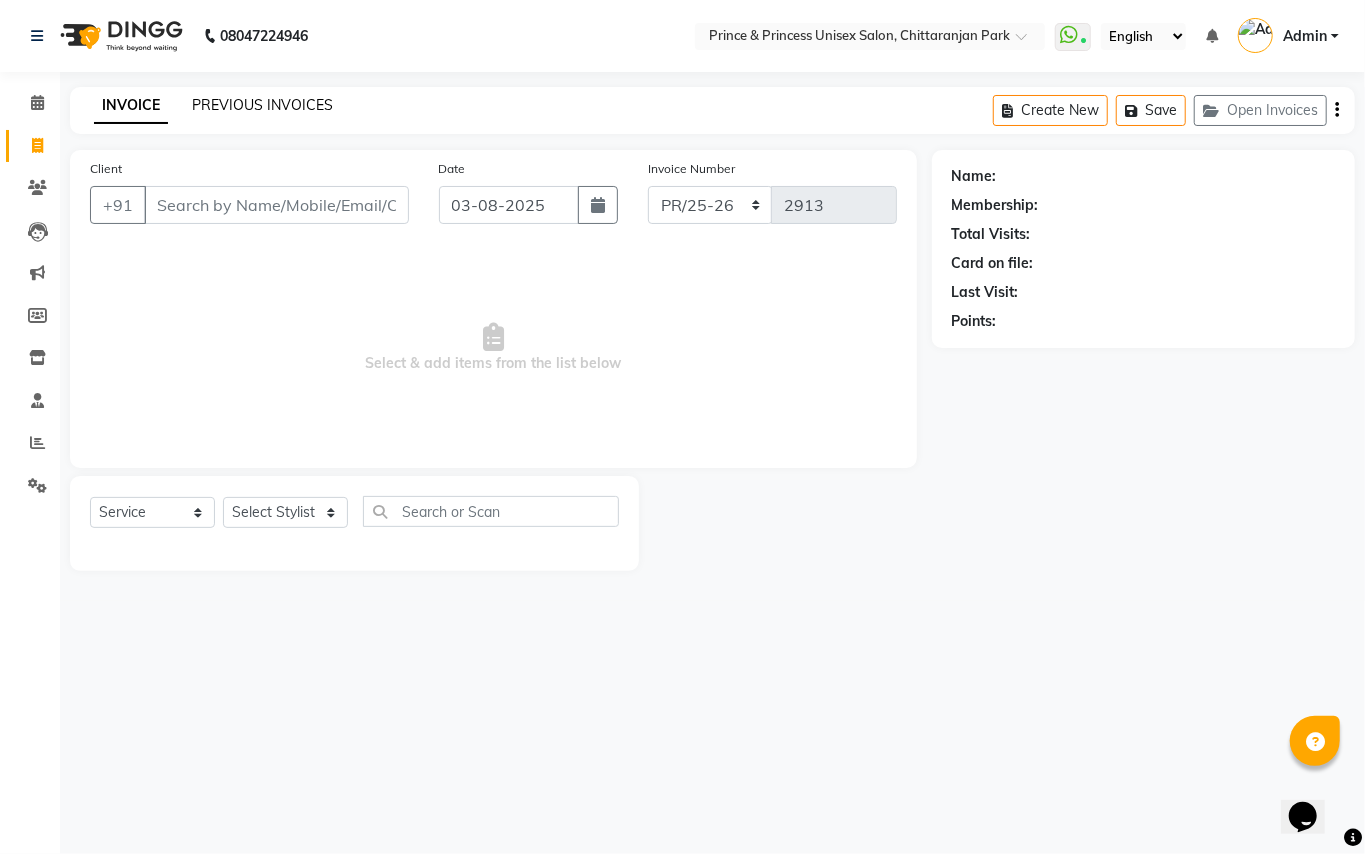 click on "PREVIOUS INVOICES" 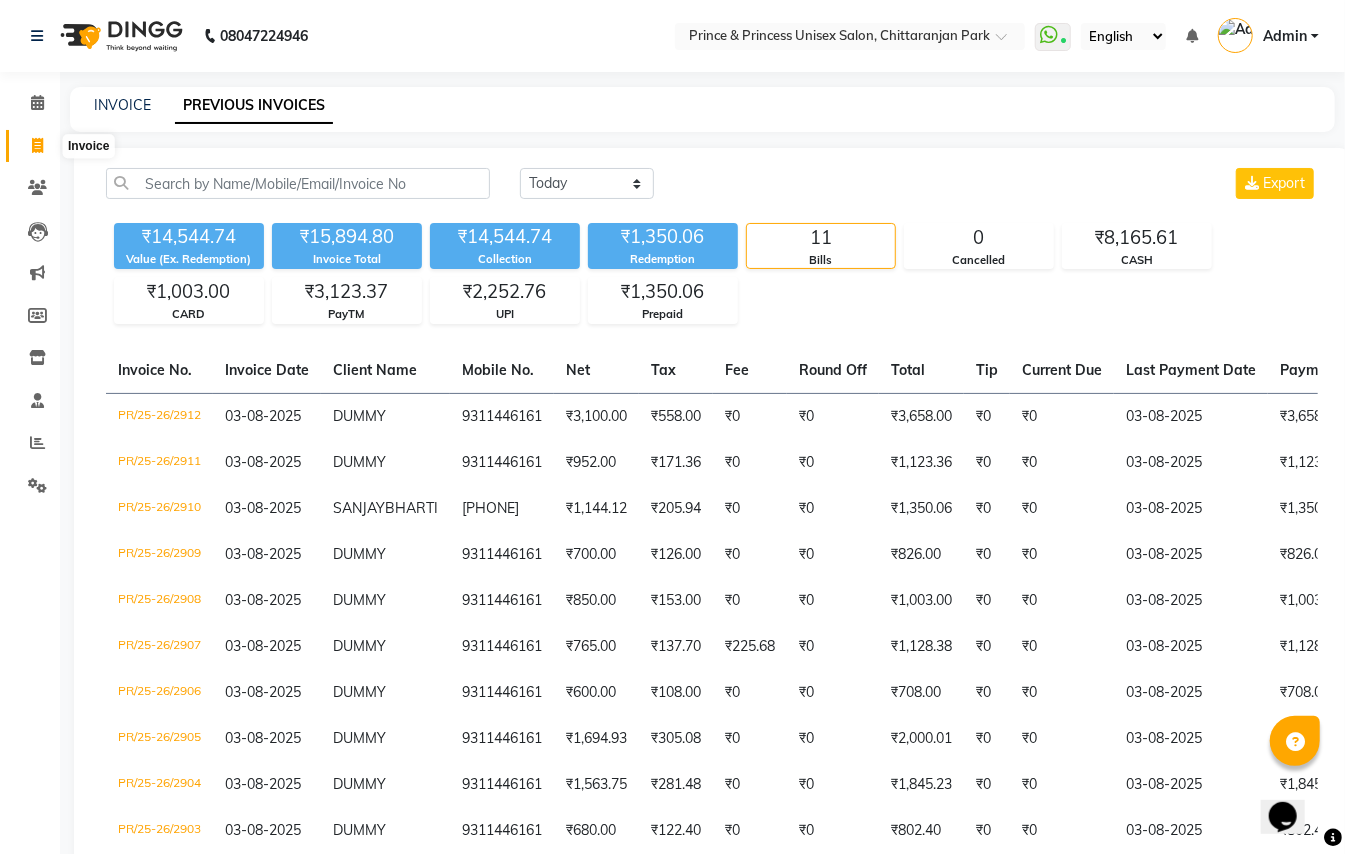click 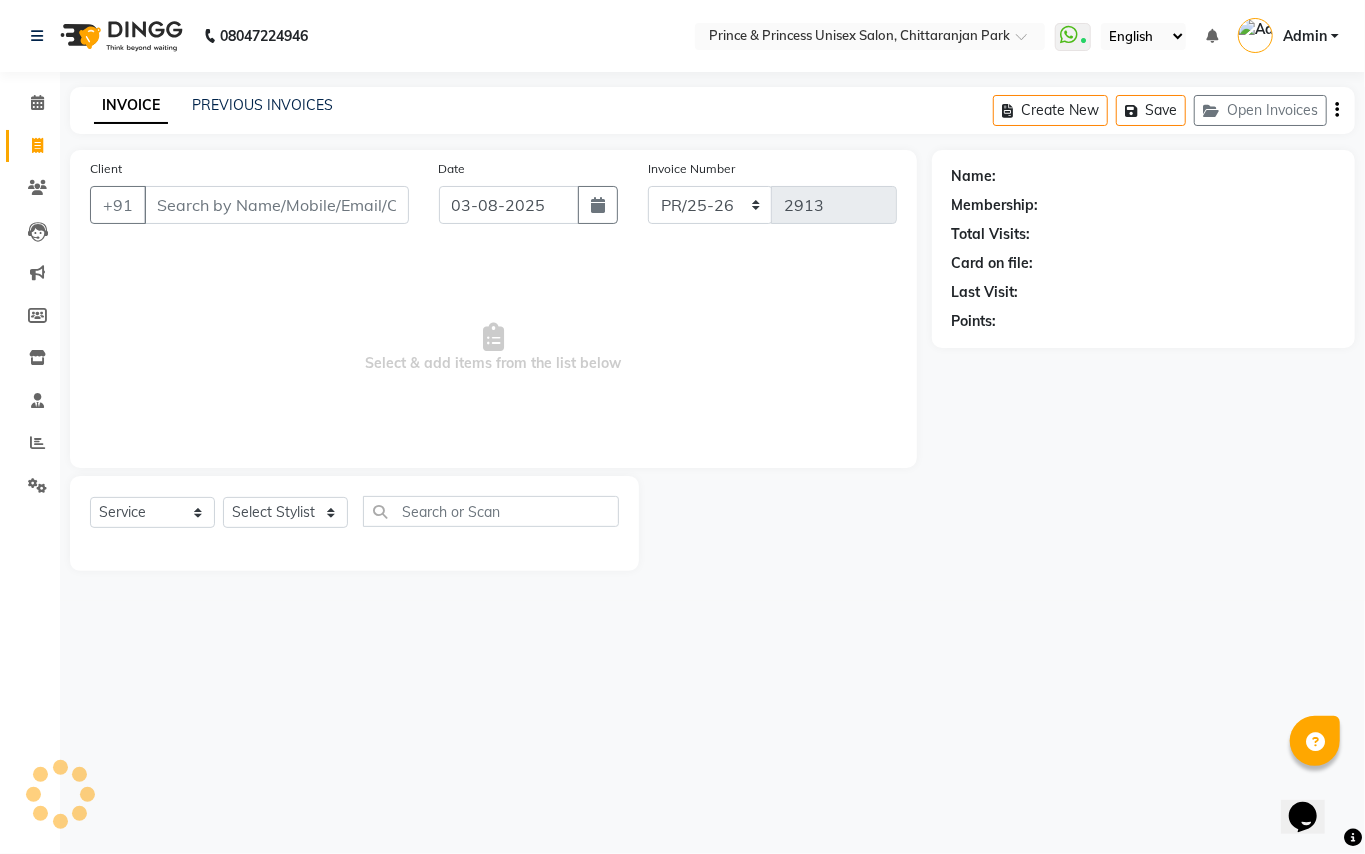 click on "Client" at bounding box center [276, 205] 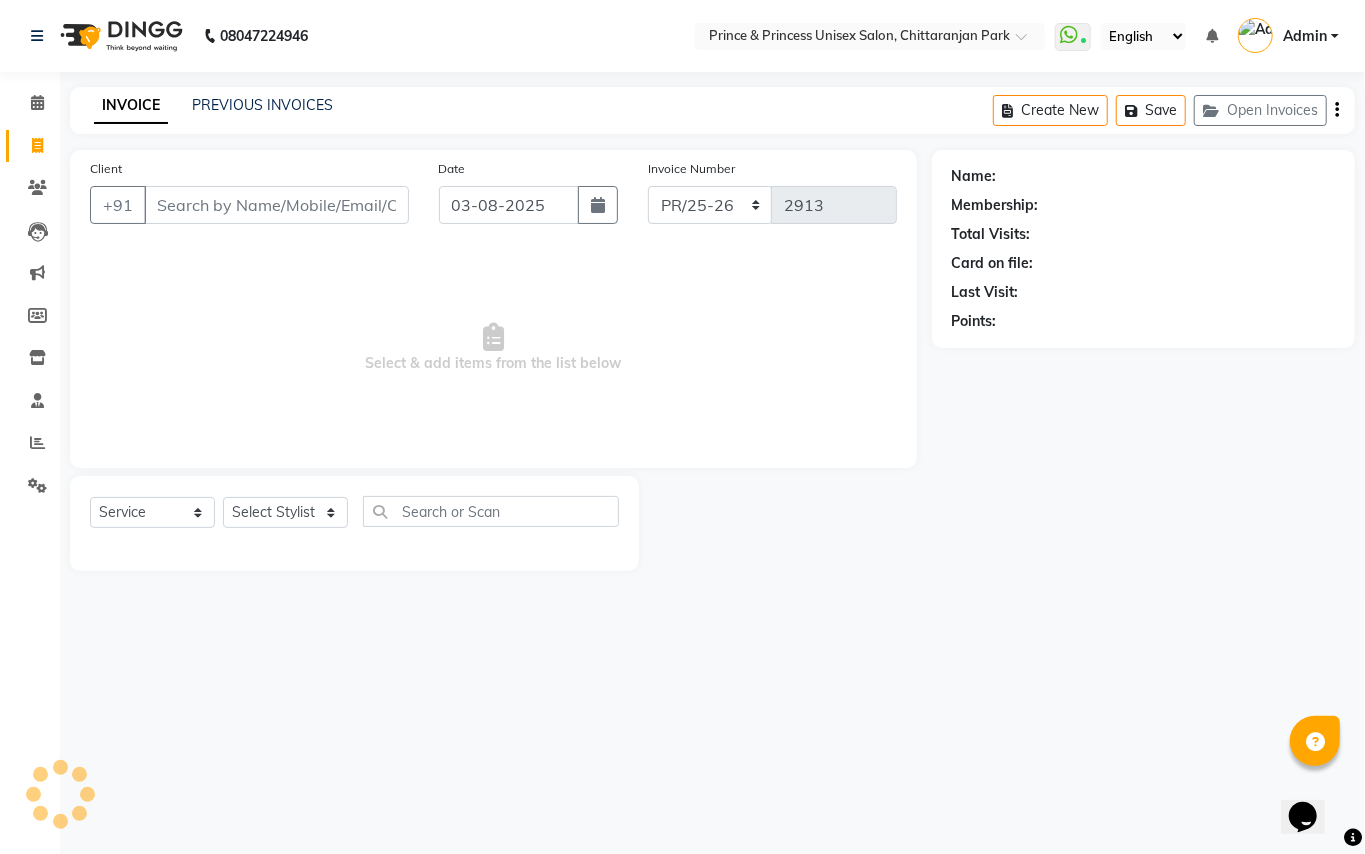 click on "Client" at bounding box center [276, 205] 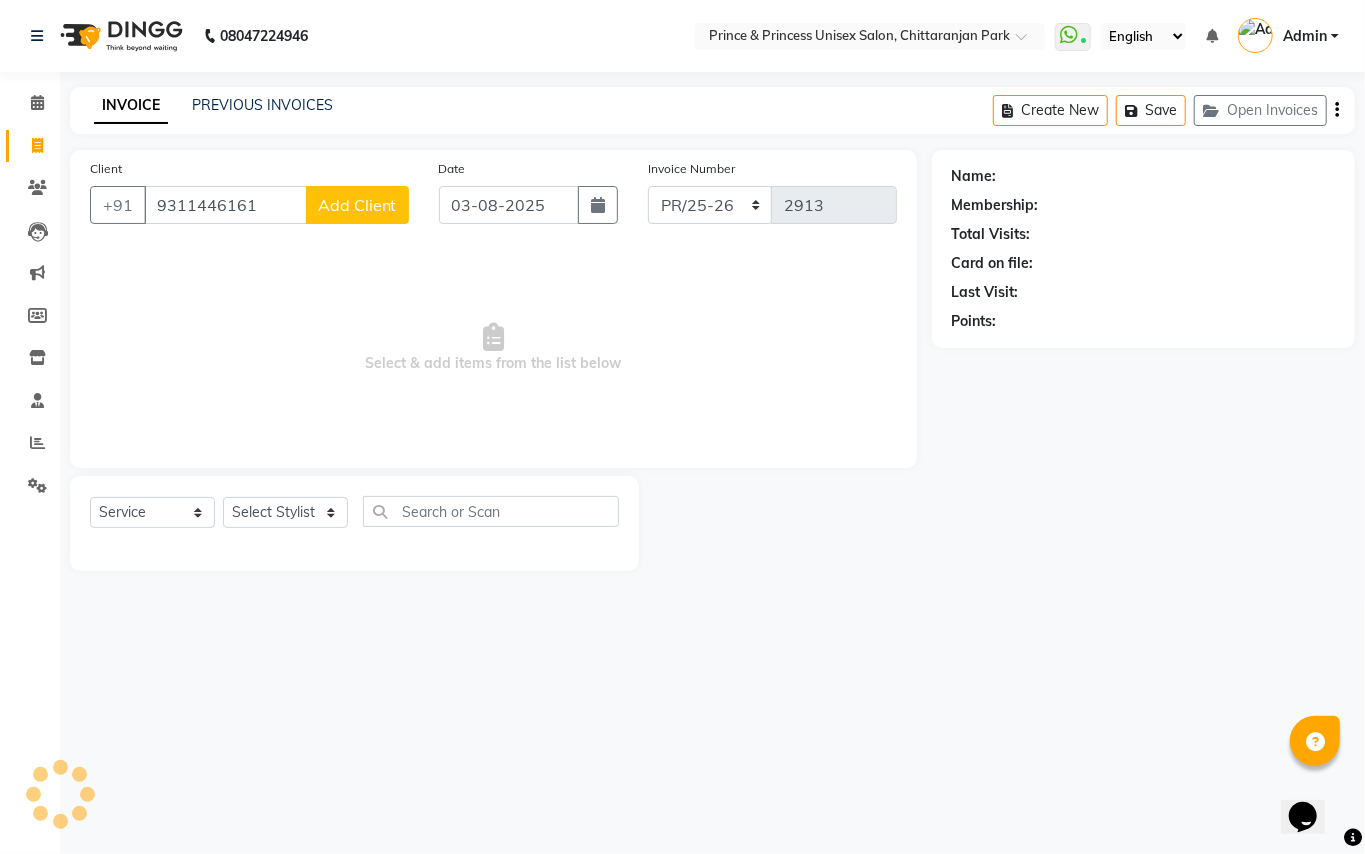 type on "9311446161" 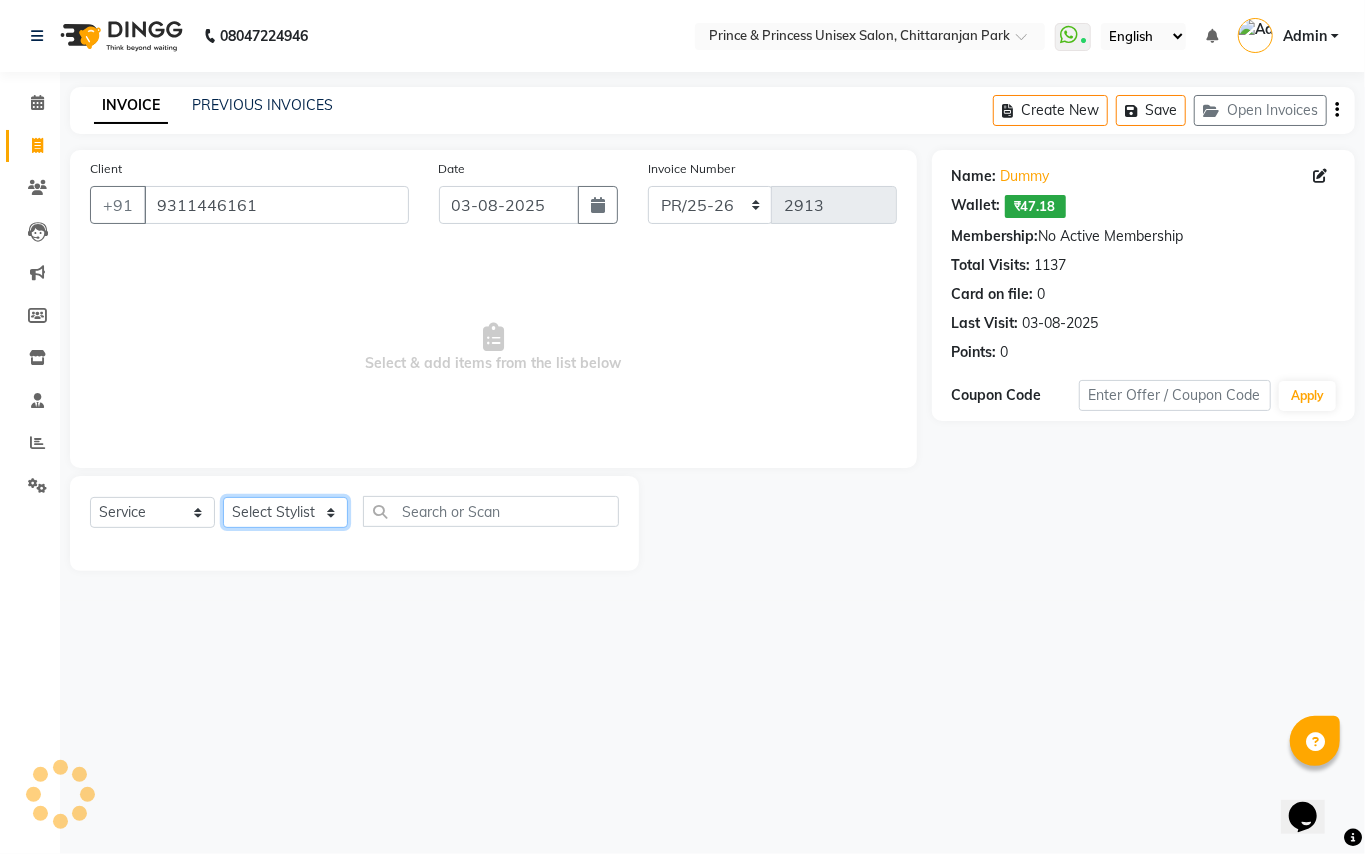 click on "Select Stylist ABHISHEK AJEET AJEET NEW ARUN ASLAM CHANDAN GUDDU MAHESH MANI MEENAKSHI MONU PINKI RAHUL RISHI SANDEEP SONIYA TABASSUM XYZ" 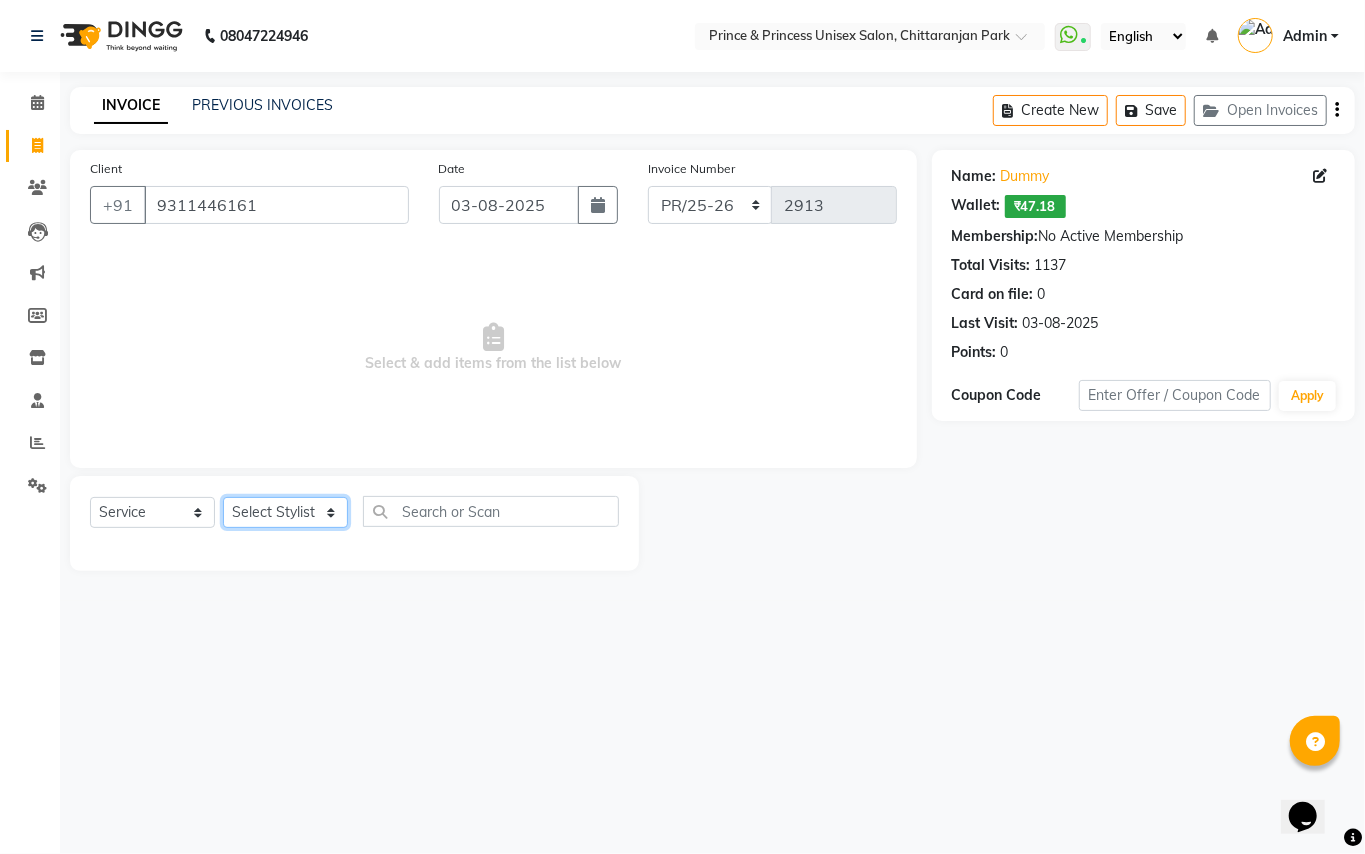 select on "63056" 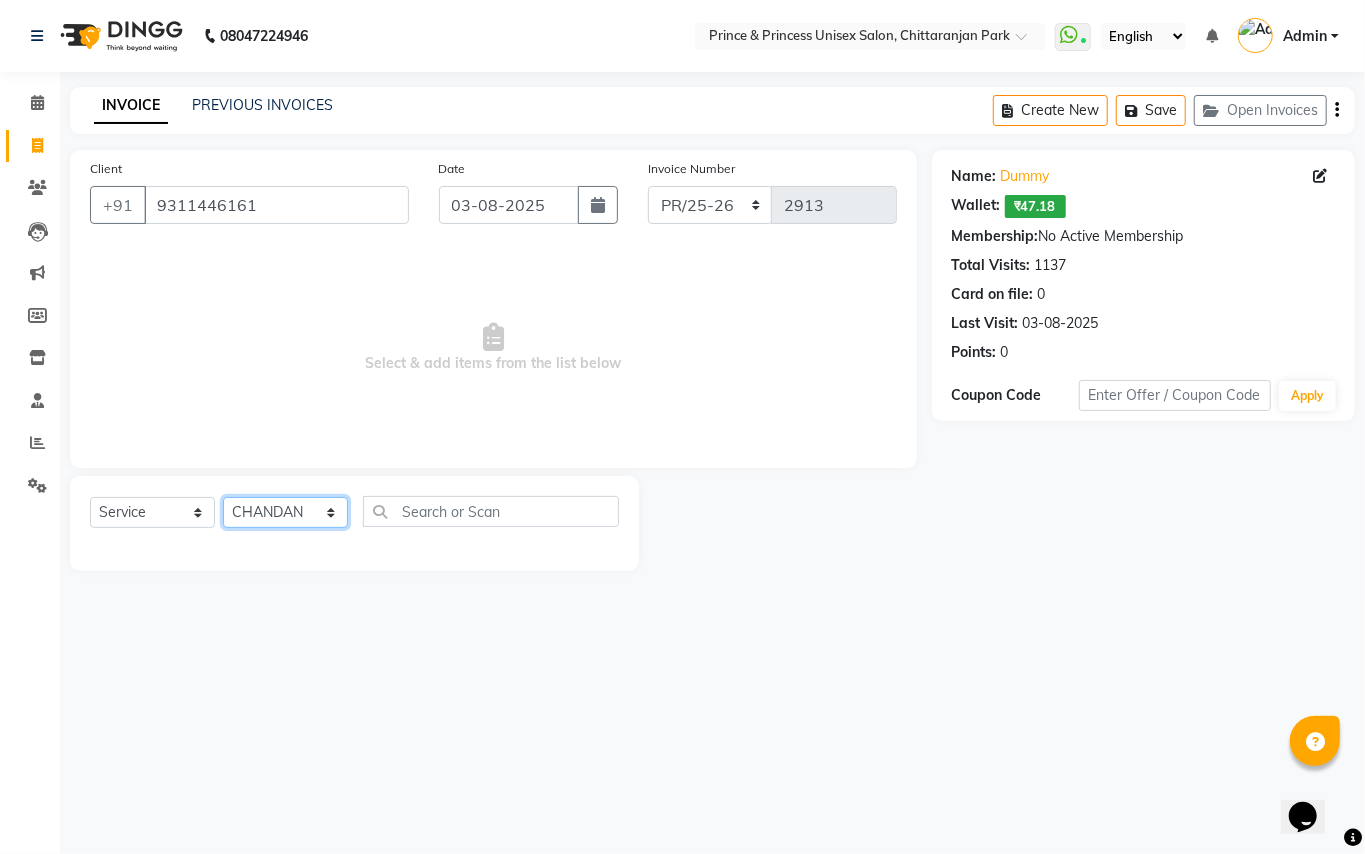 drag, startPoint x: 269, startPoint y: 526, endPoint x: 513, endPoint y: 500, distance: 245.38133 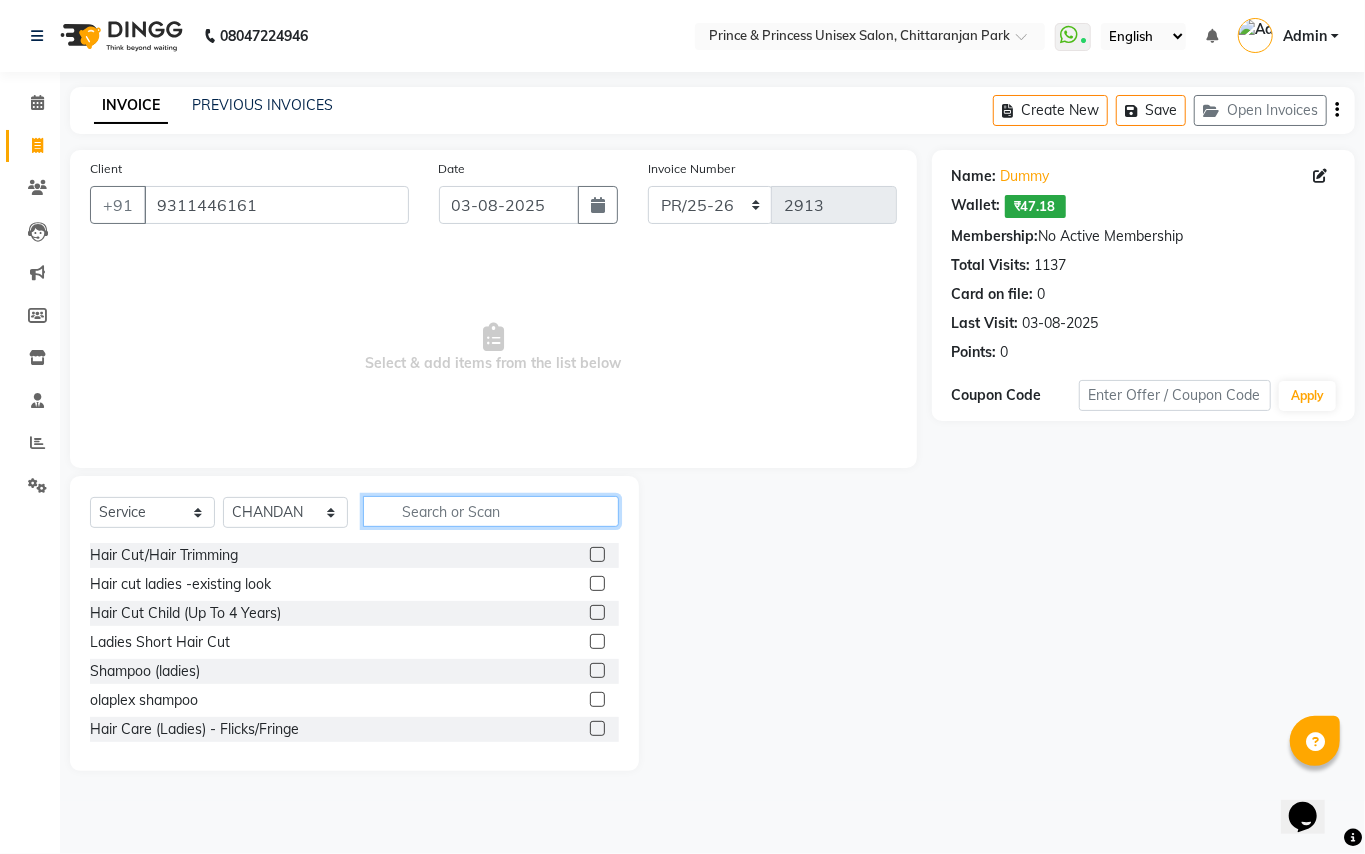 click 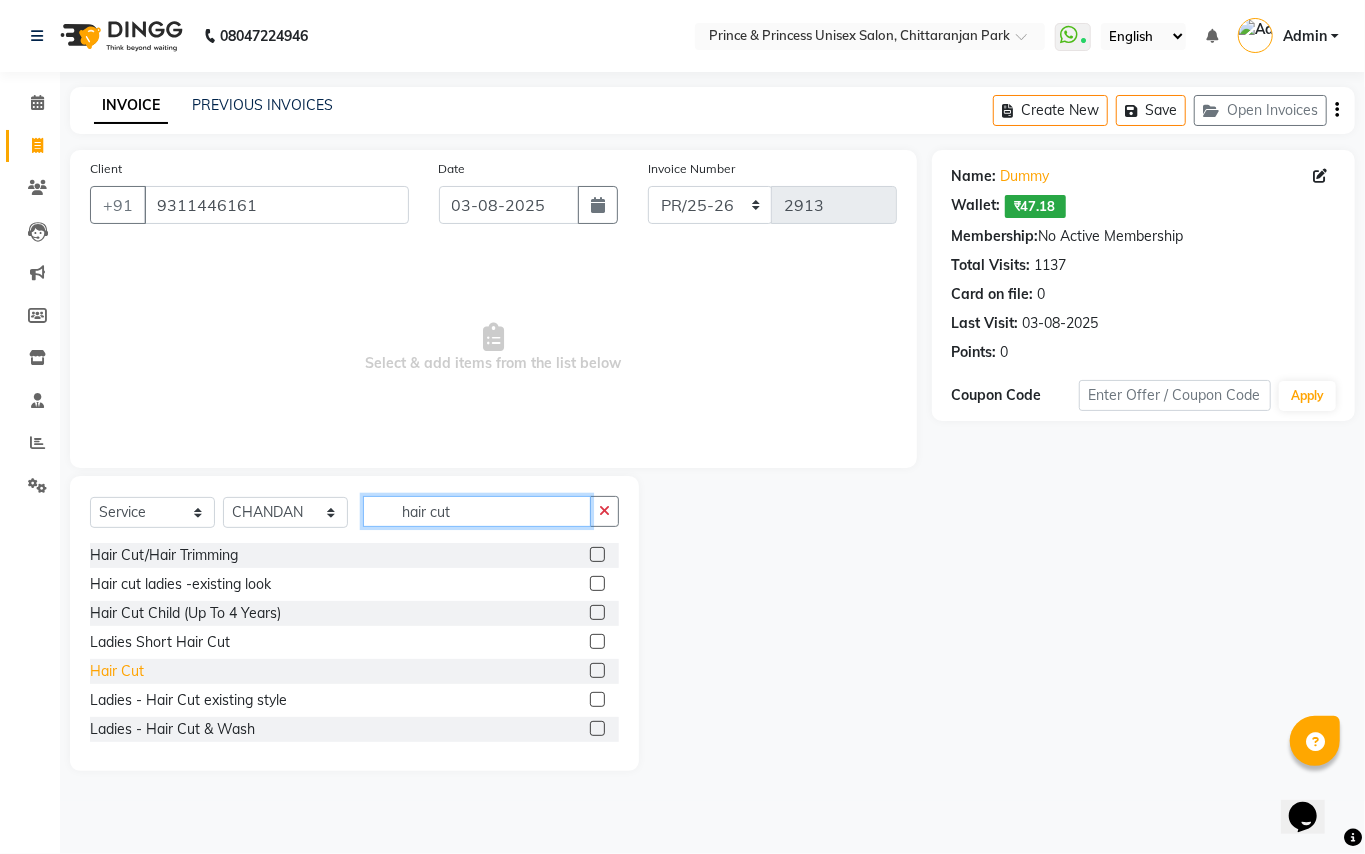 type on "hair cut" 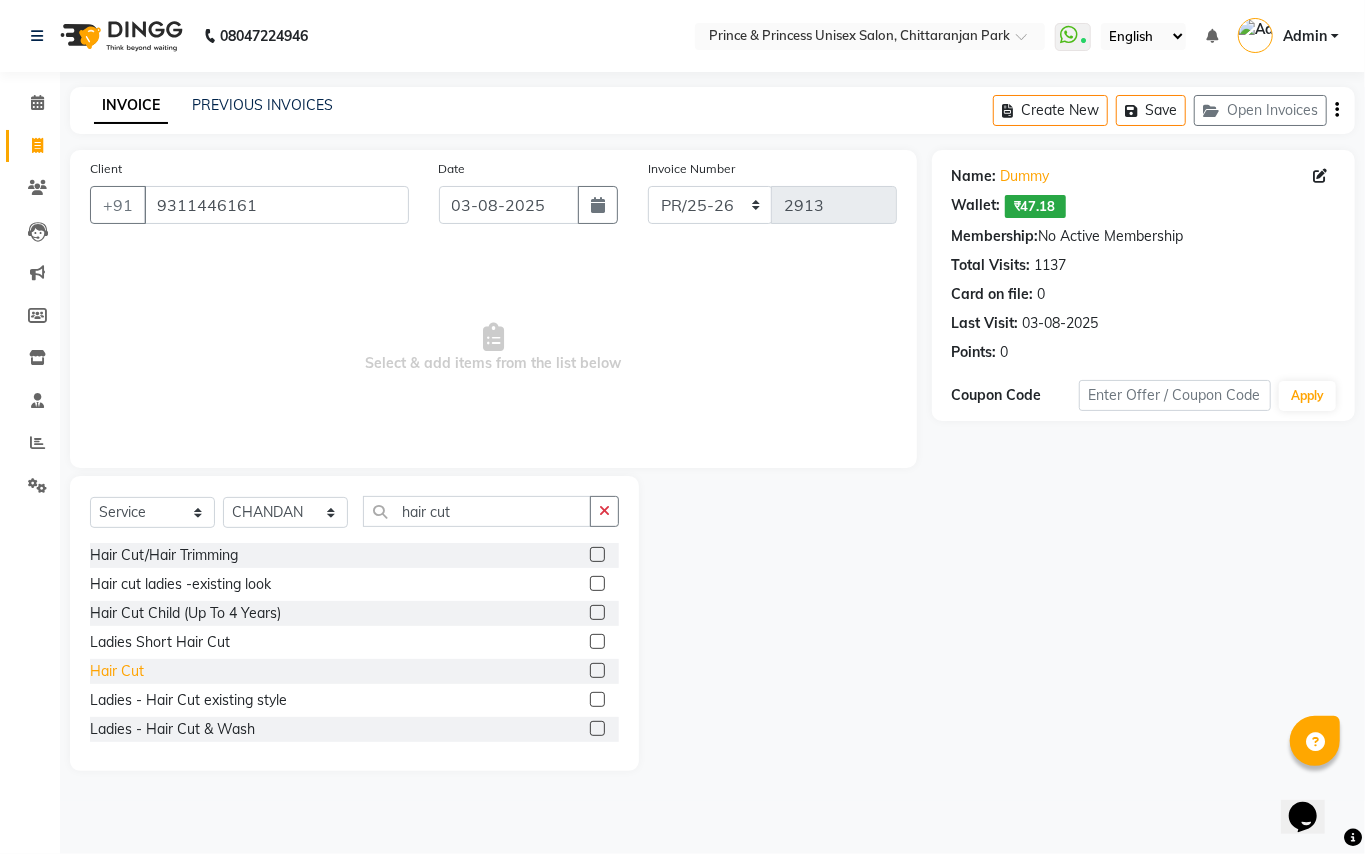 click on "Hair Cut" 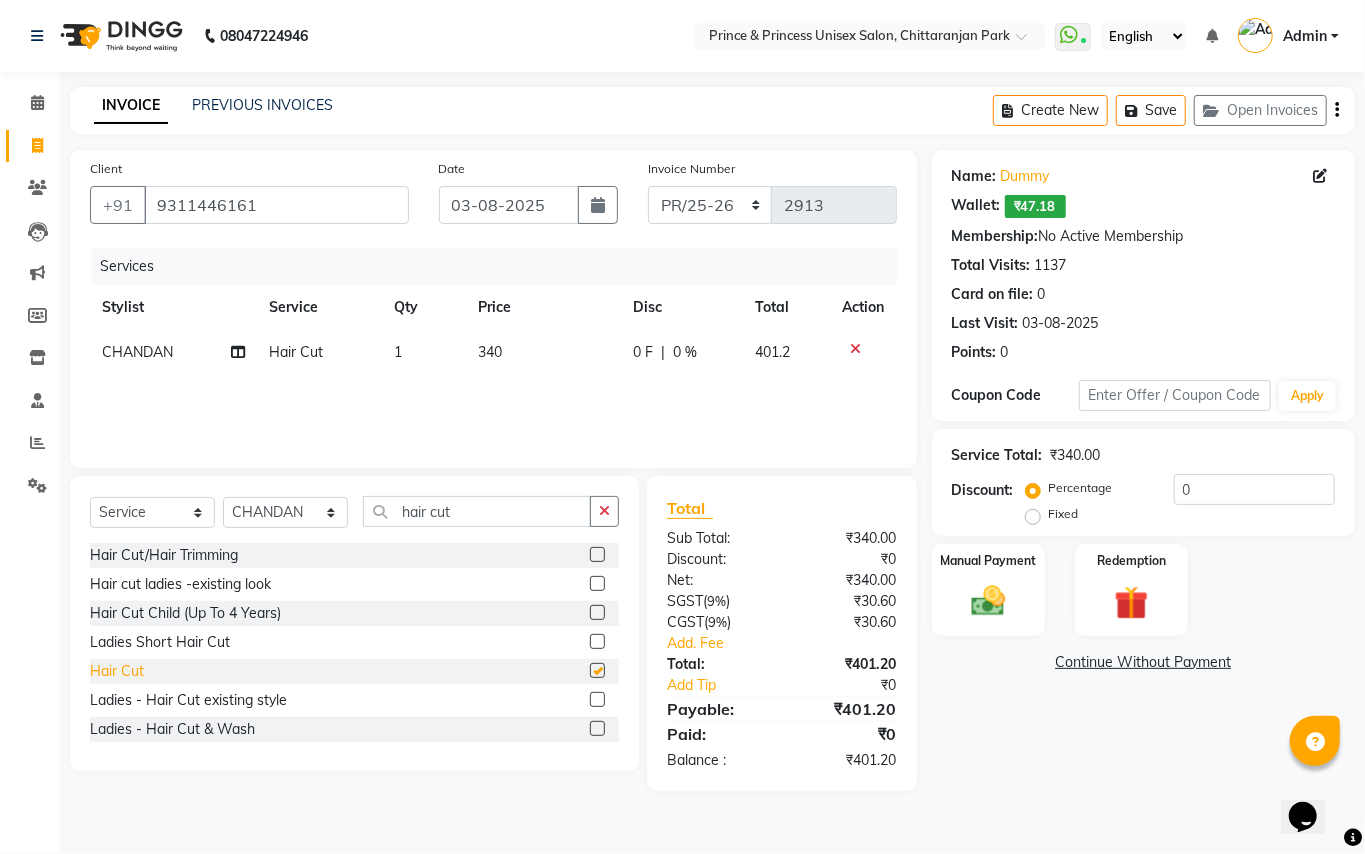 checkbox on "false" 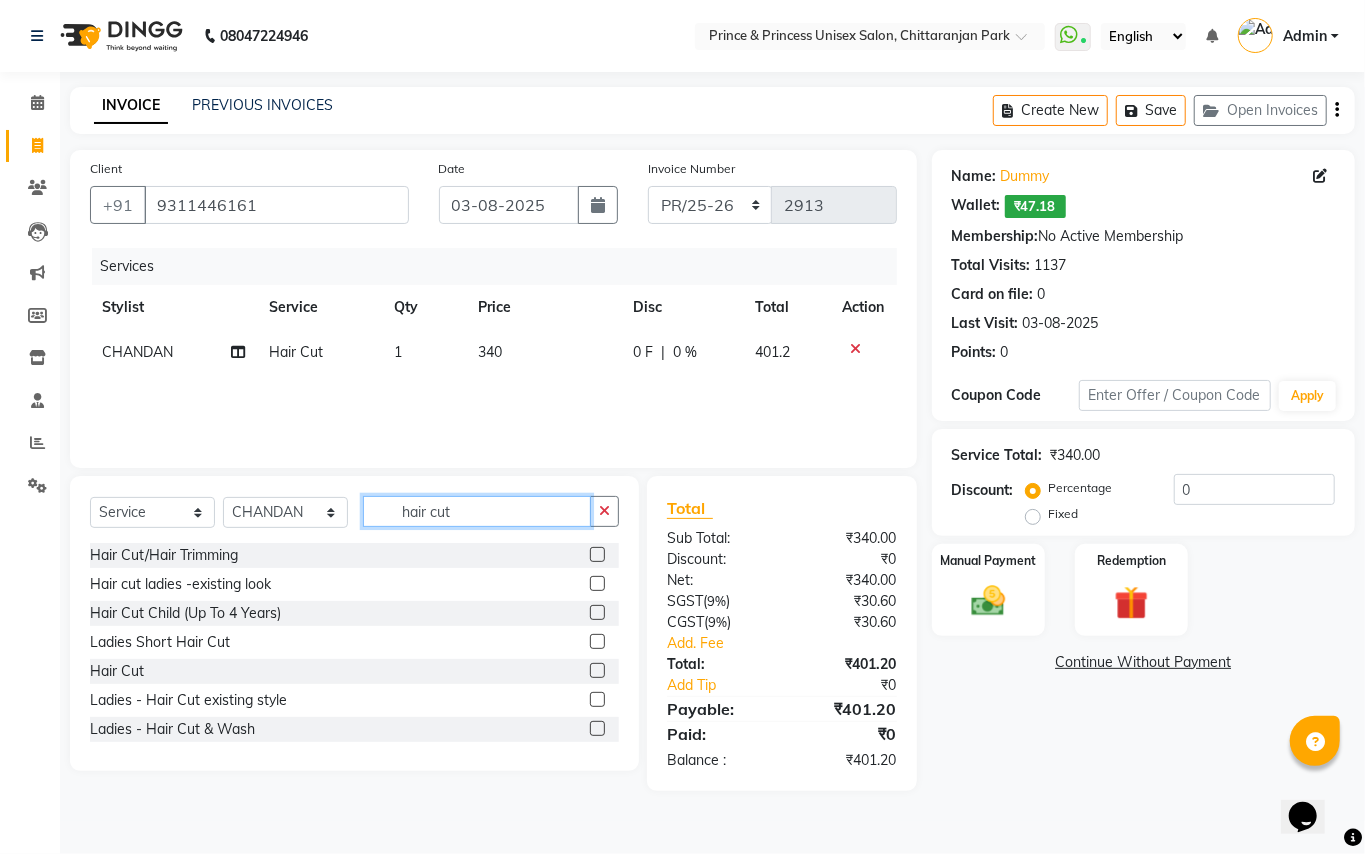 drag, startPoint x: 449, startPoint y: 508, endPoint x: 0, endPoint y: 146, distance: 576.75385 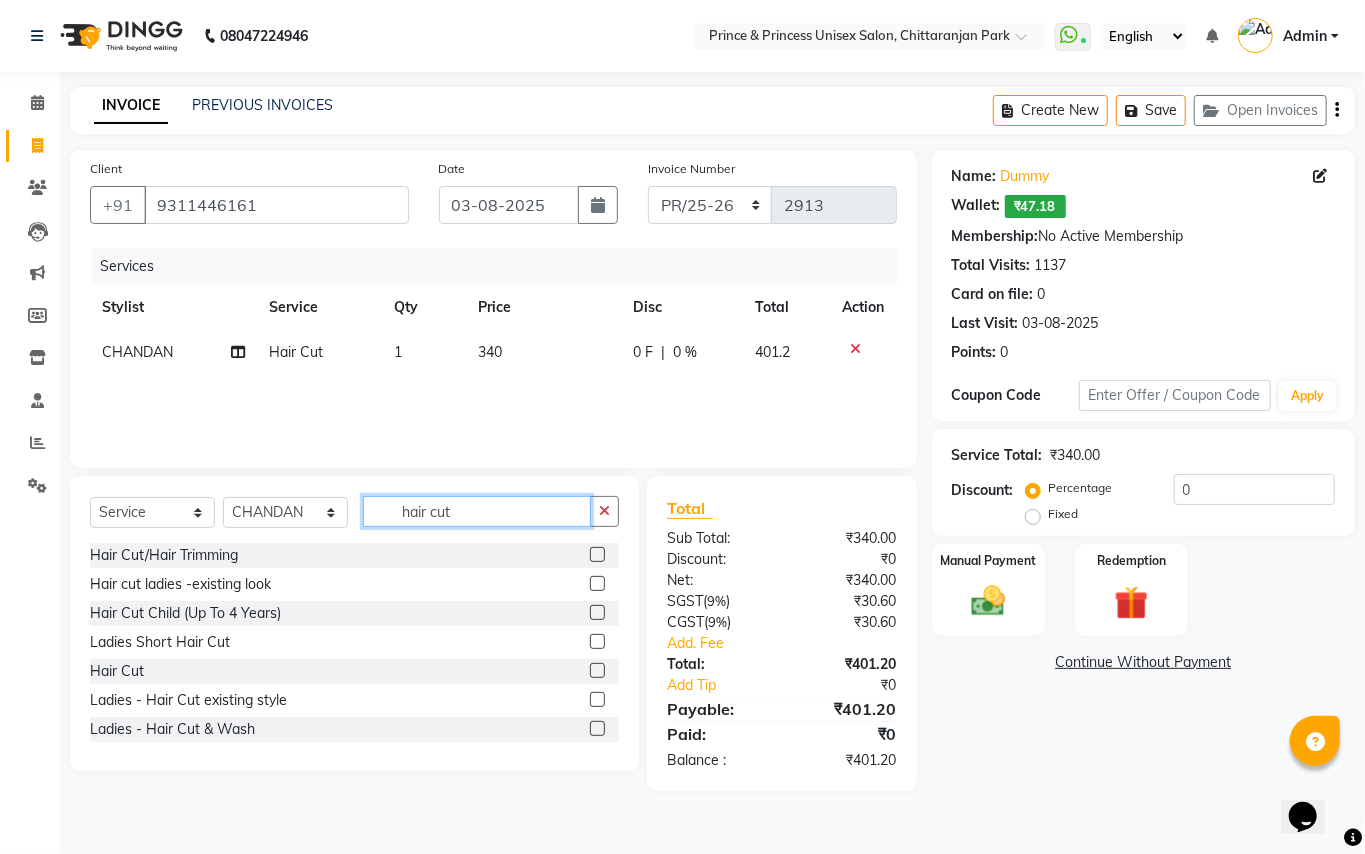 click on "Client +[PHONE] Date [DATE] Invoice Number PR/25-26 V/2025 V/2025-26 2913 Services Stylist Service Qty Price Disc Total Action CHANDAN Hair Cut 1 340 0 F | 0 % 401.2 Select Service Product Membership Package Voucher Prepaid Gift Card Select Stylist ABHISHEK AJEET AJEET NEW ARUN ASLAM CHANDAN GUDDU MAHESH MANI MEENAKSHI MONU PINKI RAHUL RISHI SANDEEP SONIYA TABASSUM XYZ hair cut Hair Cut/Hair Trimming Hair cut ladies -existing look Hair Cut Child (Up To 4 Years) Ladies Short Hair Cut Hair Cut Ladies - Hair Cut existing style Ladies - Hair Cut & Wash Ladies - Hair Cut (Senior Stylist) Ladies Hair Cut (Upto 3 Years) Hair Cut Total Sub Total: ₹340.00 Discount: ₹0 Net: ₹340.00 SGST ( 9% ) ₹30.60 CGST ( 9% ) ₹30.60 Add. Fee Total: ₹401.20 Add Tip ₹0 Payable: ₹401.20 Paid: ₹0 Balance : ₹401.20" 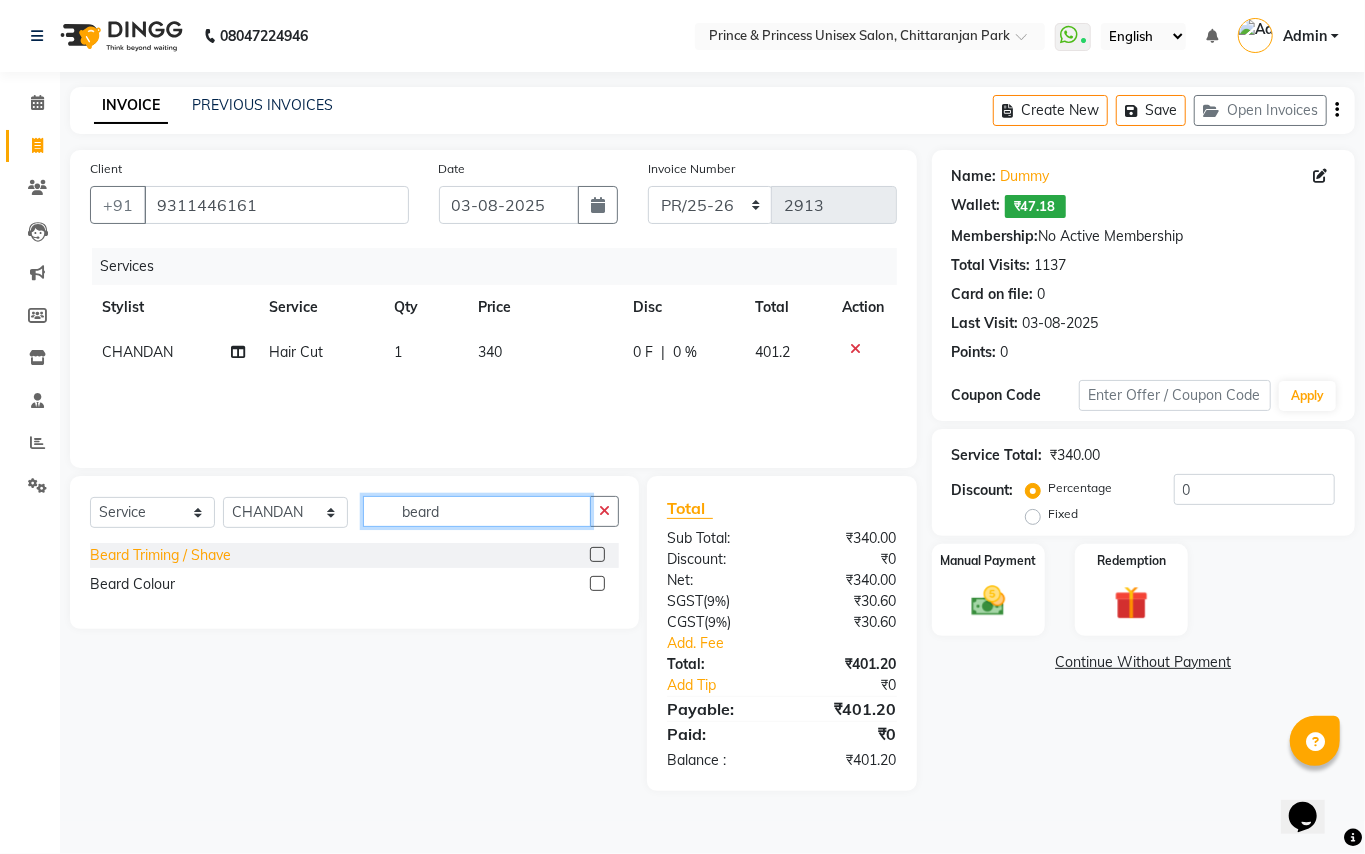 type on "beard" 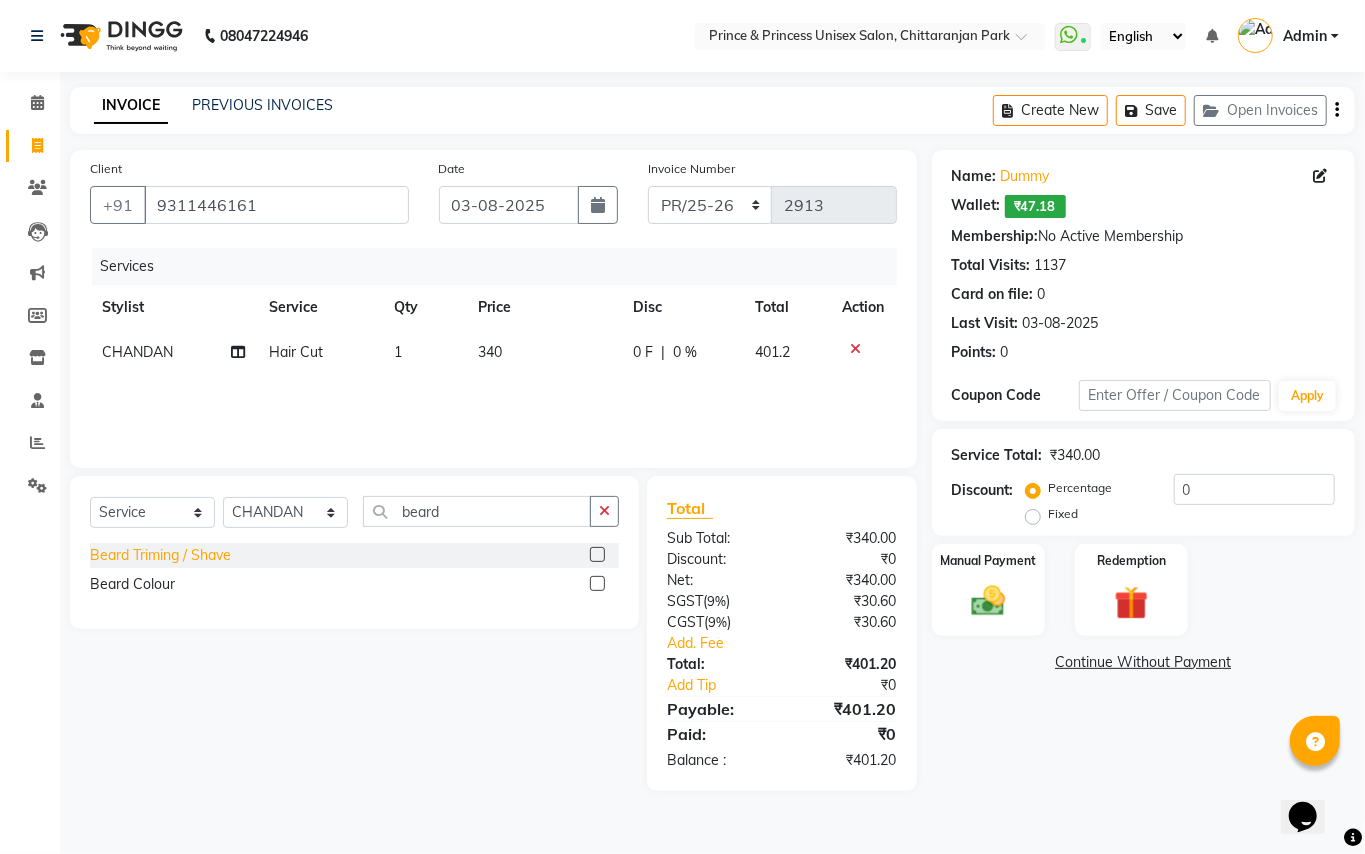 click on "Beard Triming / Shave" 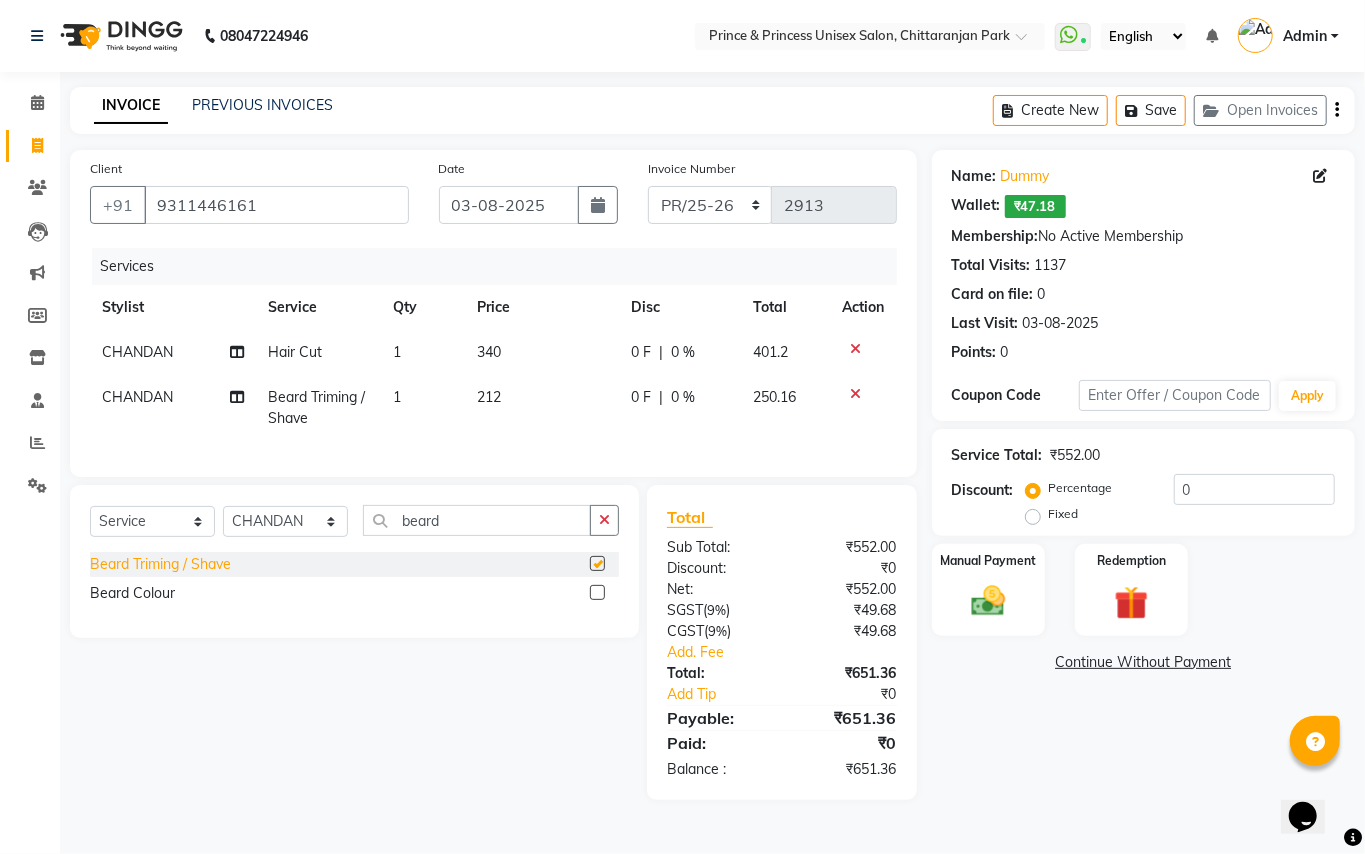 checkbox on "false" 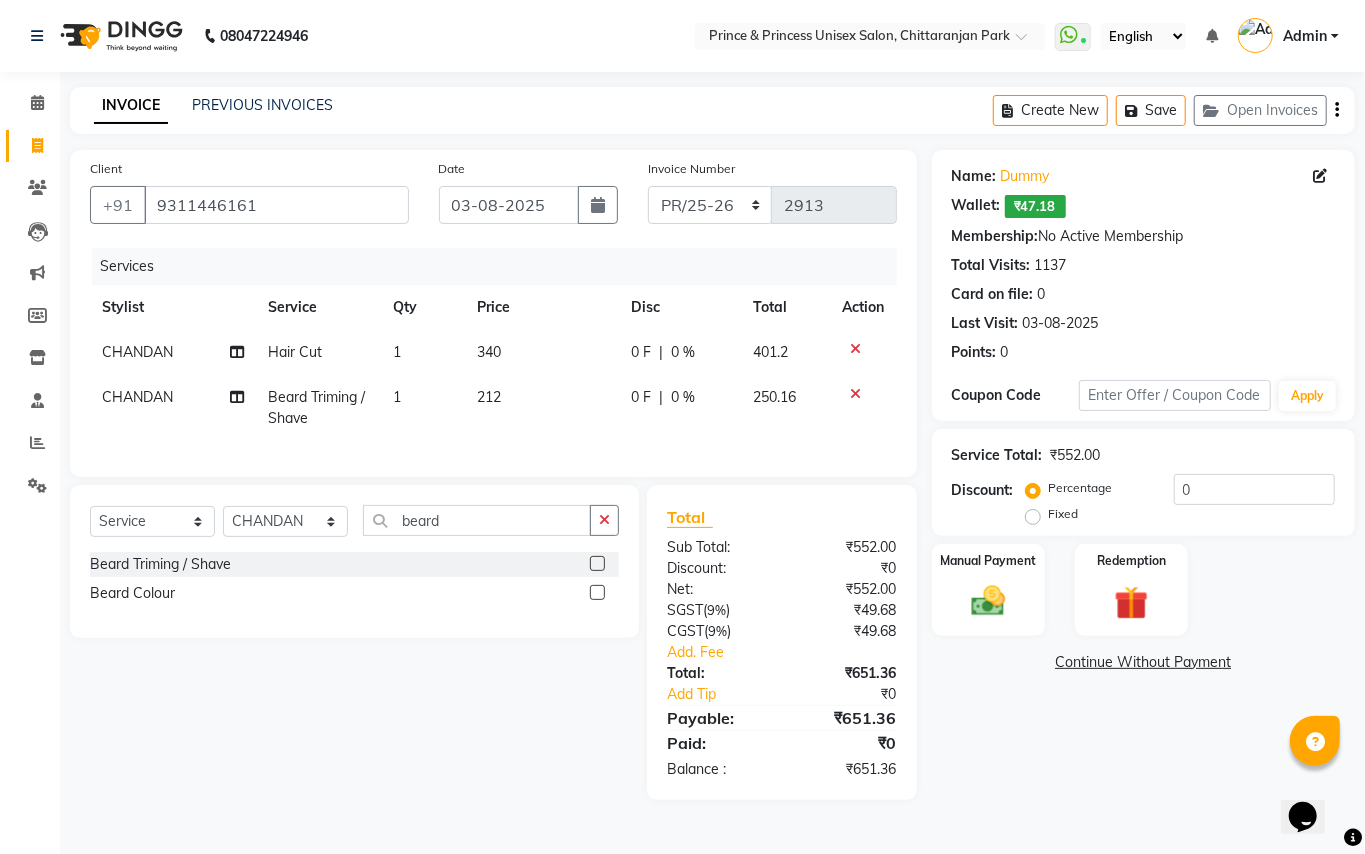 click on "Services Stylist Service Qty Price Disc Total Action [STYLIST] Hair Cut 1 340 0 F | 0 % 401.2 [STYLIST] Beard Triming / Shave 1 212 0 F | 0 % 250.16" 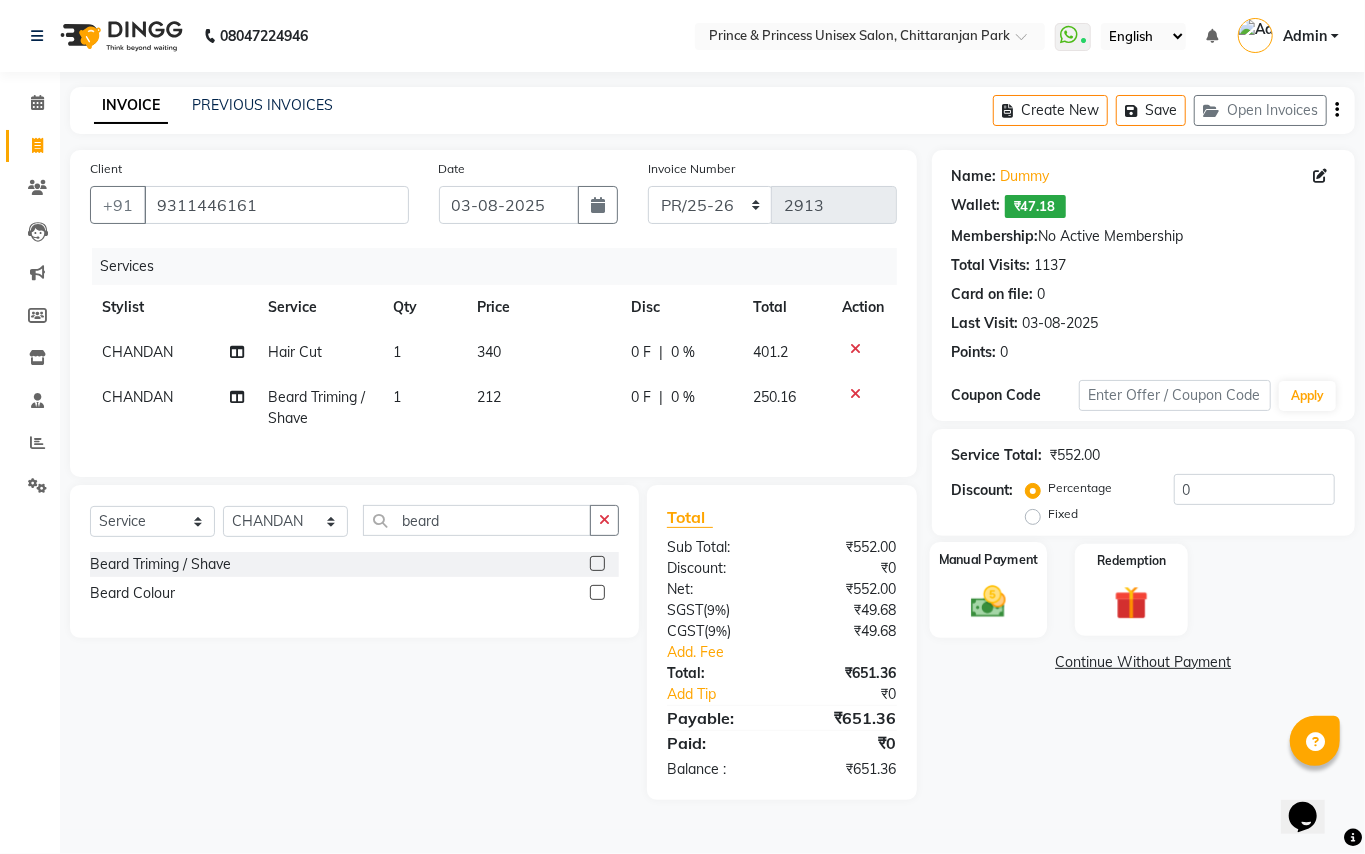 click 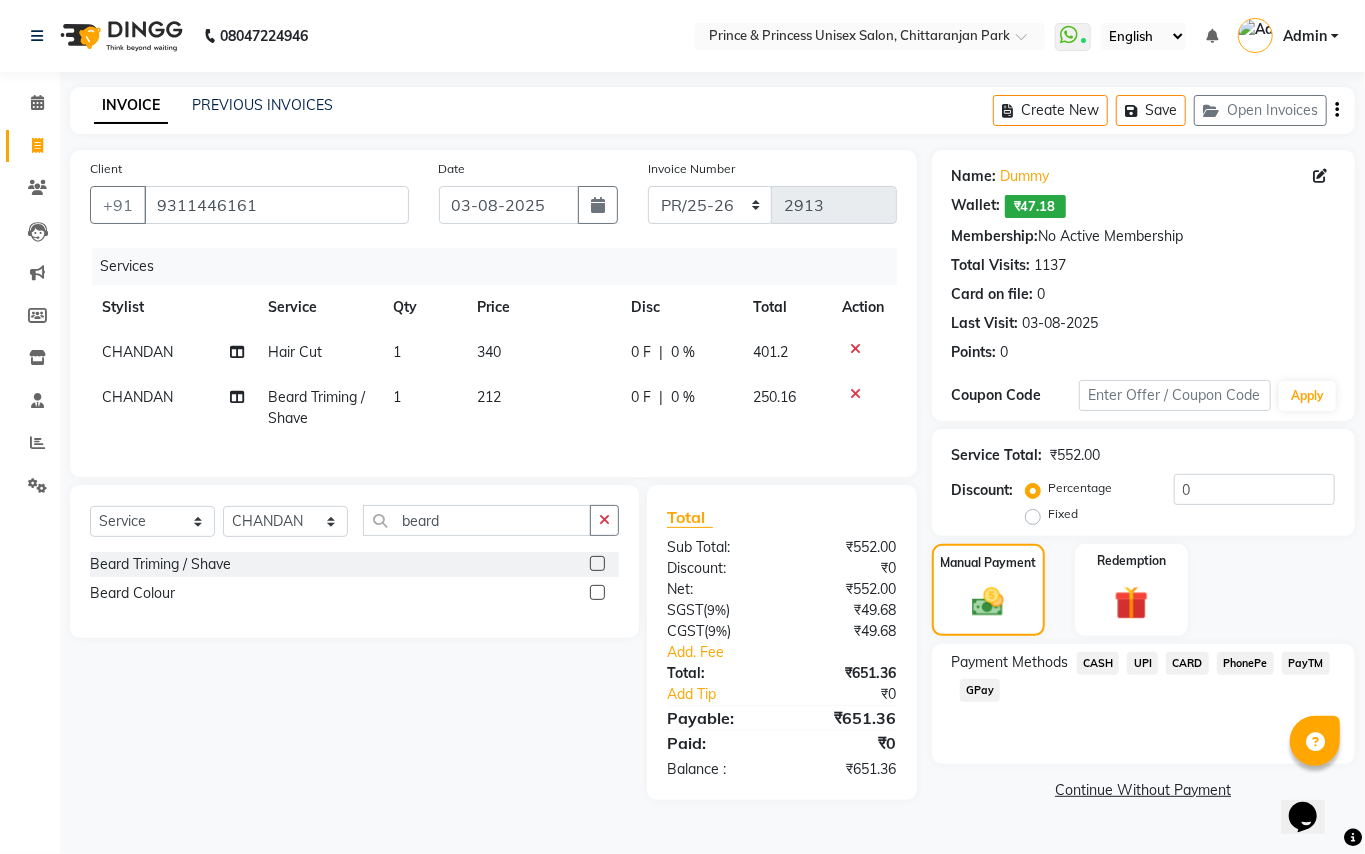 click on "CASH" 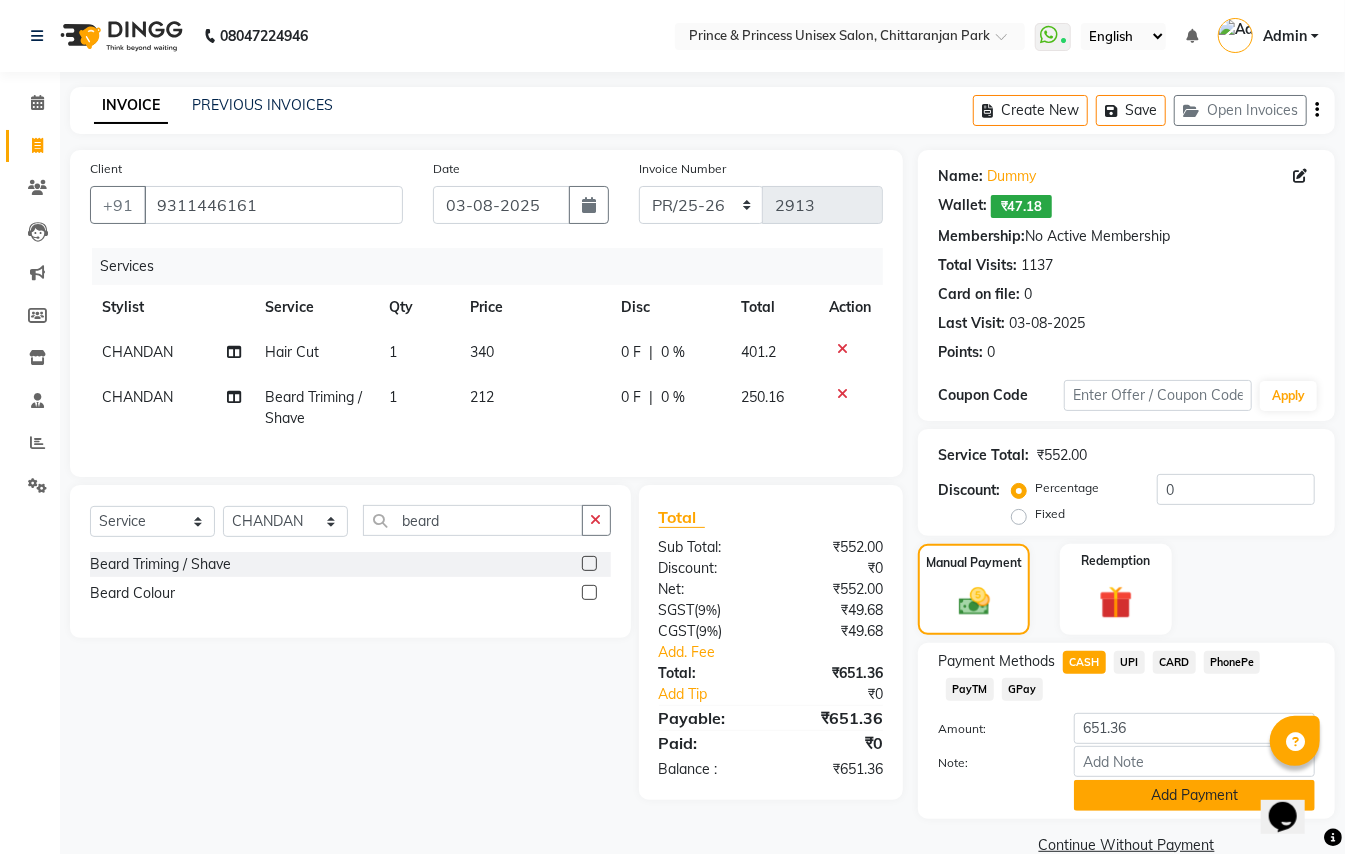 click on "Add Payment" 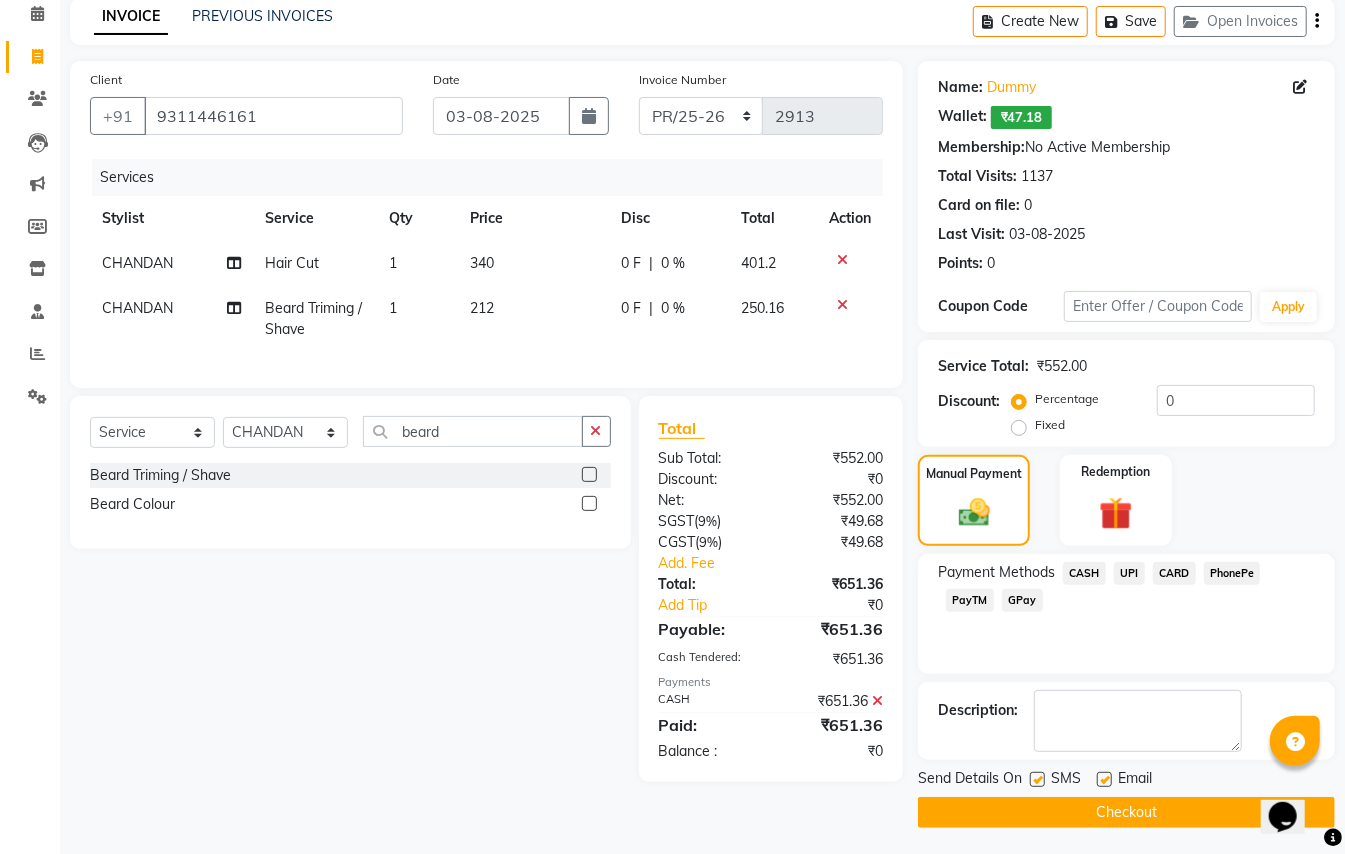 scroll, scrollTop: 94, scrollLeft: 0, axis: vertical 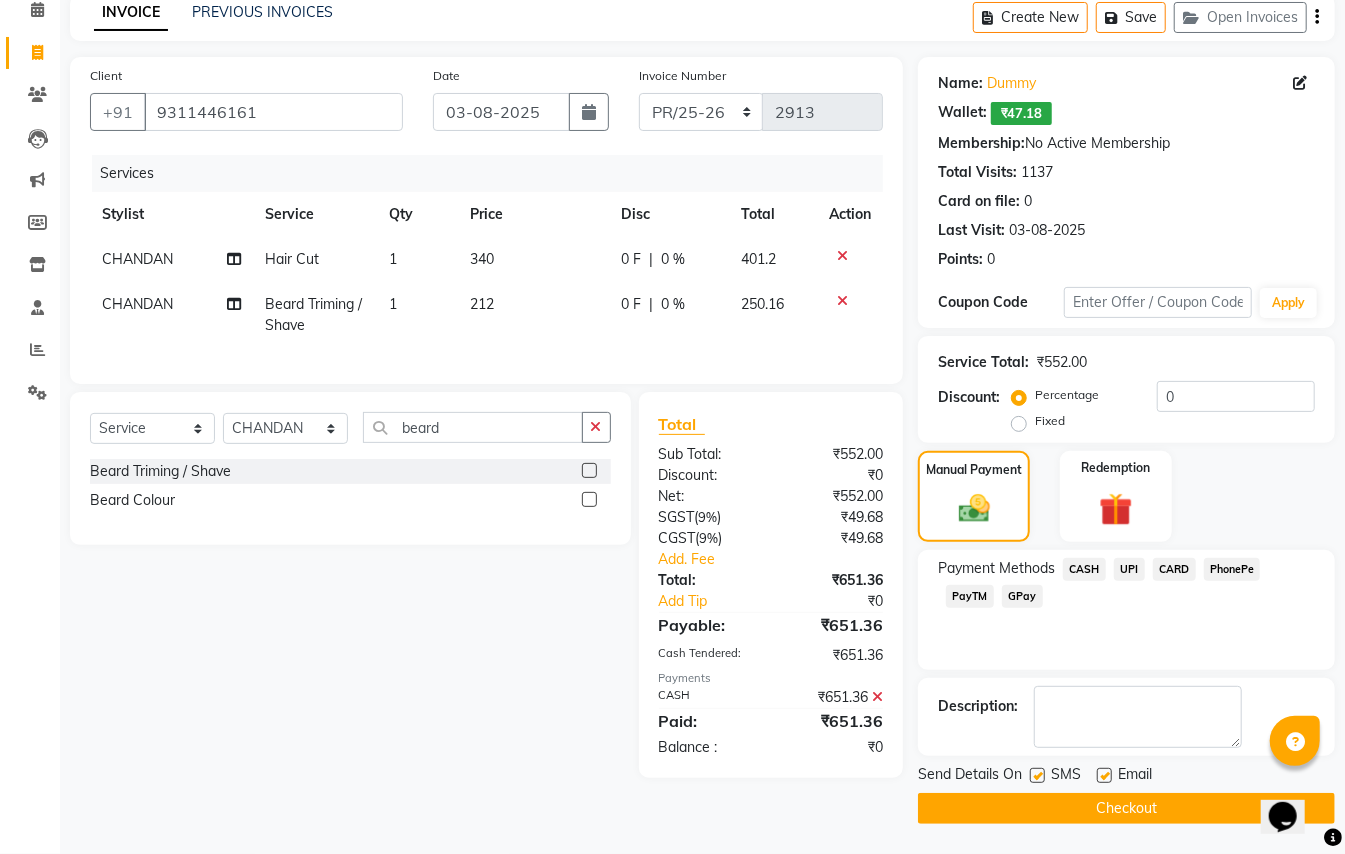 click on "Checkout" 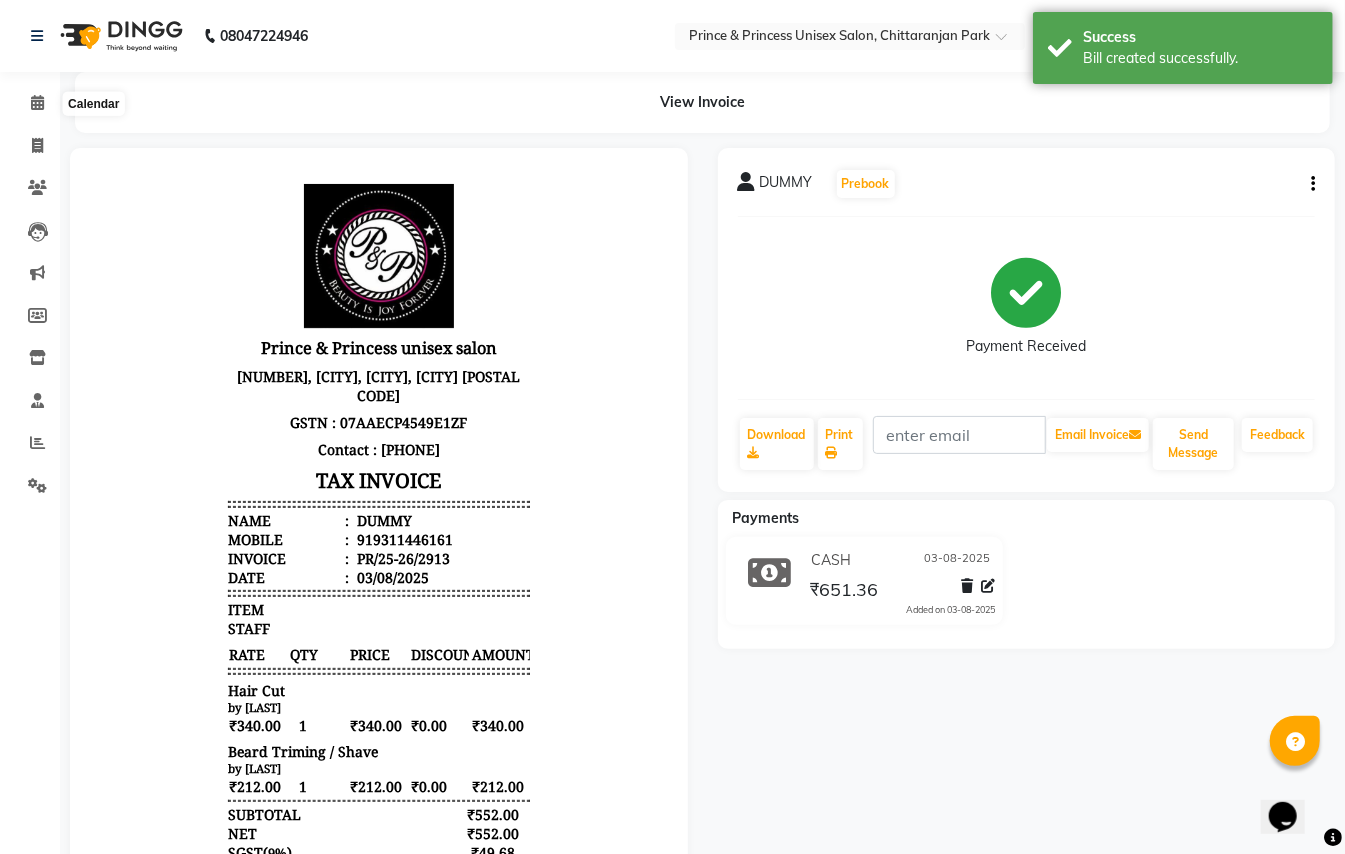 scroll, scrollTop: 0, scrollLeft: 0, axis: both 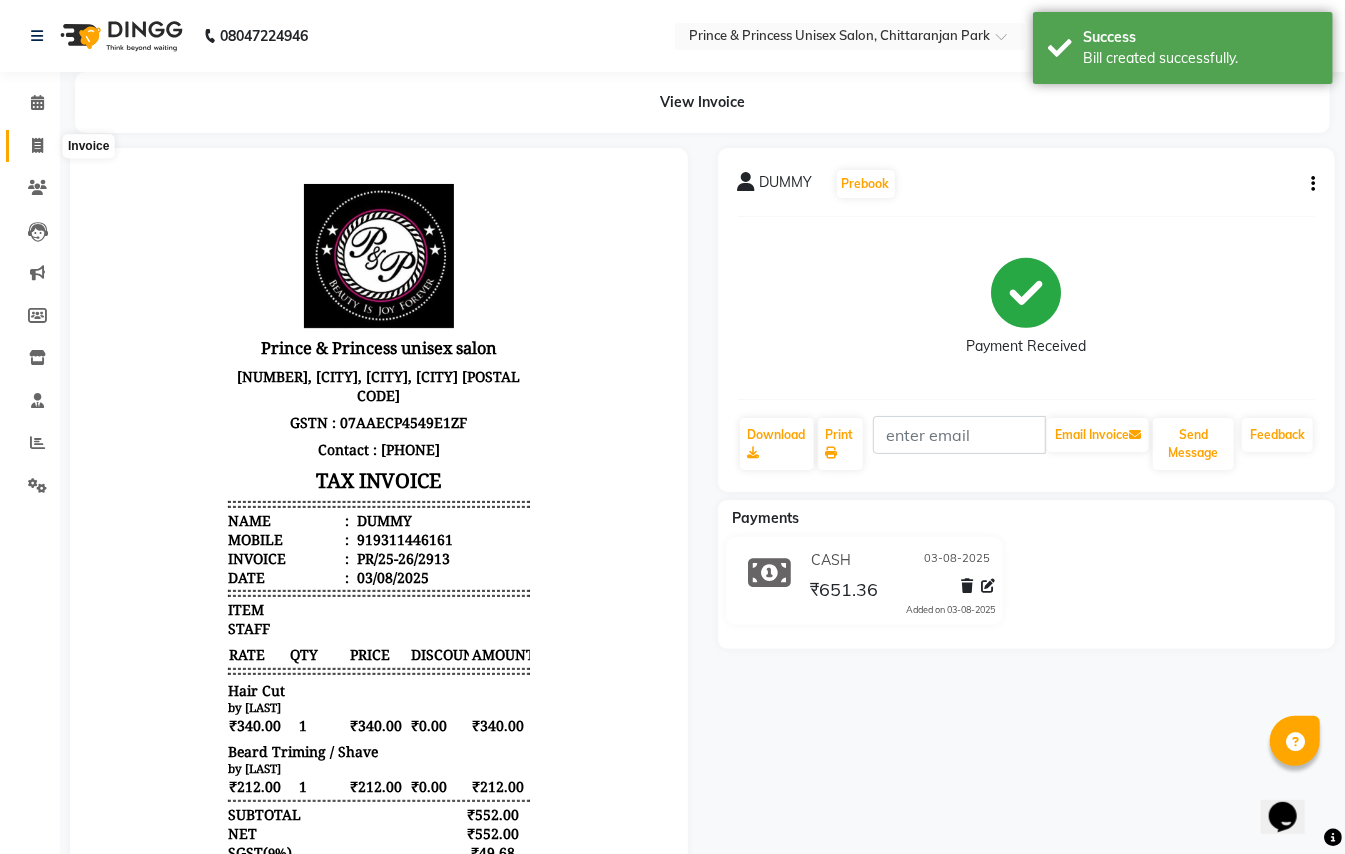 click 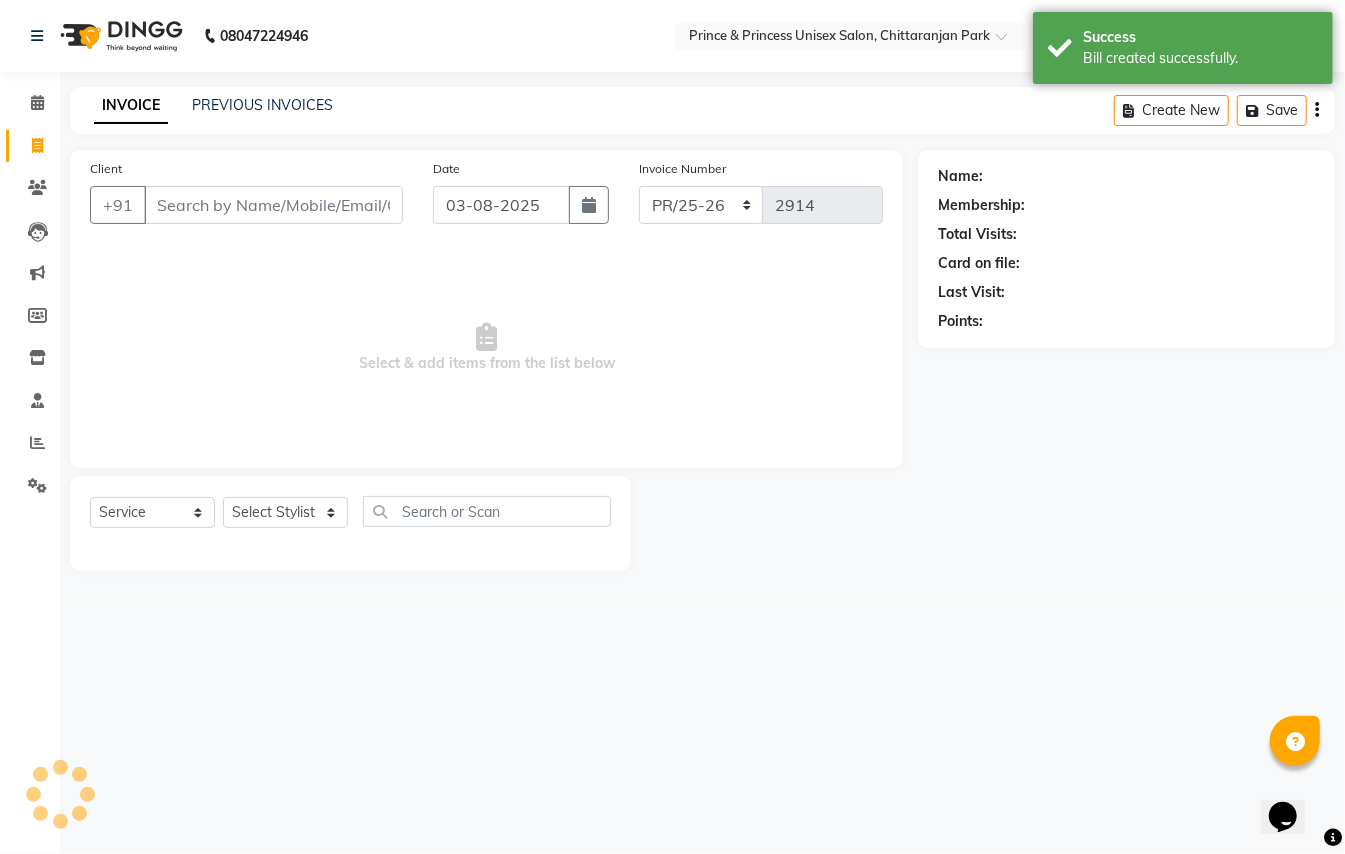 click on "Client" at bounding box center [273, 205] 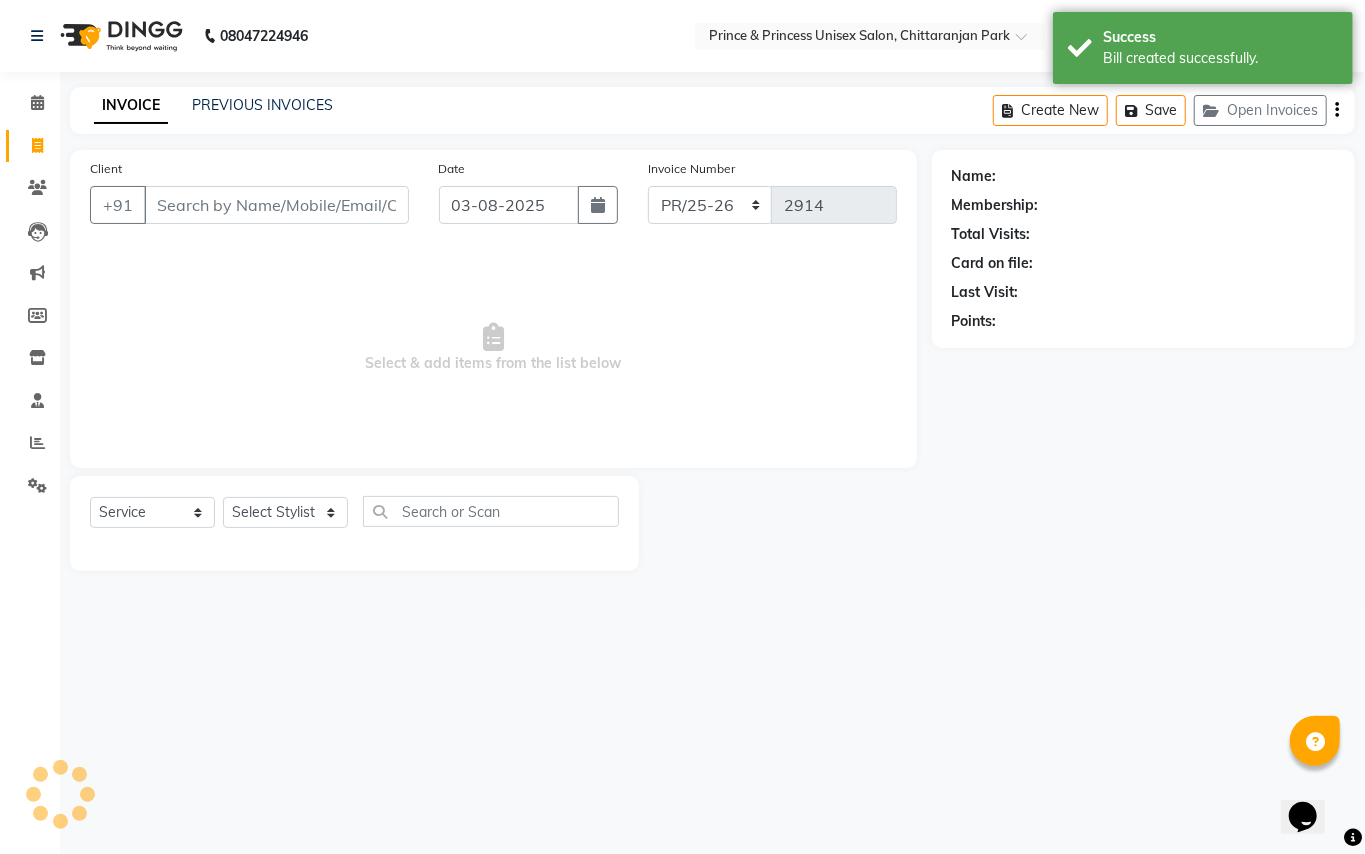click on "Client" at bounding box center [276, 205] 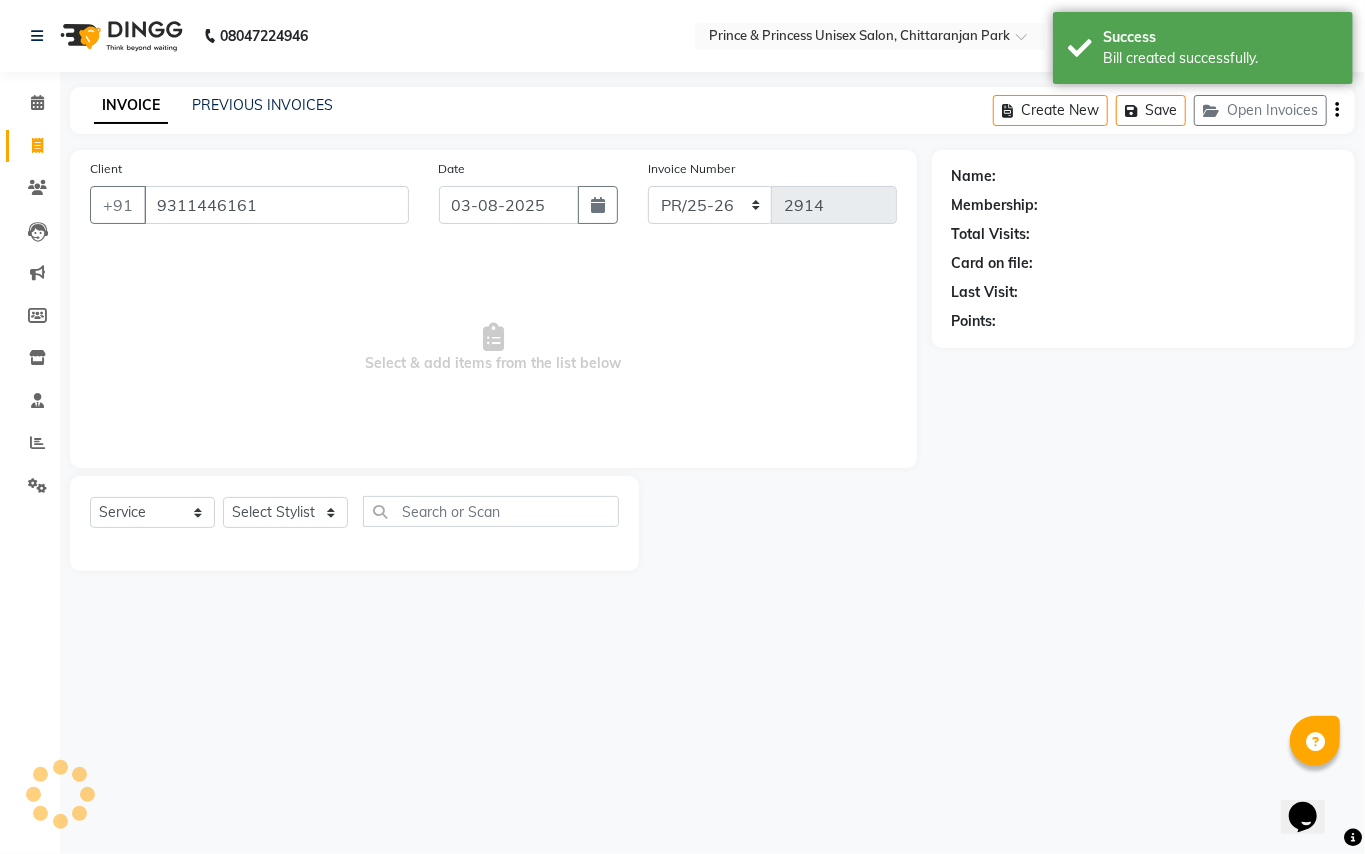 type on "9311446161" 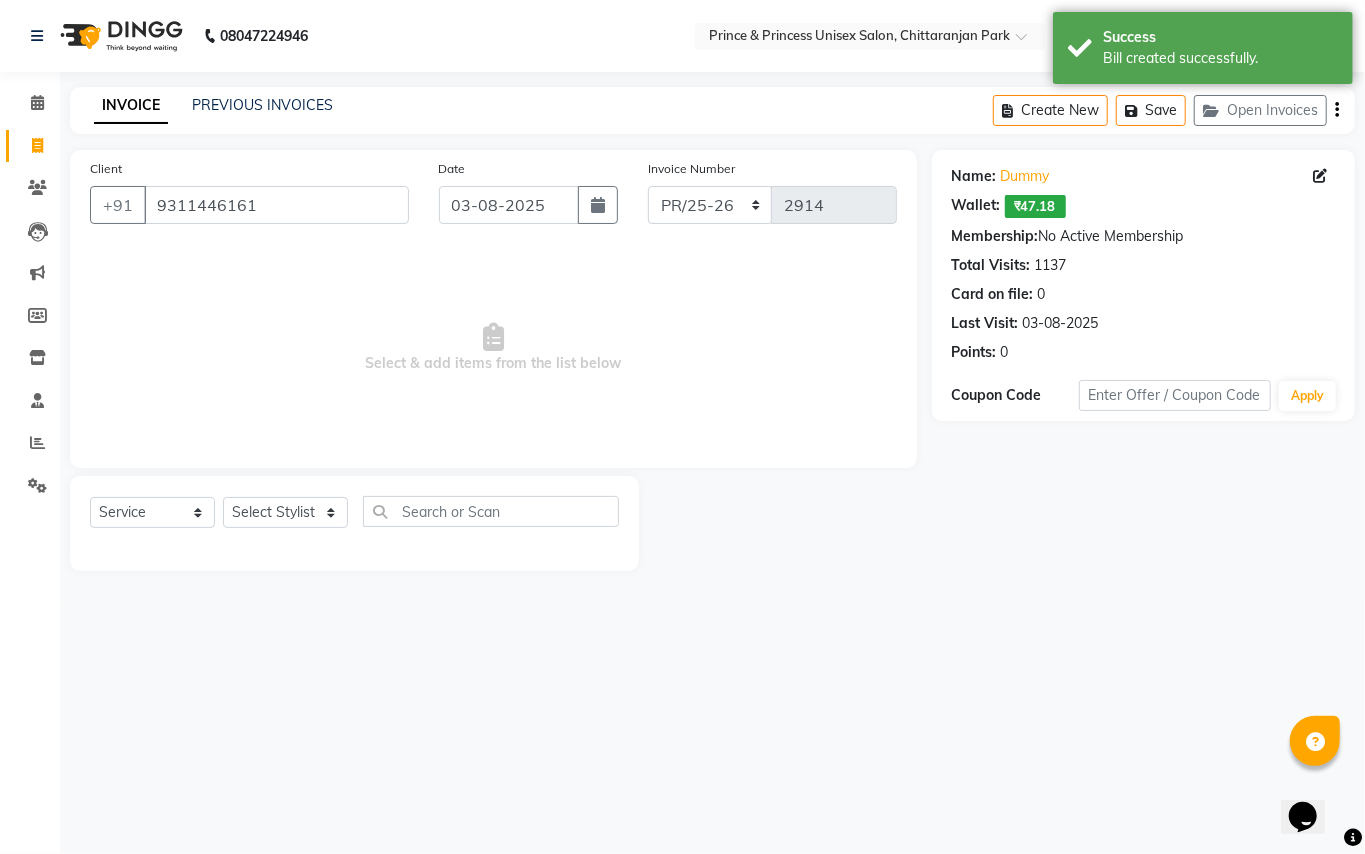 click on "Select Service Product Membership Package Voucher Prepaid Gift Card Select Stylist ABHISHEK AJEET AJEET NEW ARUN ASLAM CHANDAN GUDDU MAHESH MANI MEENAKSHI MONU PINKI RAHUL RISHI SANDEEP SONIYA TABASSUM XYZ" 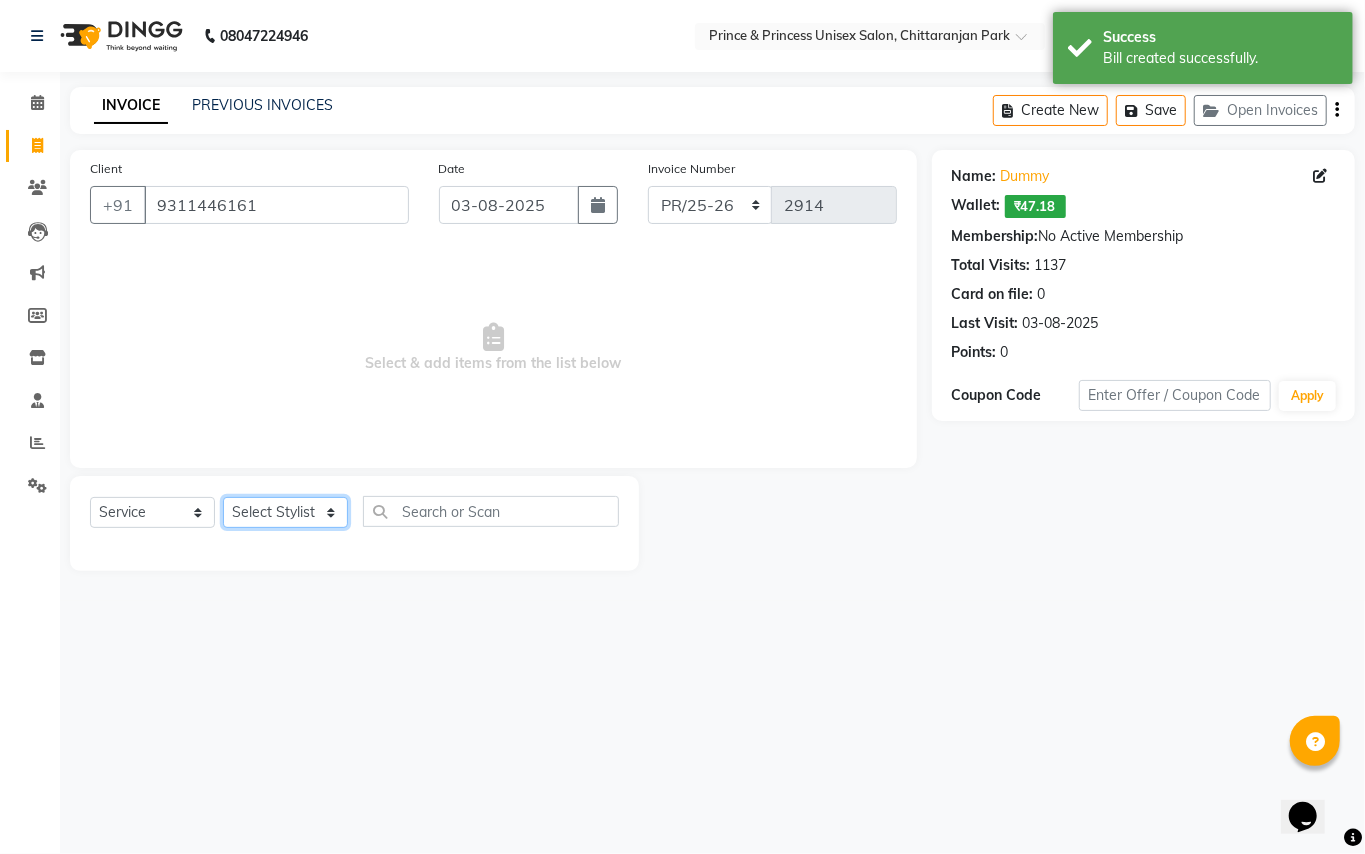 click on "Select Stylist ABHISHEK AJEET AJEET NEW ARUN ASLAM CHANDAN GUDDU MAHESH MANI MEENAKSHI MONU PINKI RAHUL RISHI SANDEEP SONIYA TABASSUM XYZ" 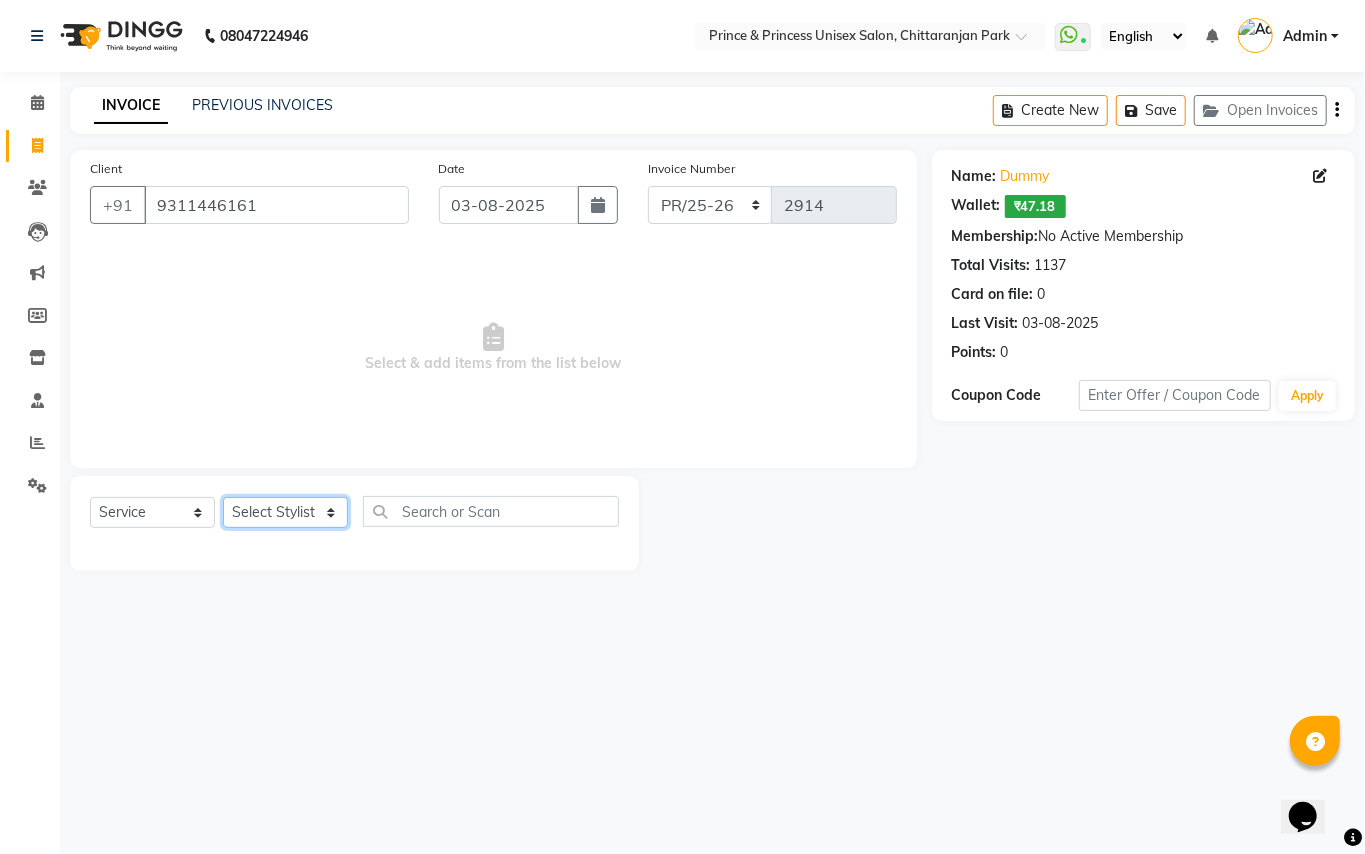 select on "87445" 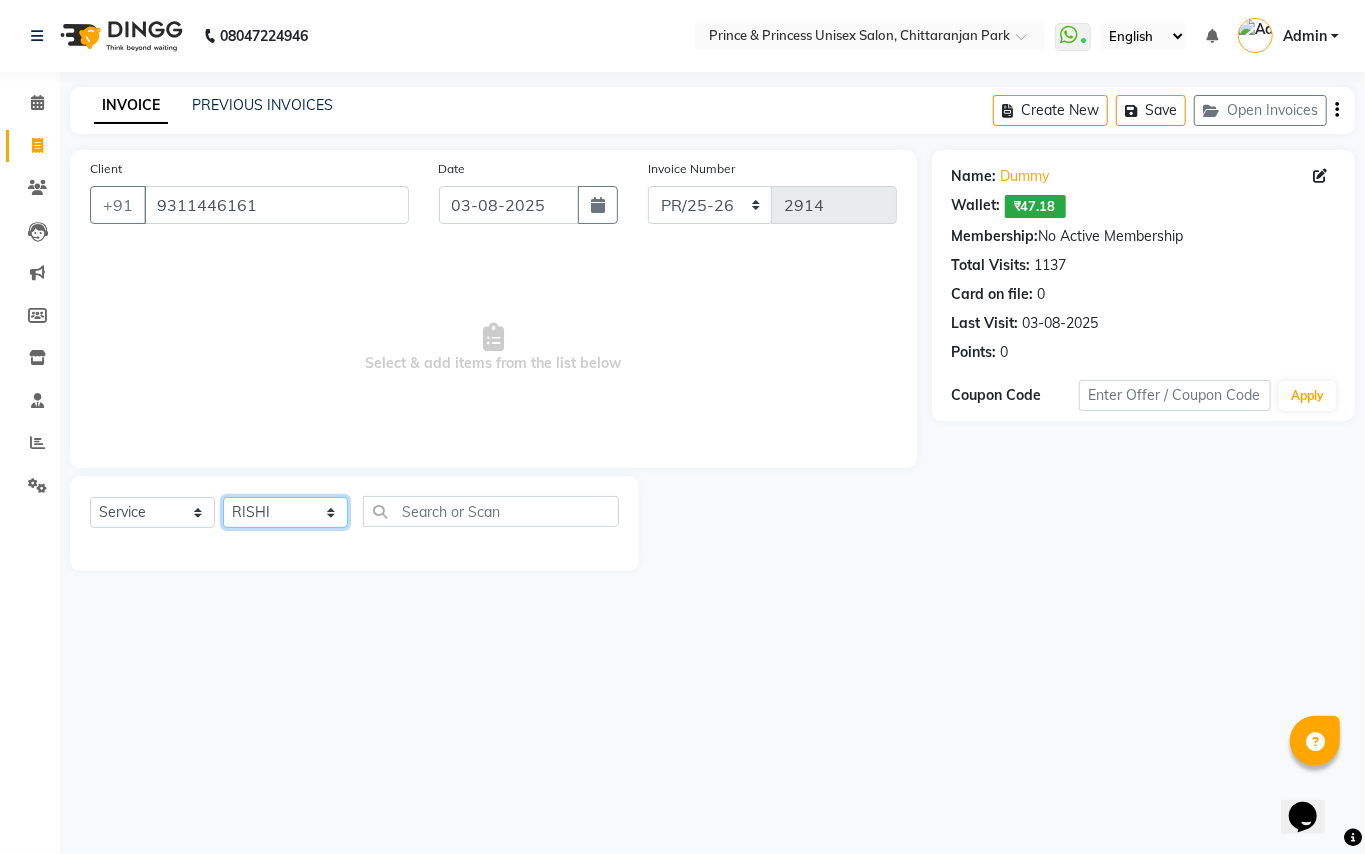 drag, startPoint x: 285, startPoint y: 520, endPoint x: 450, endPoint y: 514, distance: 165.10905 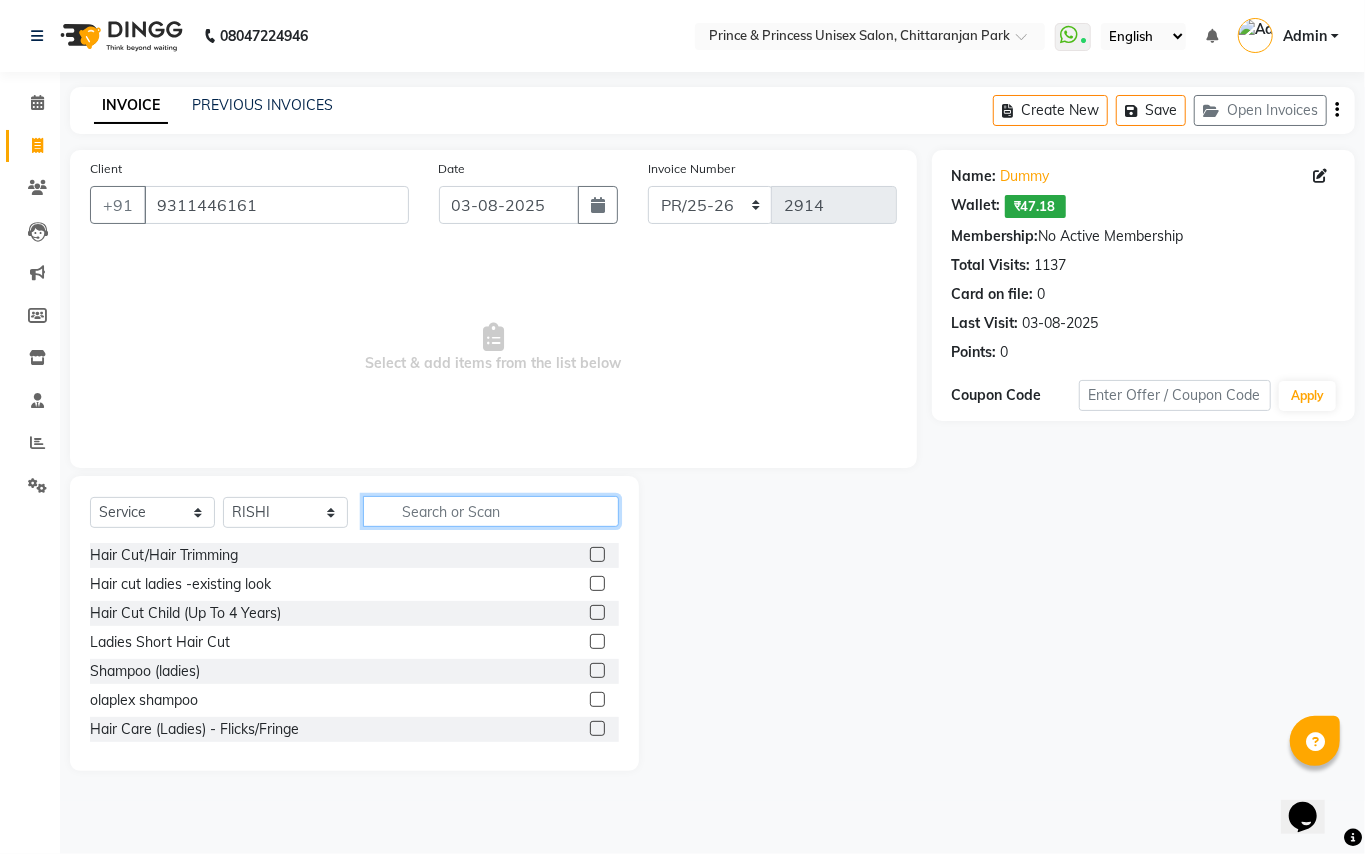 drag, startPoint x: 450, startPoint y: 514, endPoint x: 438, endPoint y: 509, distance: 13 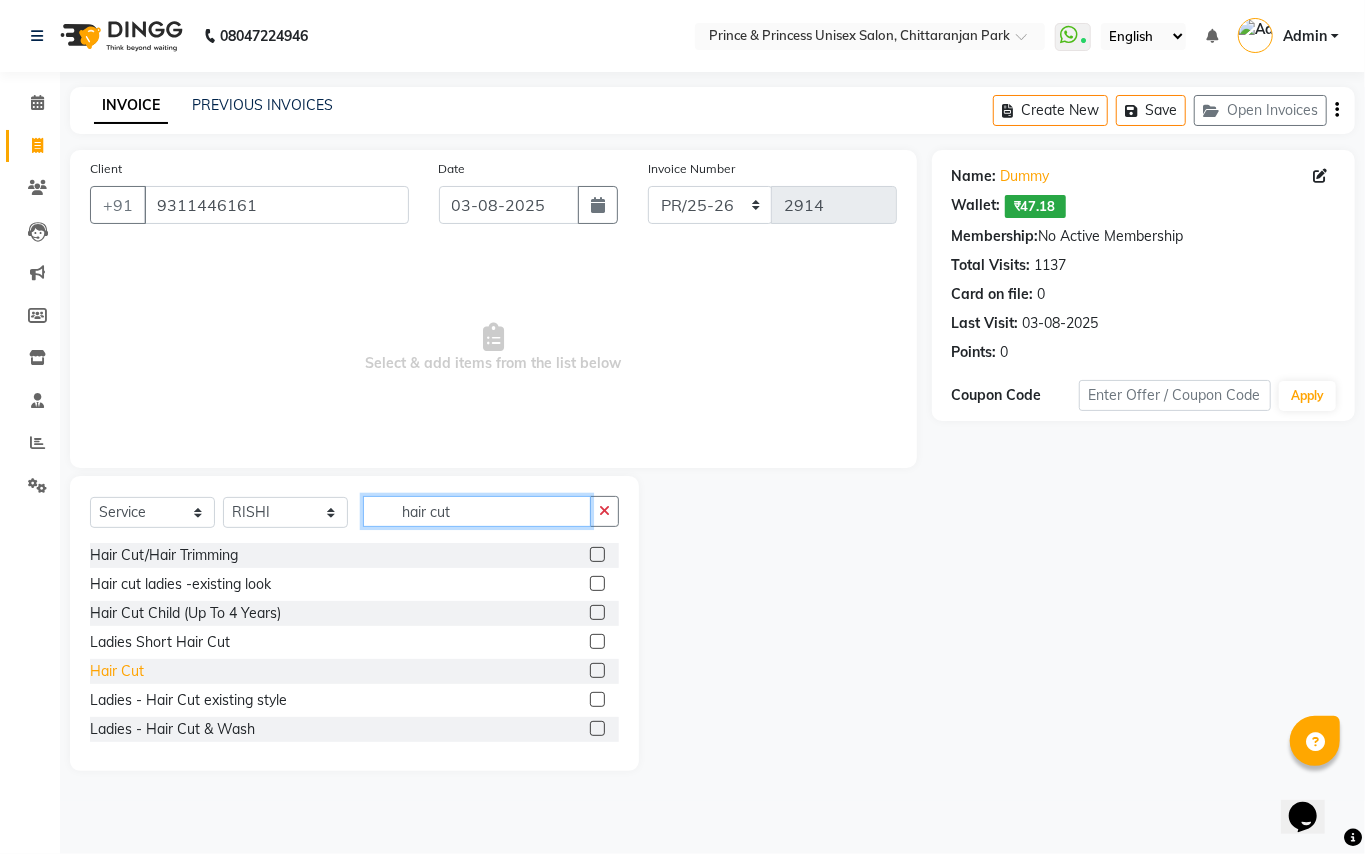 type on "hair cut" 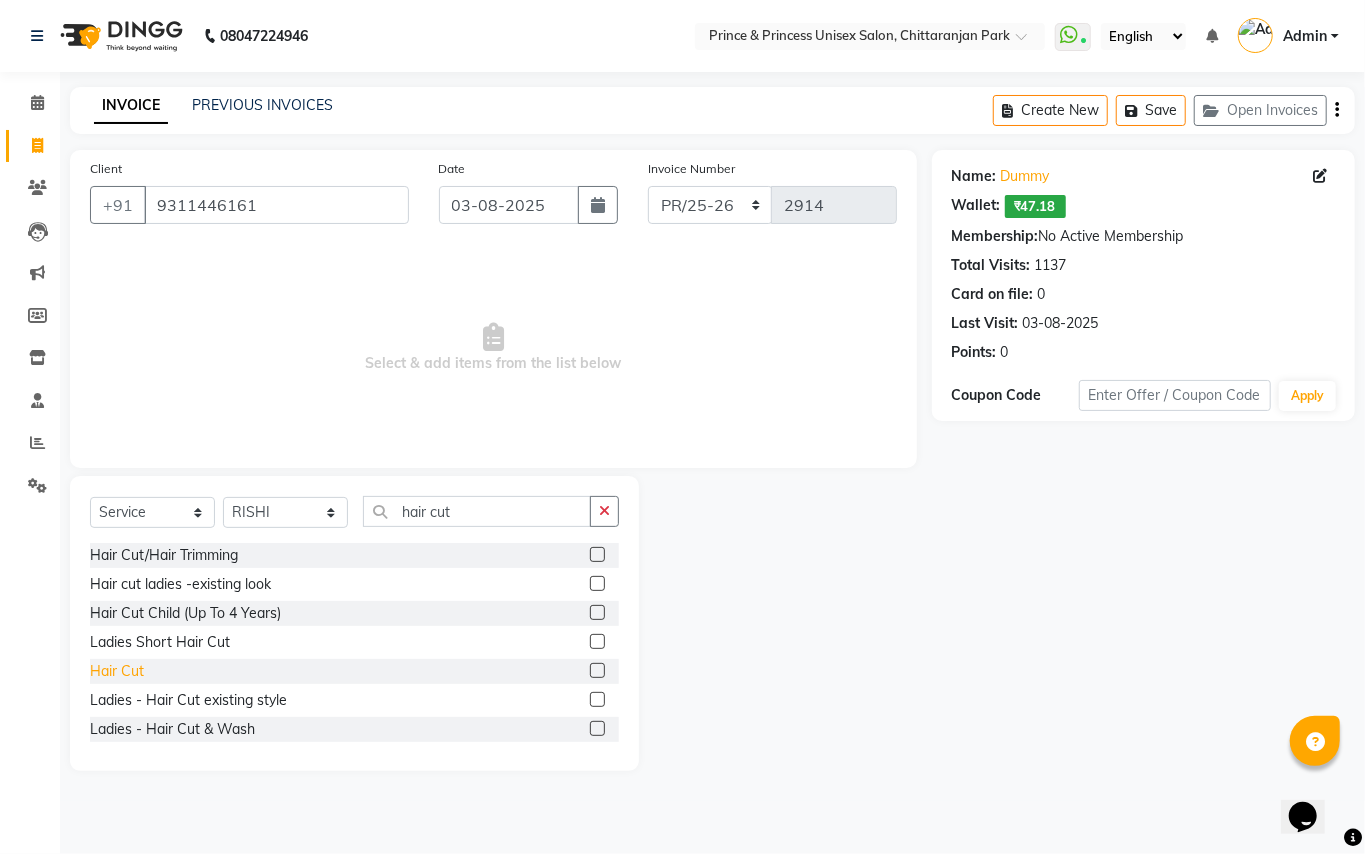 click on "Hair Cut" 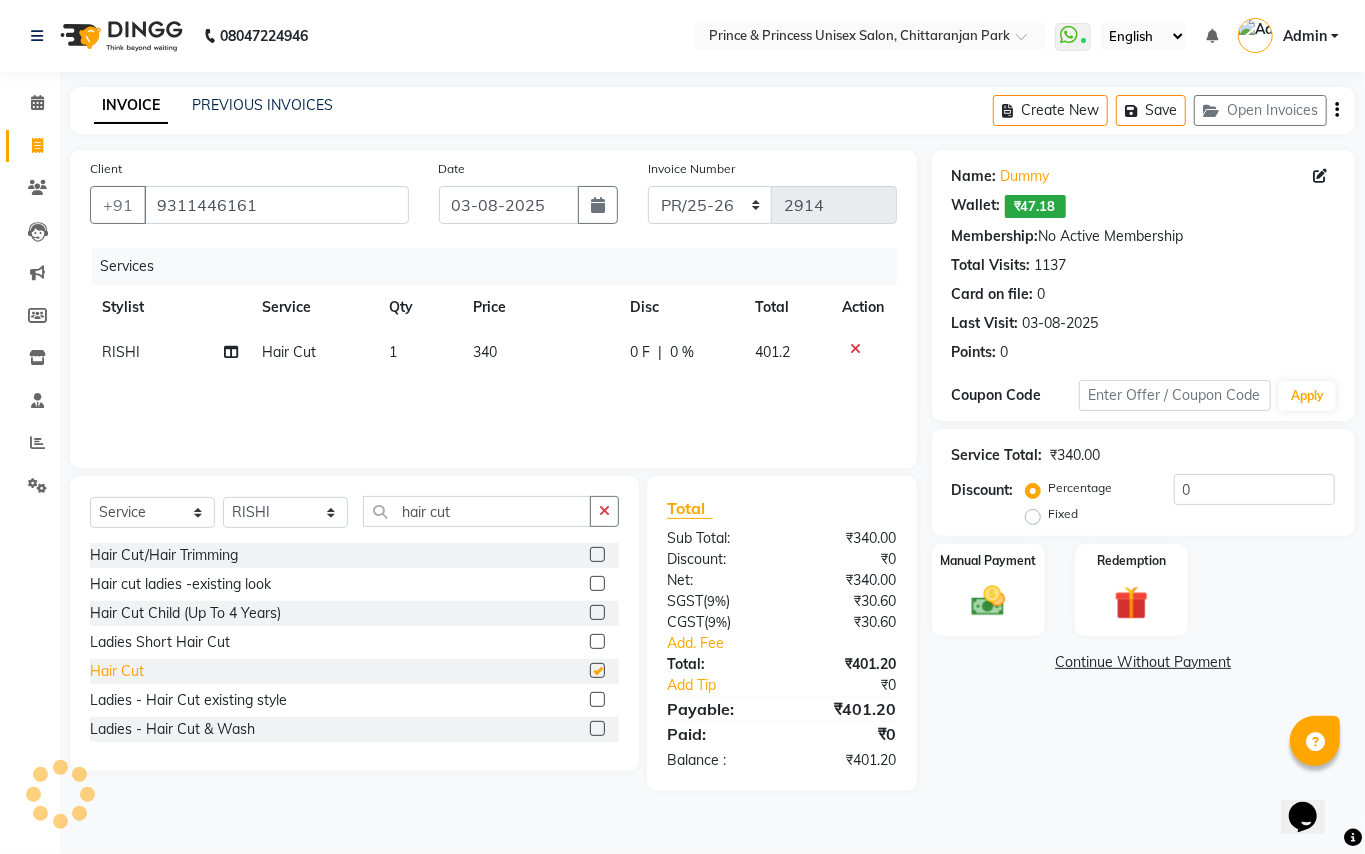 checkbox on "false" 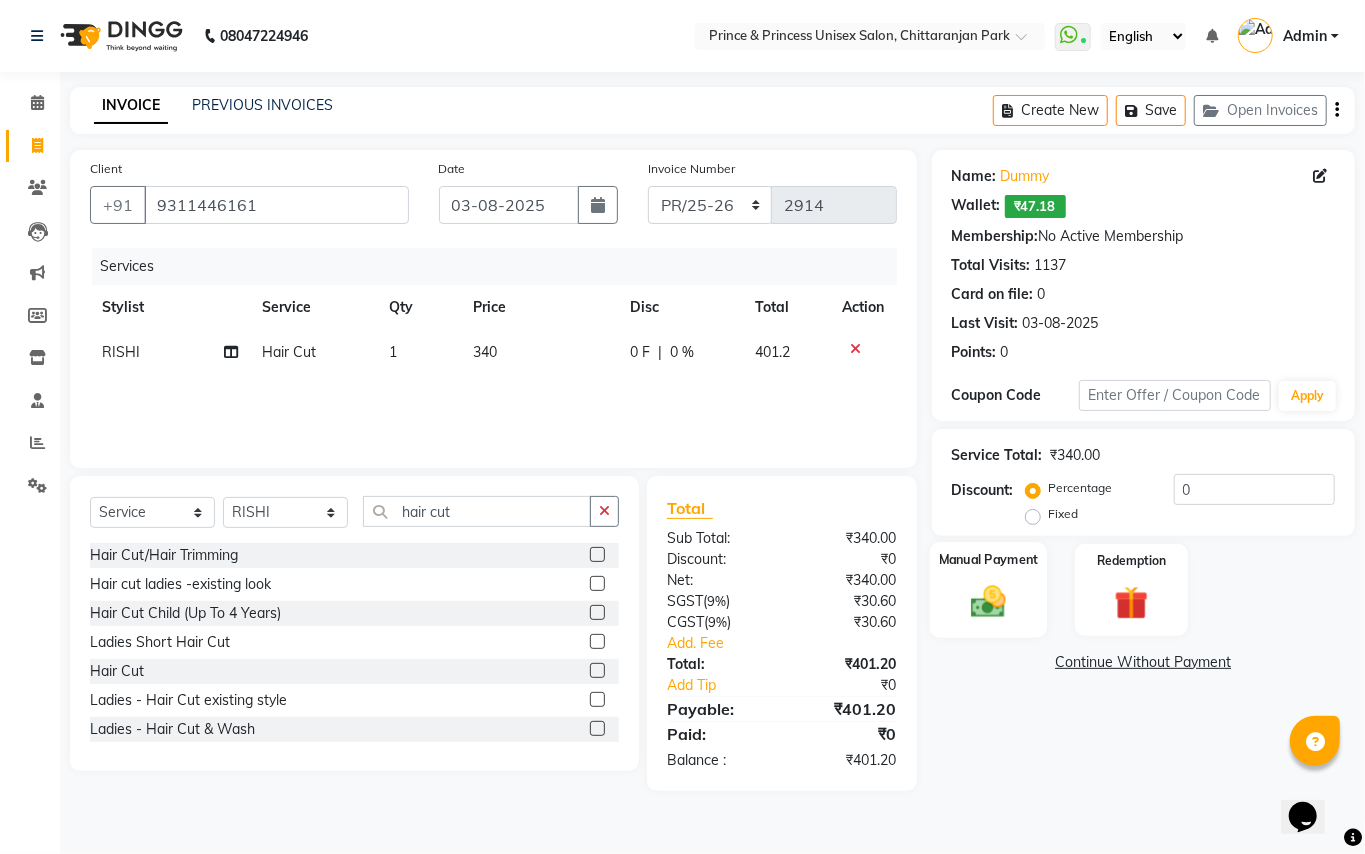 click 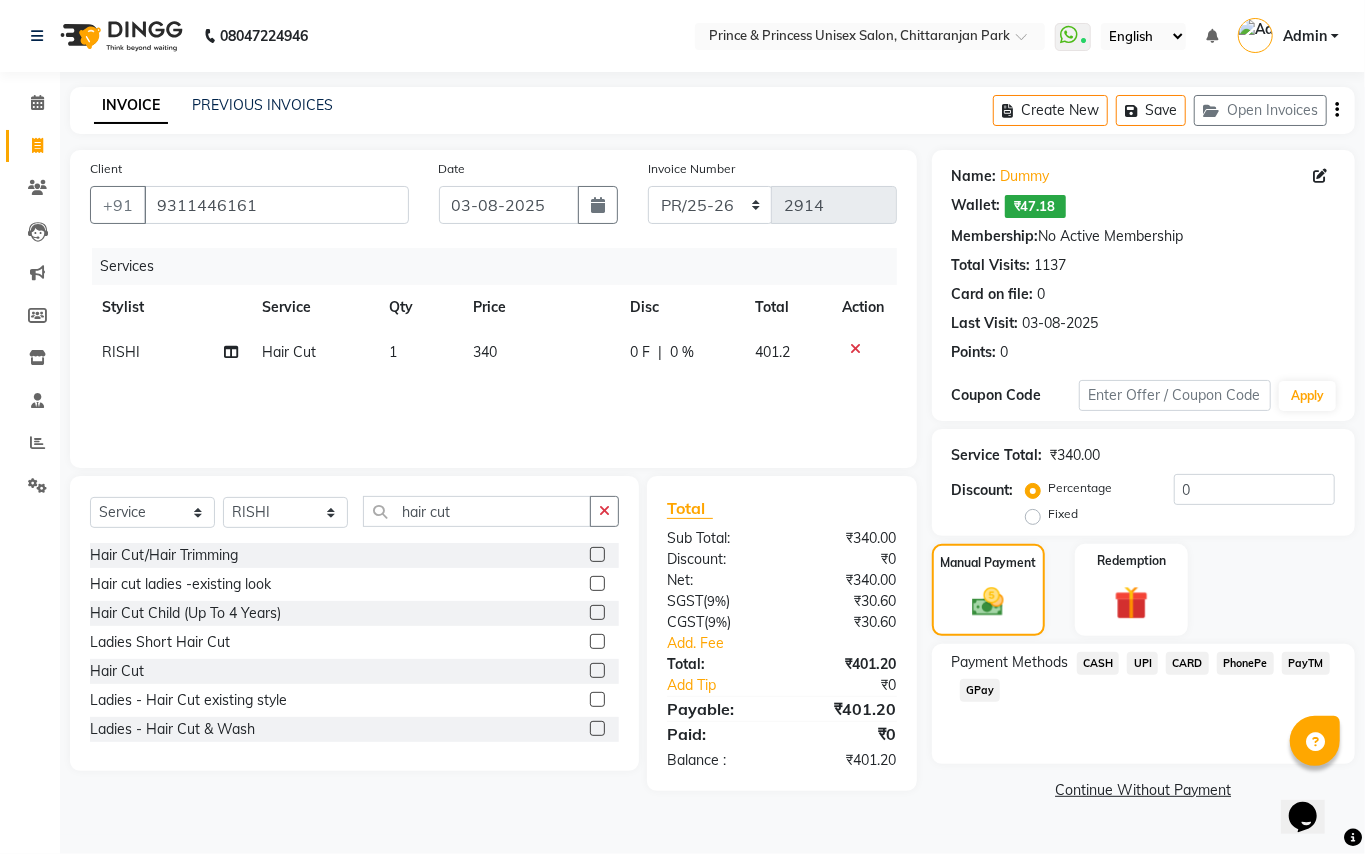 click on "CASH" 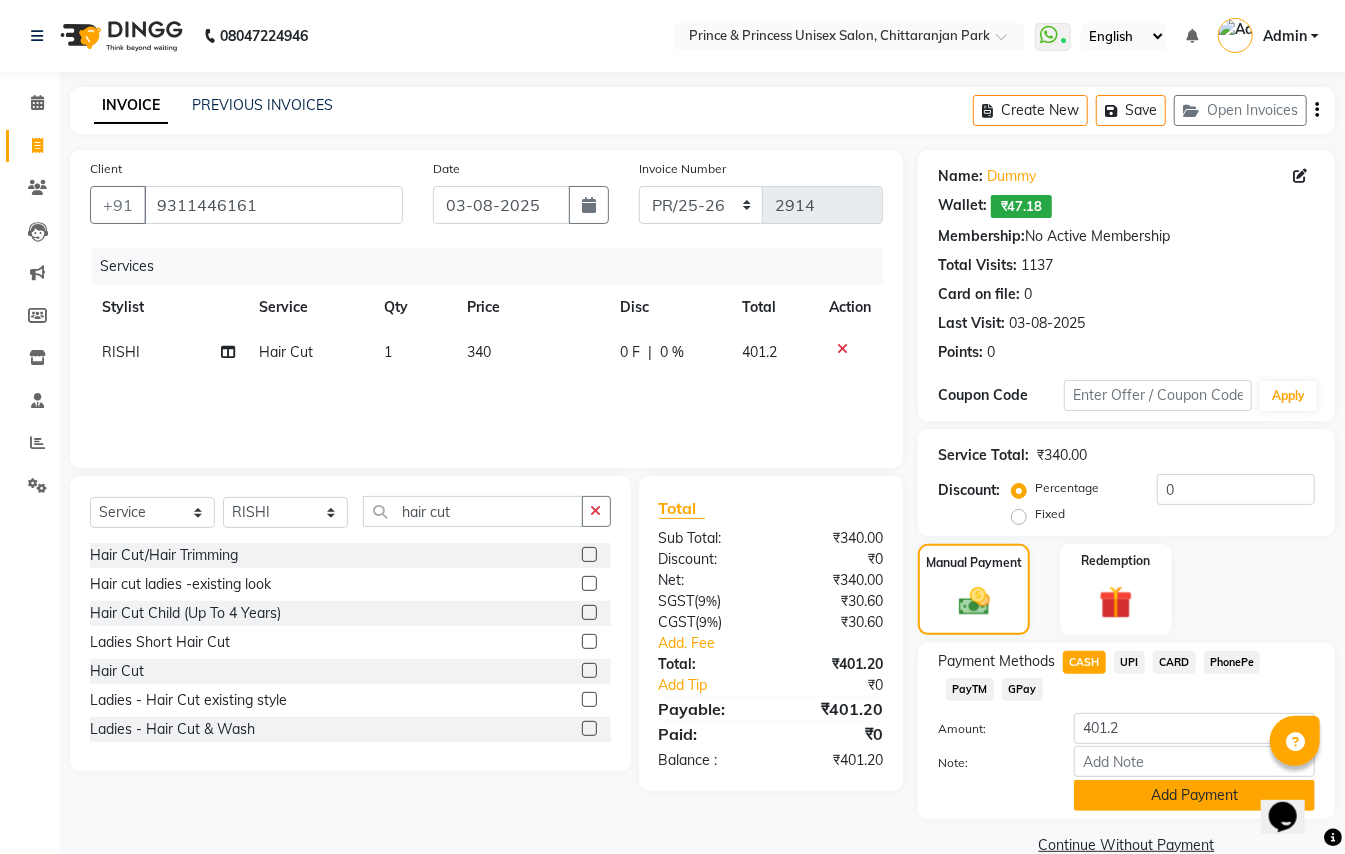 click on "Add Payment" 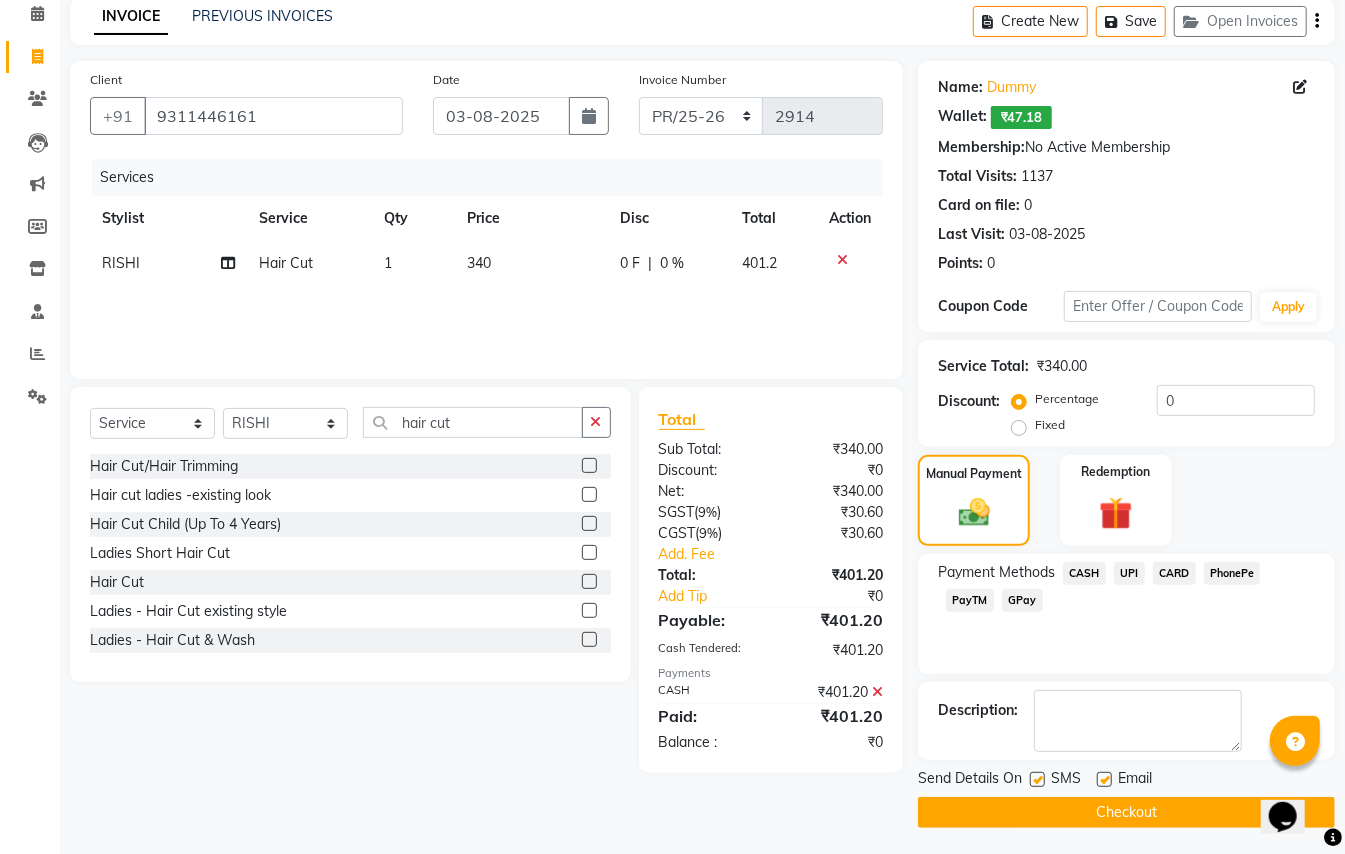 scroll, scrollTop: 94, scrollLeft: 0, axis: vertical 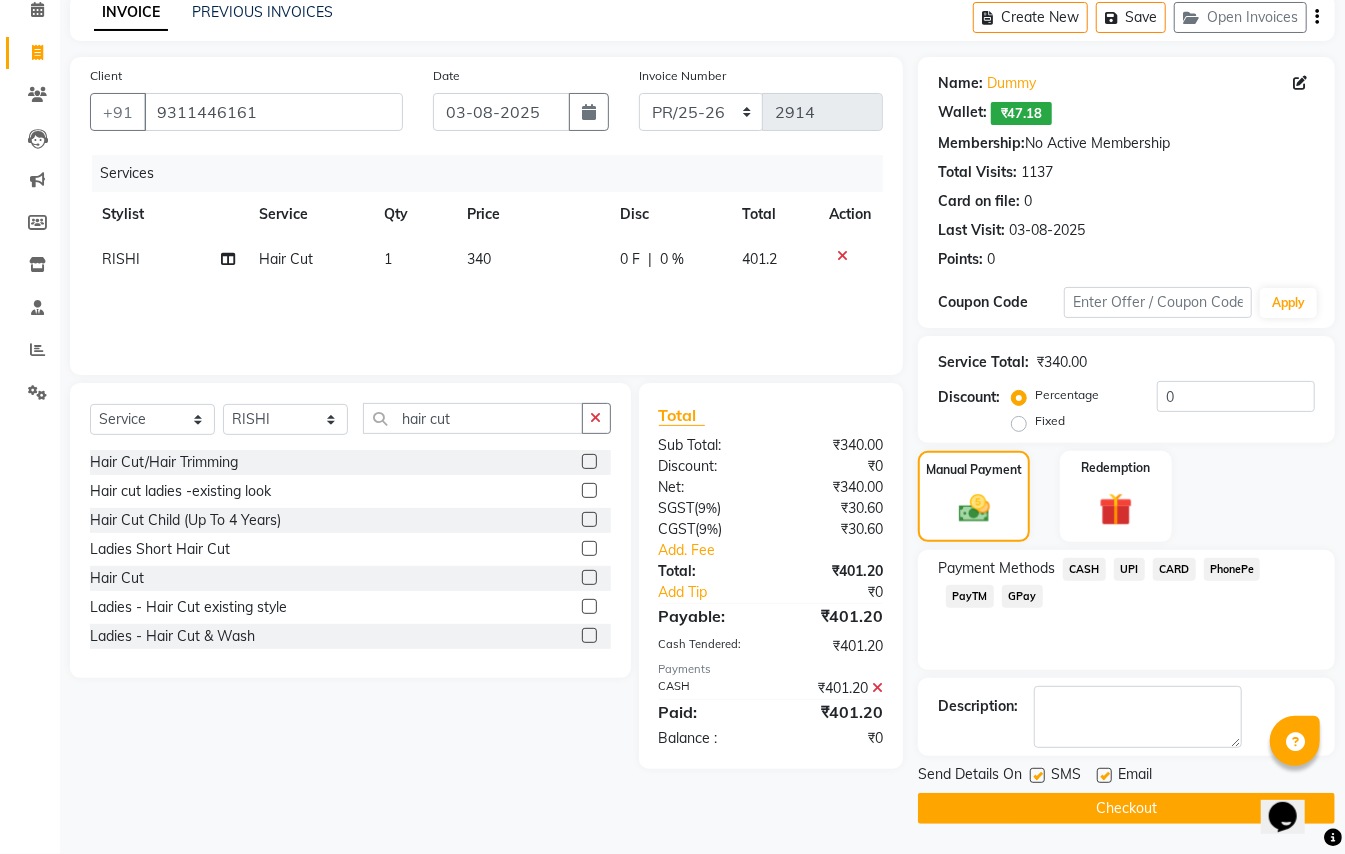 click on "Checkout" 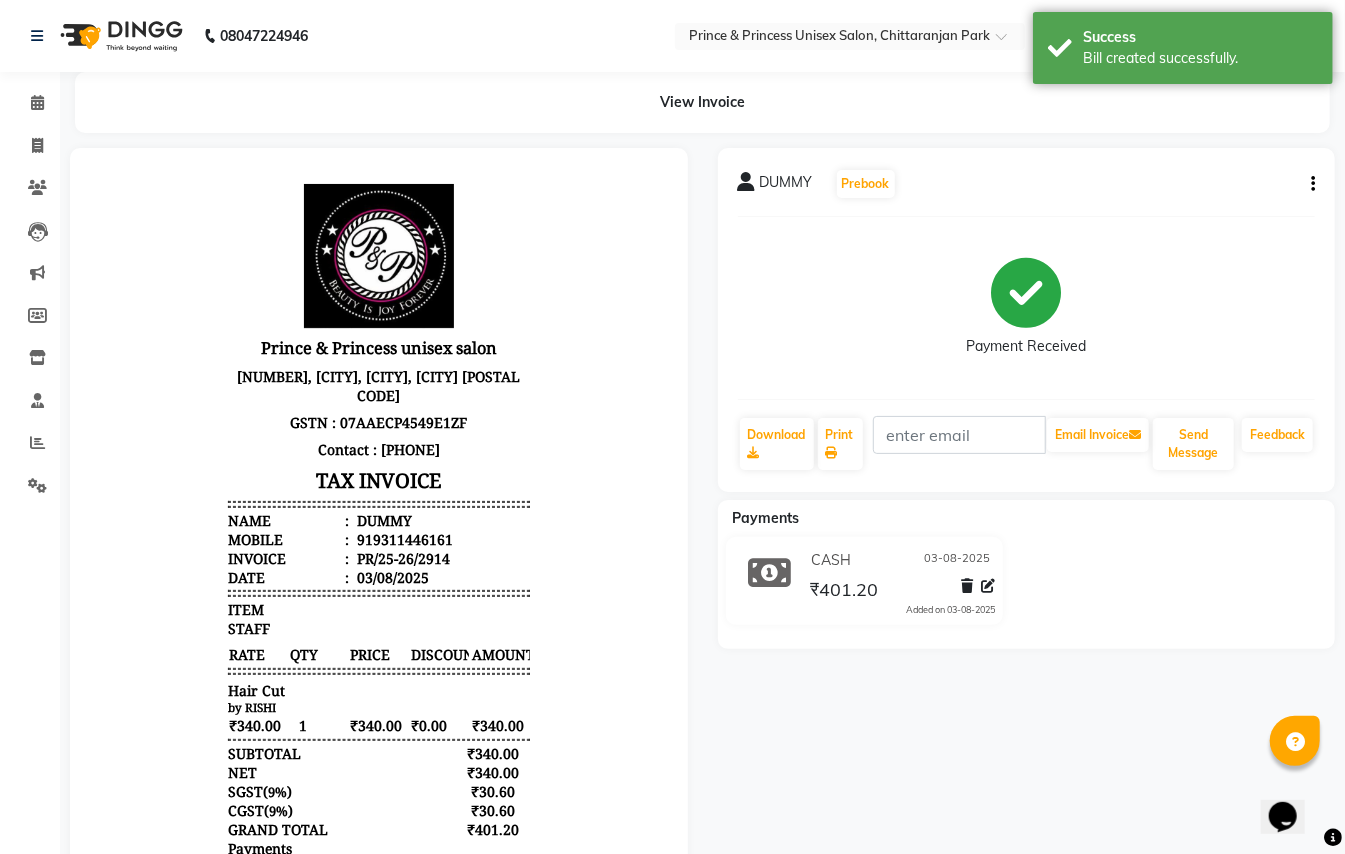scroll, scrollTop: 0, scrollLeft: 0, axis: both 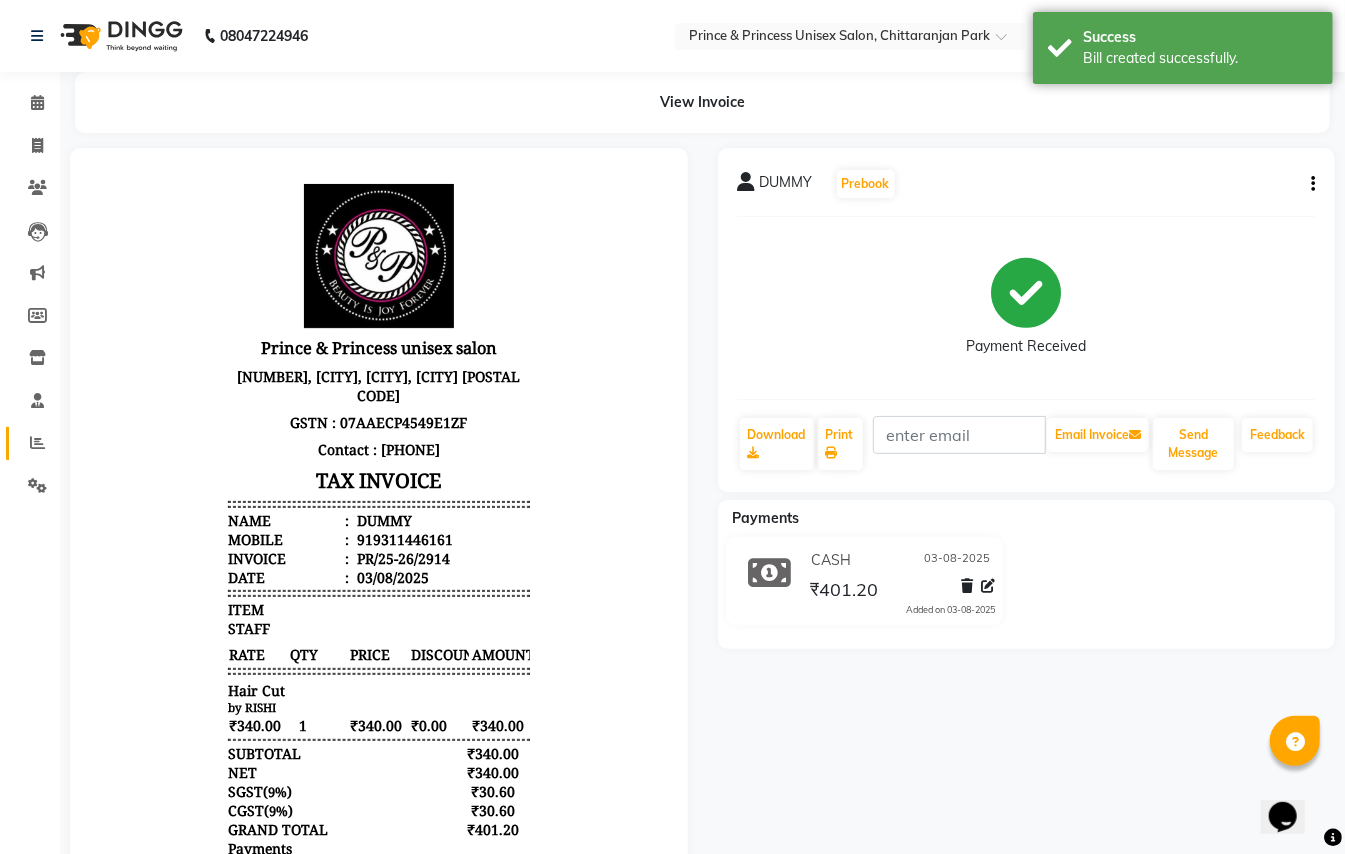 click 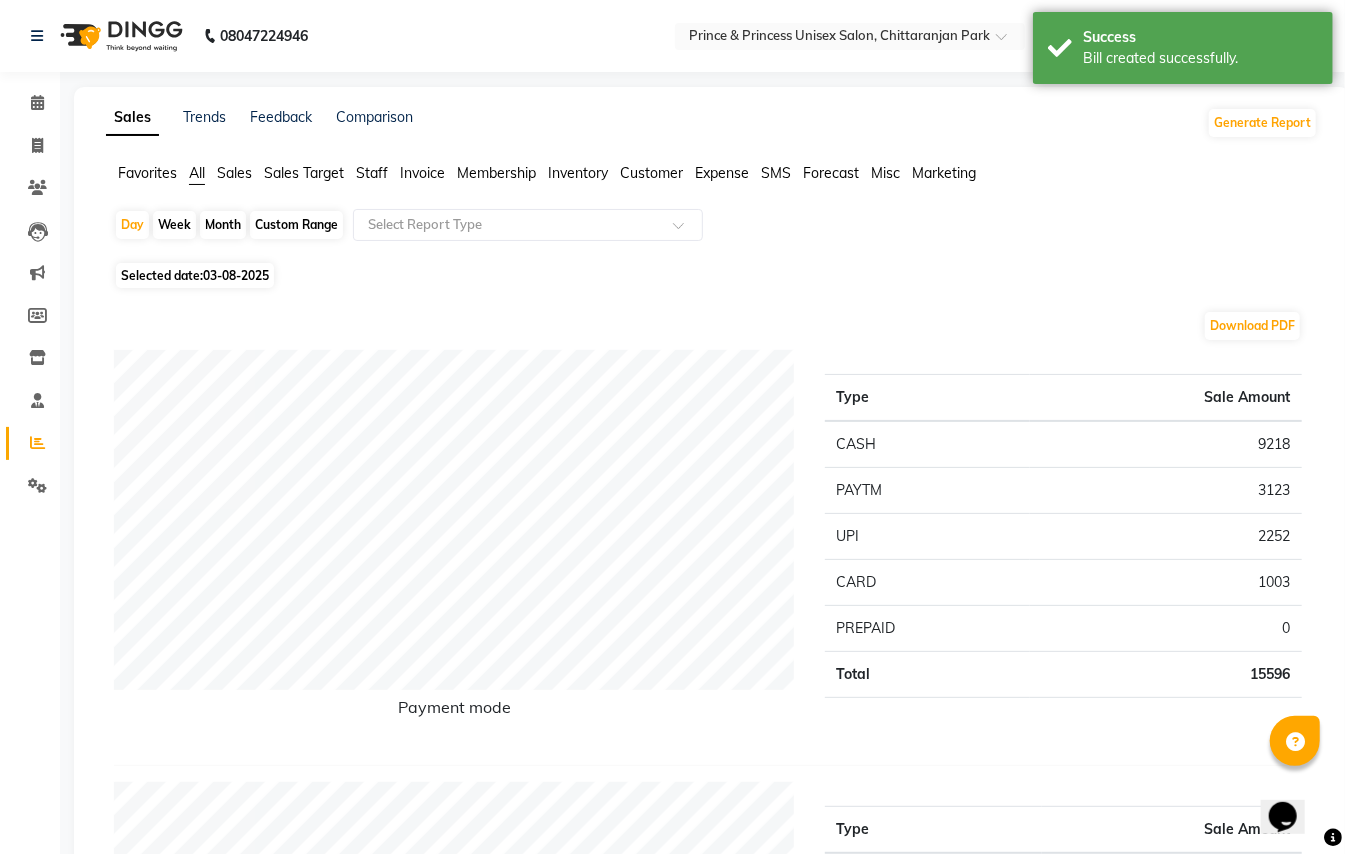drag, startPoint x: 365, startPoint y: 176, endPoint x: 340, endPoint y: 181, distance: 25.495098 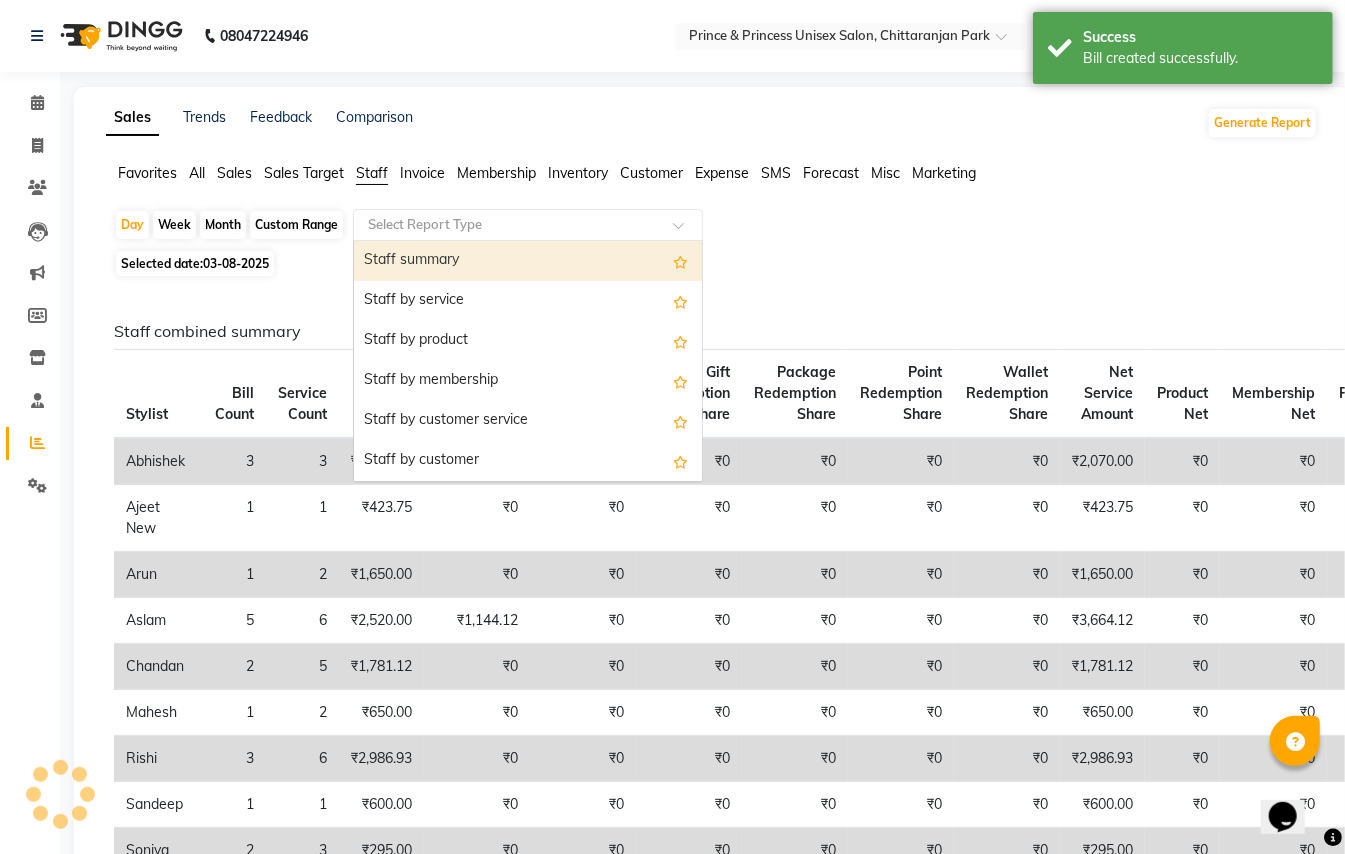click 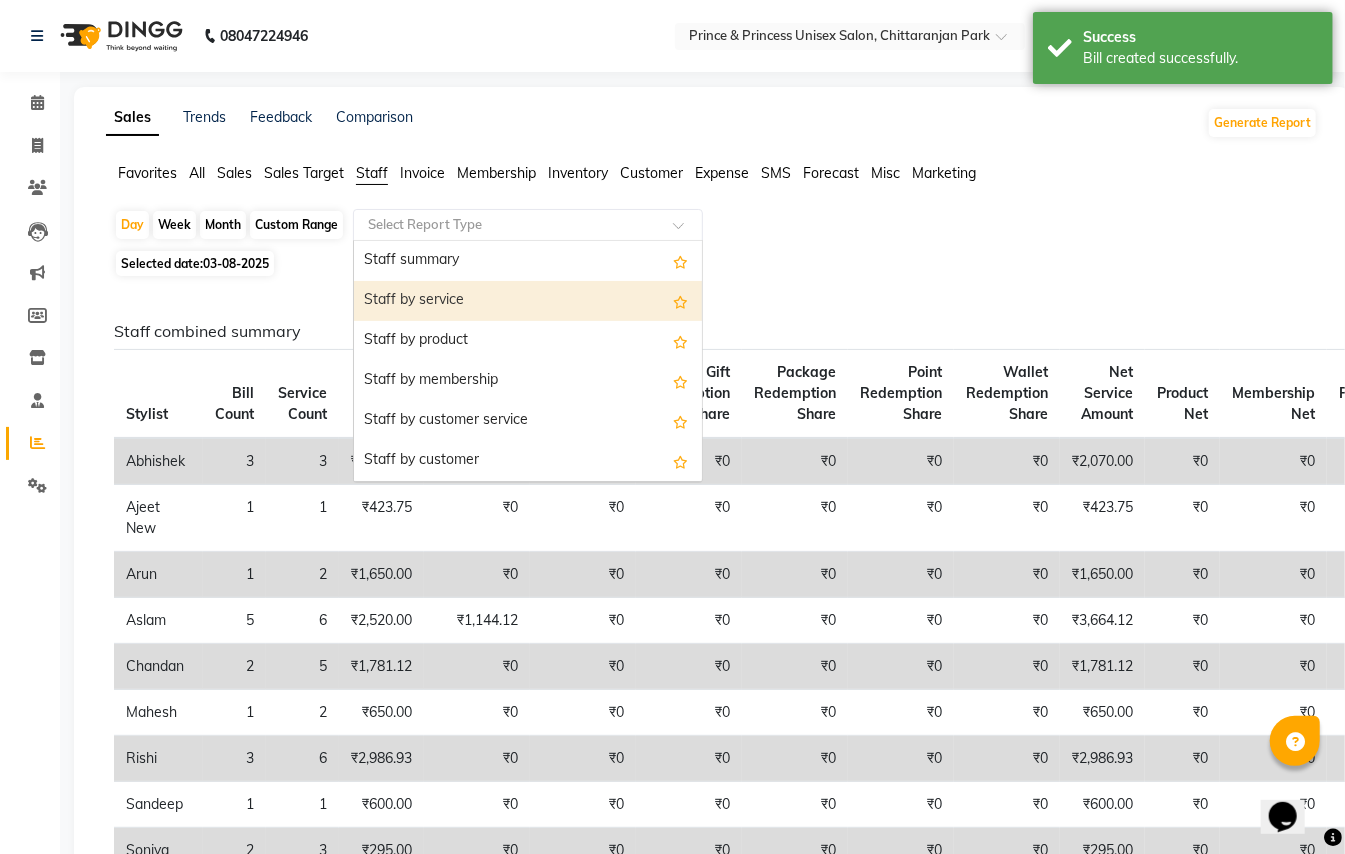 click on "Staff by service" at bounding box center [528, 301] 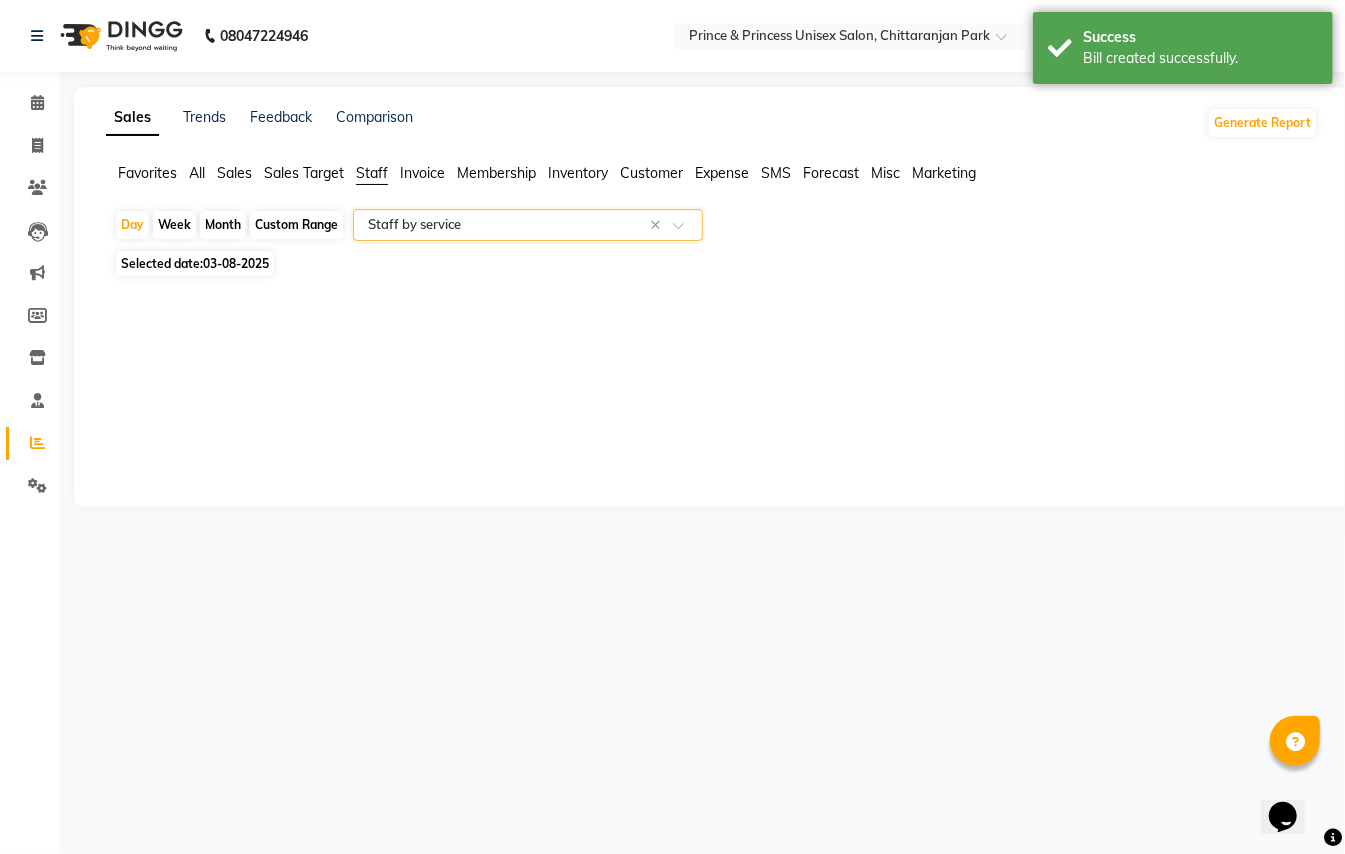 select on "full_report" 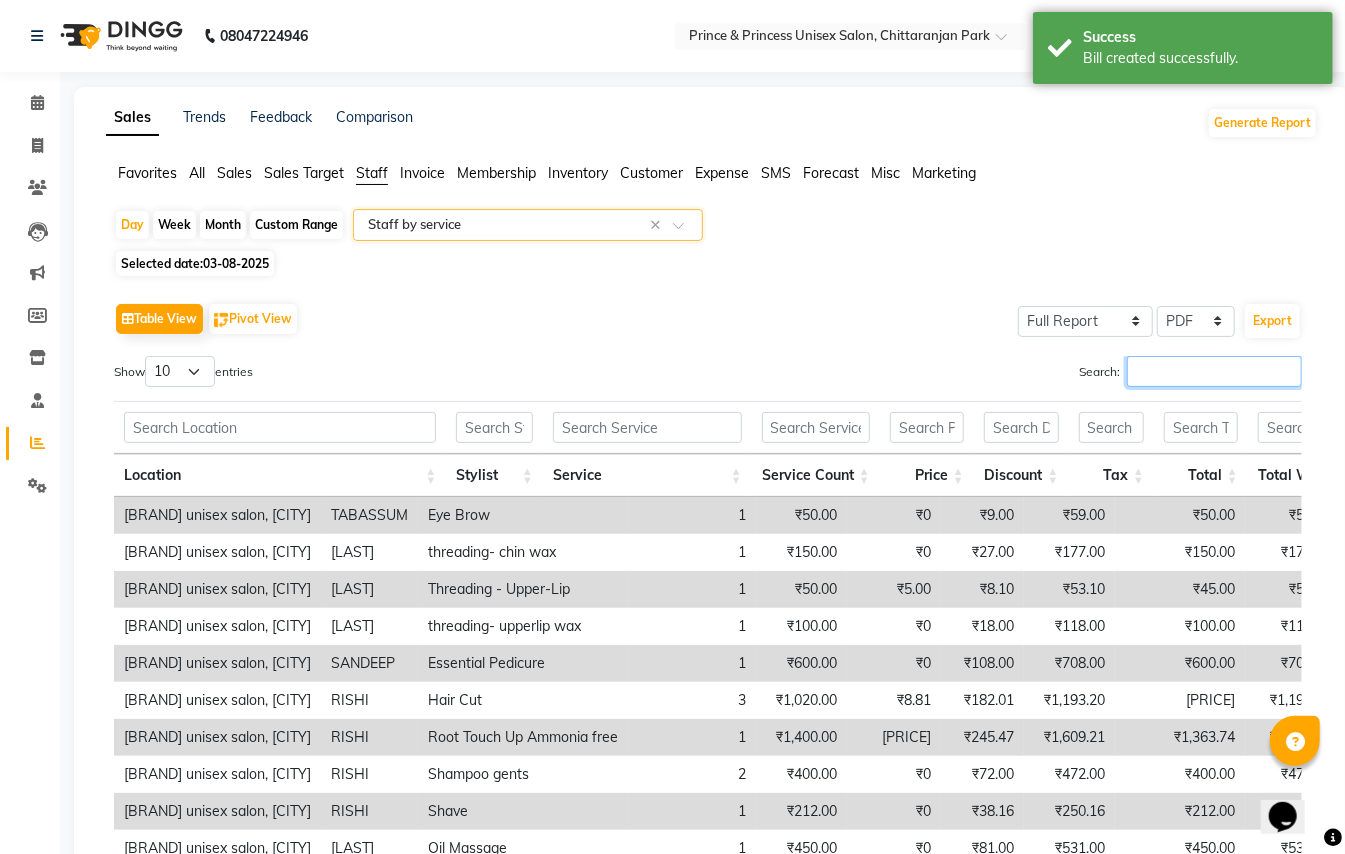 click on "Search:" at bounding box center (1214, 371) 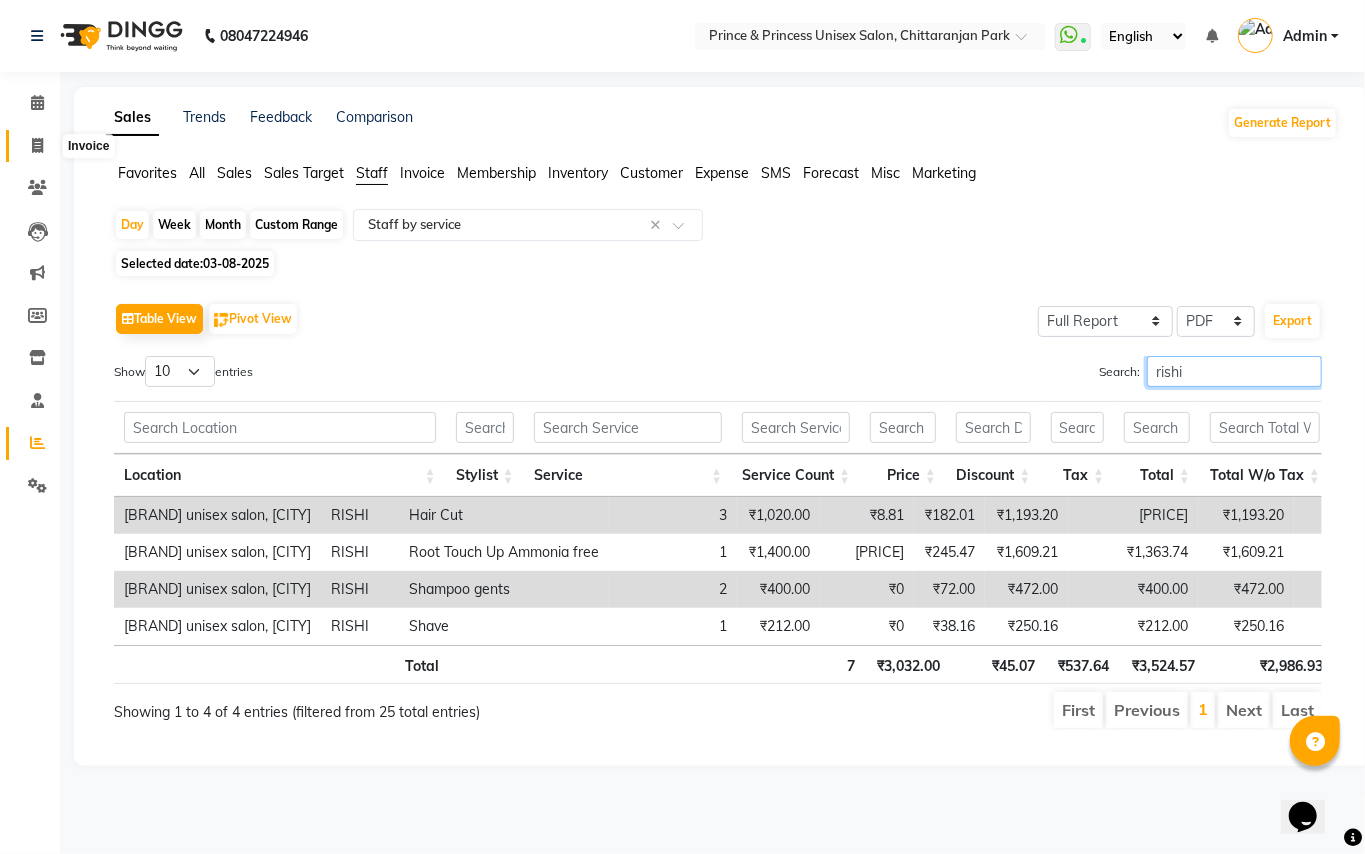 type on "rishi" 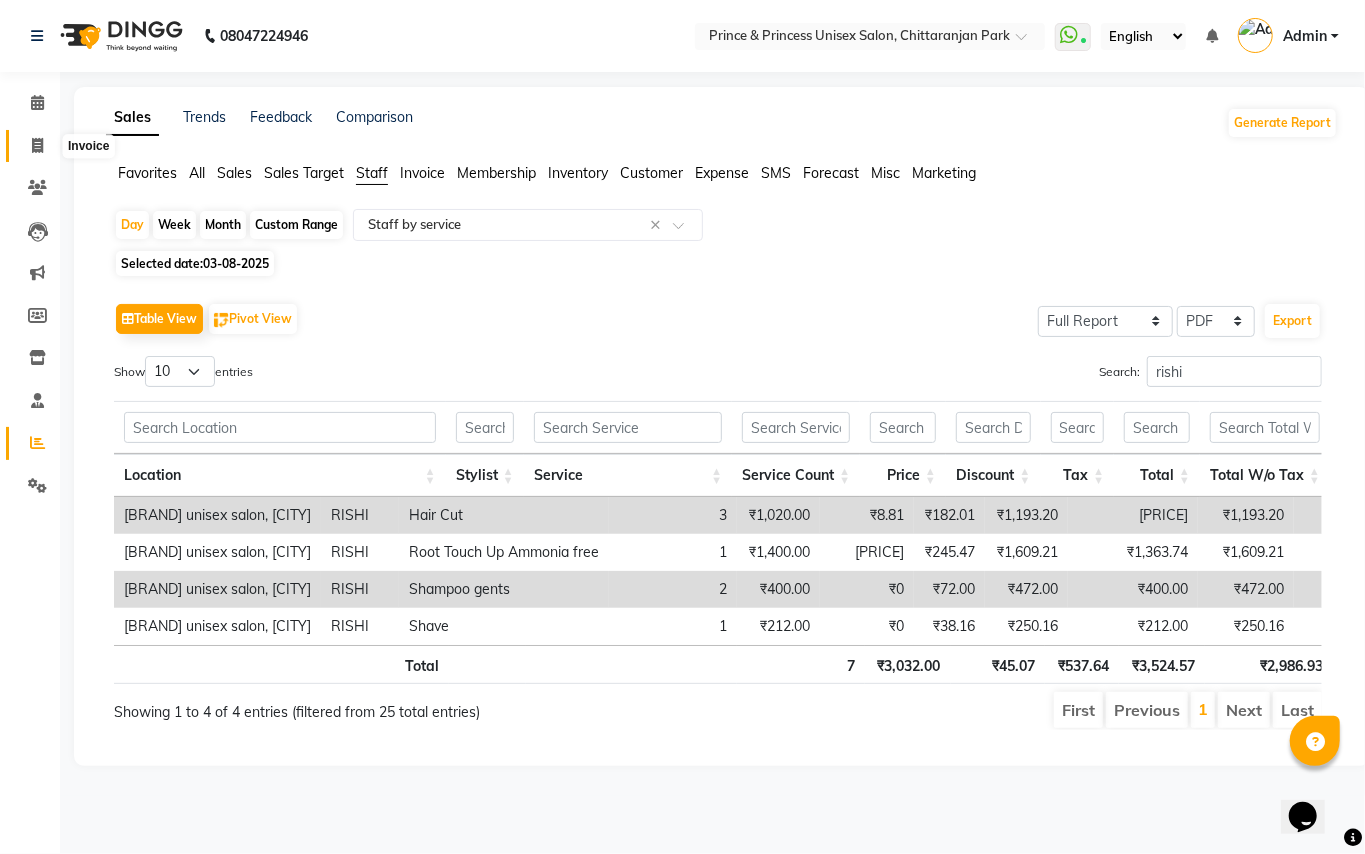 click 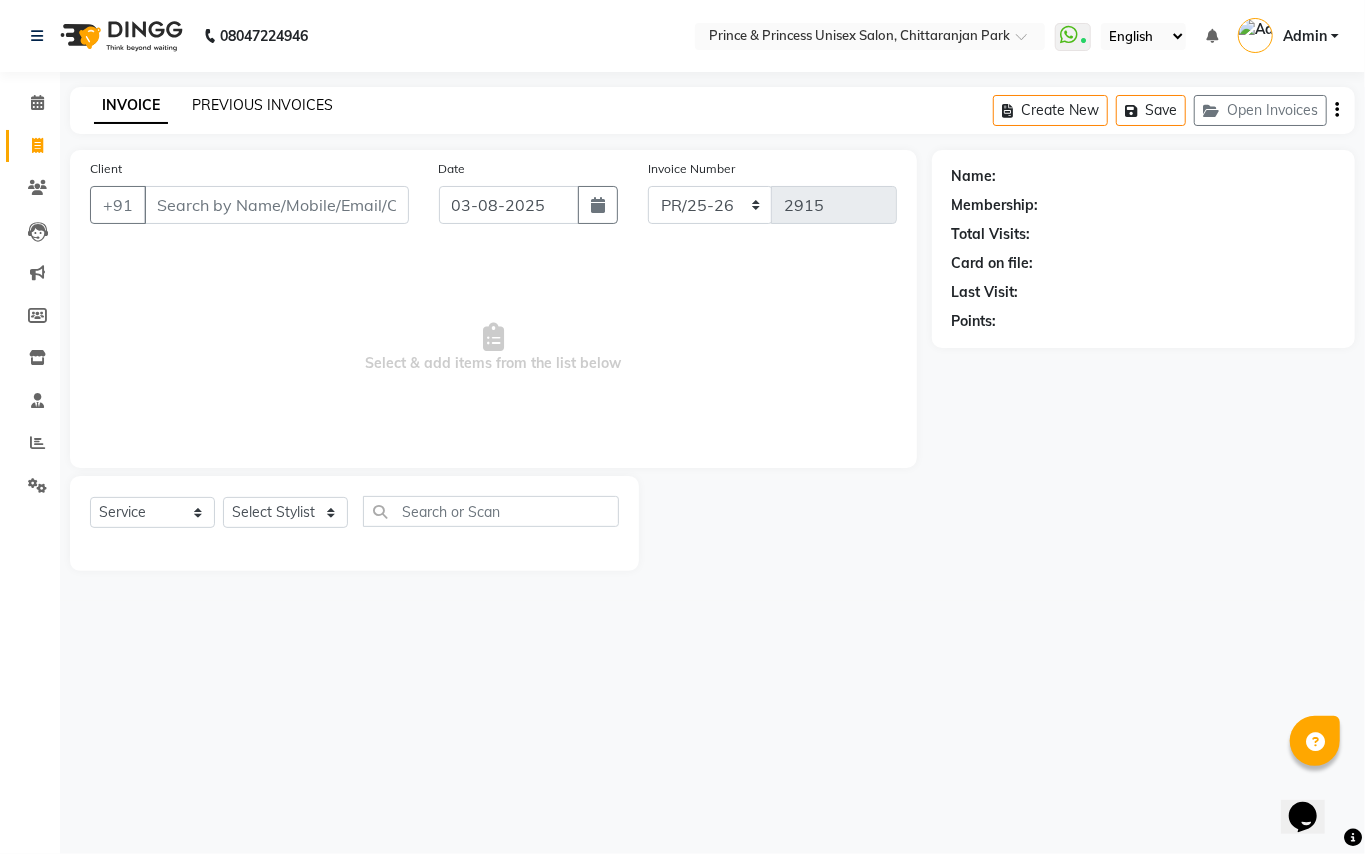 click on "PREVIOUS INVOICES" 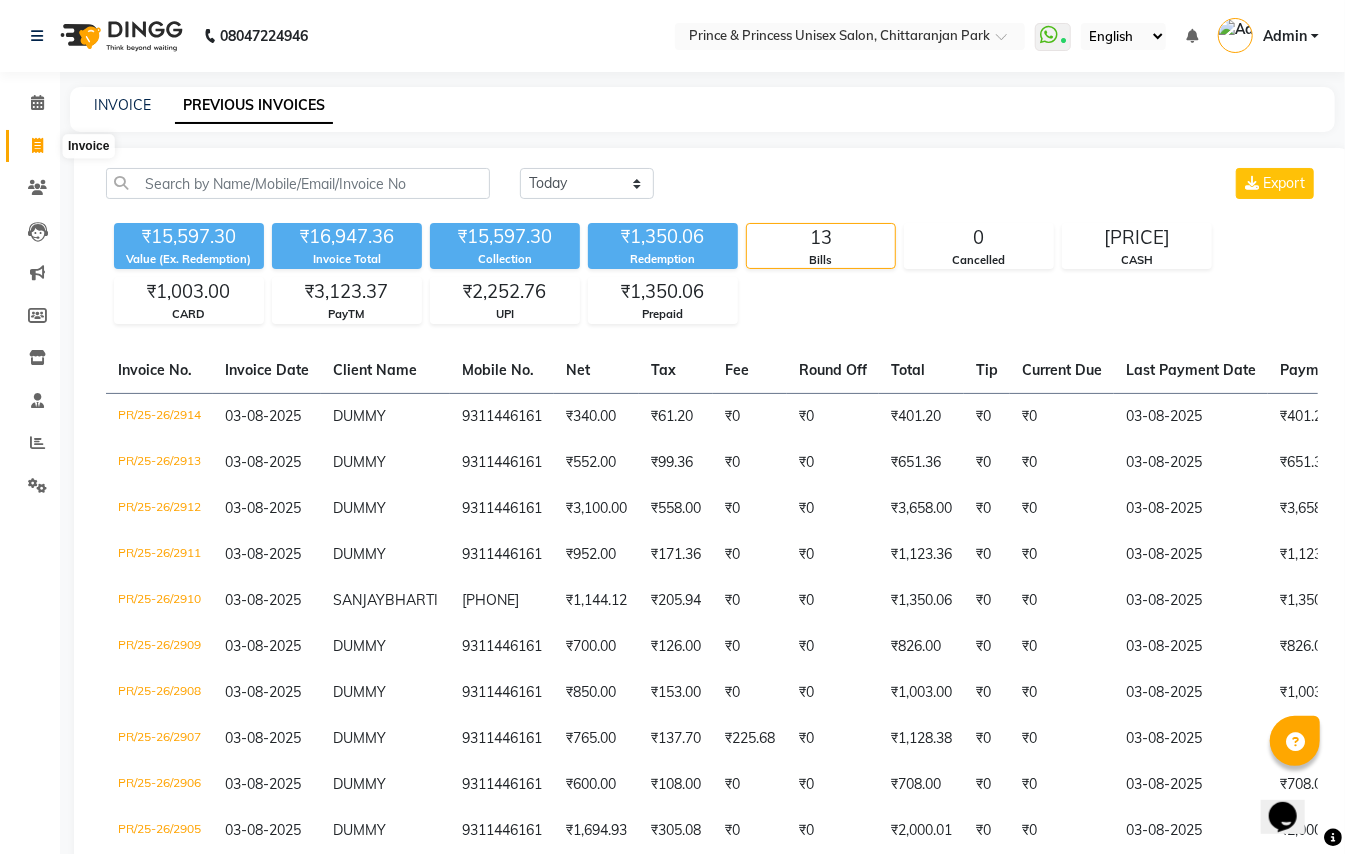 click 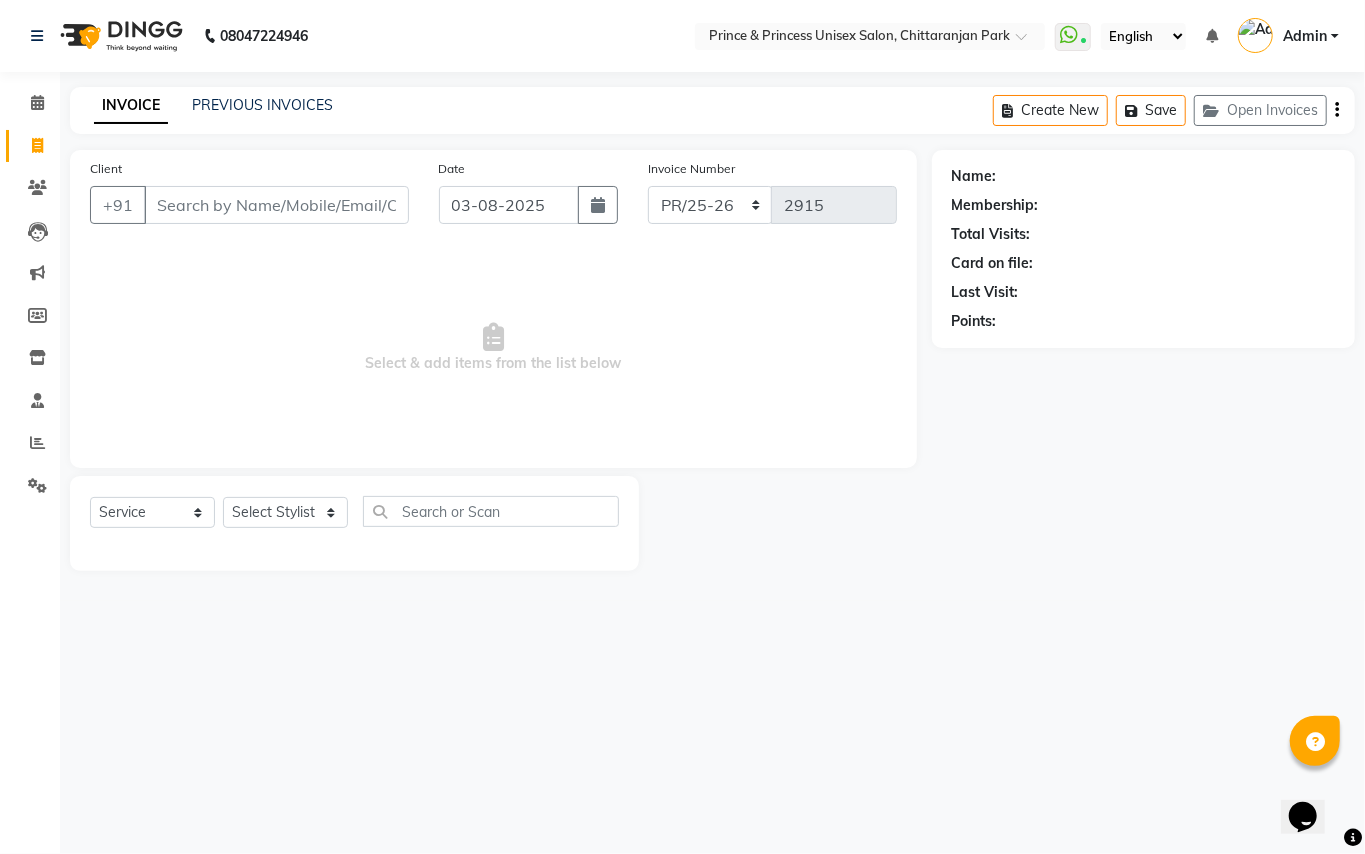 drag, startPoint x: 242, startPoint y: 200, endPoint x: 253, endPoint y: 202, distance: 11.18034 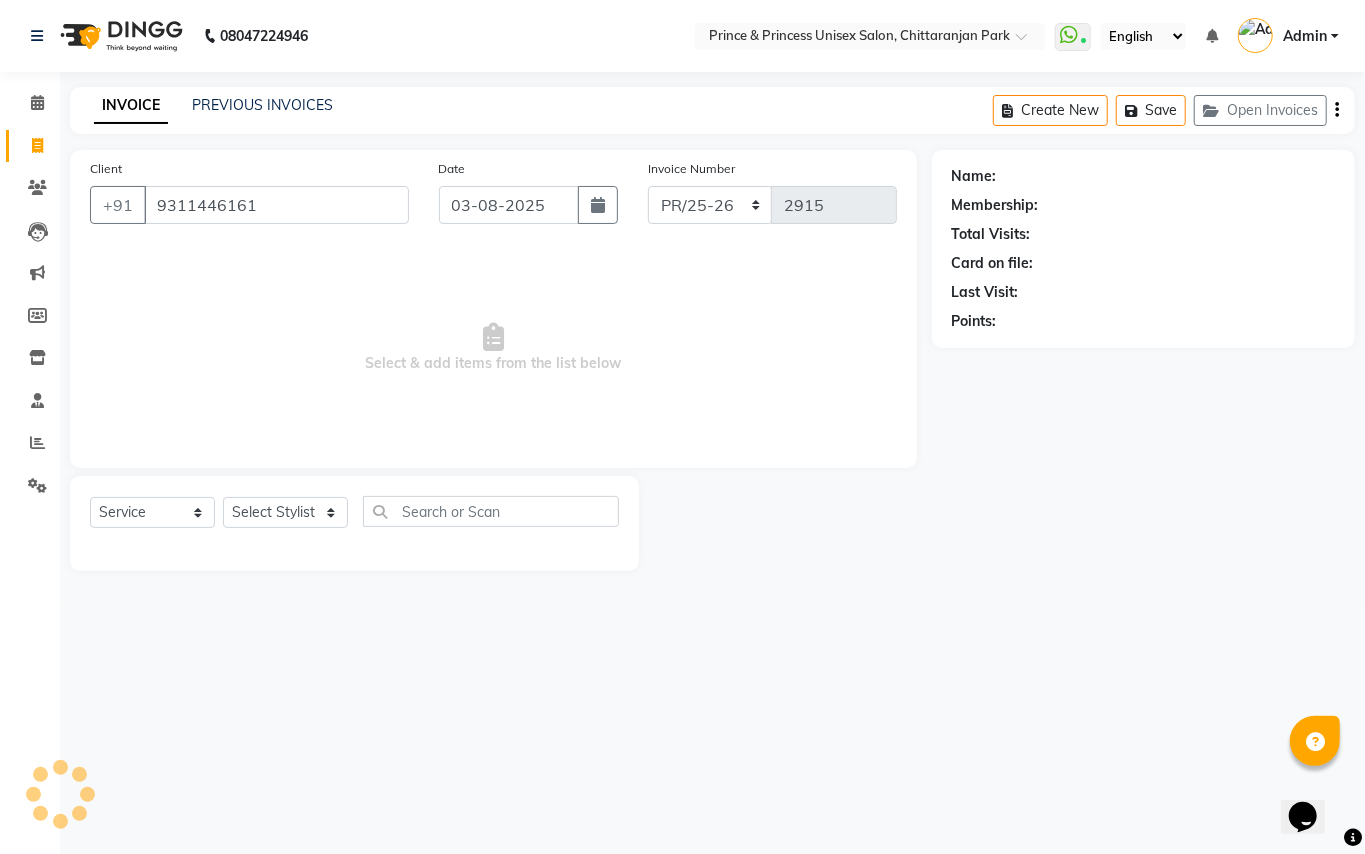 type on "9311446161" 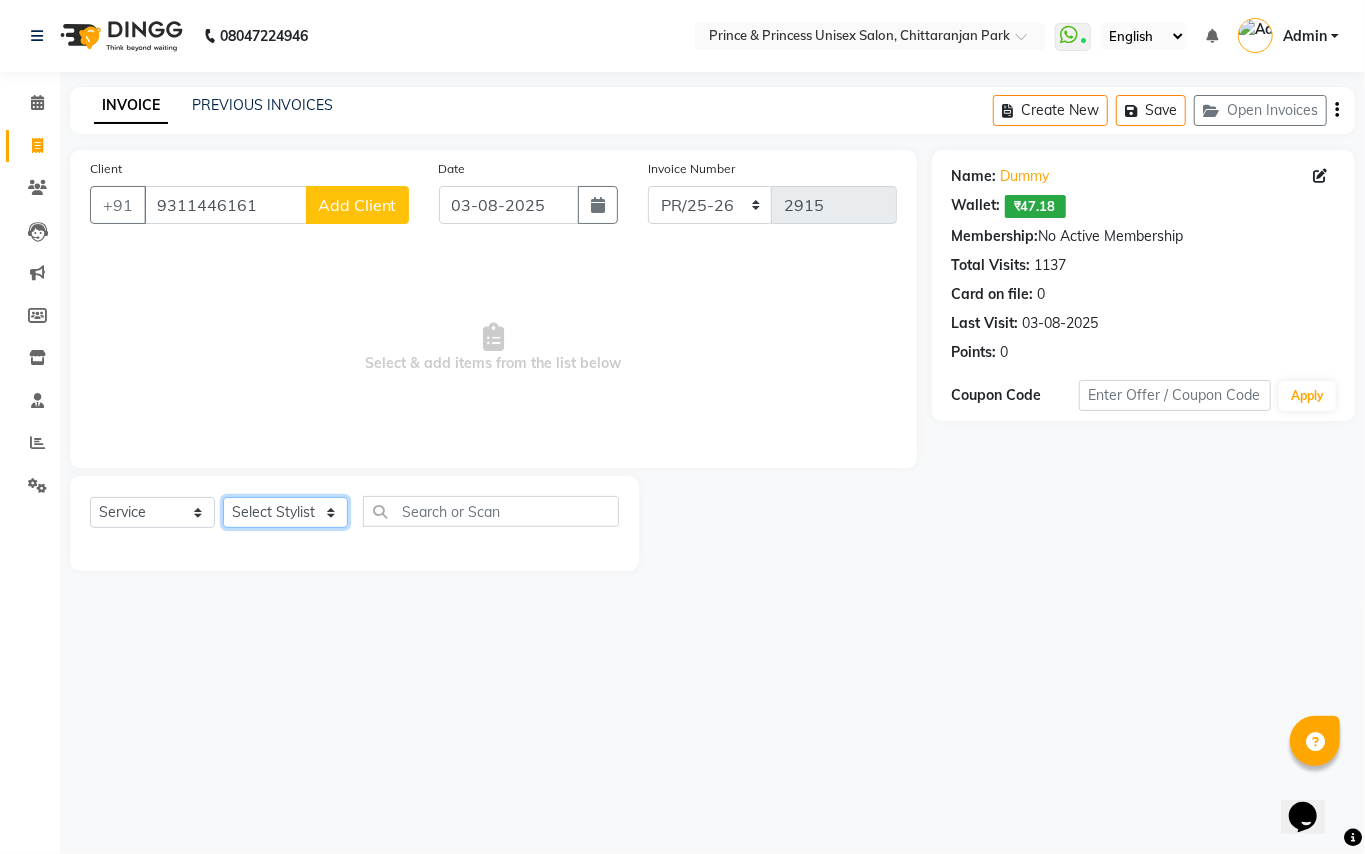 drag, startPoint x: 274, startPoint y: 505, endPoint x: 285, endPoint y: 516, distance: 15.556349 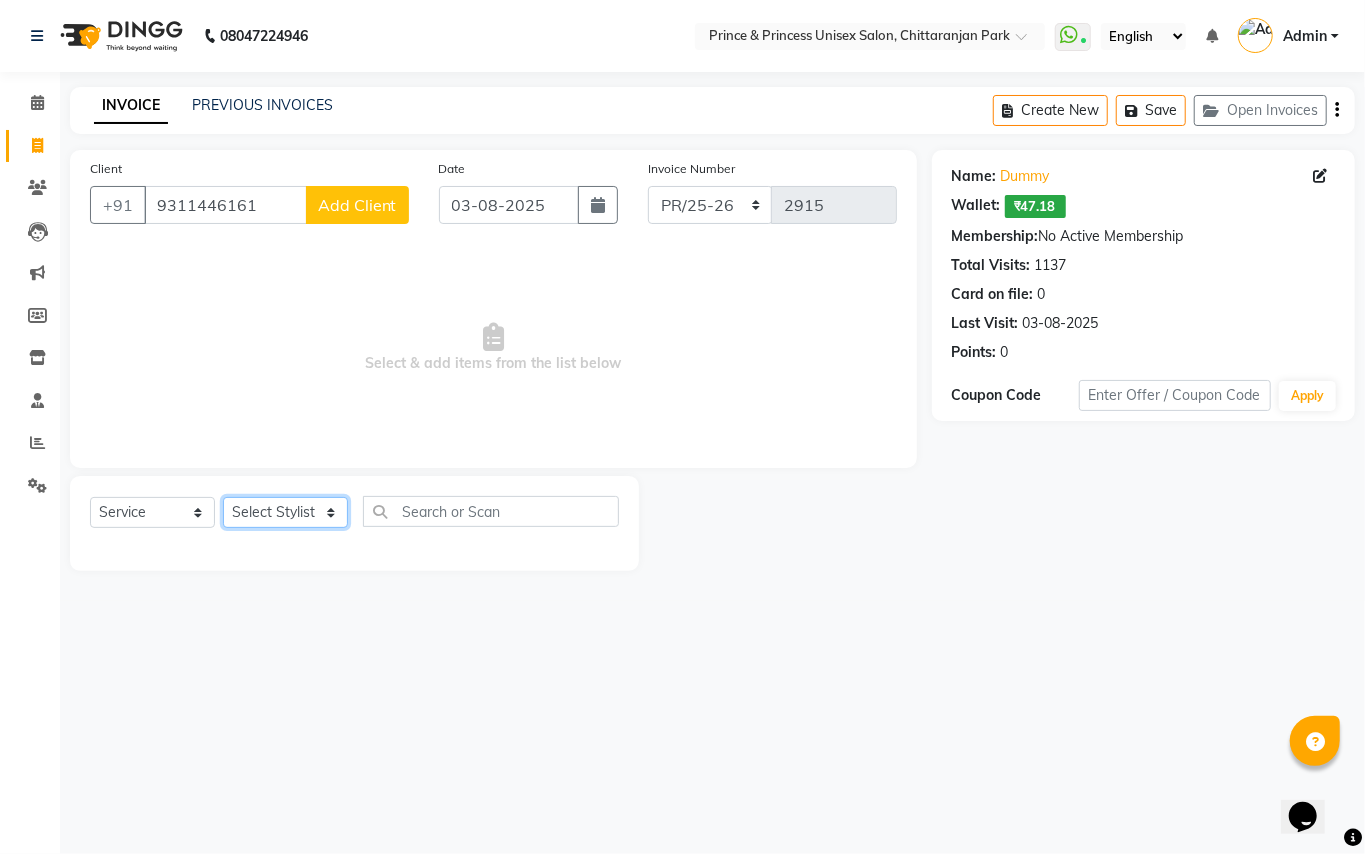 click on "Select Stylist ABHISHEK AJEET AJEET NEW ARUN ASLAM CHANDAN GUDDU MAHESH MANI MEENAKSHI MONU PINKI RAHUL RISHI SANDEEP SONIYA TABASSUM XYZ" 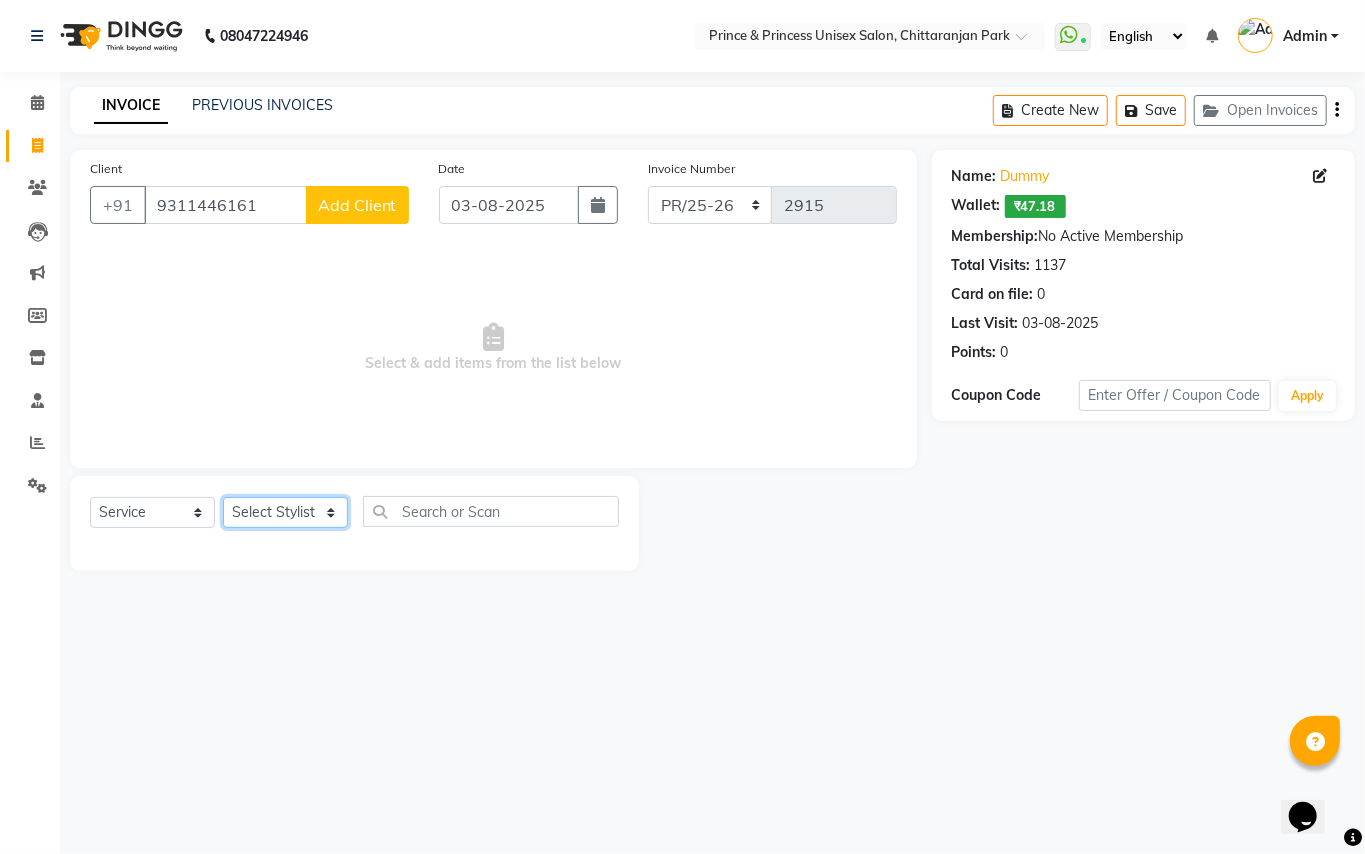 select on "50724" 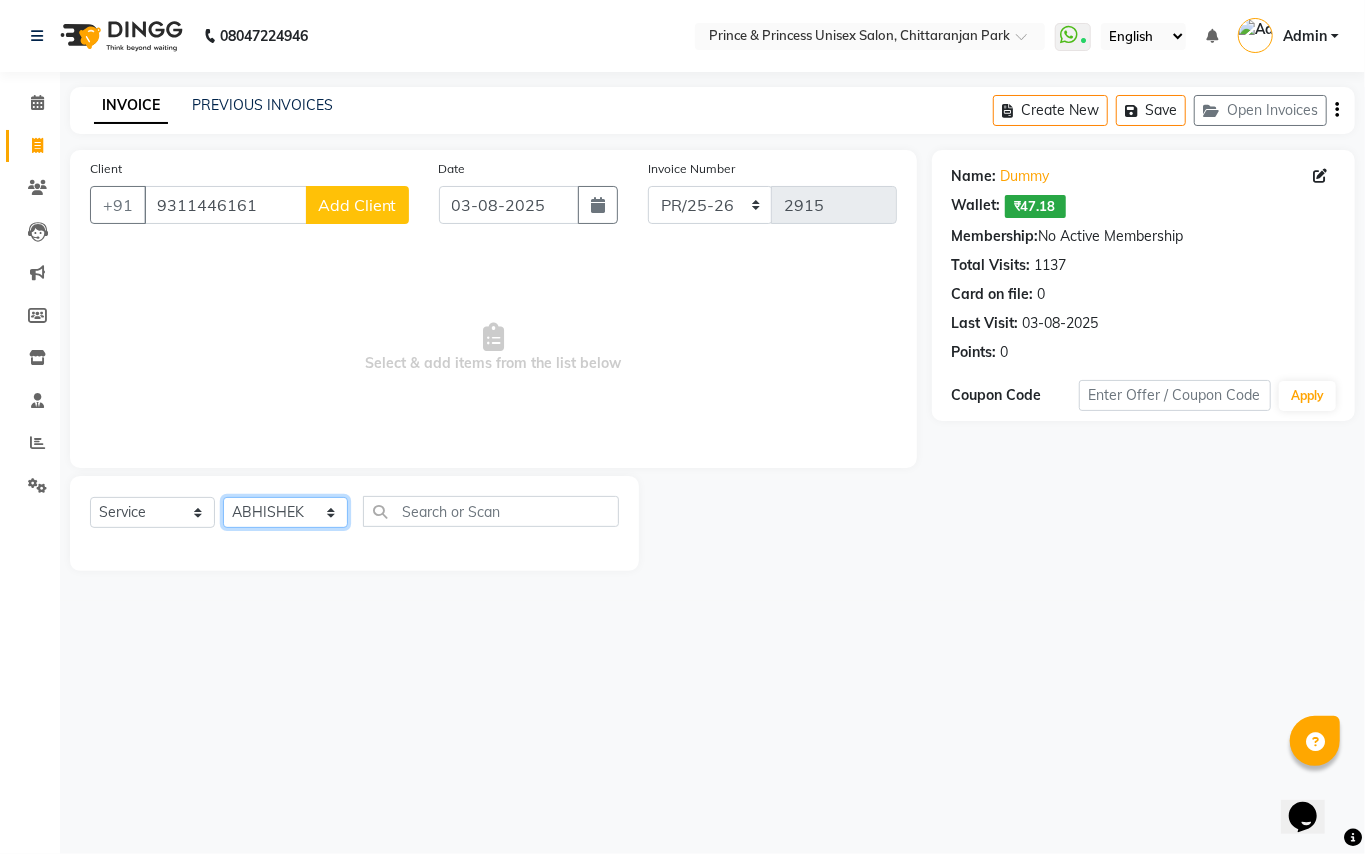 drag, startPoint x: 285, startPoint y: 516, endPoint x: 474, endPoint y: 500, distance: 189.67604 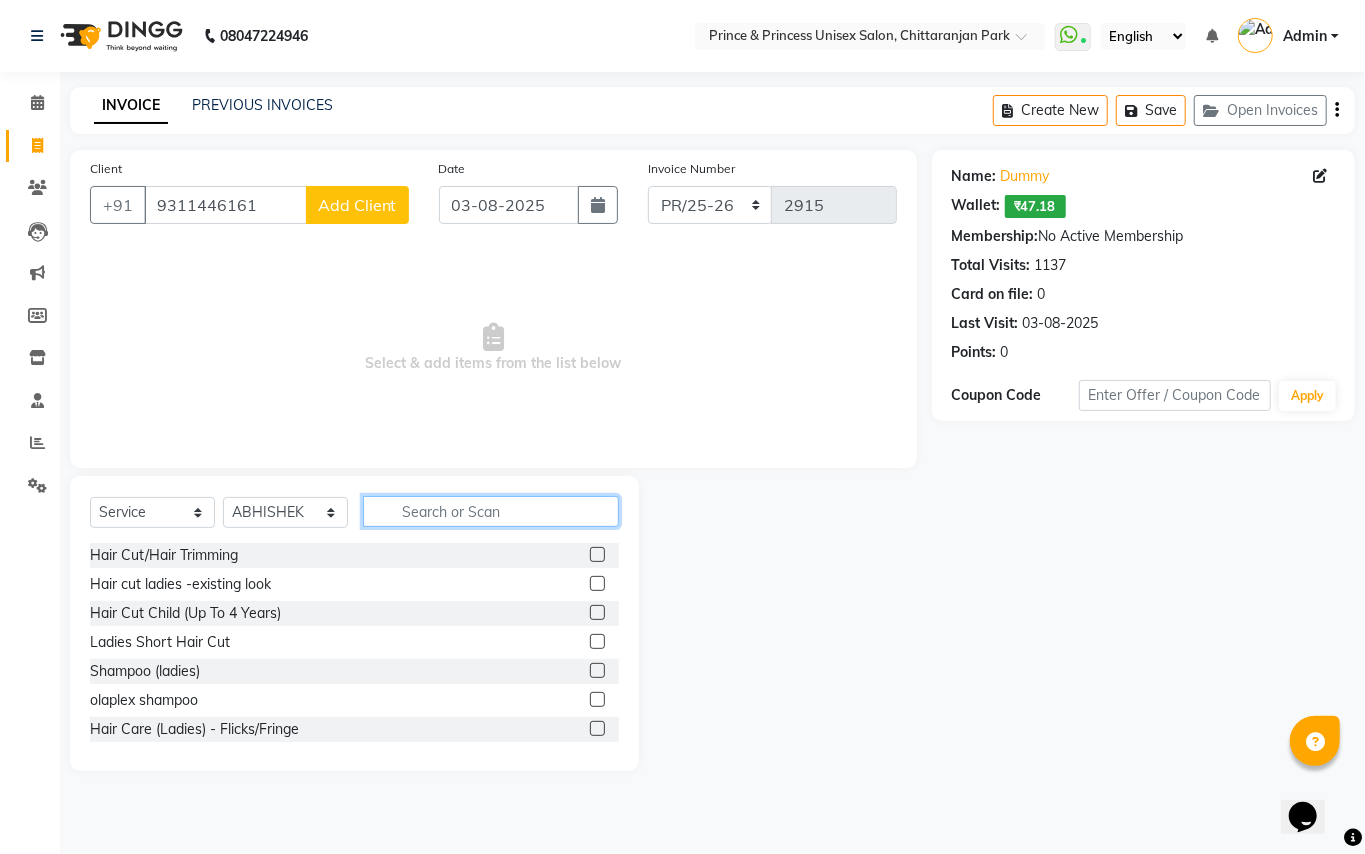 click 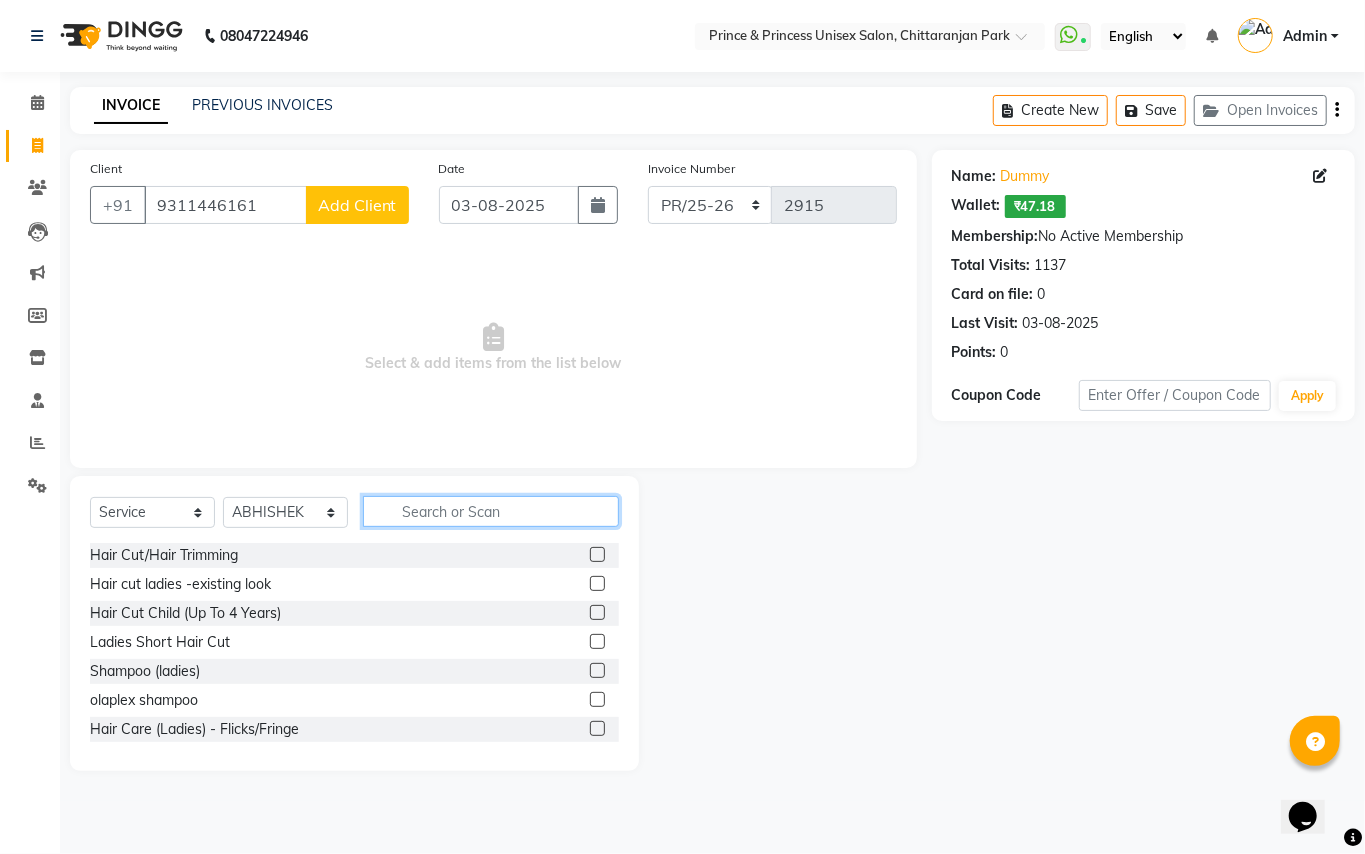 click 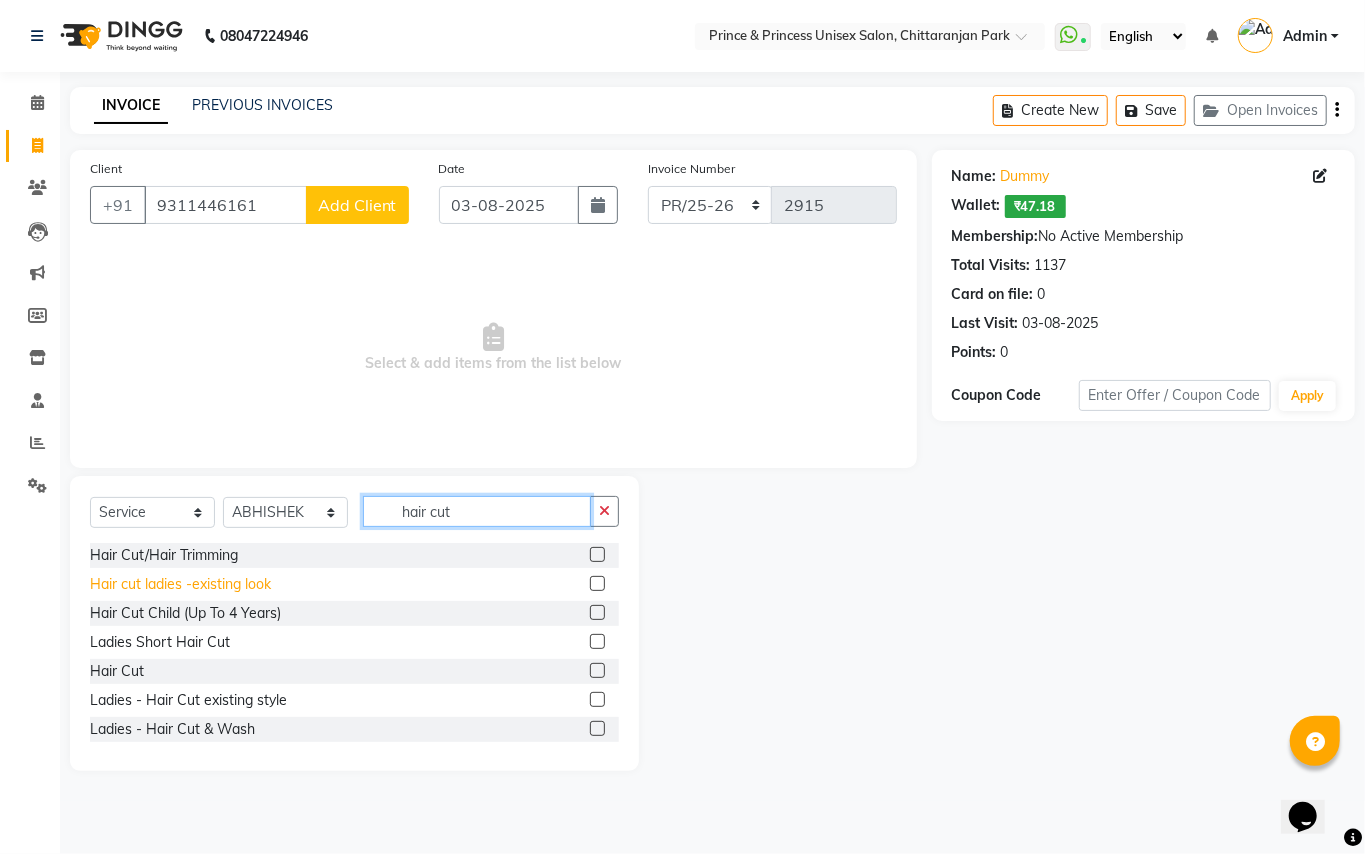 type on "hair cut" 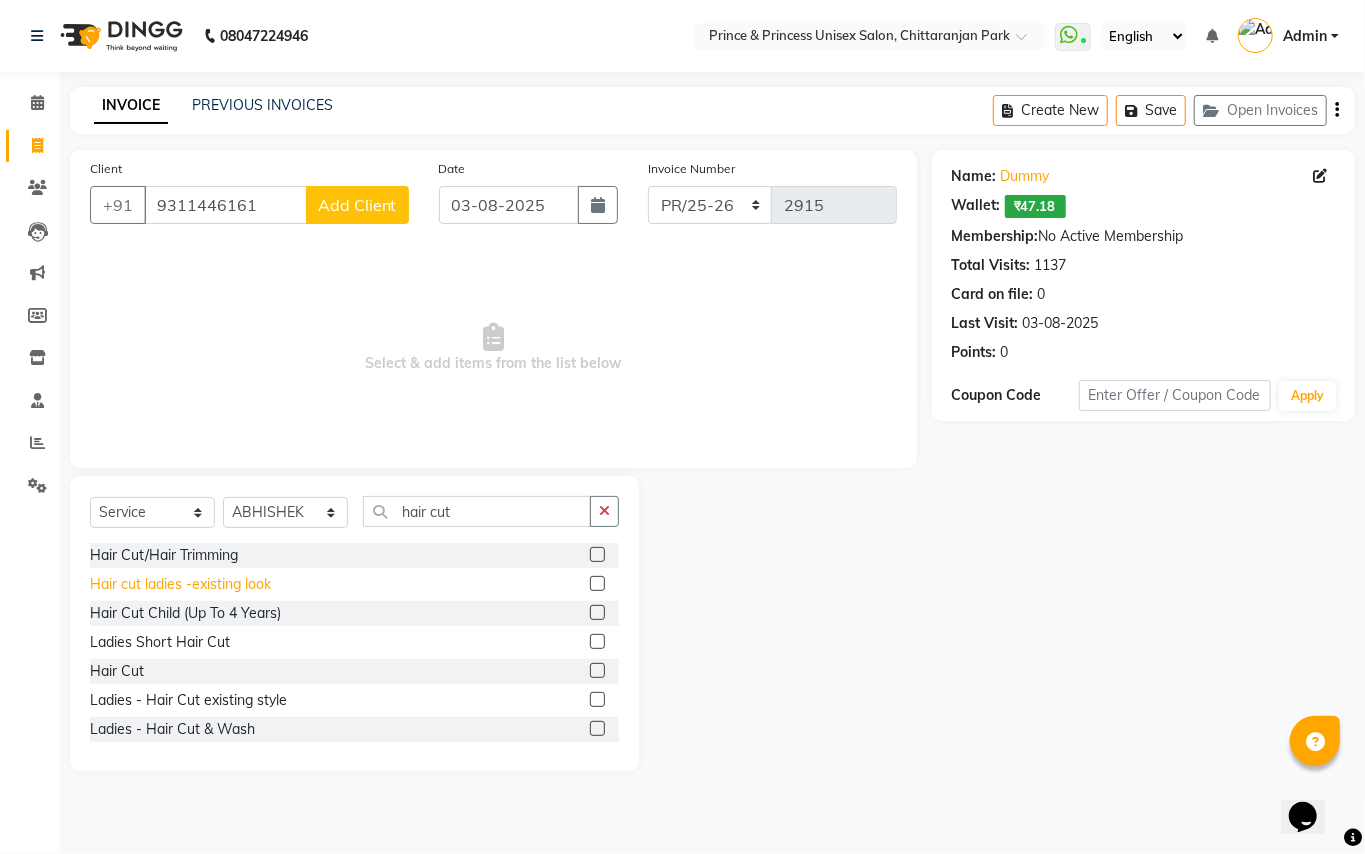 click on "Hair cut ladies -existing look" 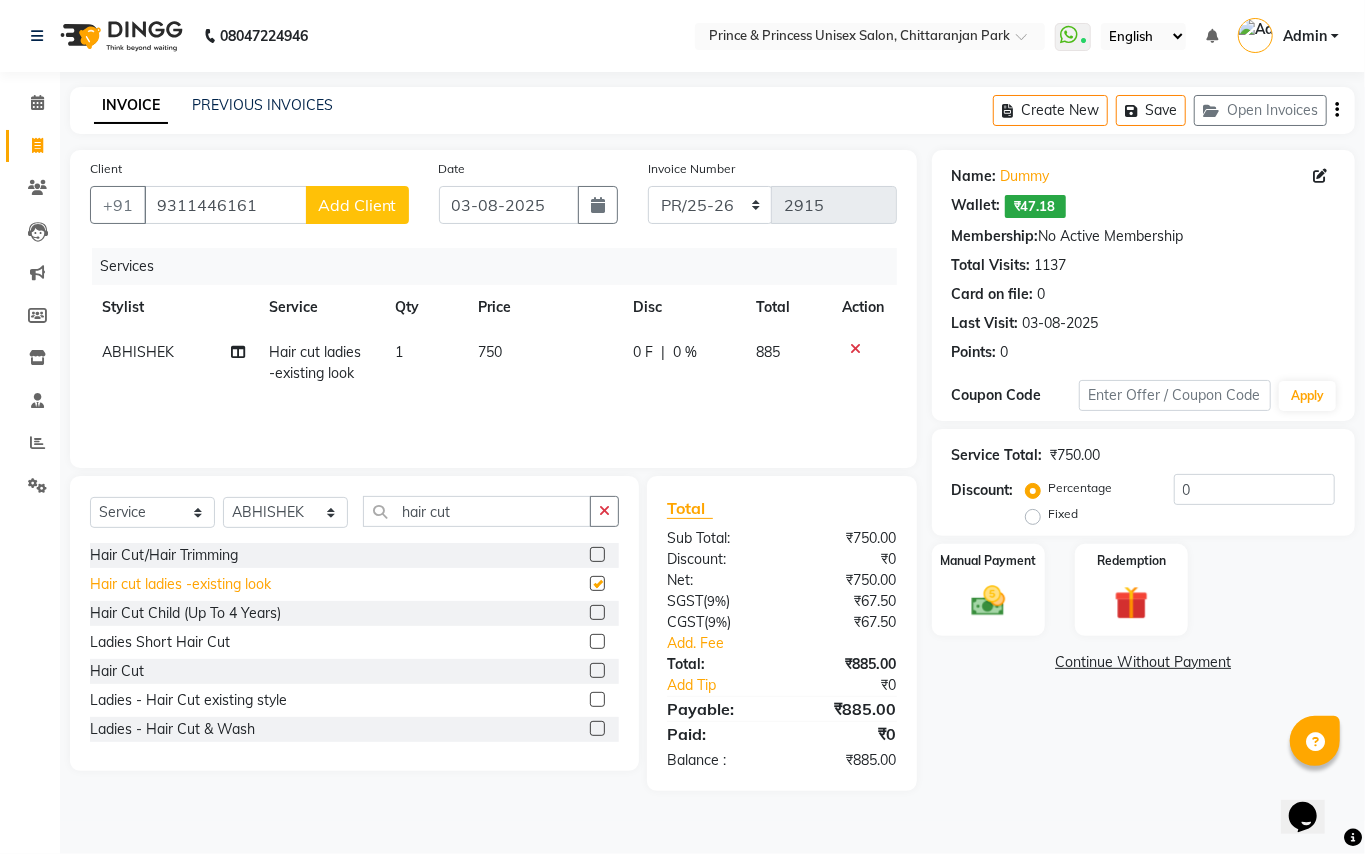 checkbox on "false" 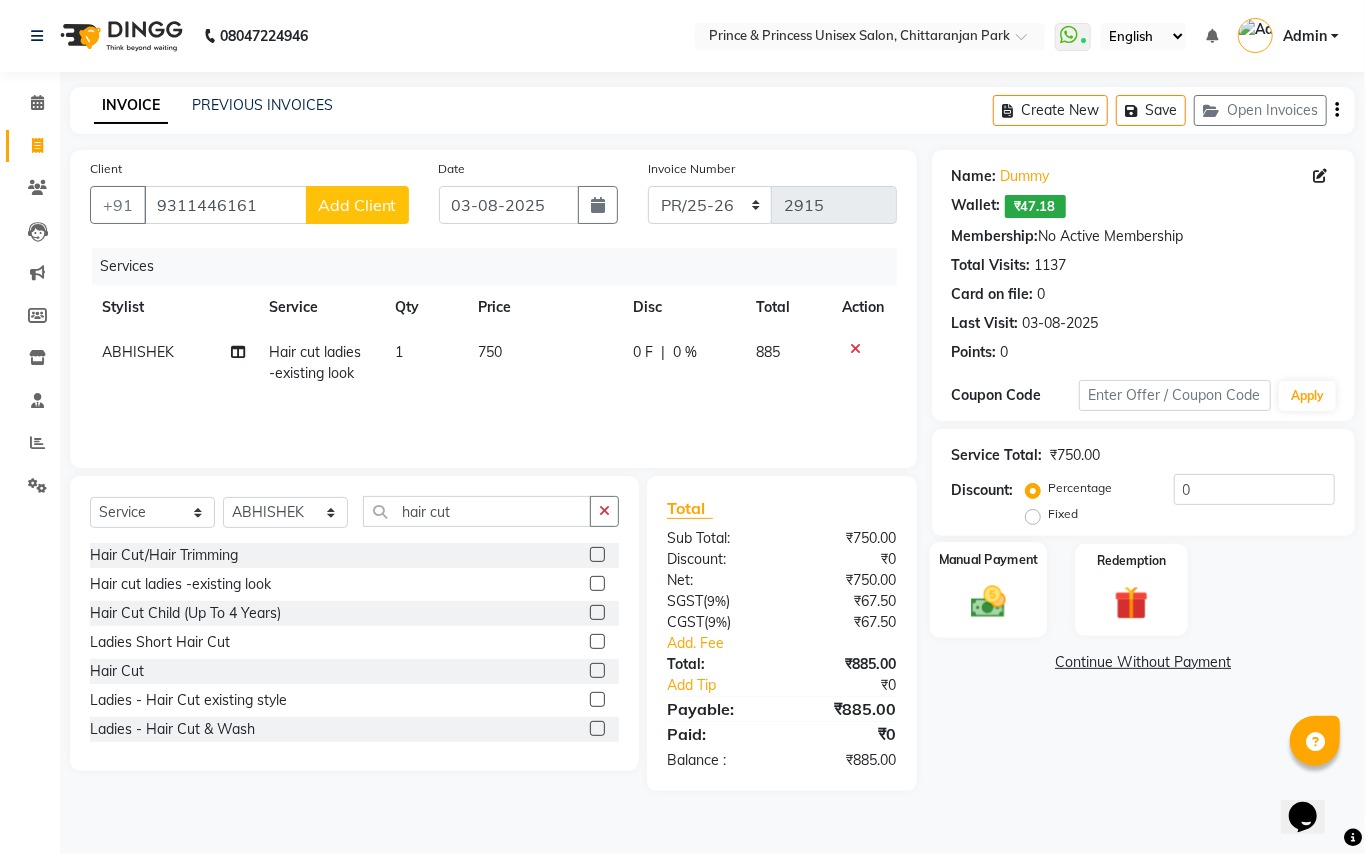 click 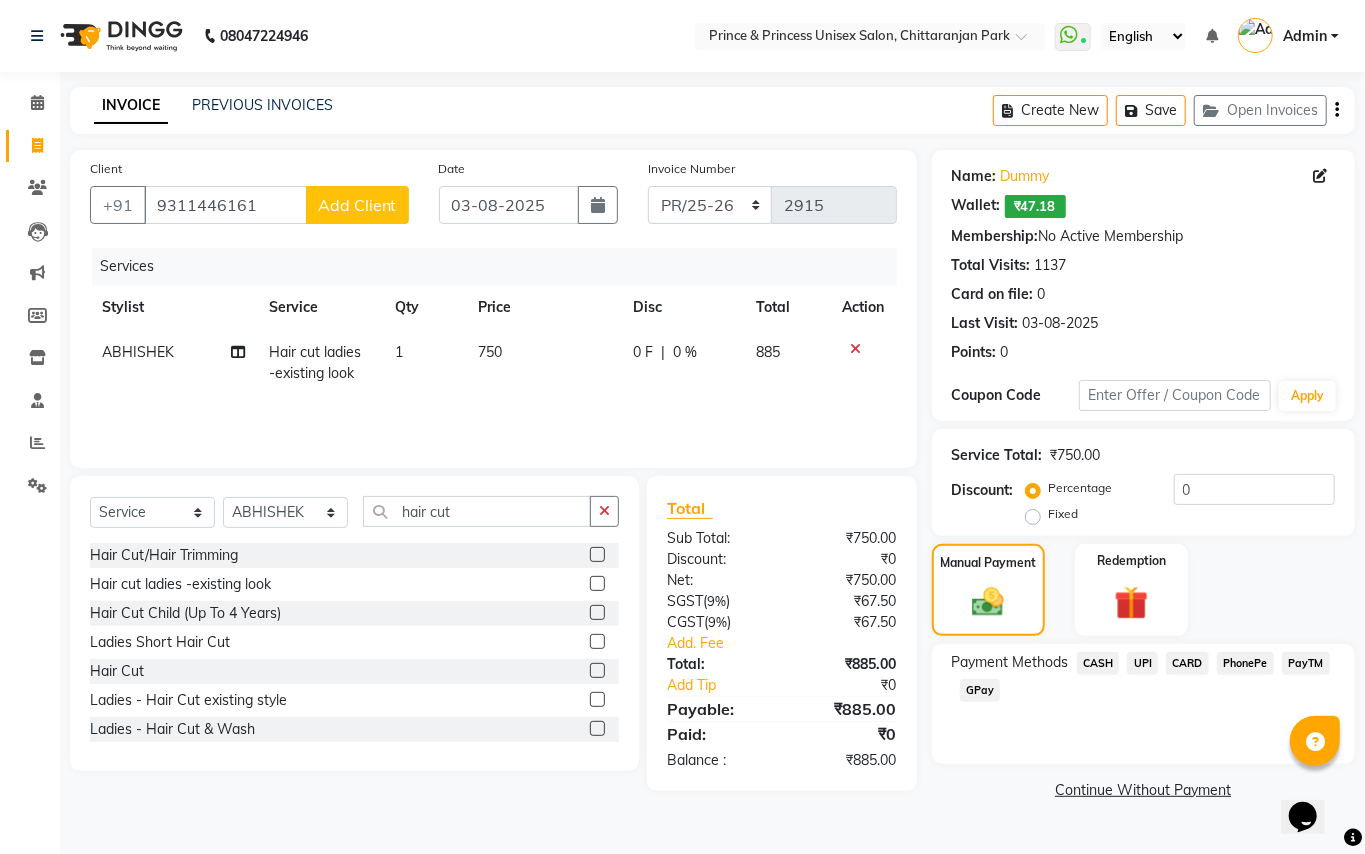 click on "CASH" 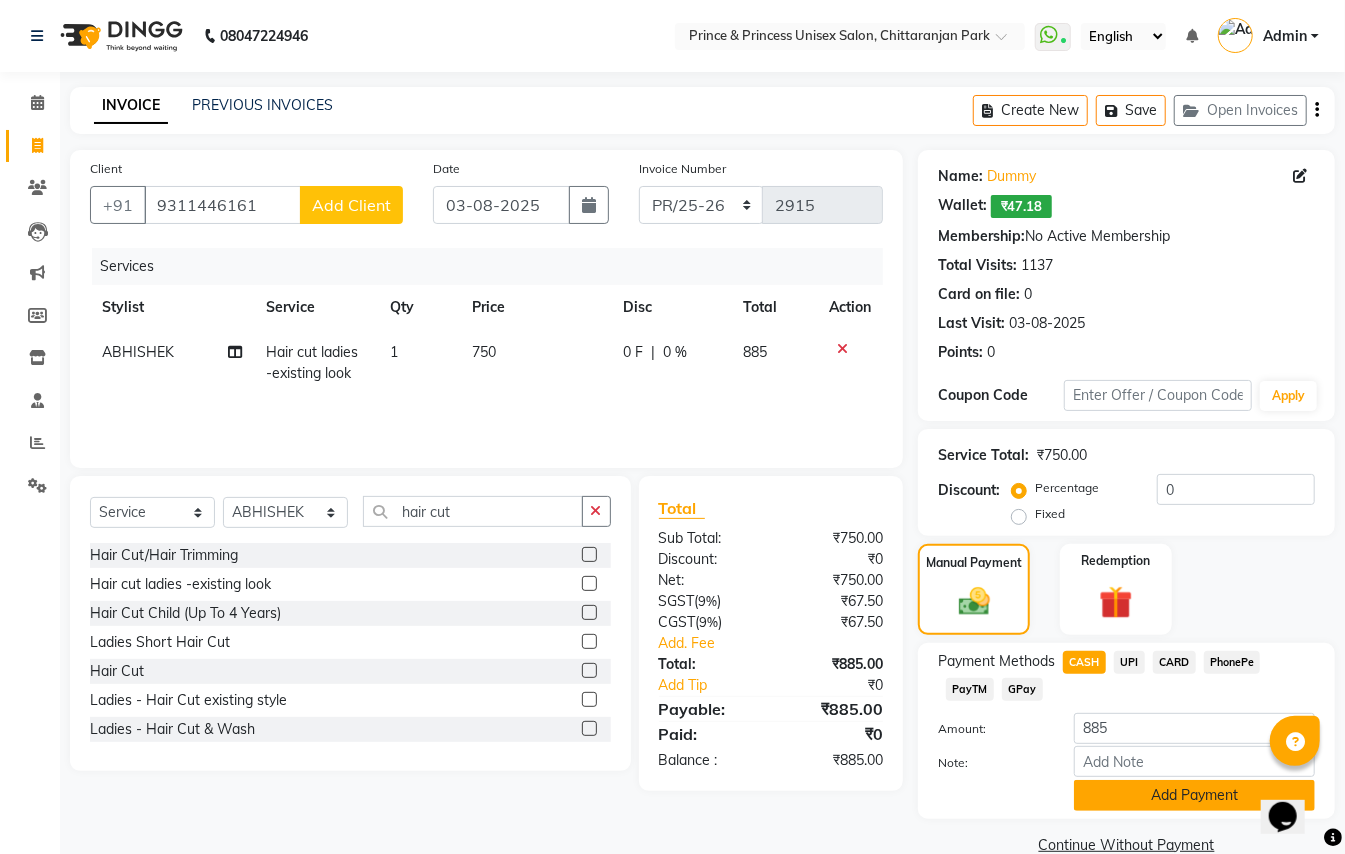 click on "Add Payment" 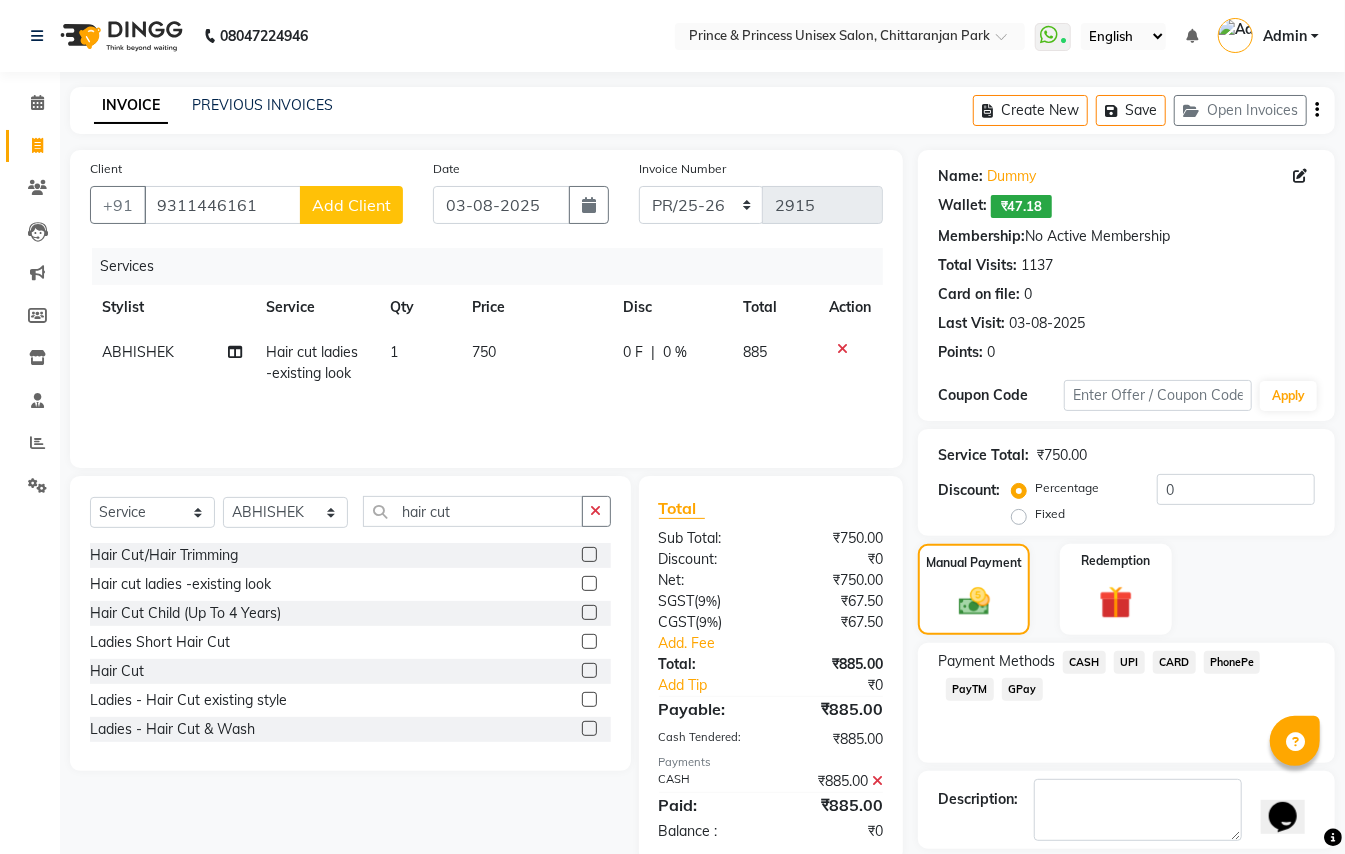 scroll, scrollTop: 94, scrollLeft: 0, axis: vertical 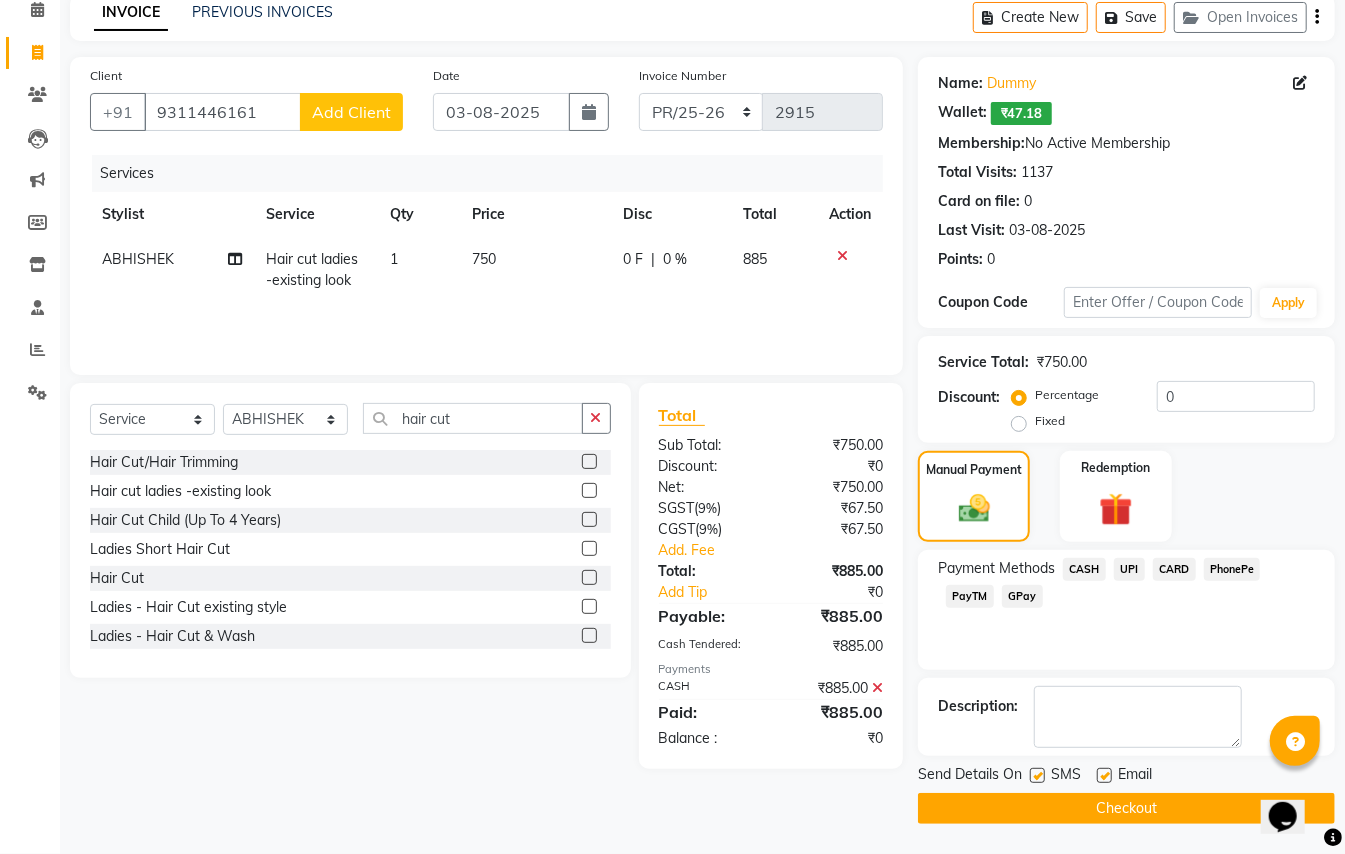 click on "Checkout" 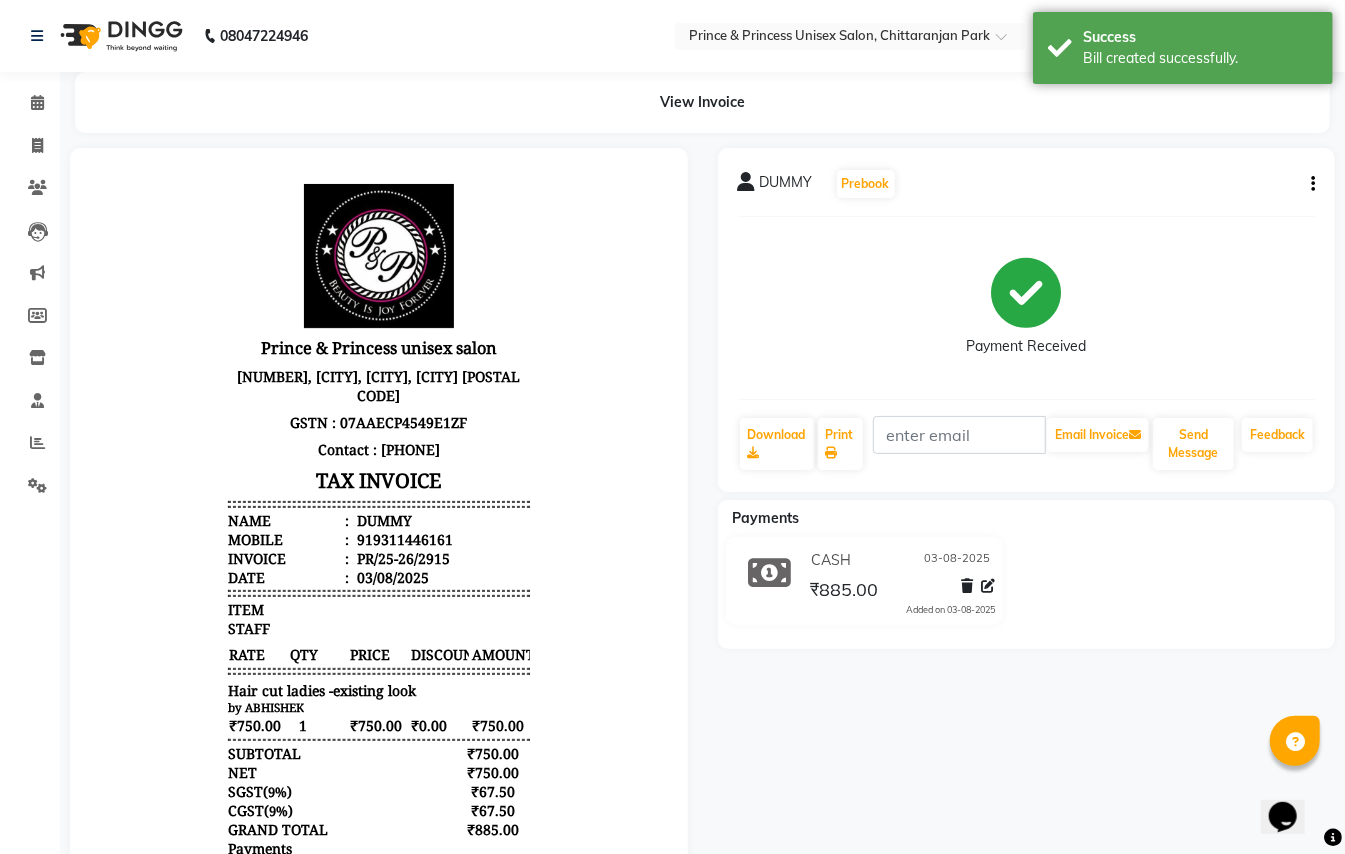 scroll, scrollTop: 0, scrollLeft: 0, axis: both 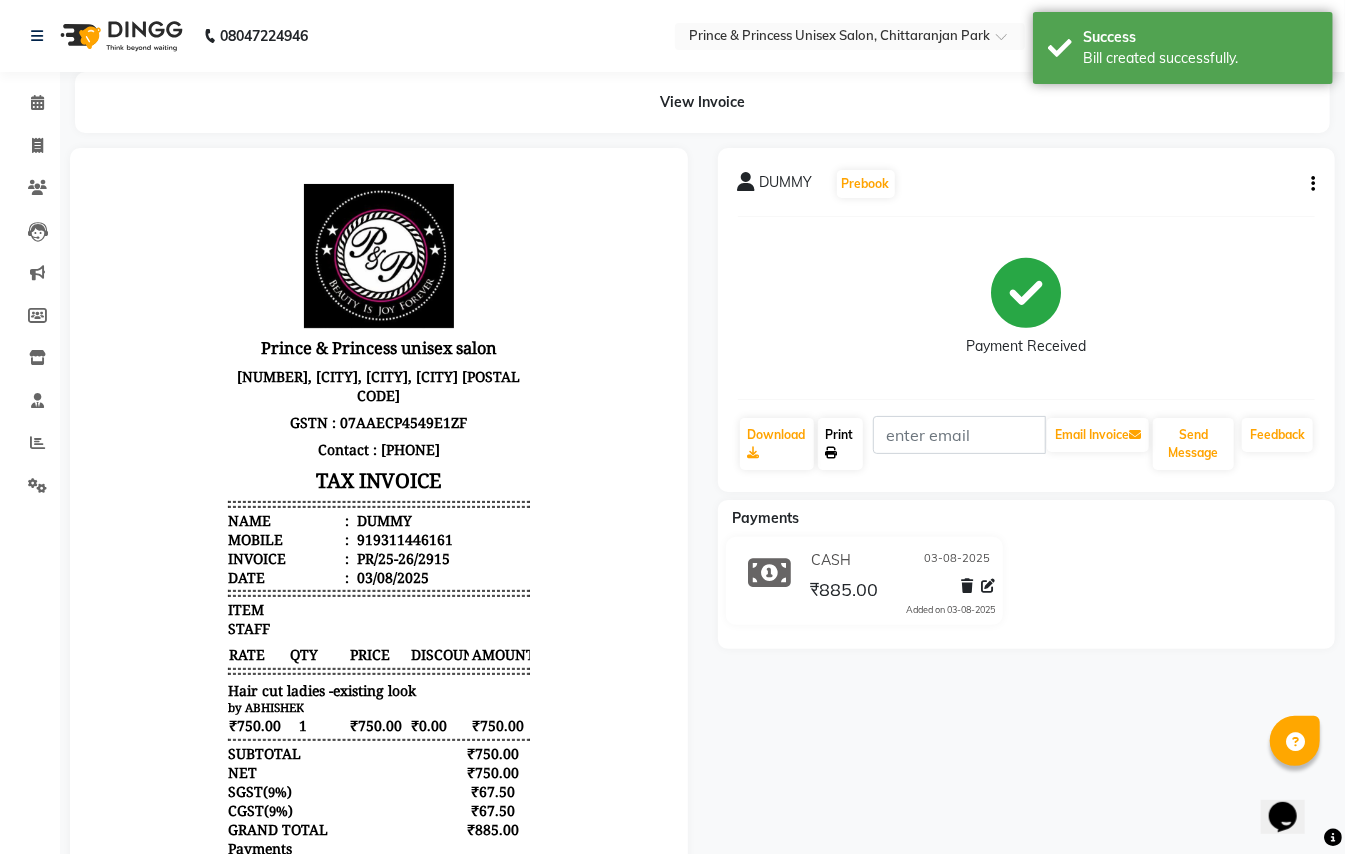 click on "Print" 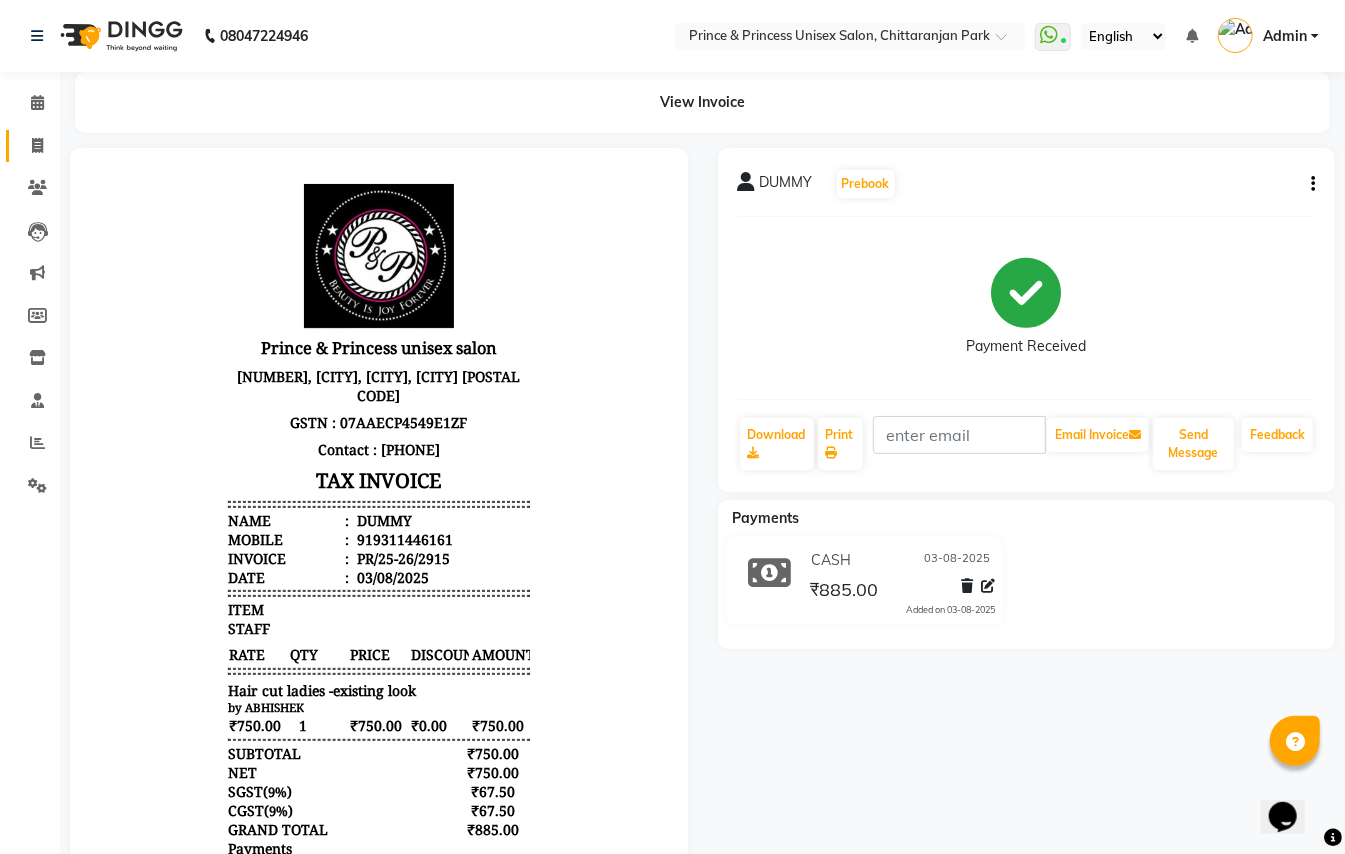 click 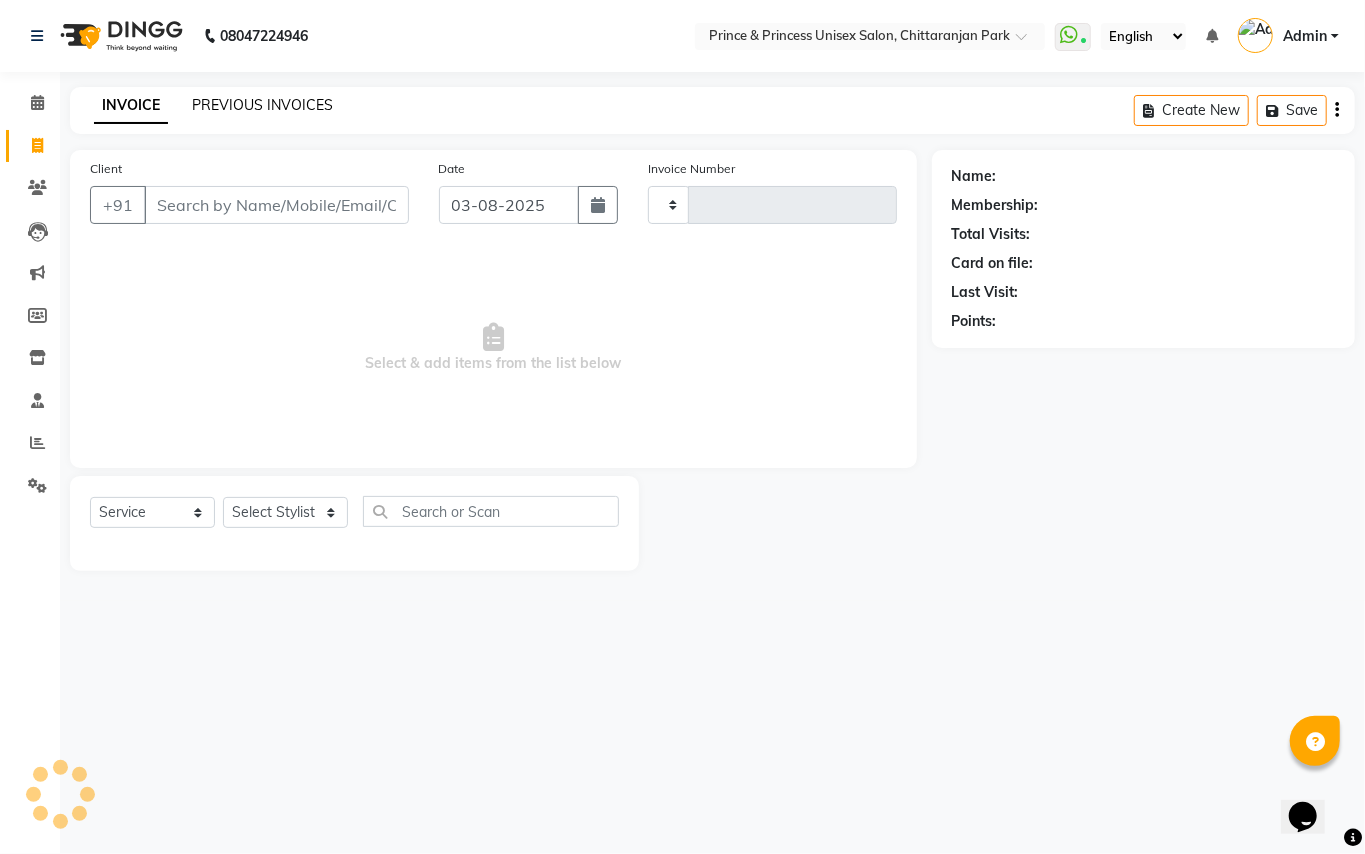 click on "PREVIOUS INVOICES" 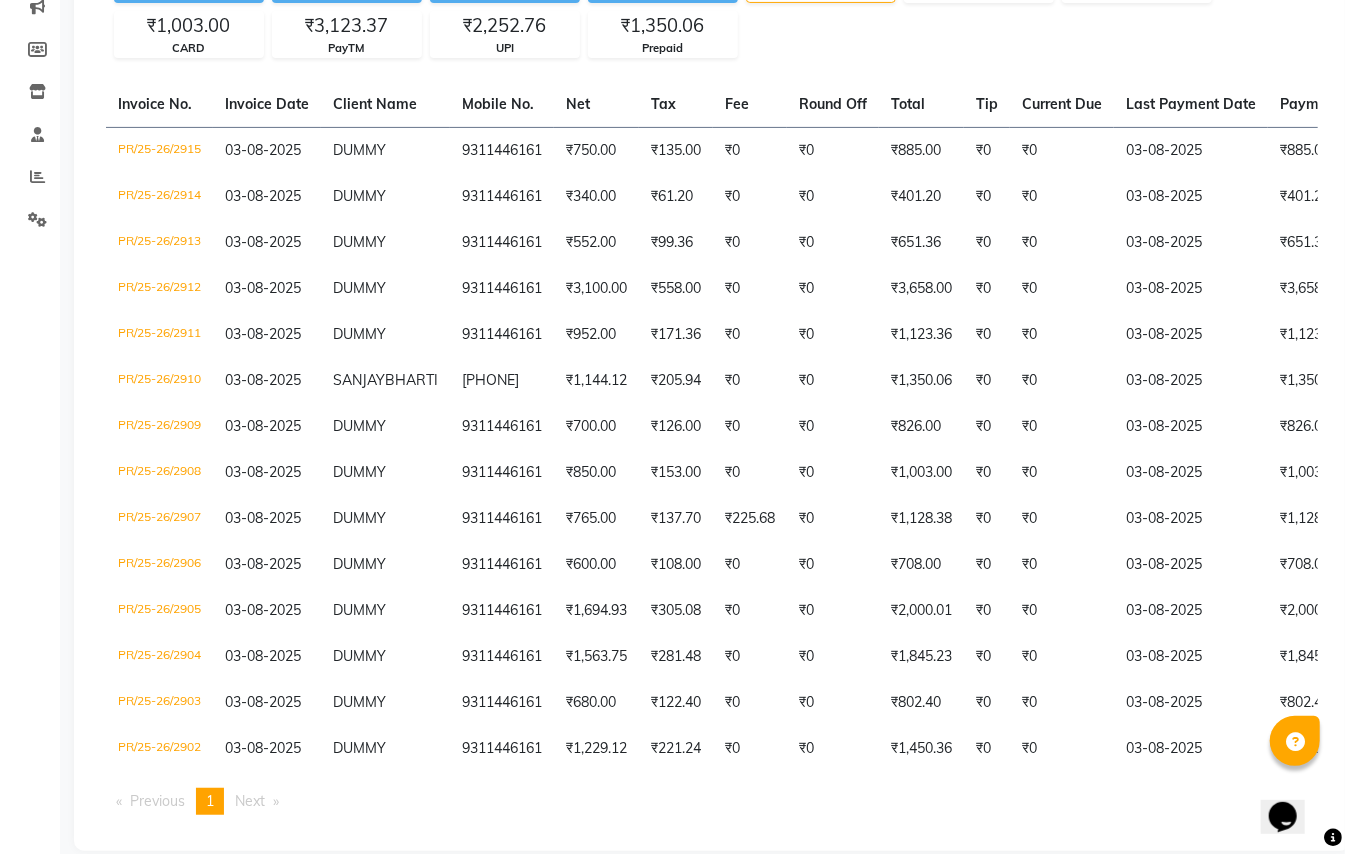 scroll, scrollTop: 268, scrollLeft: 0, axis: vertical 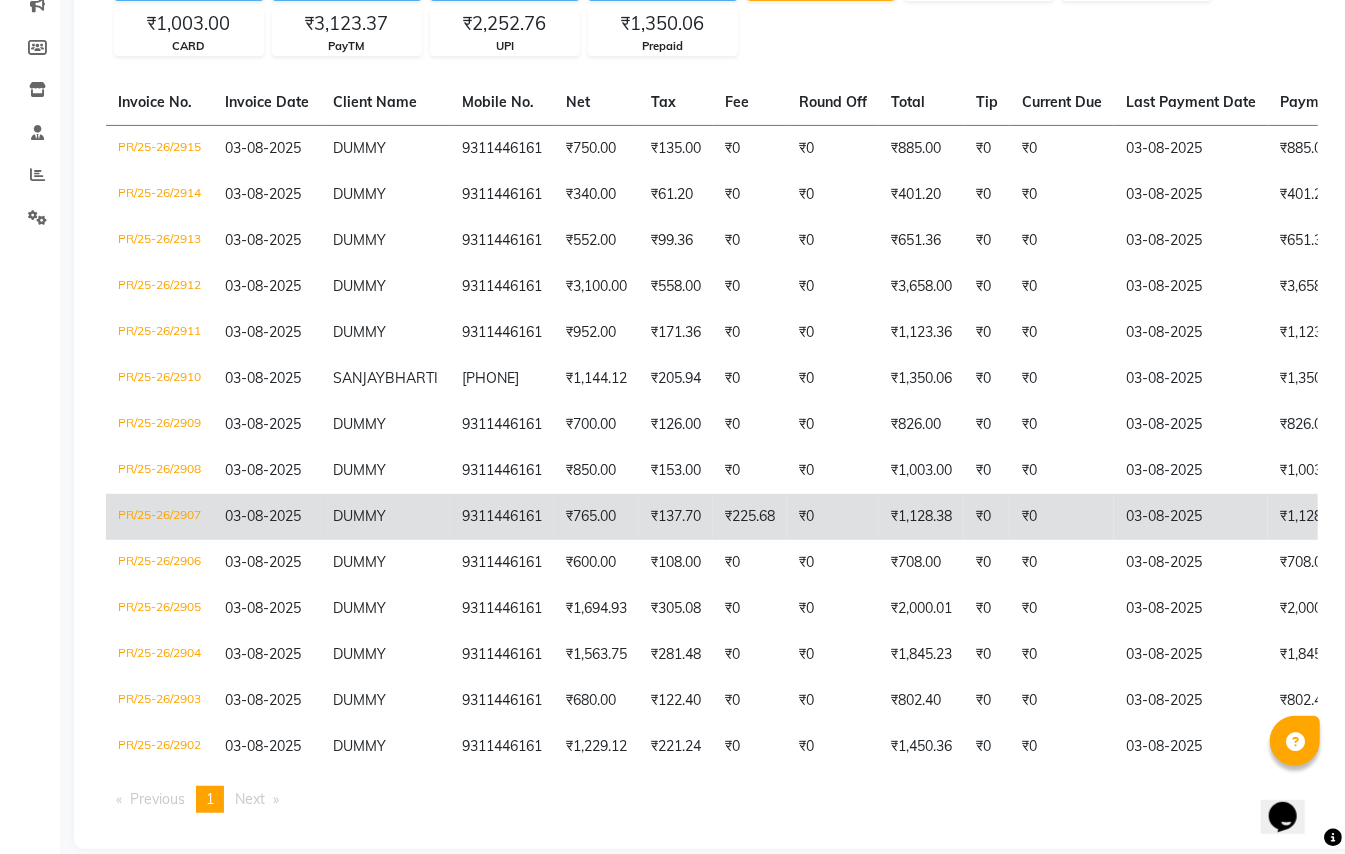click on "PR/25-26/2907" 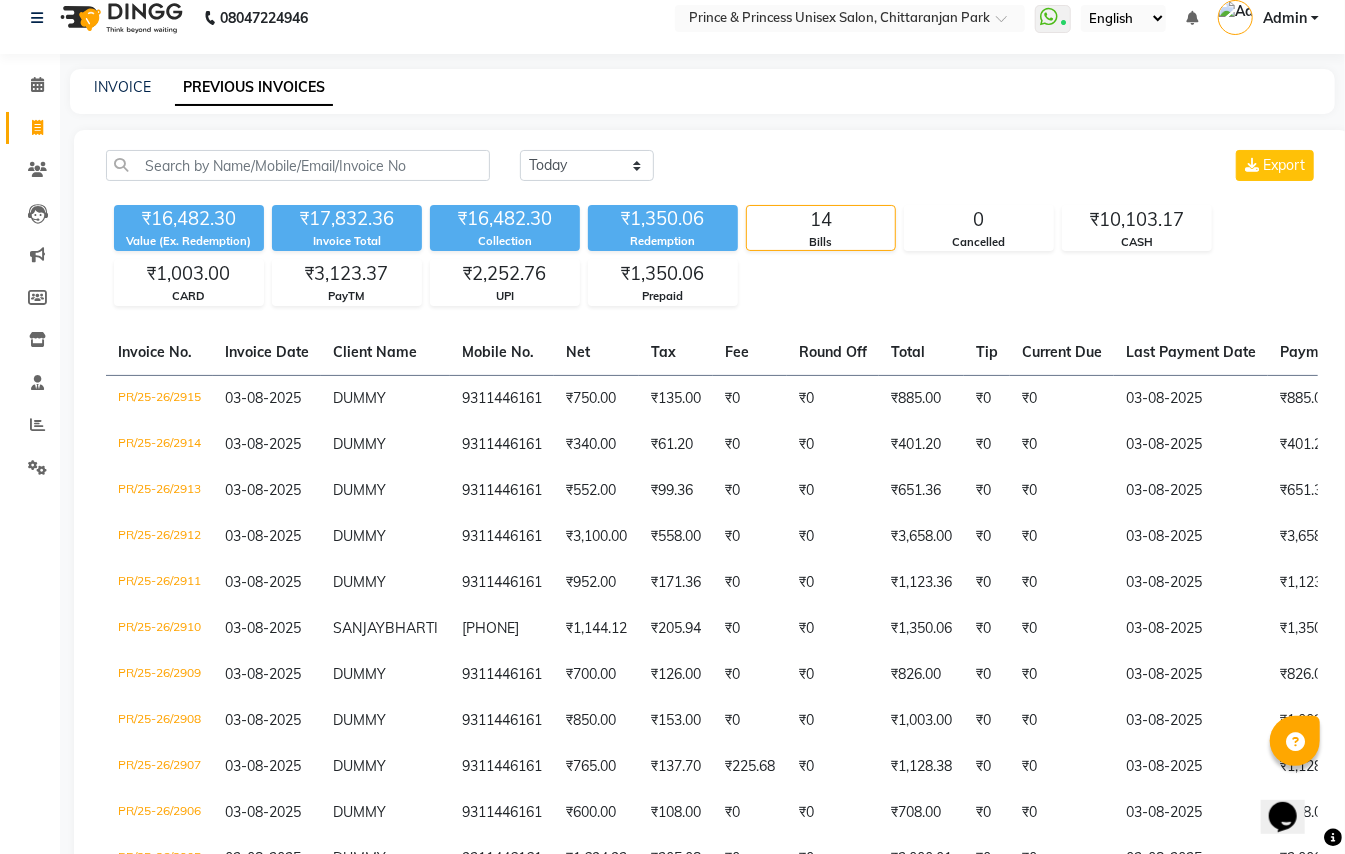 scroll, scrollTop: 0, scrollLeft: 0, axis: both 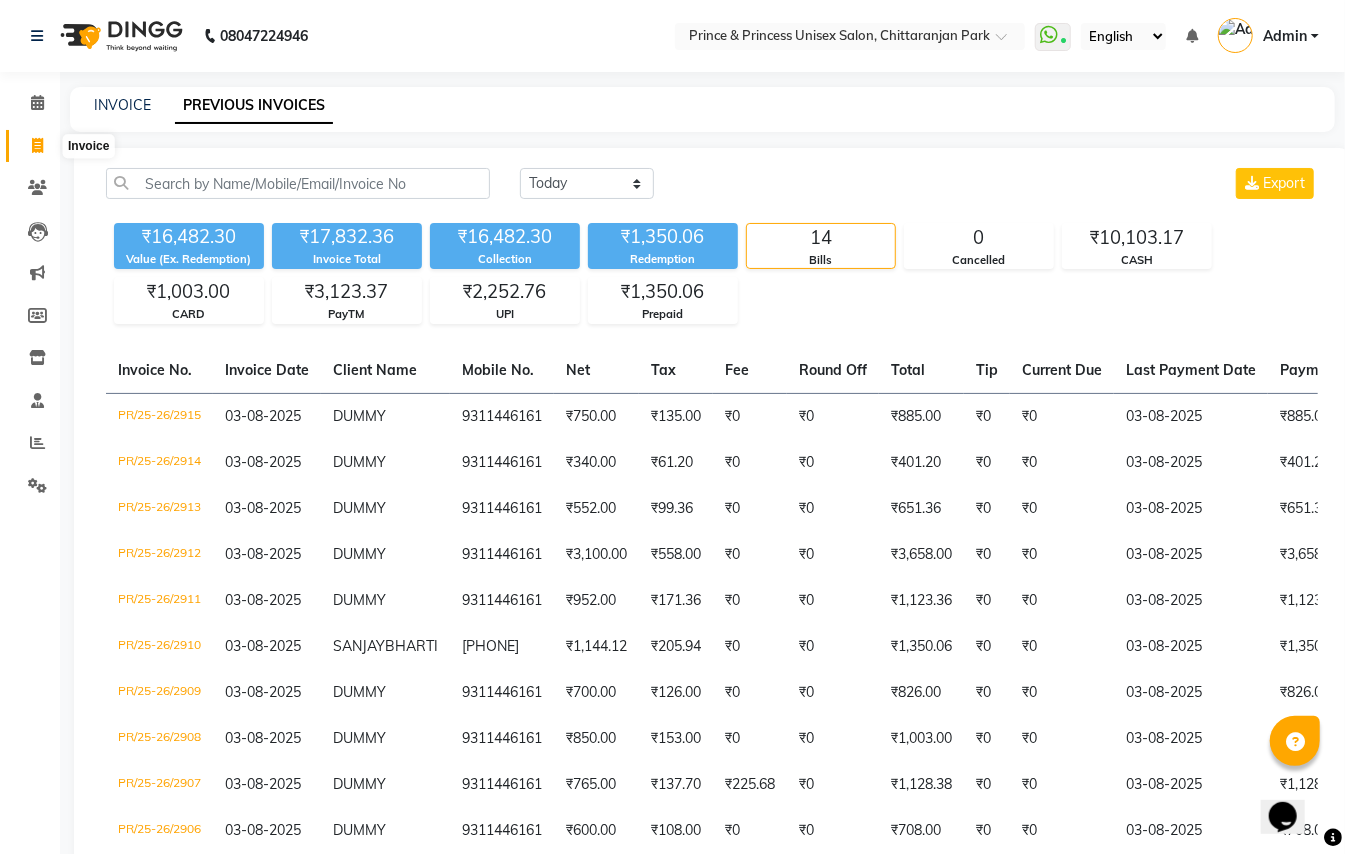 click 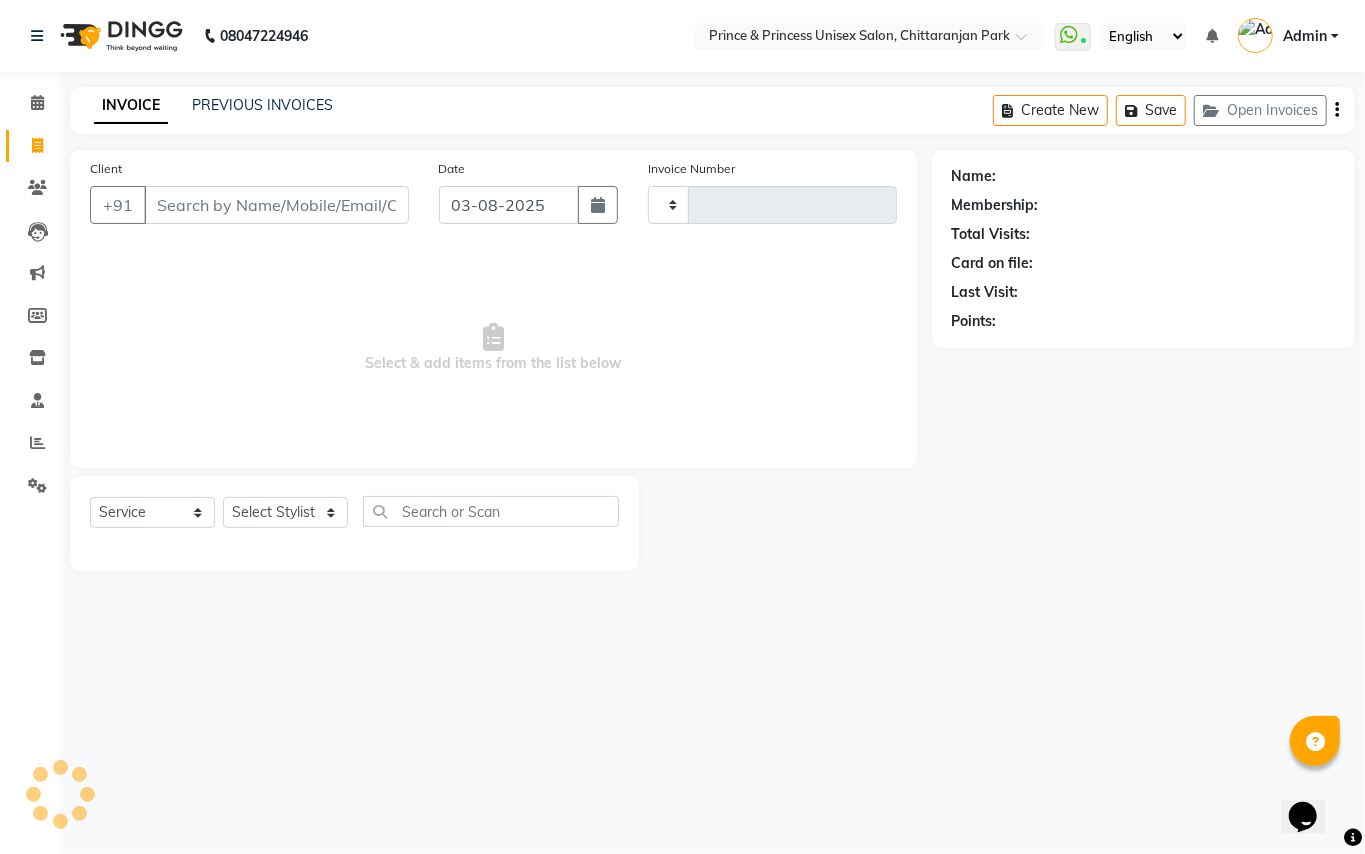 type on "2917" 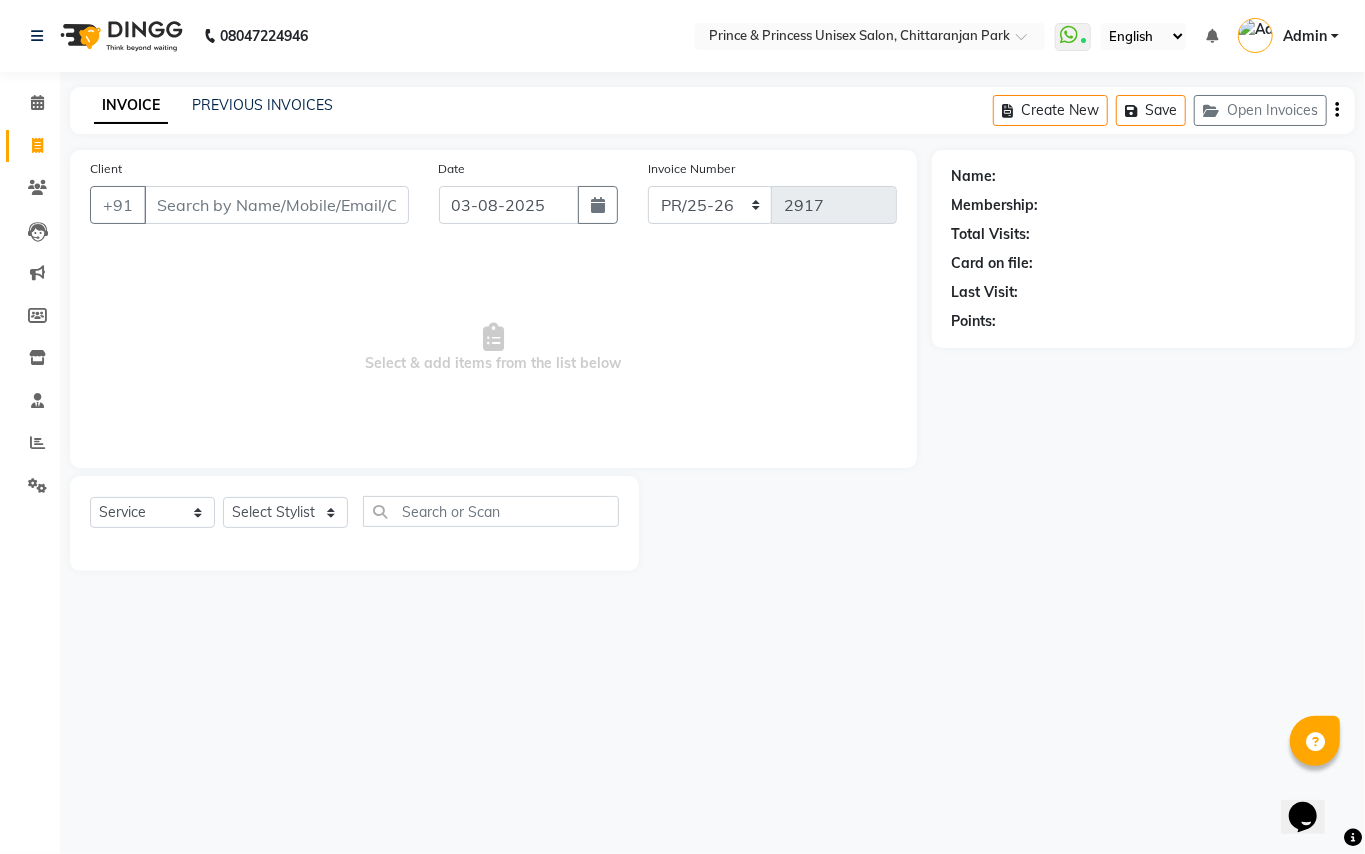 click on "Client" at bounding box center [276, 205] 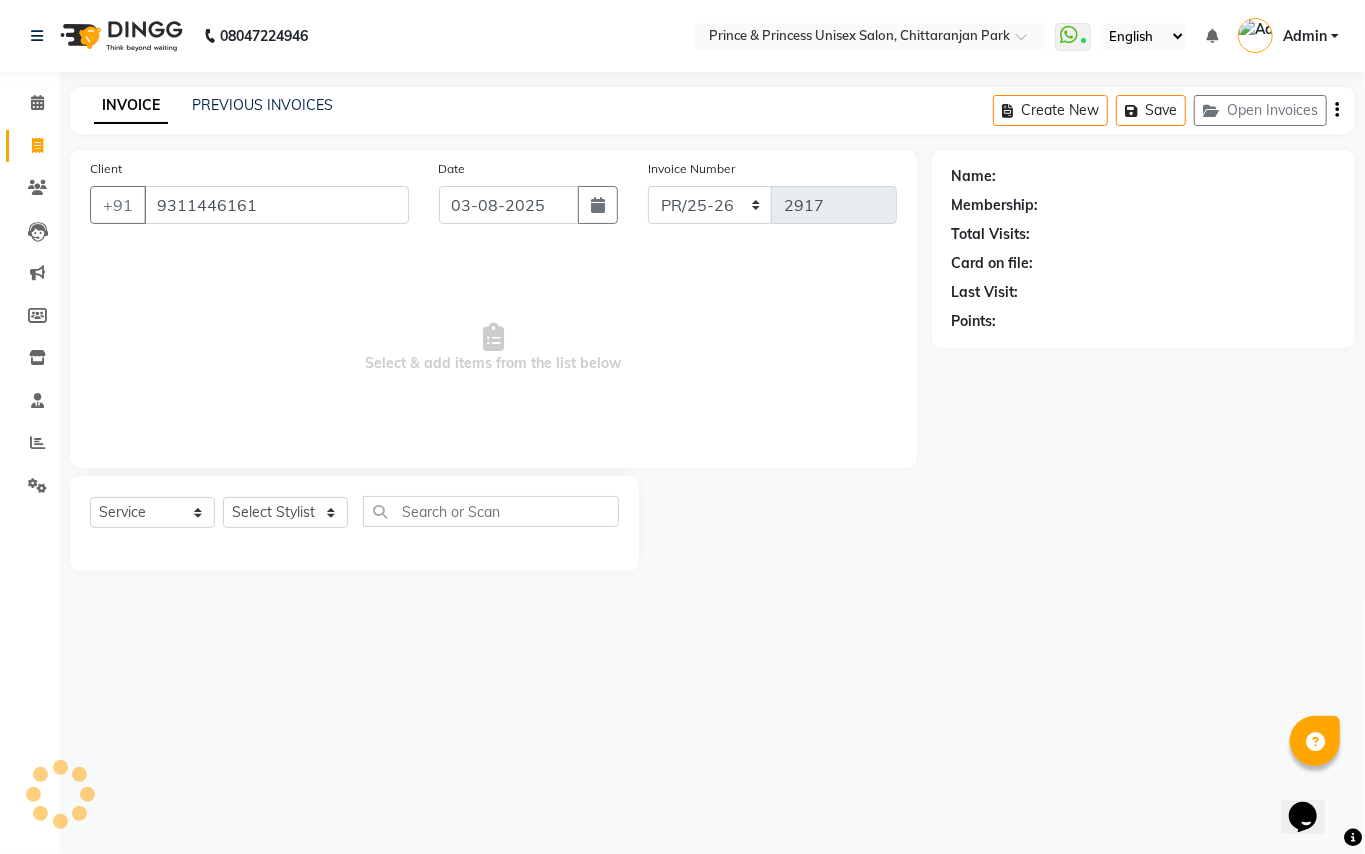 type on "9311446161" 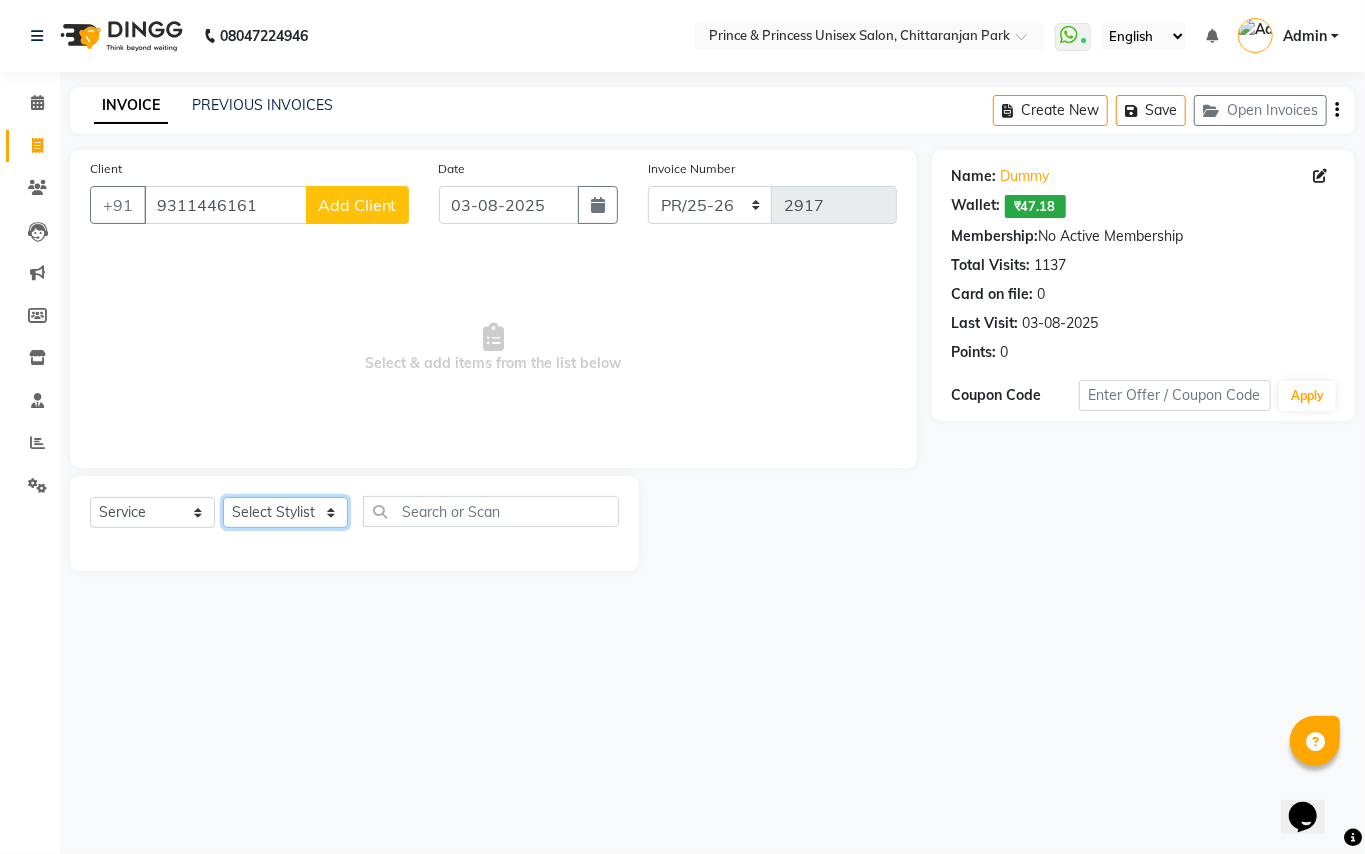 click on "Select Stylist ABHISHEK AJEET AJEET NEW ARUN ASLAM CHANDAN GUDDU MAHESH MANI MEENAKSHI MONU PINKI RAHUL RISHI SANDEEP SONIYA TABASSUM XYZ" 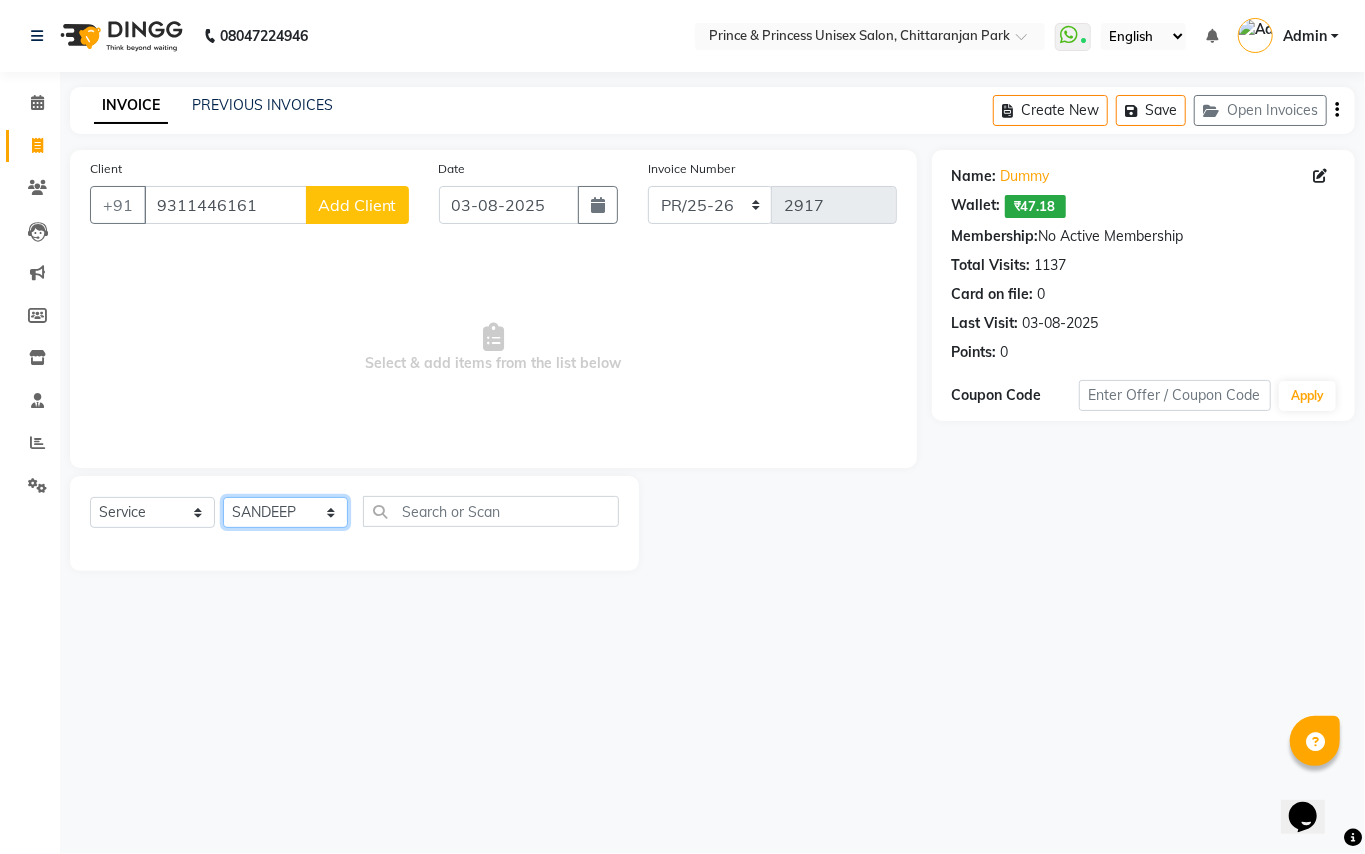 drag, startPoint x: 301, startPoint y: 510, endPoint x: 482, endPoint y: 472, distance: 184.94594 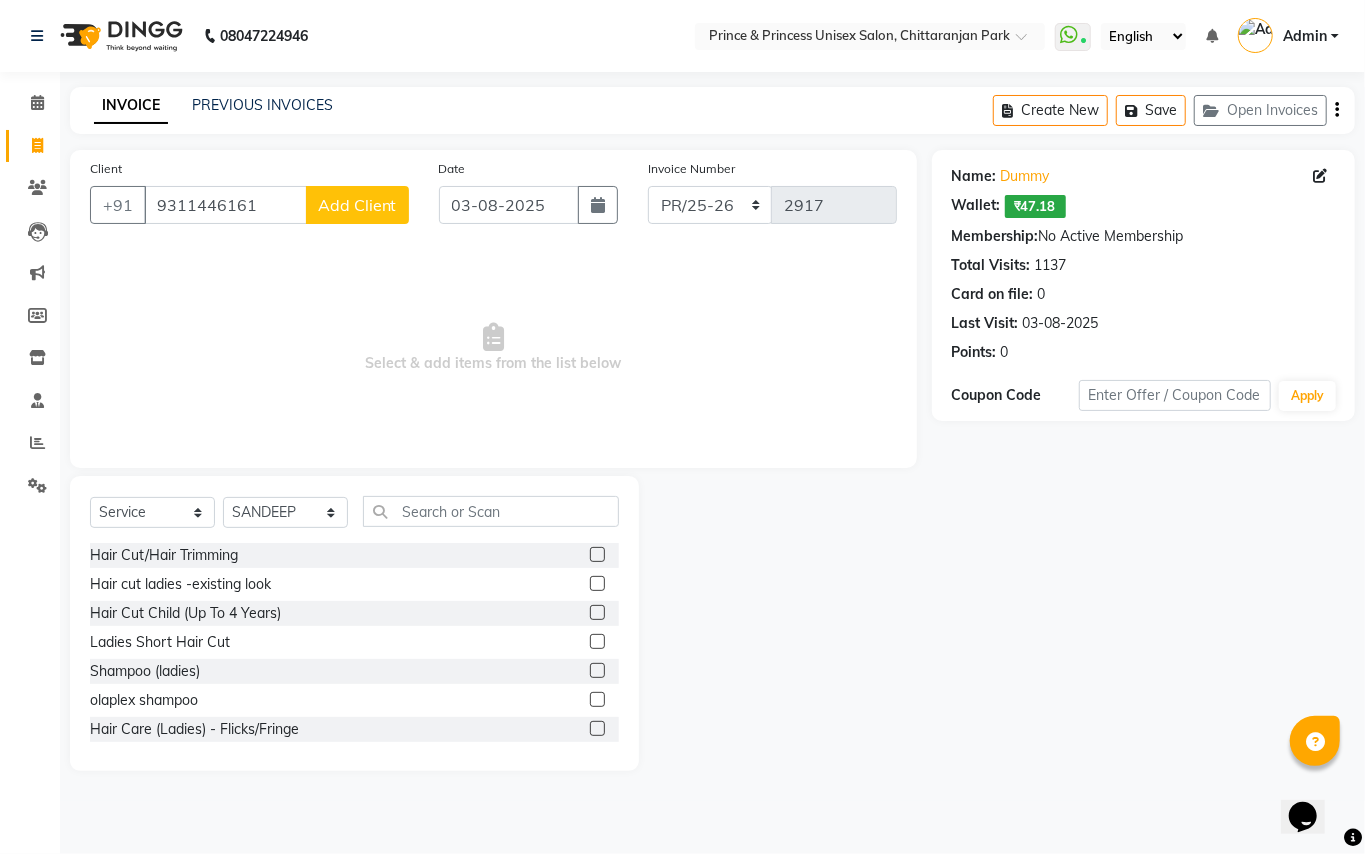 drag, startPoint x: 482, startPoint y: 472, endPoint x: 454, endPoint y: 526, distance: 60.827625 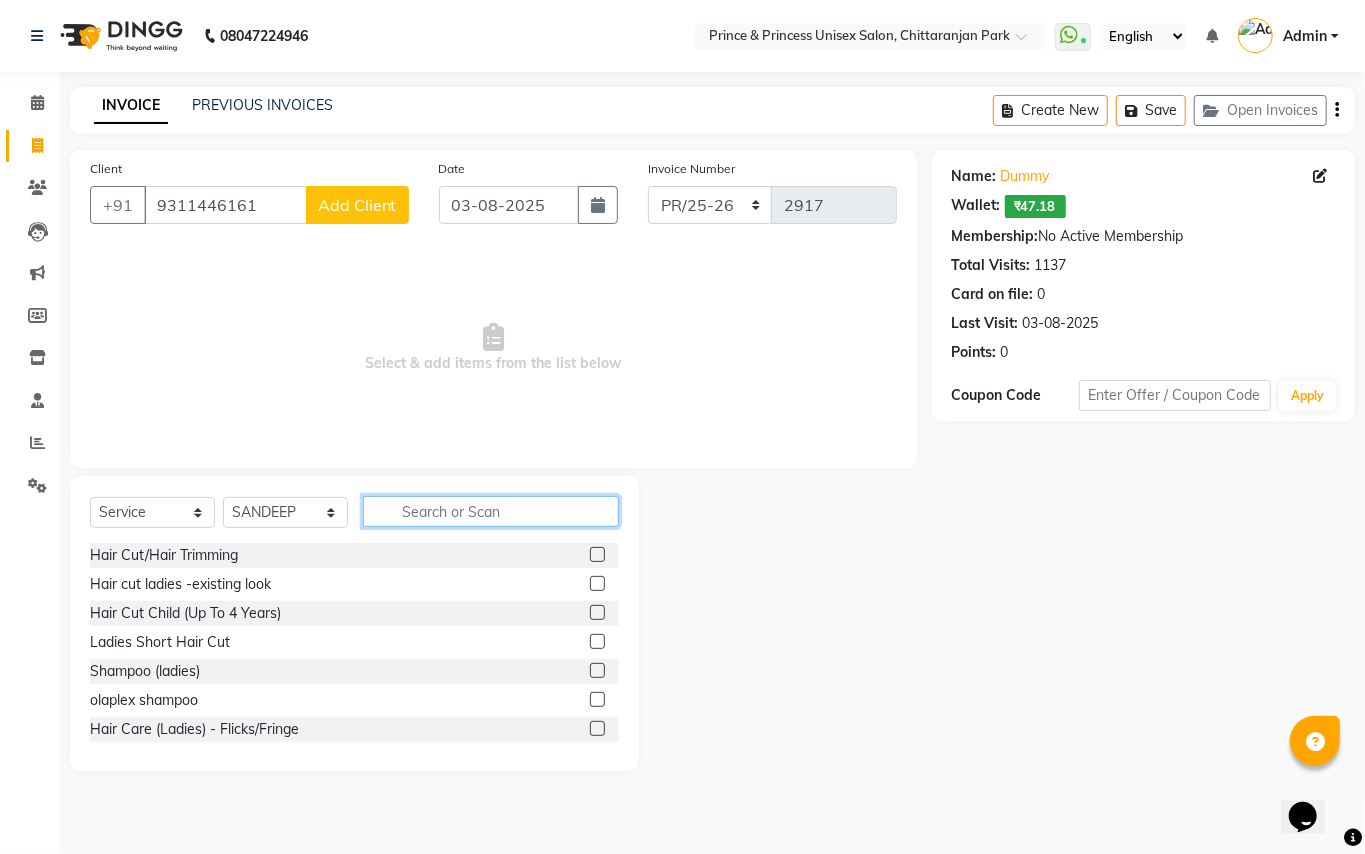 click 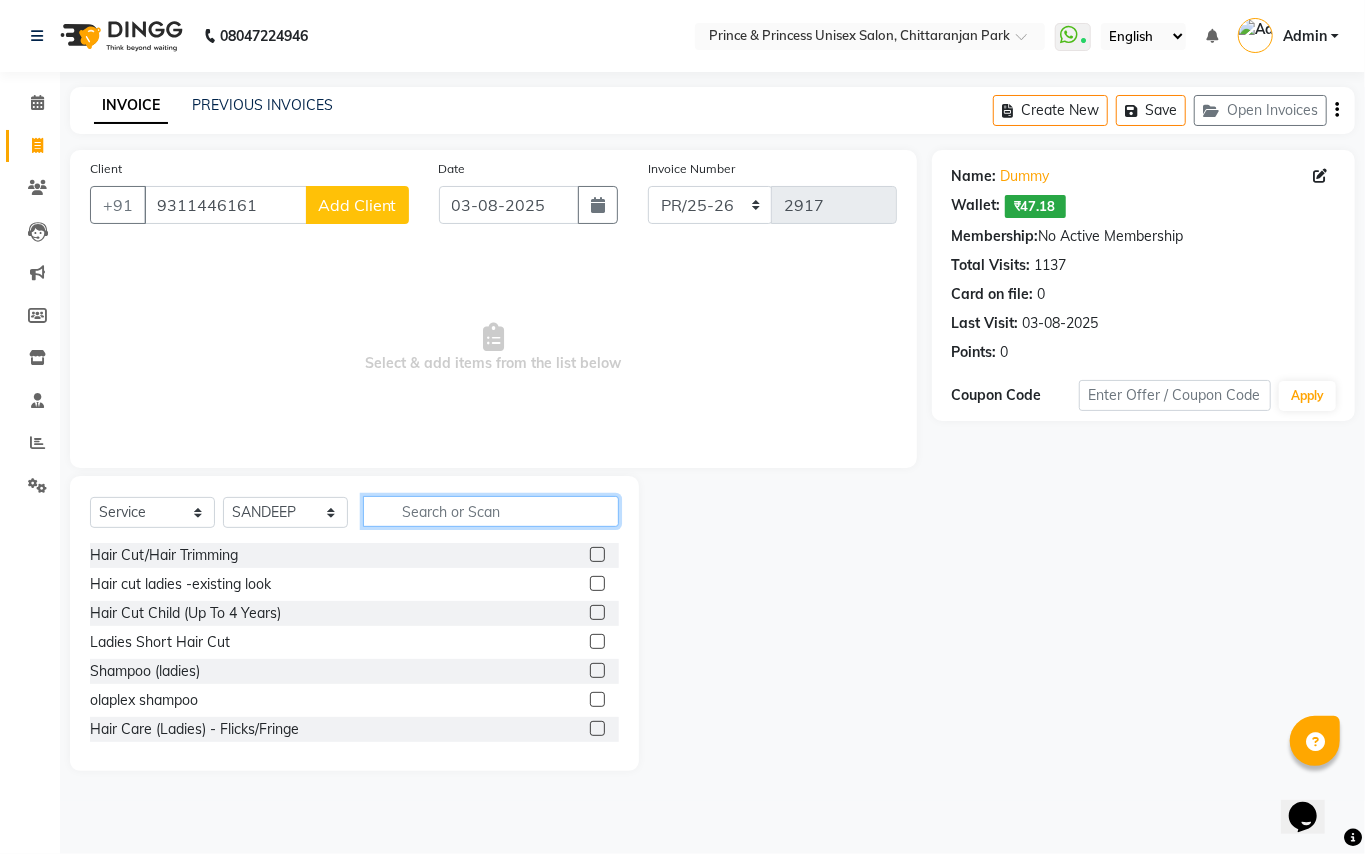 click 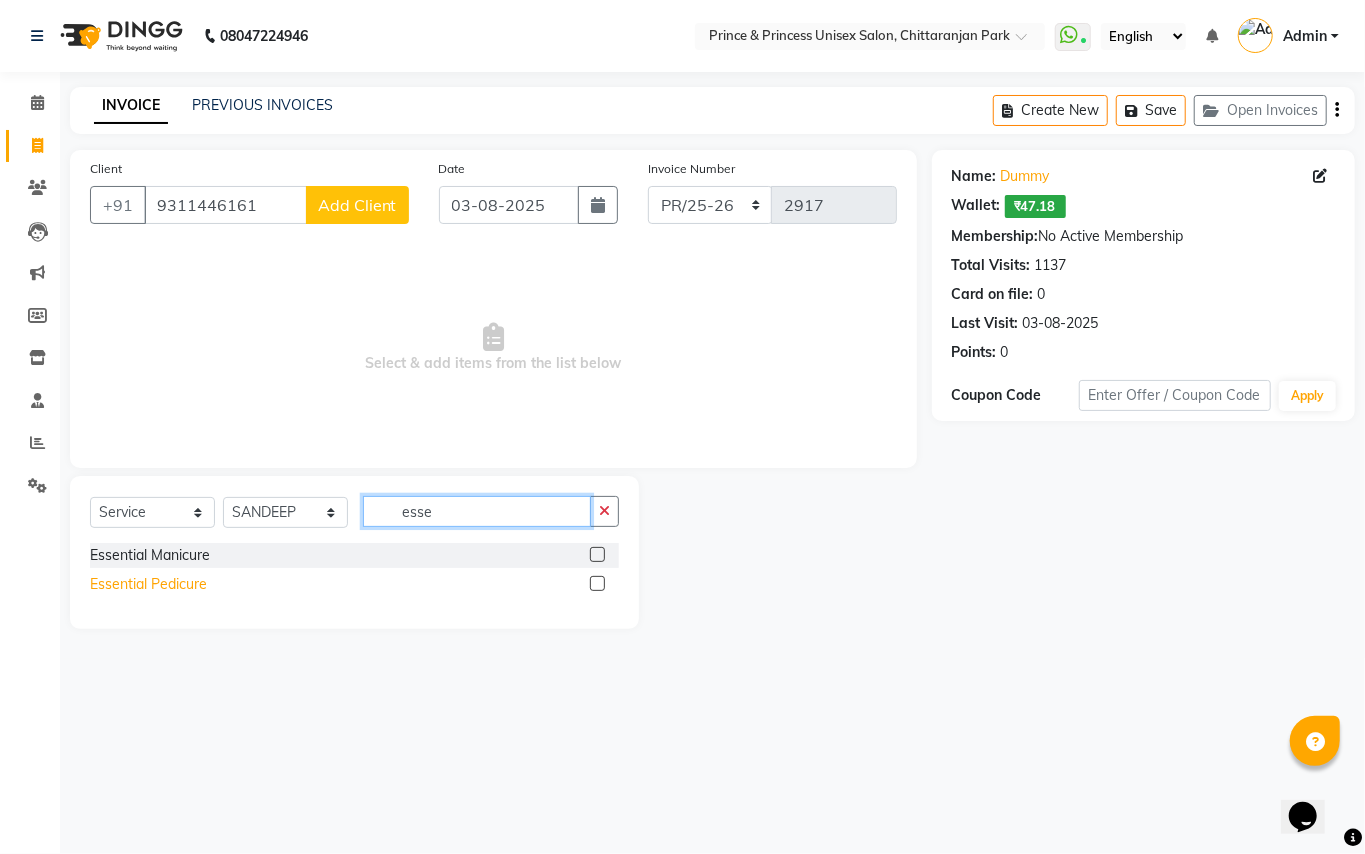 type on "esse" 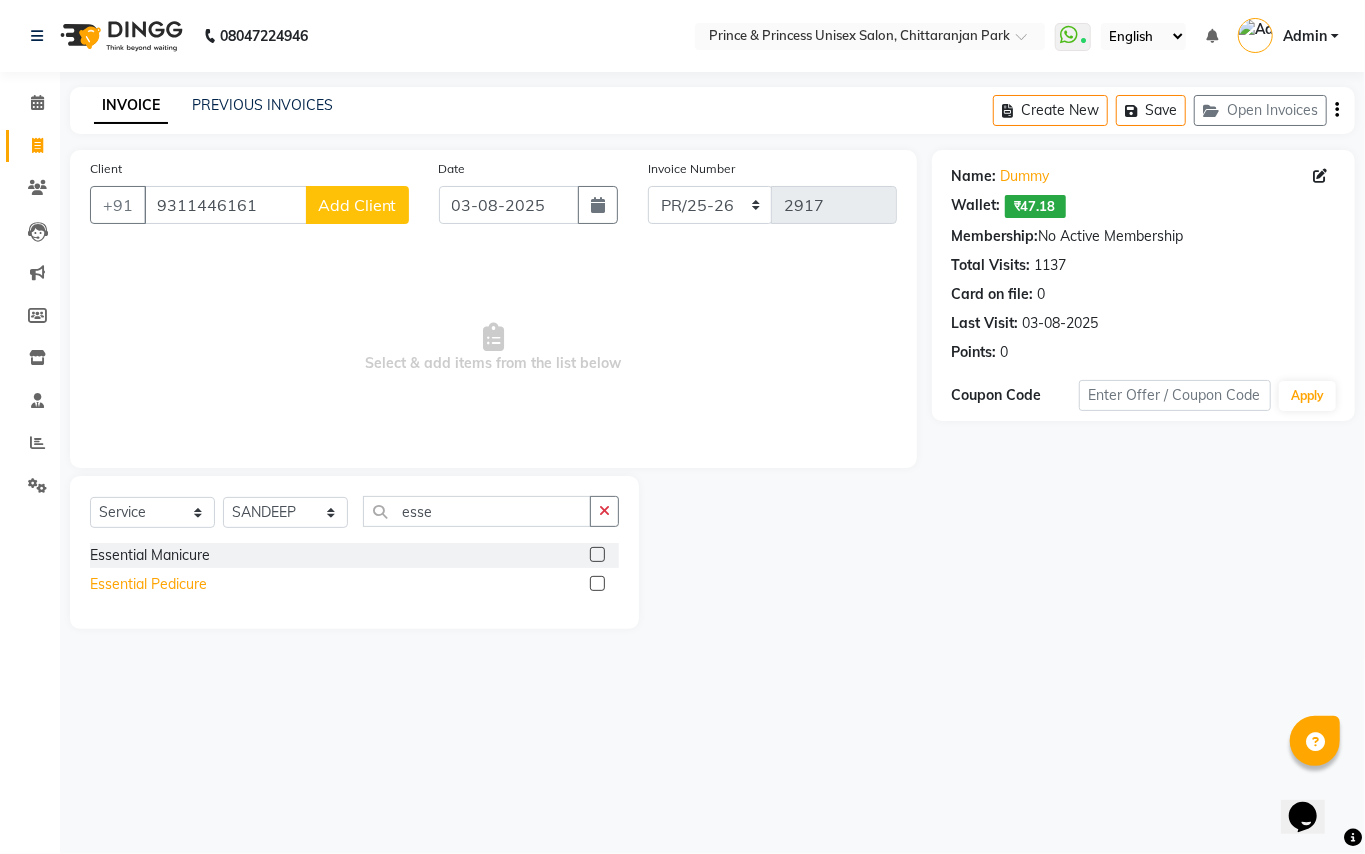 click on "Essential Pedicure" 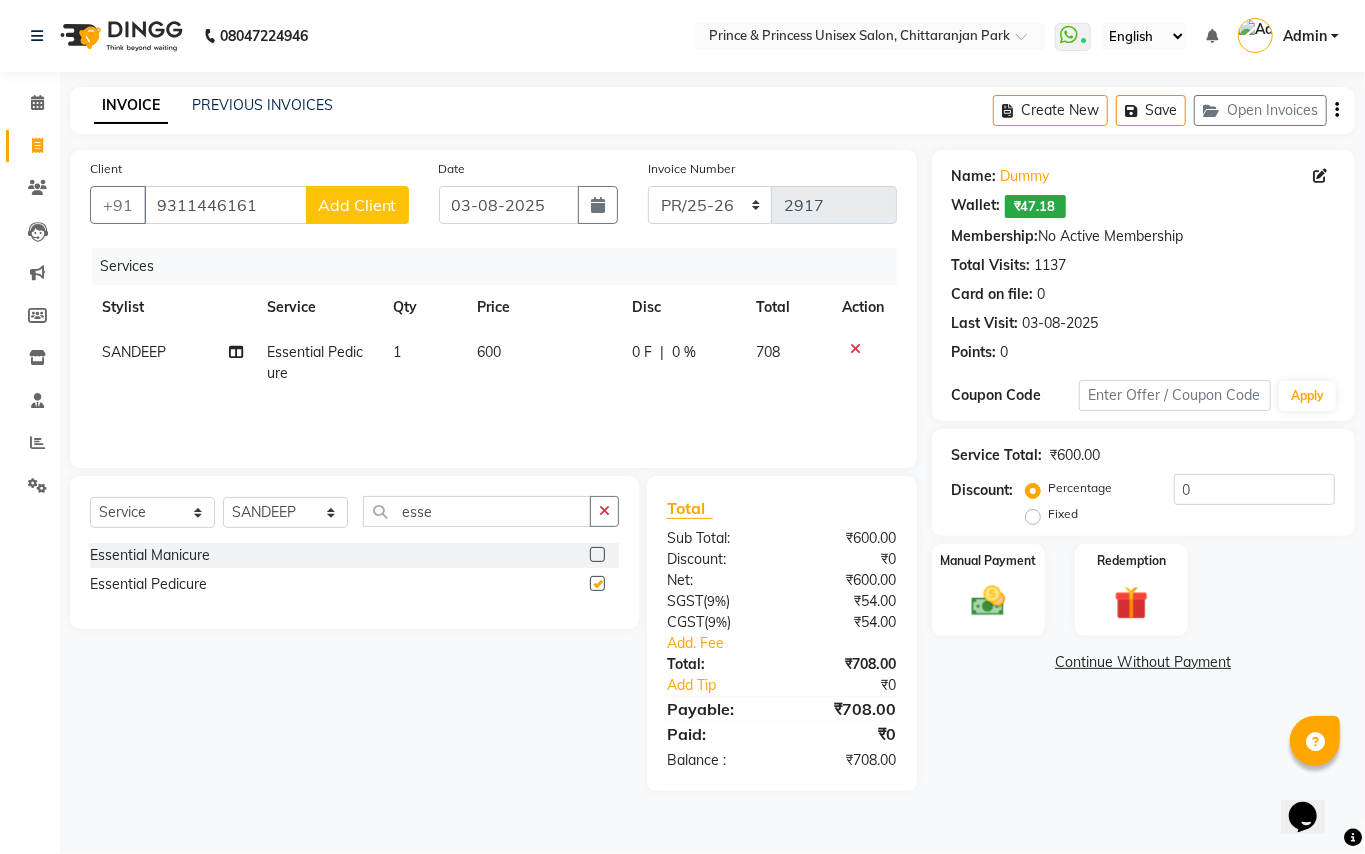 checkbox on "false" 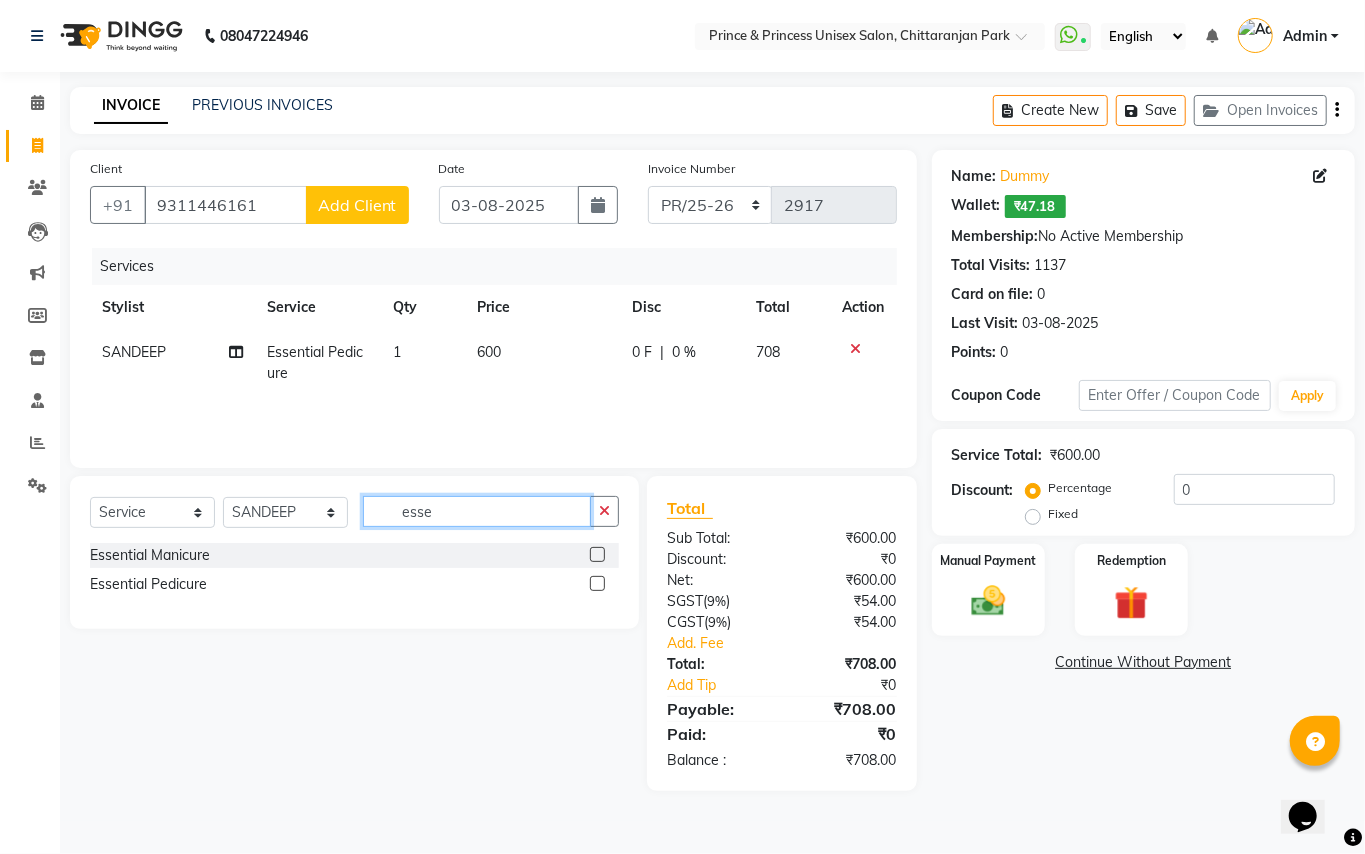 click on "esse" 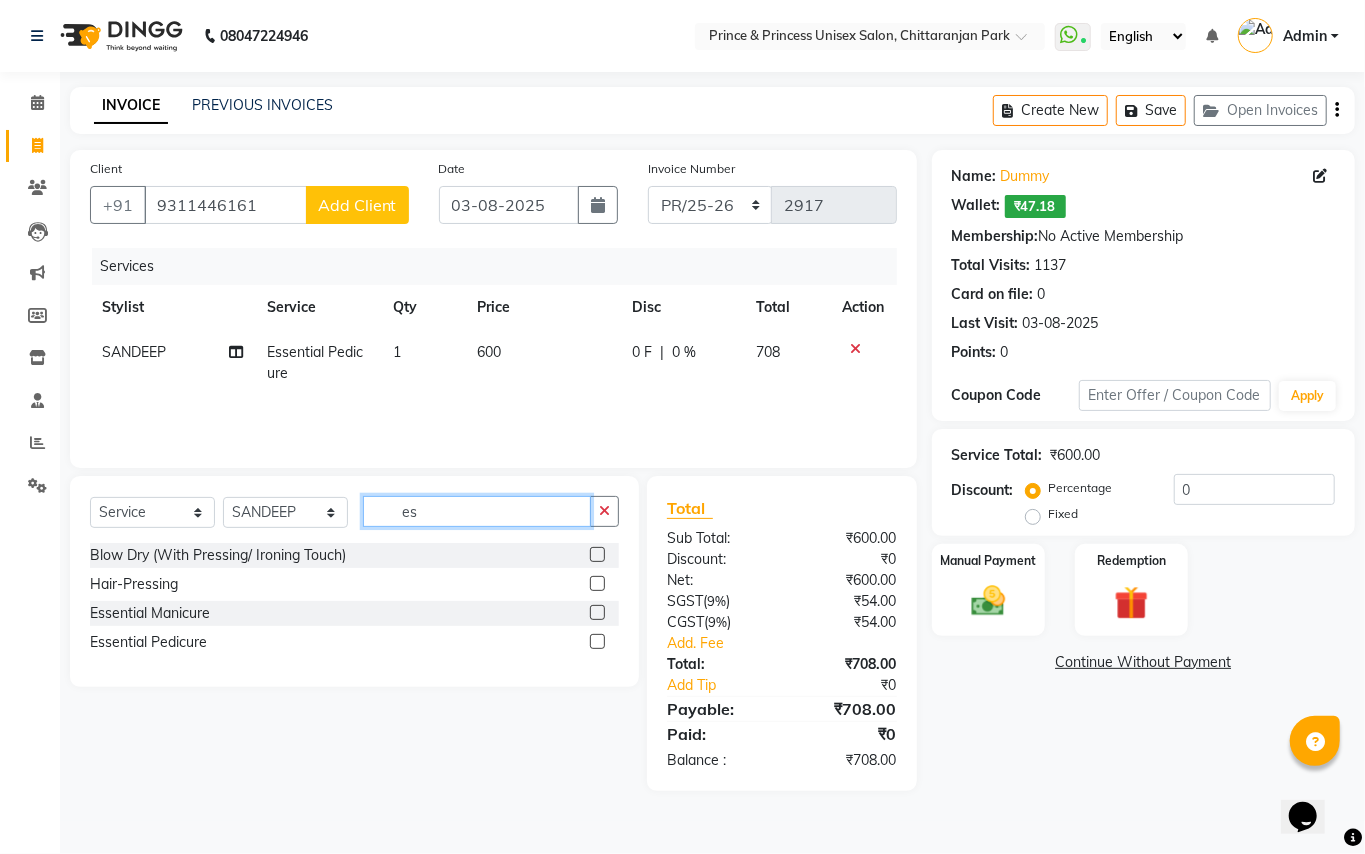 type on "e" 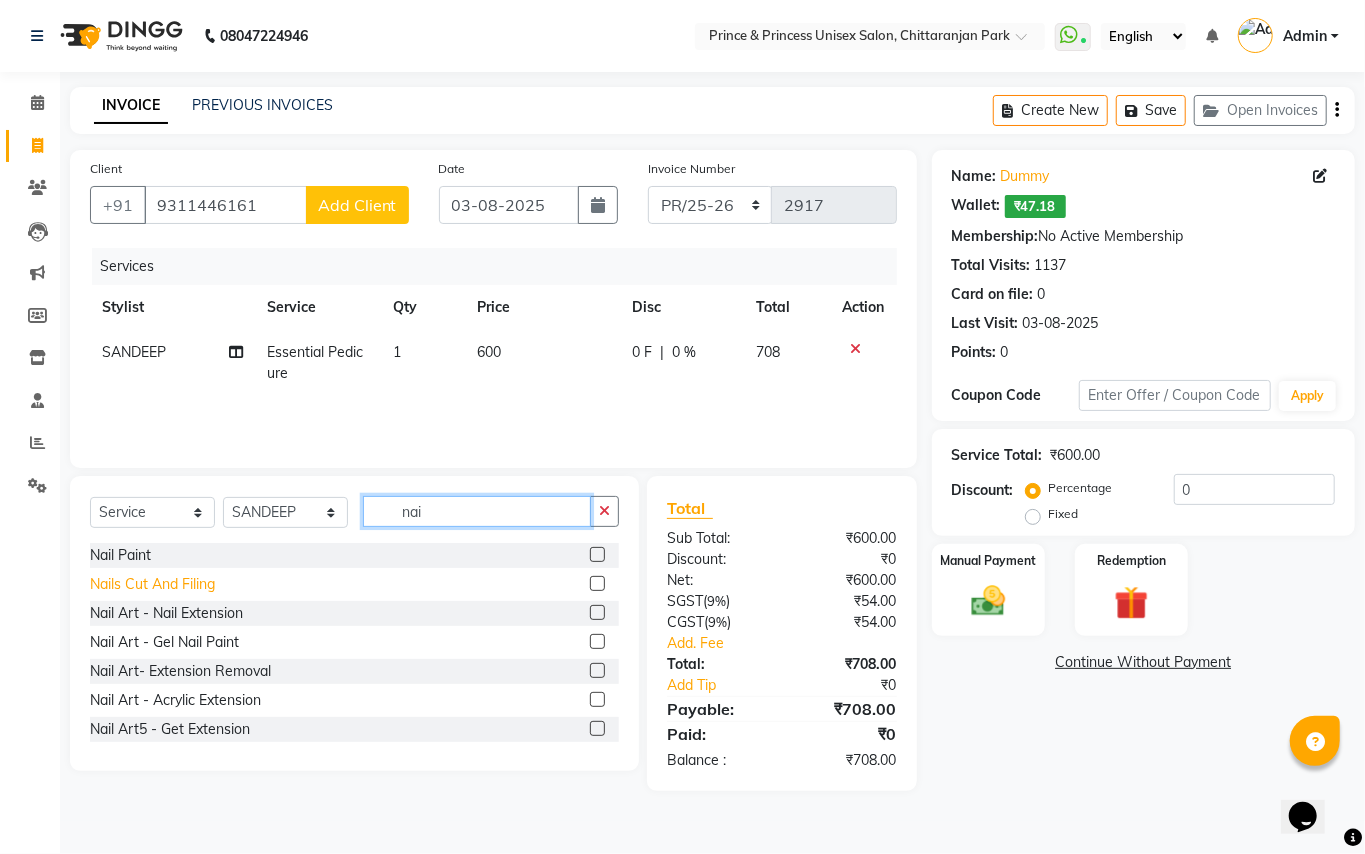 type on "nai" 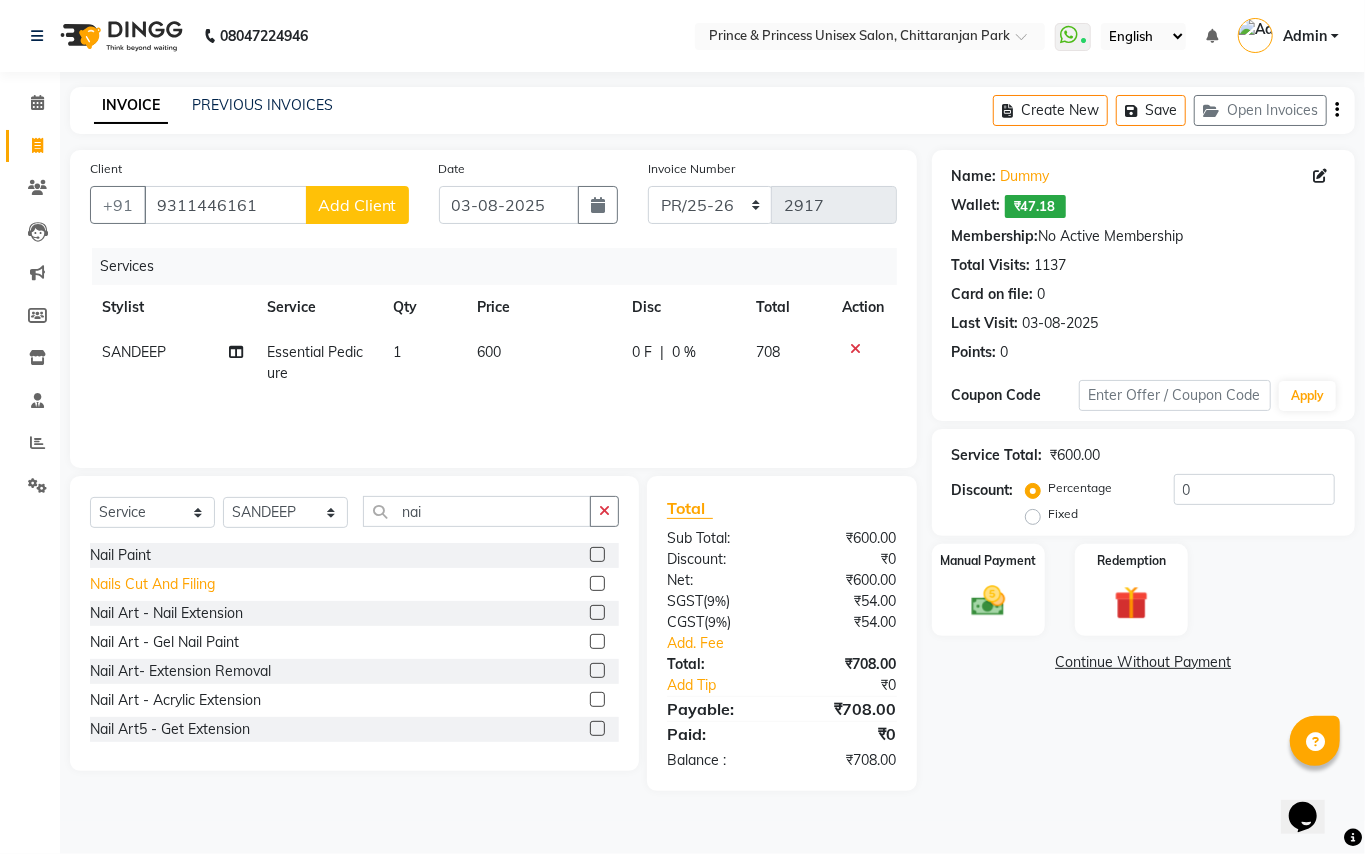 click on "Nails Cut And Filing" 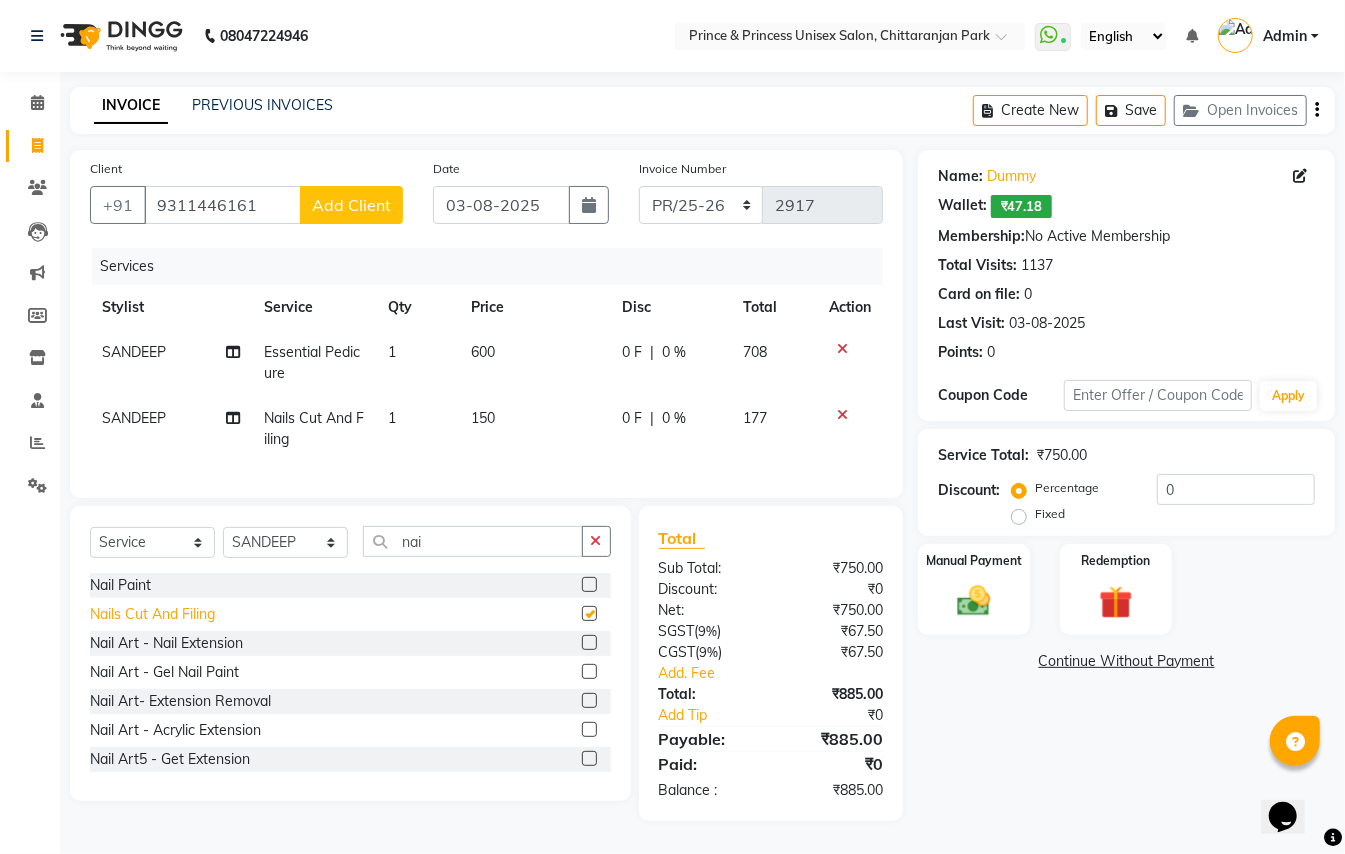 checkbox on "false" 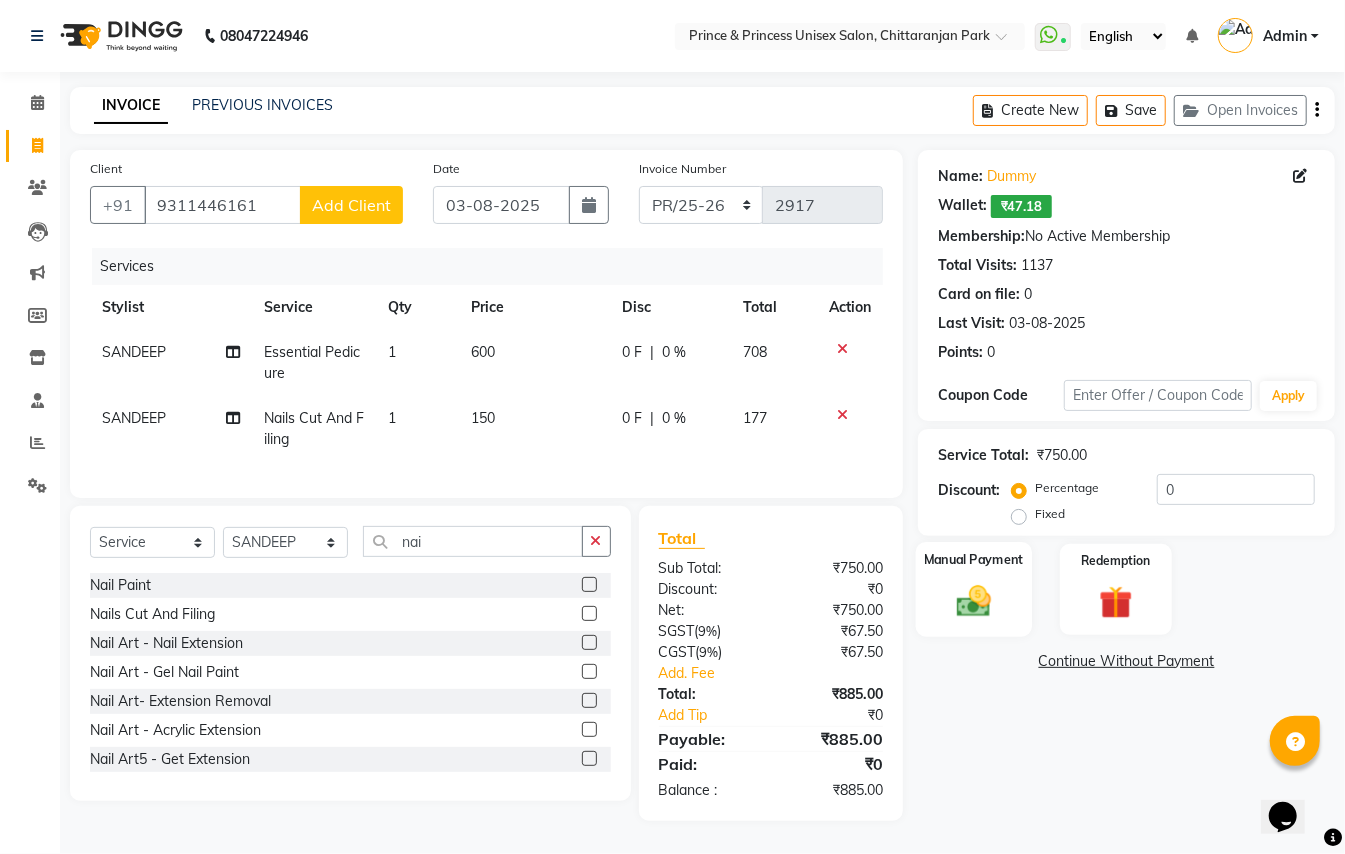 click 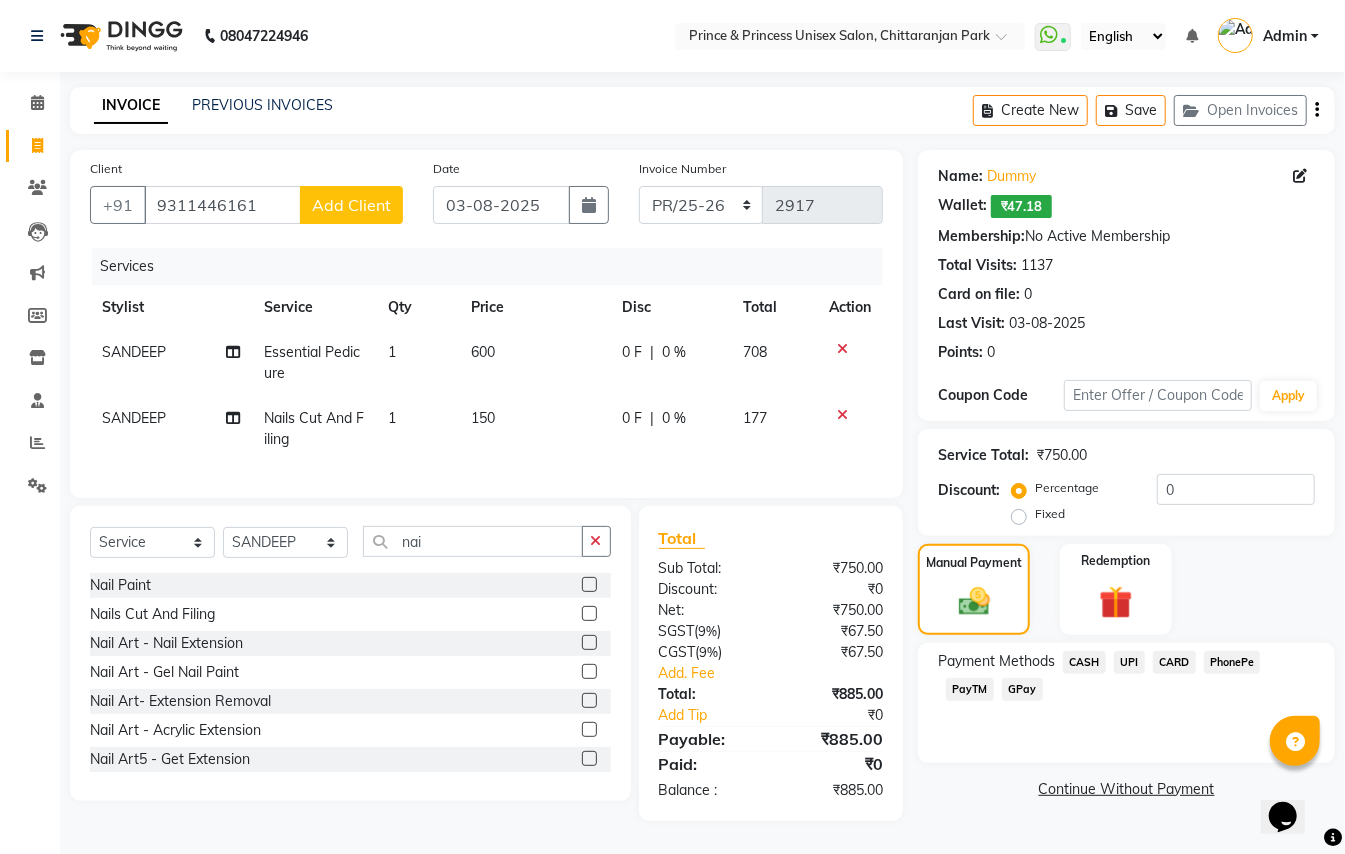 click on "CASH" 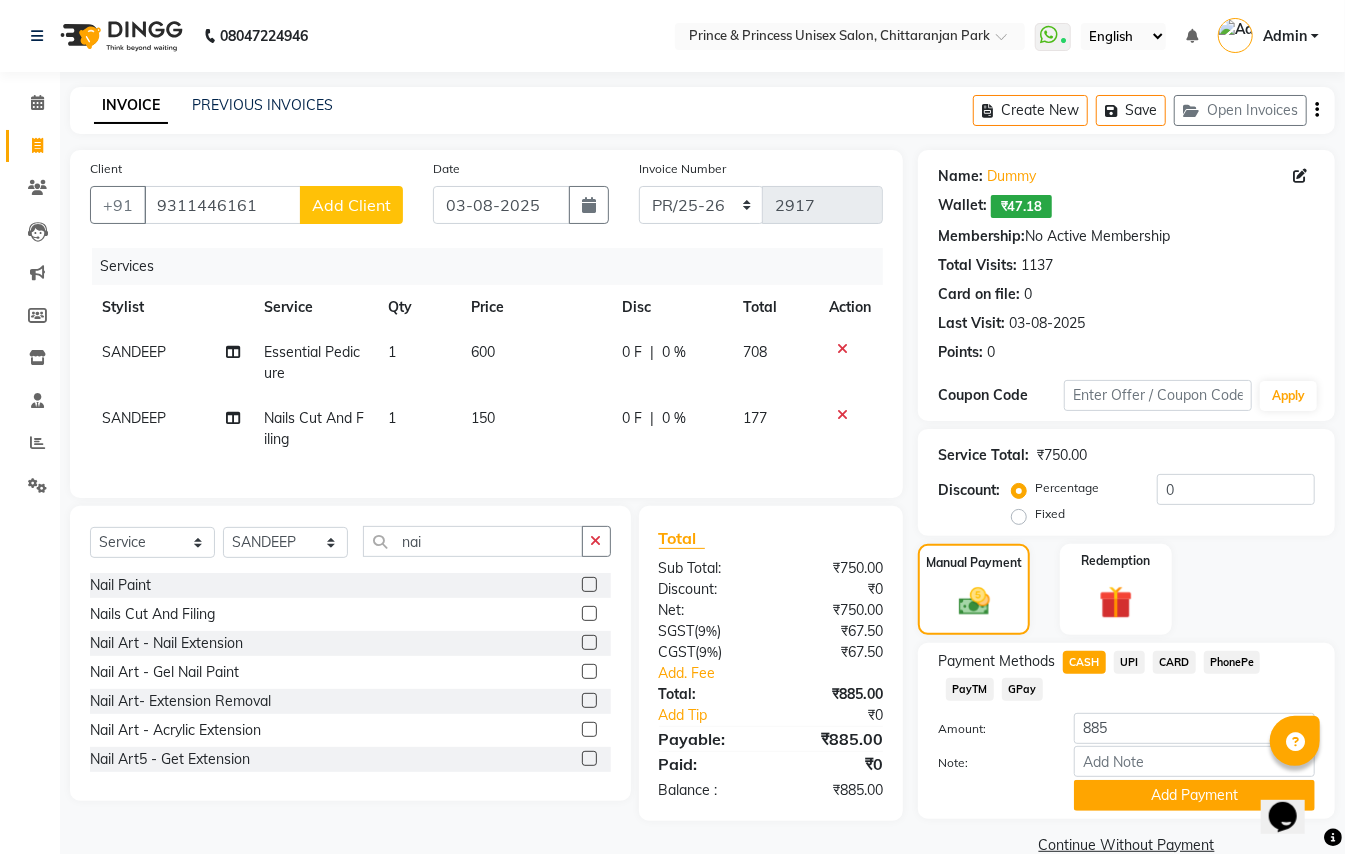 click 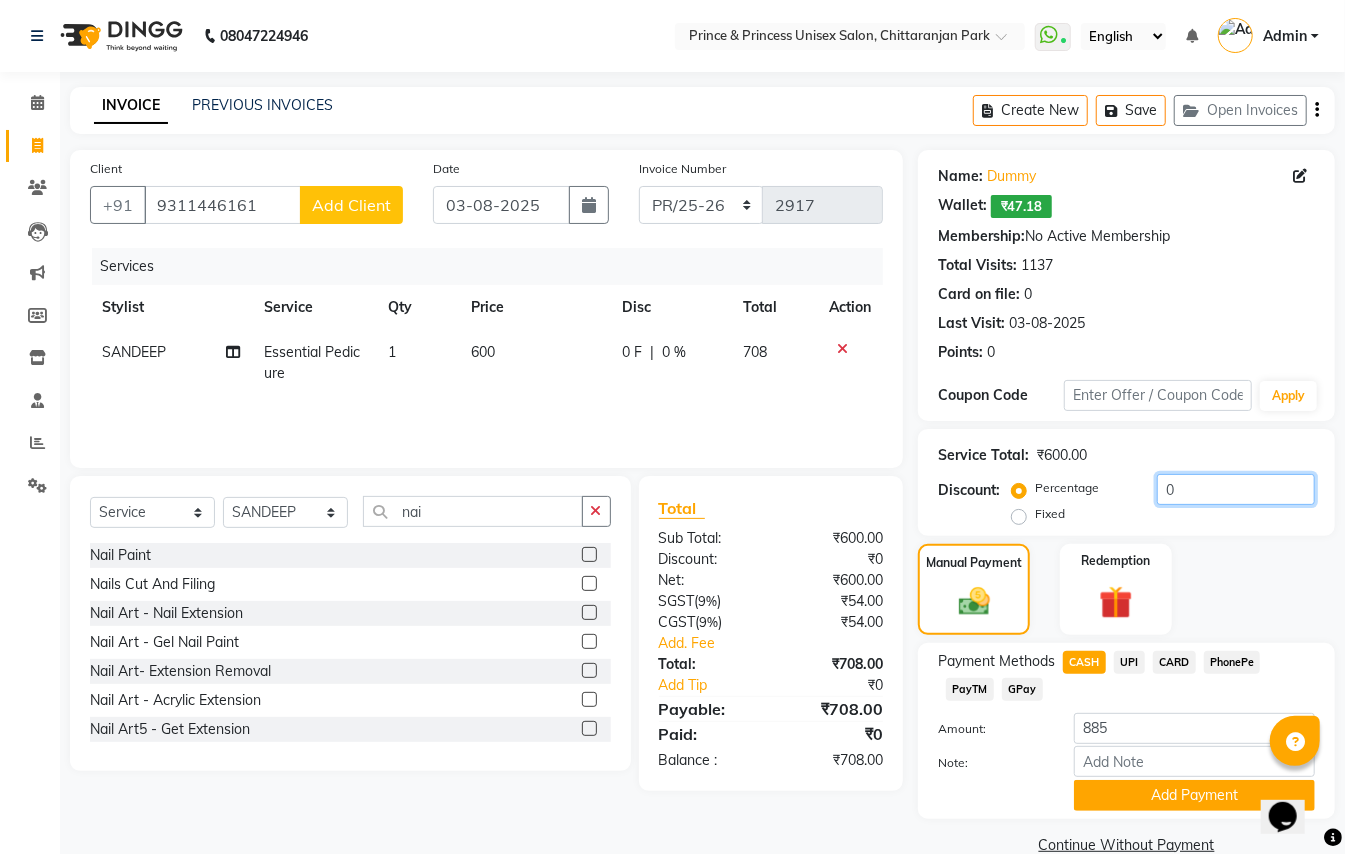 click on "0" 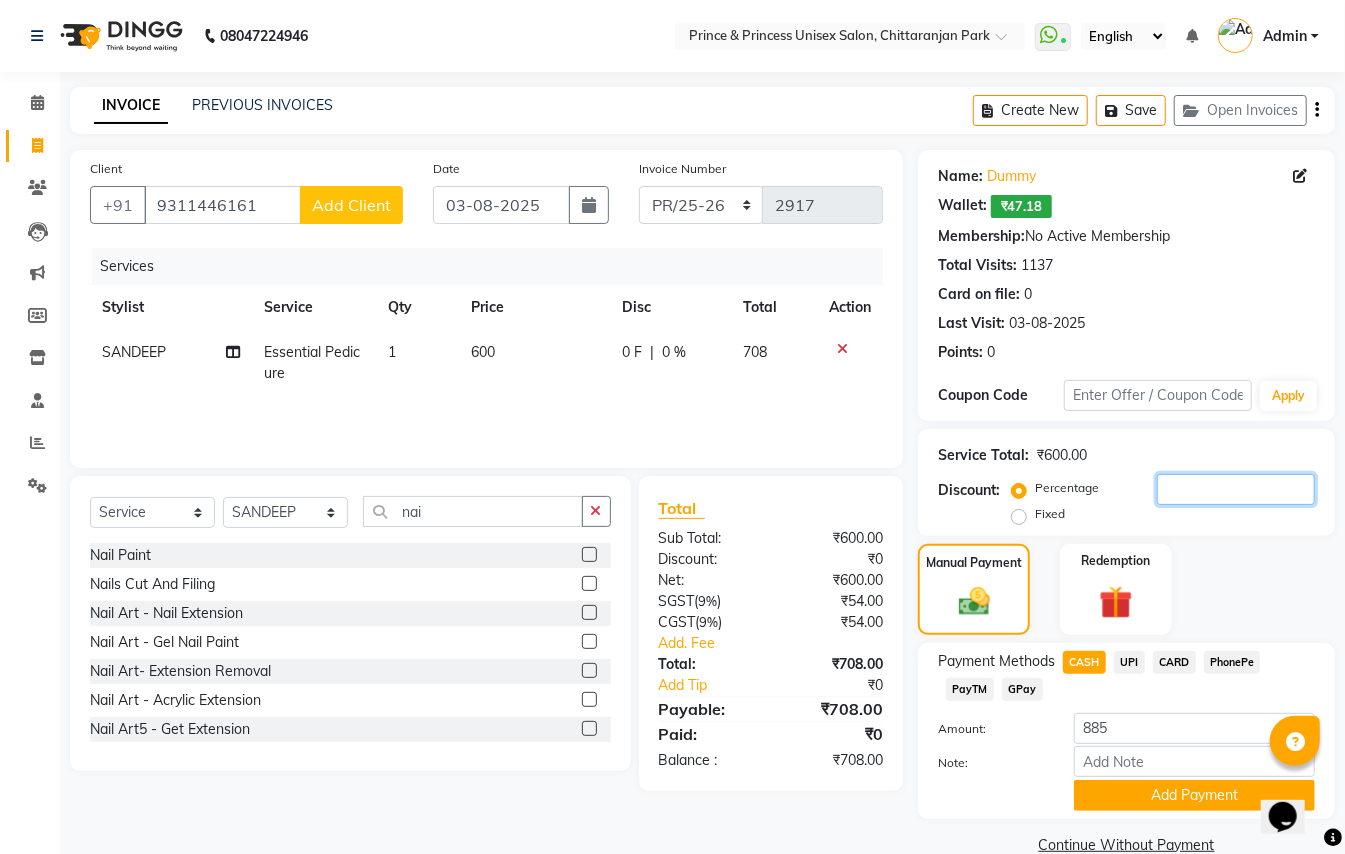 type on "5" 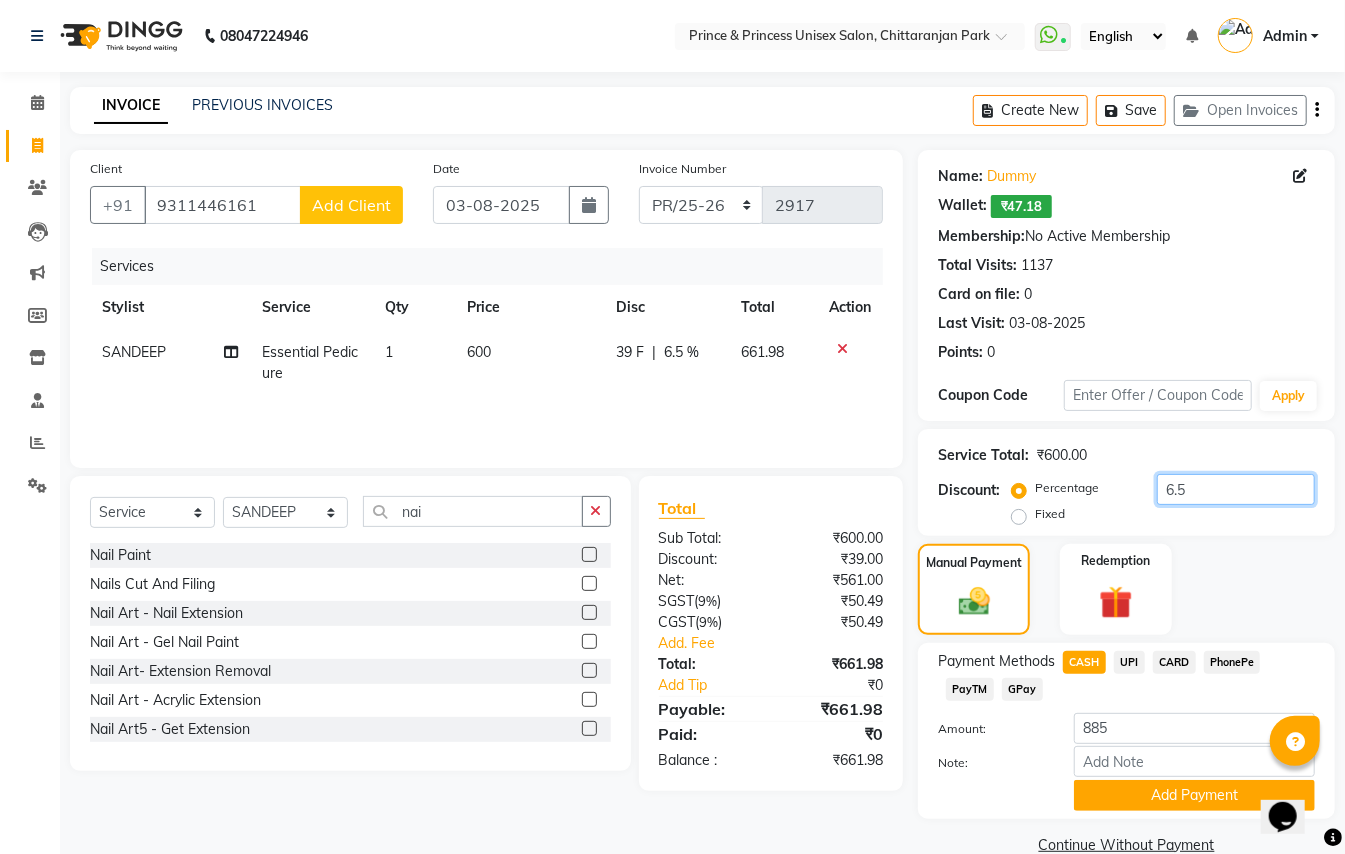 type on "6" 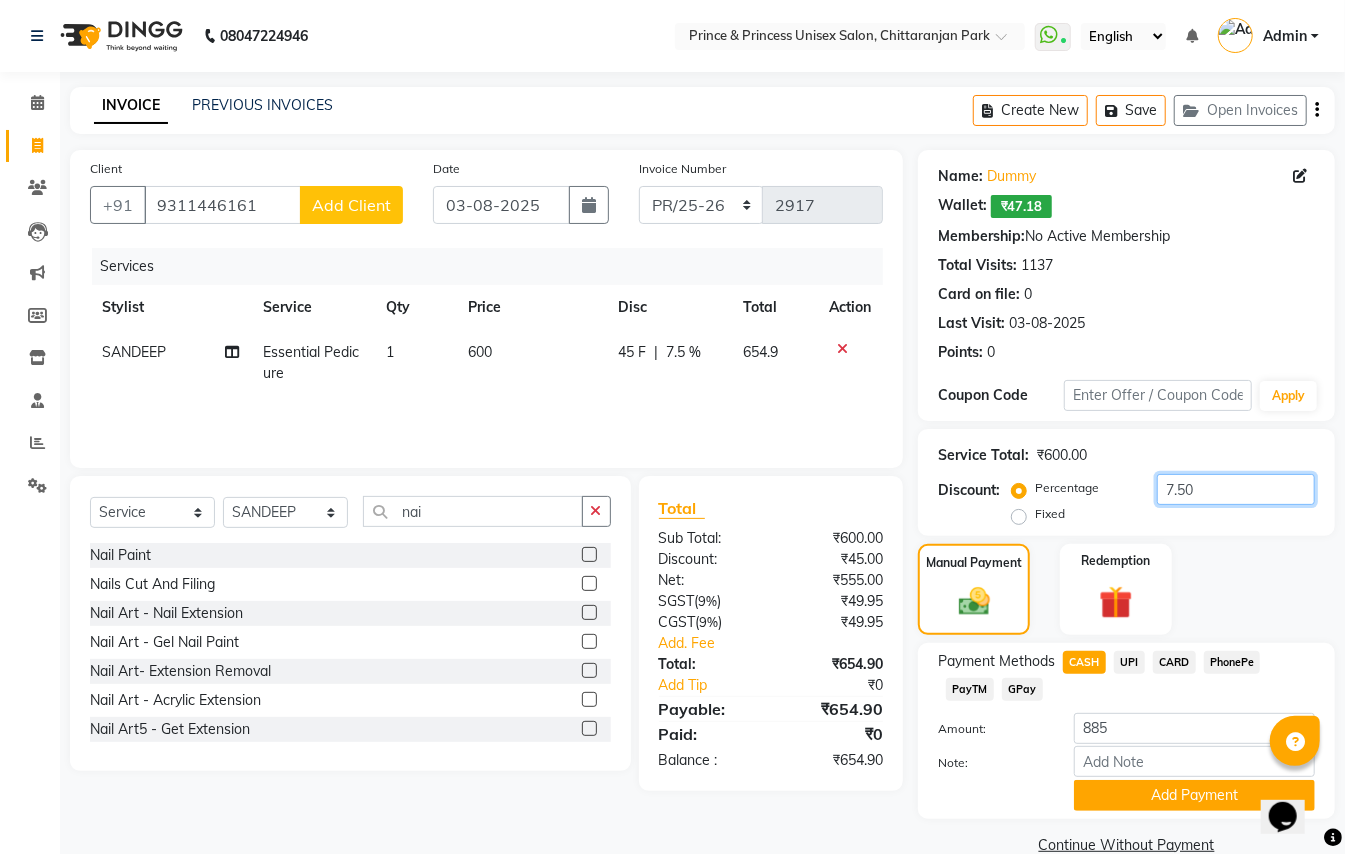 drag, startPoint x: 1198, startPoint y: 546, endPoint x: 1217, endPoint y: 477, distance: 71.568146 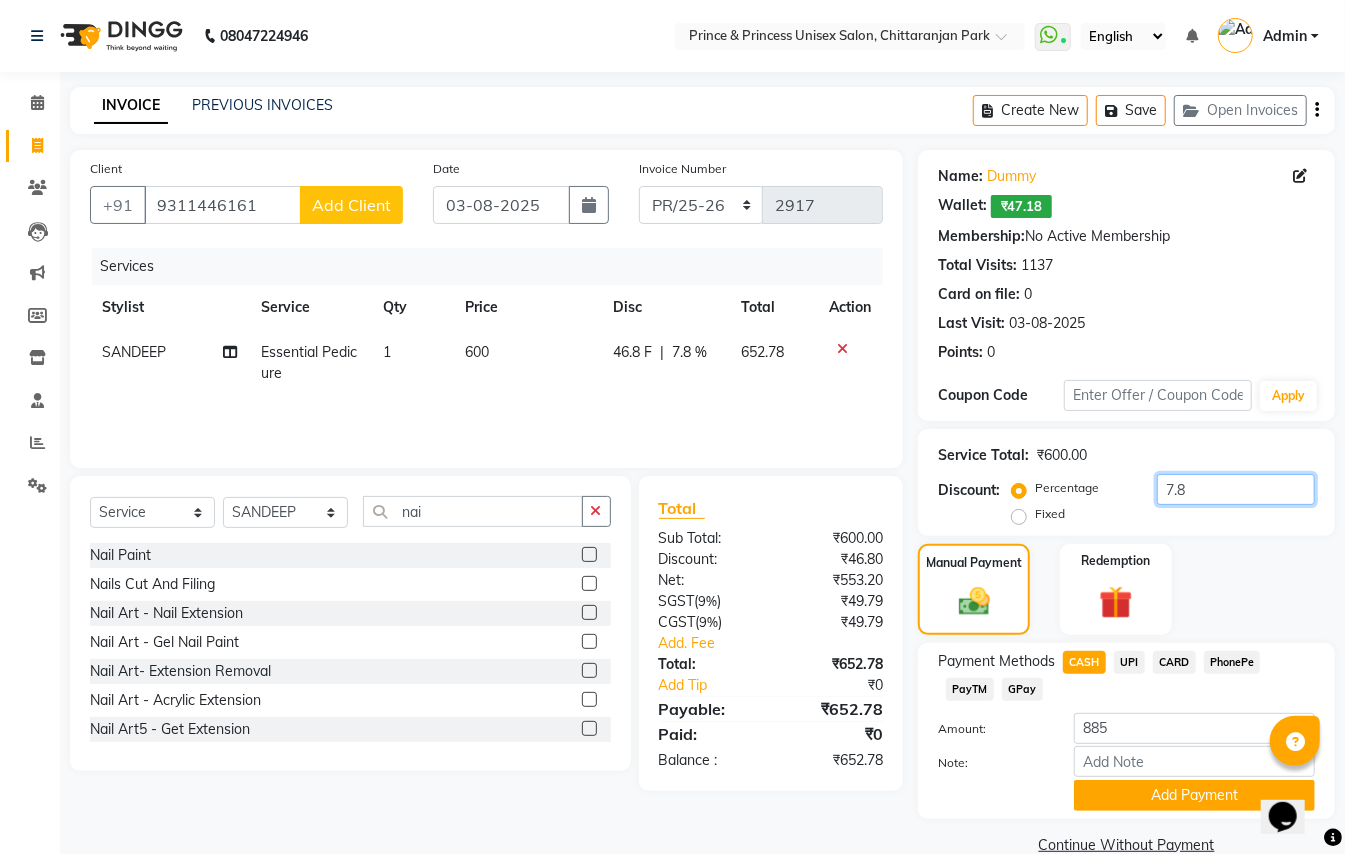 type on "7" 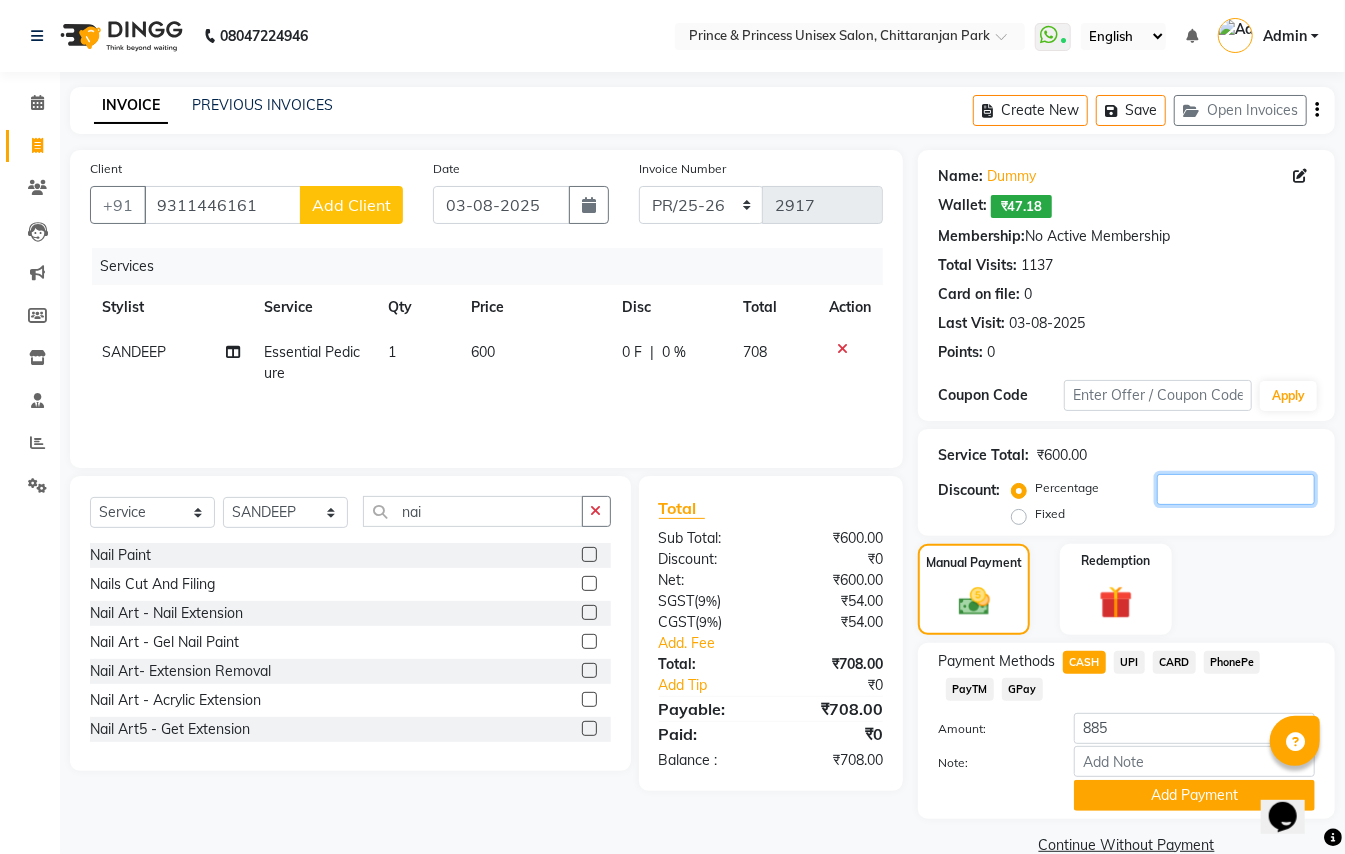 type on "8" 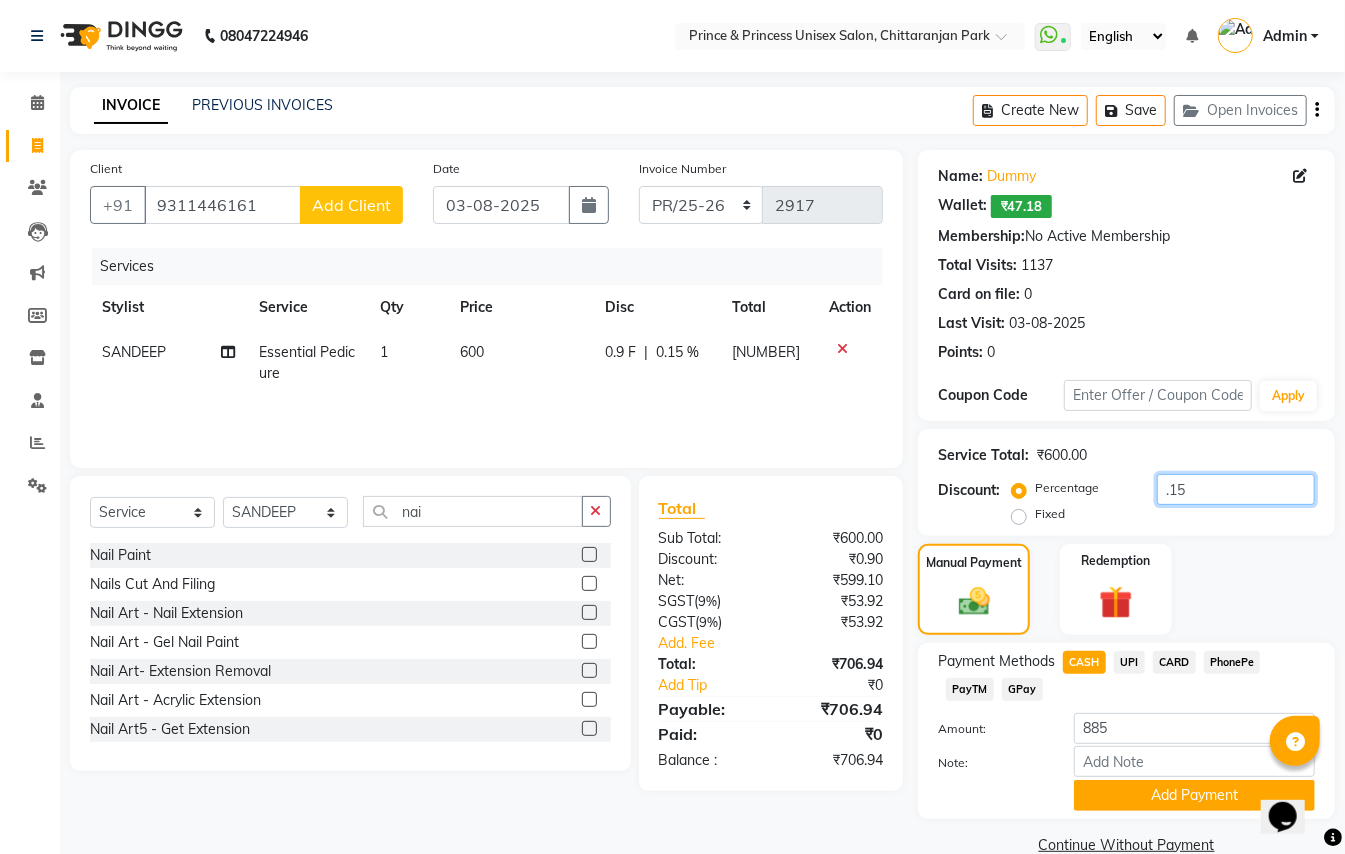 type on ".1" 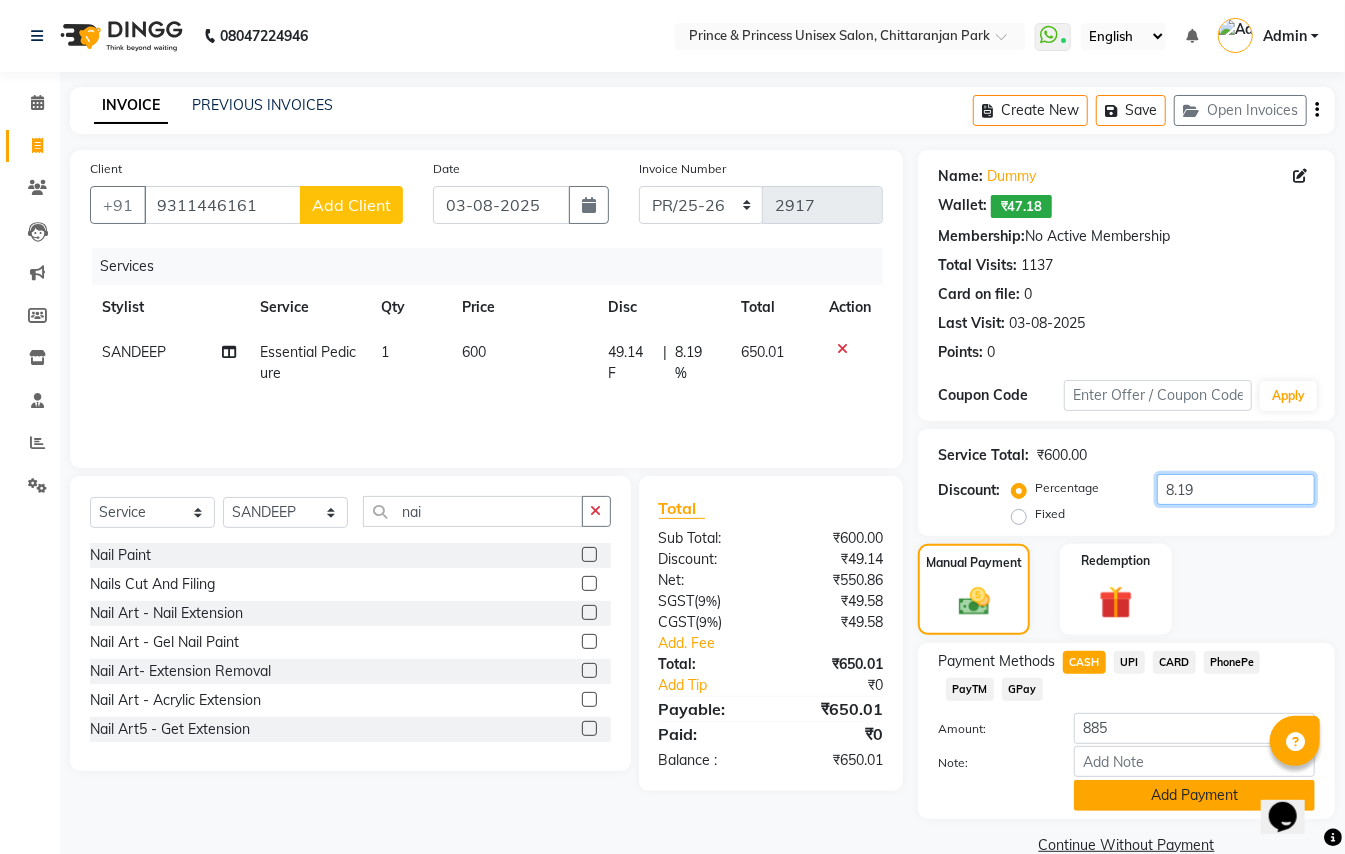 type on "8.19" 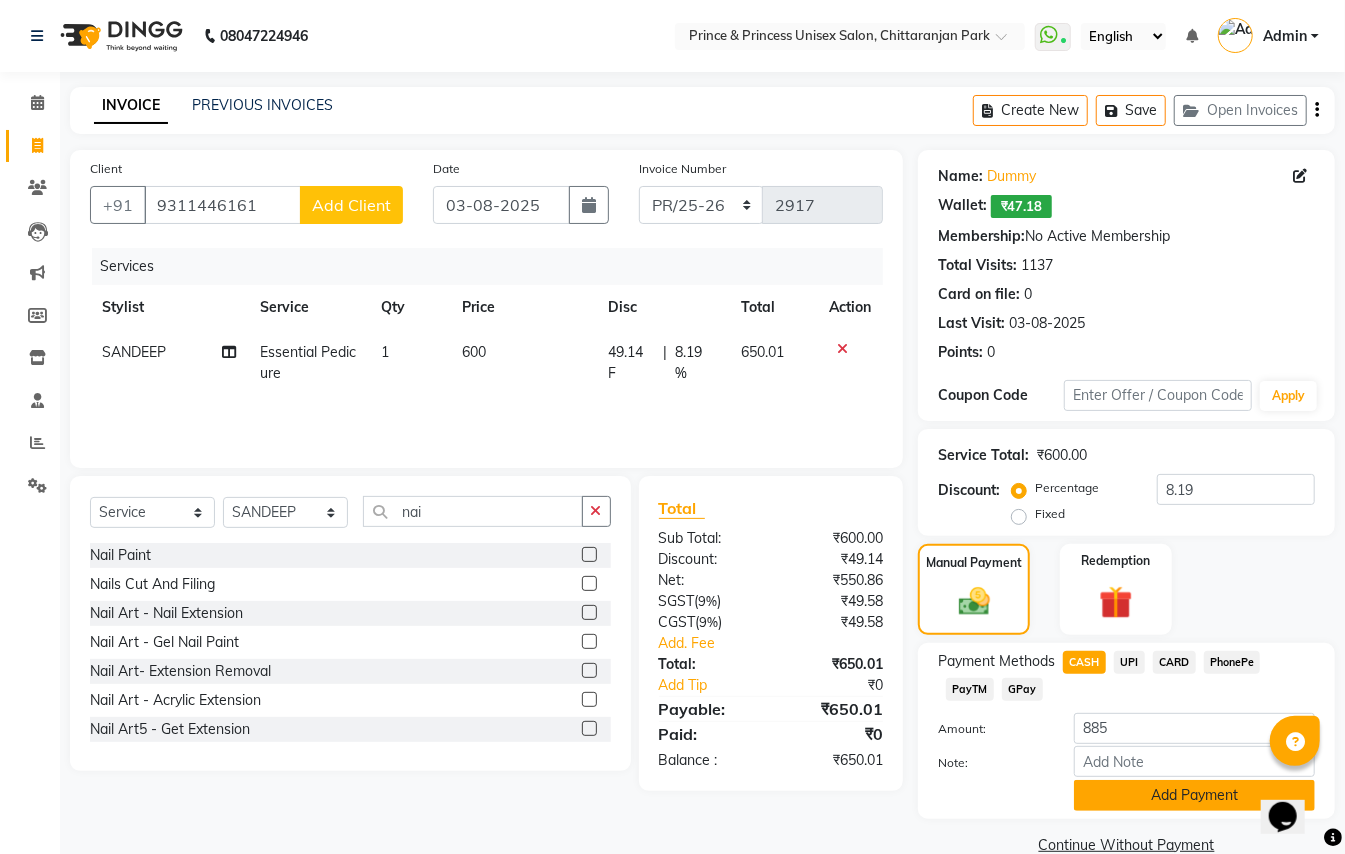 click on "Add Payment" 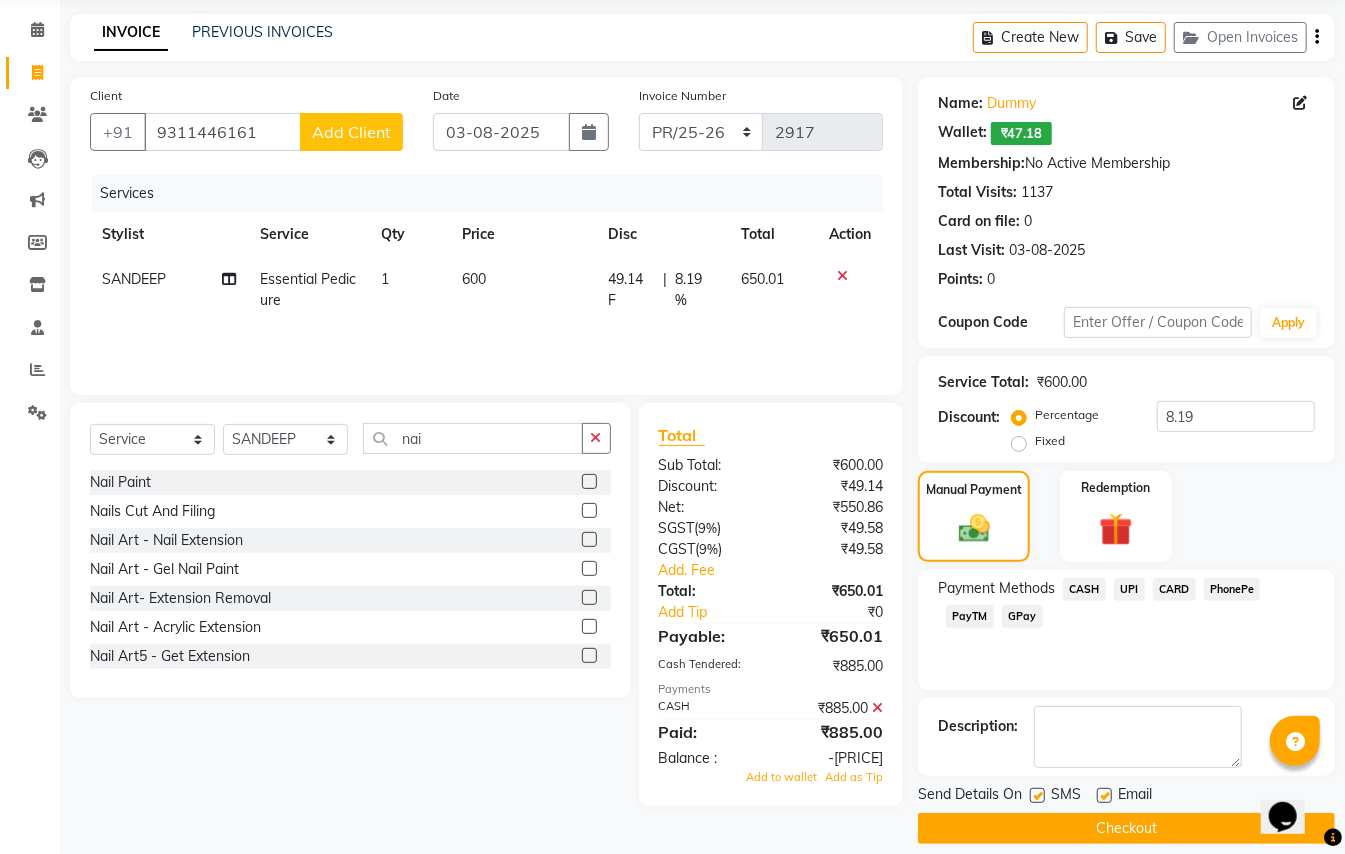 scroll, scrollTop: 94, scrollLeft: 0, axis: vertical 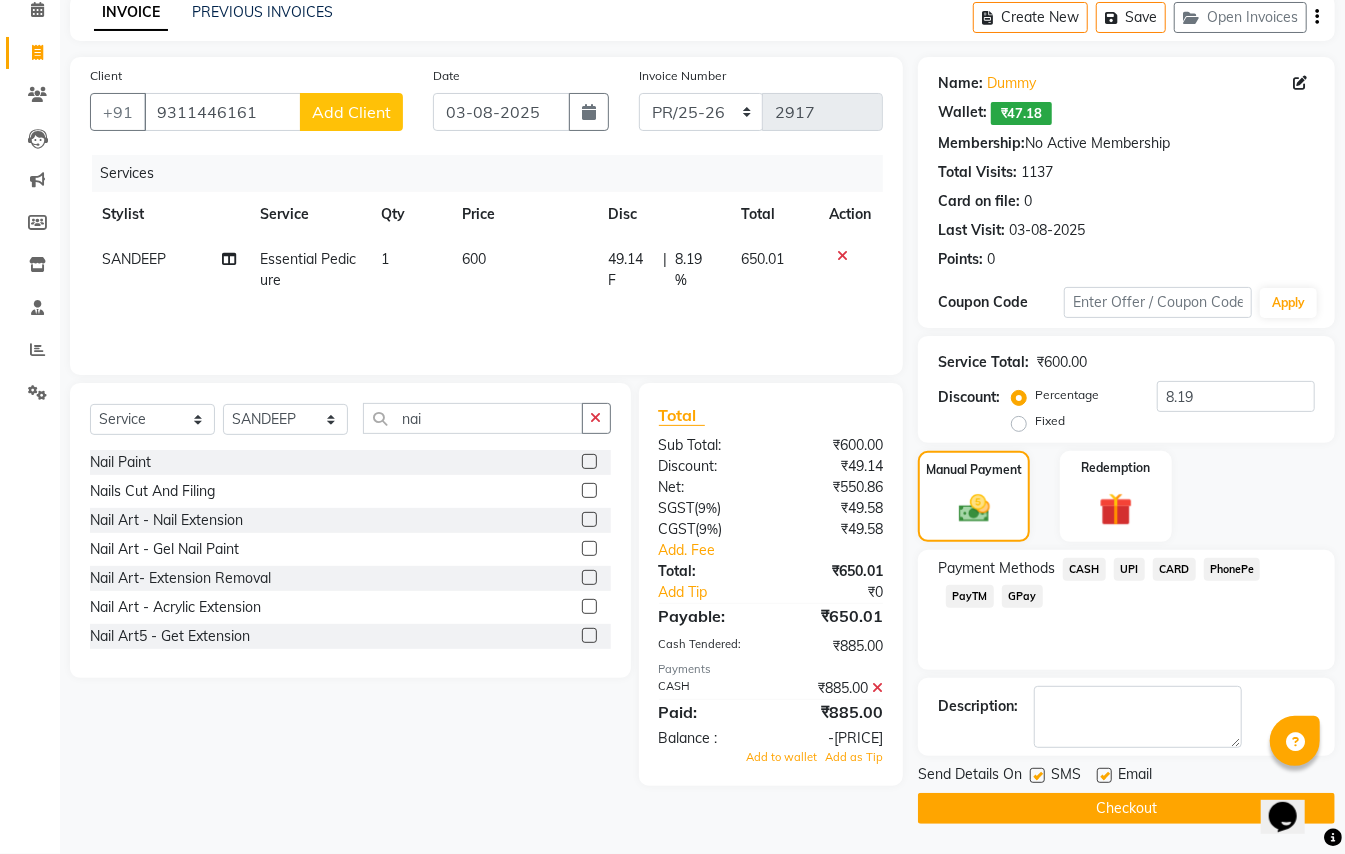 drag, startPoint x: 876, startPoint y: 682, endPoint x: 924, endPoint y: 740, distance: 75.28612 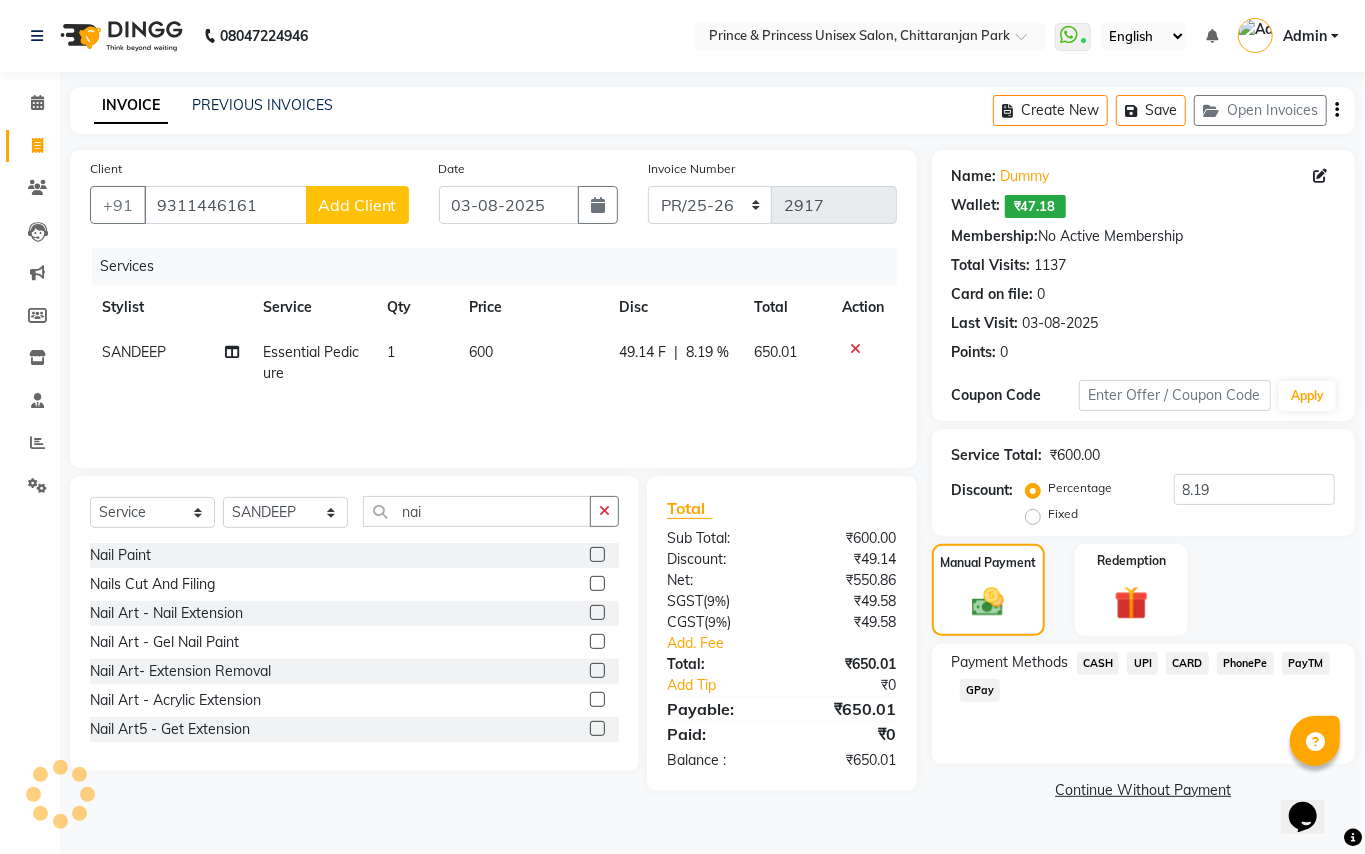 click on "CASH" 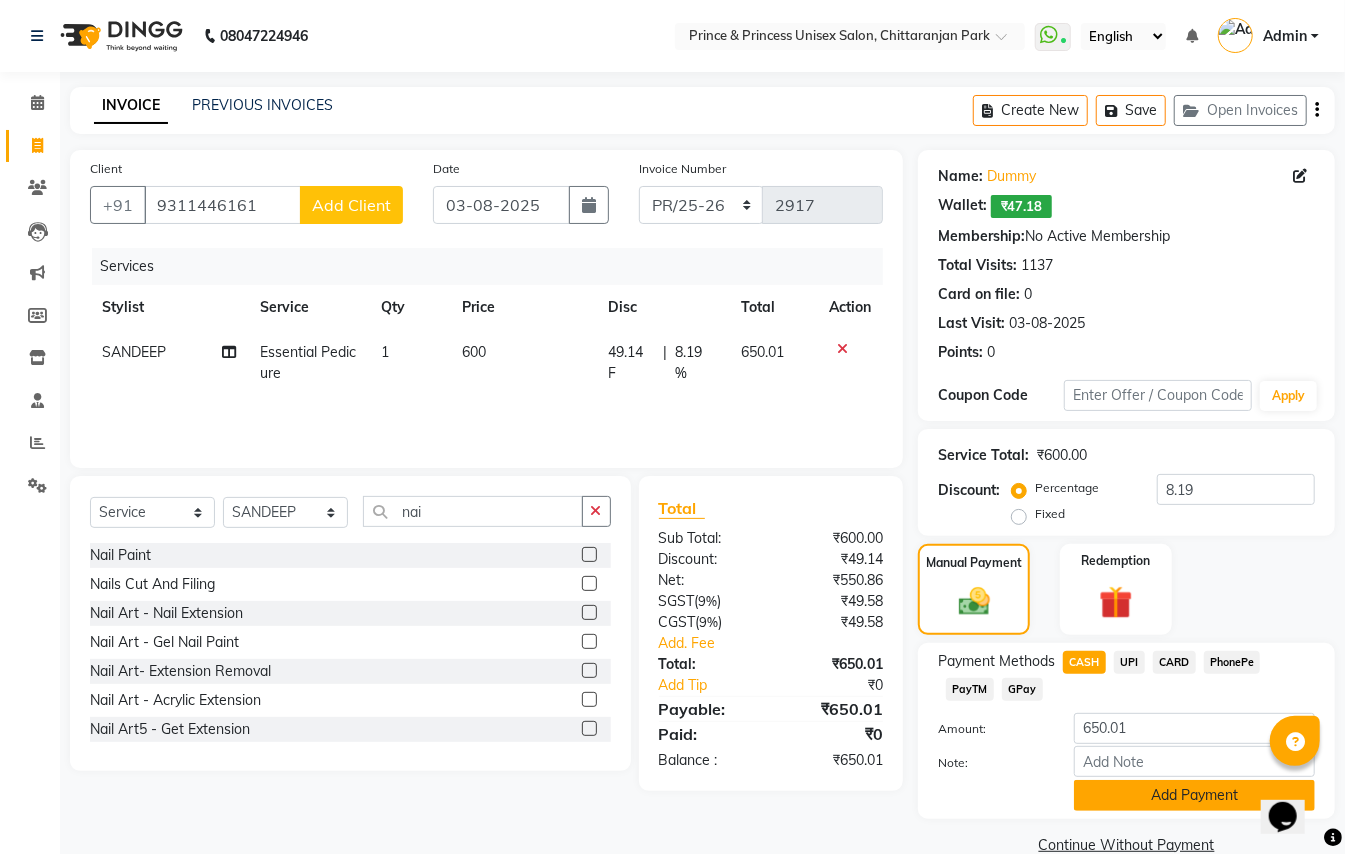 click on "Add Payment" 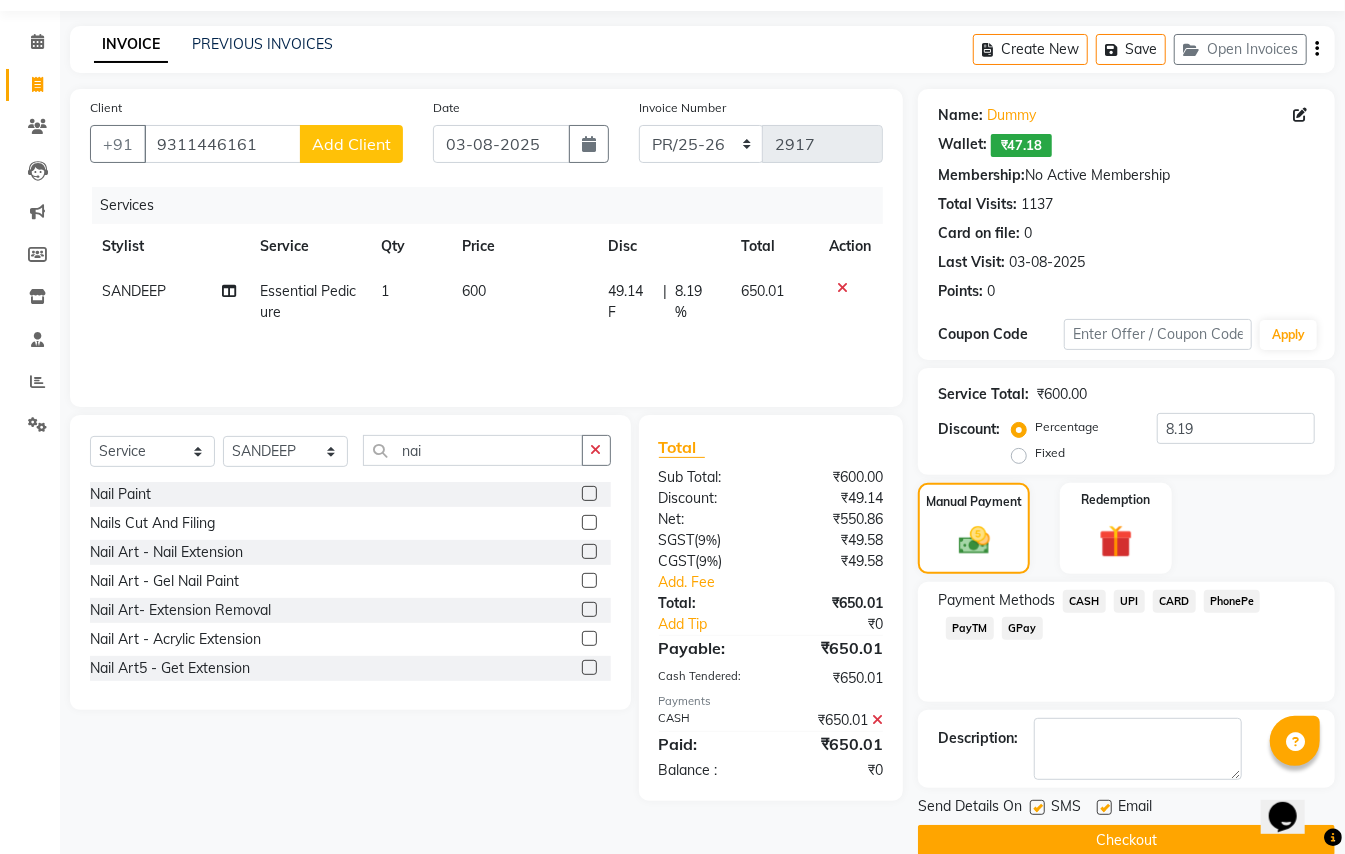 scroll, scrollTop: 94, scrollLeft: 0, axis: vertical 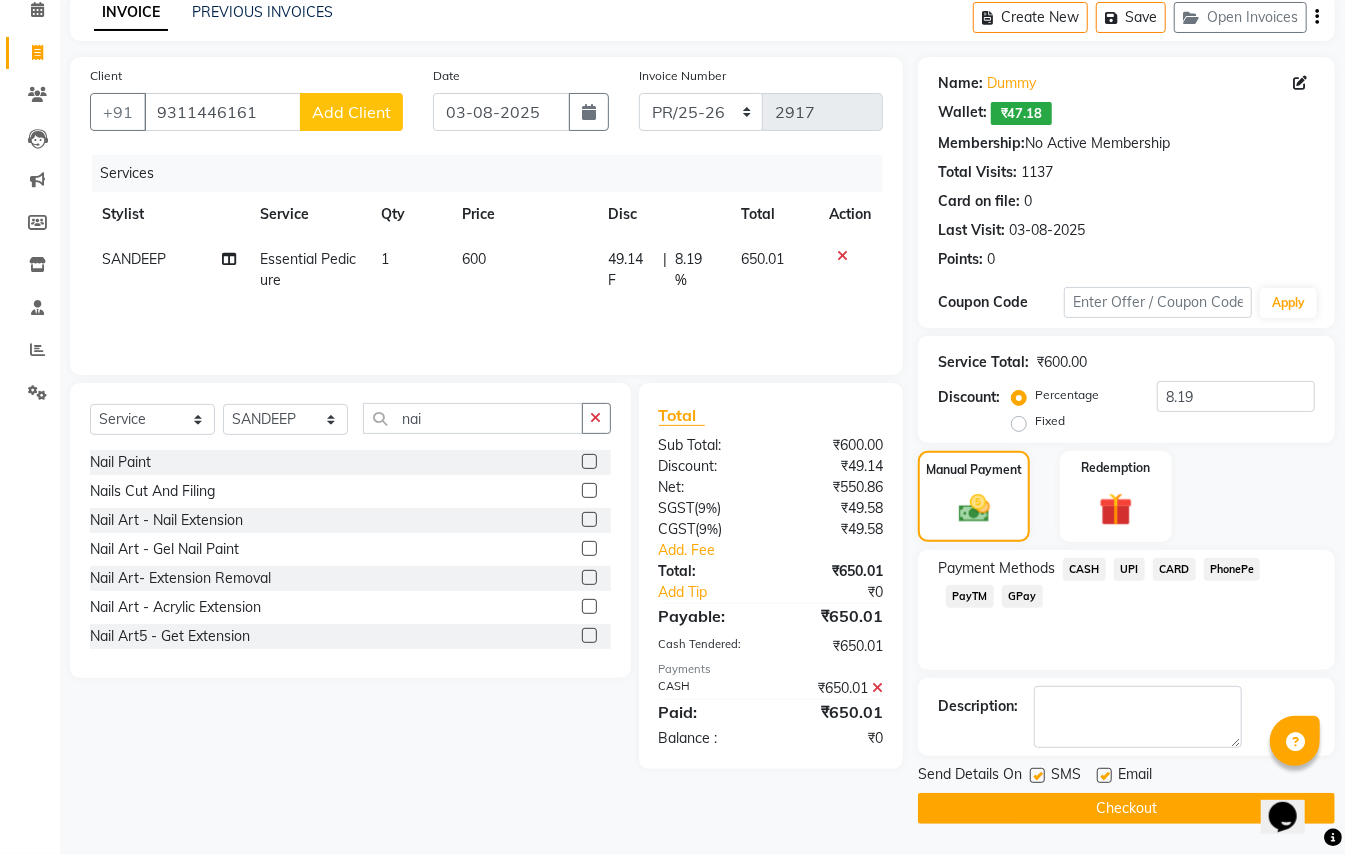 click on "INVOICE PREVIOUS INVOICES Create New Save Open Invoices Client +[COUNTRY CODE] [PHONE] Add Client Date [DATE] Invoice Number [INVOICE_NUMBER] Services Stylist Service Qty Price Disc Total Action [STYLIST] Essential Pedicure 1 600 49.14 F | 8.19 % 650.01 Select Service Product Membership Package Voucher Prepaid Gift Card Select Stylist [STYLIST] [STYLIST] NEW [STYLIST] [STYLIST] [STYLIST] [STYLIST] [STYLIST] [STYLIST] [STYLIST] [STYLIST] [STYLIST] [STYLIST] [STYLIST] [STYLIST] [STYLIST] [STYLIST] nai Nail Paint Nails Cut And Filing Nail Art - Nail Extension Nail Art - Gel Nail Paint Nail Art- Extension Removal Nail Art - Acrylic Extension Nail Art5 - Get Extension Nail Art -Overlay Nail Art - French Nail Art - Chrome Nail Art - Ombre Nail Art - Brush Art Total Sub Total: ₹600.00 Discount: ₹49.14 Net: ₹550.86 SGST ( 9% ) ₹49.58 CGST ( 9% ) ₹49.58 Add. Fee Total: ₹650.01 Add Tip ₹0 Payable: ₹650.01 Cash Tendered: ₹650.01 Payments CASH ₹650.01 Paid: ₹650.01 Balance : ₹0 Name: Dummy Wallet:" 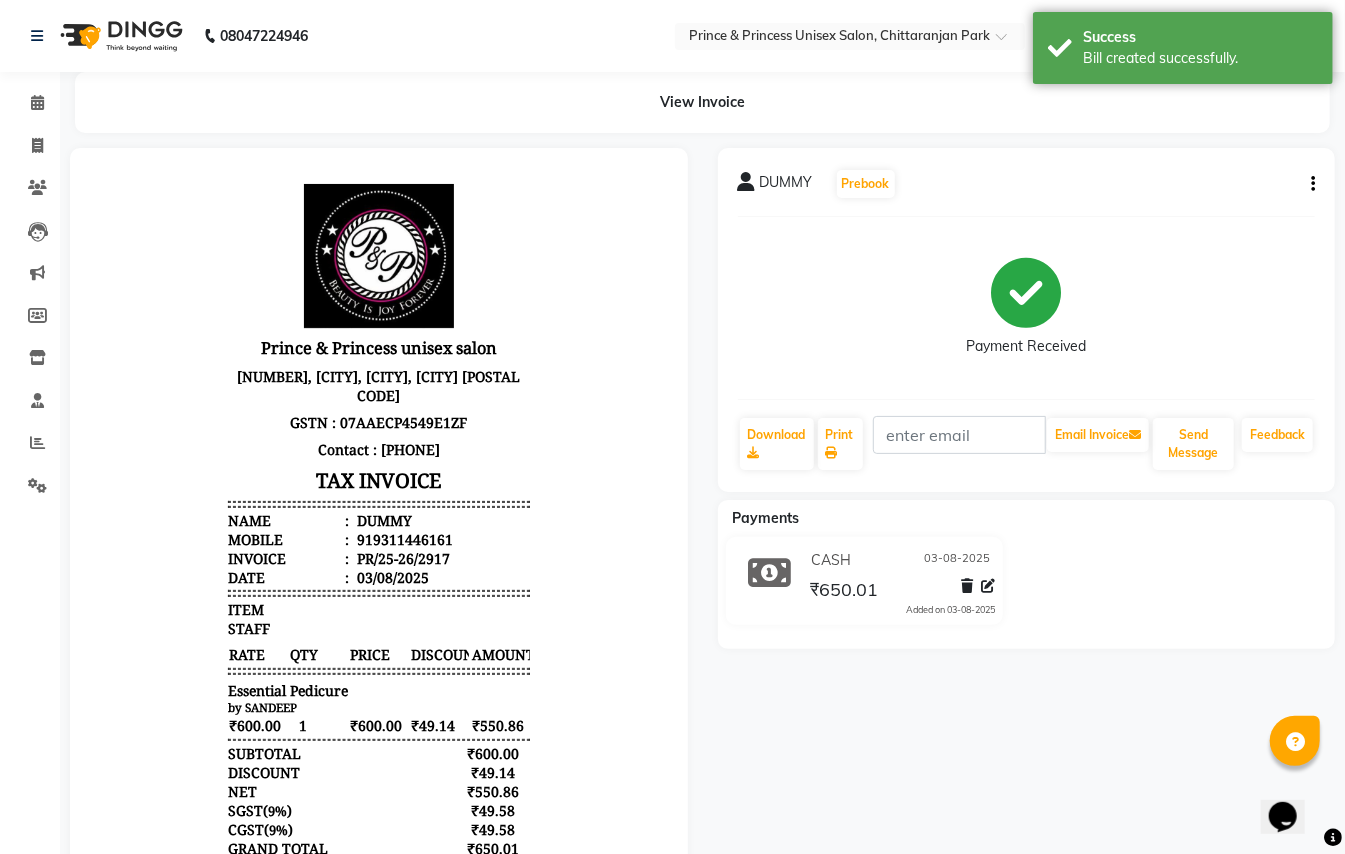 scroll, scrollTop: 0, scrollLeft: 0, axis: both 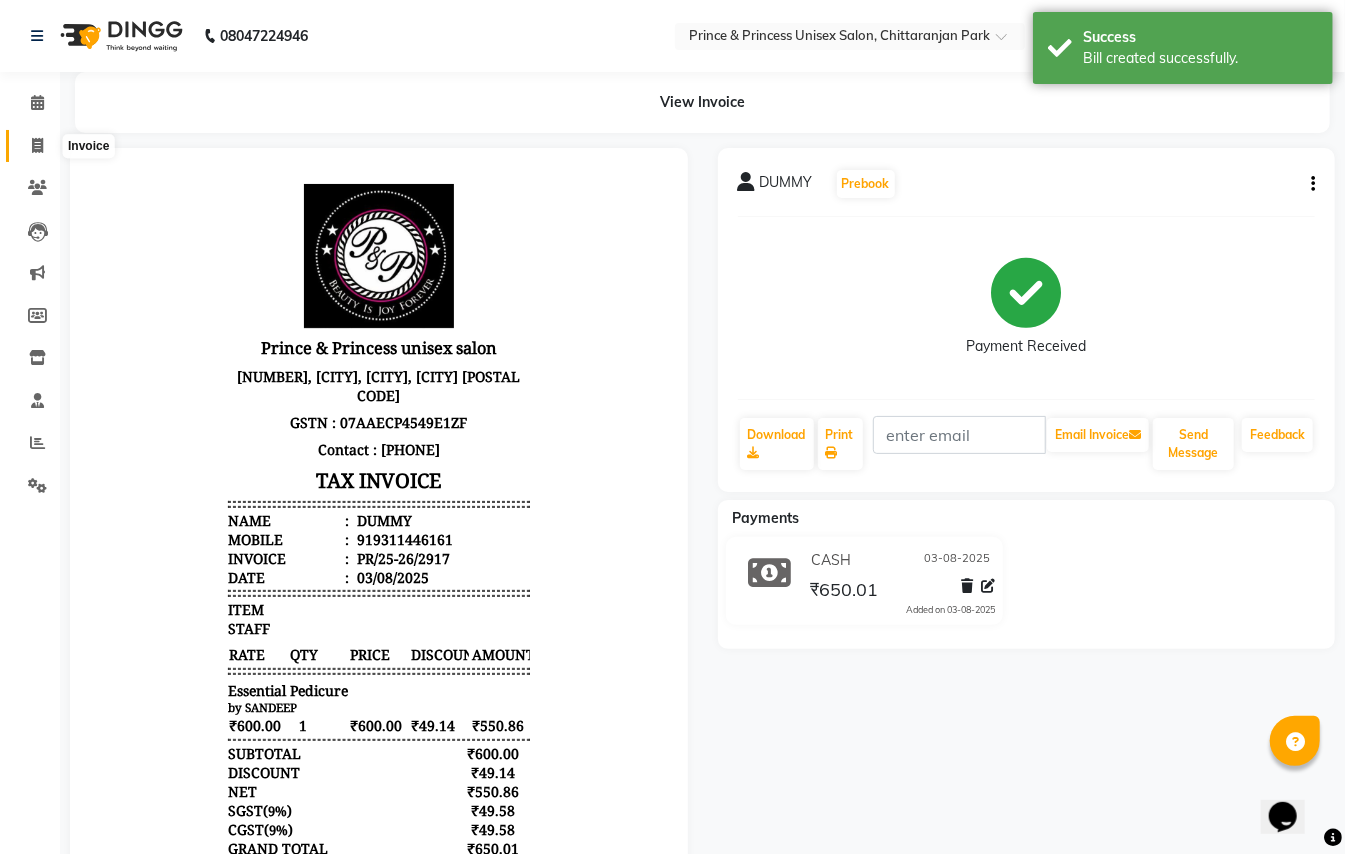 click 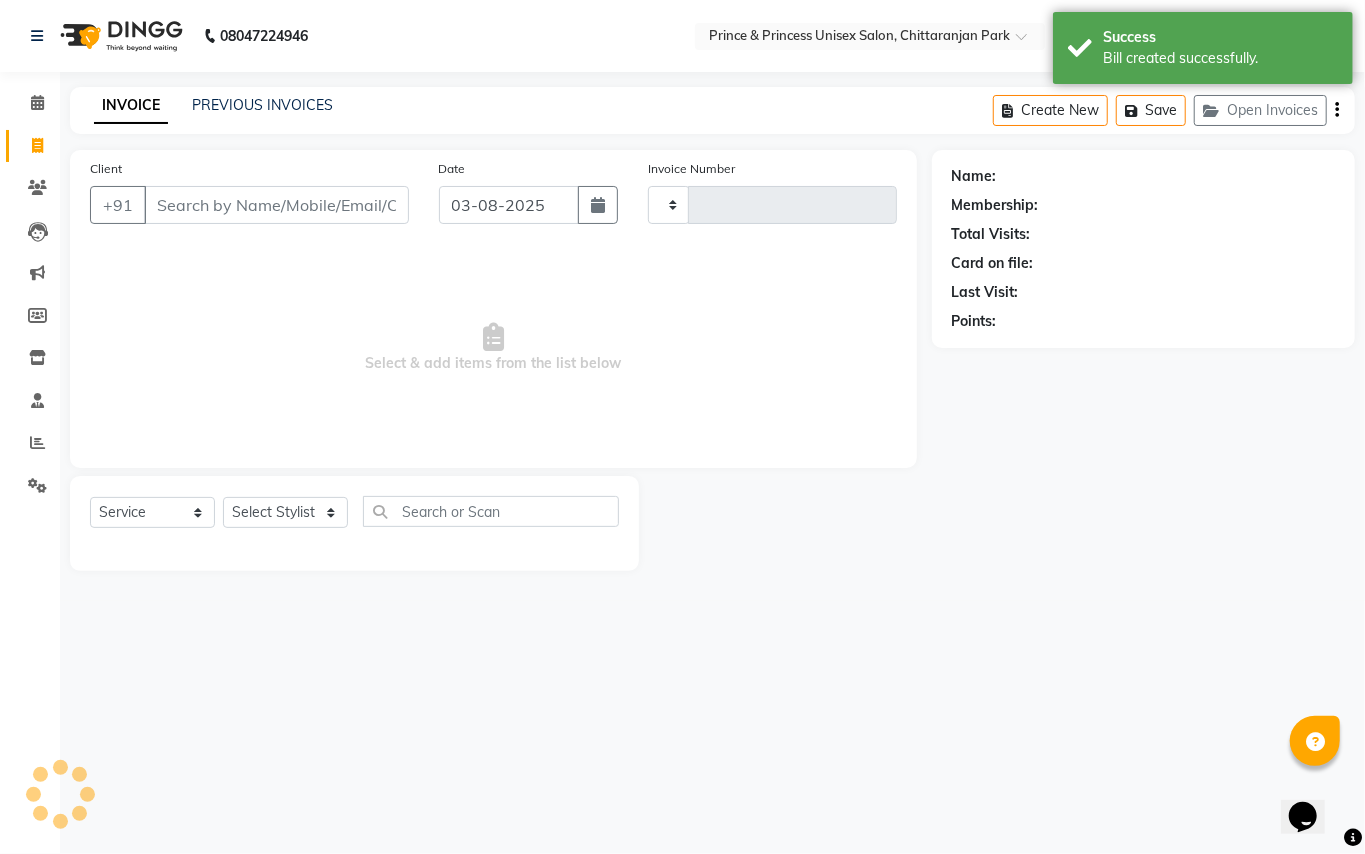 click on "Client" at bounding box center [276, 205] 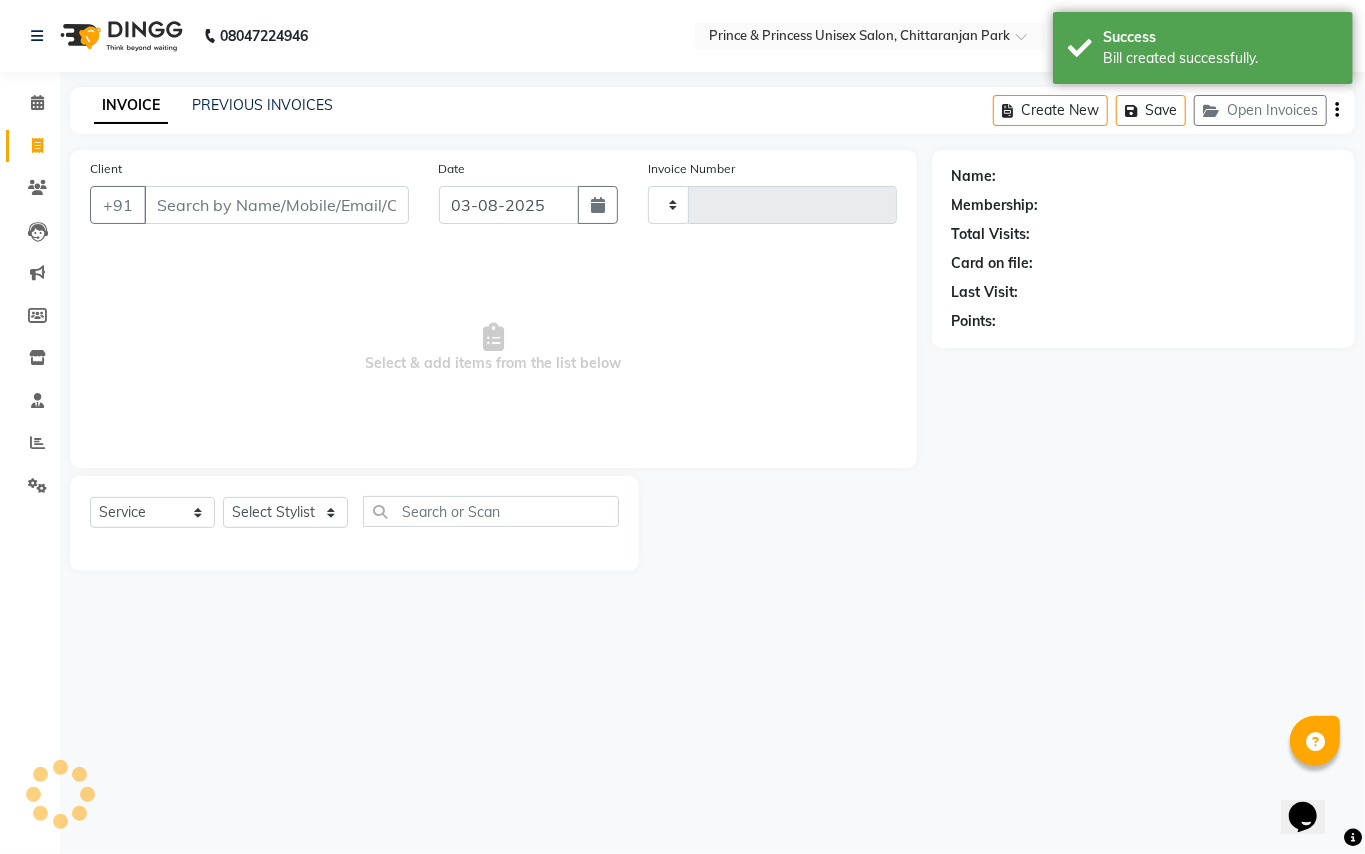 click on "Client" at bounding box center [276, 205] 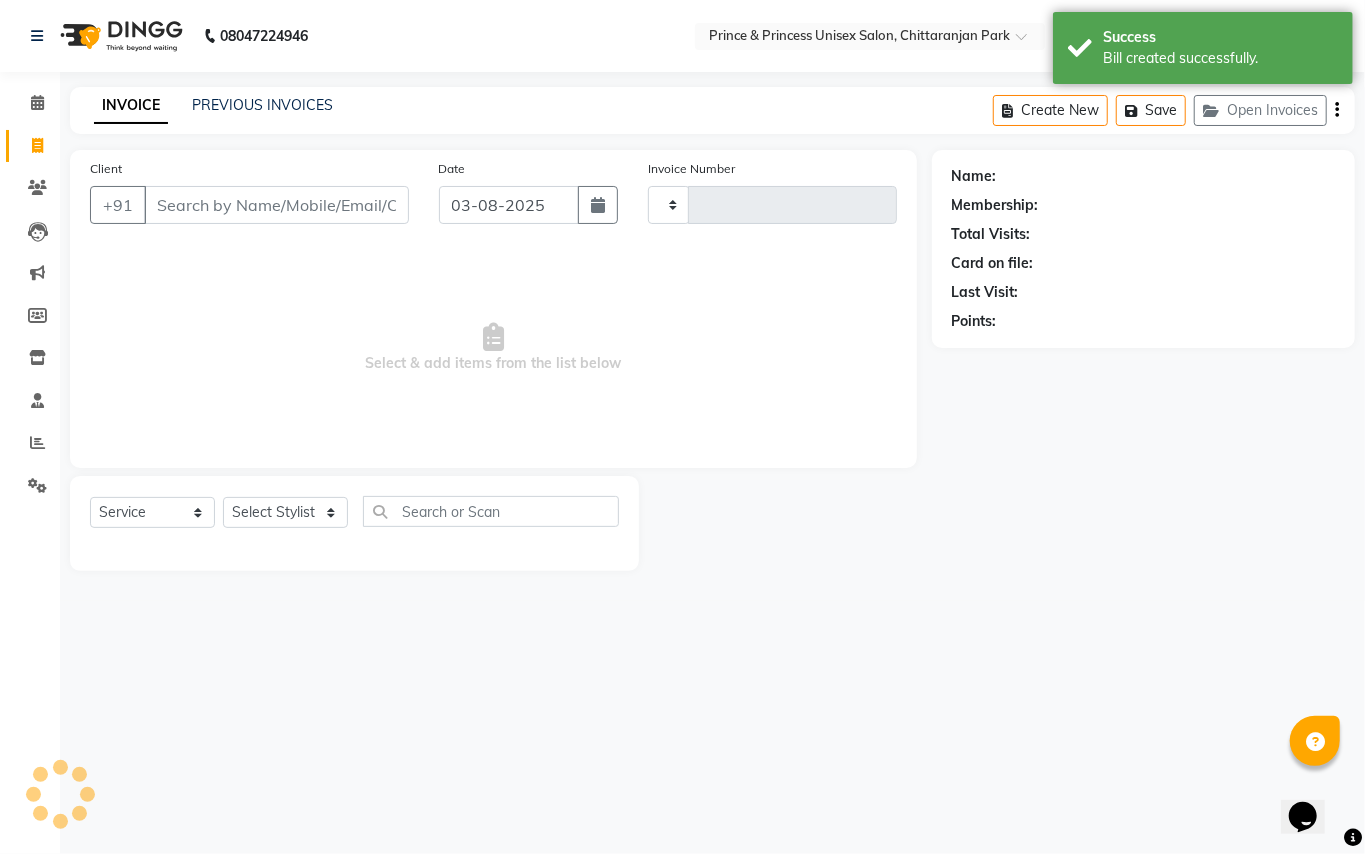 click on "Client" at bounding box center (276, 205) 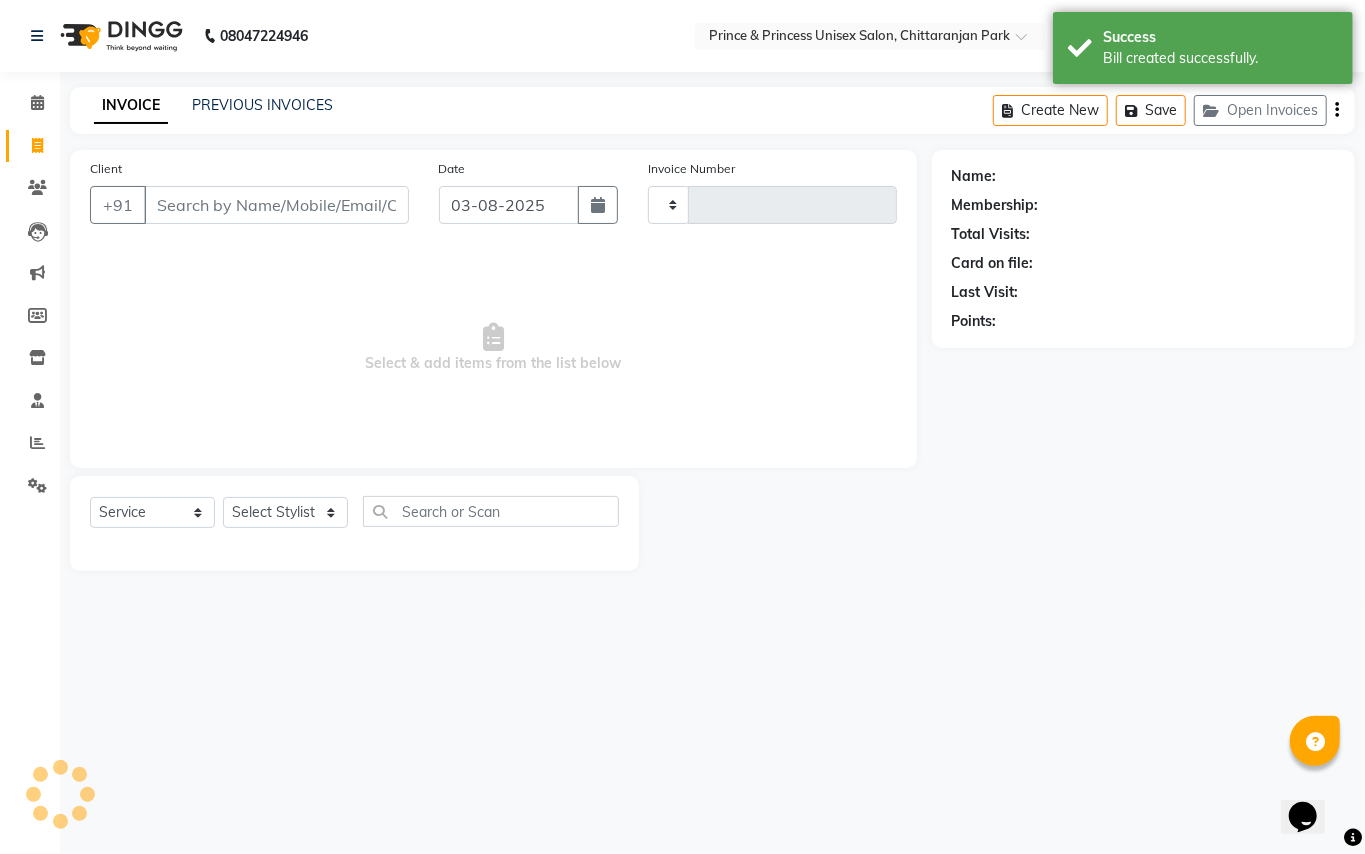 type on "2918" 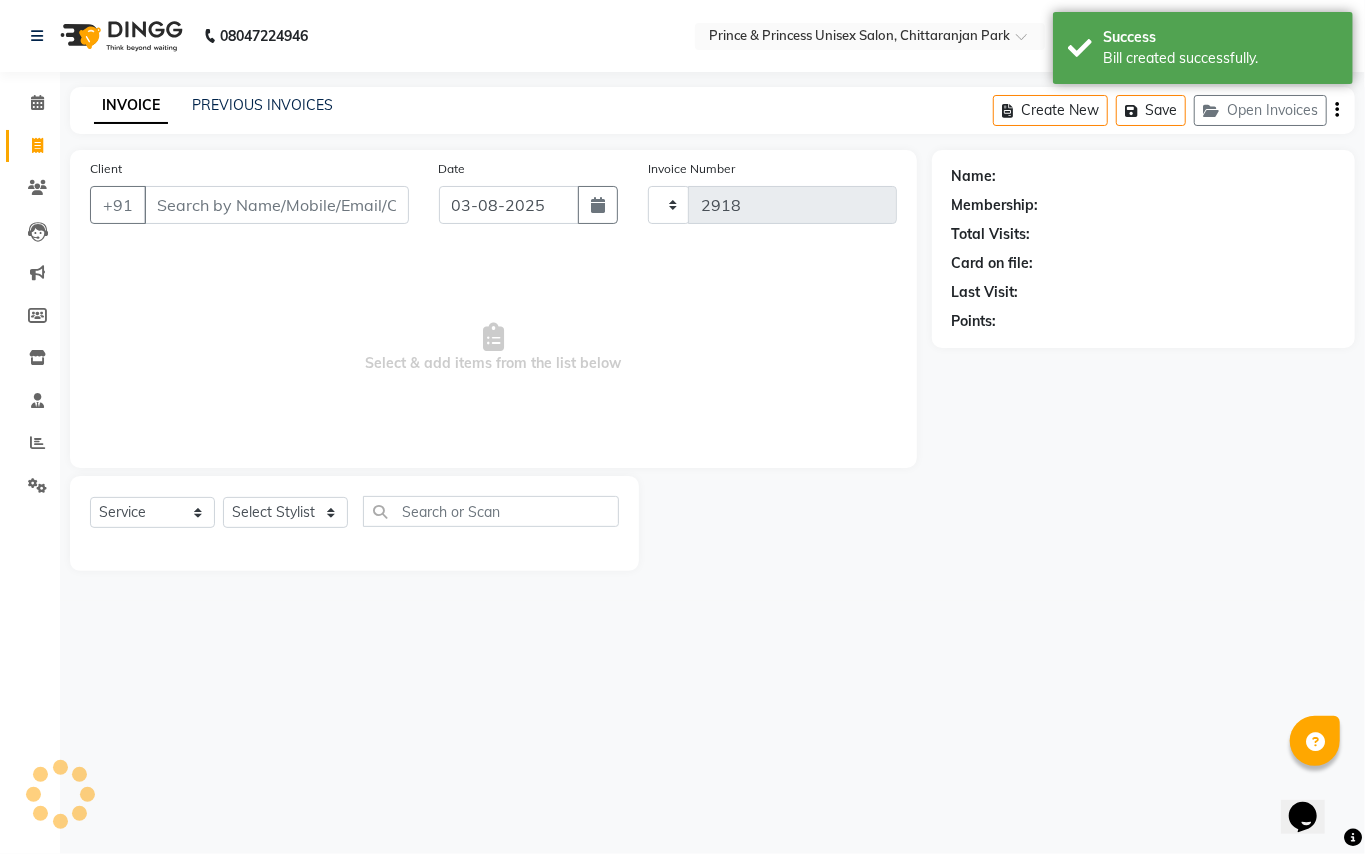 select on "3760" 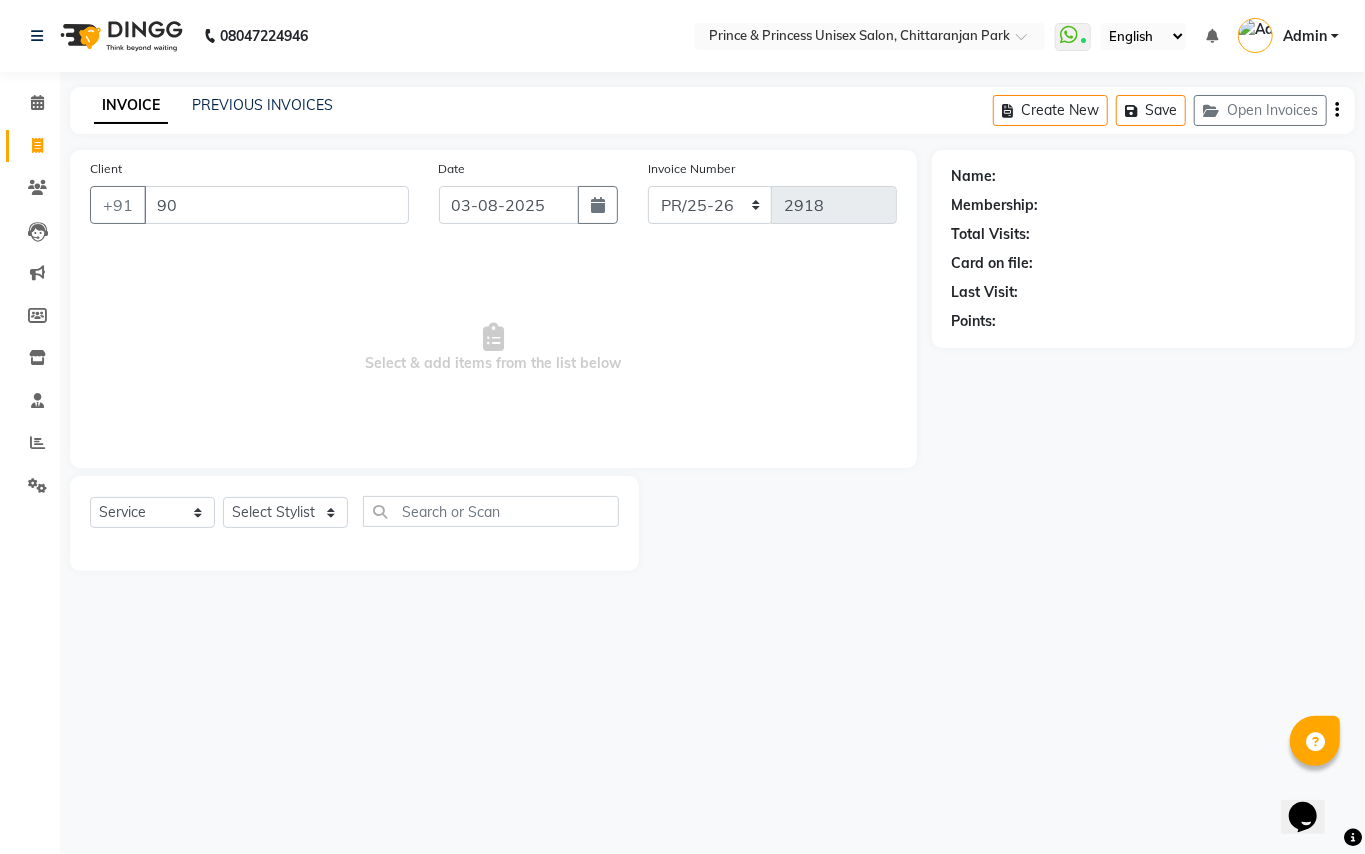 type on "9" 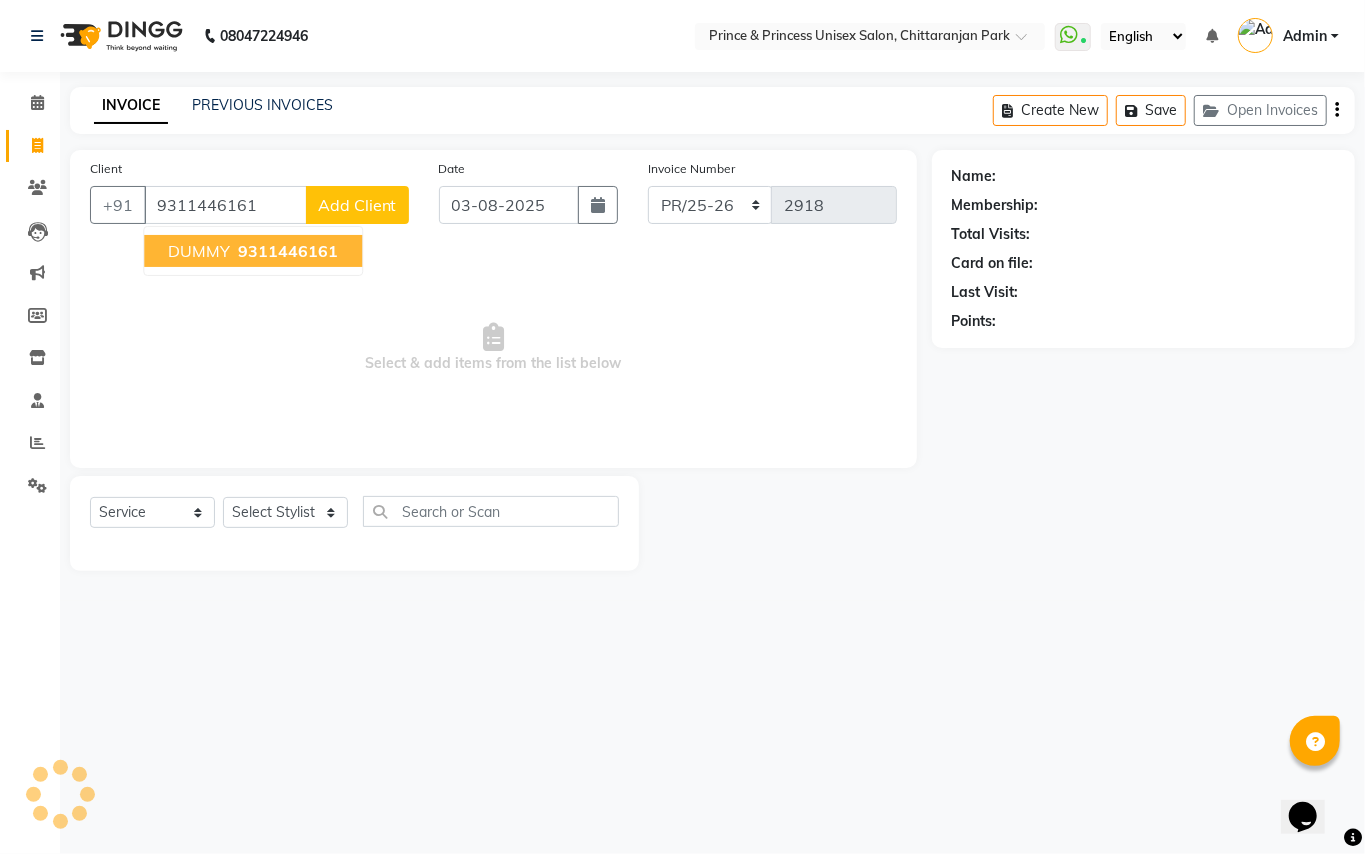 type on "9311446161" 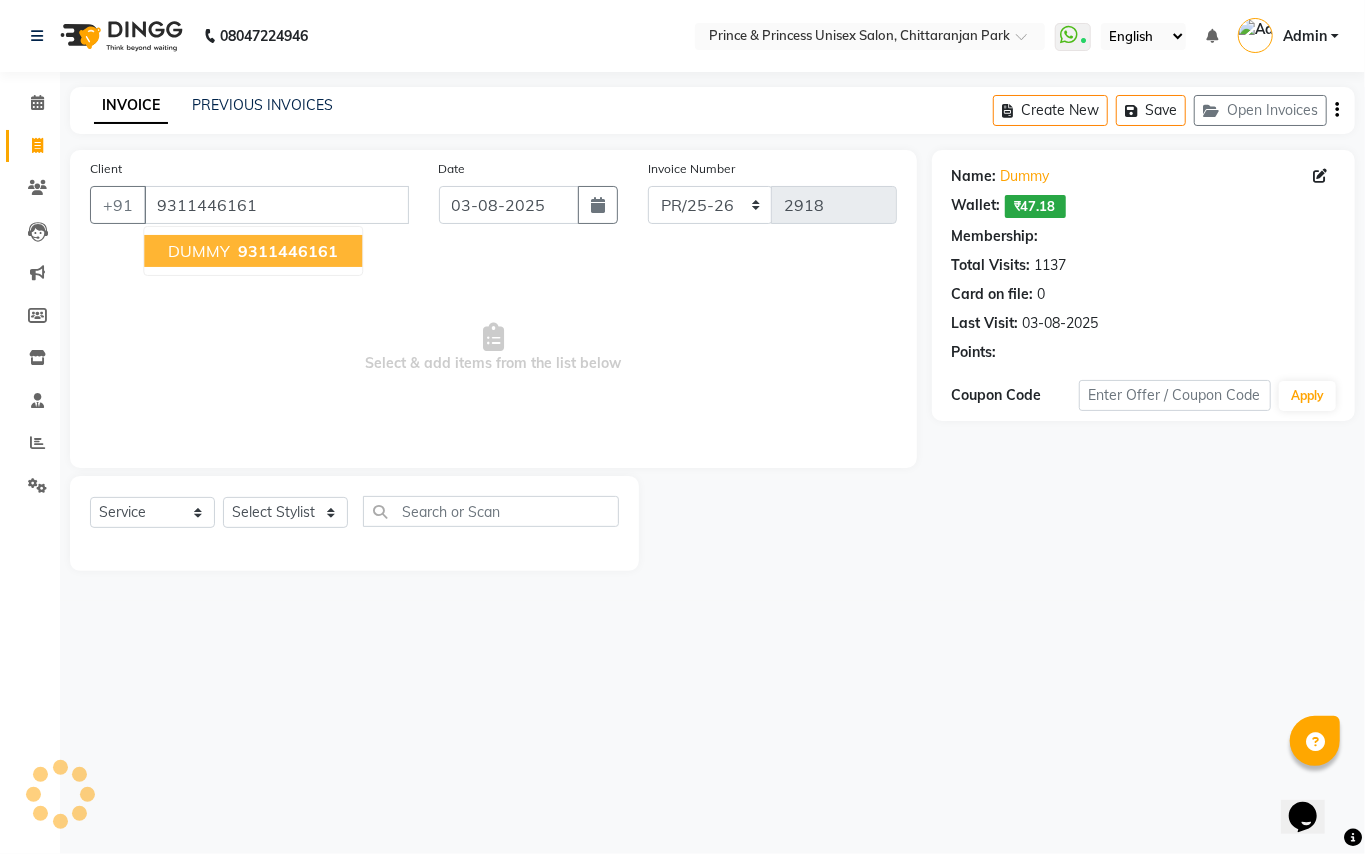 click on "9311446161" at bounding box center (288, 251) 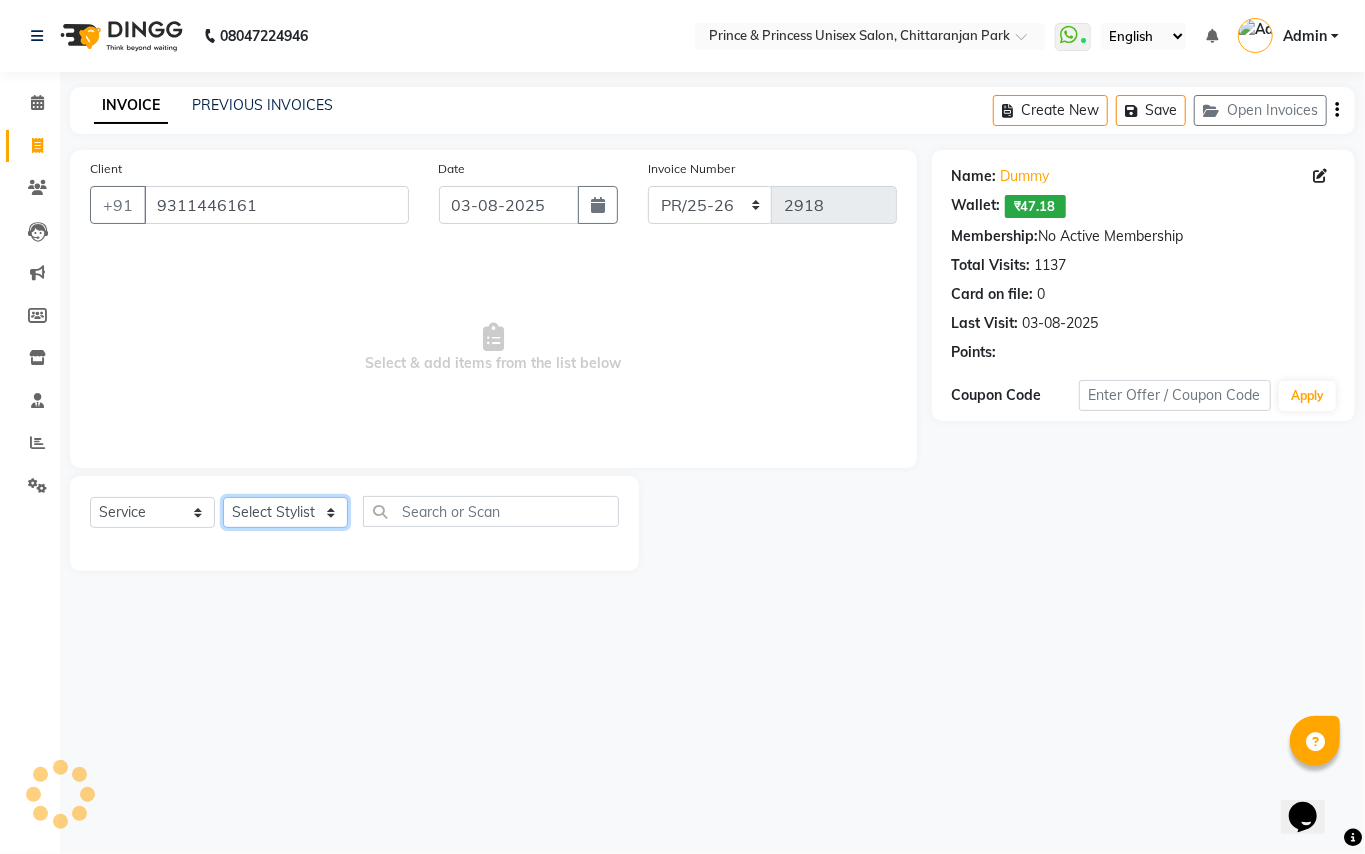 click on "Select Stylist ABHISHEK AJEET AJEET NEW ARUN ASLAM CHANDAN GUDDU MAHESH MANI MEENAKSHI MONU PINKI RAHUL RISHI SANDEEP SONIYA TABASSUM XYZ" 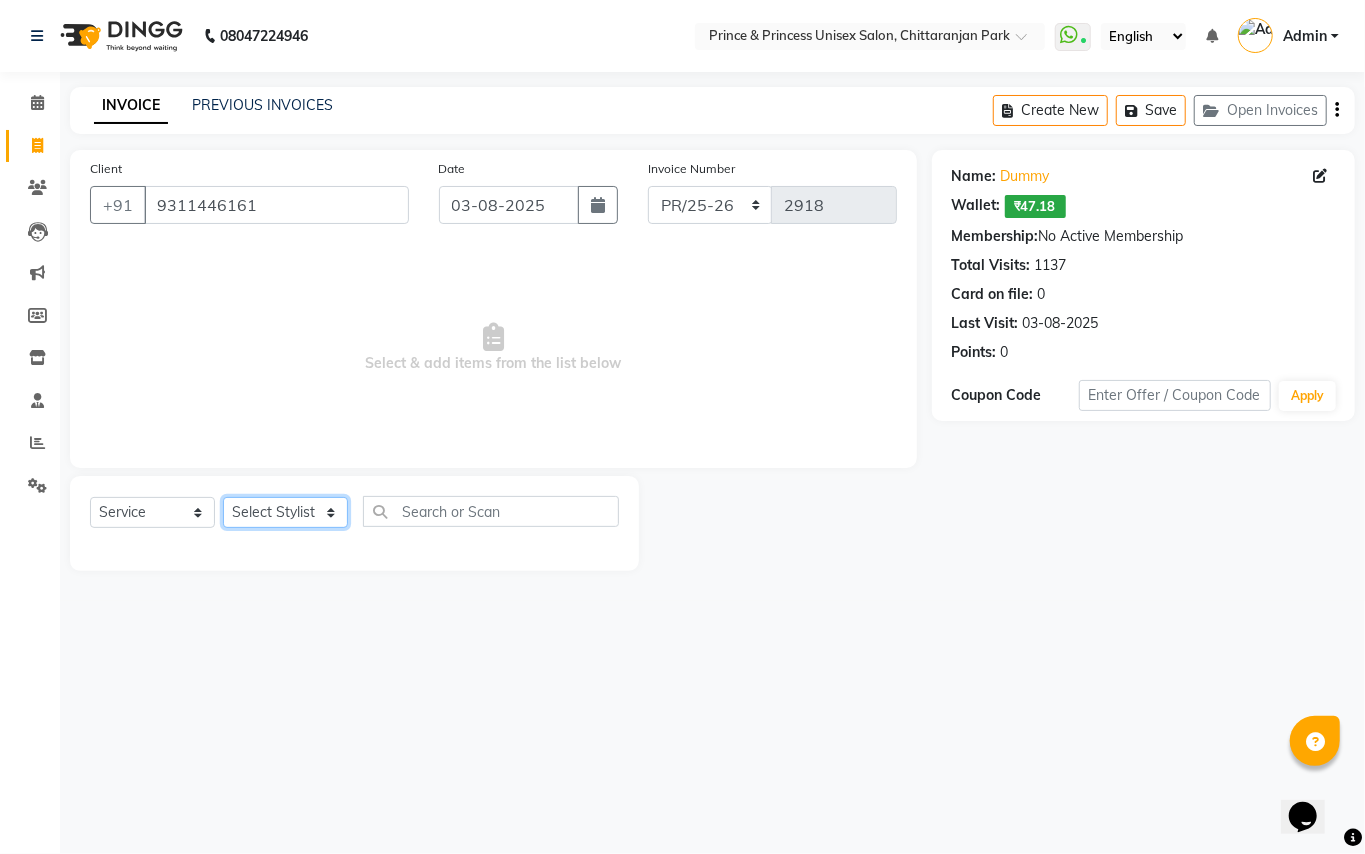 type 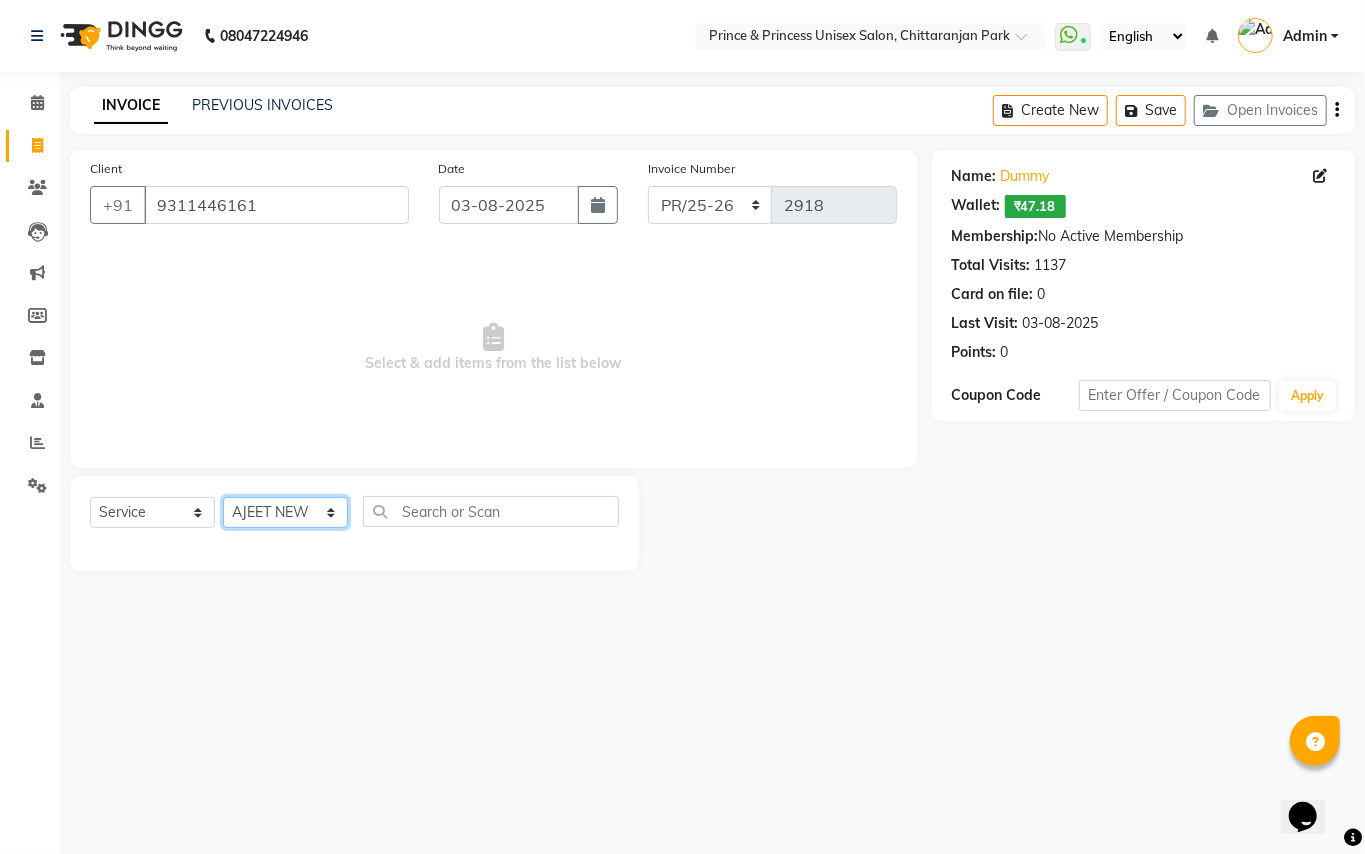 drag, startPoint x: 280, startPoint y: 510, endPoint x: 498, endPoint y: 502, distance: 218.14674 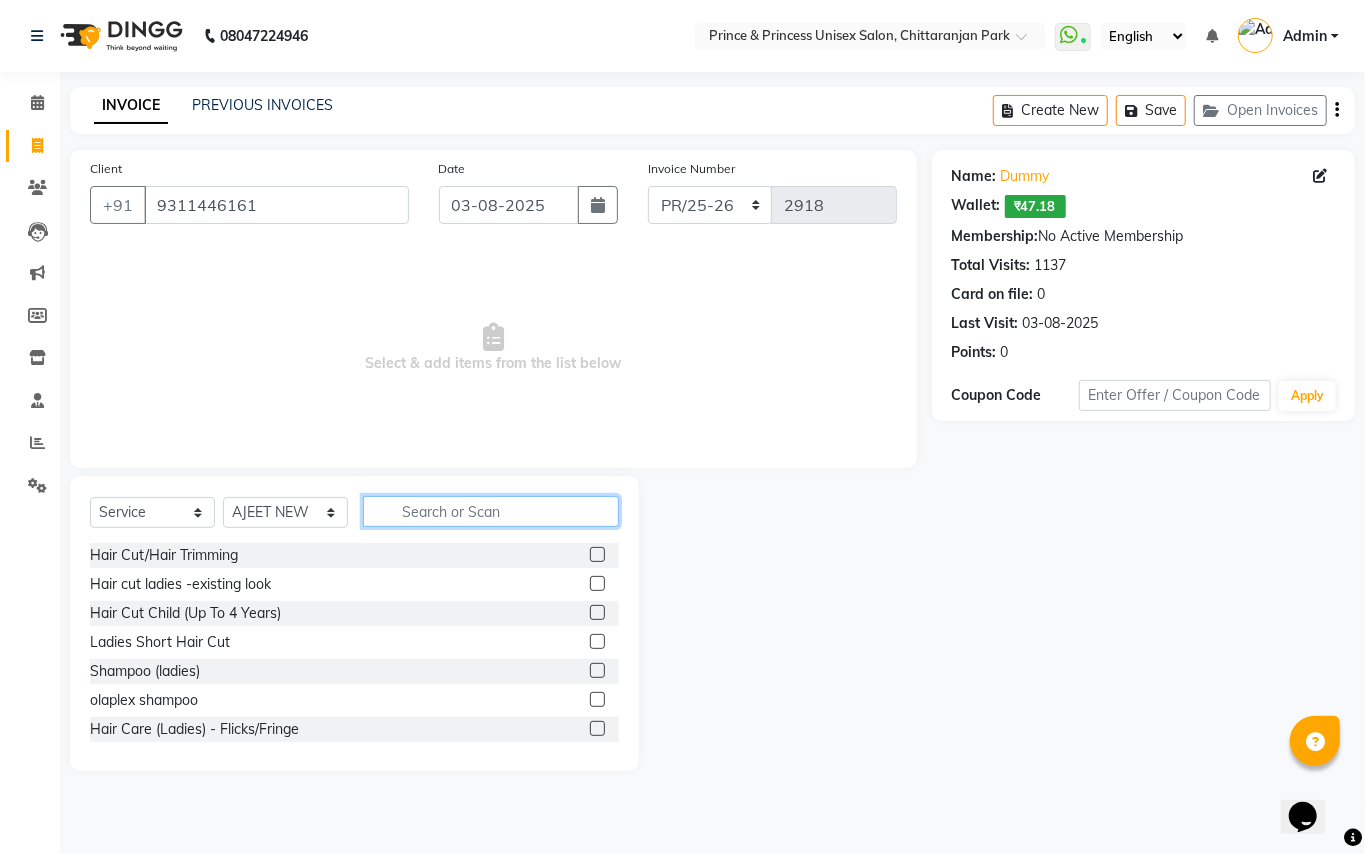 click 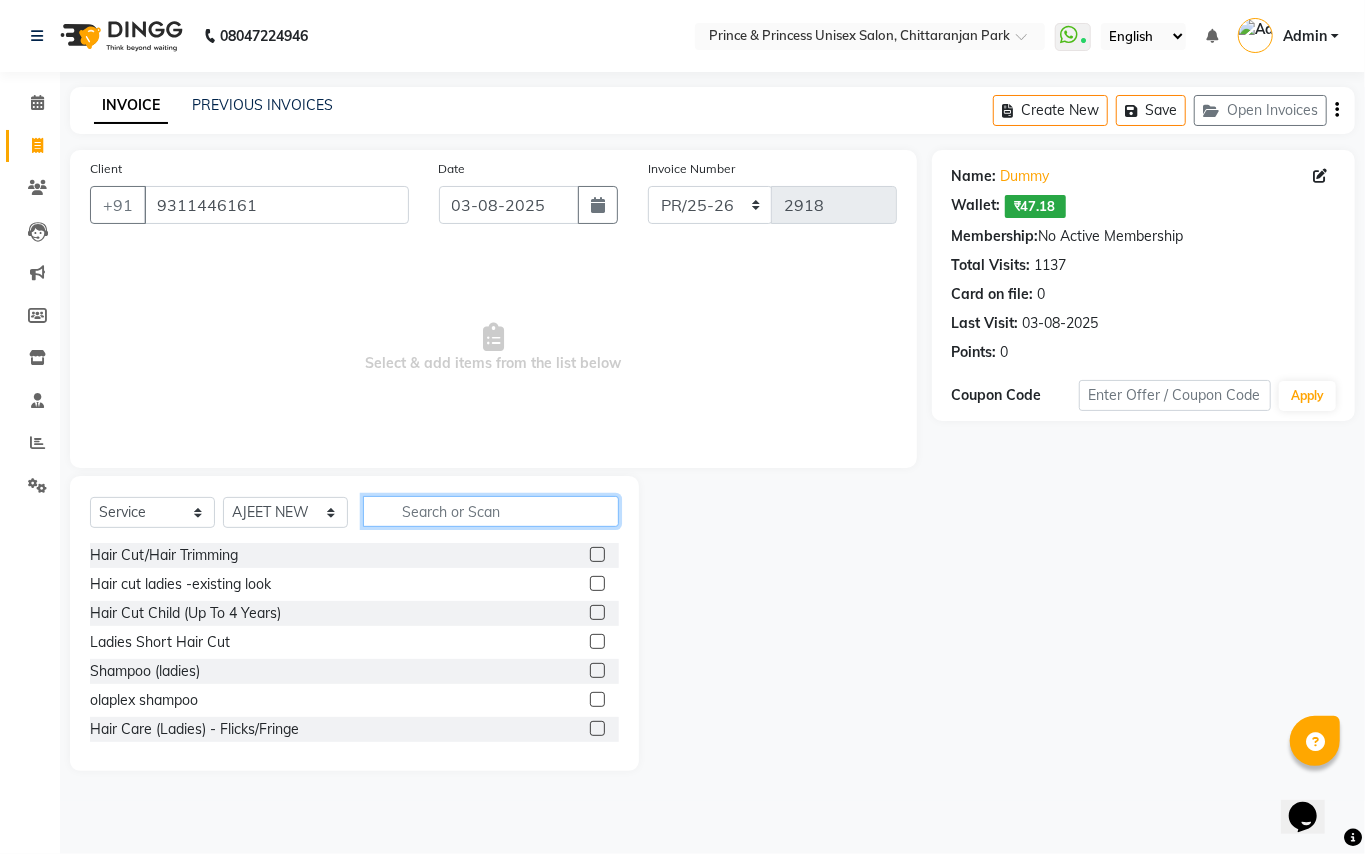 drag, startPoint x: 493, startPoint y: 497, endPoint x: 493, endPoint y: 396, distance: 101 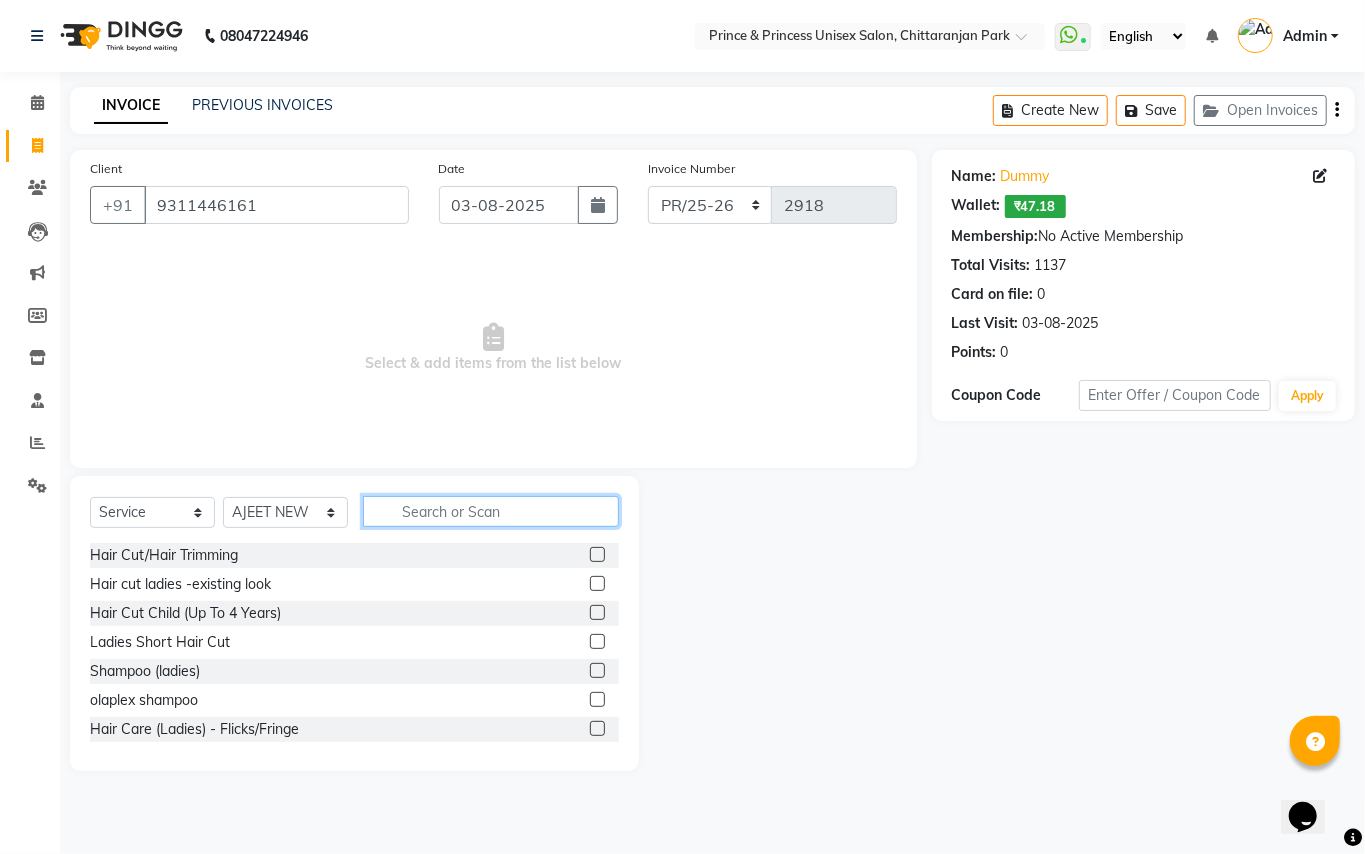 click on "Client +[COUNTRY CODE] [PHONE] Date [DATE] Invoice Number [INVOICE_NUMBER] Select & add items from the list below Select Service Product Membership Package Voucher Prepaid Gift Card Select Stylist [STYLIST] [STYLIST] [STYLIST] NEW [STYLIST] [STYLIST] [STYLIST] [STYLIST] [STYLIST] [STYLIST] [STYLIST] [STYLIST] [STYLIST] [STYLIST] [STYLIST] [STYLIST] [STYLIST] Hair Cut/Hair Trimming Hair cut ladies -existing look Hair Cut Child (Up To 4 Years) Ladies Short Hair Cut Shampoo (ladies) olaplex shampoo Hair Care (Ladies) - Flicks/Fringe Oil Massage Henna Mustache Trim Threading Face Threading Hair Cut Gents - Style Change Gents - Tonsure (Mundan) Shampoogents Shampoogents (Long Hair) Beard Triming / Shave Oil Massage half color touch up Beard Colour Hair Styling (Gel/ Serum Application) Colour Touch Up men's Colour Touch-Up Amonia Free) Highlighting Rebonding Dry Head Massage Full Front Chest Clipper Full Back Clipper Ear Wax Full Body Clipper Under Arms Clipper Full Front/Back Waxing (Sugar) Blow Dry" 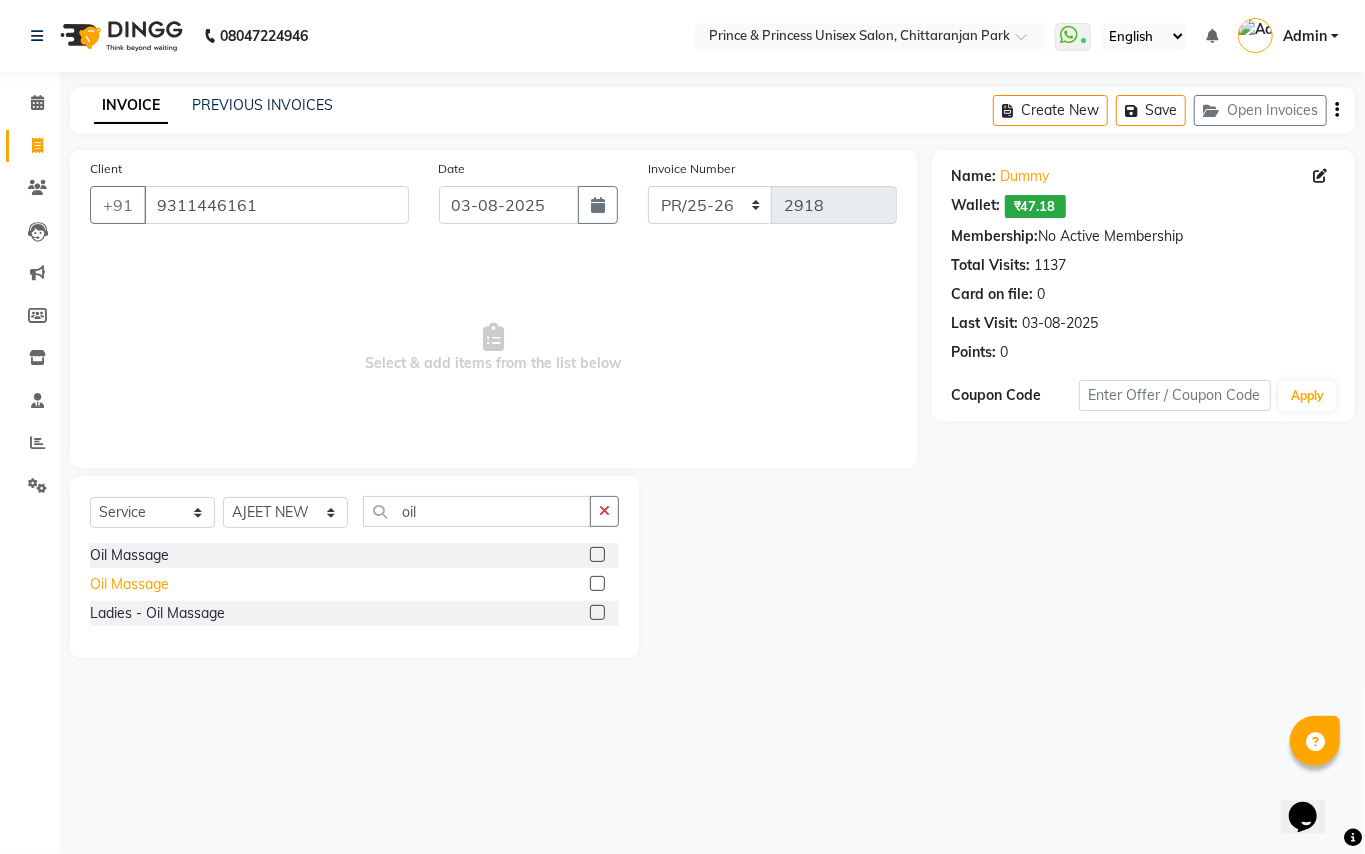 click on "Oil Massage" 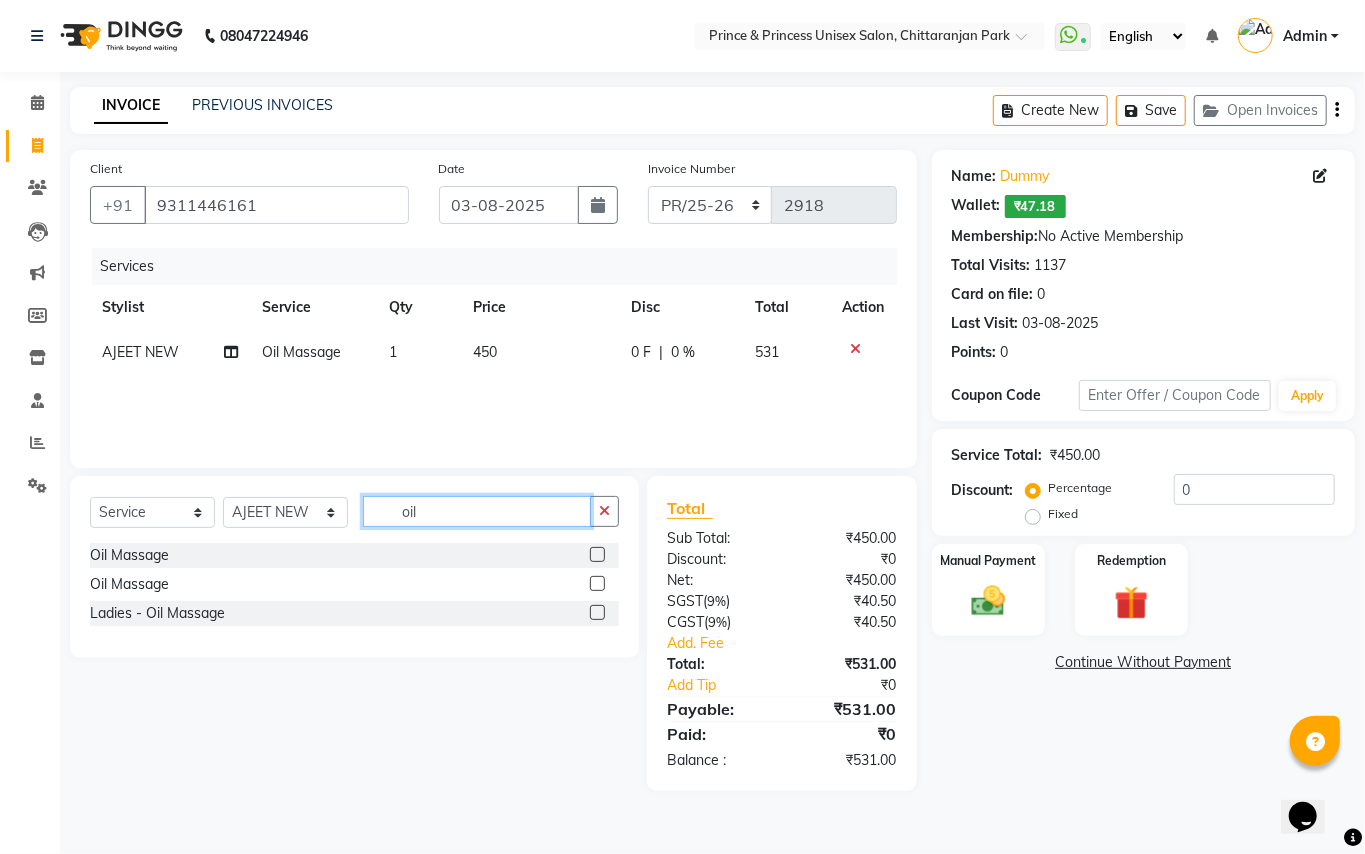 drag, startPoint x: 438, startPoint y: 512, endPoint x: 285, endPoint y: 444, distance: 167.43059 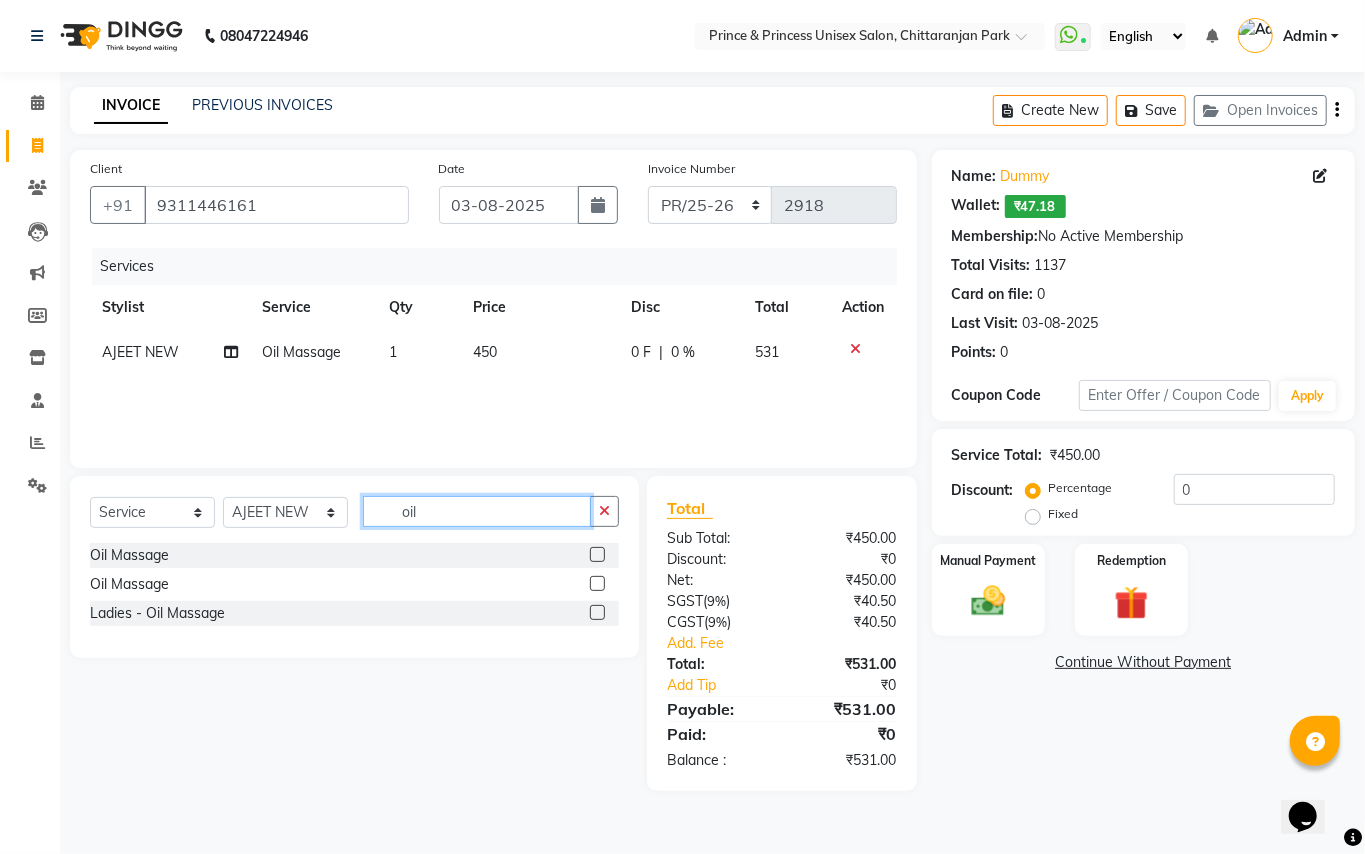 click on "Client +[COUNTRY CODE] [PHONE] Date [DATE] Invoice Number [INVOICE_NUMBER] Services Stylist Service Qty Price Disc Total Action [STYLIST] Oil Massage 1 450 0 F | 0 % 531 Select Service Product Membership Package Voucher Prepaid Gift Card Select Stylist [STYLIST] [STYLIST] [STYLIST] NEW [STYLIST] [STYLIST] [STYLIST] [STYLIST] [STYLIST] [STYLIST] [STYLIST] [STYLIST] [STYLIST] [STYLIST] [STYLIST] [STYLIST] [STYLIST] oil Oil Massage Oil Massage Ladies - Oil Massage Total Sub Total: ₹450.00 Discount: ₹0 Net: ₹450.00 SGST ( 9% ) ₹40.50 CGST ( 9% ) ₹40.50 Add. Fee Total: ₹531.00 Add Tip ₹0 Payable: ₹531.00 Paid: ₹0 Balance : ₹531.00" 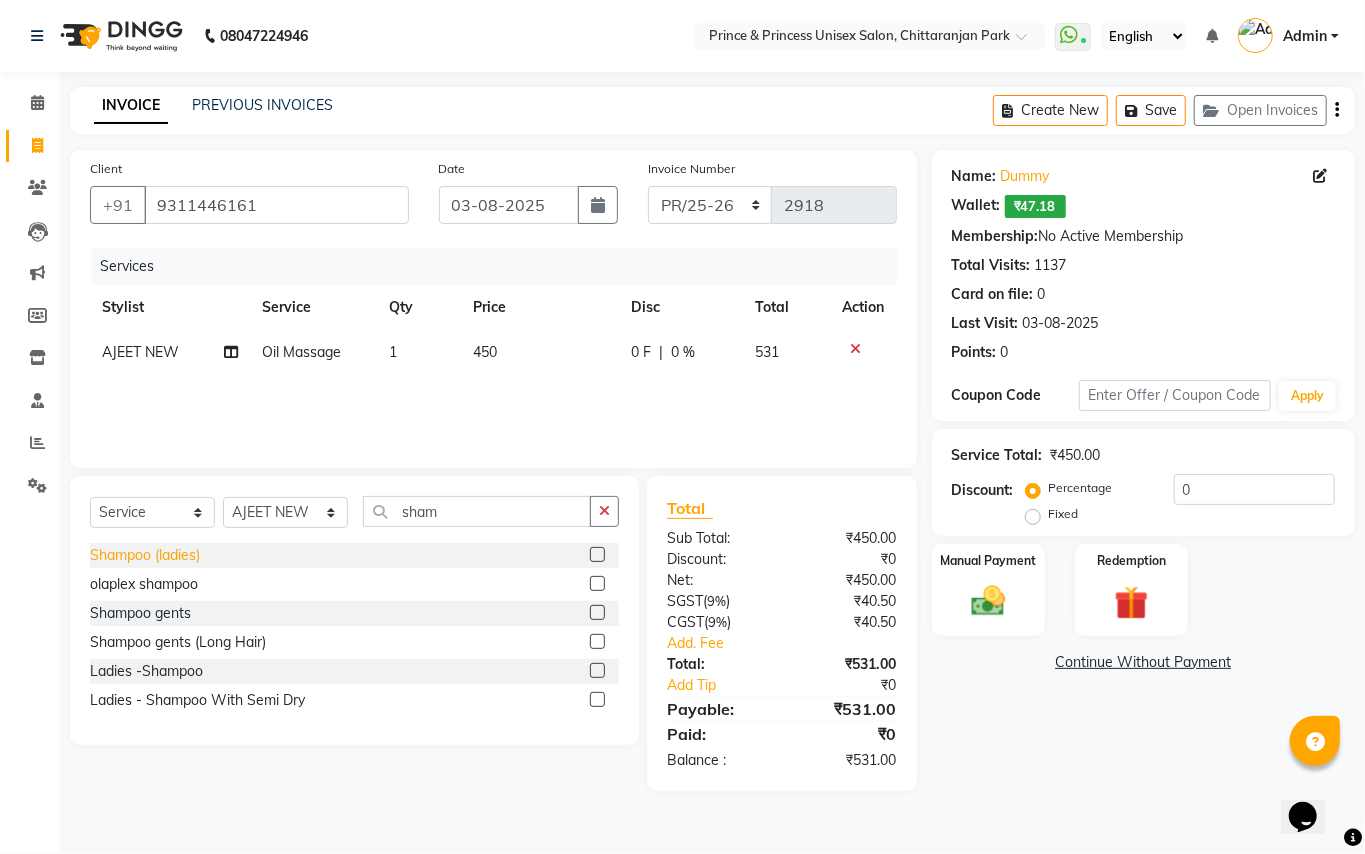 click on "Shampoo (ladies)" 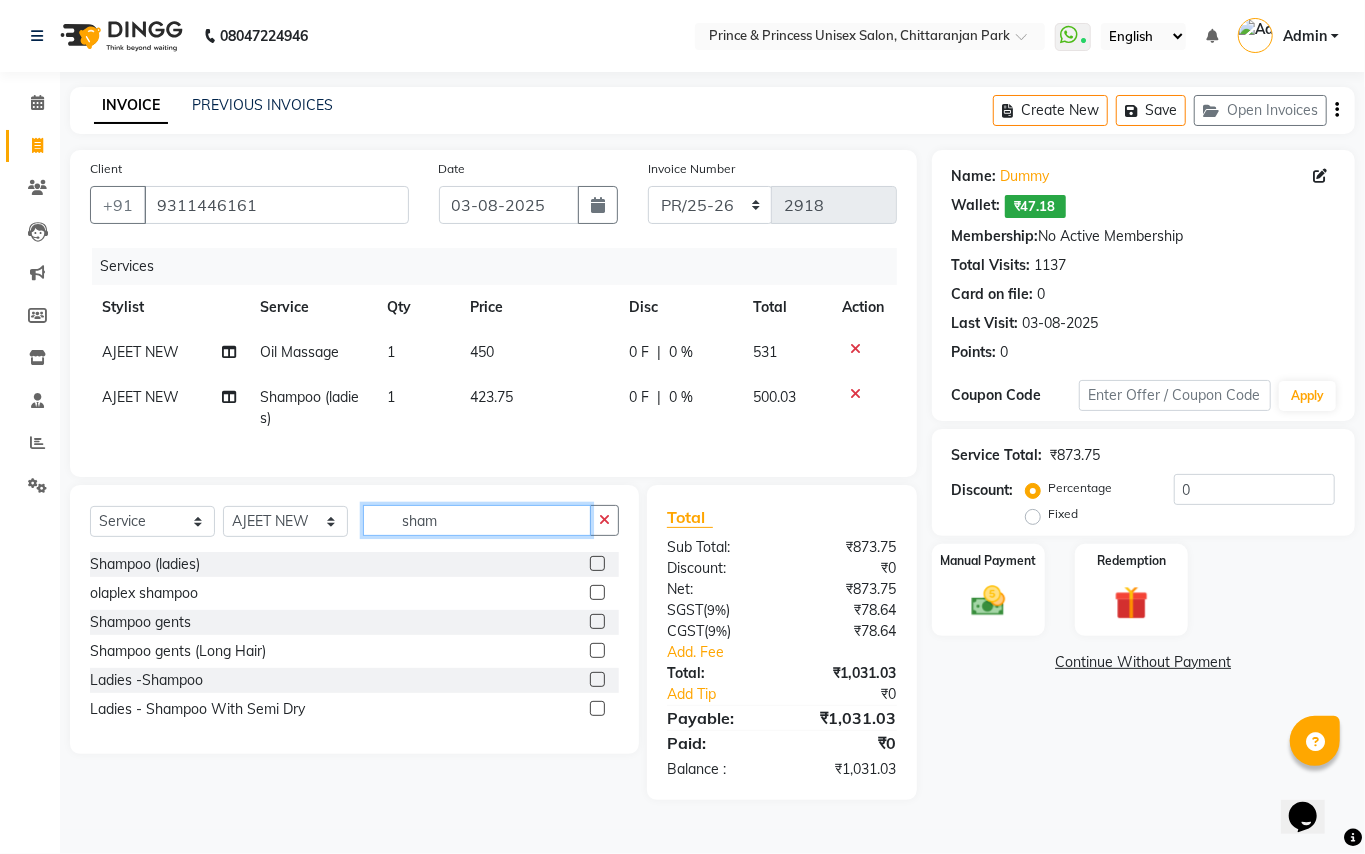 click on "sham" 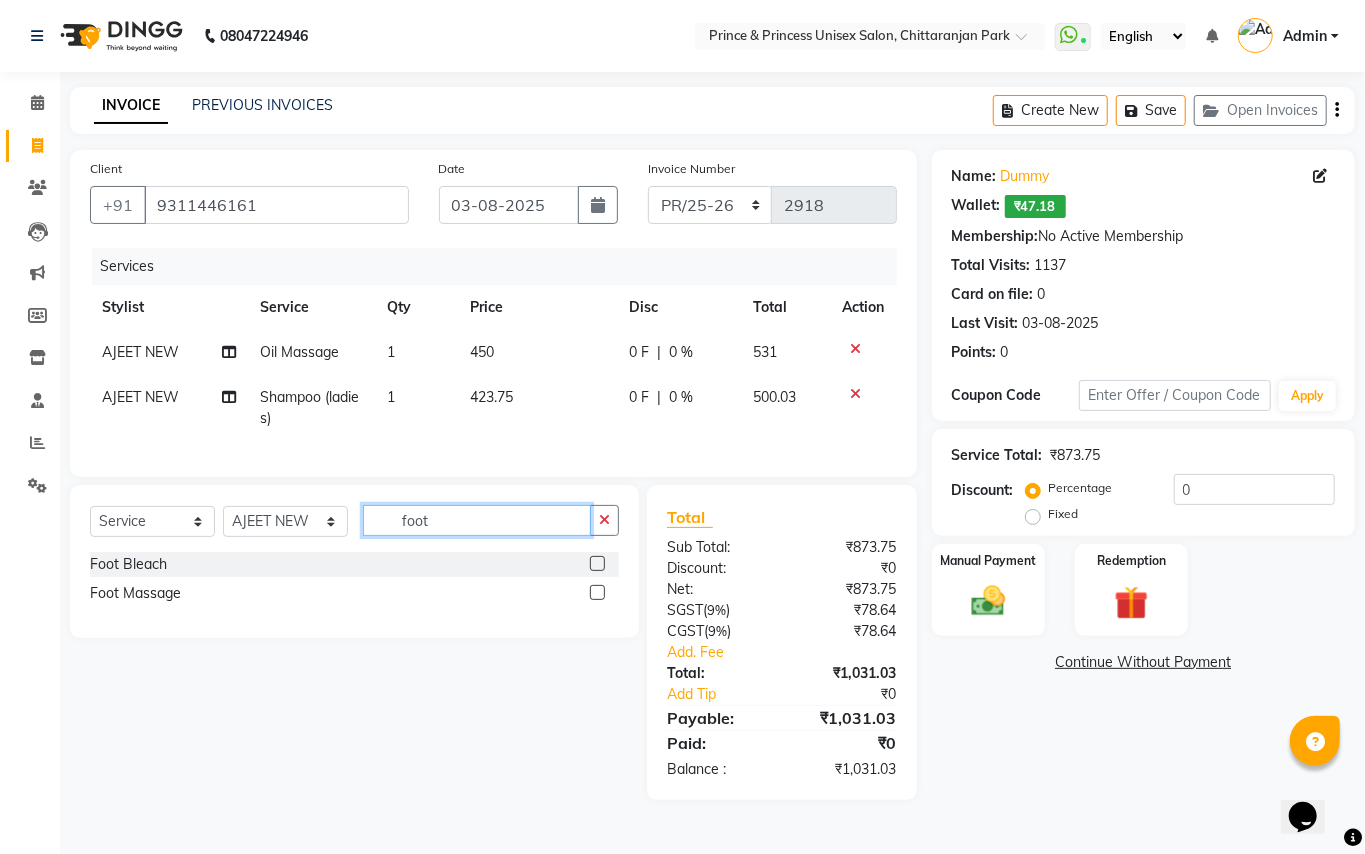 click on "foot" 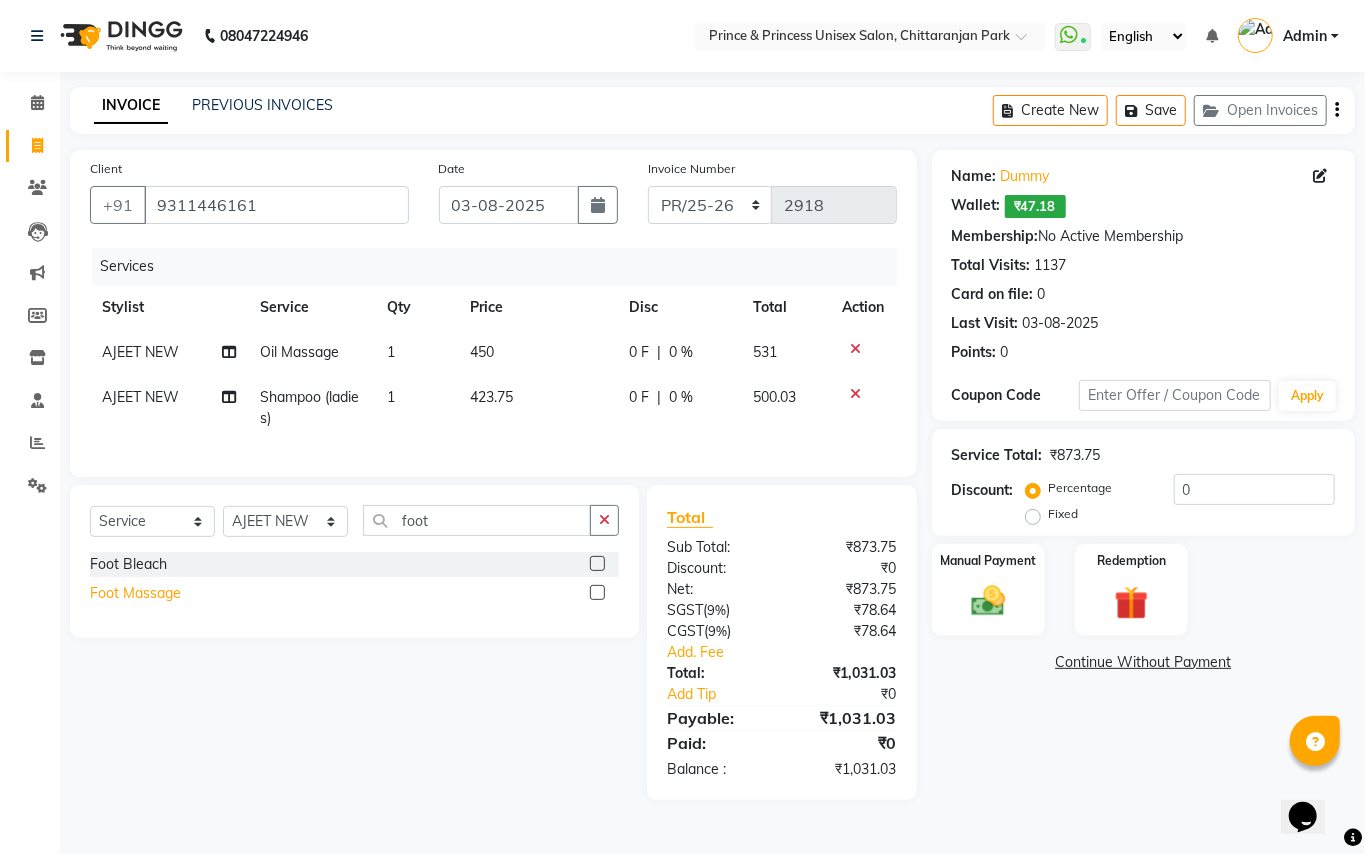 click on "Foot Massage" 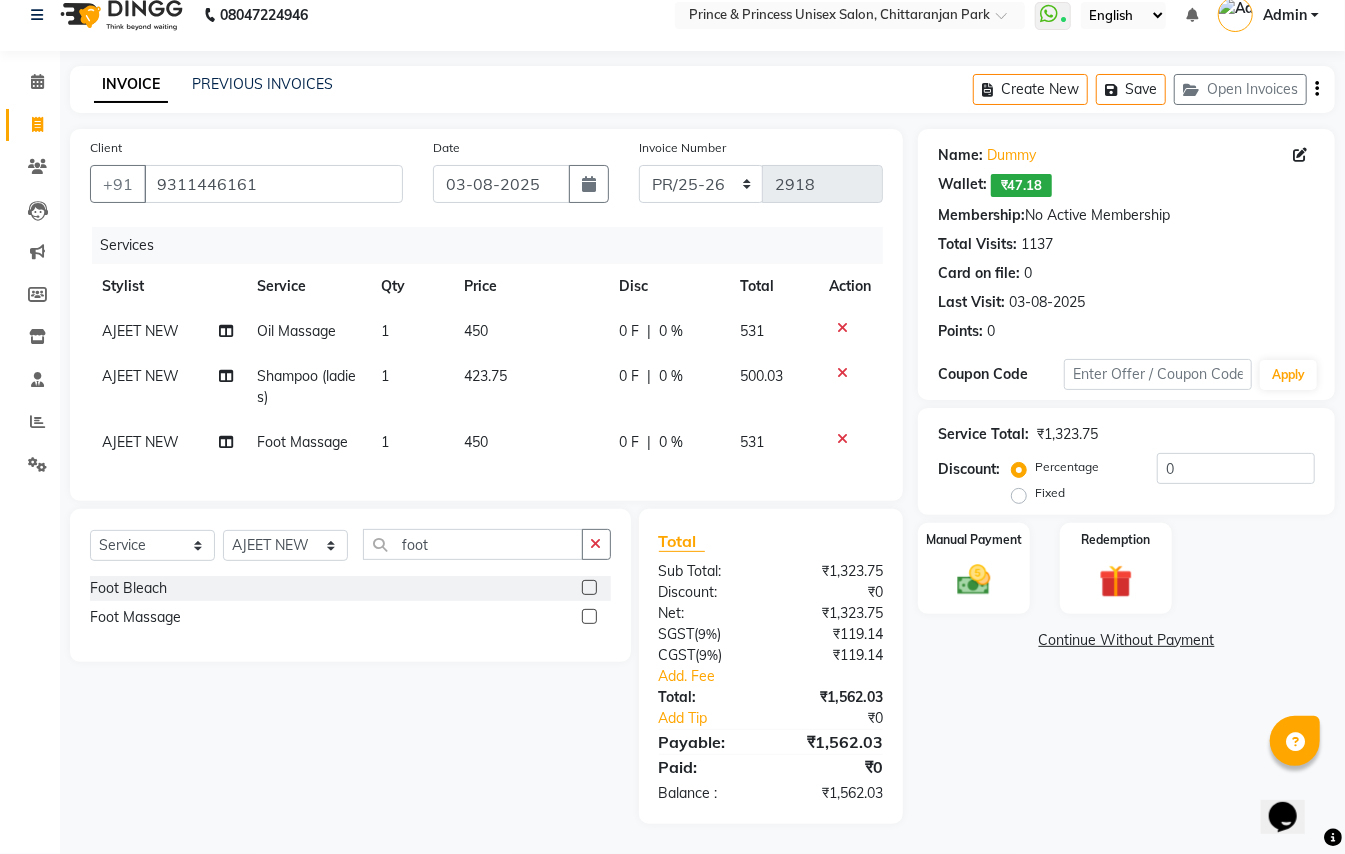 scroll, scrollTop: 41, scrollLeft: 0, axis: vertical 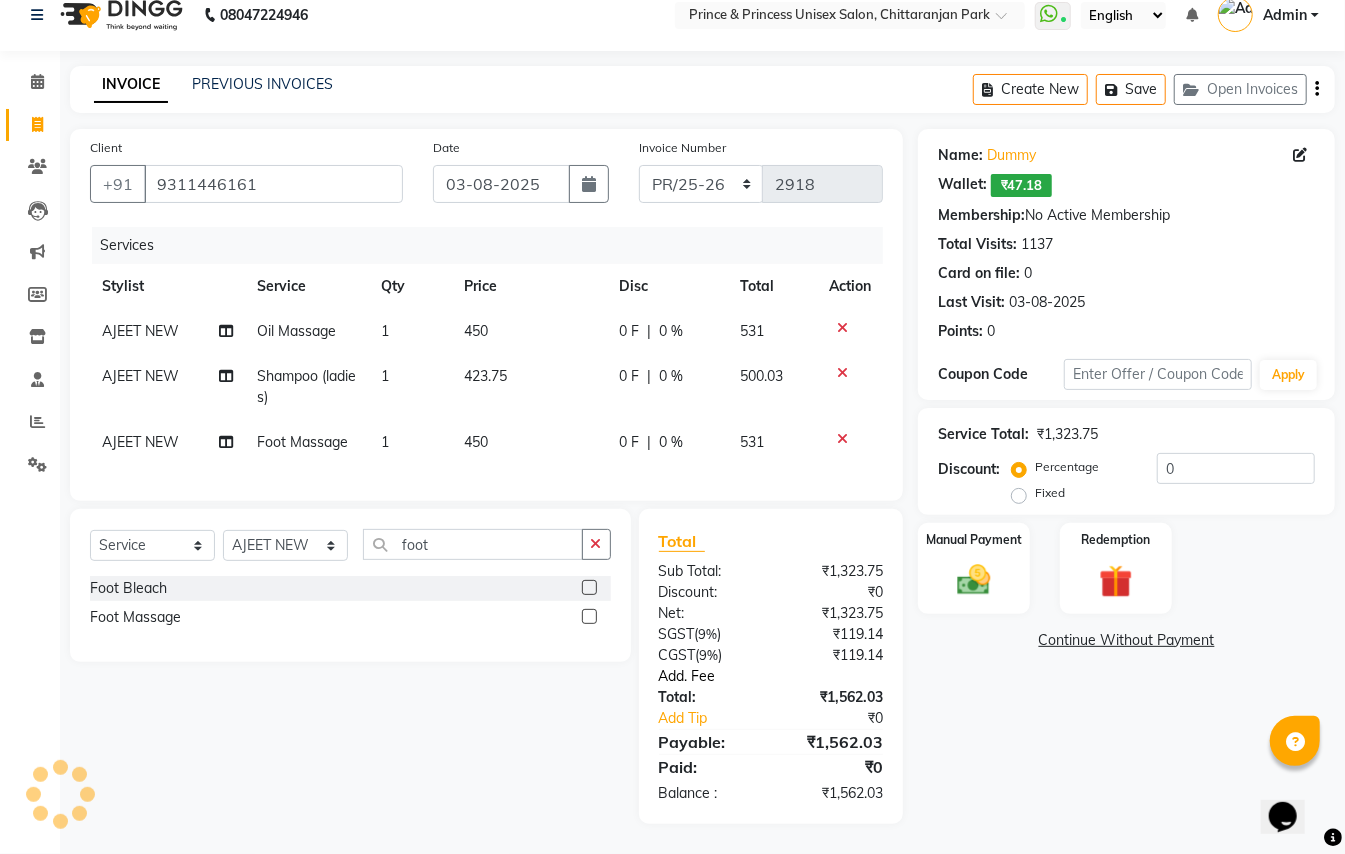 click on "Add. Fee" 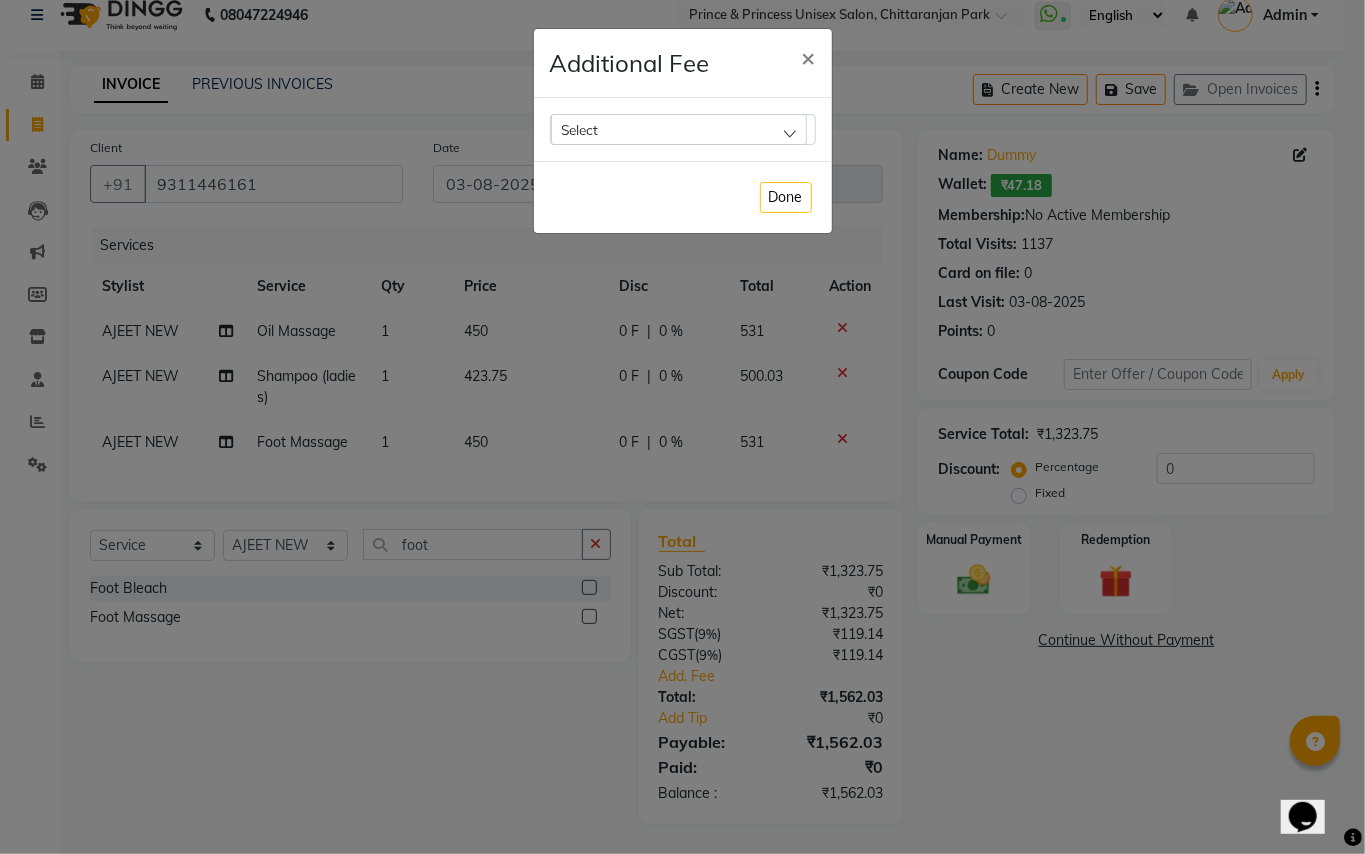 click on "Select Select All UnSelect All HOME SERVICE CHARGE" 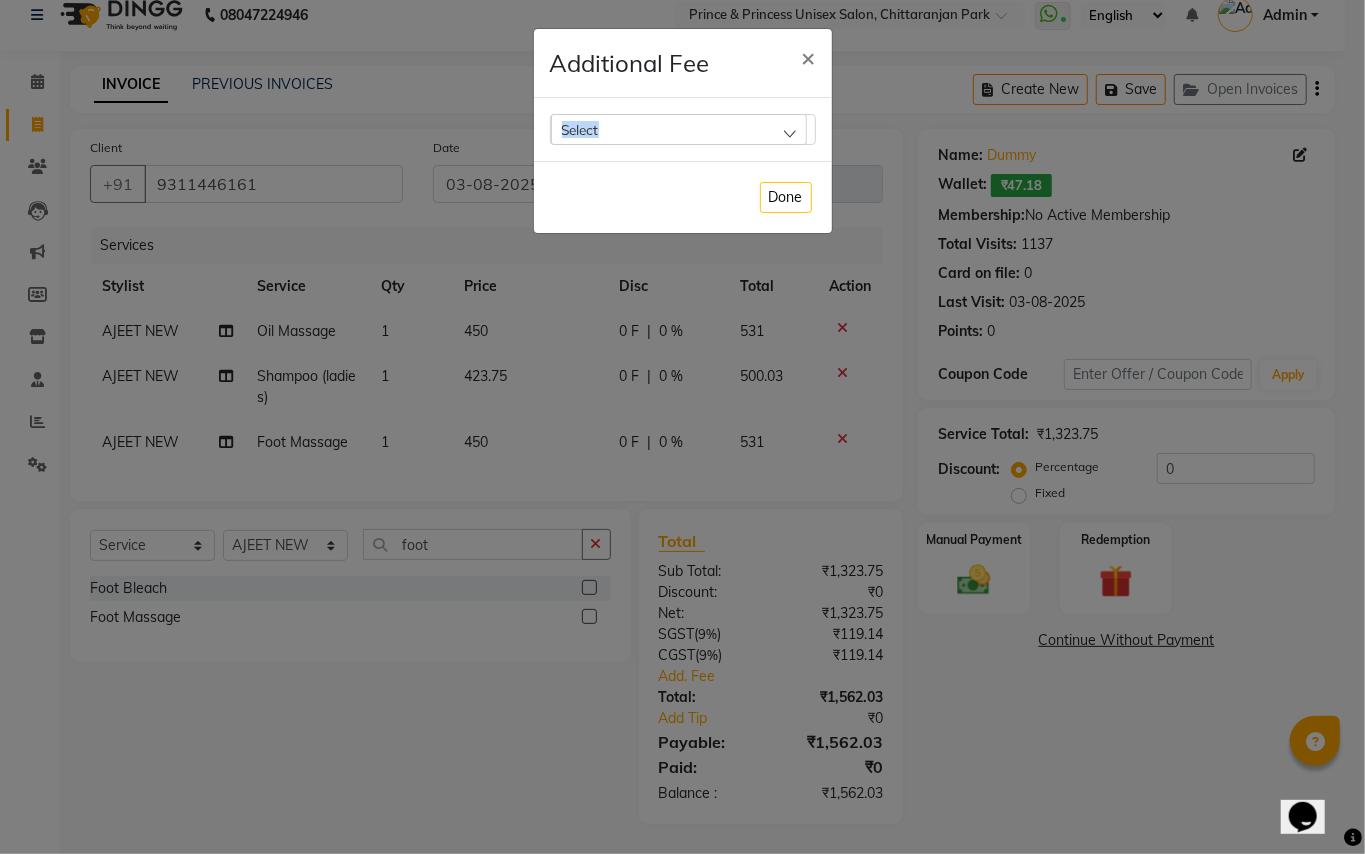 click on "Select" 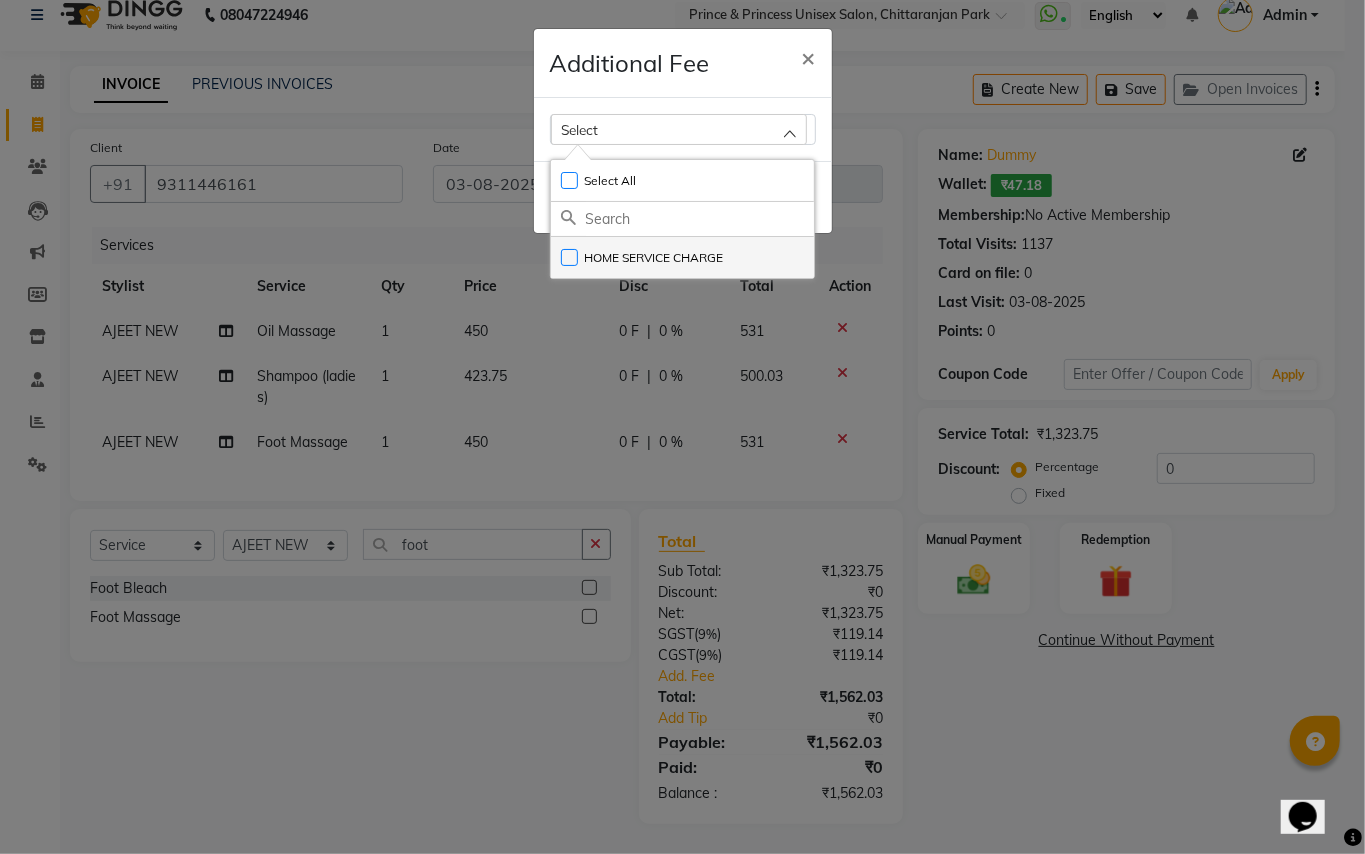 click on "HOME SERVICE CHARGE" 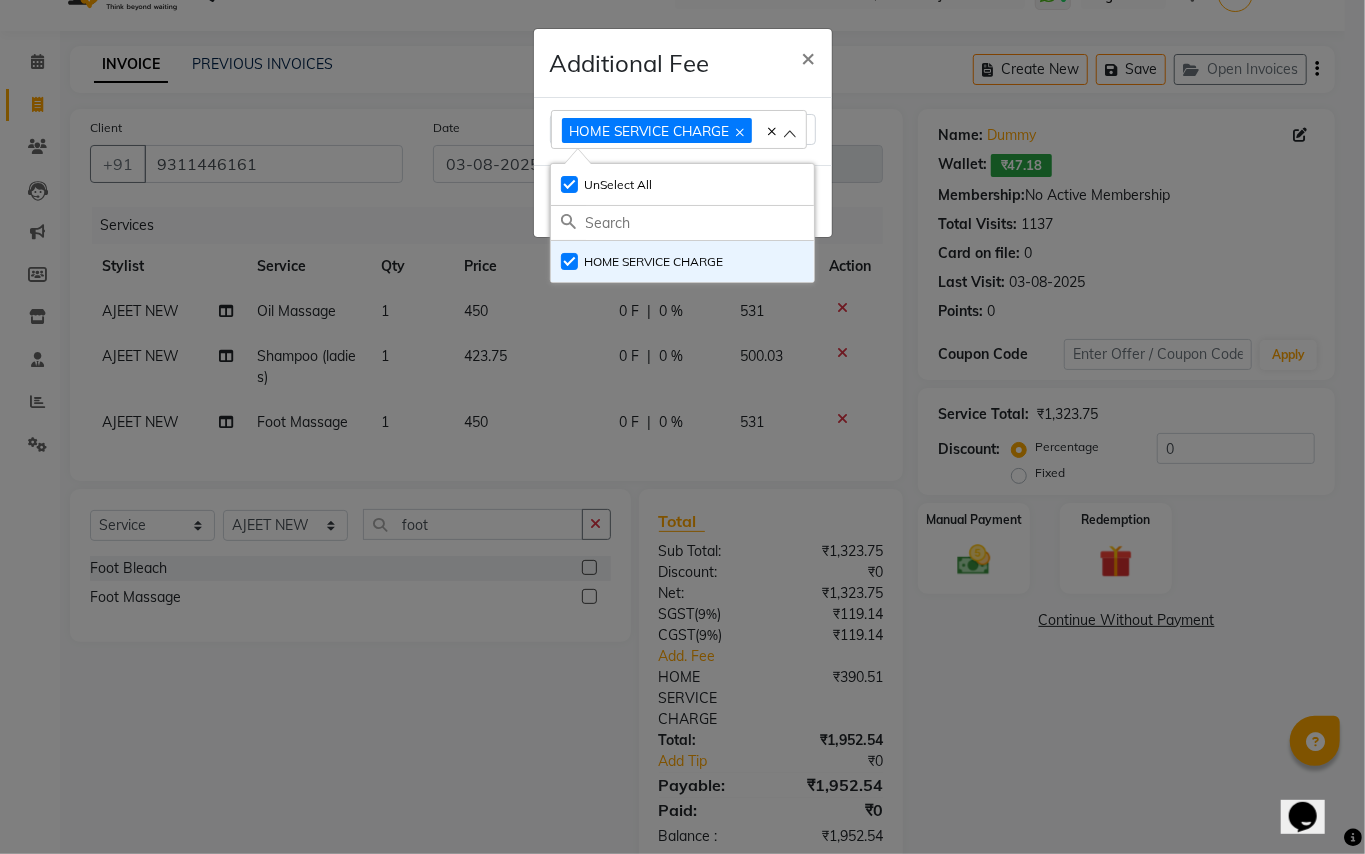drag, startPoint x: 1060, startPoint y: 798, endPoint x: 1077, endPoint y: 612, distance: 186.77527 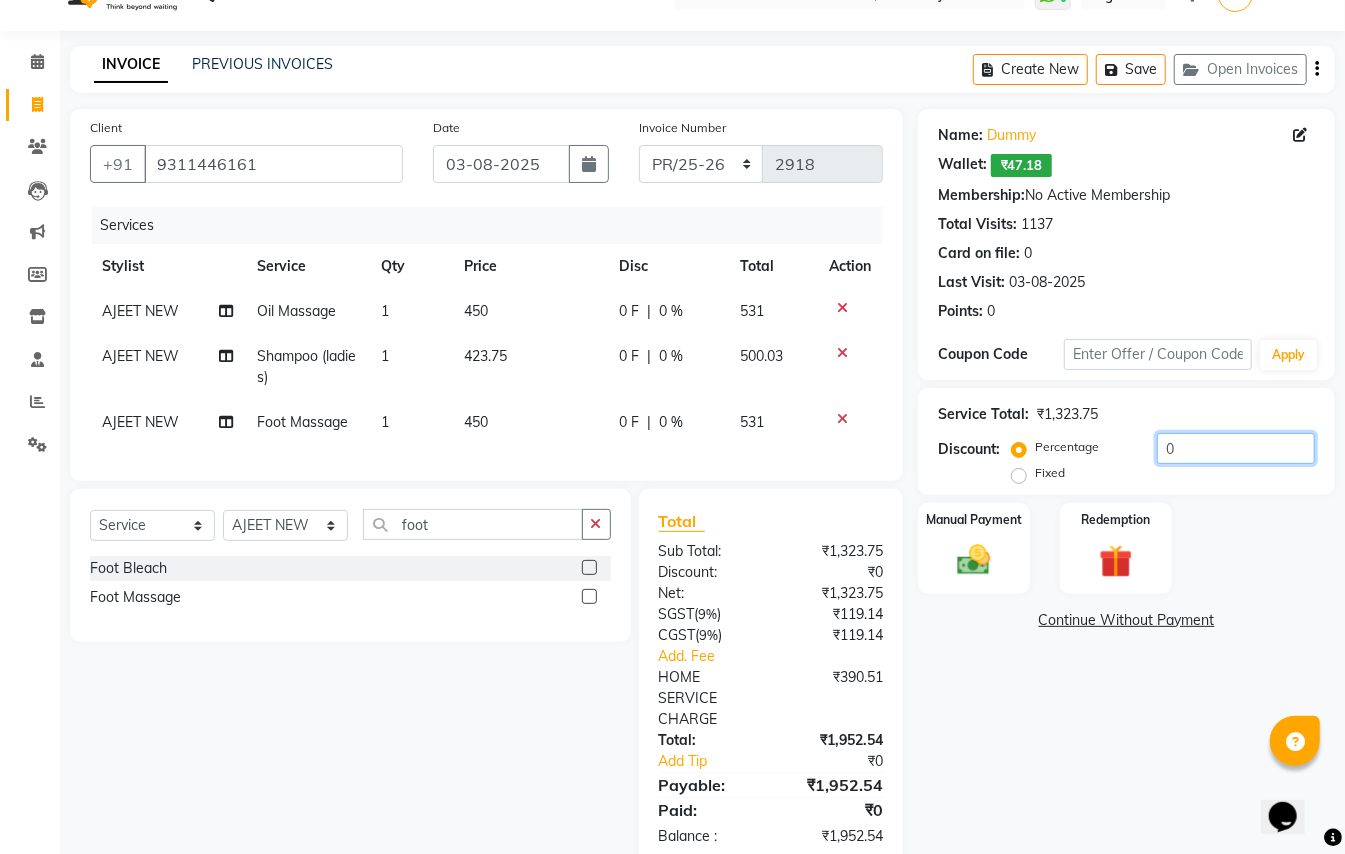 drag, startPoint x: 1184, startPoint y: 448, endPoint x: 960, endPoint y: 281, distance: 279.40115 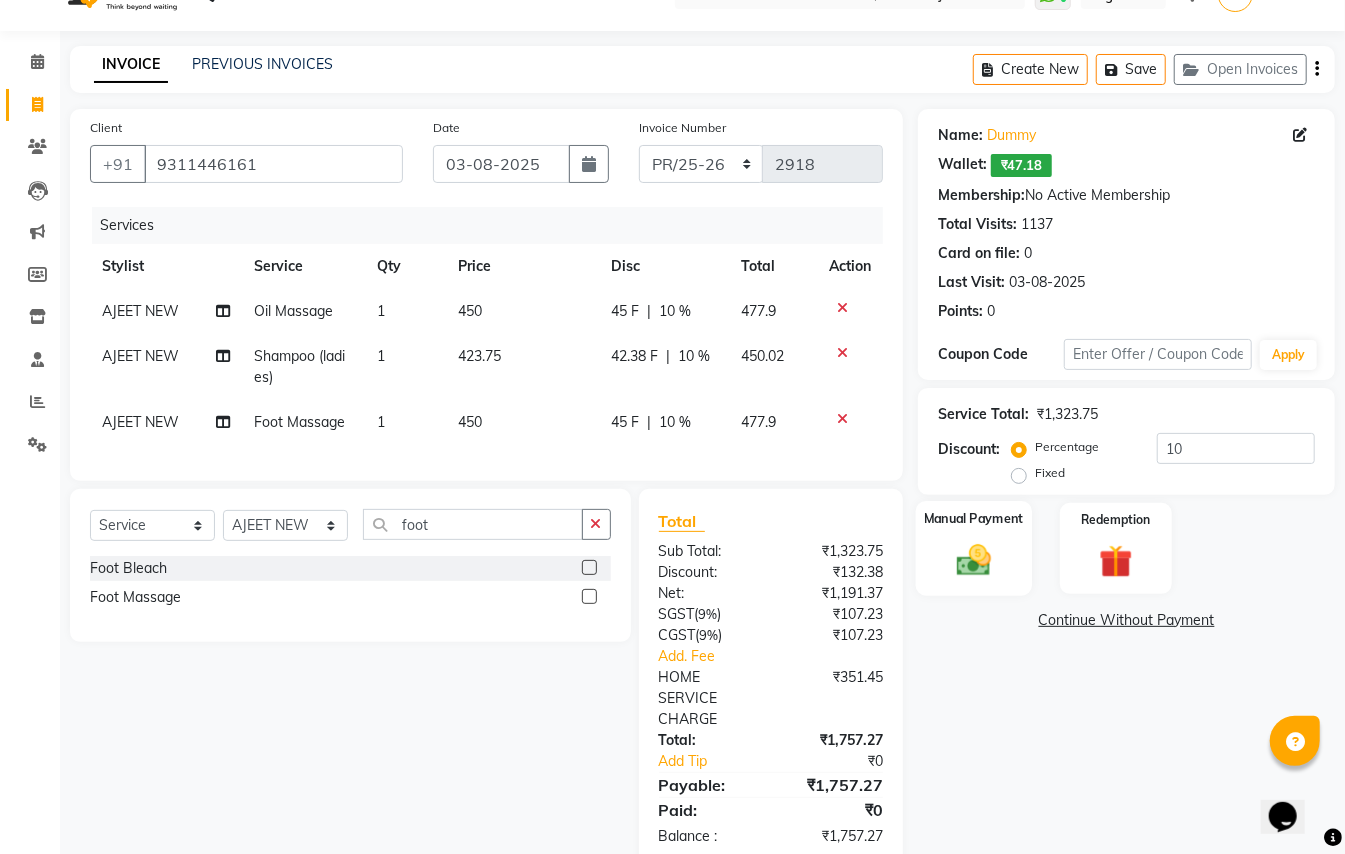 click 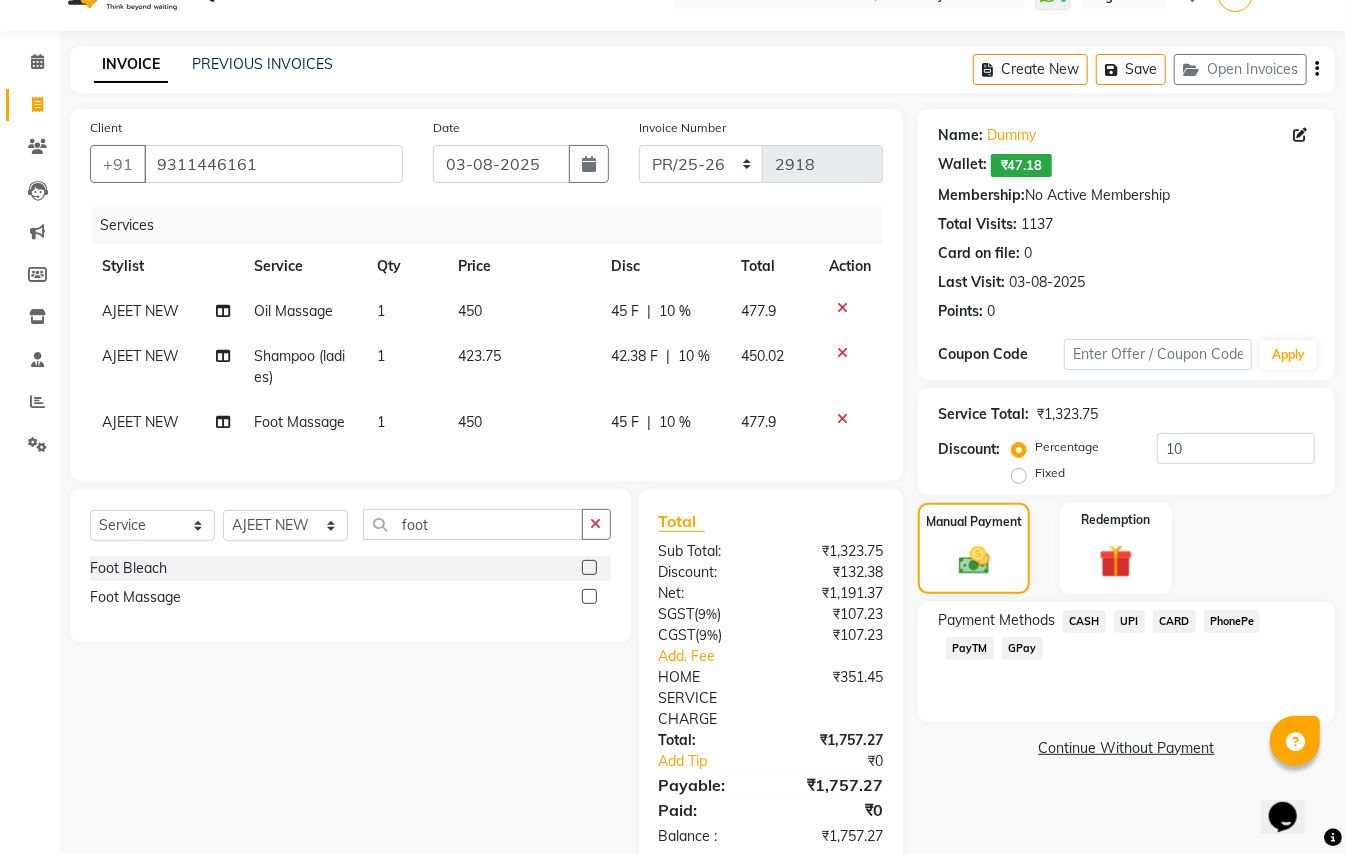 click on "CASH" 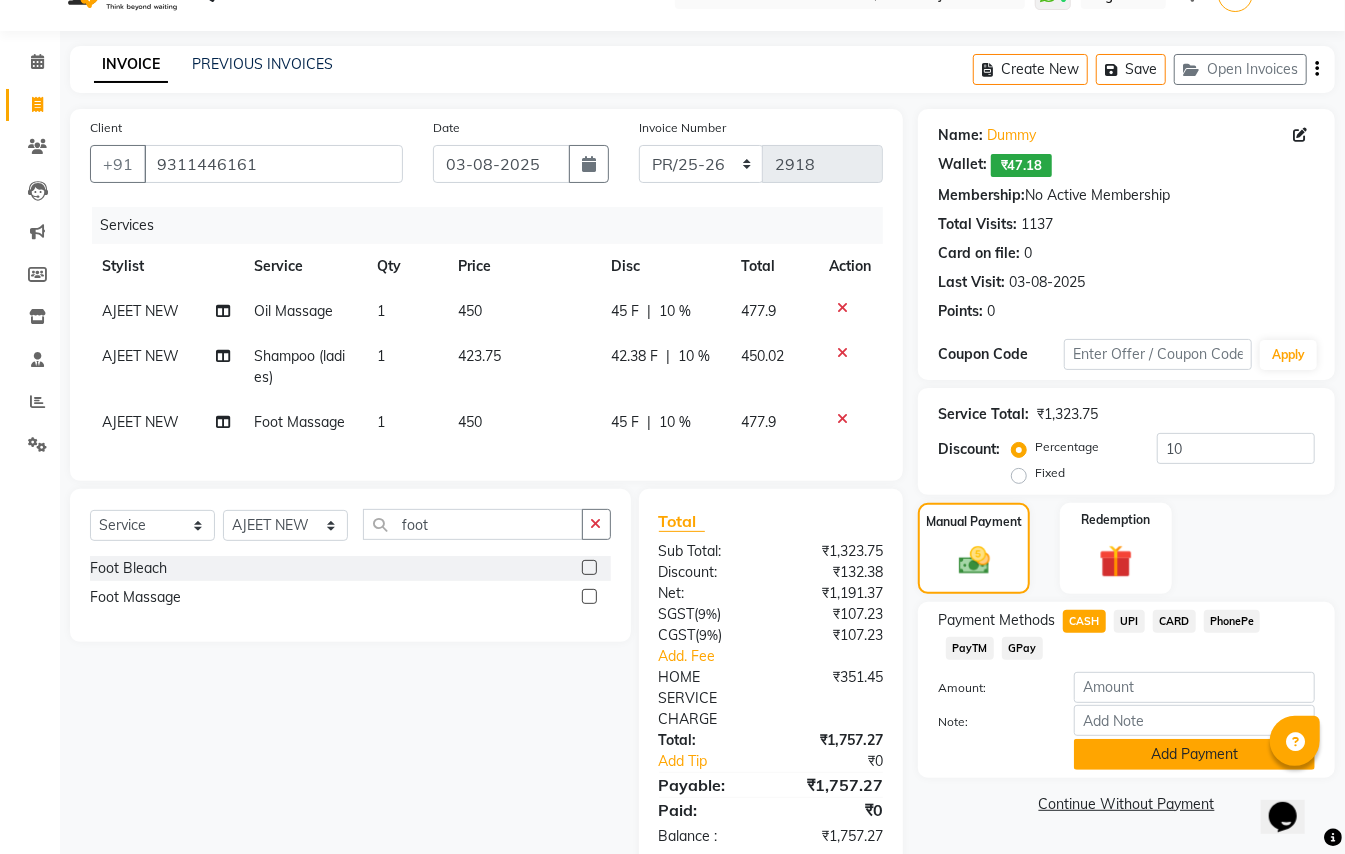 click on "Add Payment" 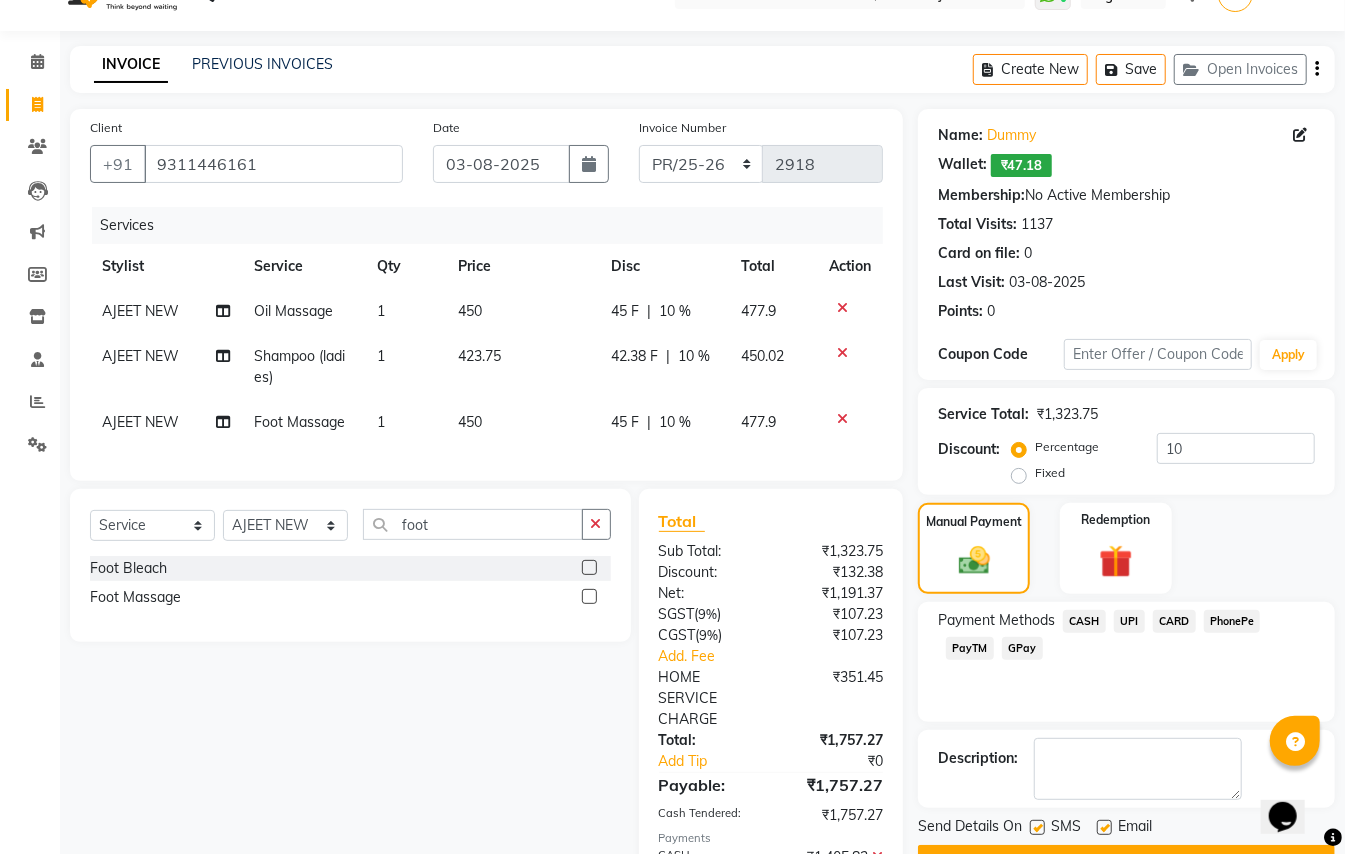 scroll, scrollTop: 174, scrollLeft: 0, axis: vertical 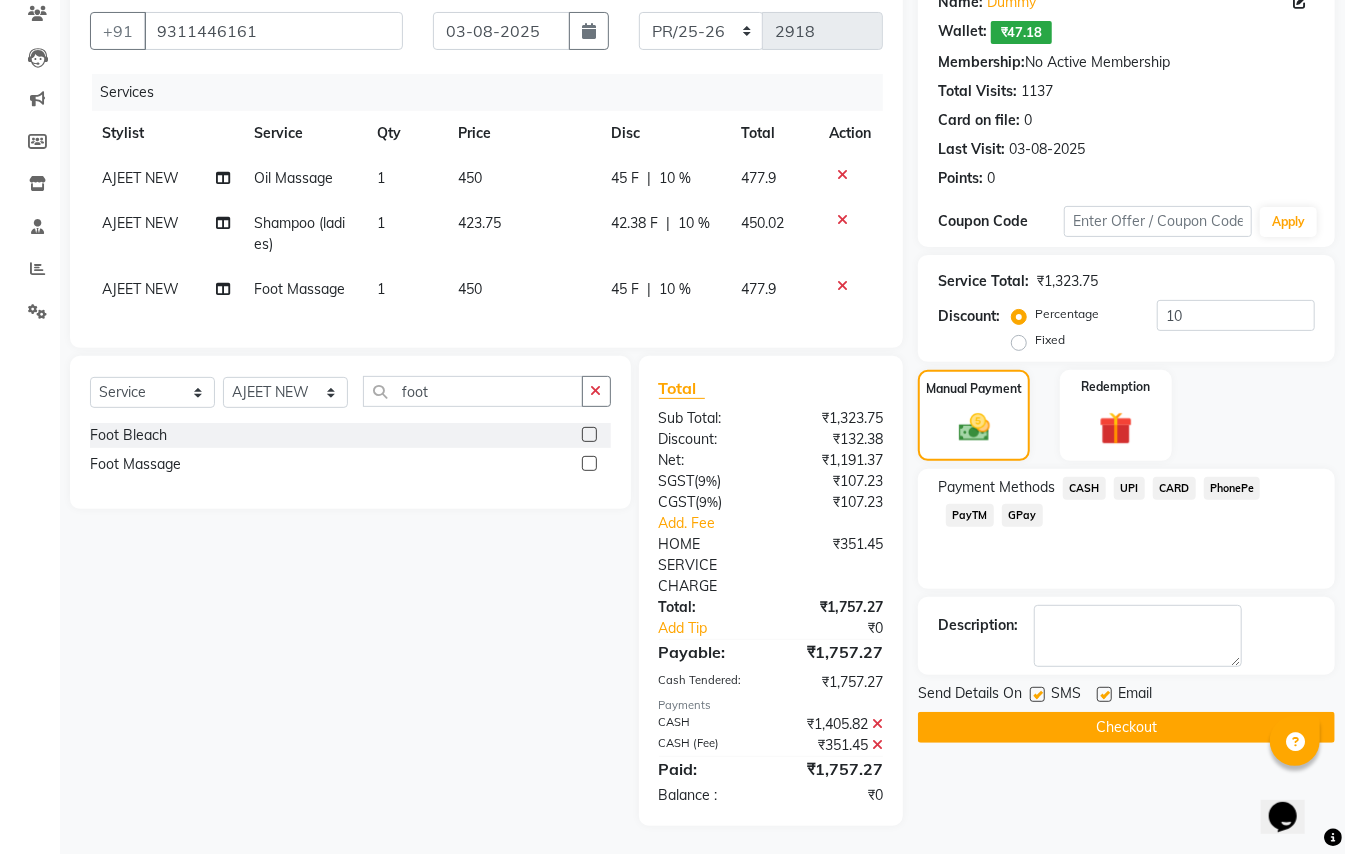 click on "Checkout" 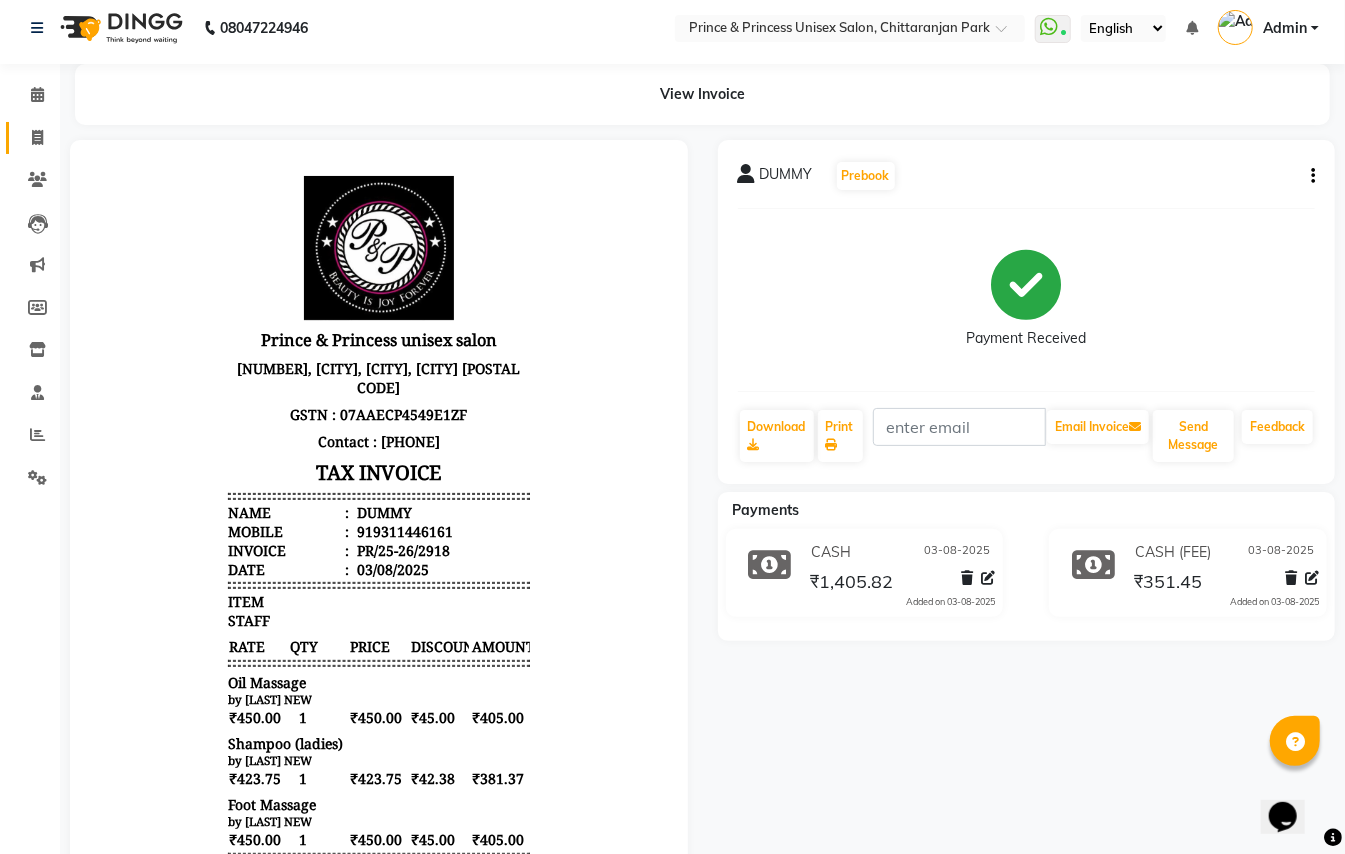 scroll, scrollTop: 0, scrollLeft: 0, axis: both 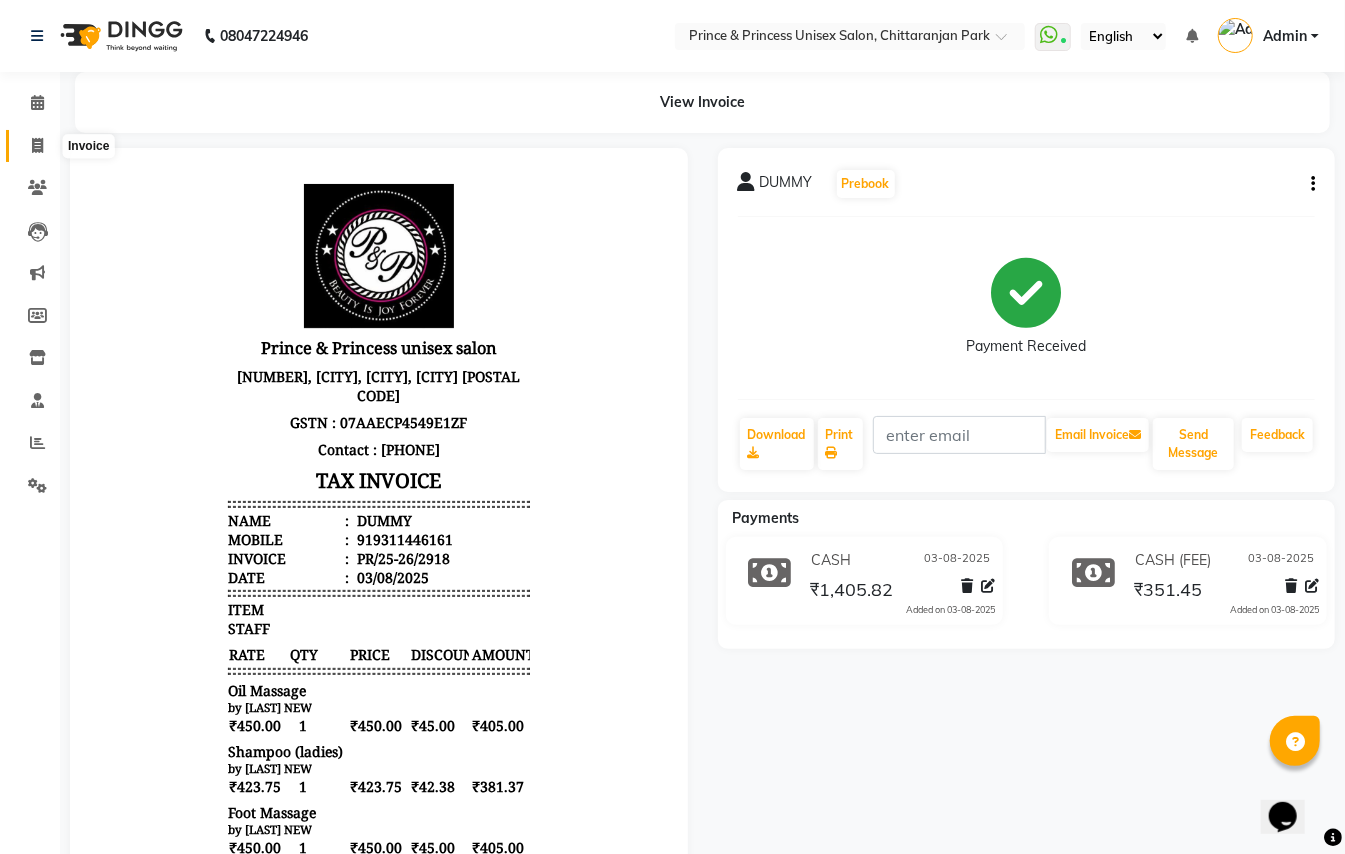 click 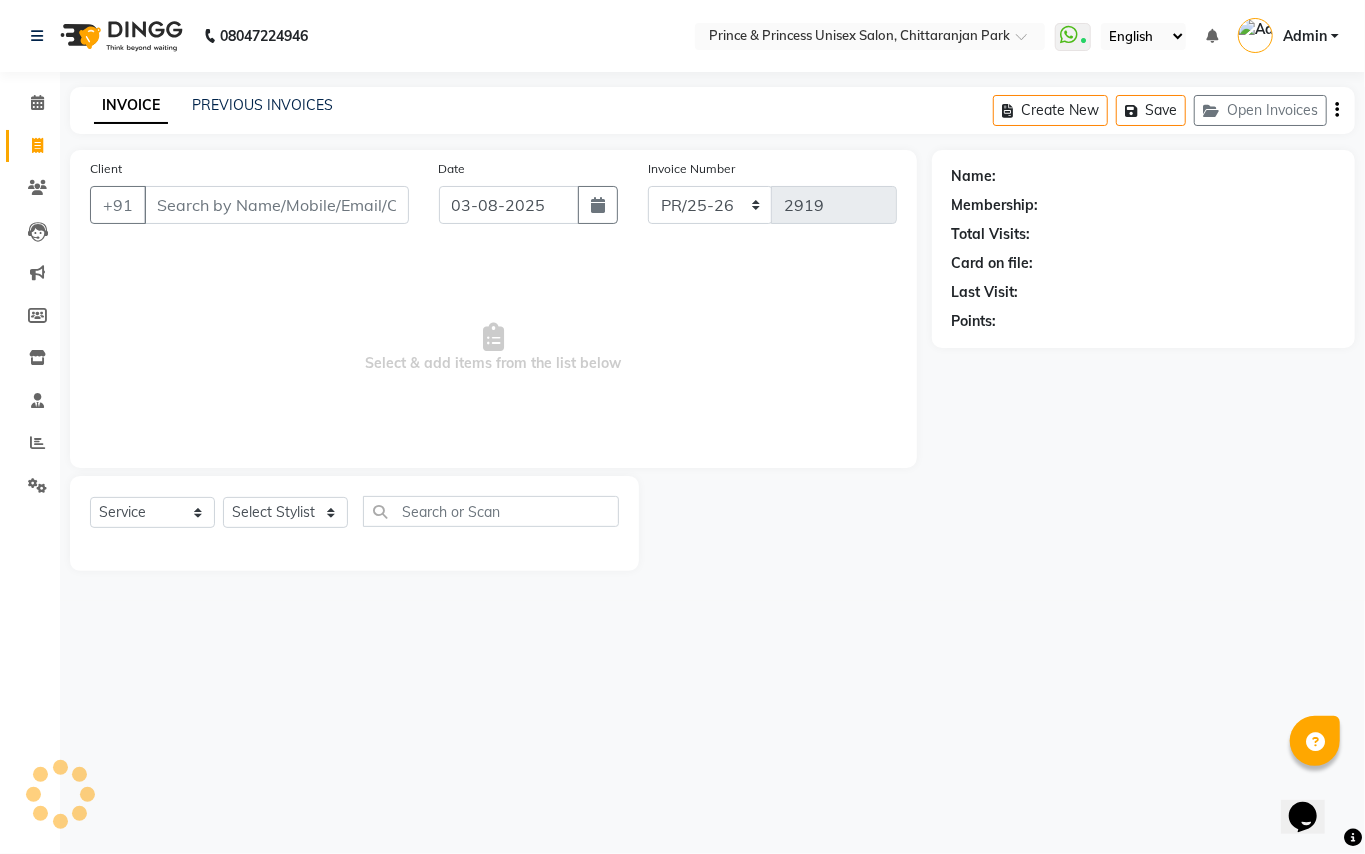 click on "Client" at bounding box center [276, 205] 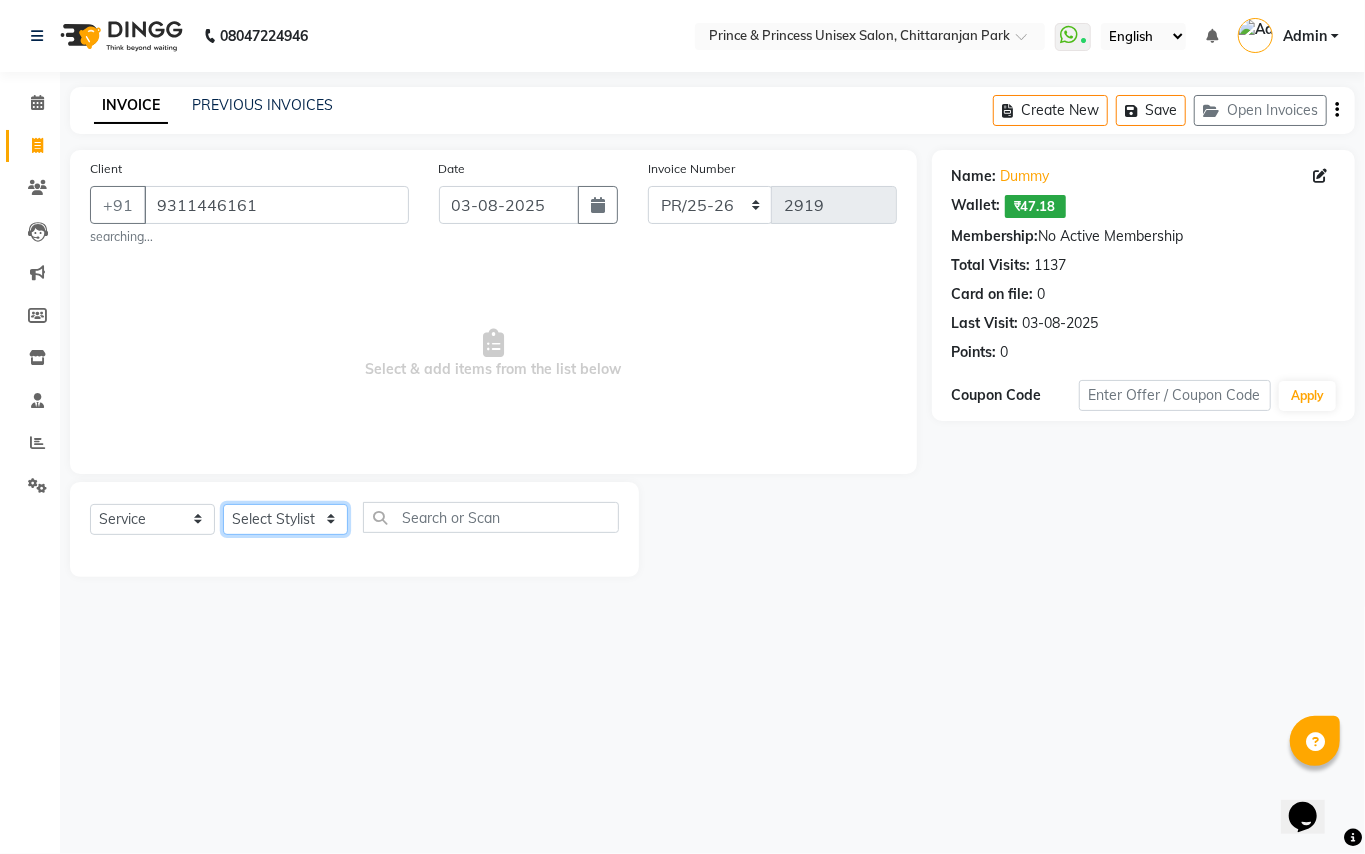 click on "Select Stylist ABHISHEK AJEET AJEET NEW ARUN ASLAM CHANDAN GUDDU MAHESH MANI MEENAKSHI MONU PINKI RAHUL RISHI SANDEEP SONIYA TABASSUM XYZ" 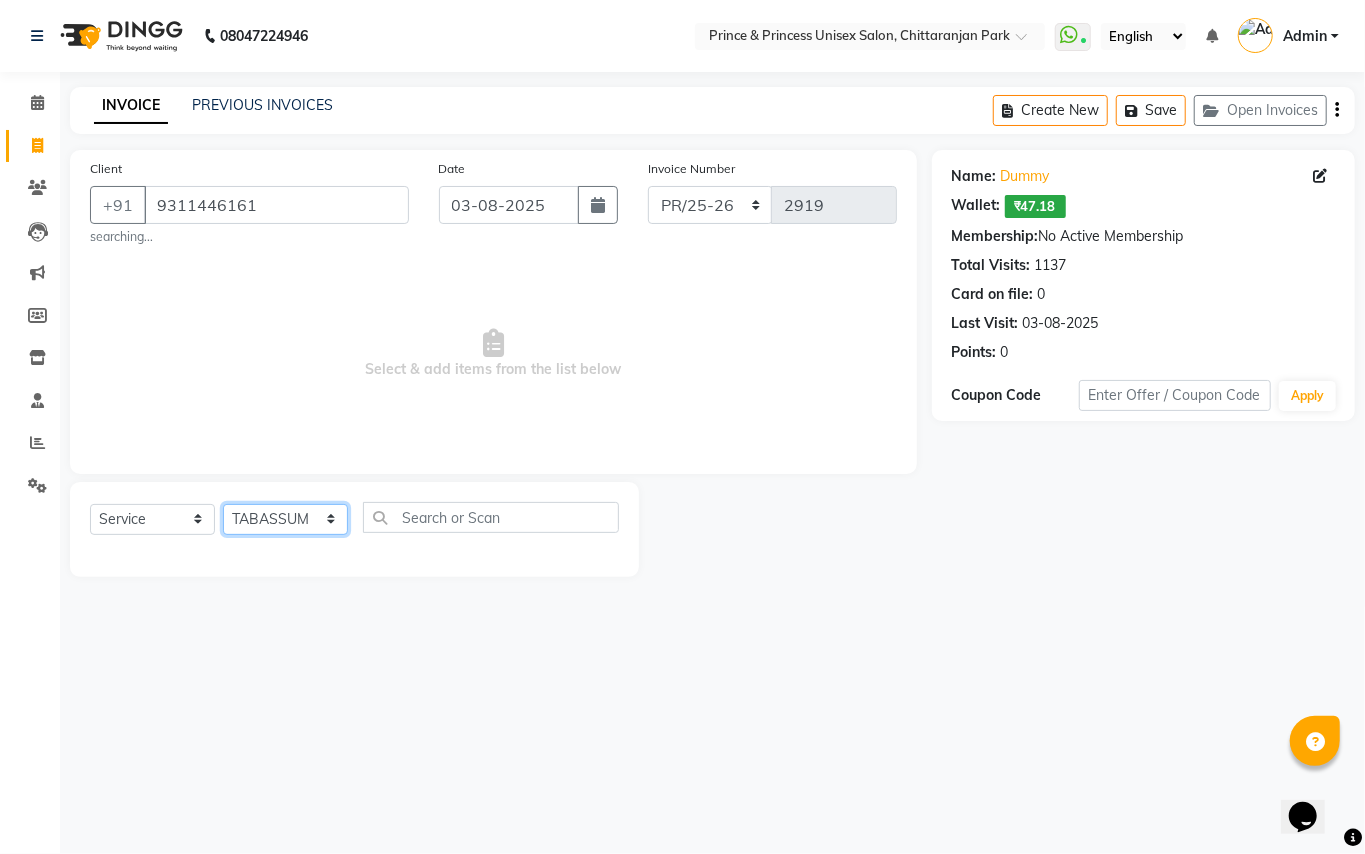 drag, startPoint x: 284, startPoint y: 520, endPoint x: 417, endPoint y: 532, distance: 133.54025 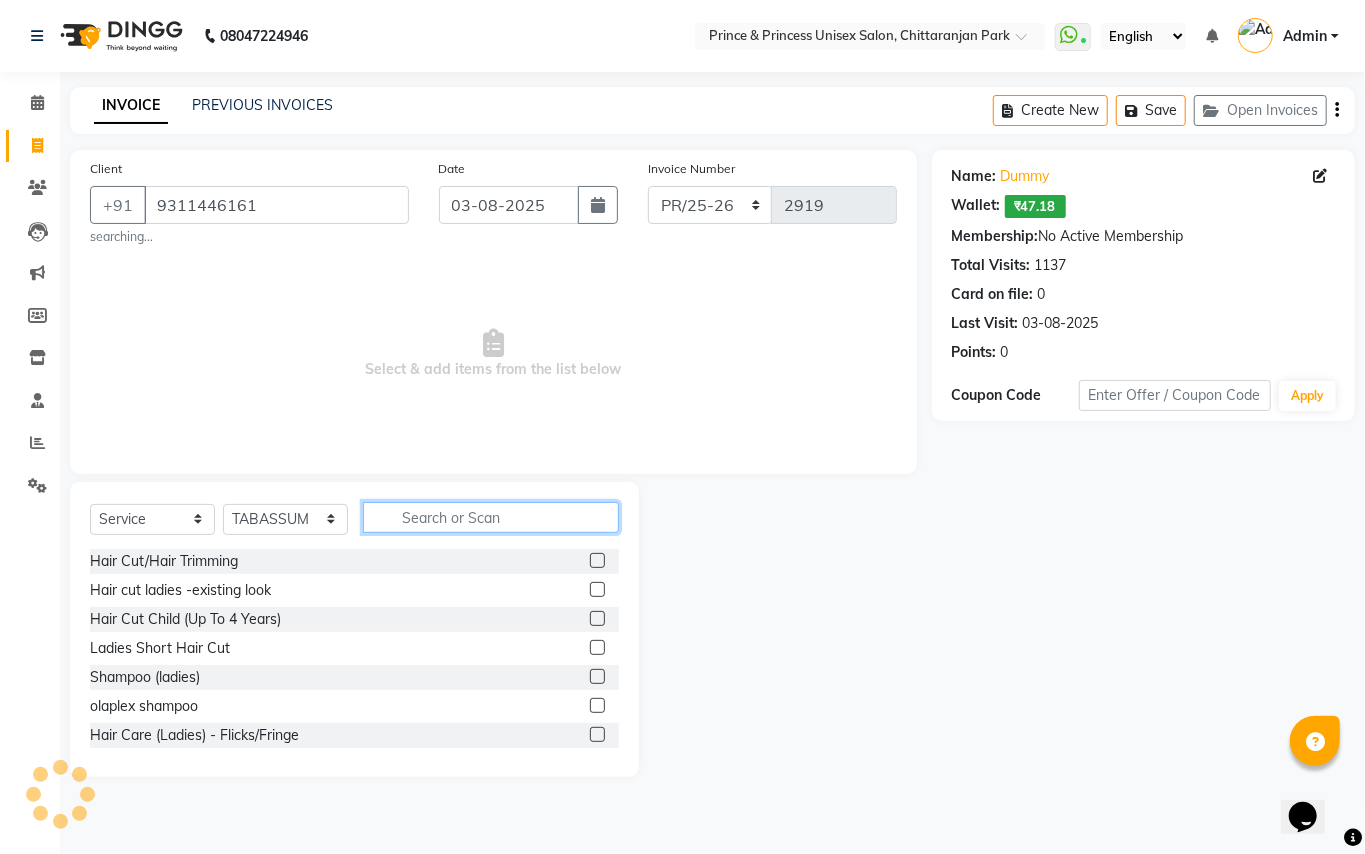 click 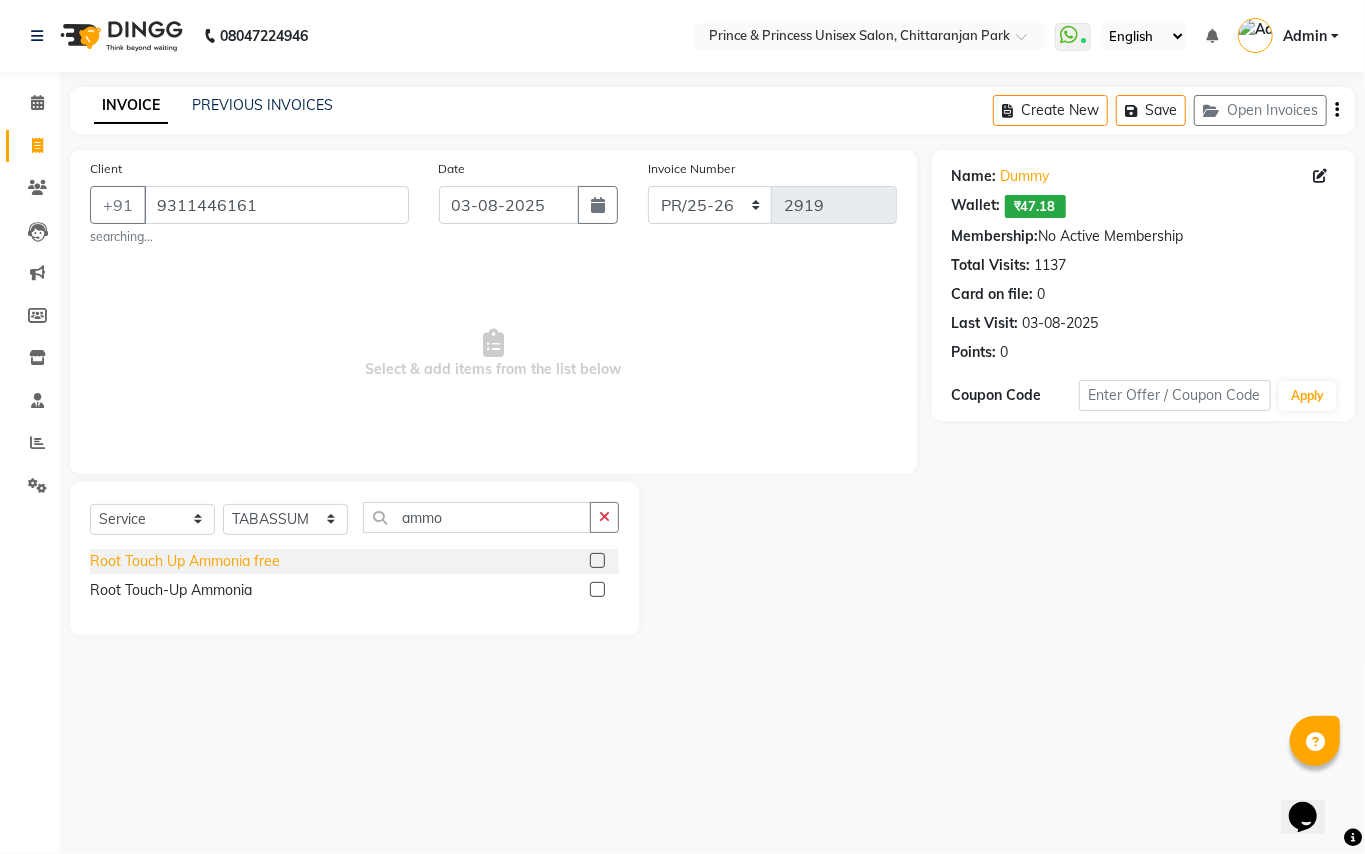 click on "Root Touch Up Ammonia free" 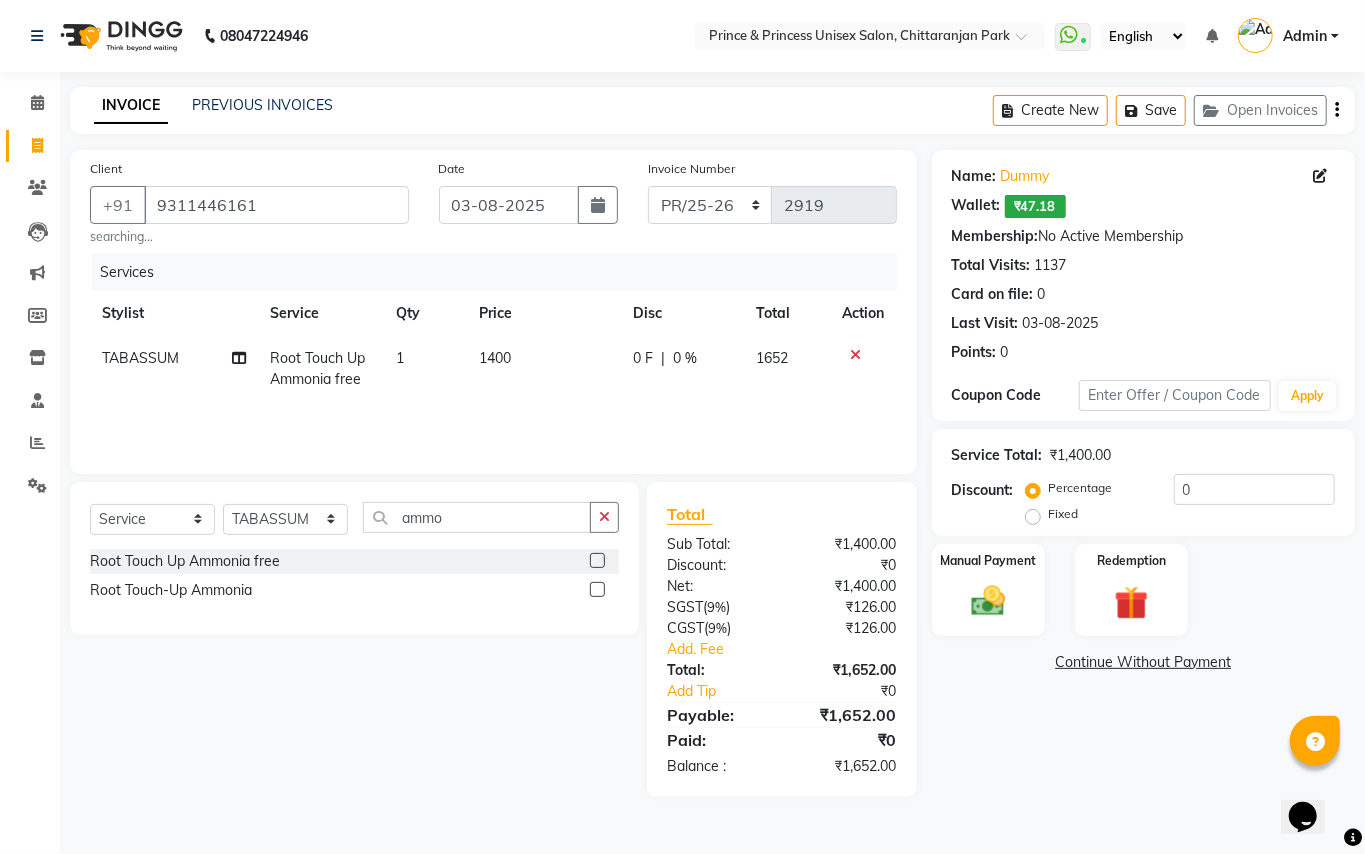 click on "1400" 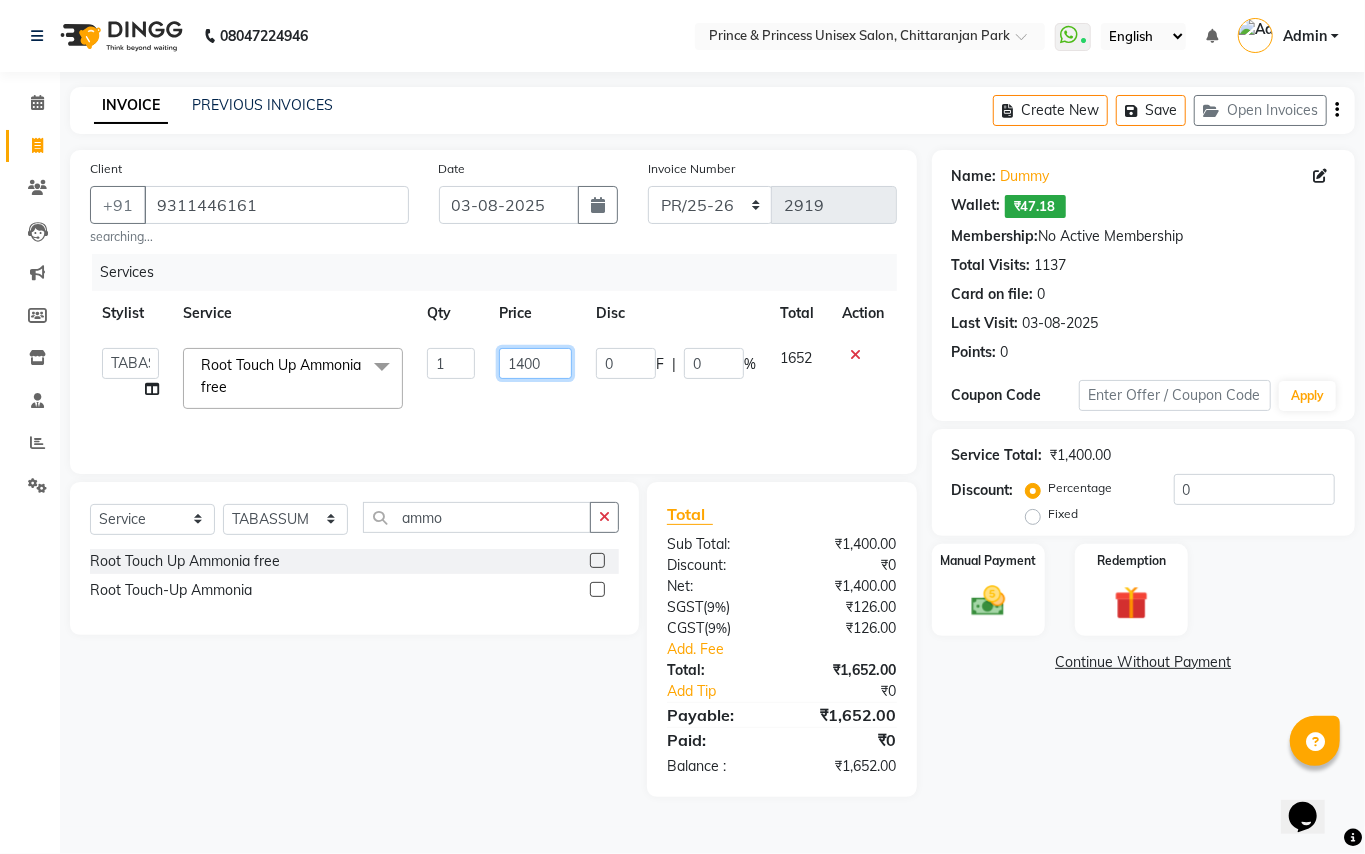 drag, startPoint x: 549, startPoint y: 365, endPoint x: 354, endPoint y: 270, distance: 216.91013 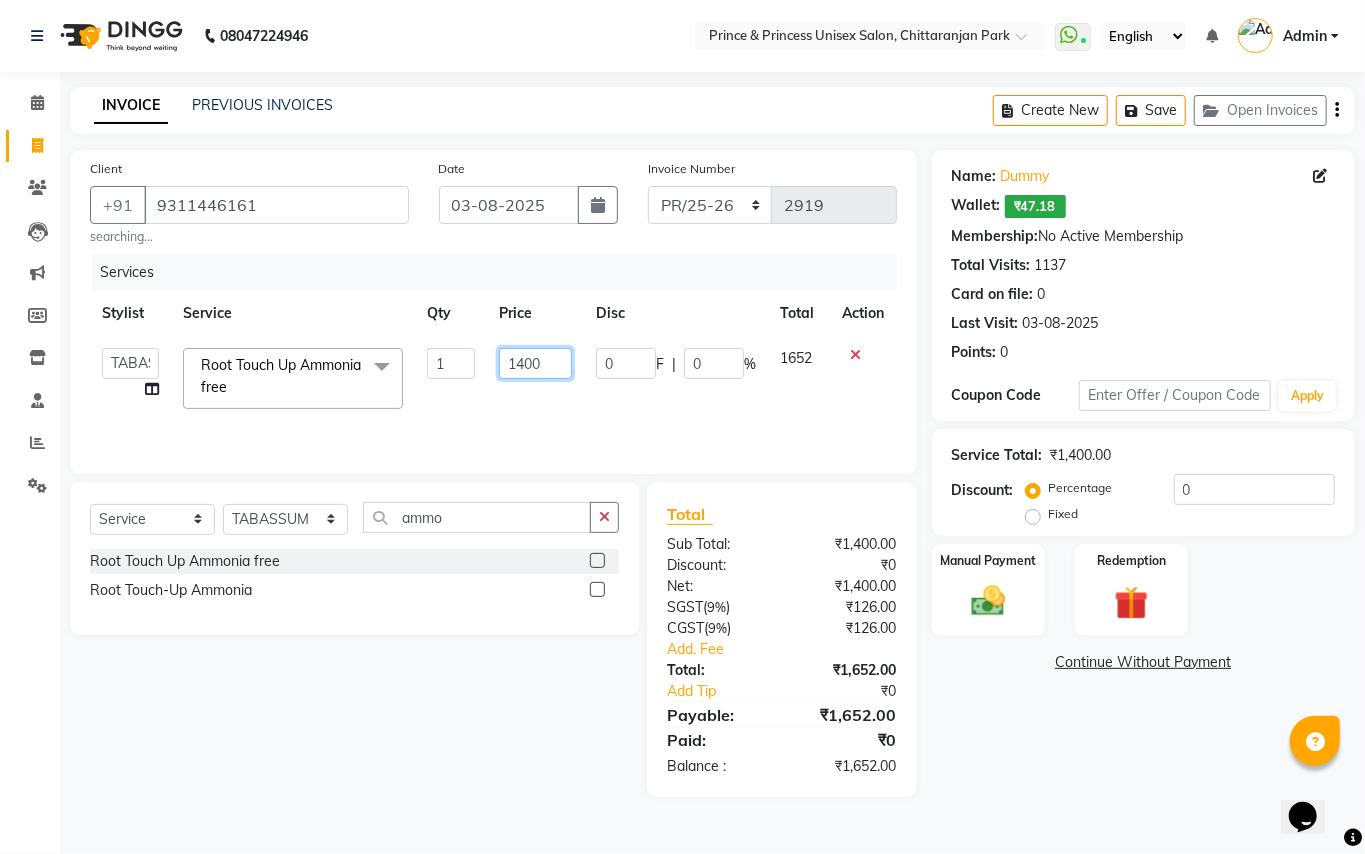 click on "Stylist Service Qty Price Disc Total Action ABHISHEK AJEET AJEET NEW ARUN ASLAM CHANDAN GUDDU MAHESH MANI MEENAKSHI MONU PINKI RAHUL RISHI SANDEEP SONIYA TABASSUM XYZ Root Touch Up Ammonia free x Hair Cut/Hair Trimming Hair cut ladies -existing look Hair Cut Child (Up To 4 Years) Ladies Short Hair Cut Shampoo (ladies) olaplex shampoo Hair Care (Ladies) - Flicks/Fringe Oil Massage Henna Mustache Trim Threading Face Threading Hair Cut Gents - Style Change Gents - Tonsure (Mundan) Shampoogents Shampoogents (Long Hair) Beard Triming / Shave Oil Massage half color touch up Beard Colour Hair Styling (Gel/ Serum Application) Colour Touch Up men's Colour Touch-Up Amonia Free) Highlighting Rebonding Dry Head Massage Full Front Chest Clipper Full Back Clipper Ear Wax Full Body Clipper Under Arms Clipper Full Front/Back Waxing (Sugar) Full Front/Back Waxing (Chocolate) Chest Razor/Back Full Body Razor Under Arm Razor EYE BROWS COLOR Ladies - Hair Cut existing style Blow Dry Perm" 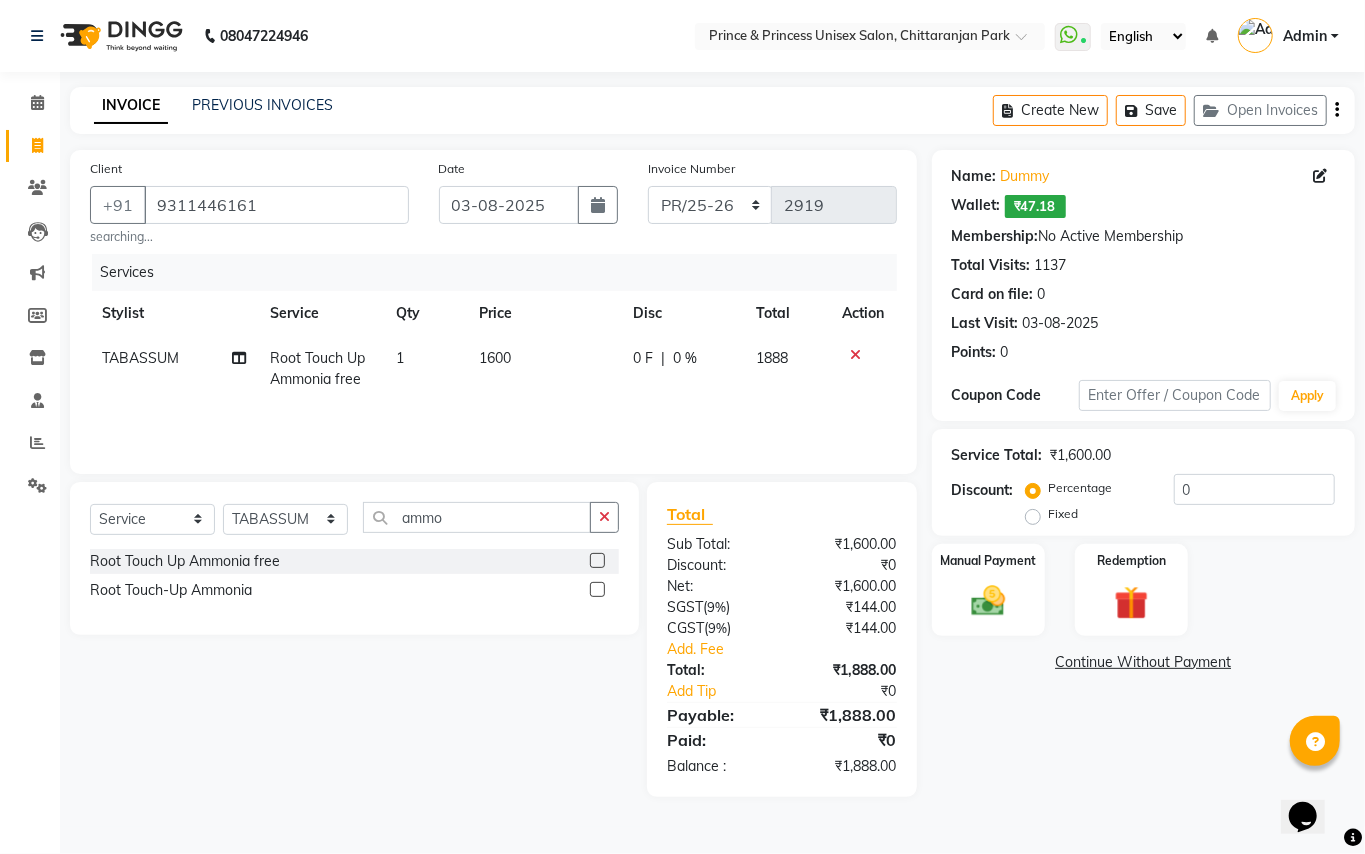 click on "Services Stylist Service Qty Price Disc Total Action TABASSUM Root Touch Up Ammonia free 1 1600 0 F | 0 % 1888" 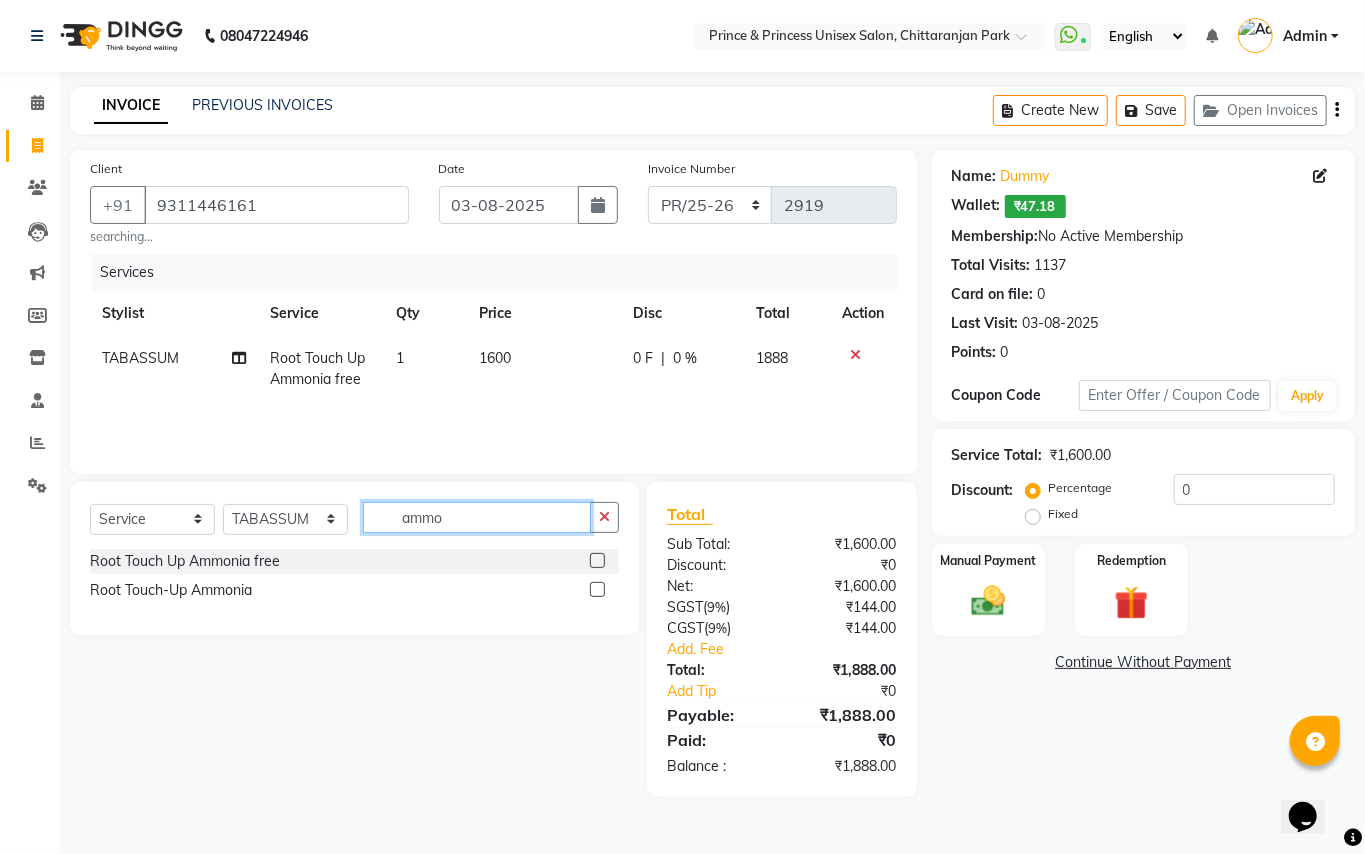 drag, startPoint x: 462, startPoint y: 524, endPoint x: 360, endPoint y: 458, distance: 121.49074 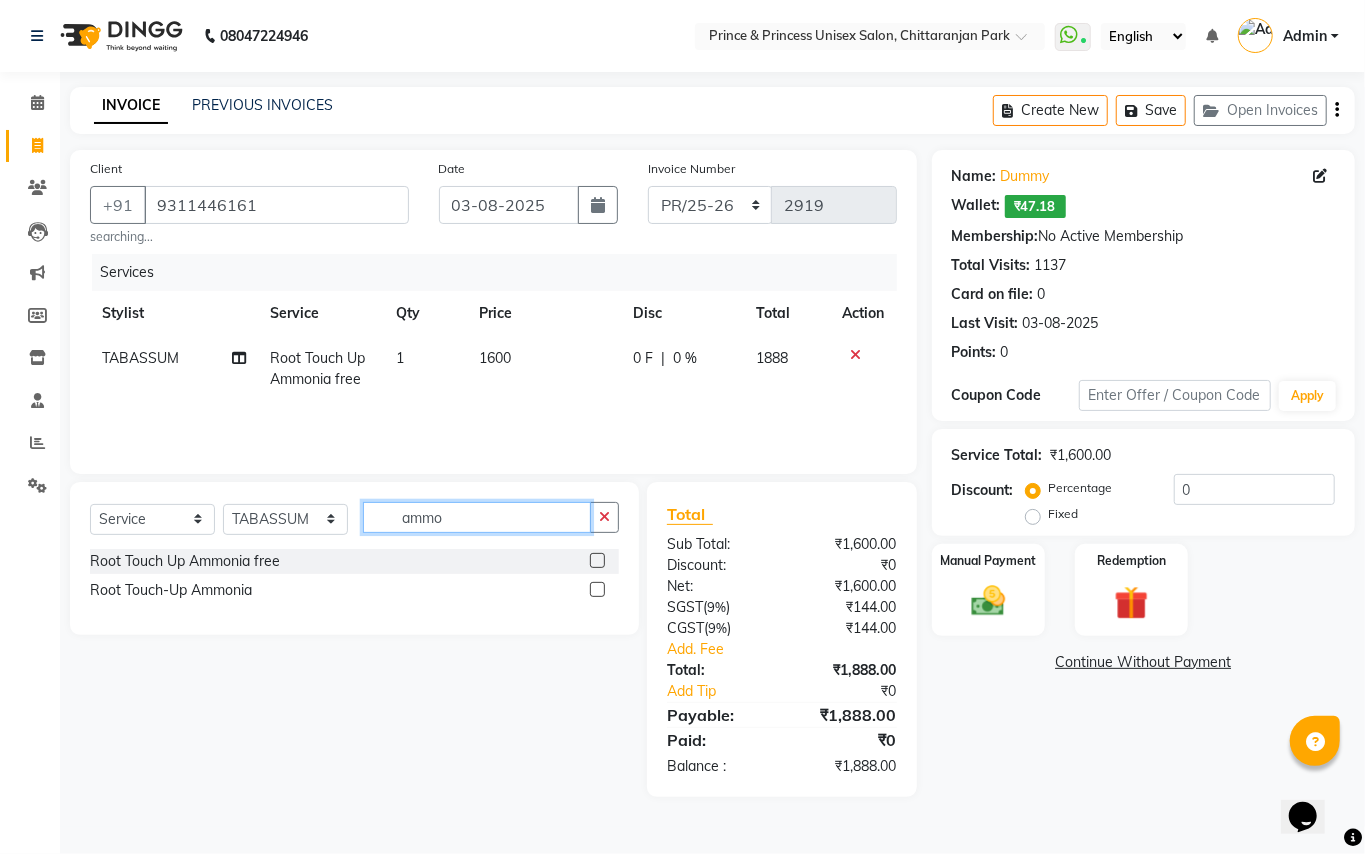 click on "Client +[PHONE] searching... Date [DATE] Invoice Number PR/25-26 V/2025 V/2025-26 2919 Services Stylist Service Qty Price Disc Total Action TABASSUM Root Touch Up Ammonia free 1 1600 0 F | 0 % 1888 Select Service Product Membership Package Voucher Prepaid Gift Card Select Stylist ABHISHEK AJEET AJEET NEW ARUN ASLAM CHANDAN GUDDU MAHESH MANI MEENAKSHI MONU PINKI RAHUL RISHI SANDEEP SONIYA TABASSUM XYZ ammo Root Touch Up Ammonia free Root Touch-Up Ammonia Total Sub Total: ₹1,600.00 Discount: ₹0 Net: ₹1,600.00 SGST ( 9% ) ₹144.00 CGST ( 9% ) ₹144.00 Add. Fee Total: ₹1,888.00 Add Tip ₹0 Payable: ₹1,888.00 Paid: ₹0 Balance : ₹1,888.00" 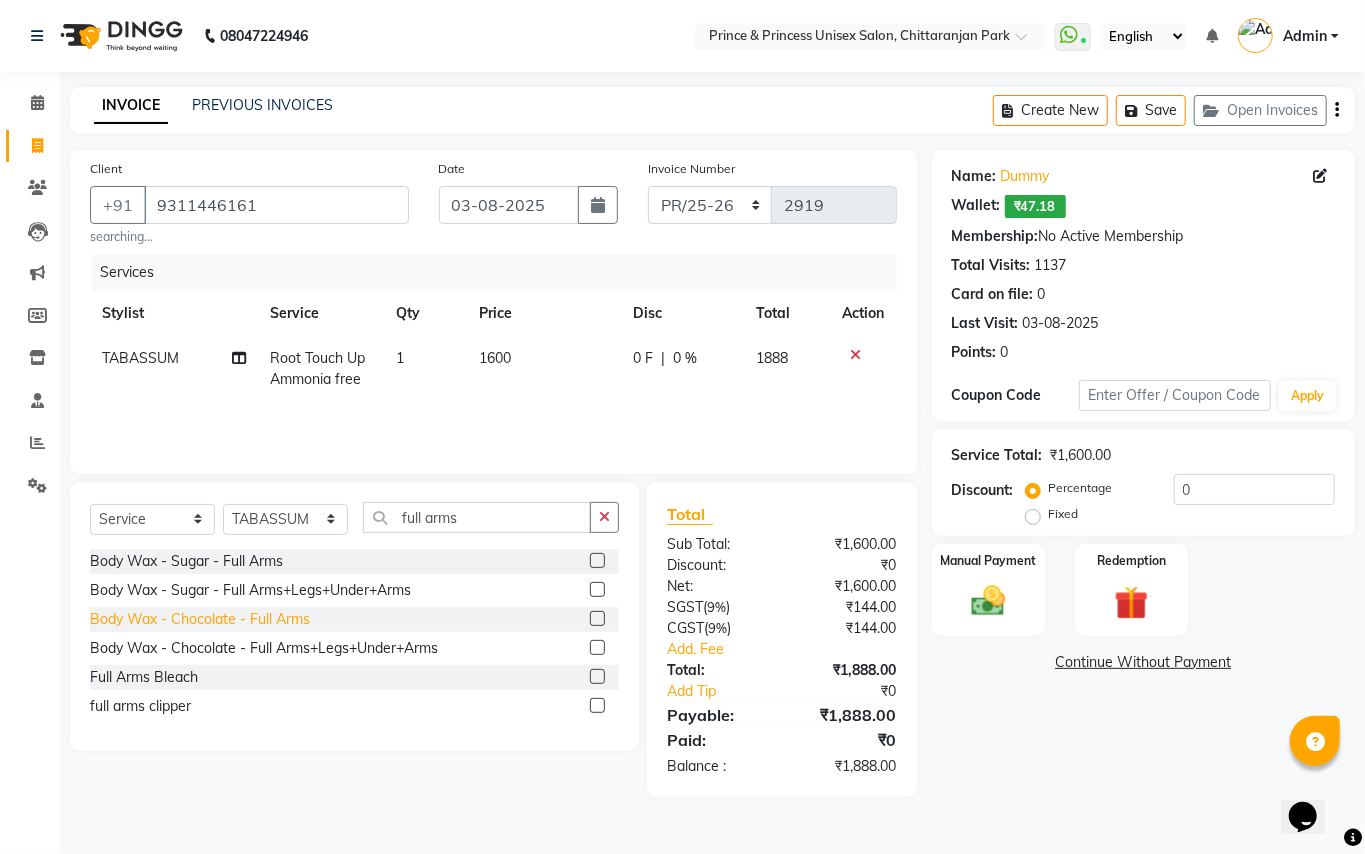 click on "Body Wax - Chocolate  - Full Arms" 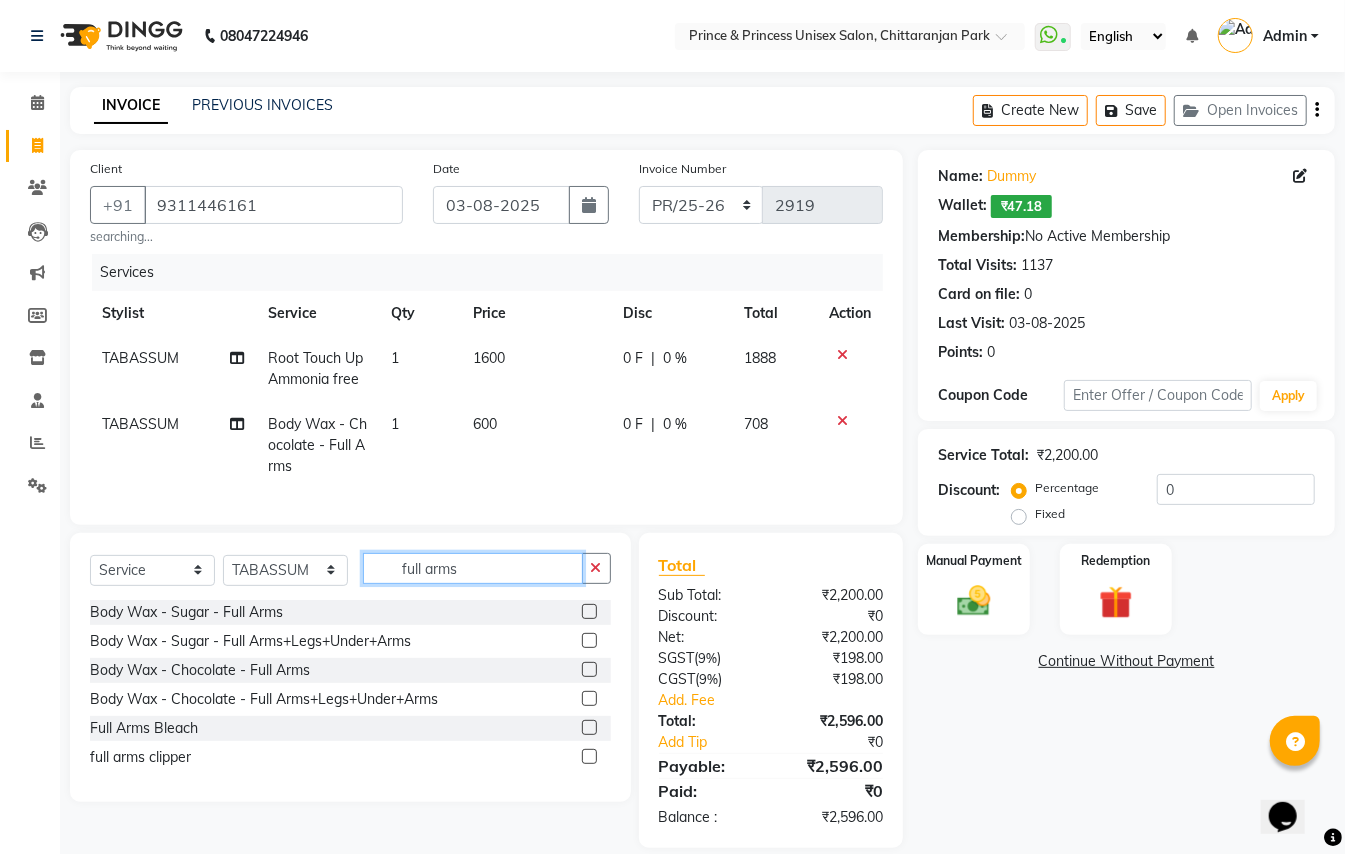 click on "full arms" 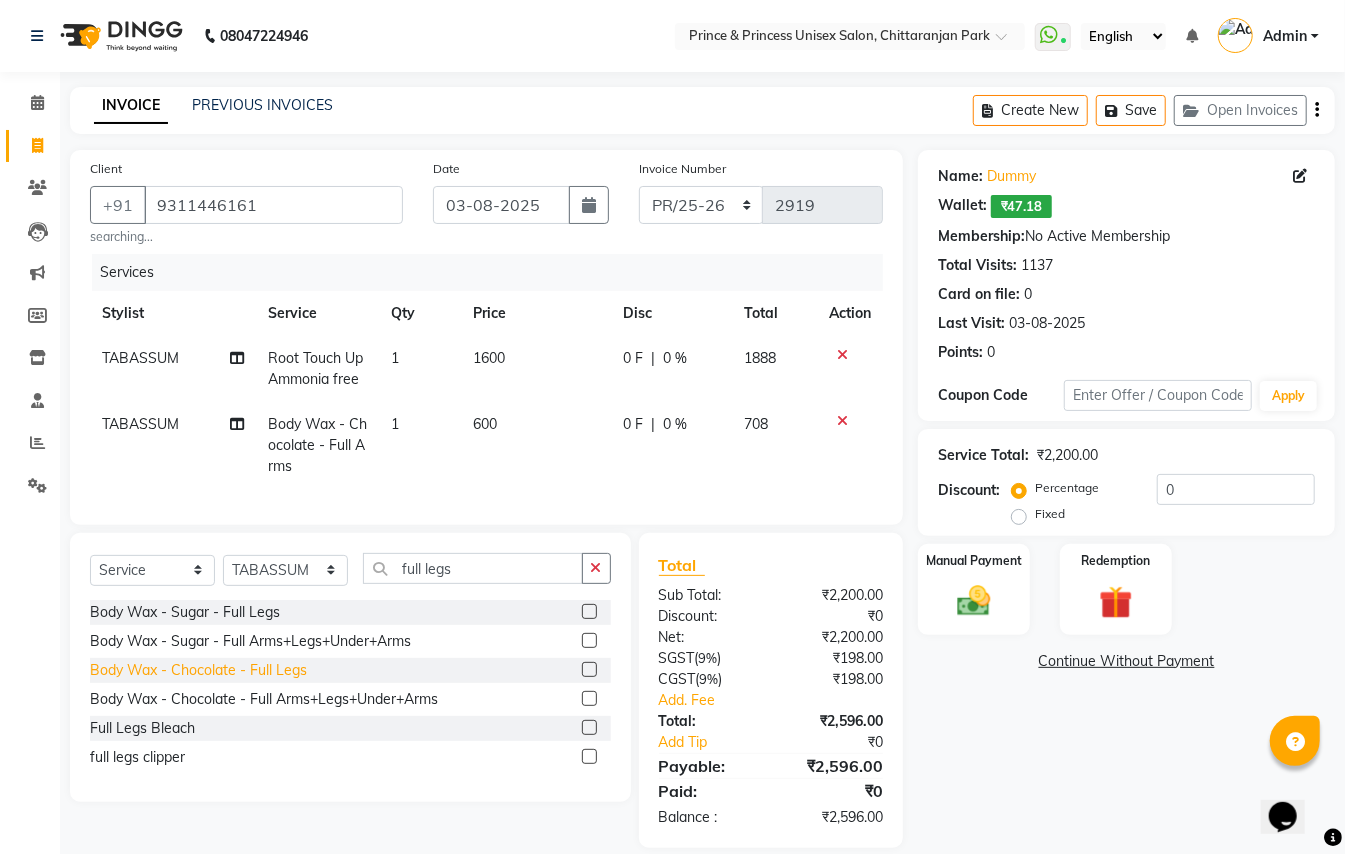 click on "Body Wax - Chocolate  - Full Legs" 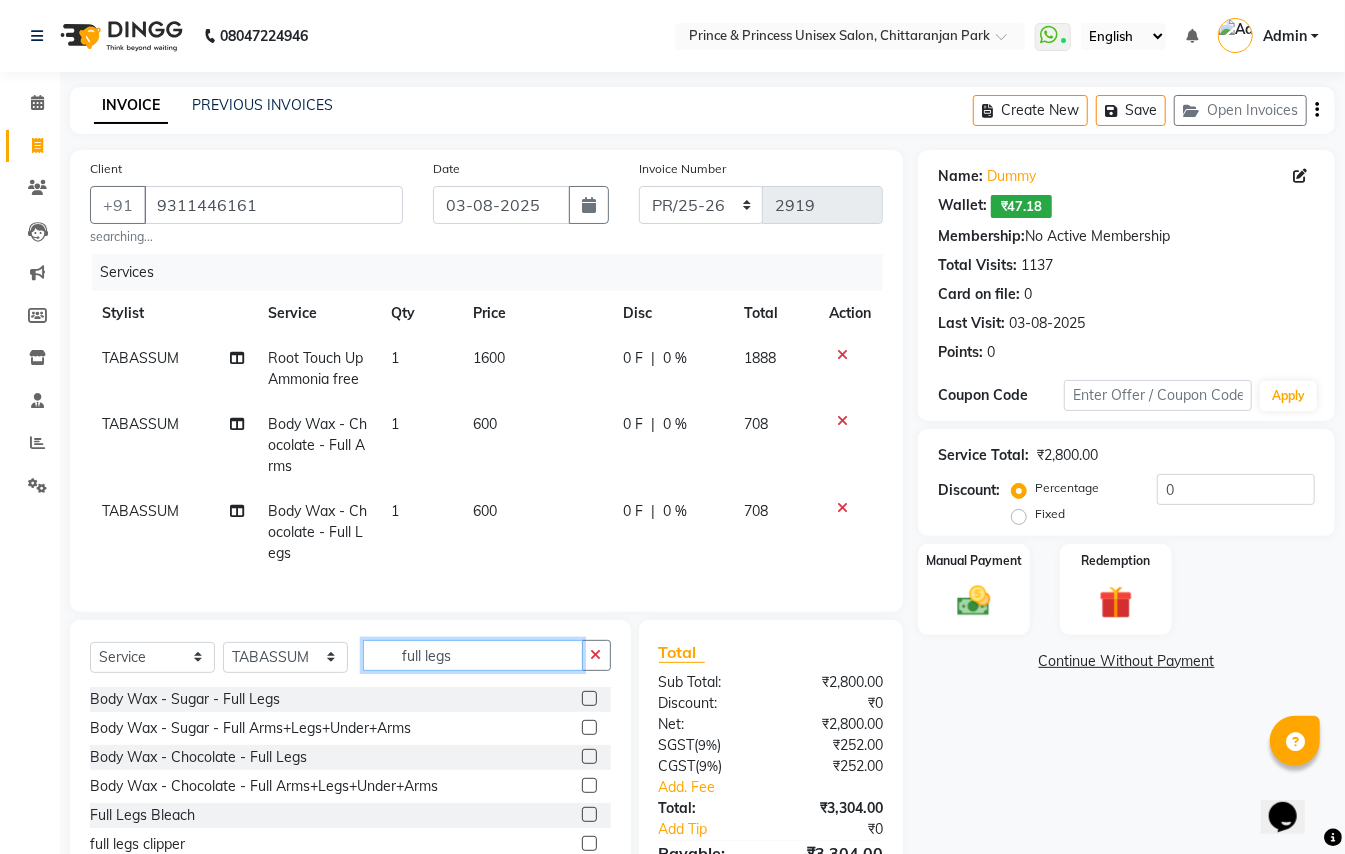 drag, startPoint x: 478, startPoint y: 665, endPoint x: 132, endPoint y: 429, distance: 418.82214 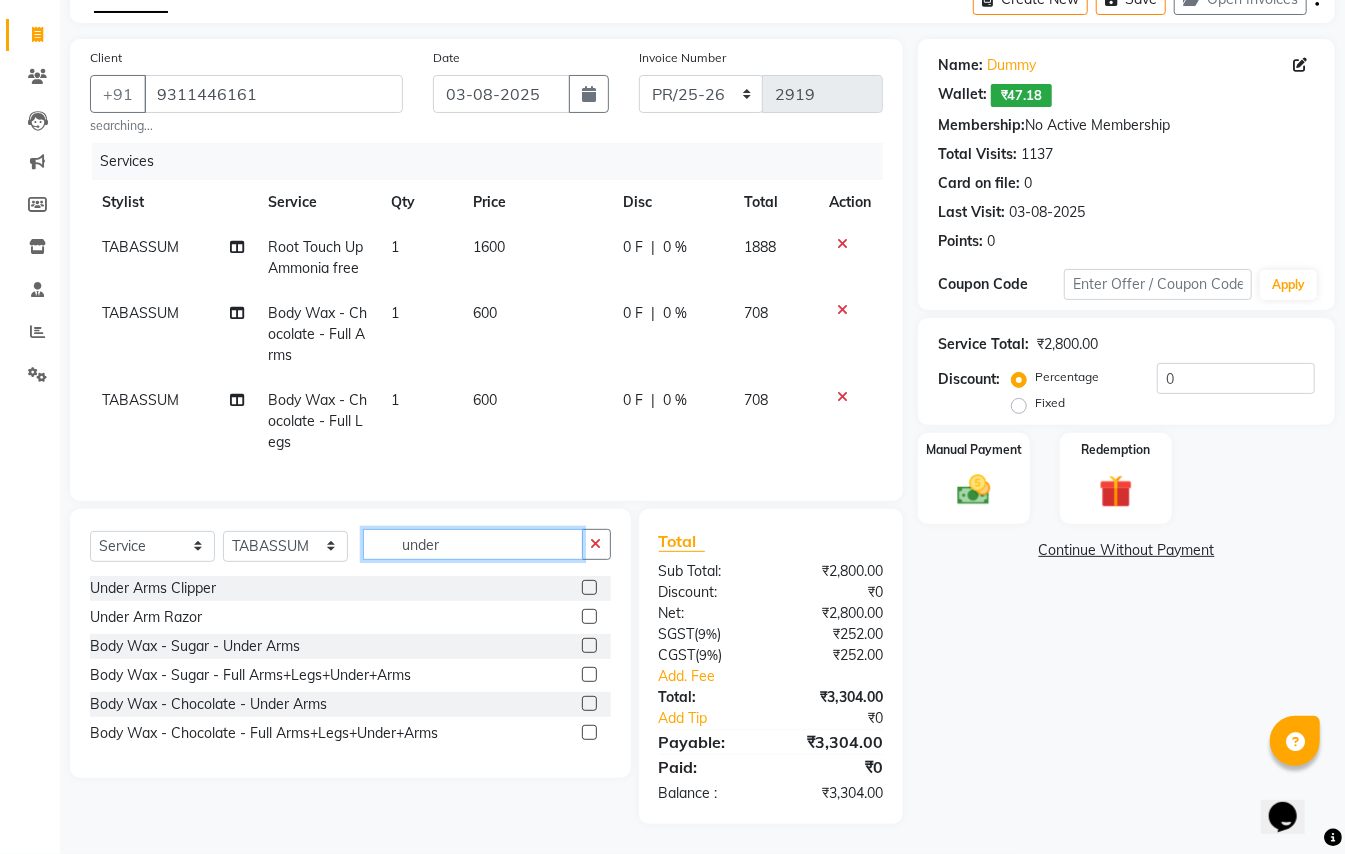 scroll, scrollTop: 132, scrollLeft: 0, axis: vertical 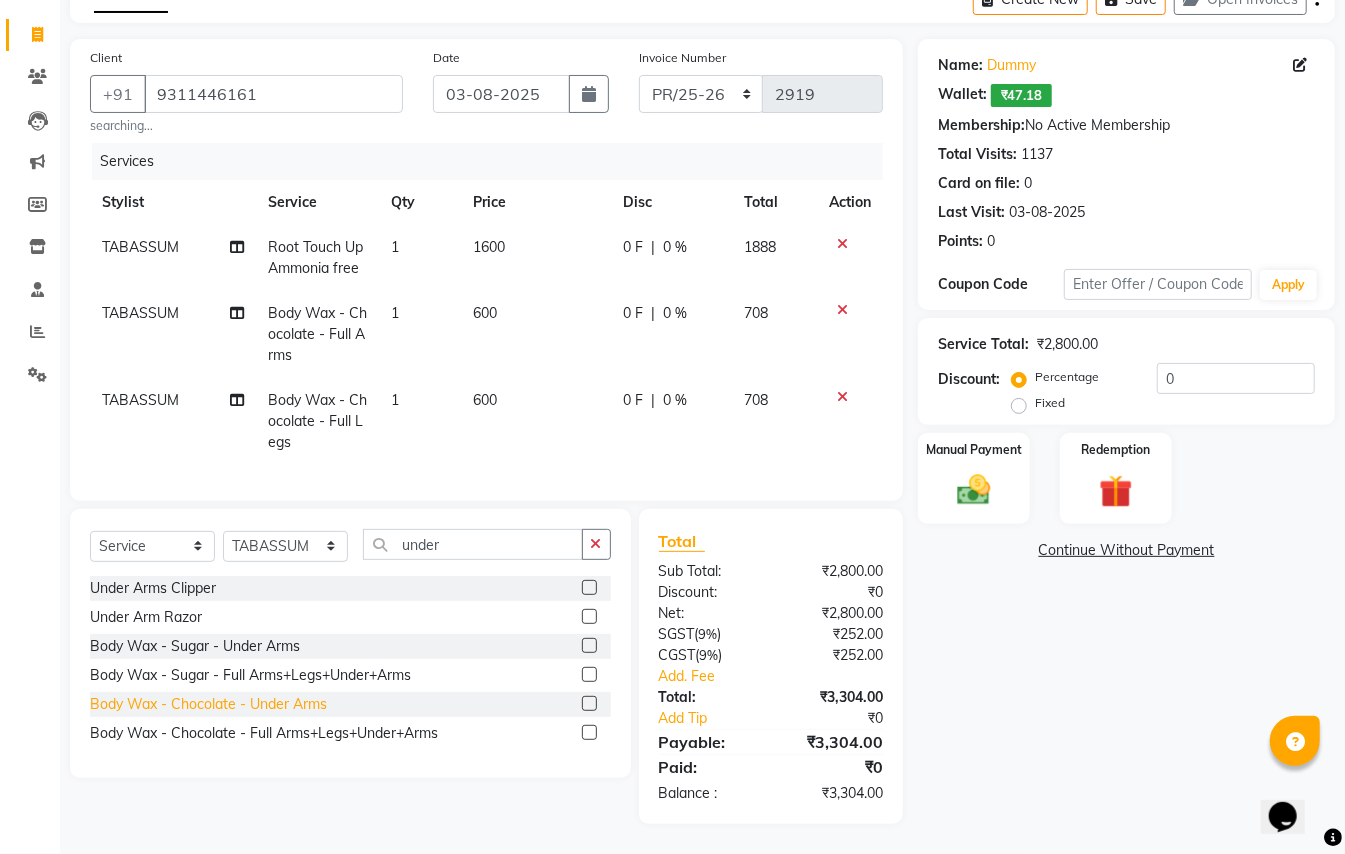 click on "Body Wax - Chocolate  - Under Arms" 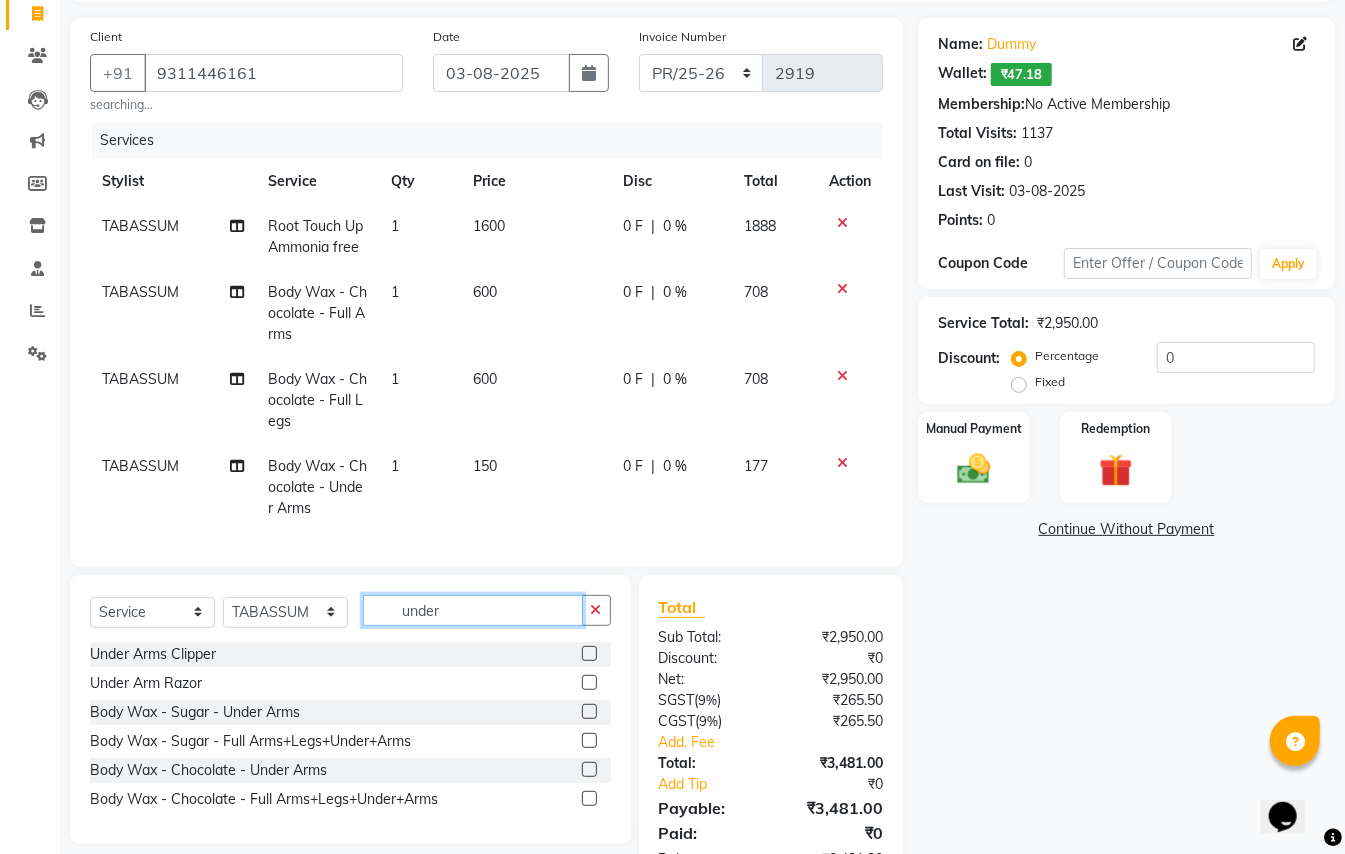 drag, startPoint x: 446, startPoint y: 640, endPoint x: 328, endPoint y: 461, distance: 214.3945 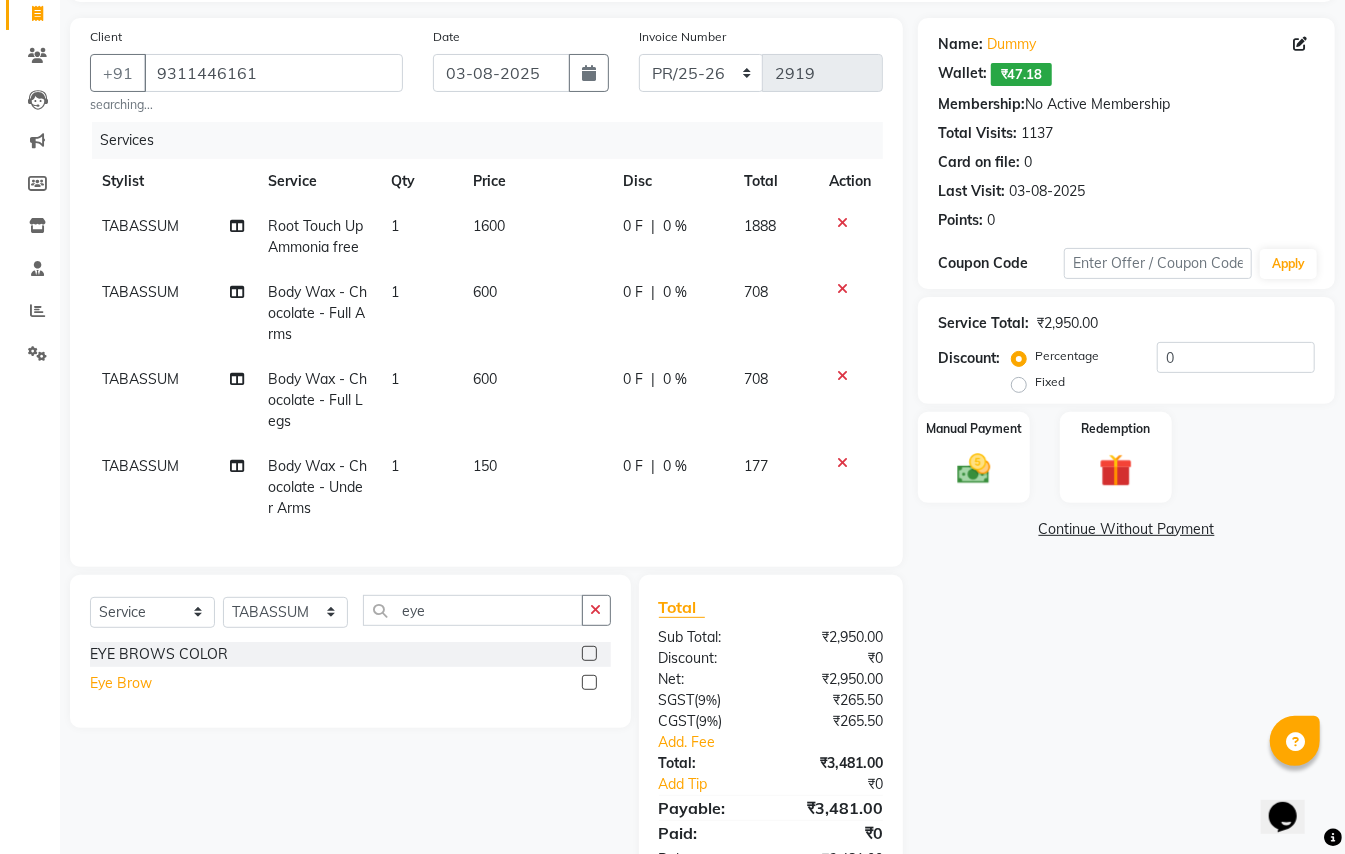 click on "Eye Brow" 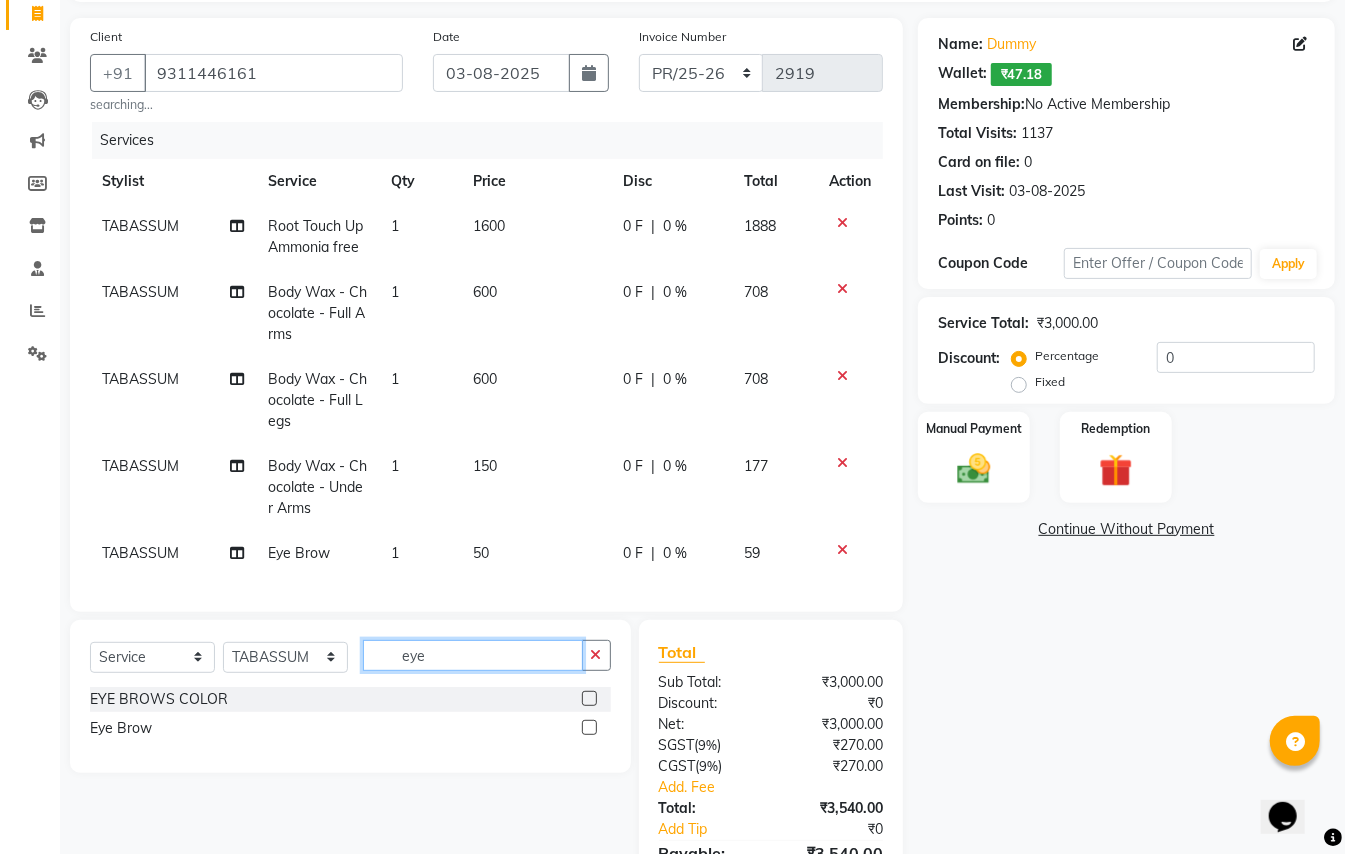 drag, startPoint x: 442, startPoint y: 676, endPoint x: 308, endPoint y: 590, distance: 159.22311 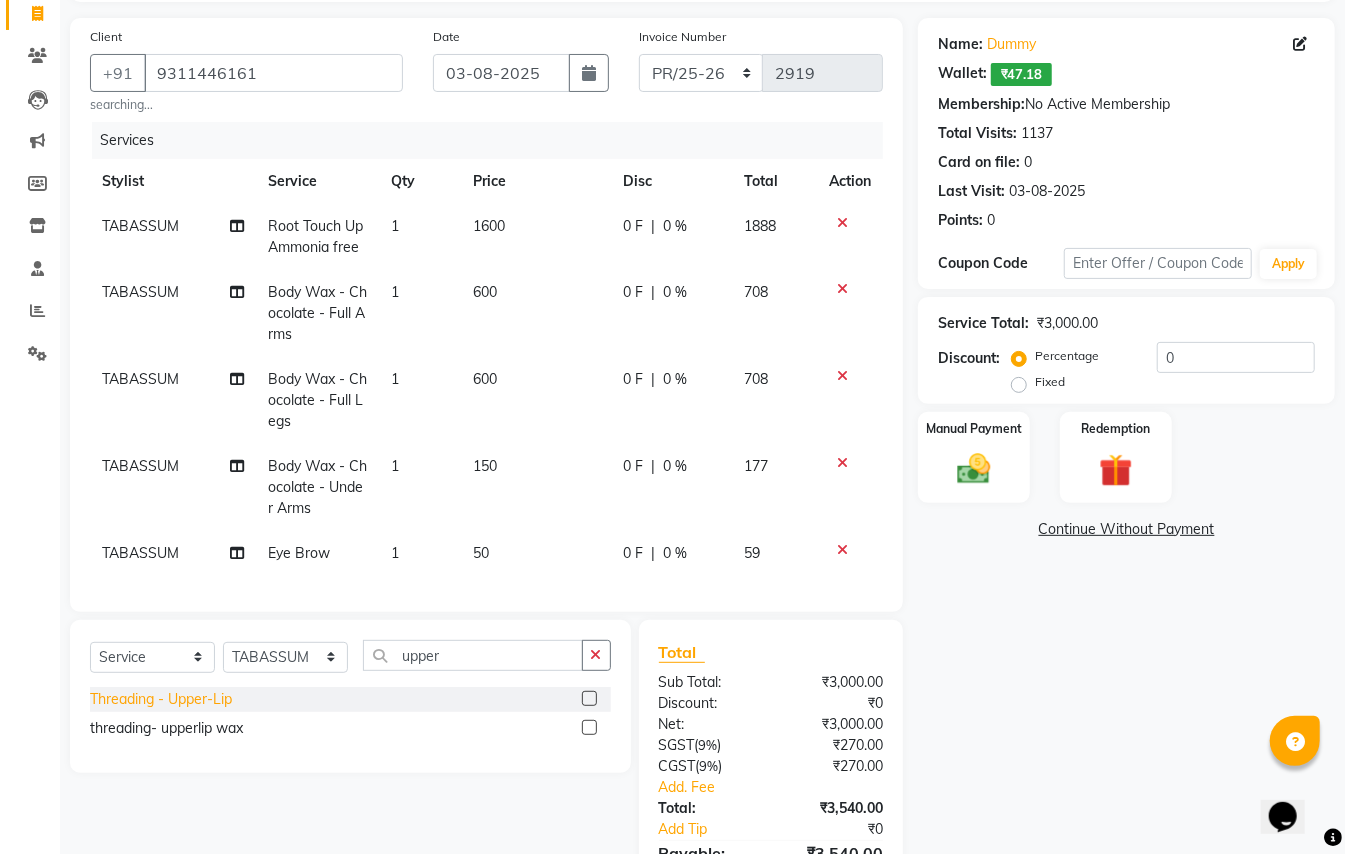 click on "Threading  - Upper-Lip" 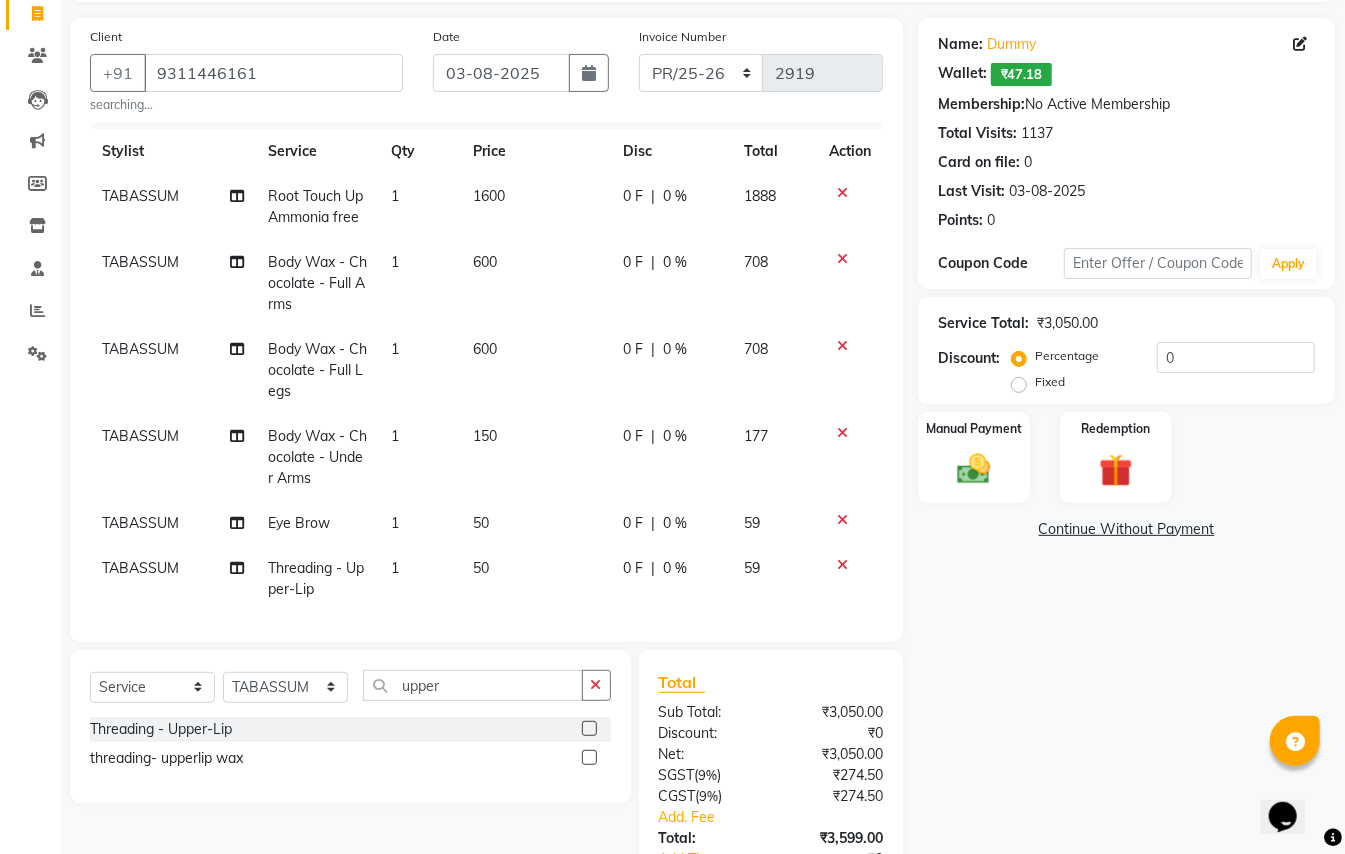 scroll, scrollTop: 56, scrollLeft: 0, axis: vertical 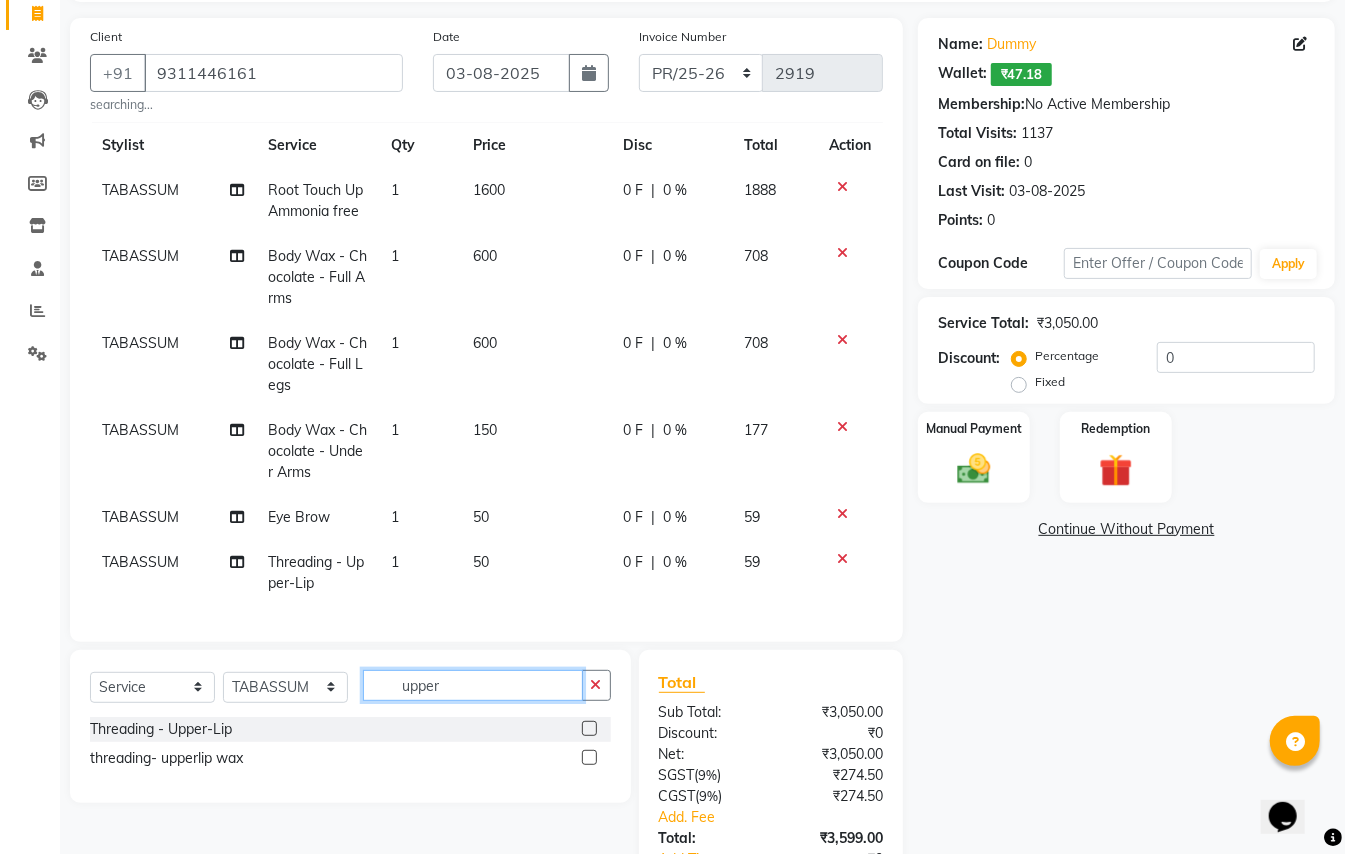 drag, startPoint x: 465, startPoint y: 685, endPoint x: 213, endPoint y: 506, distance: 309.10355 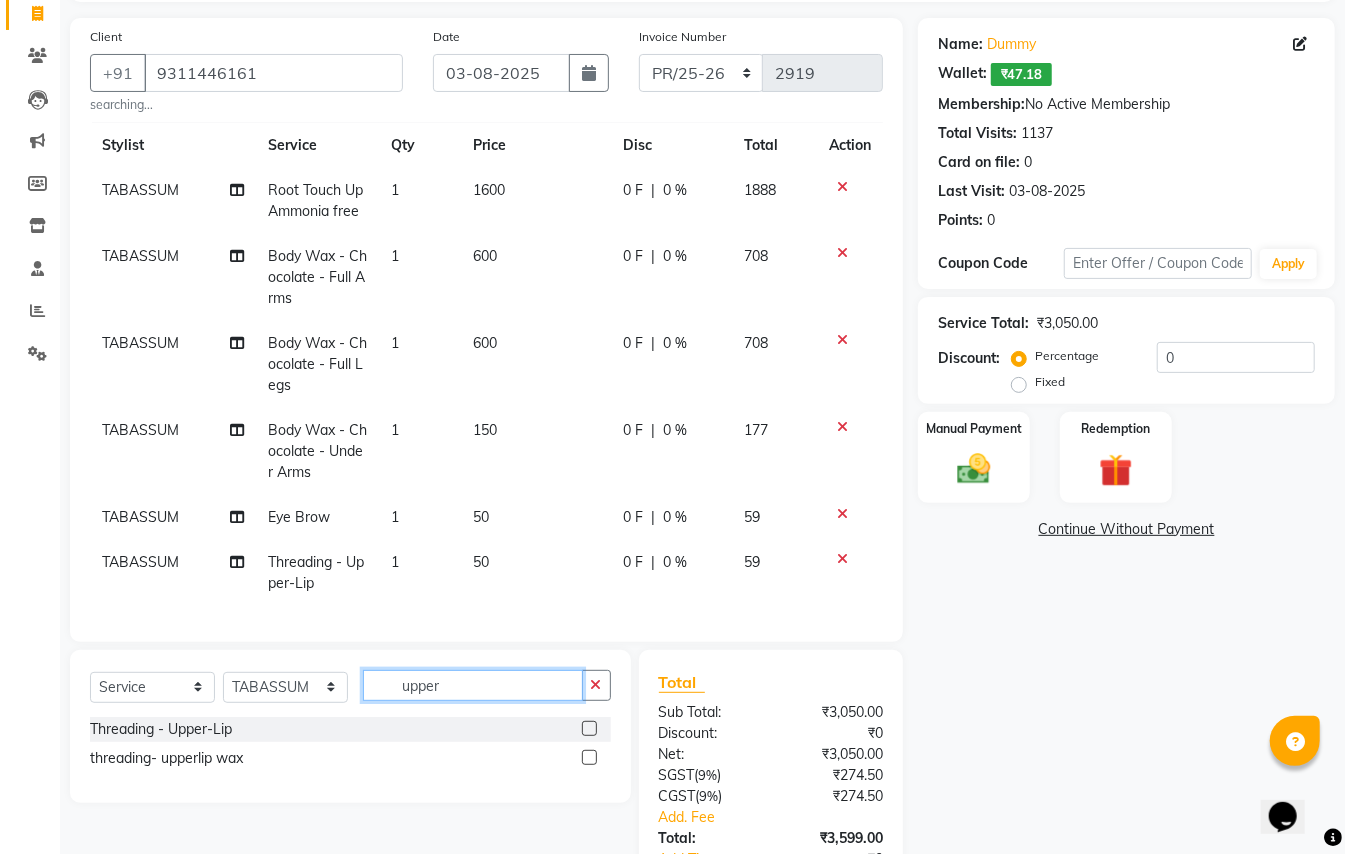 click on "Client +91 [PHONE] searching... Date [DATE] Invoice Number PR/25-26 V/2025 V/2025-26 2919 Services Stylist Service Qty Price Disc Total Action TABASSUM Root Touch Up Ammonia free 1 1600 0 F | 0 % 1888 TABASSUM Body Wax - Chocolate - Full Arms 1 600 0 F | 0 % 708 TABASSUM Body Wax - Chocolate - Full Legs 1 600 0 F | 0 % 708 TABASSUM Body Wax - Chocolate - Under Arms 1 150 0 F | 0 % 177 TABASSUM Eye Brow 1 50 0 F | 0 % 59 TABASSUM Threading - Upper-Lip 1 50 0 F | 0 % 59 Select Service Product Membership Package Voucher Prepaid Gift Card Select Stylist ABHISHEK AJEET AJEET NEW ARUN ASLAM CHANDAN GUDDU MAHESH MANI MEENAKSHI MONU PINKI RAHUL RISHI SANDEEP SONIYA TABASSUM XYZ upper Threading - Upper-Lip threading- upperlip wax" 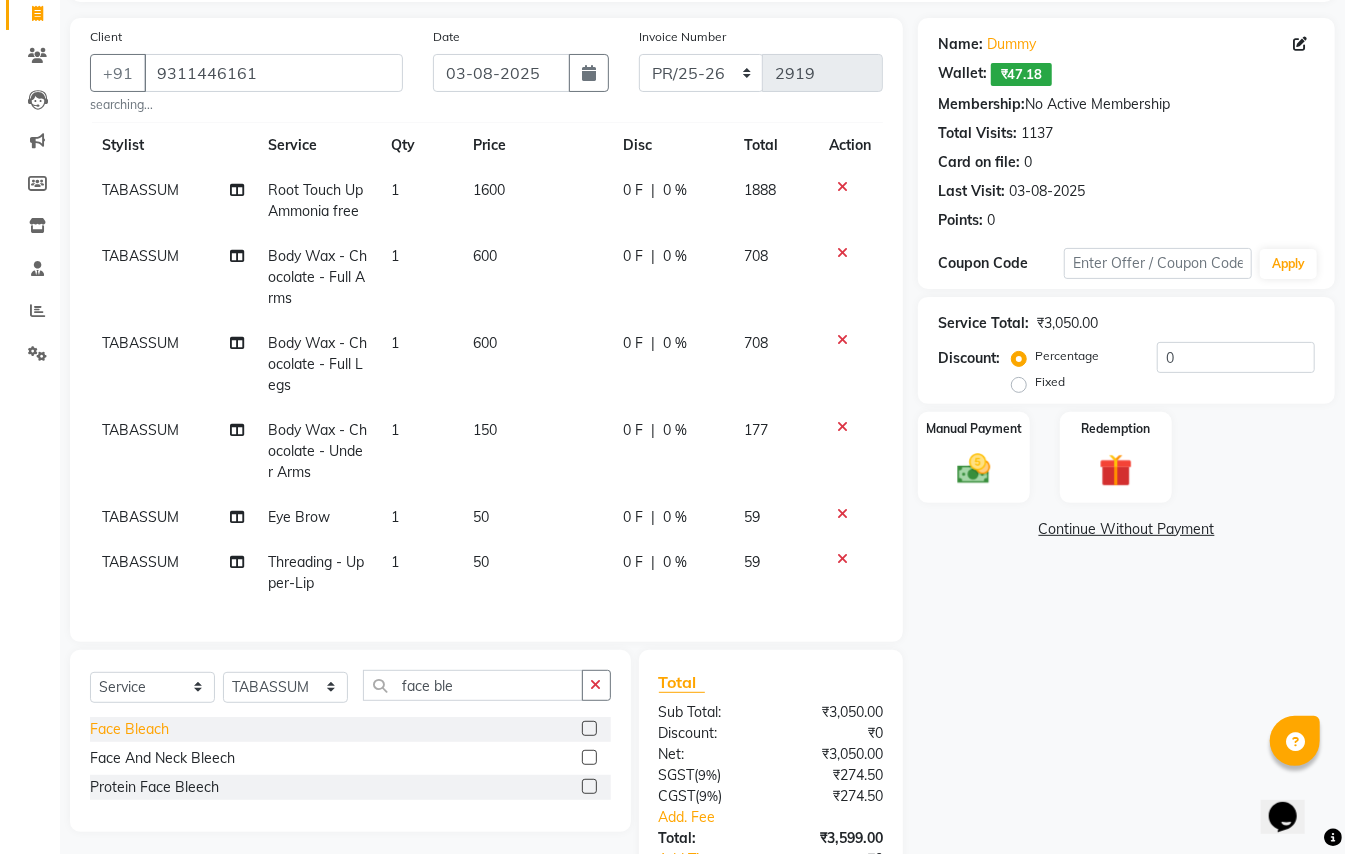 click on "Face Bleach" 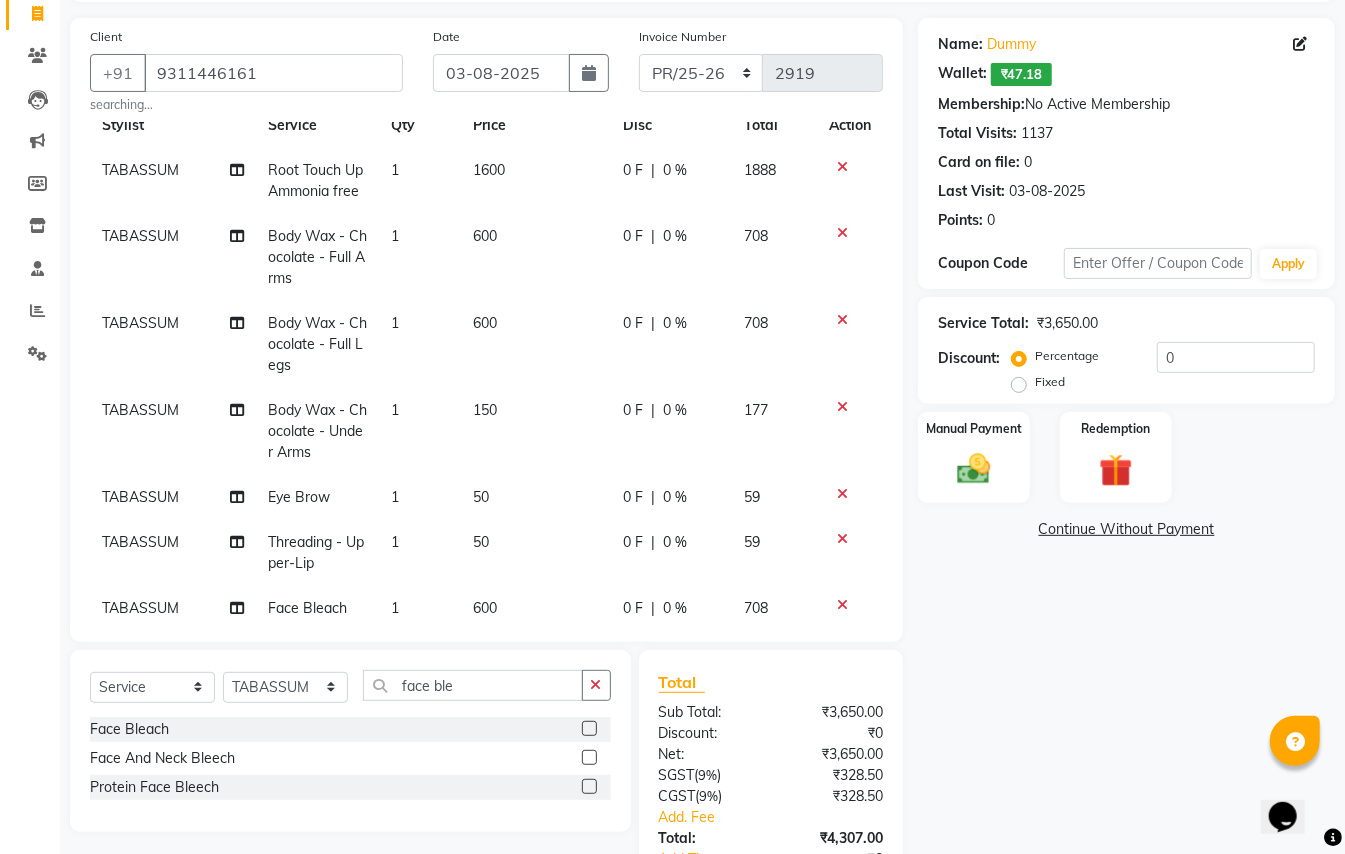 scroll, scrollTop: 101, scrollLeft: 0, axis: vertical 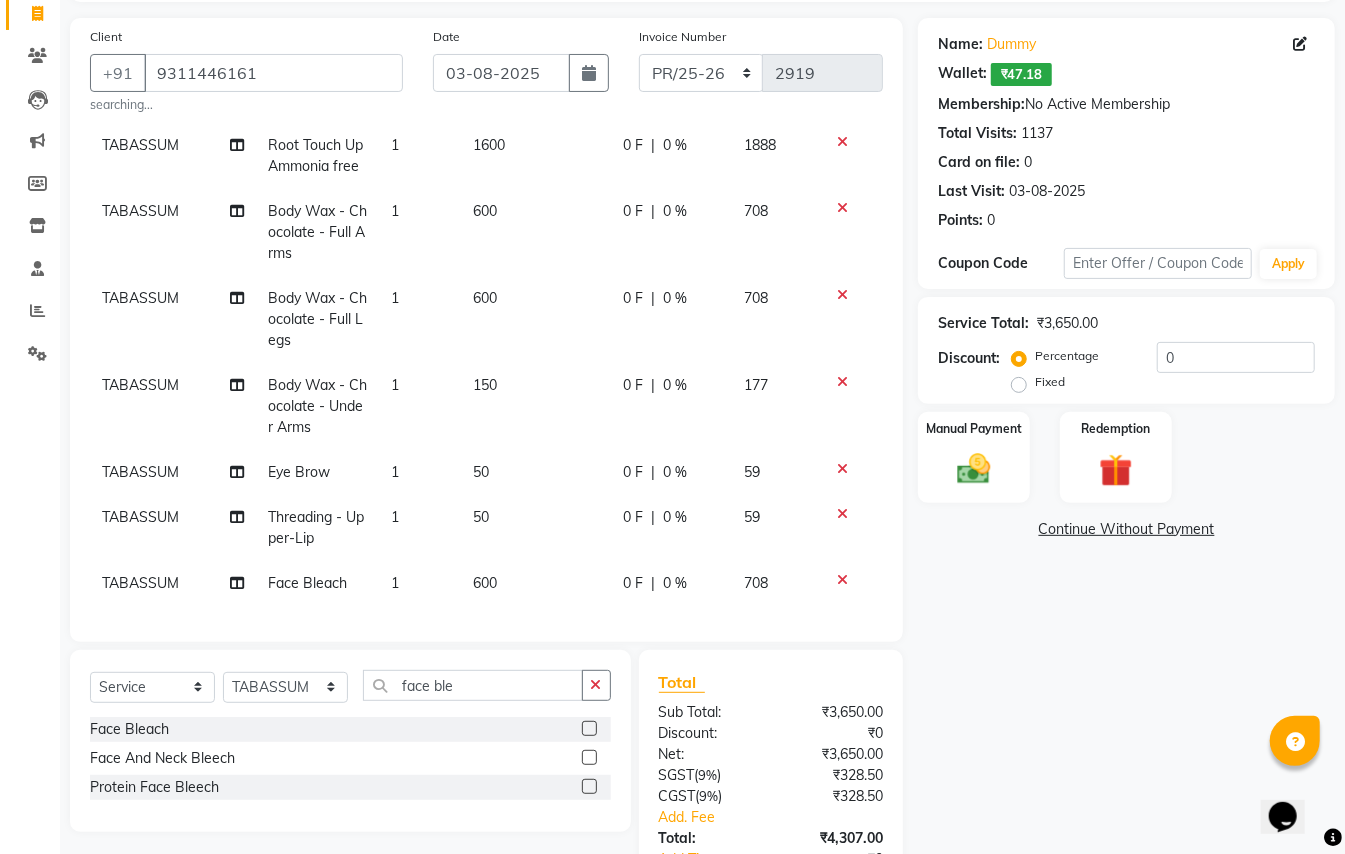 click on "600" 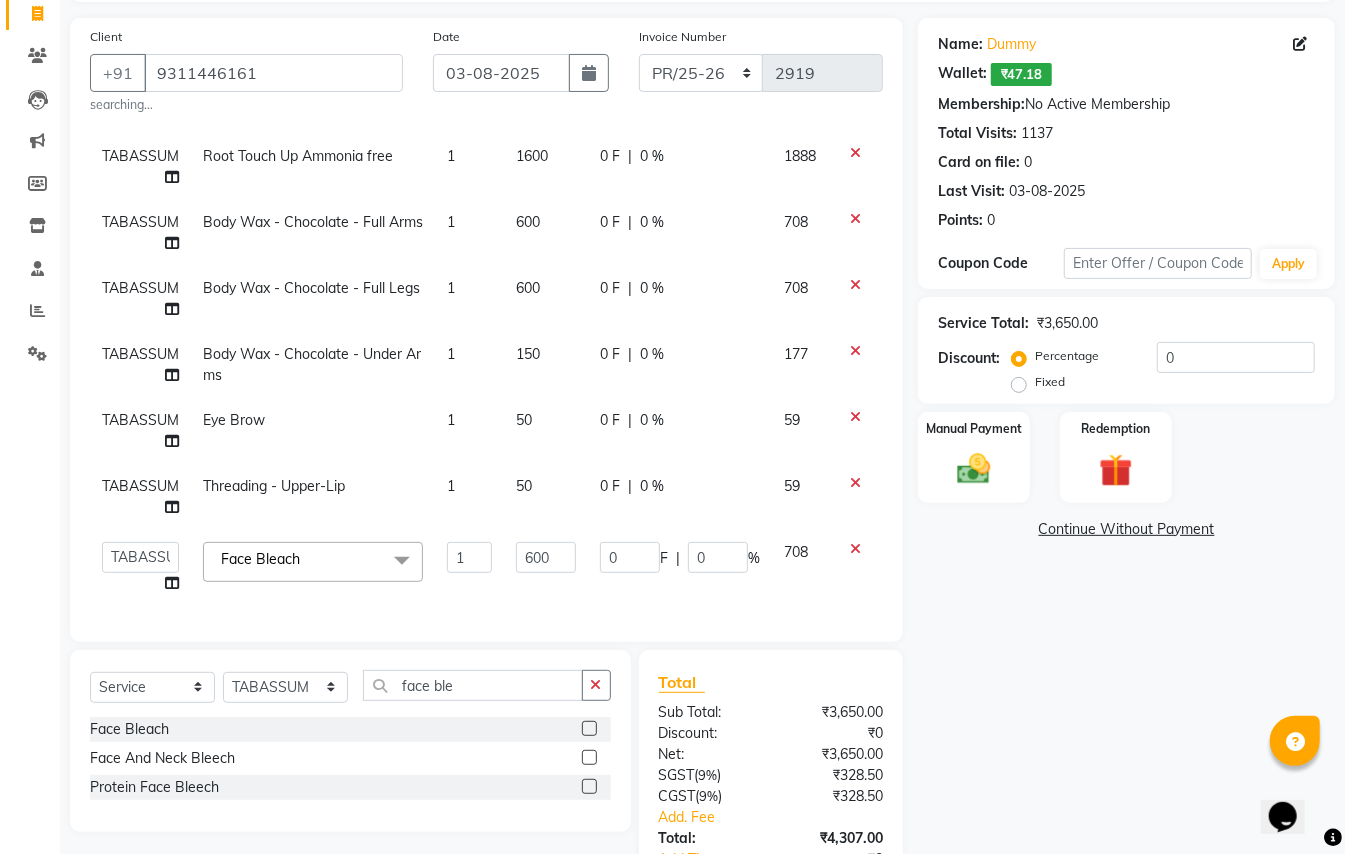 scroll, scrollTop: 90, scrollLeft: 0, axis: vertical 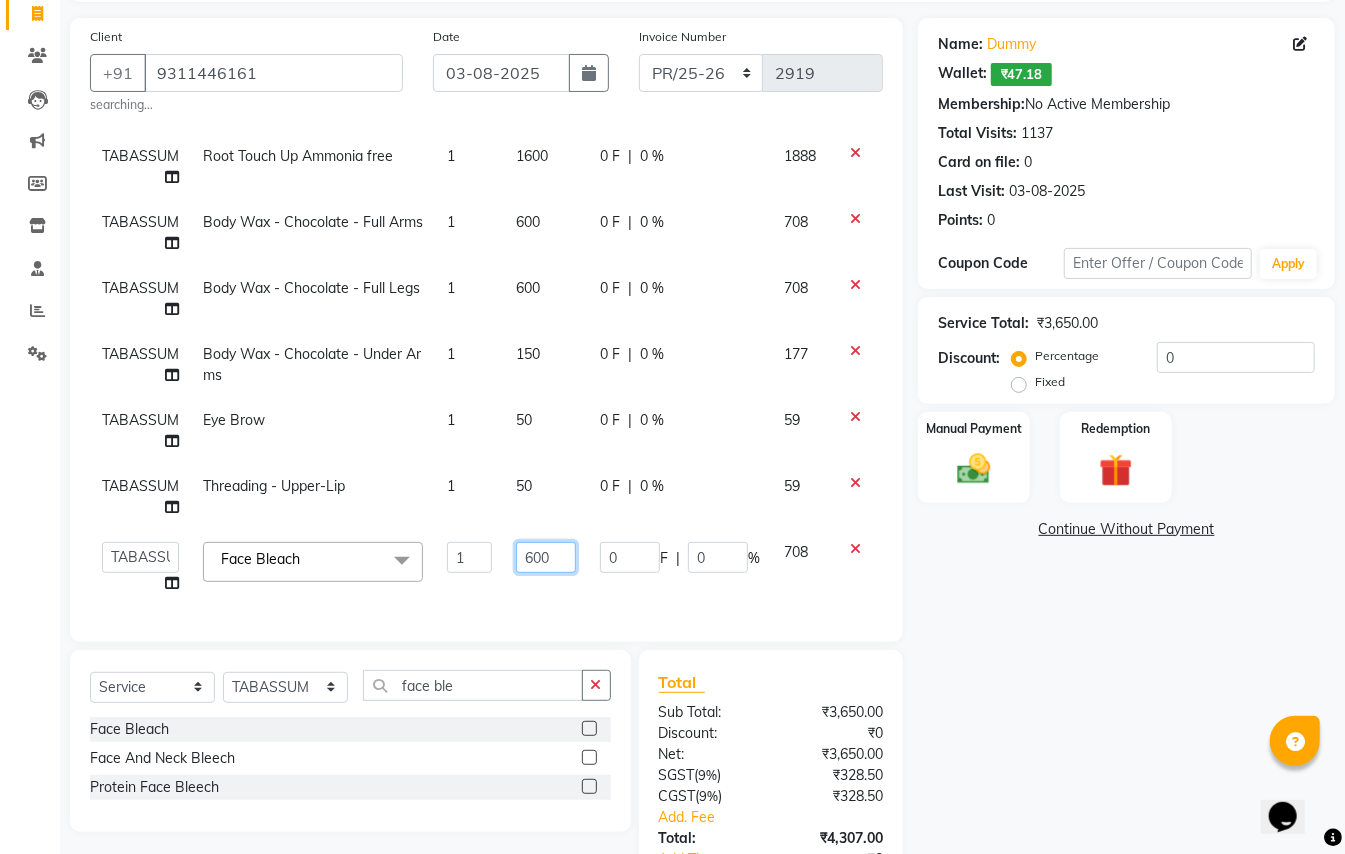 click on "600" 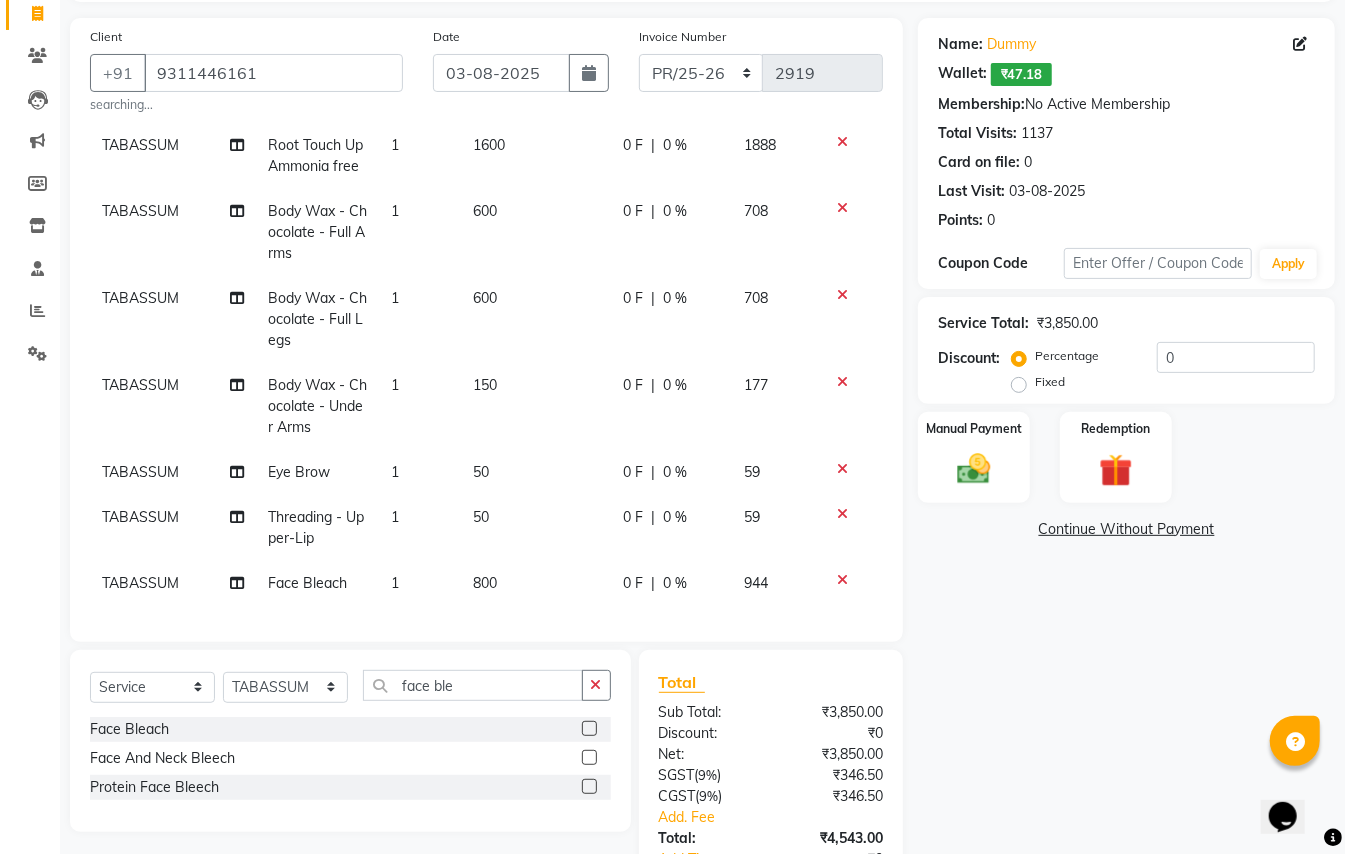 drag, startPoint x: 30, startPoint y: 510, endPoint x: 77, endPoint y: 476, distance: 58.00862 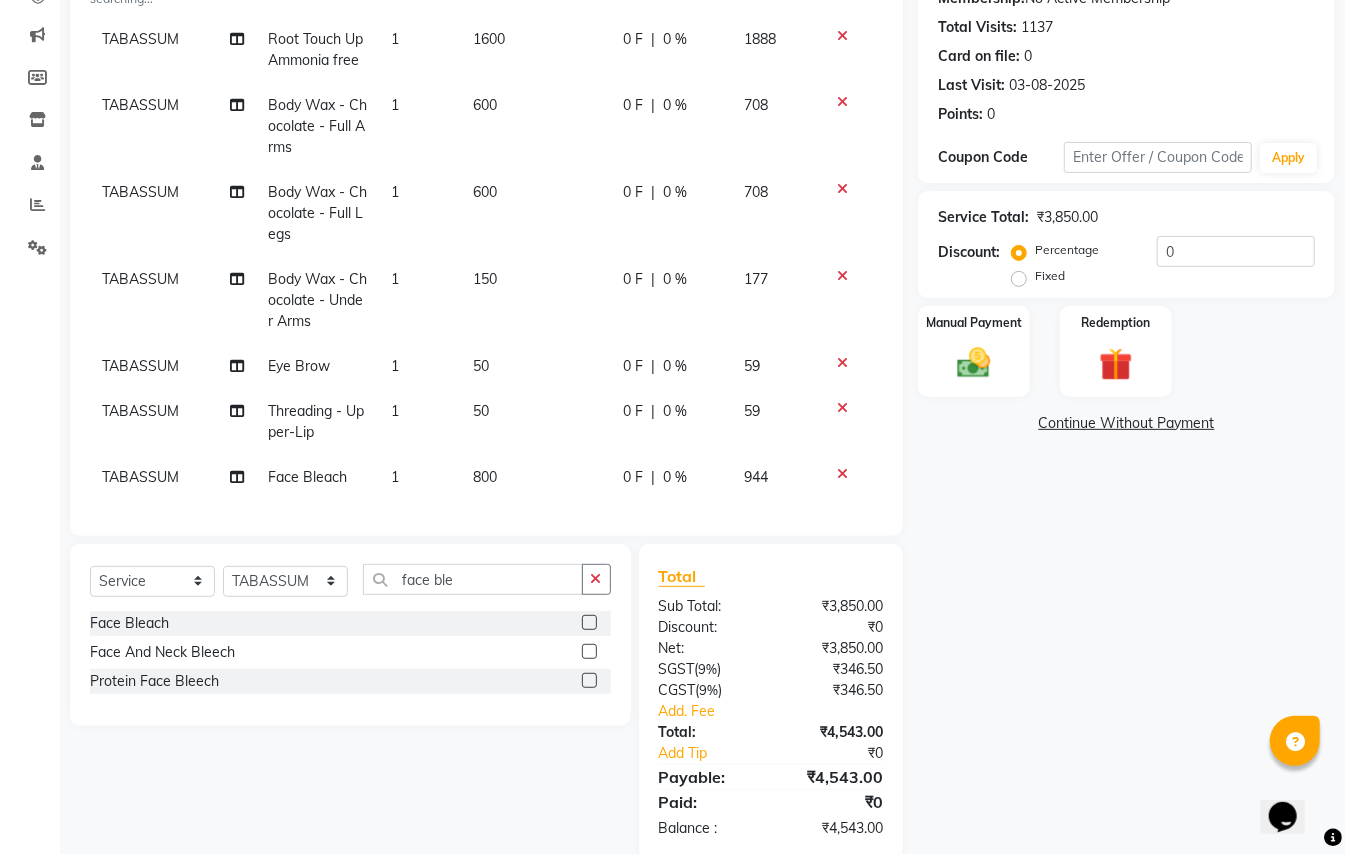 scroll, scrollTop: 274, scrollLeft: 0, axis: vertical 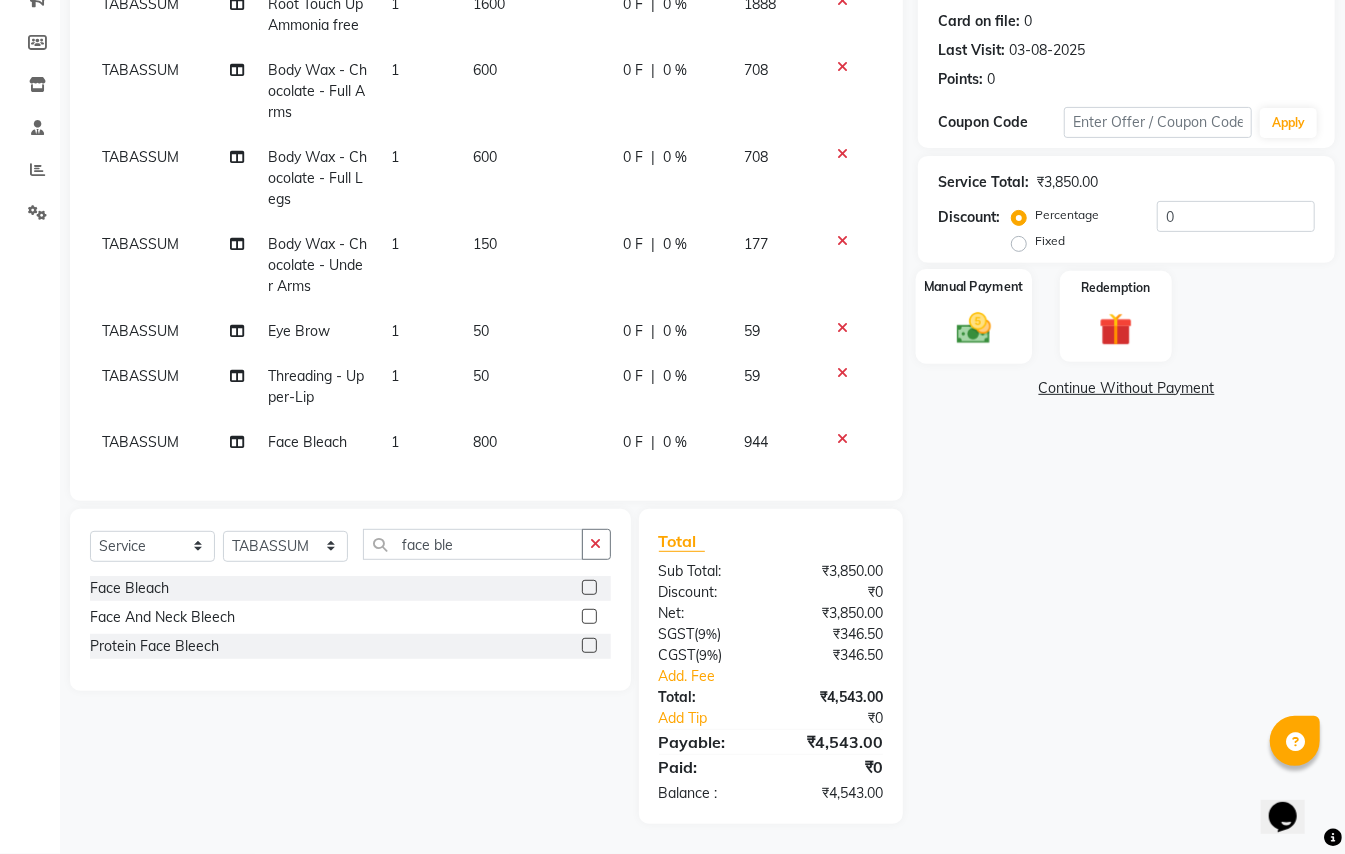 click 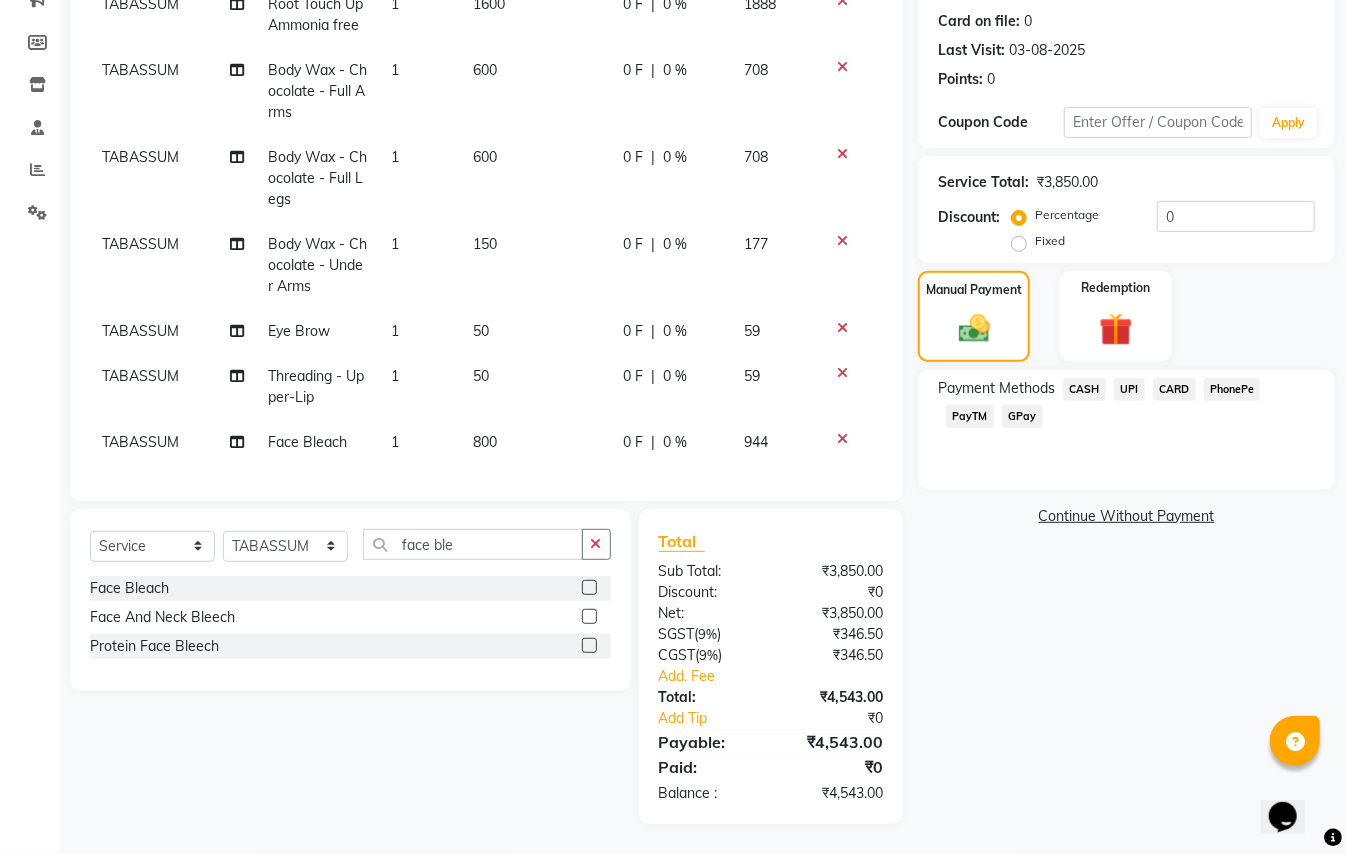 click on "PayTM" 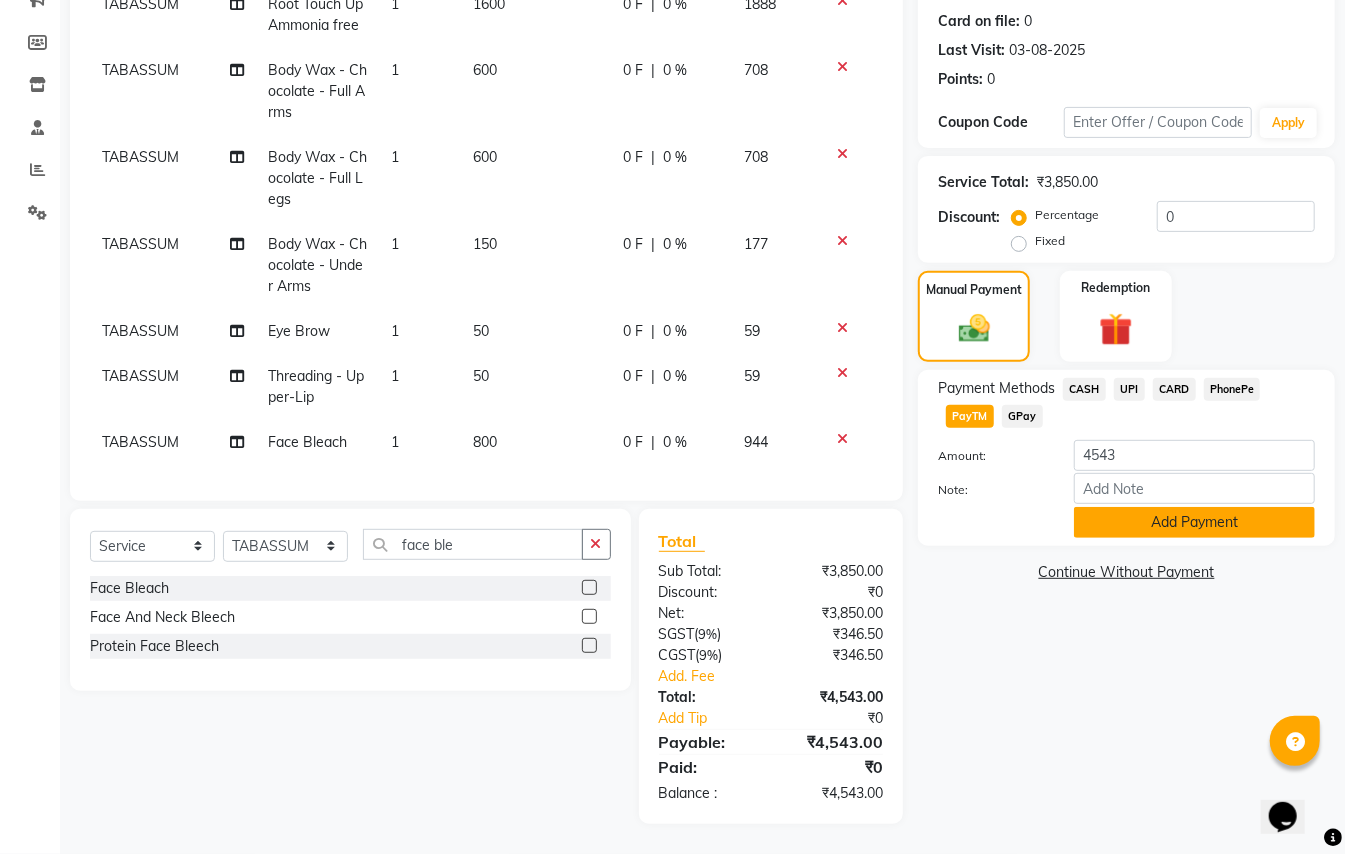 click on "Add Payment" 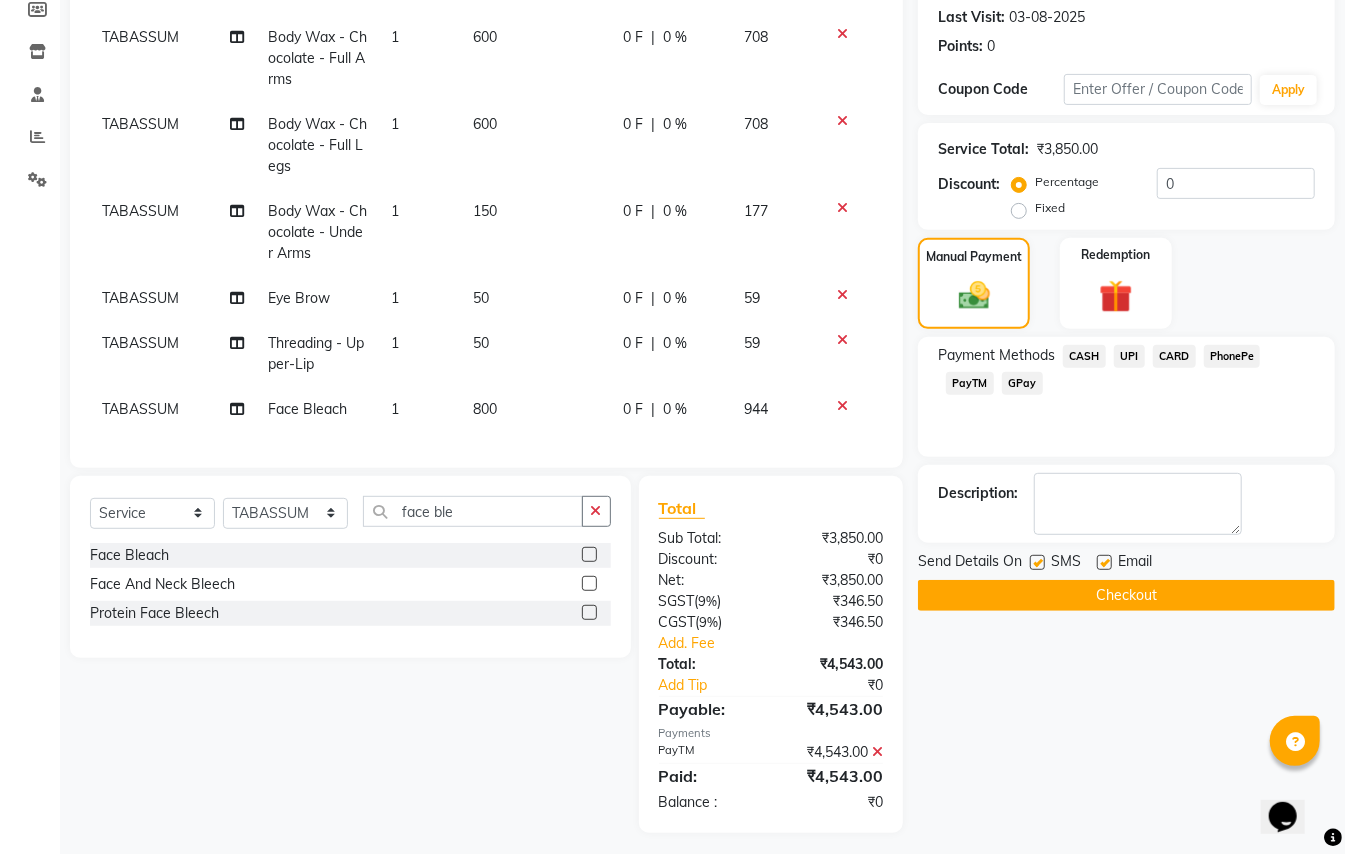 scroll, scrollTop: 316, scrollLeft: 0, axis: vertical 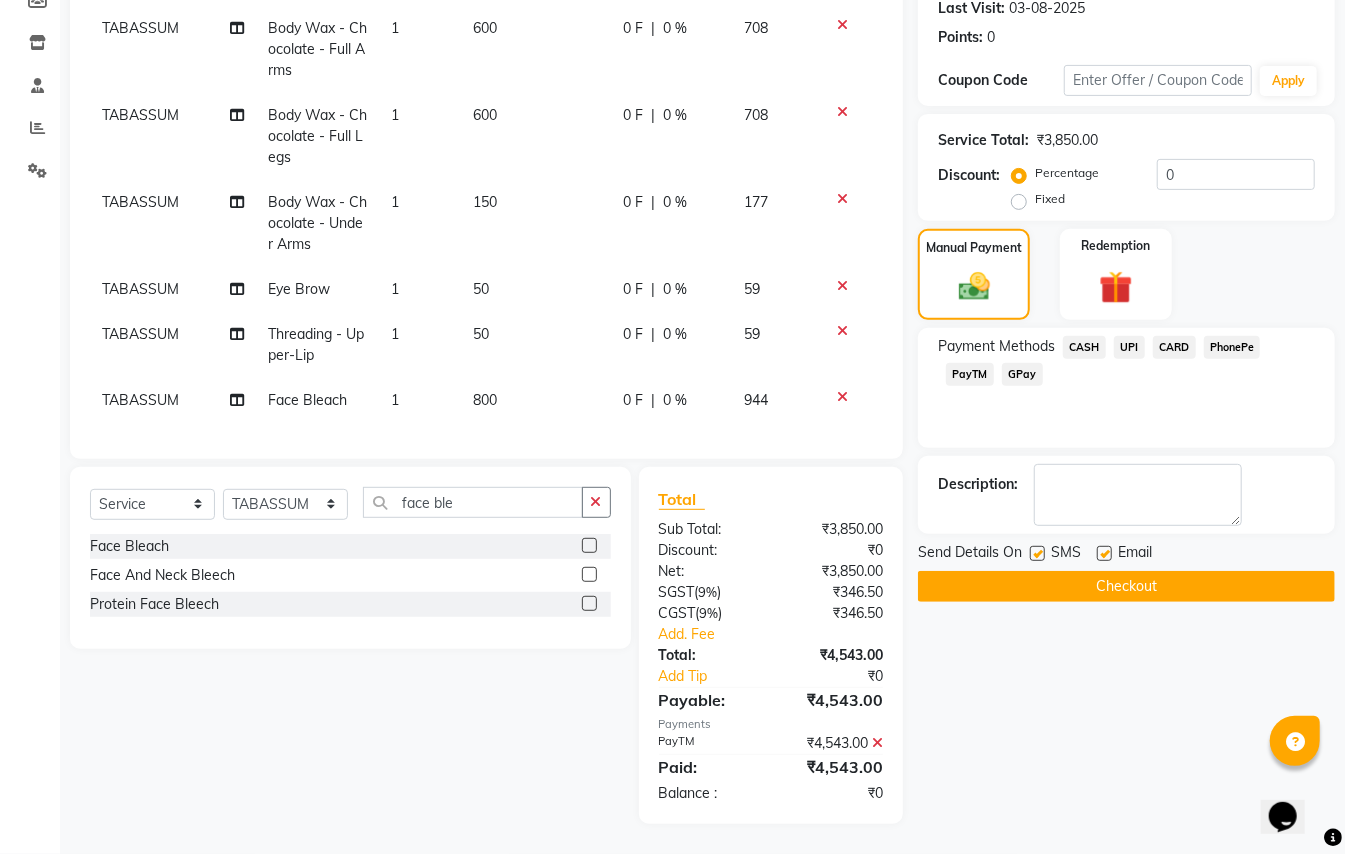 click on "Checkout" 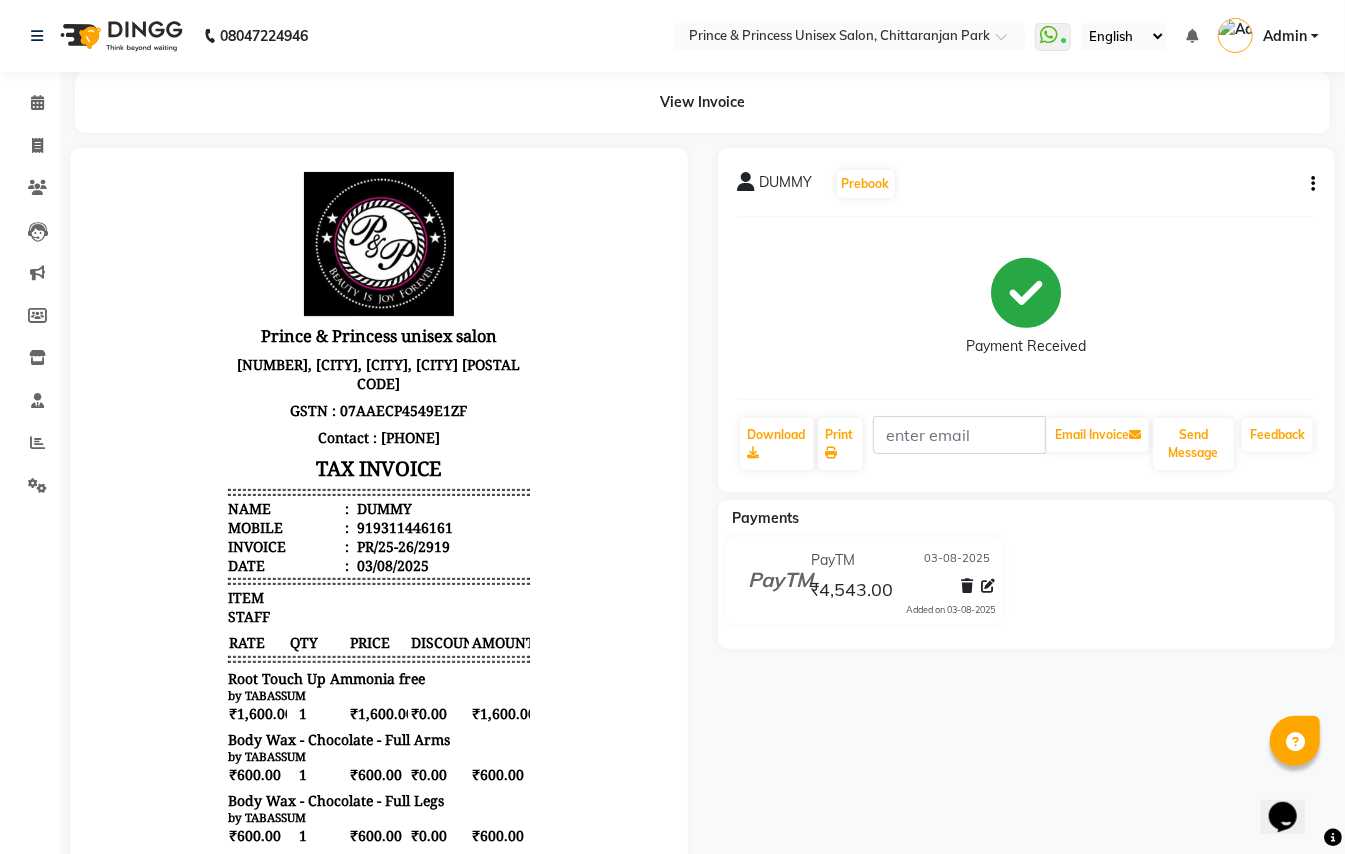 scroll, scrollTop: 16, scrollLeft: 0, axis: vertical 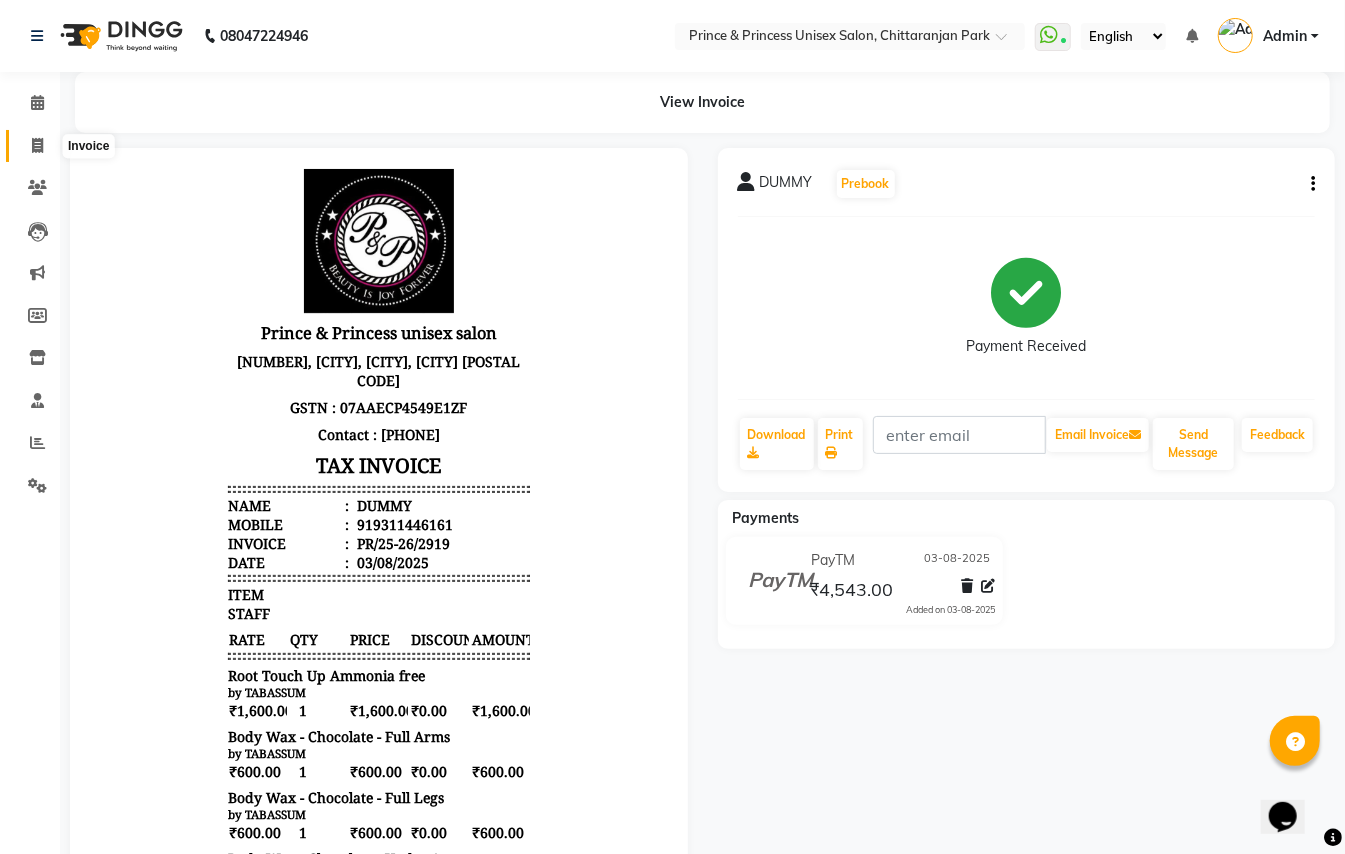 click 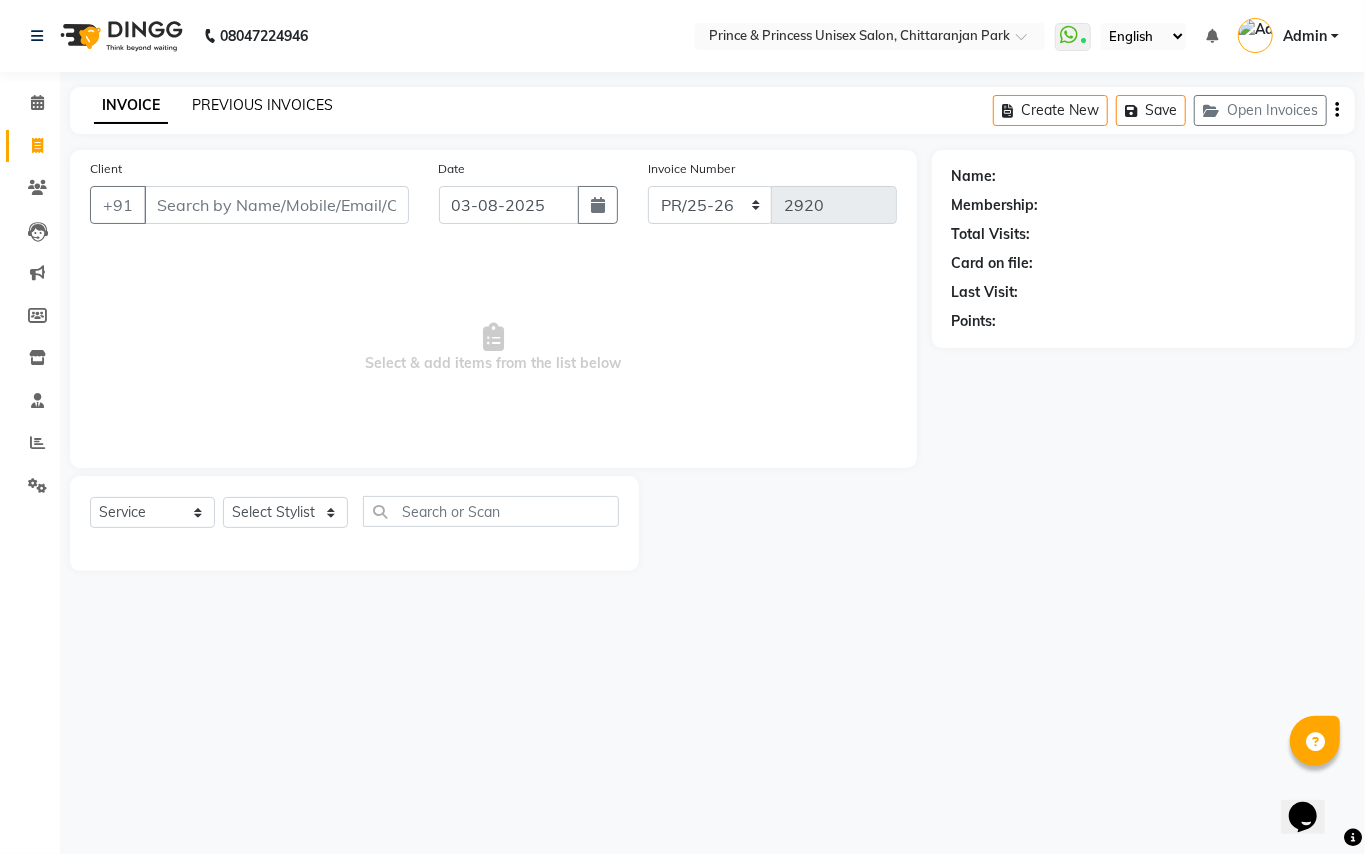 click on "PREVIOUS INVOICES" 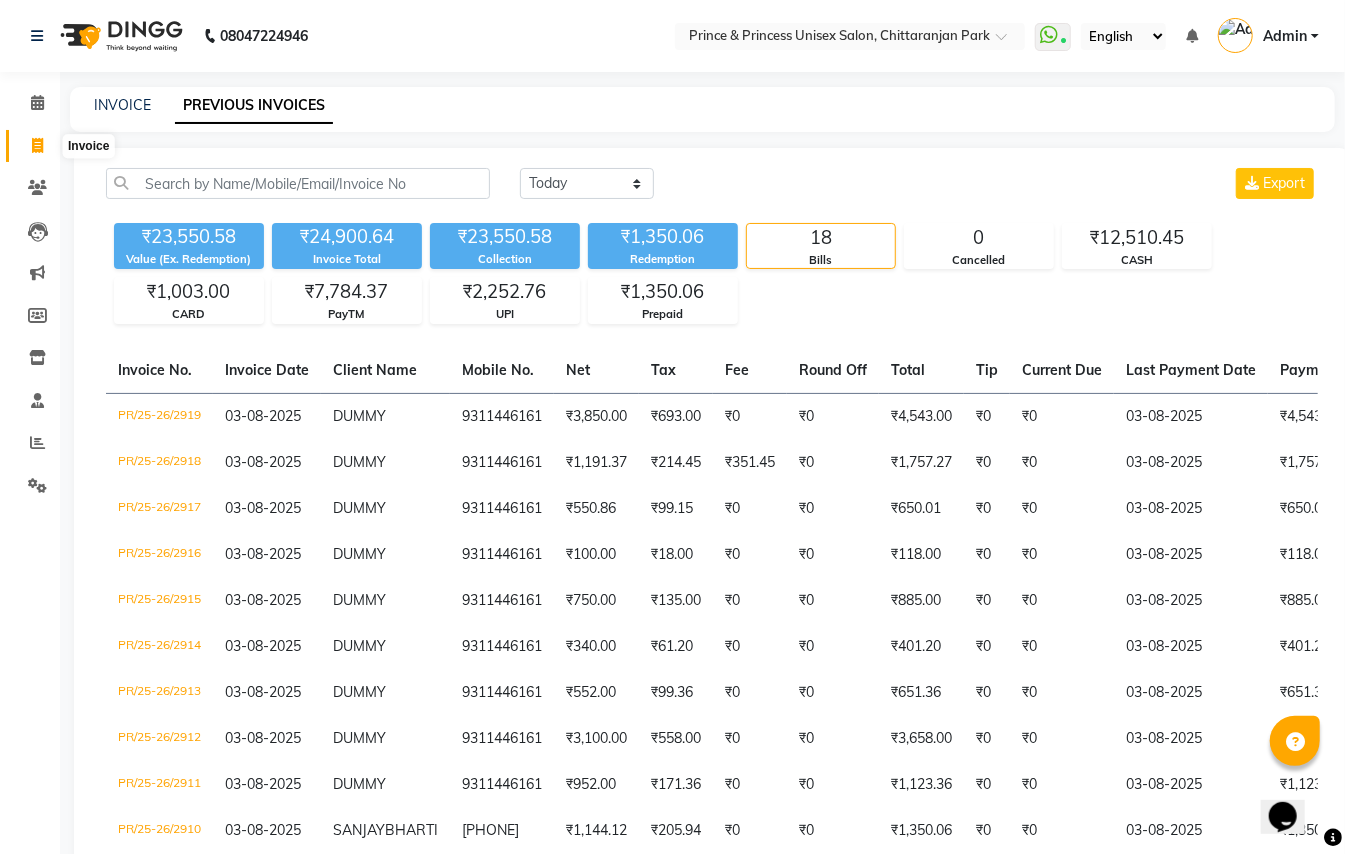 click 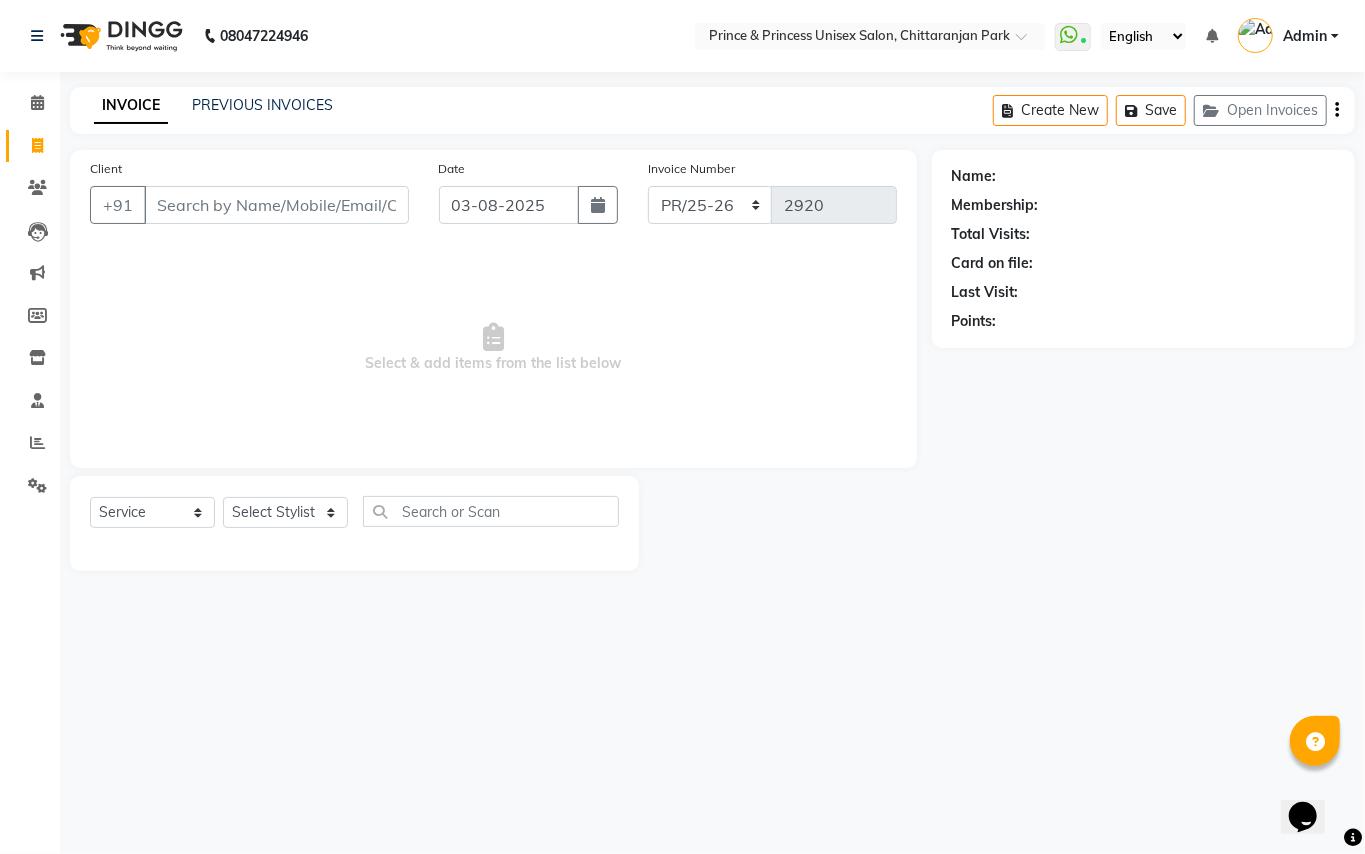 click on "Client" at bounding box center (276, 205) 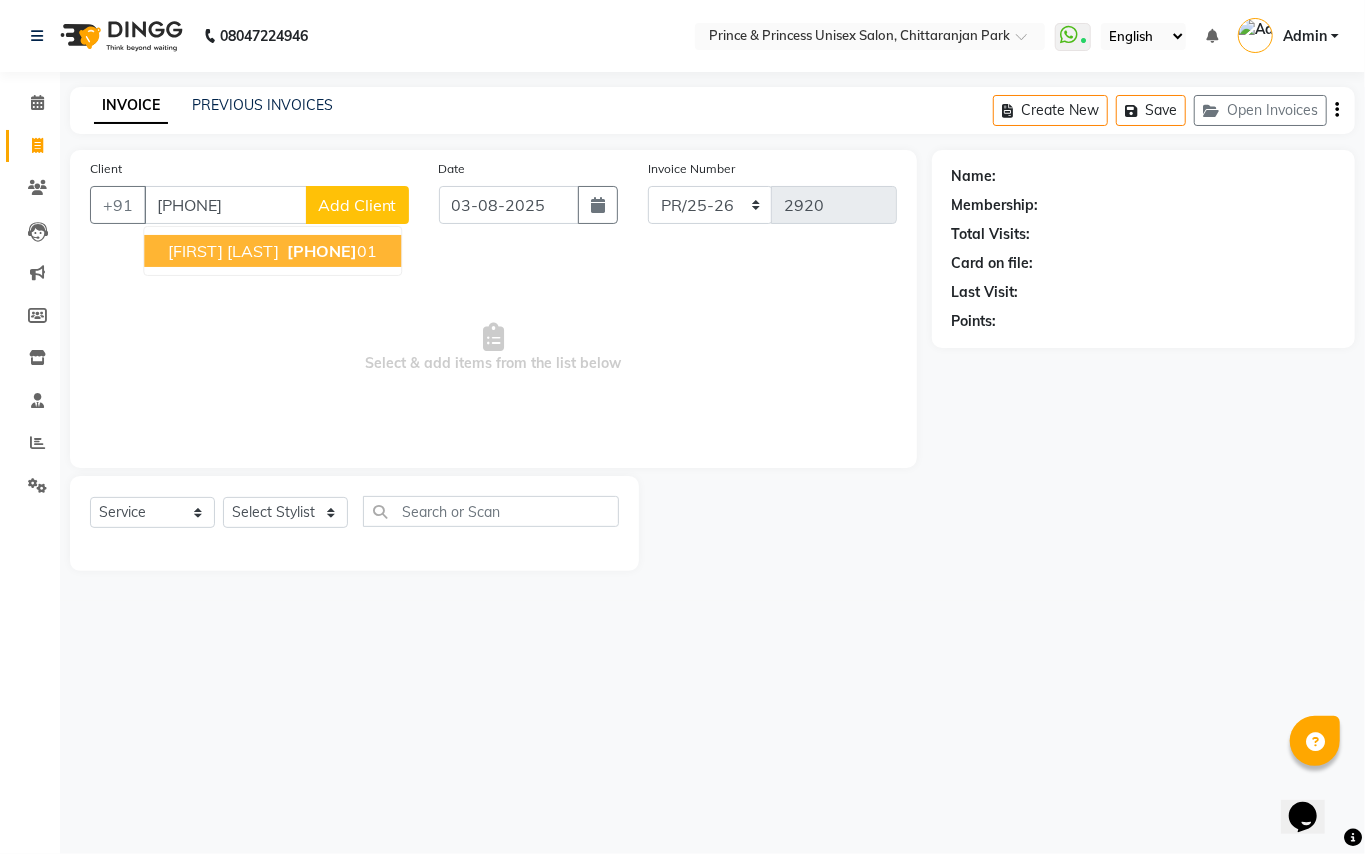 click on "[FIRST] [LAST]" at bounding box center [223, 251] 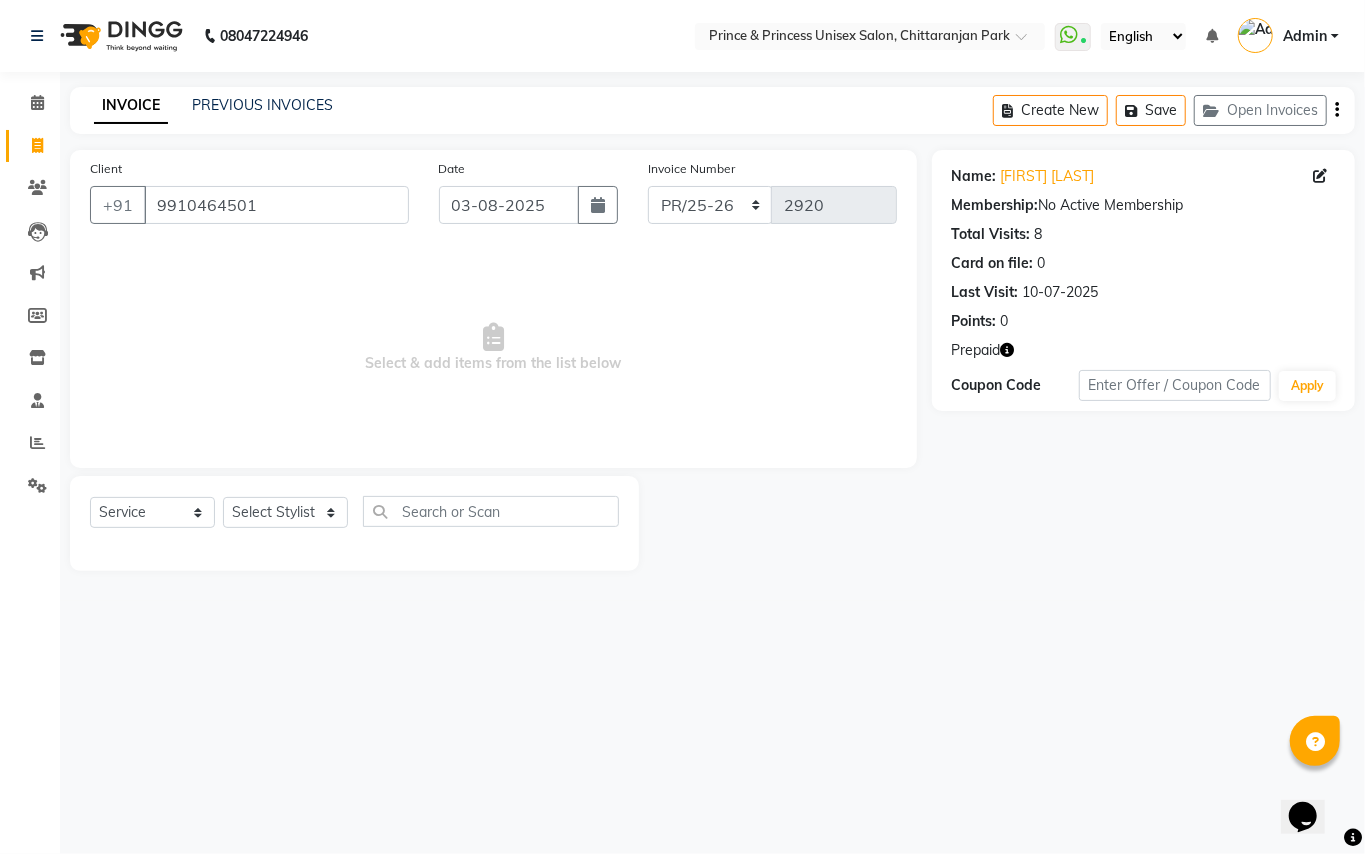 click on "Name: [FIRST] [LAST] Membership: No Active Membership Total Visits: 8 Card on file: 0 Last Visit: [DATE] Points: 0 Prepaid Coupon Code Apply" 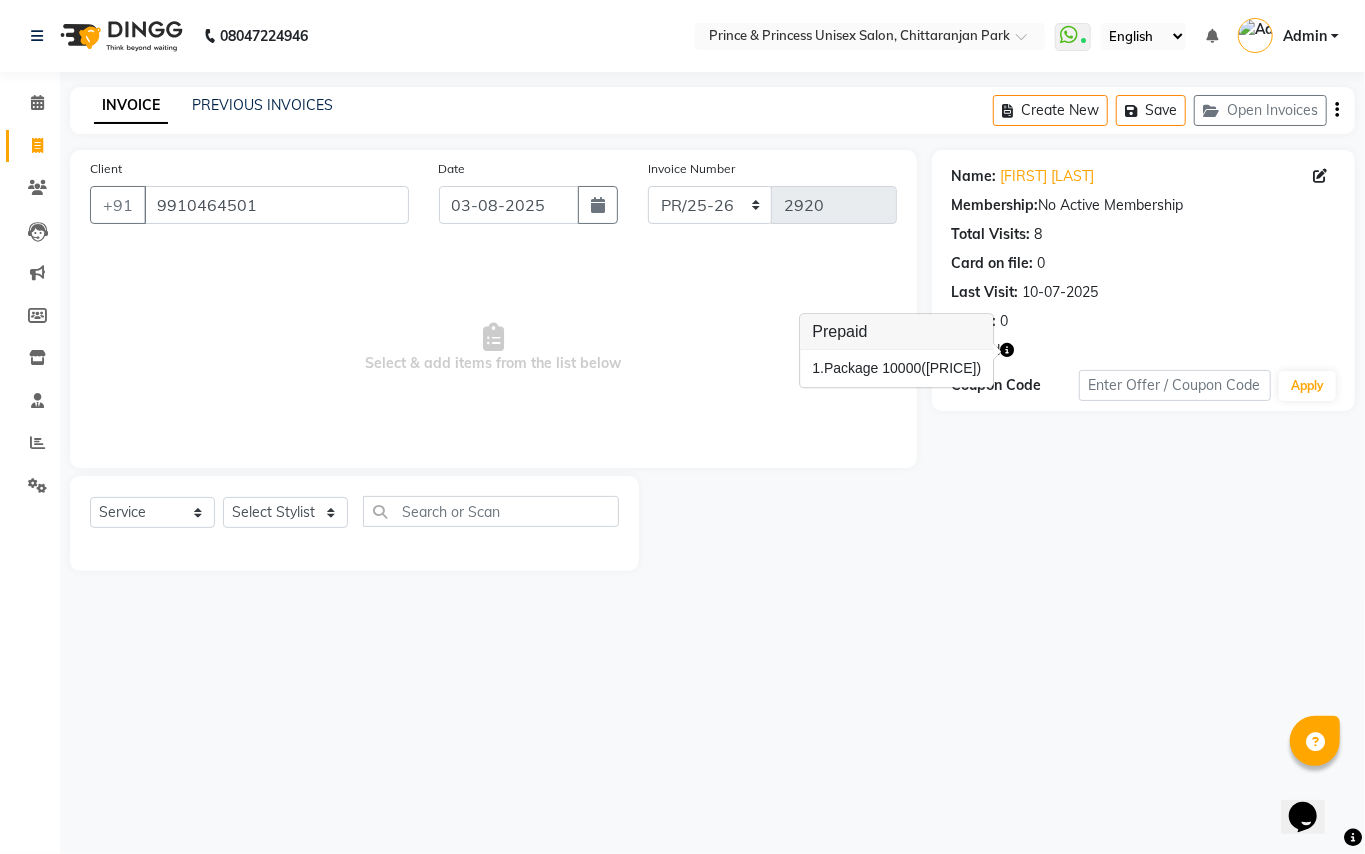 drag, startPoint x: 753, startPoint y: 646, endPoint x: 684, endPoint y: 646, distance: 69 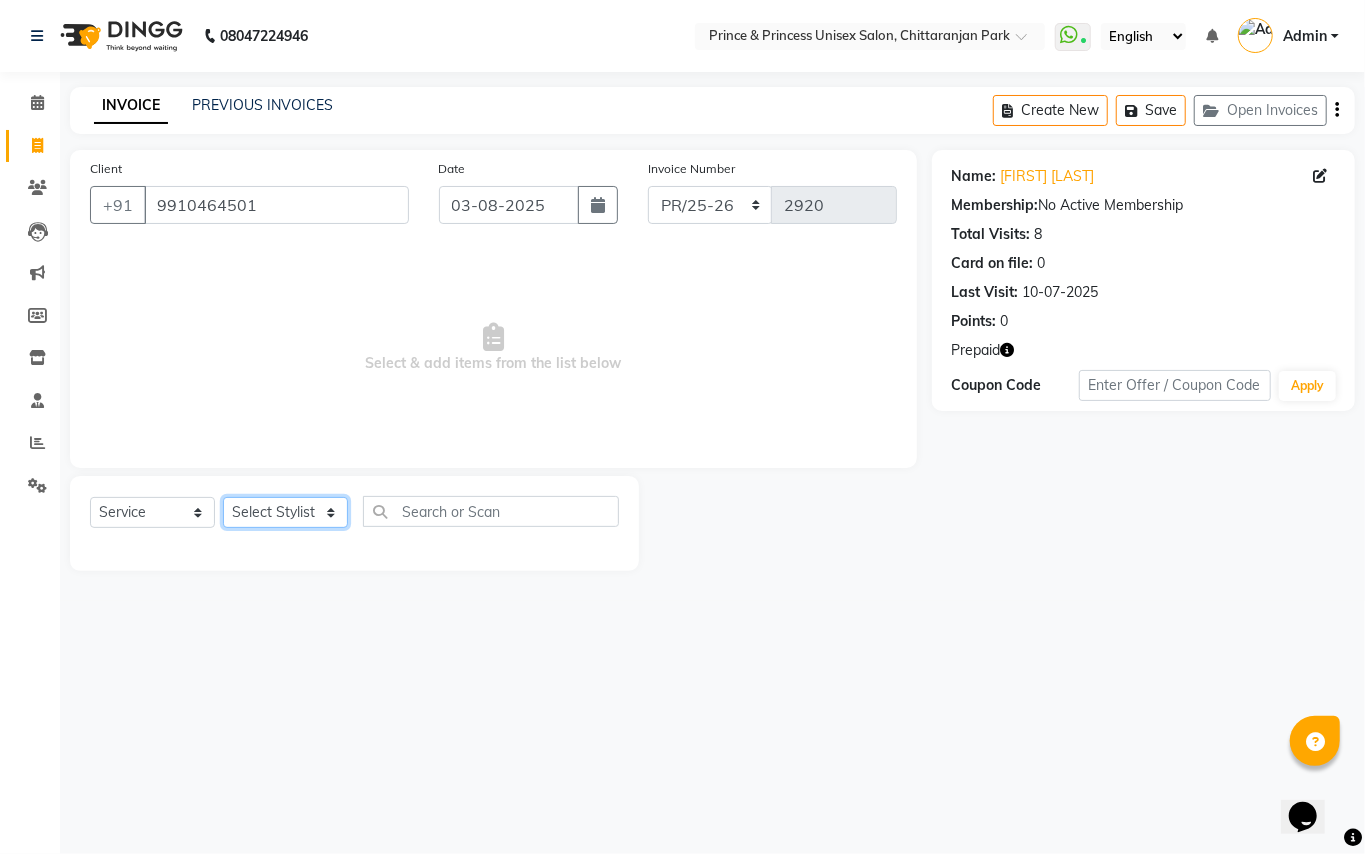 click on "Select Stylist ABHISHEK AJEET AJEET NEW ARUN ASLAM CHANDAN GUDDU MAHESH MANI MEENAKSHI MONU PINKI RAHUL RISHI SANDEEP SONIYA TABASSUM XYZ" 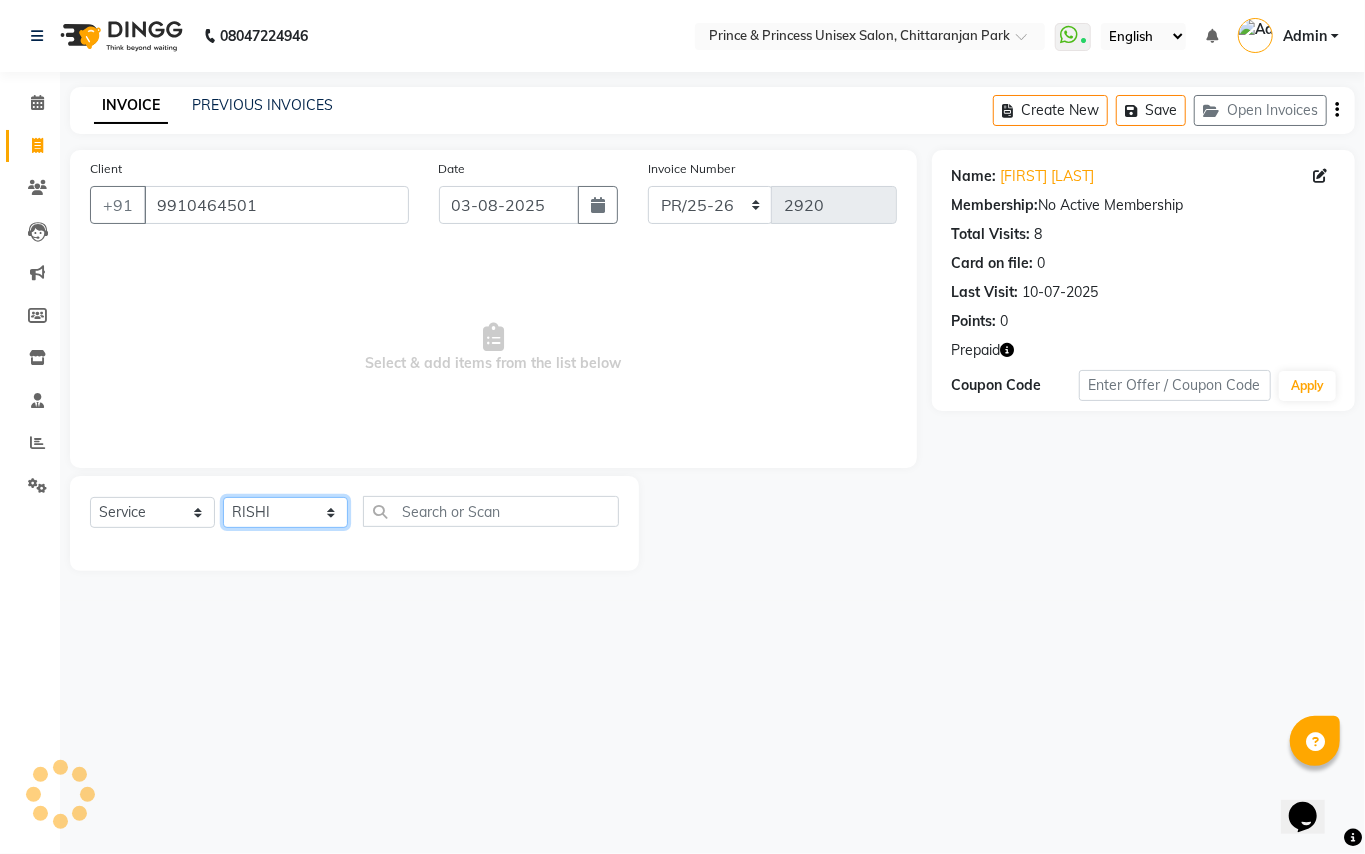 drag, startPoint x: 288, startPoint y: 505, endPoint x: 441, endPoint y: 541, distance: 157.17824 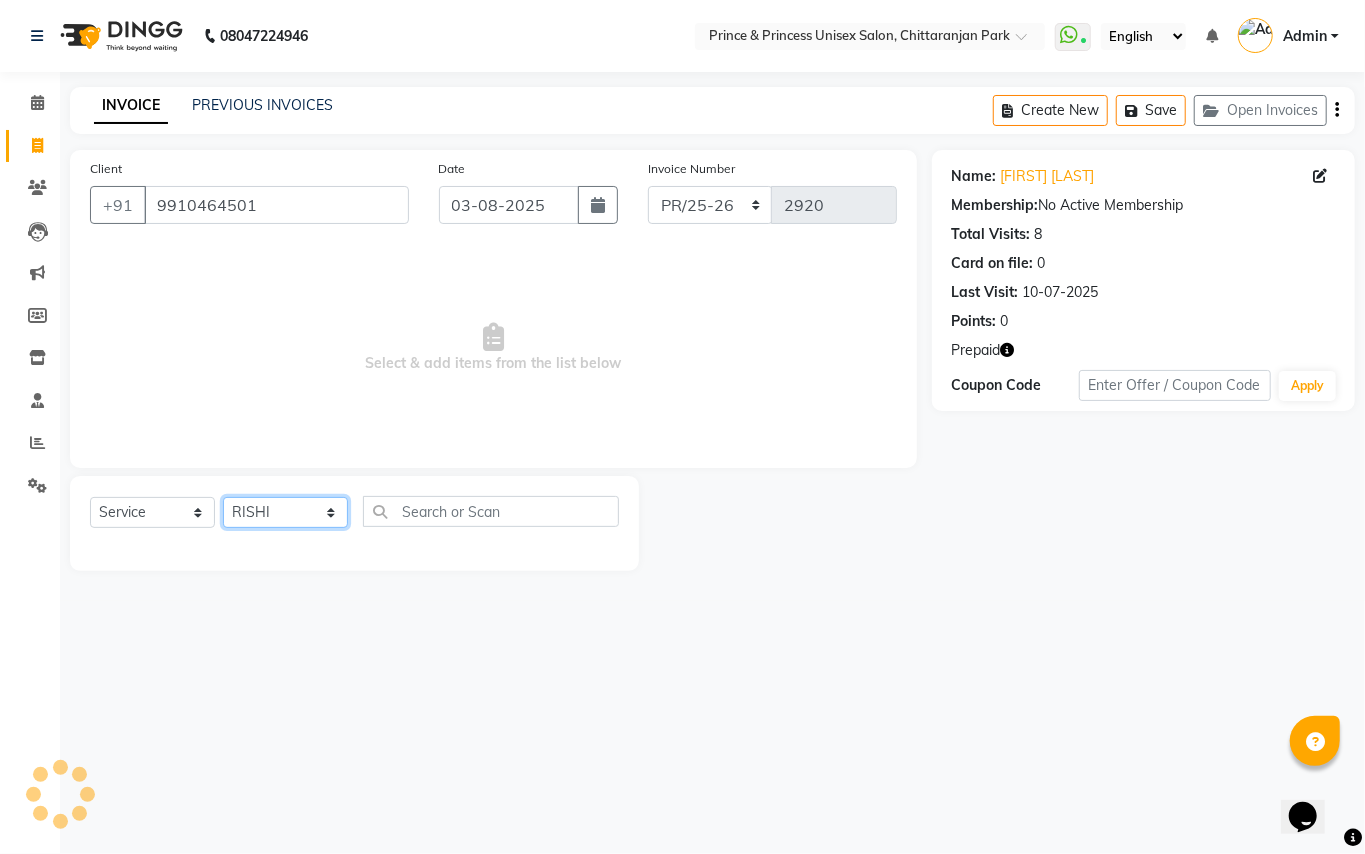 click on "Select Stylist ABHISHEK AJEET AJEET NEW ARUN ASLAM CHANDAN GUDDU MAHESH MANI MEENAKSHI MONU PINKI RAHUL RISHI SANDEEP SONIYA TABASSUM XYZ" 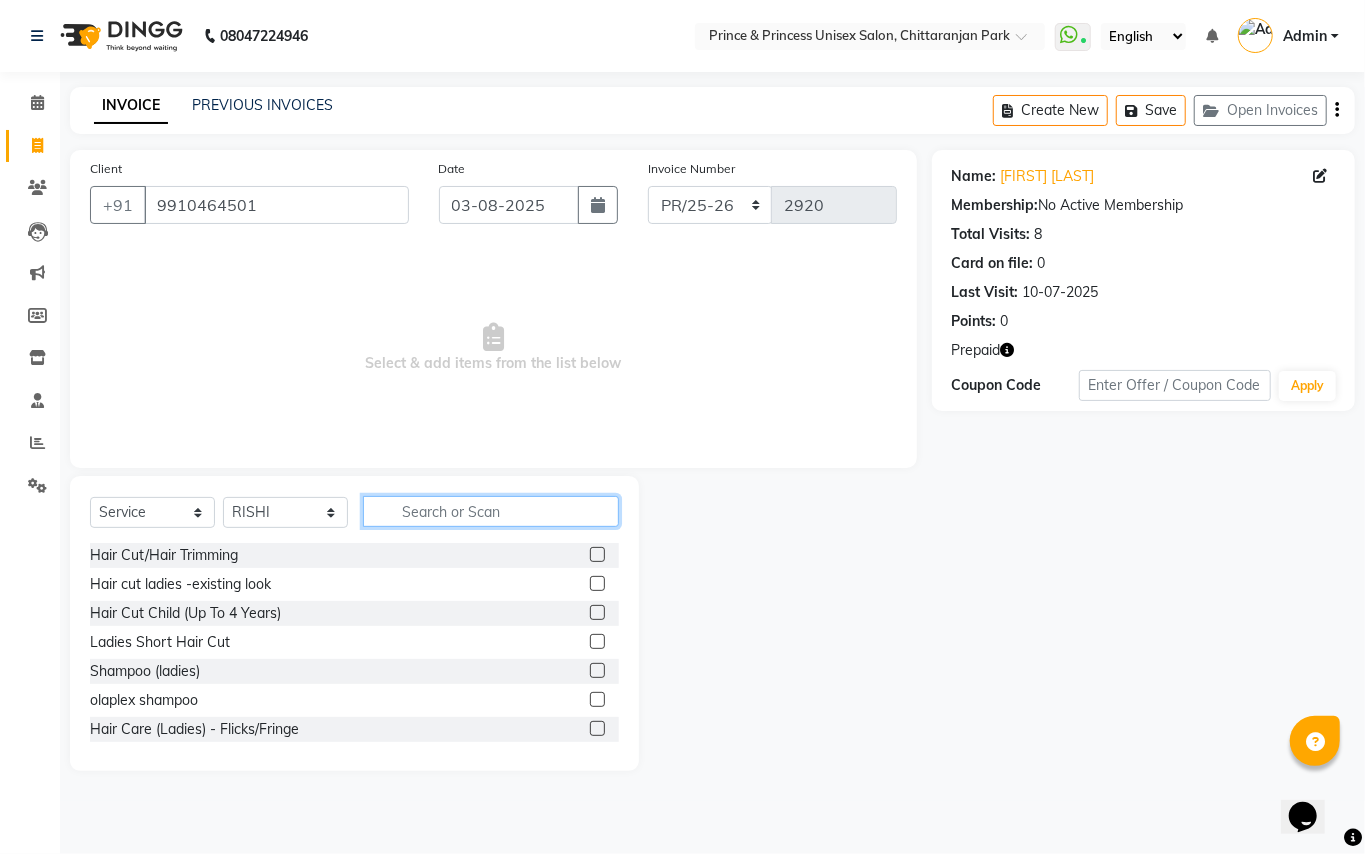 click 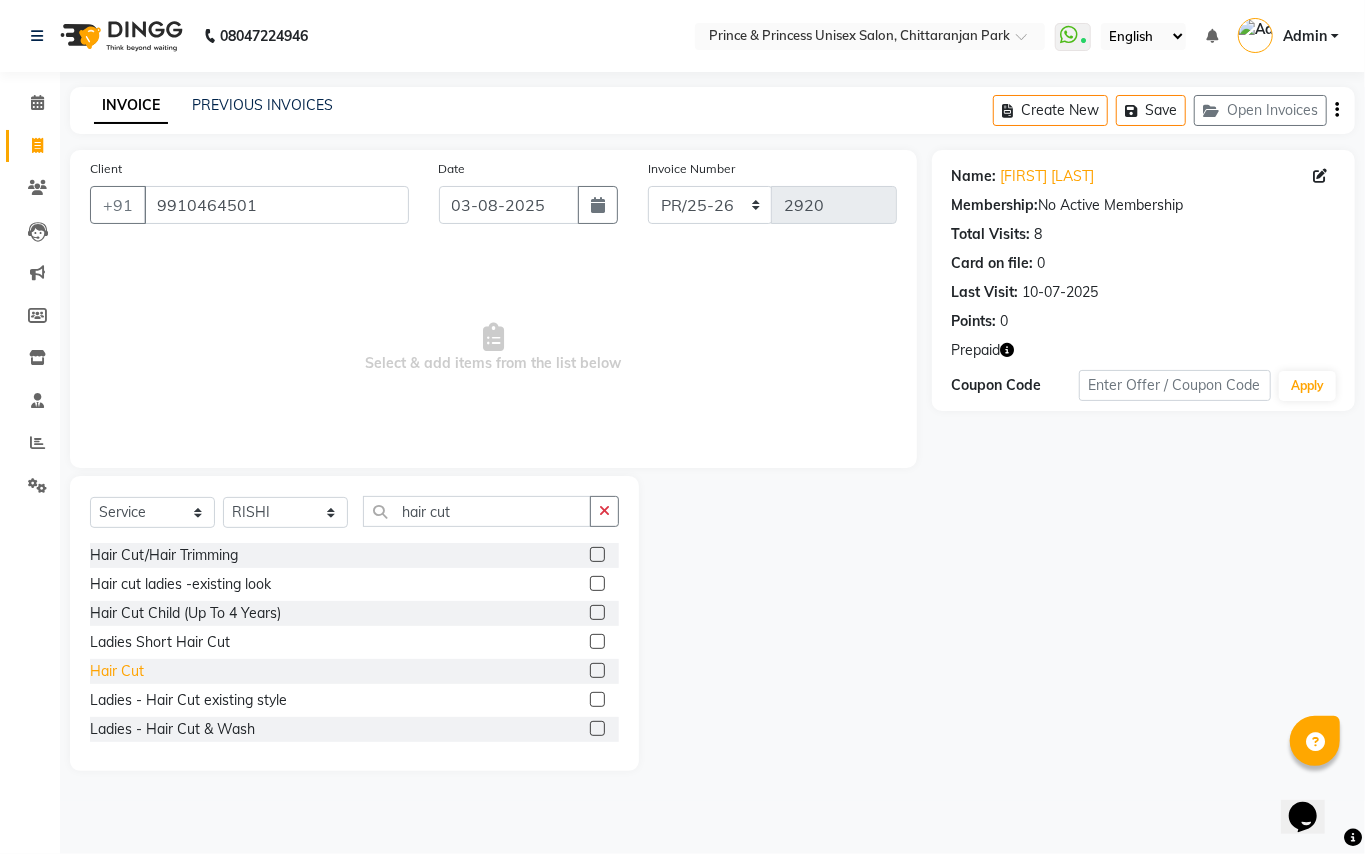 click on "Hair Cut" 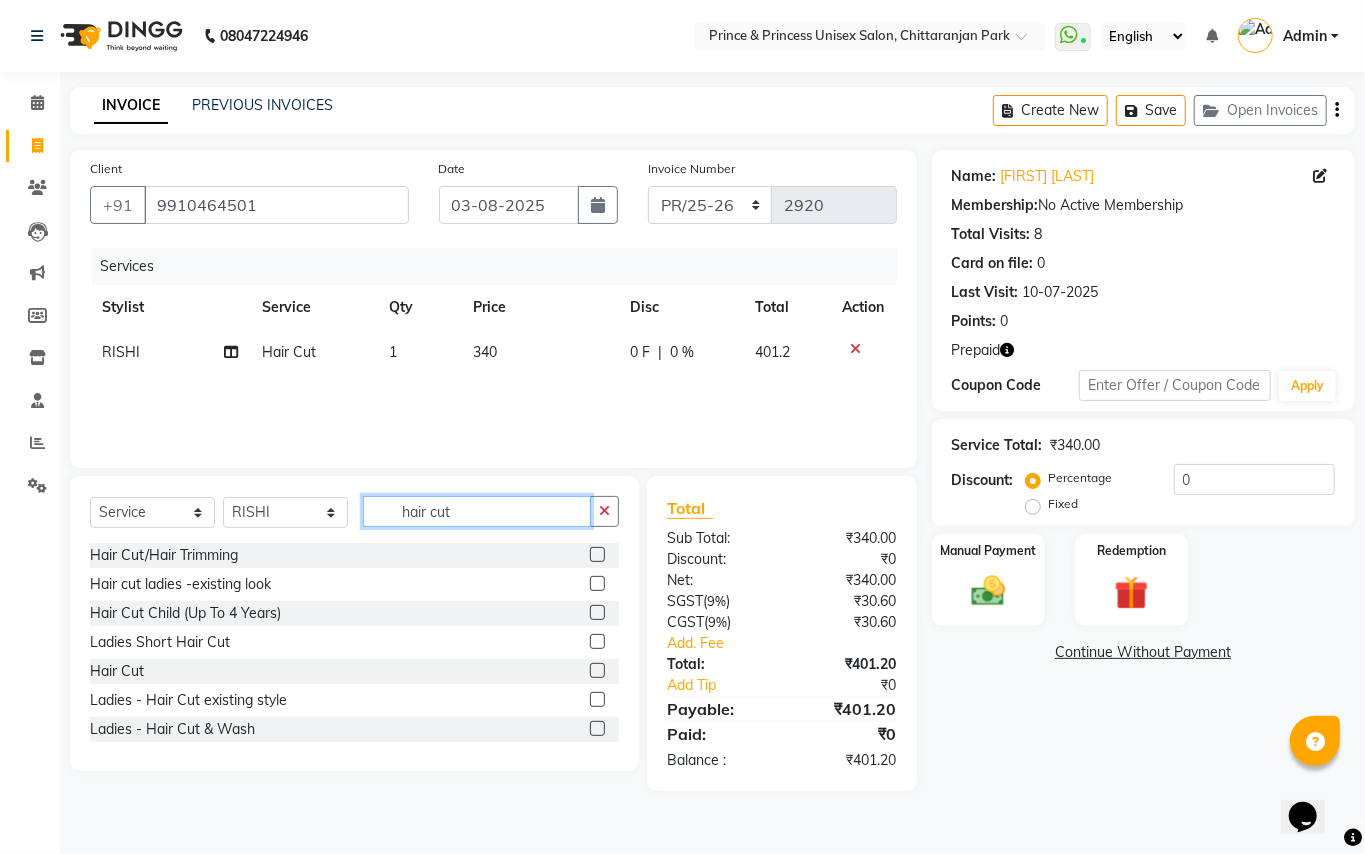 drag, startPoint x: 472, startPoint y: 516, endPoint x: 0, endPoint y: 156, distance: 593.6194 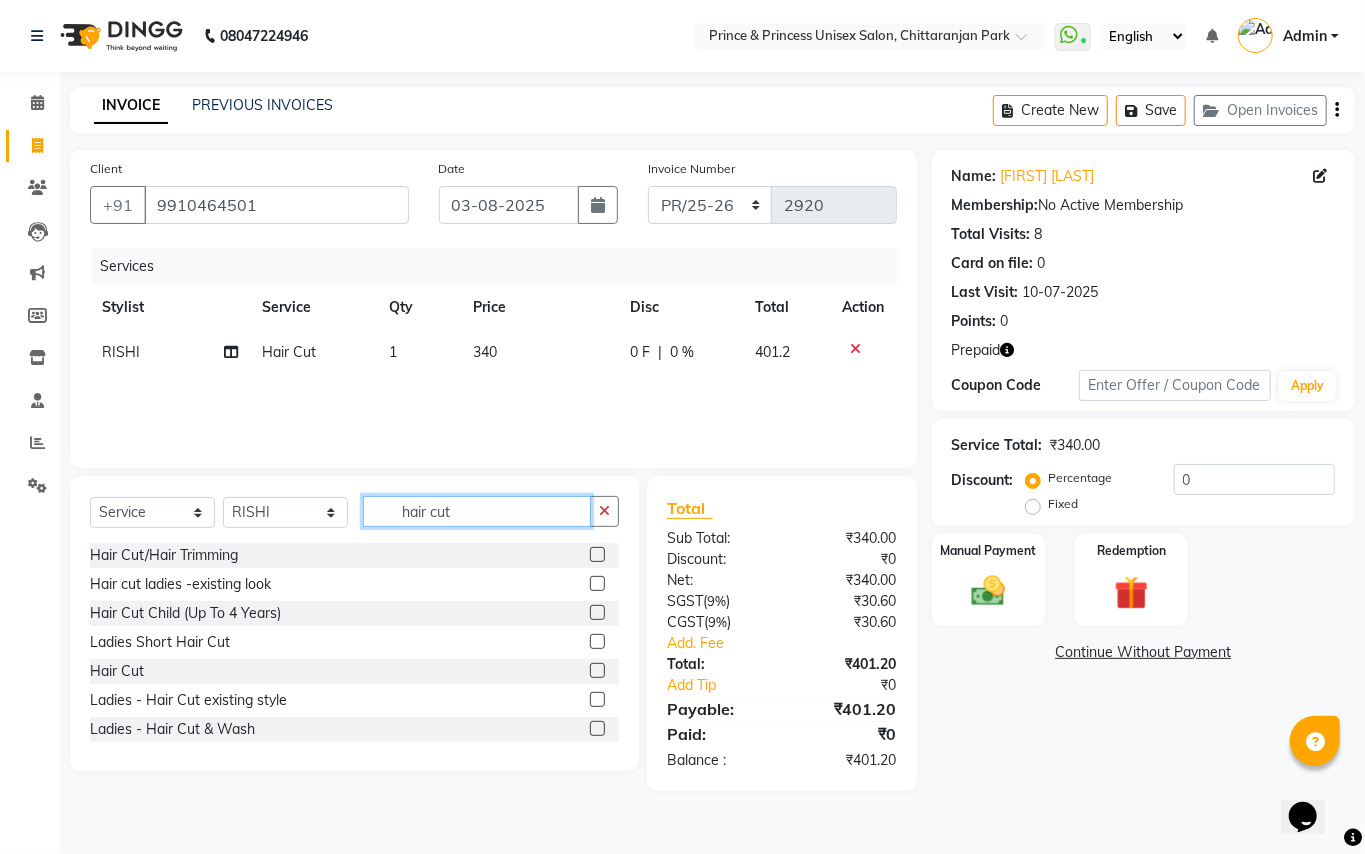 click on "Select Location × [BRAND] Unisex Salon, [CITY] WhatsApp Status ✕ Status: Connected Most Recent Message: [DATE] 08:50 PM Recent Service Activity: [DATE] 10:40 AM English ENGLISH Español العربية मराठी हिंदी ગુજરાતી தமிழ் 中文 Notifications nothing to show Admin Manage Profile Change Password Sign out Version:3.15.11 ☀ [BRAND] unisex salon, [CITY] Calendar Invoice Clients Leads Marketing Members Inventory Staff Reports Settings Completed InProgress Upcoming Dropped Tentative Check-In Confirm Bookings Generate Report Segments Page Builder INVOICE PREVIOUS INVOICES Create New Save Open Invoices Client +[PHONE] Date [DATE] Invoice Number PR/25-26 V/2025 V/2025-26 2920 Services Stylist Service Qty Price Disc Total Action RISHI Hair Cut 1 340 0 F | 0 % 401.2 Select Service Product Membership Package Voucher Prepaid Gift Card Select Stylist ABHISHEK ARUN" 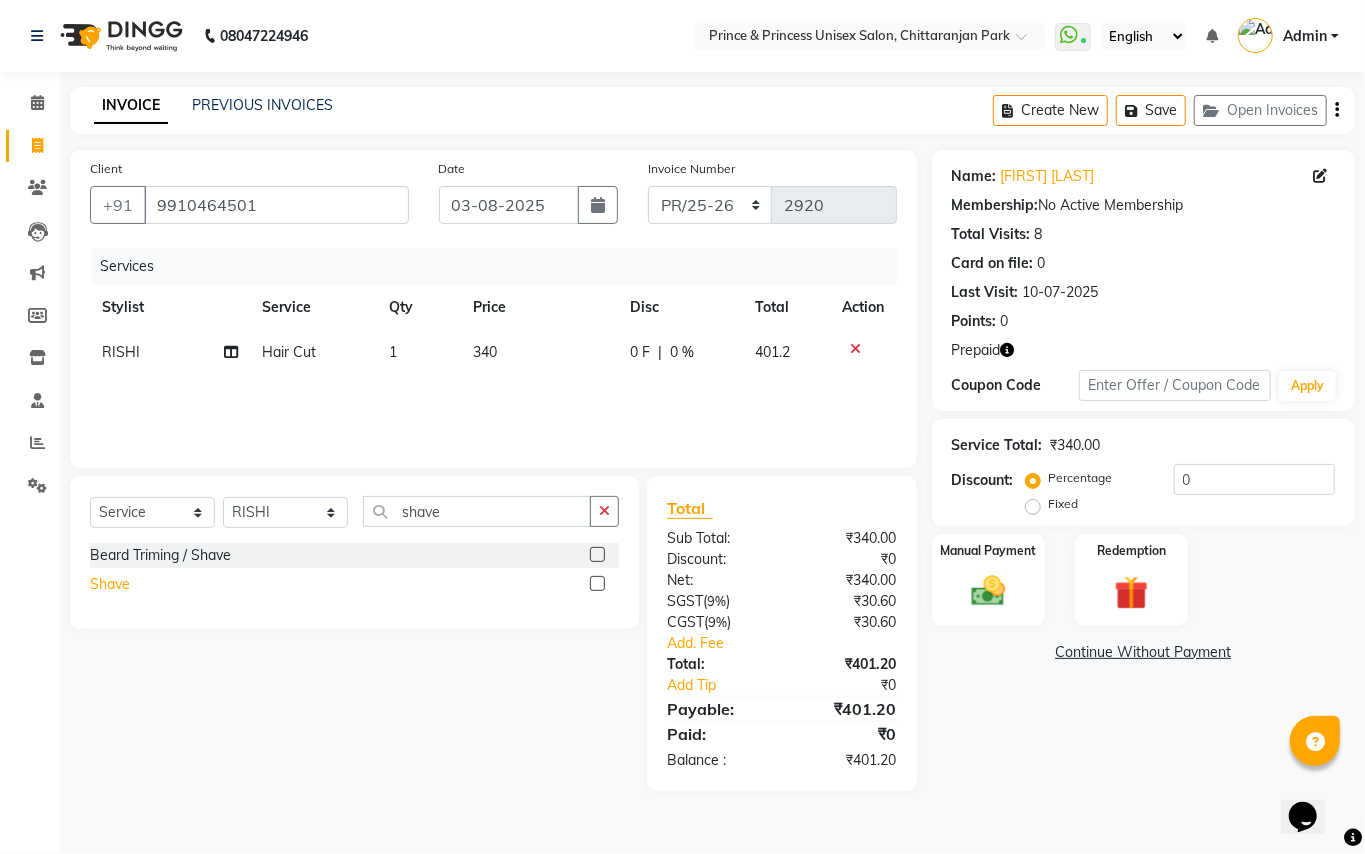 click on "Shave" 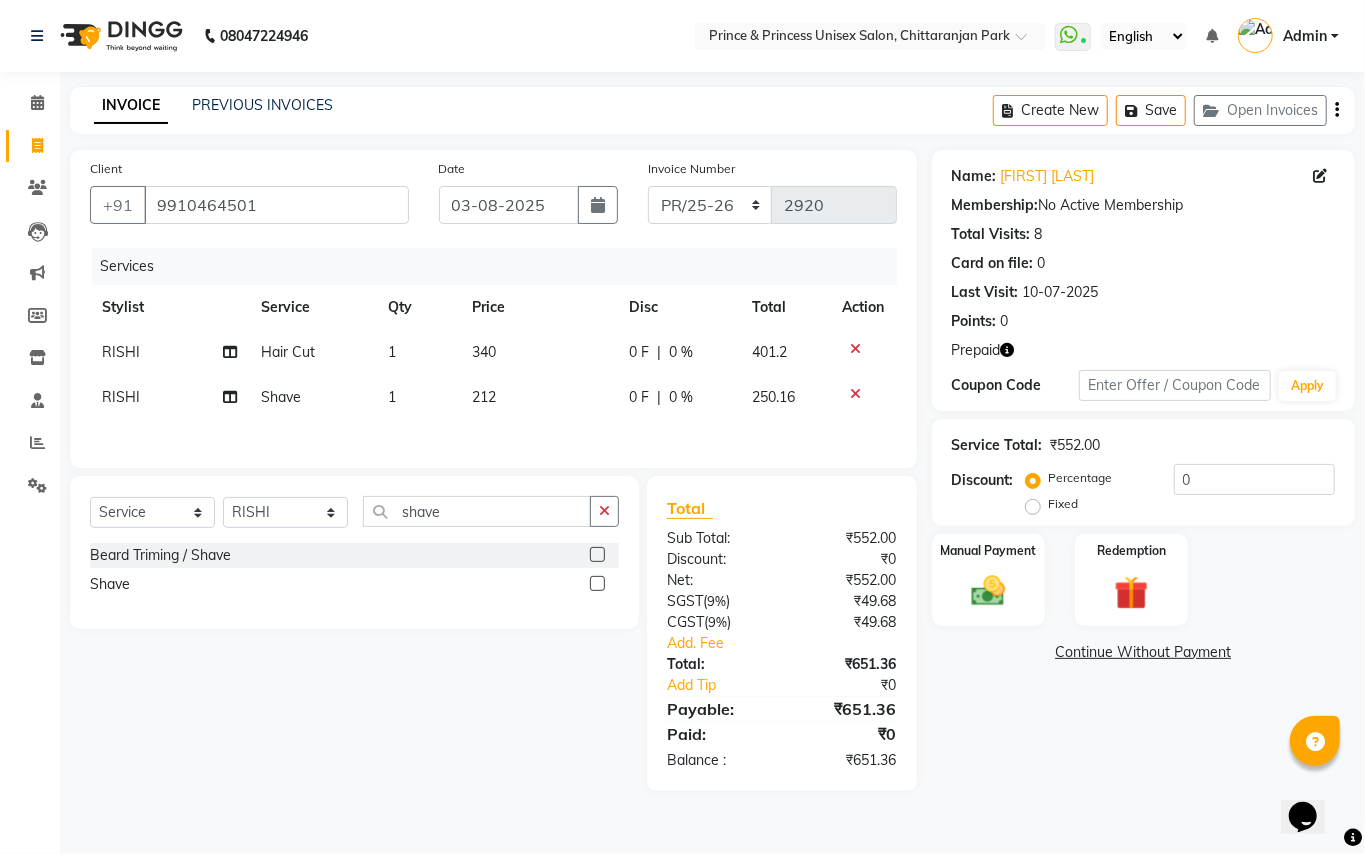 drag, startPoint x: 468, startPoint y: 497, endPoint x: 449, endPoint y: 526, distance: 34.669872 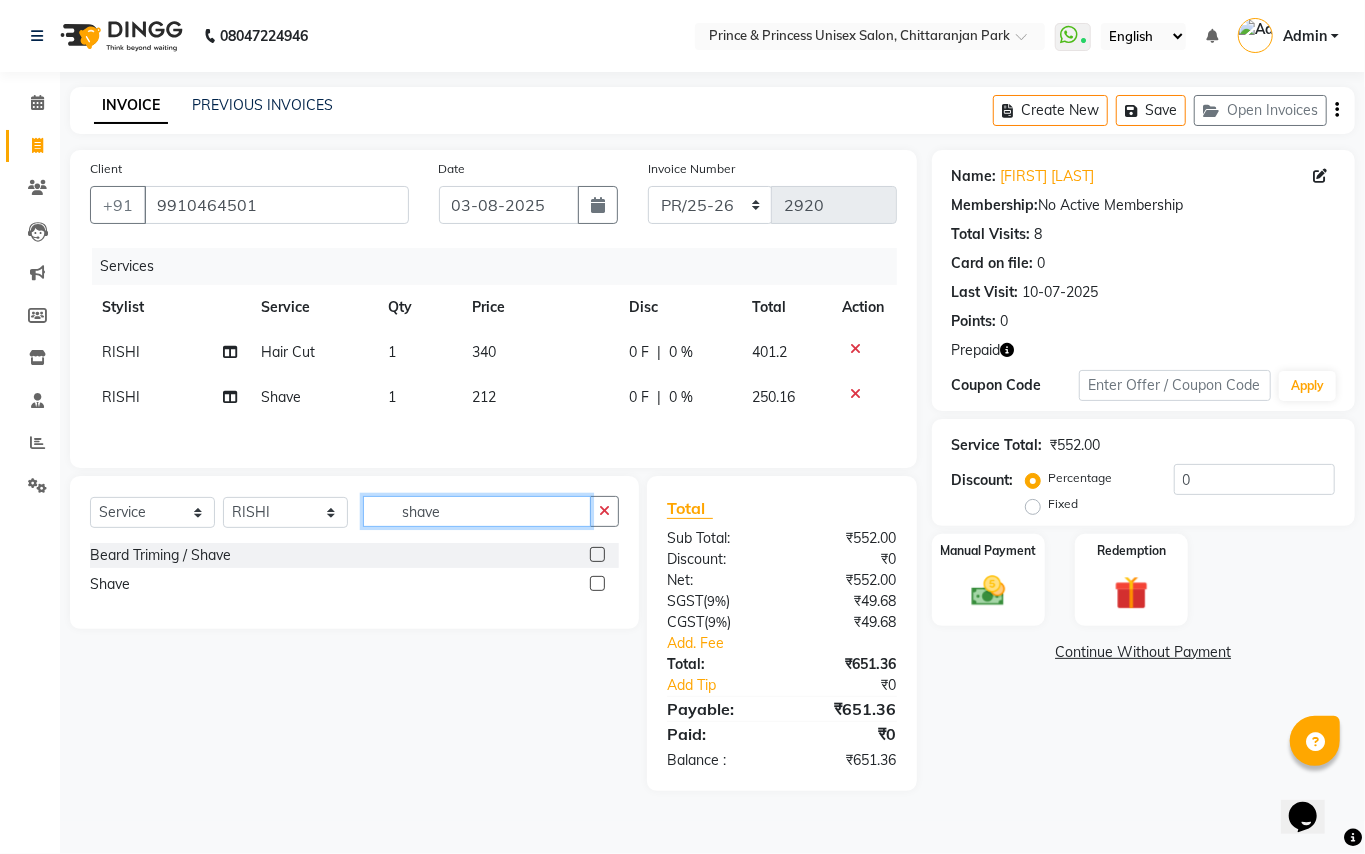 drag, startPoint x: 449, startPoint y: 525, endPoint x: 308, endPoint y: 478, distance: 148.62704 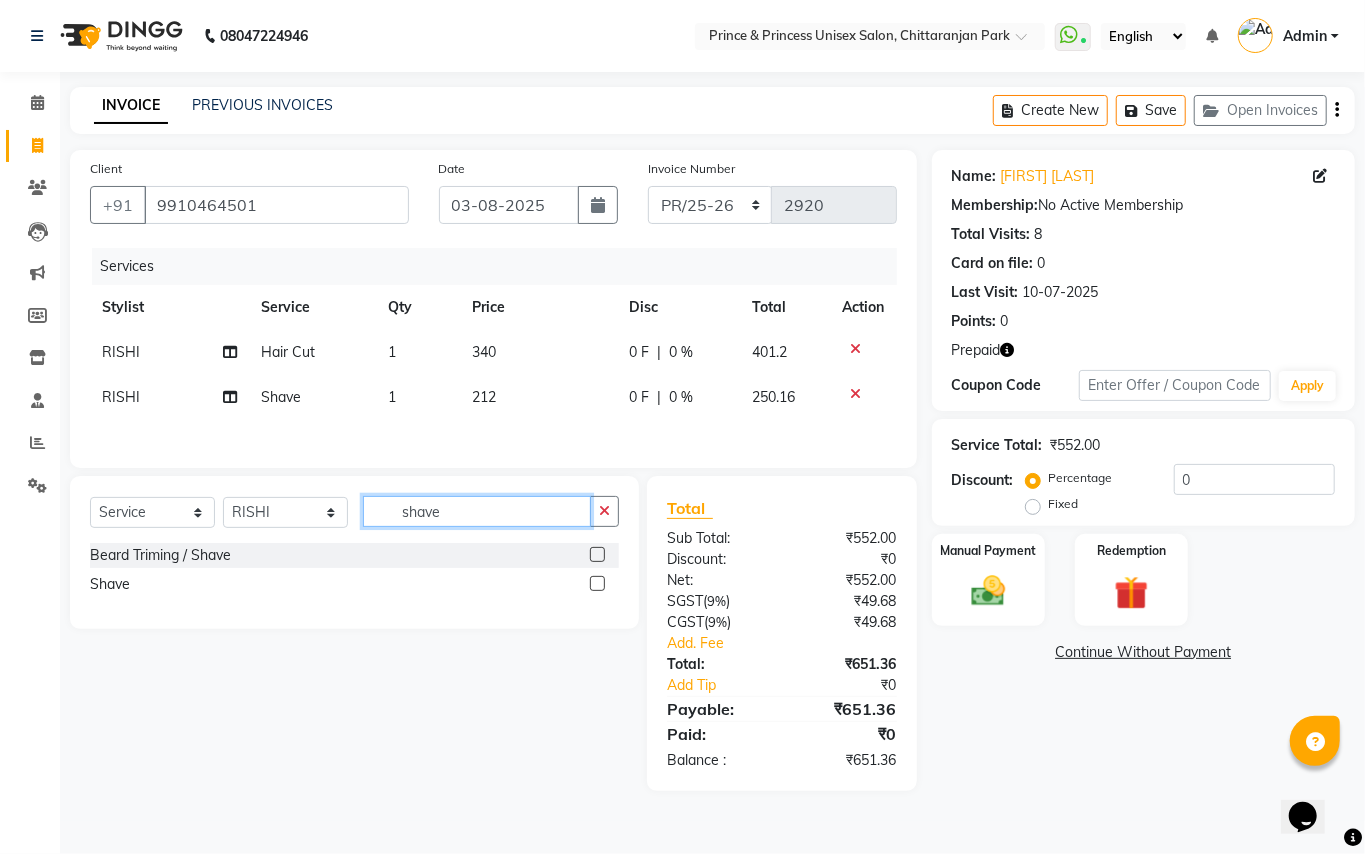 click on "Select Service Product Membership Package Voucher Prepaid Gift Card Select Stylist ABHISHEK AJEET AJEET NEW ARUN ASLAM CHANDAN GUDDU MAHESH MANI MEENAKSHI MONU PINKI RAHUL RISHI SANDEEP SONIYA TABASSUM XYZ shave Beard Triming / Shave Shave" 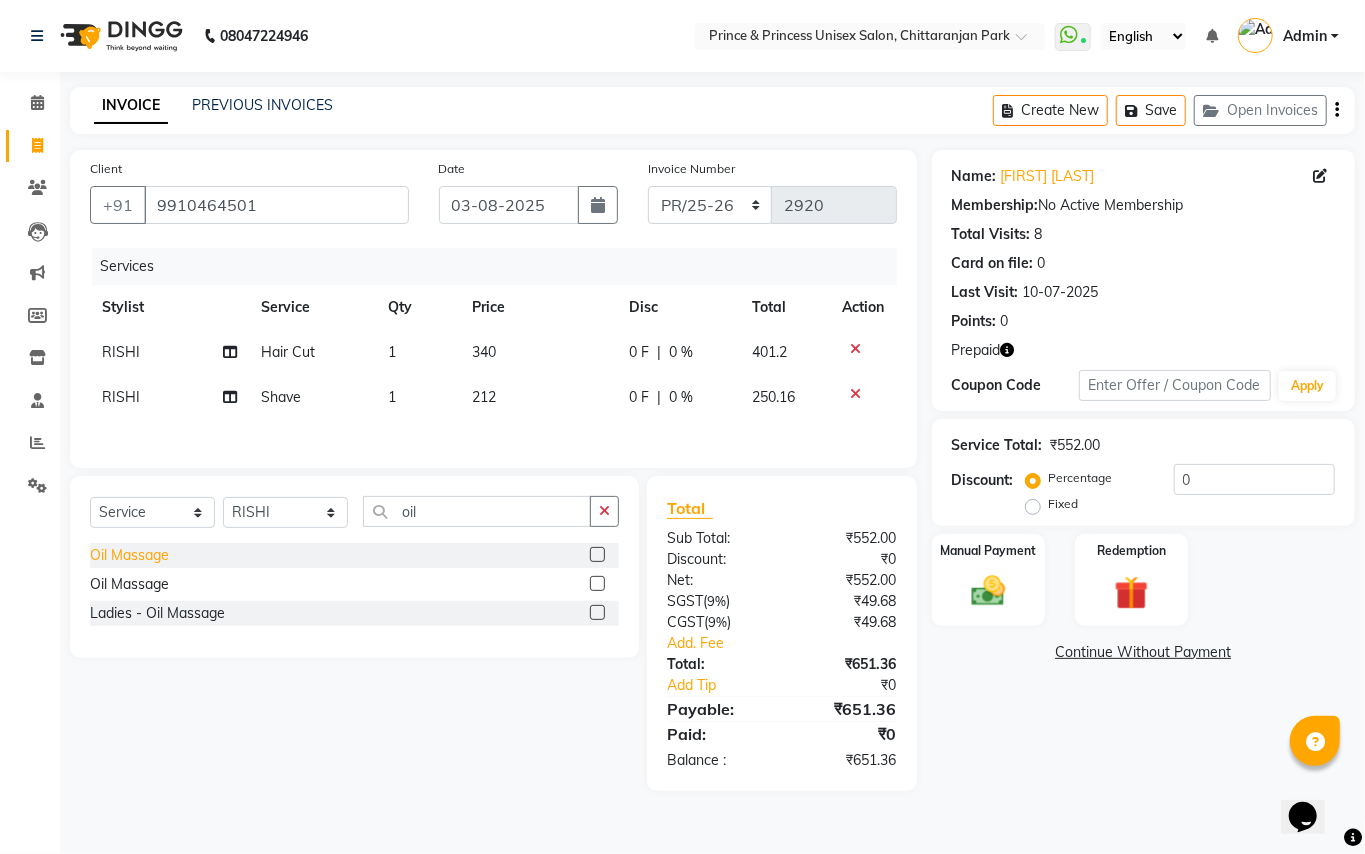click on "Oil Massage" 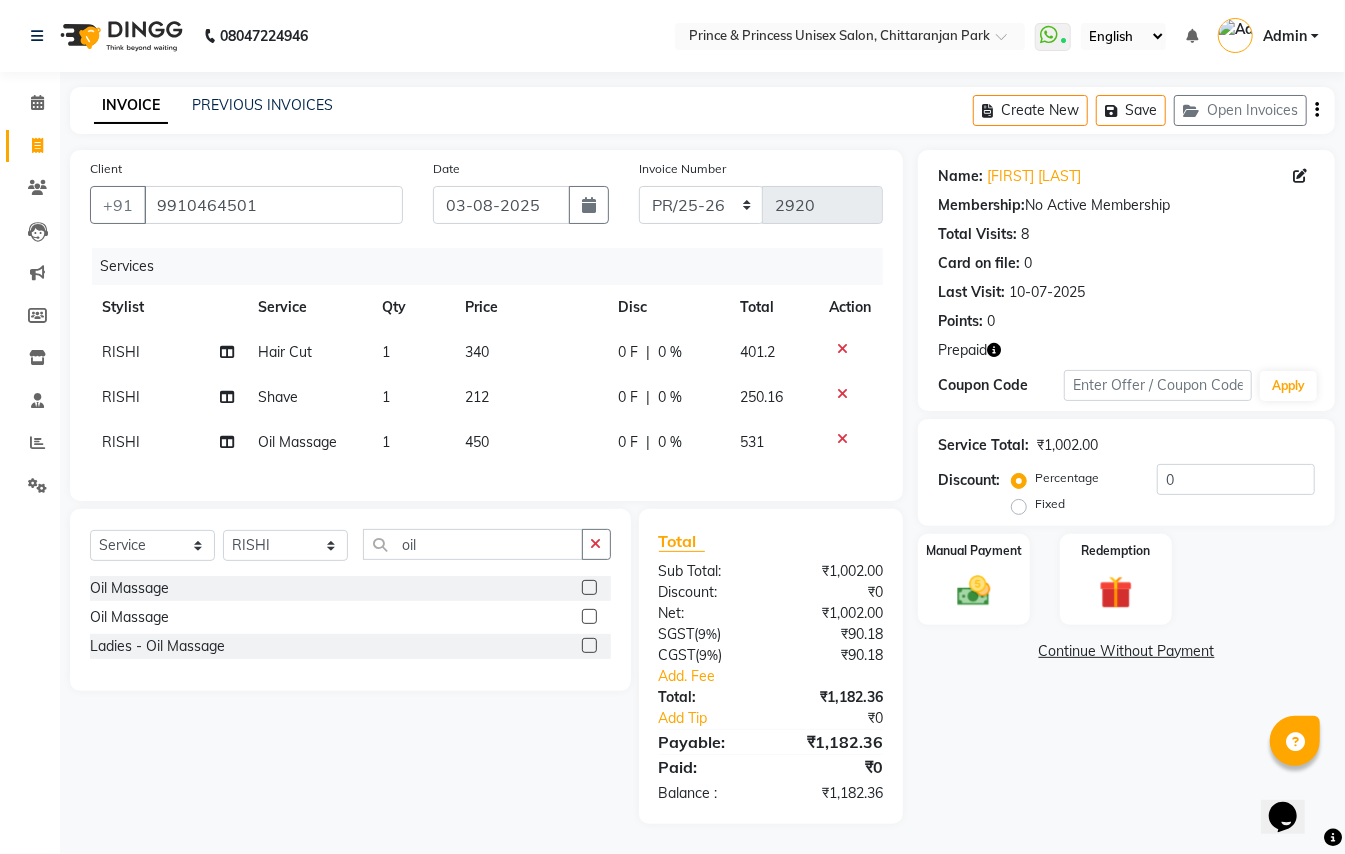 scroll, scrollTop: 20, scrollLeft: 0, axis: vertical 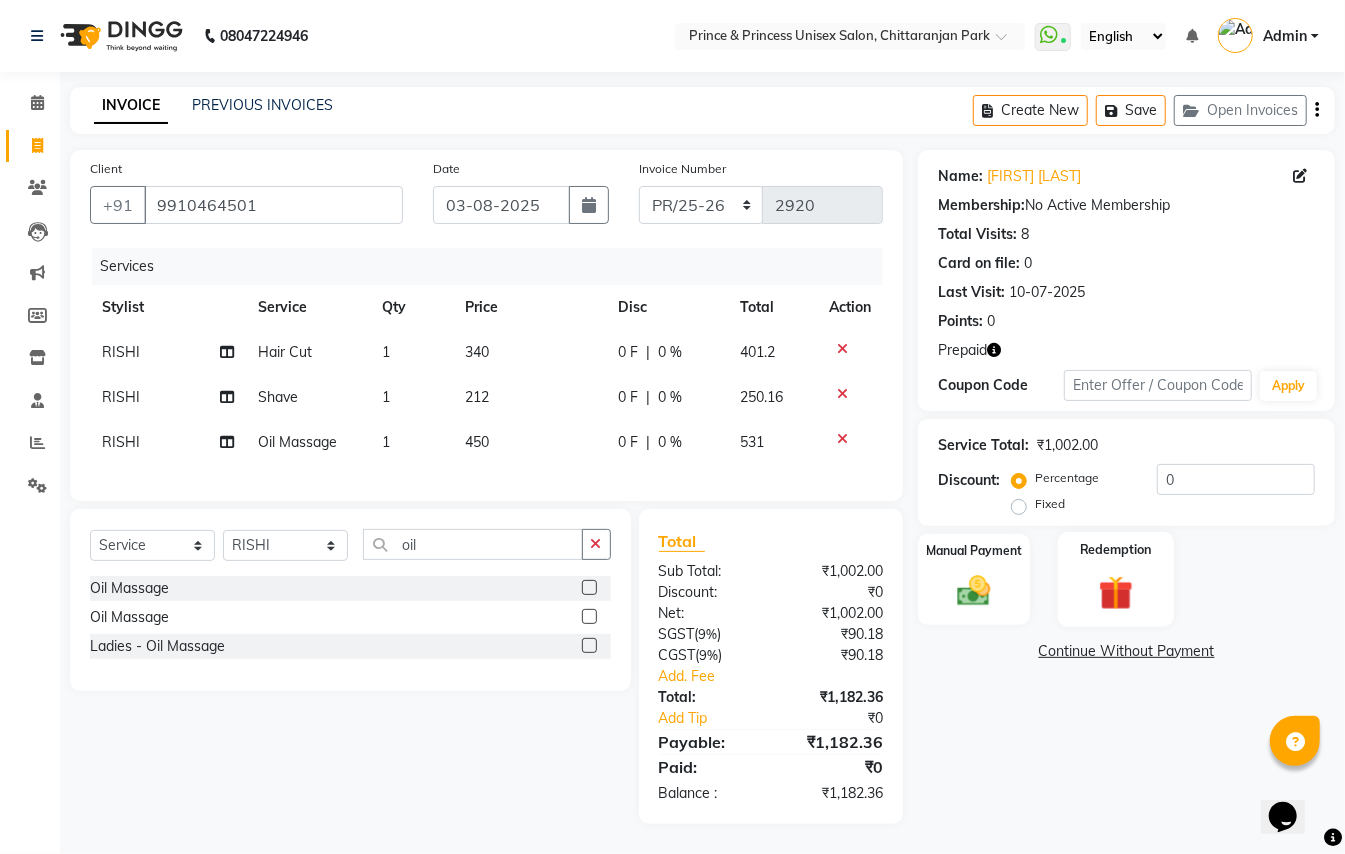 click 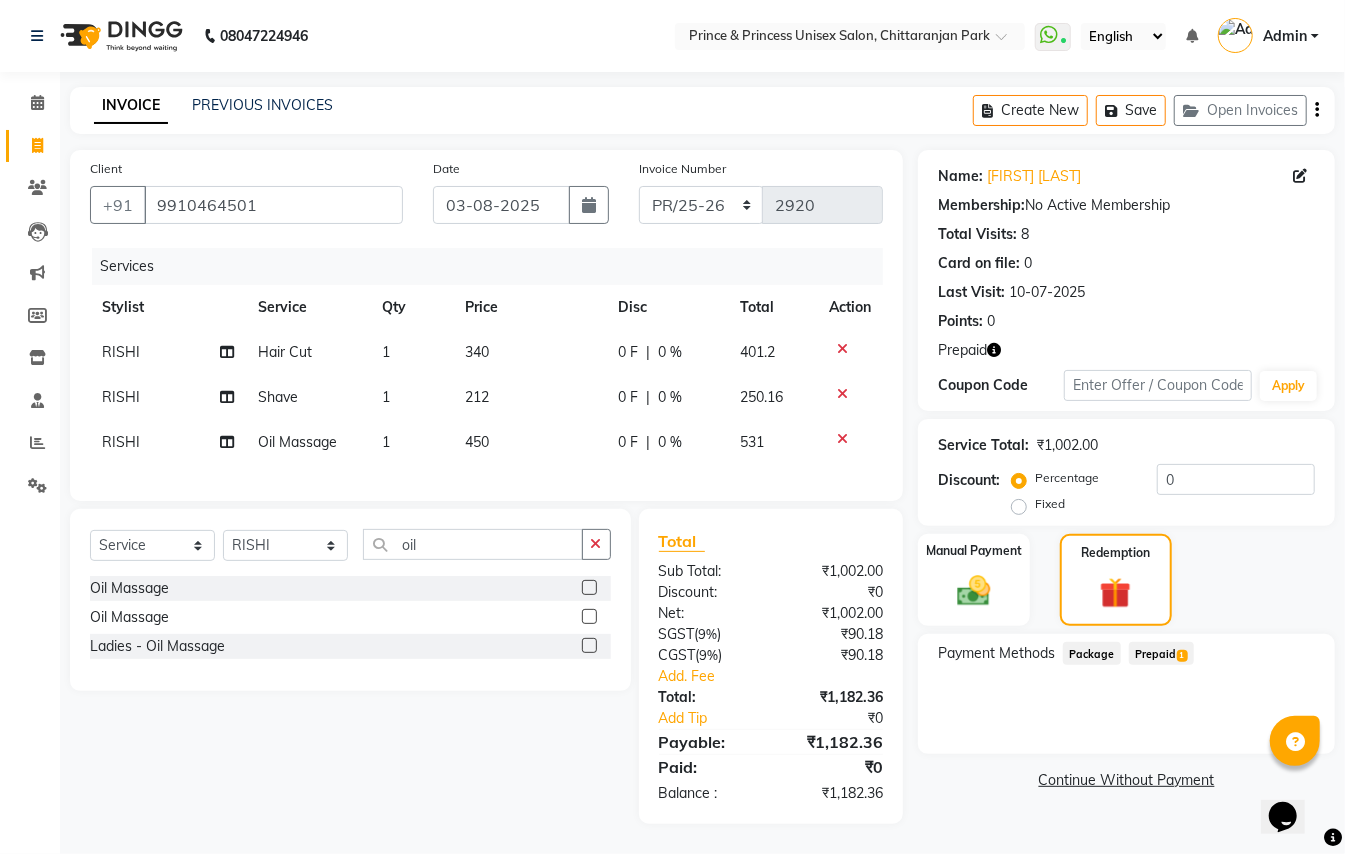 click on "1" 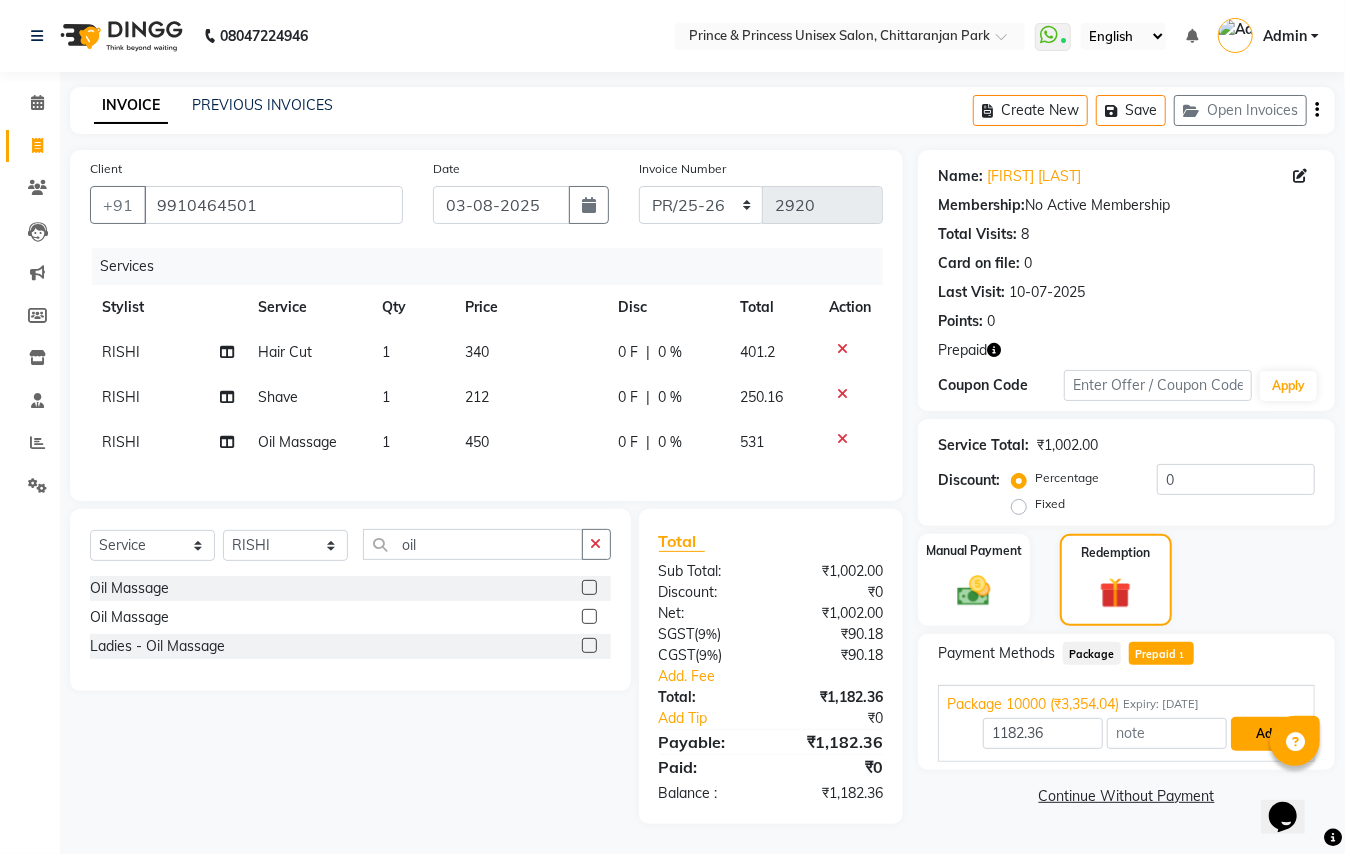 click on "Add" at bounding box center (1267, 734) 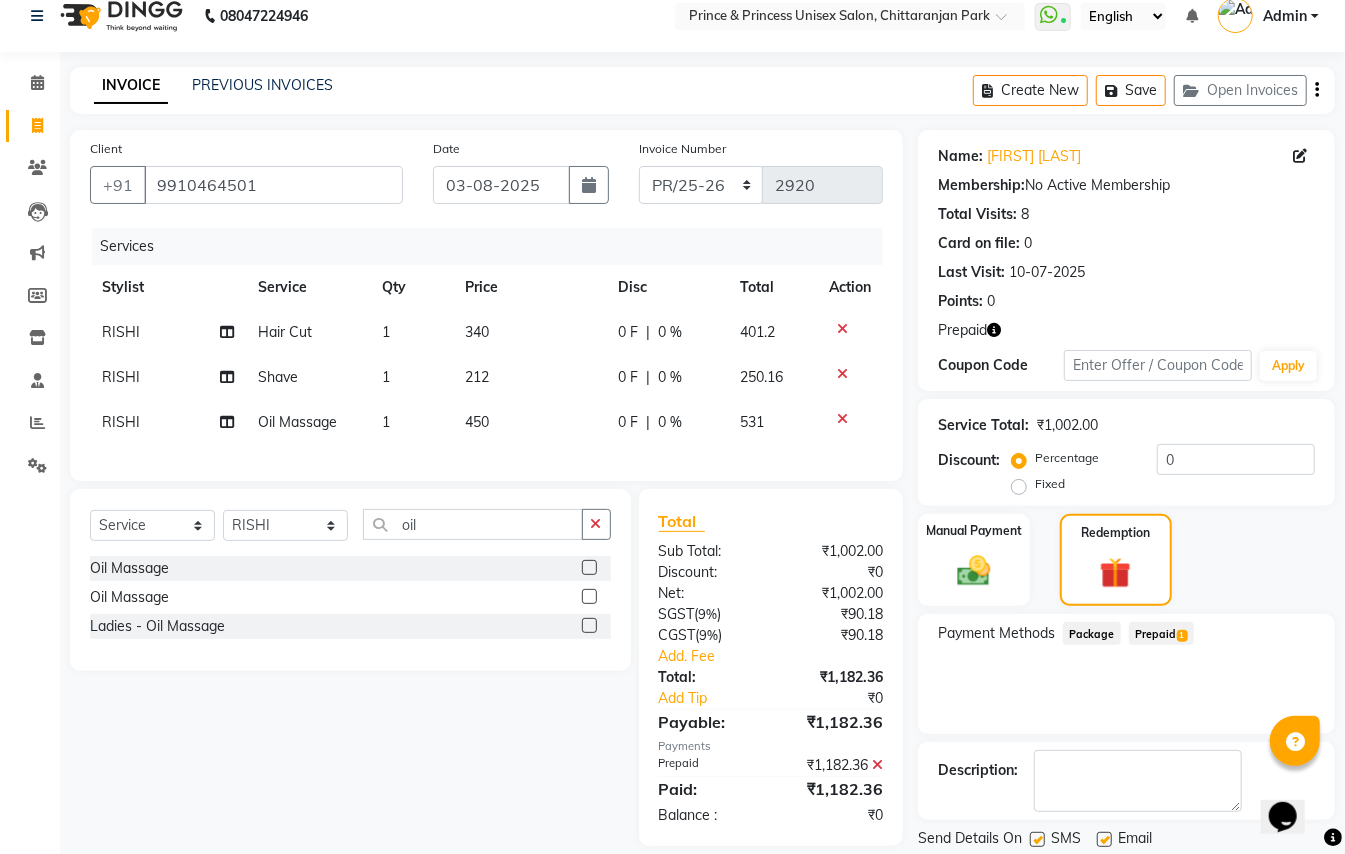 scroll, scrollTop: 85, scrollLeft: 0, axis: vertical 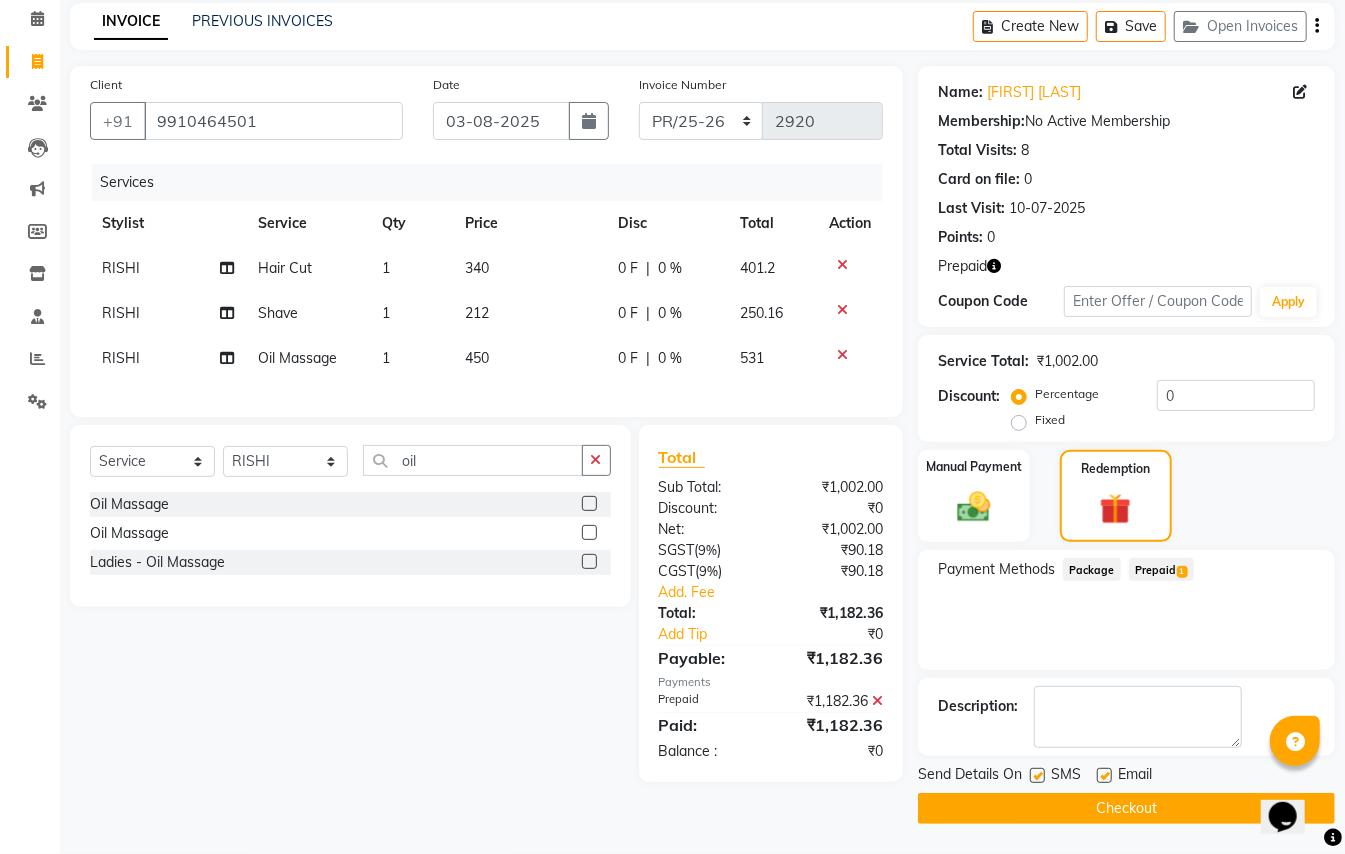 click on "Checkout" 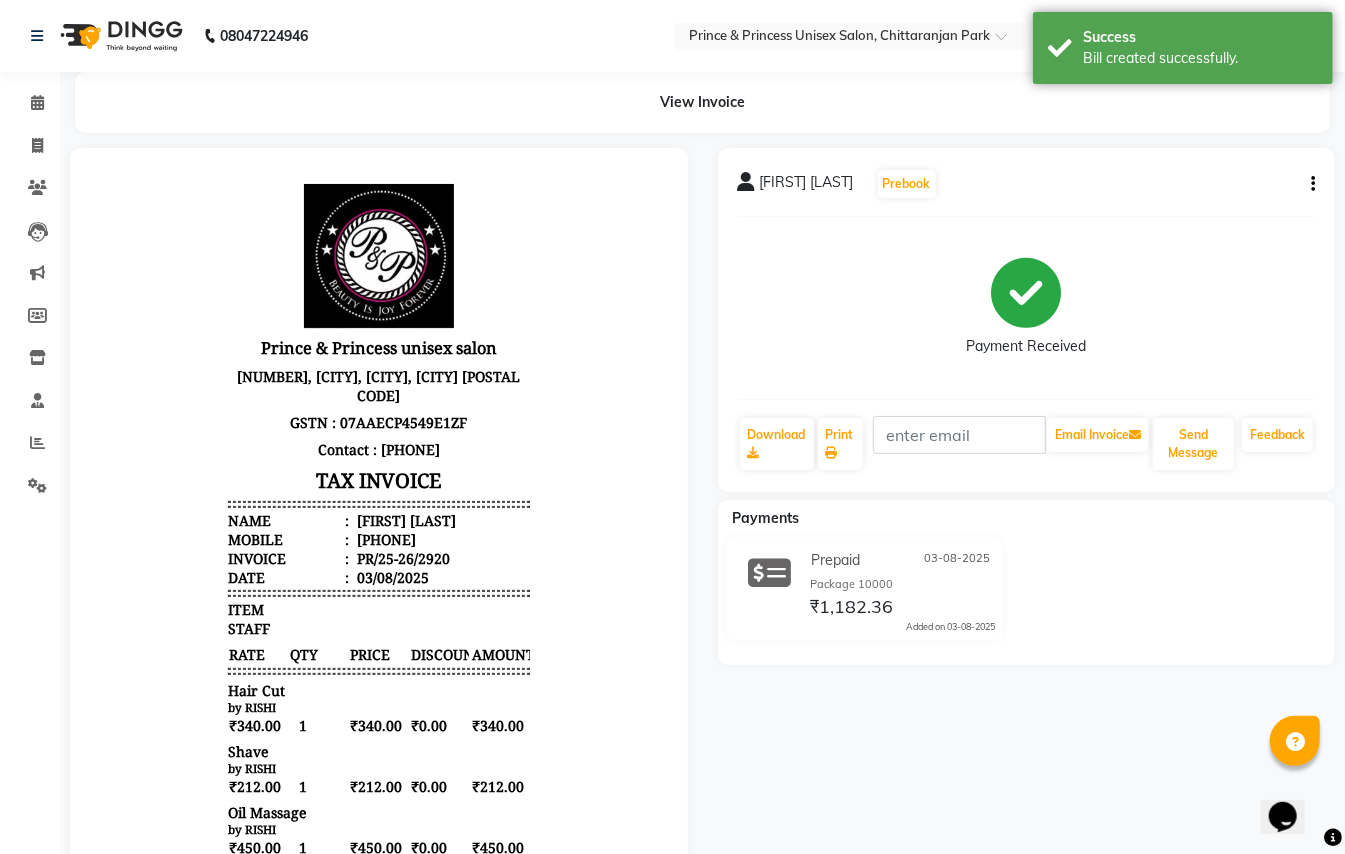 scroll, scrollTop: 0, scrollLeft: 0, axis: both 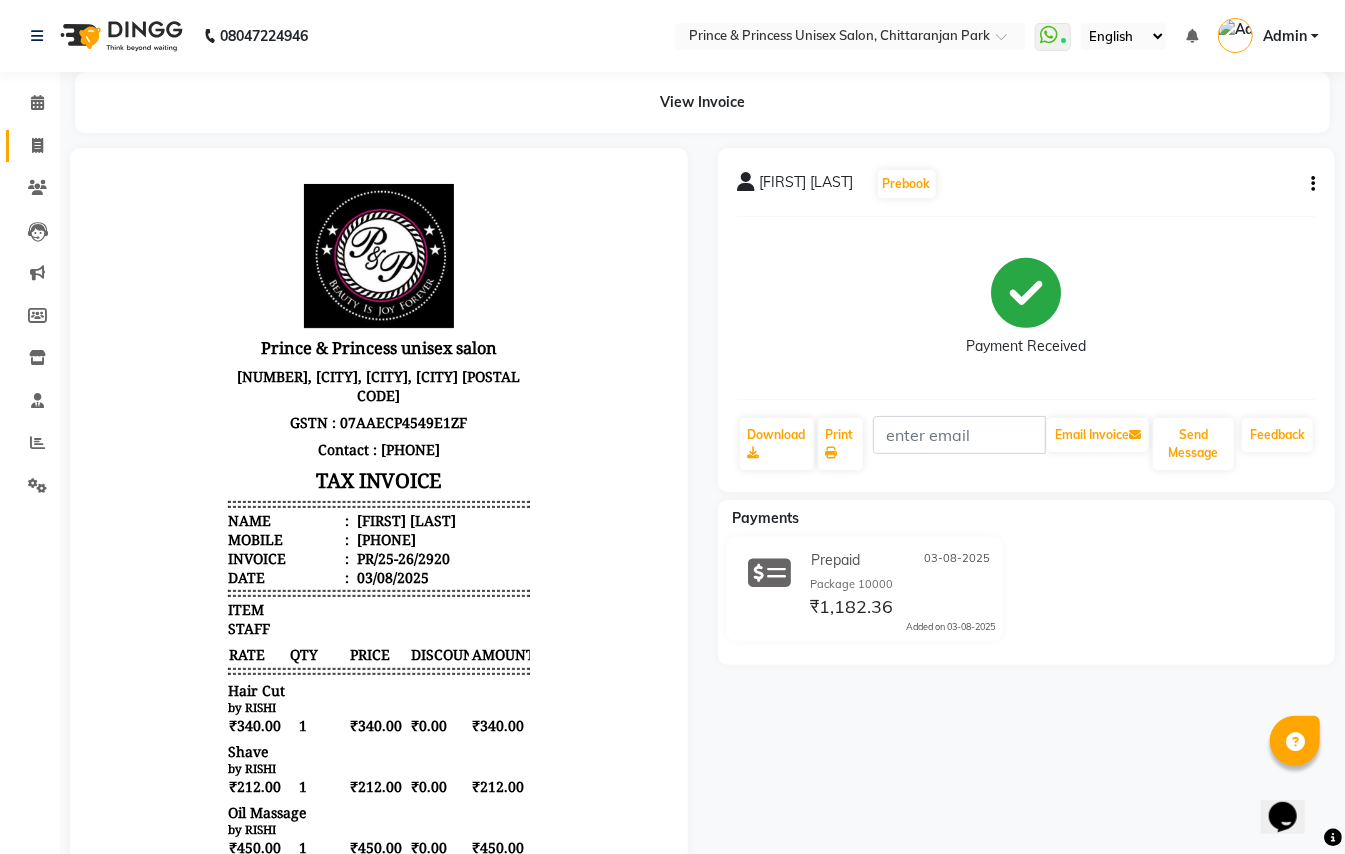click 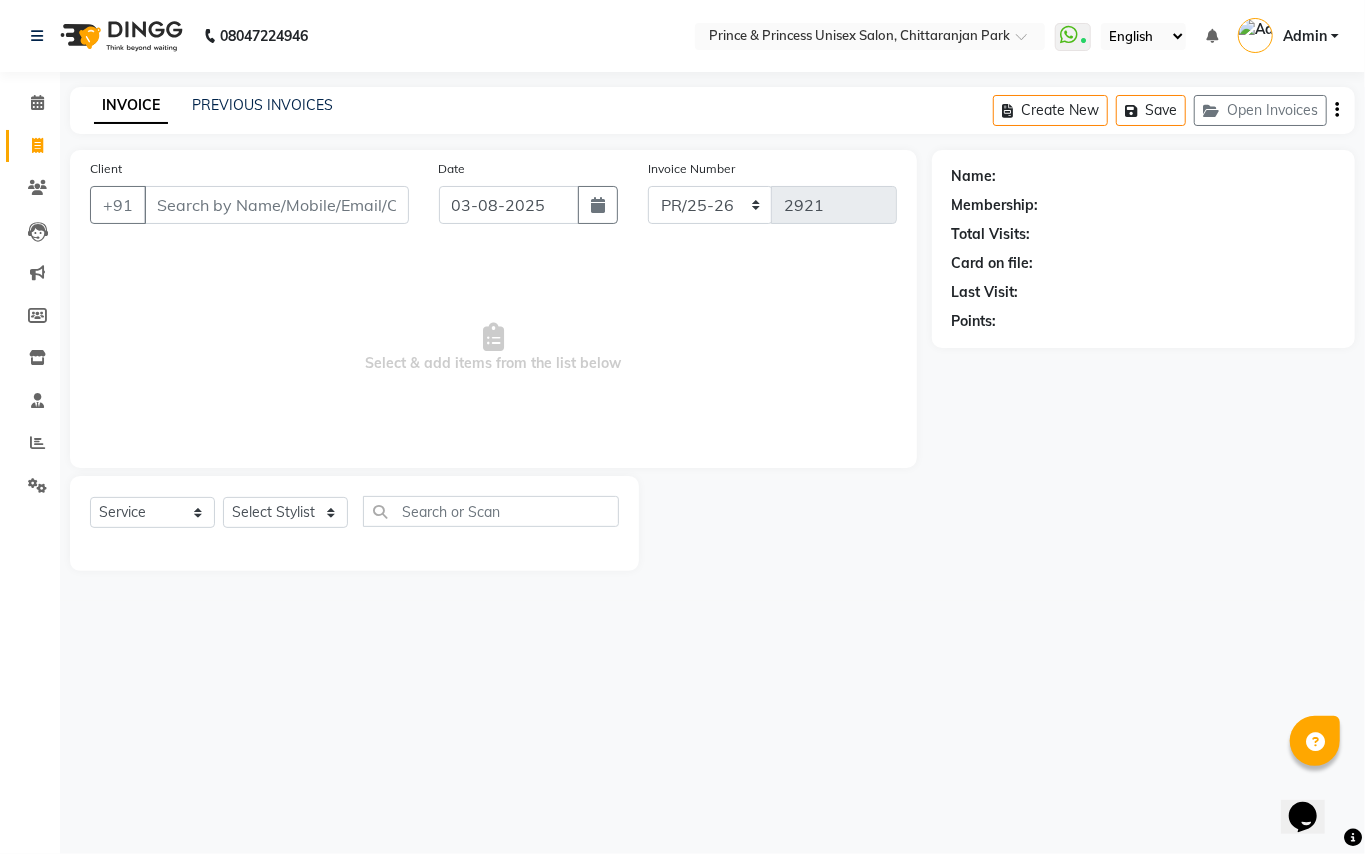 click on "Client" at bounding box center [276, 205] 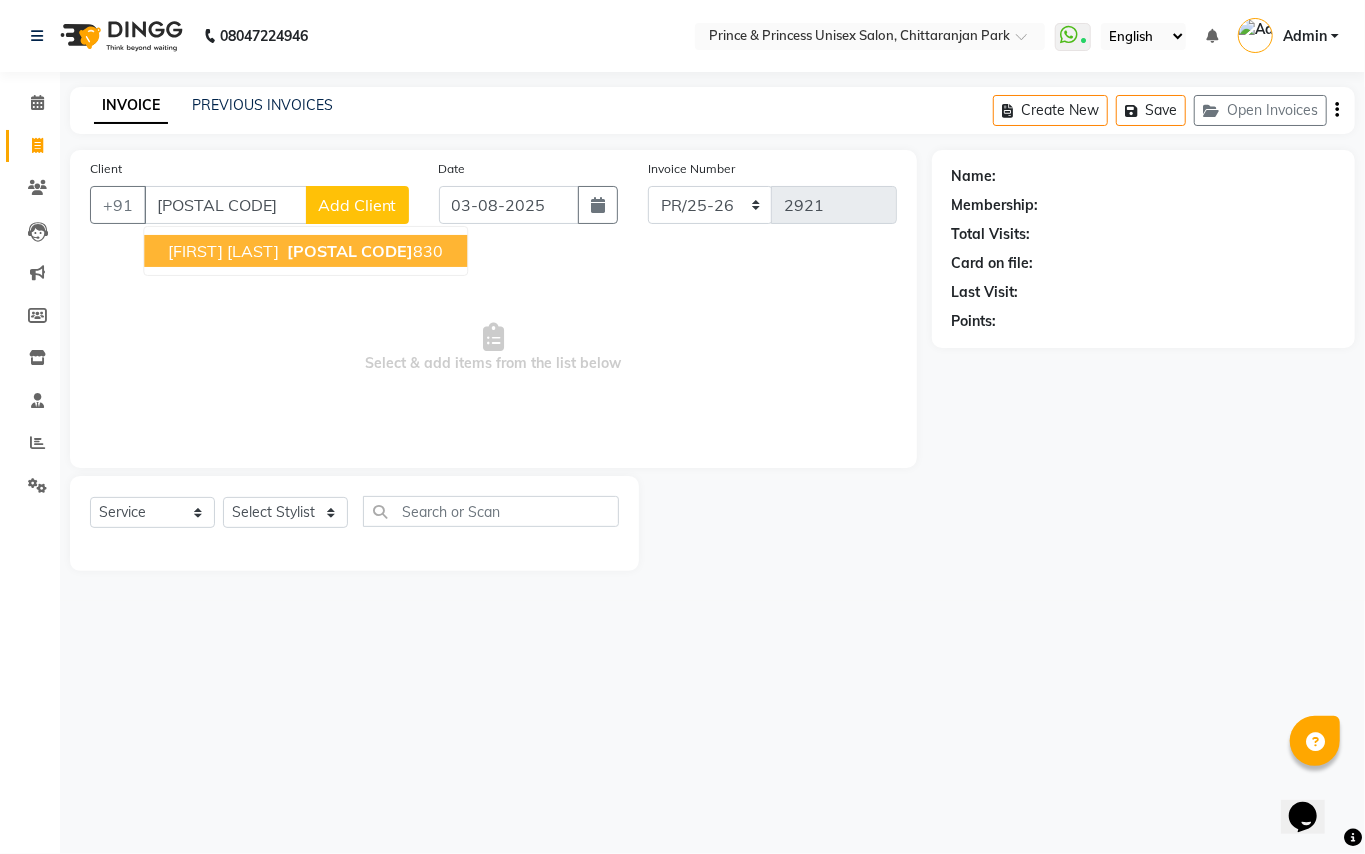 click on "[POSTAL CODE]" at bounding box center (350, 251) 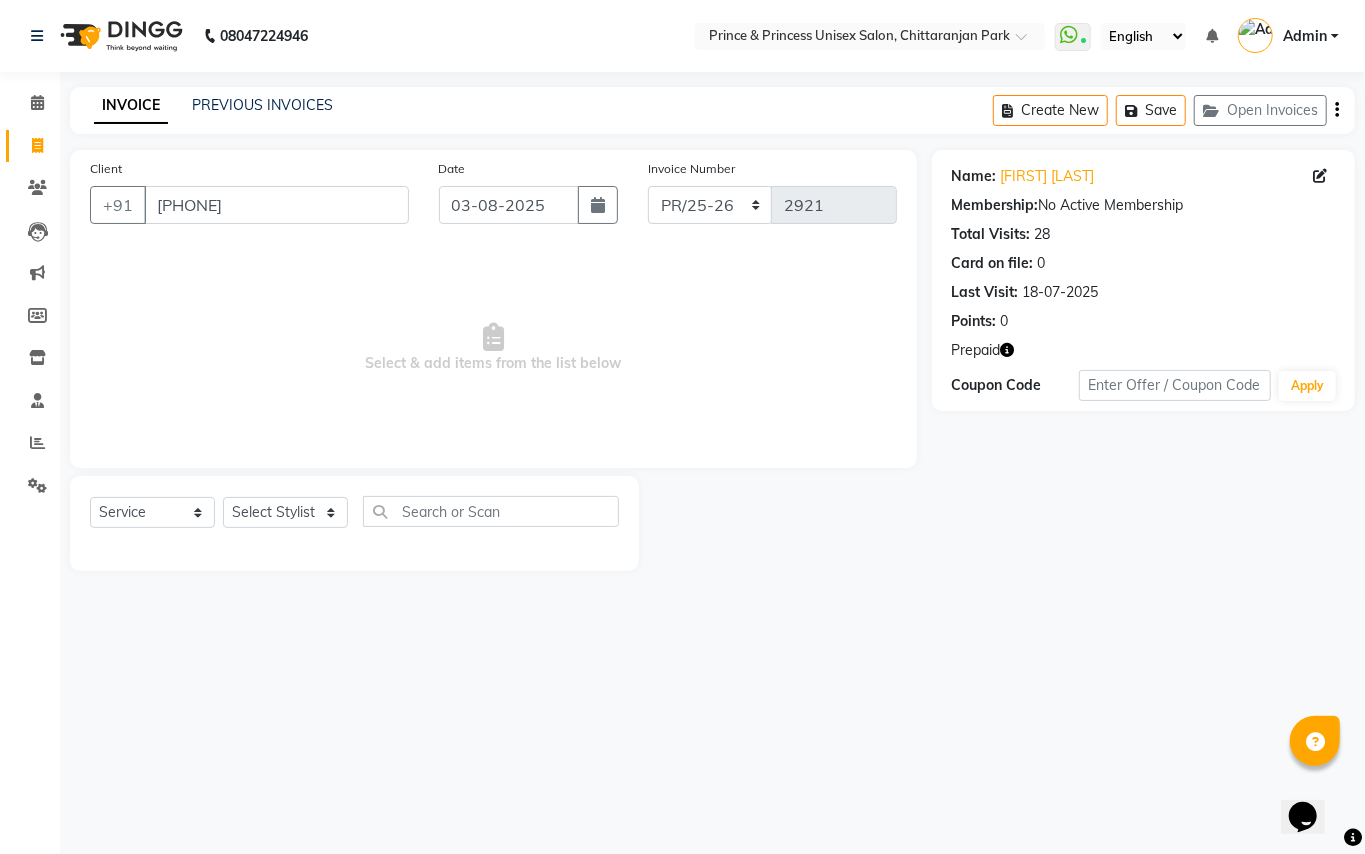 click 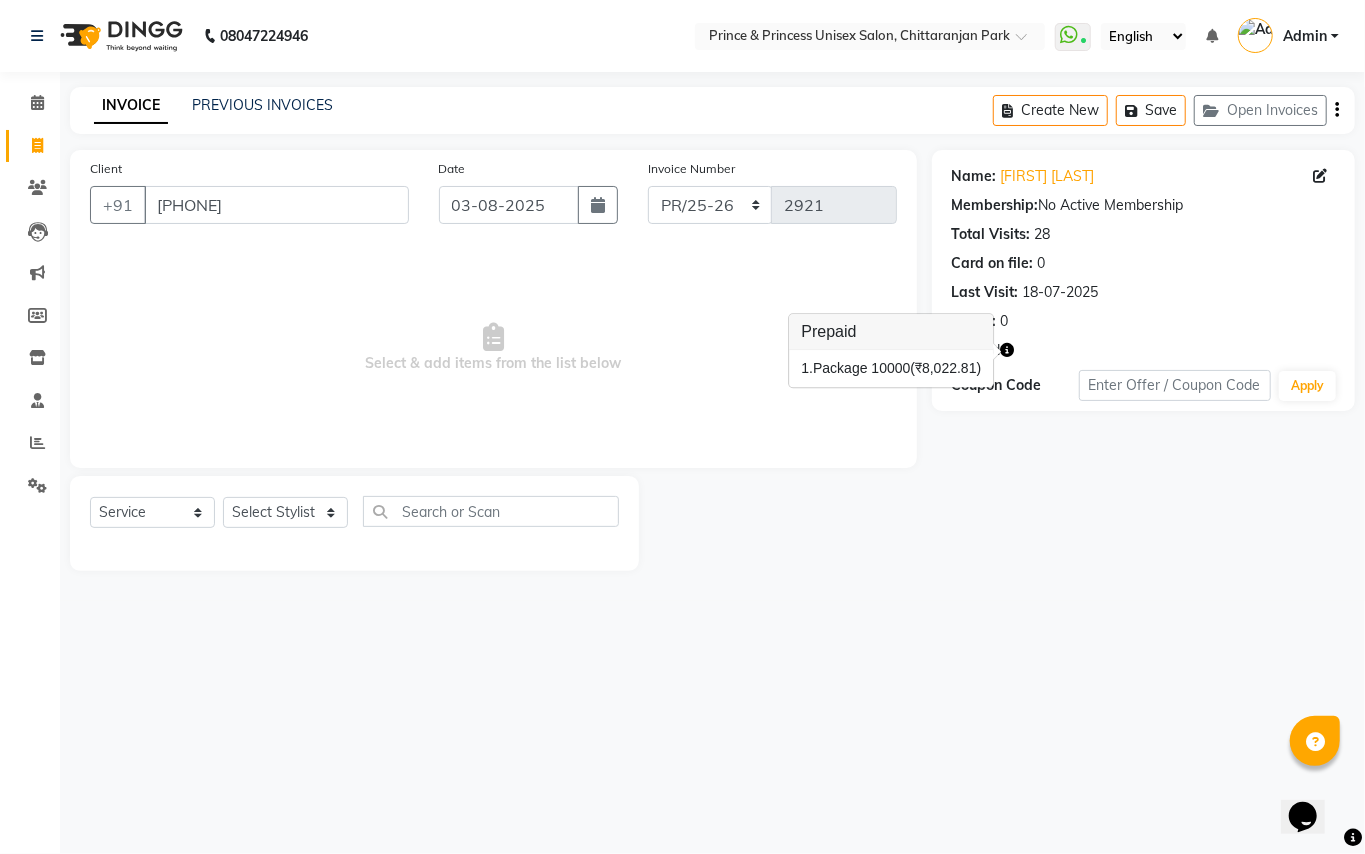 click on "Client +91 [PHONE] Date [DATE] Invoice Number PR/25-26 V/2025 V/2025-26 2921 Select & add items from the list below Select Service Product Membership Package Voucher Prepaid Gift Card Select Stylist ABHISHEK AJEET AJEET NEW ARUN ASLAM CHANDAN GUDDU MAHESH" at bounding box center (682, 427) 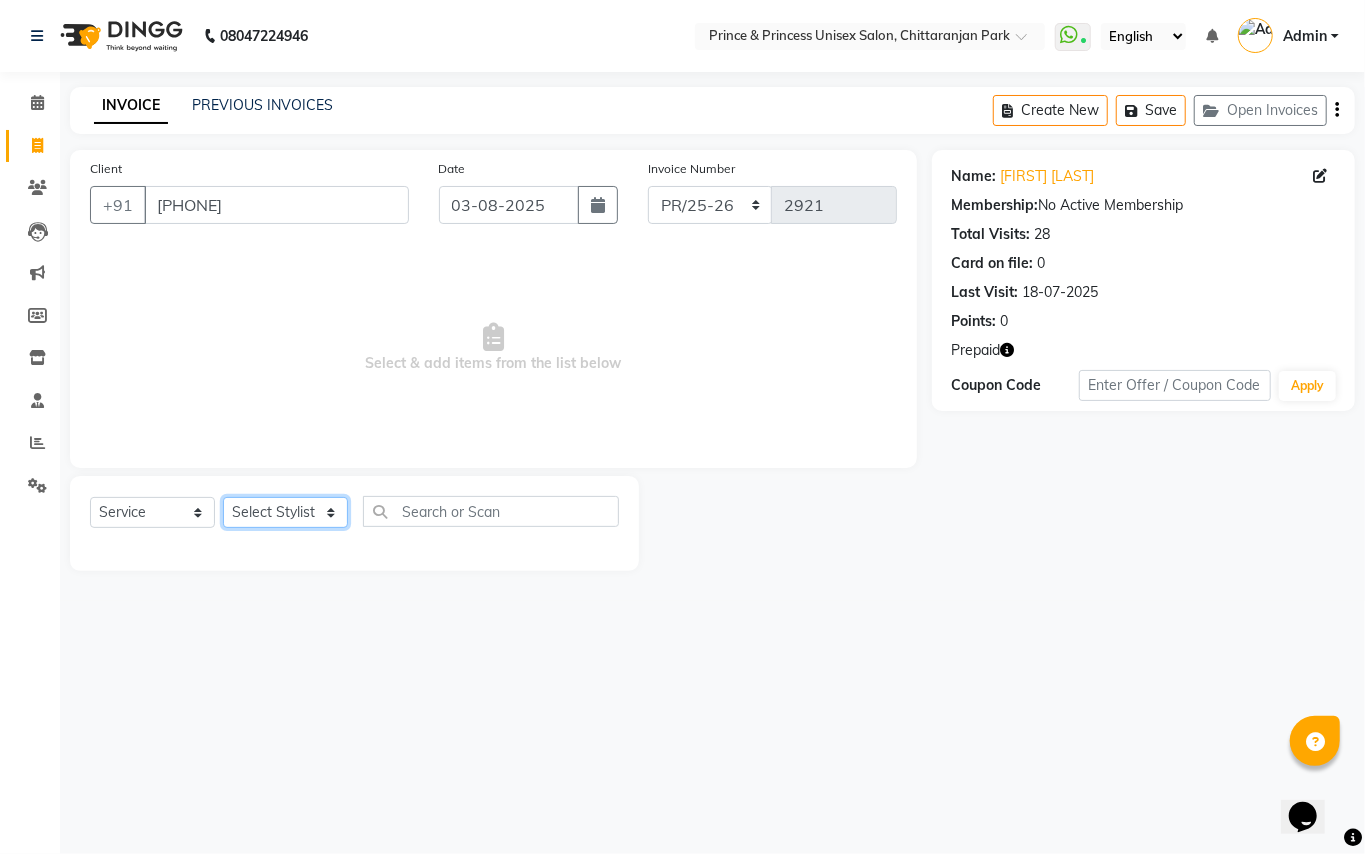 click on "Select Stylist ABHISHEK AJEET AJEET NEW ARUN ASLAM CHANDAN GUDDU MAHESH MANI MEENAKSHI MONU PINKI RAHUL RISHI SANDEEP SONIYA TABASSUM XYZ" 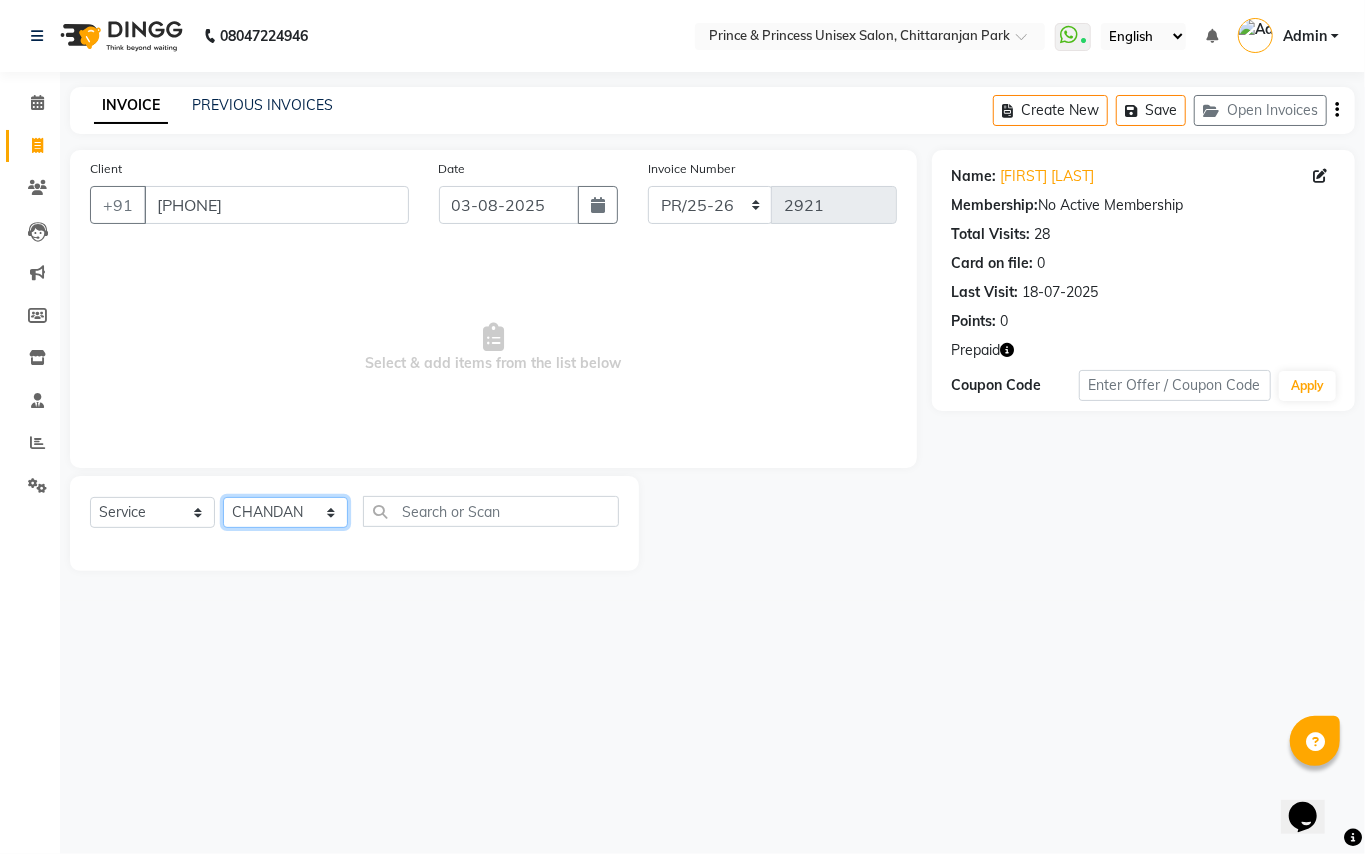 drag, startPoint x: 274, startPoint y: 510, endPoint x: 476, endPoint y: 504, distance: 202.0891 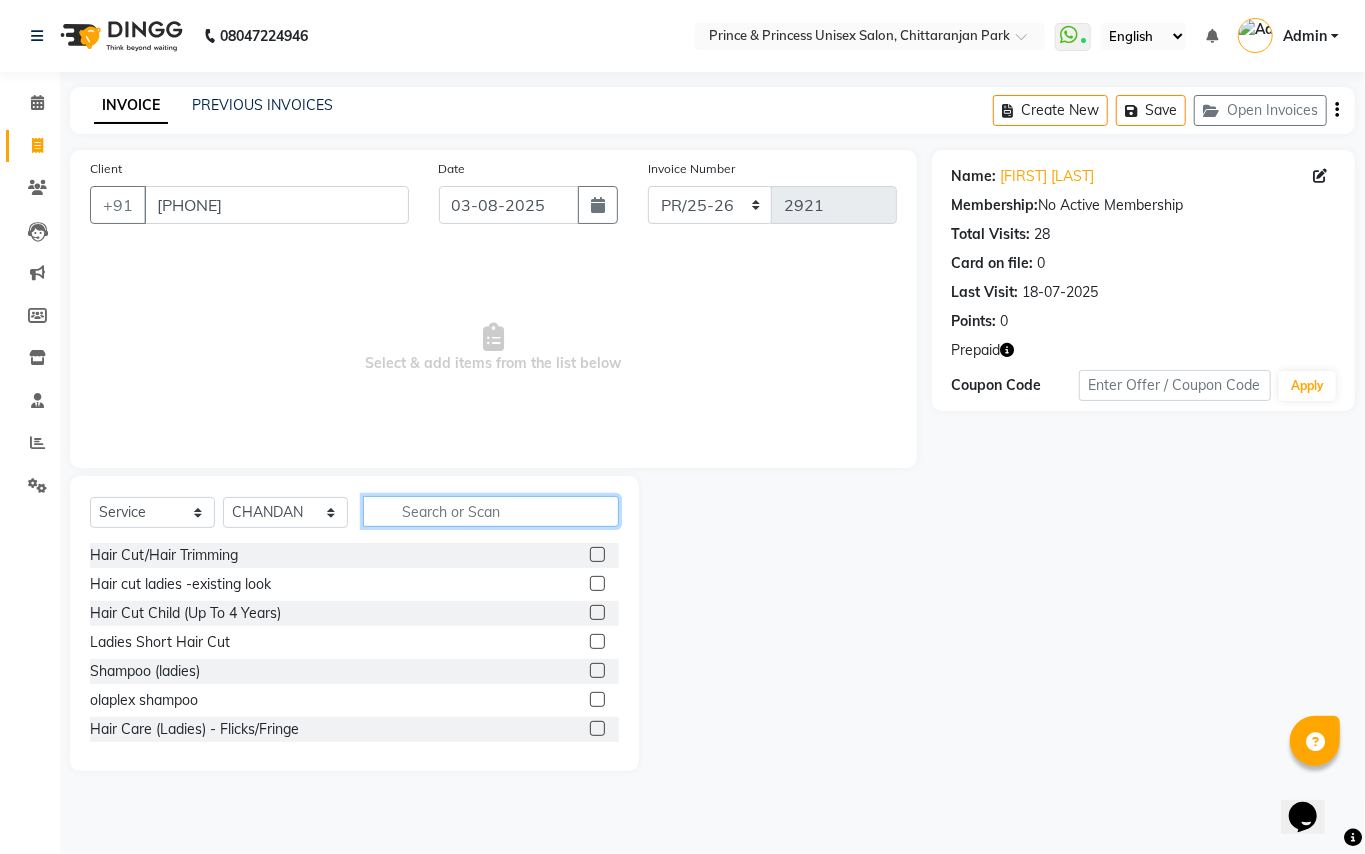 click 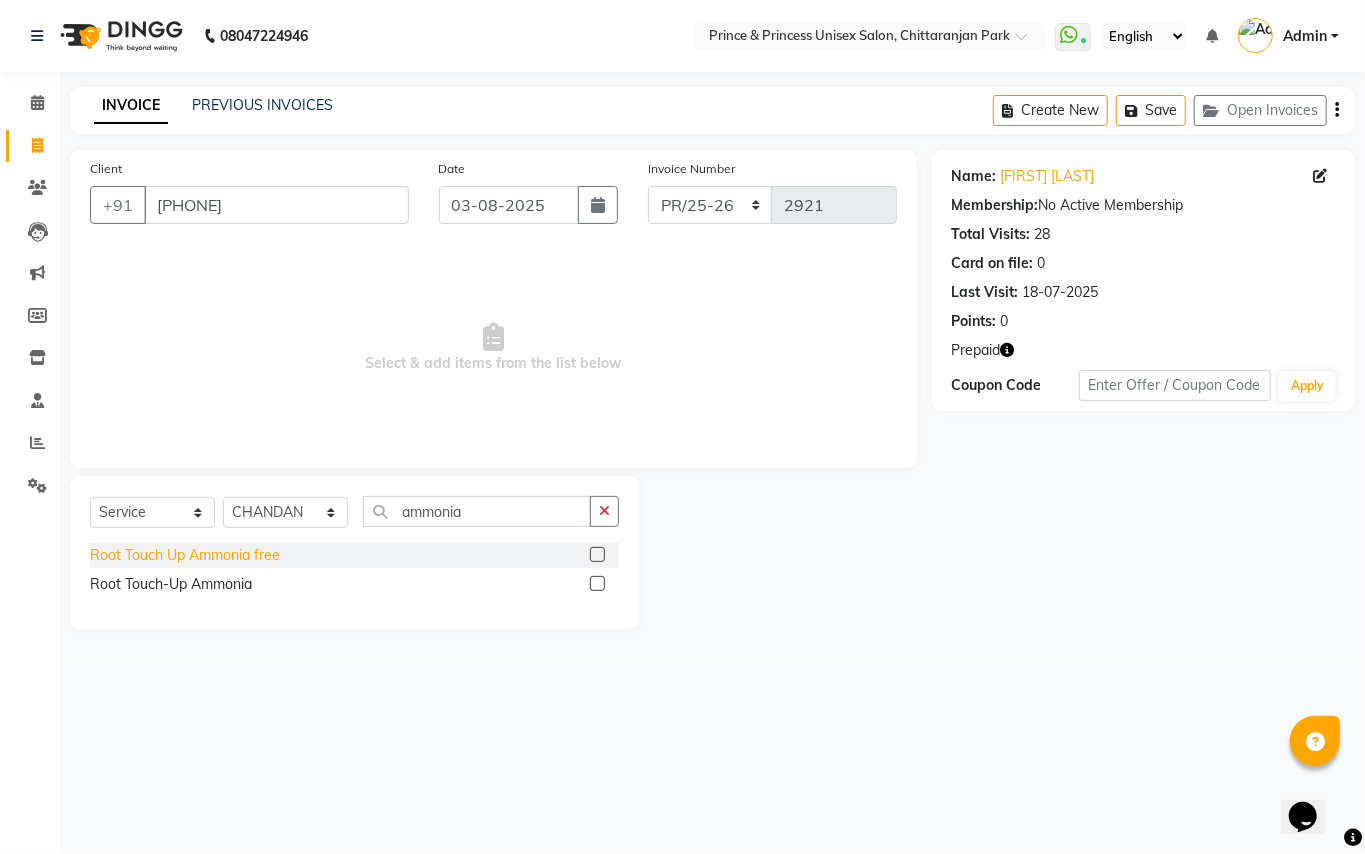 click on "Root Touch Up Ammonia free" 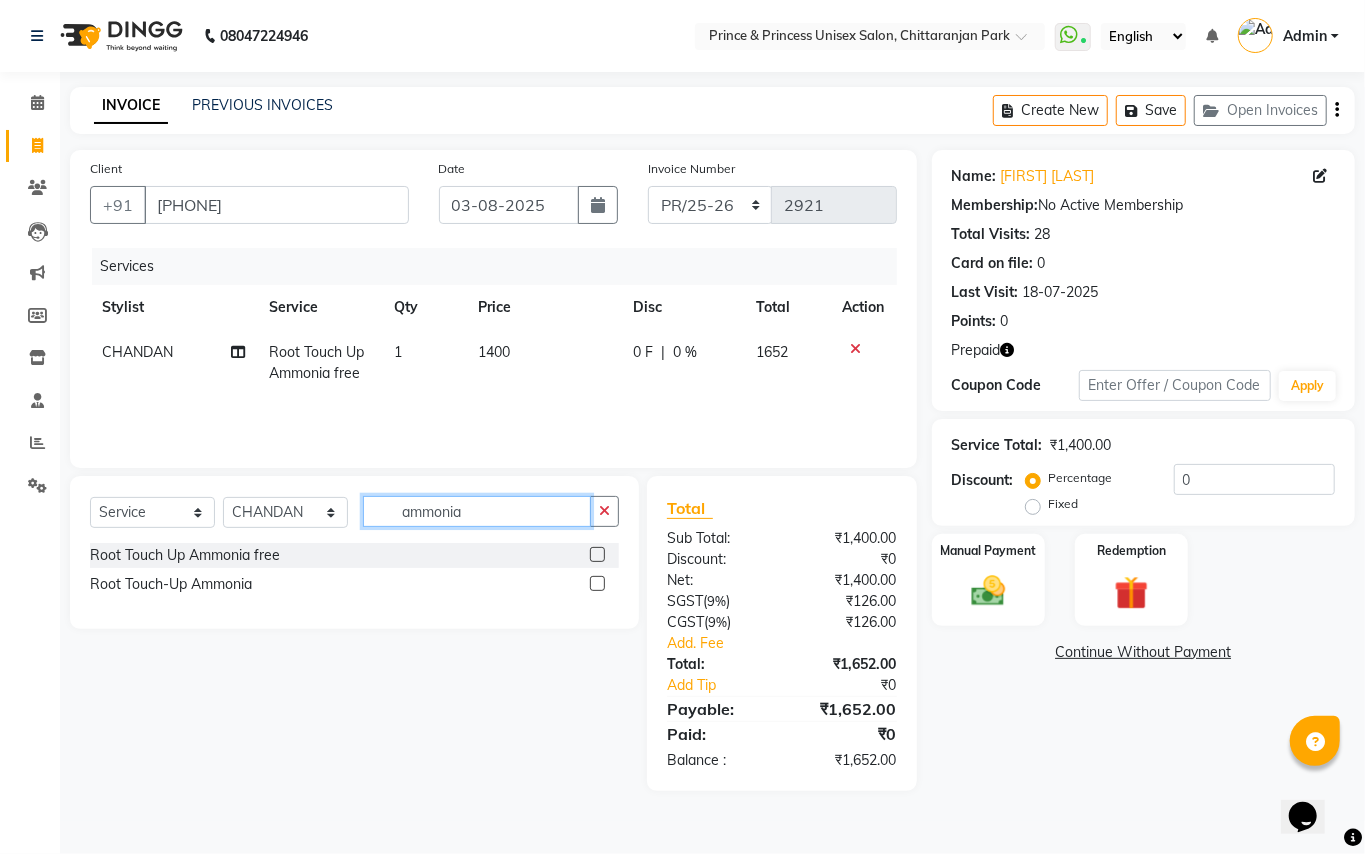 drag, startPoint x: 476, startPoint y: 510, endPoint x: 84, endPoint y: 180, distance: 512.41 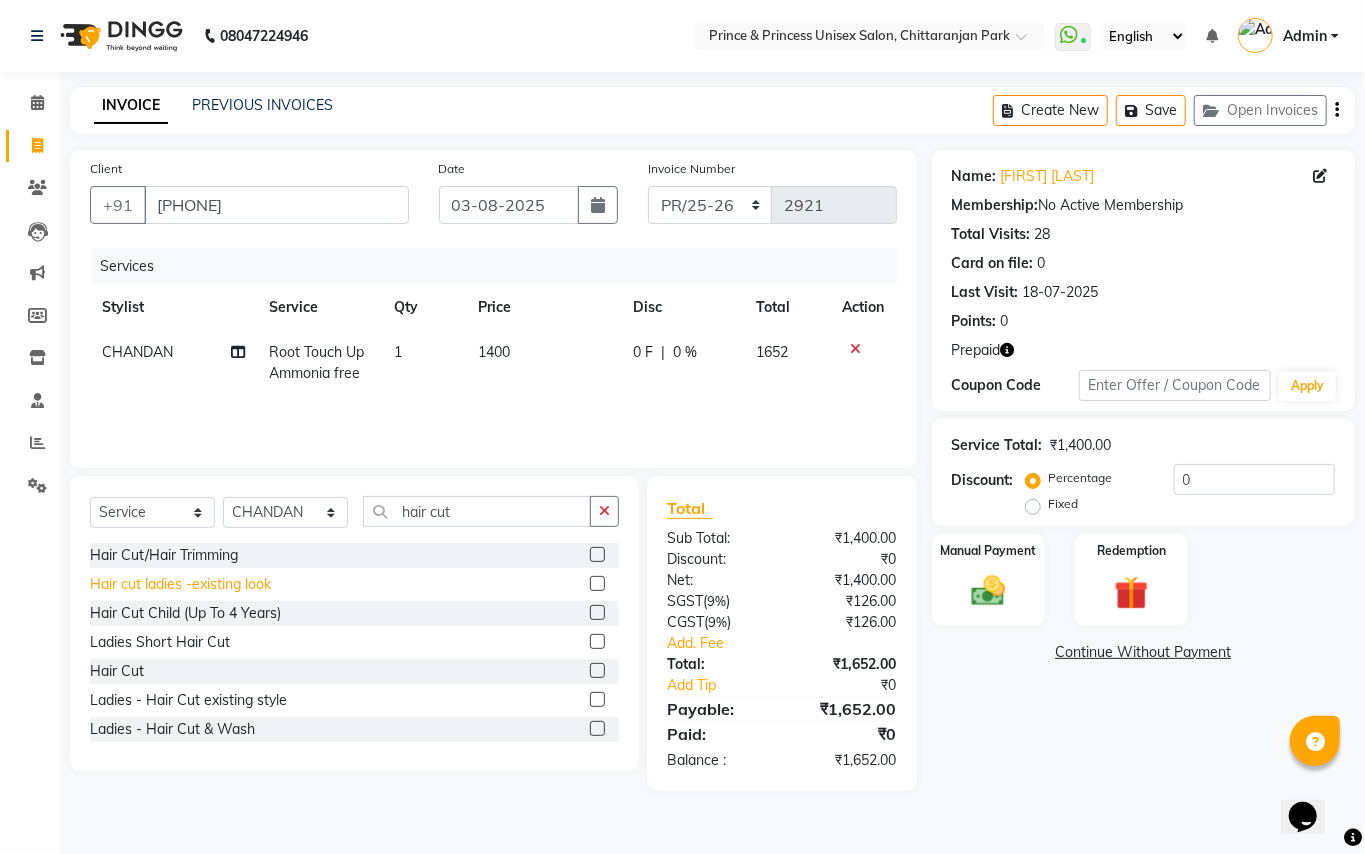 click on "Hair cut ladies -existing look" 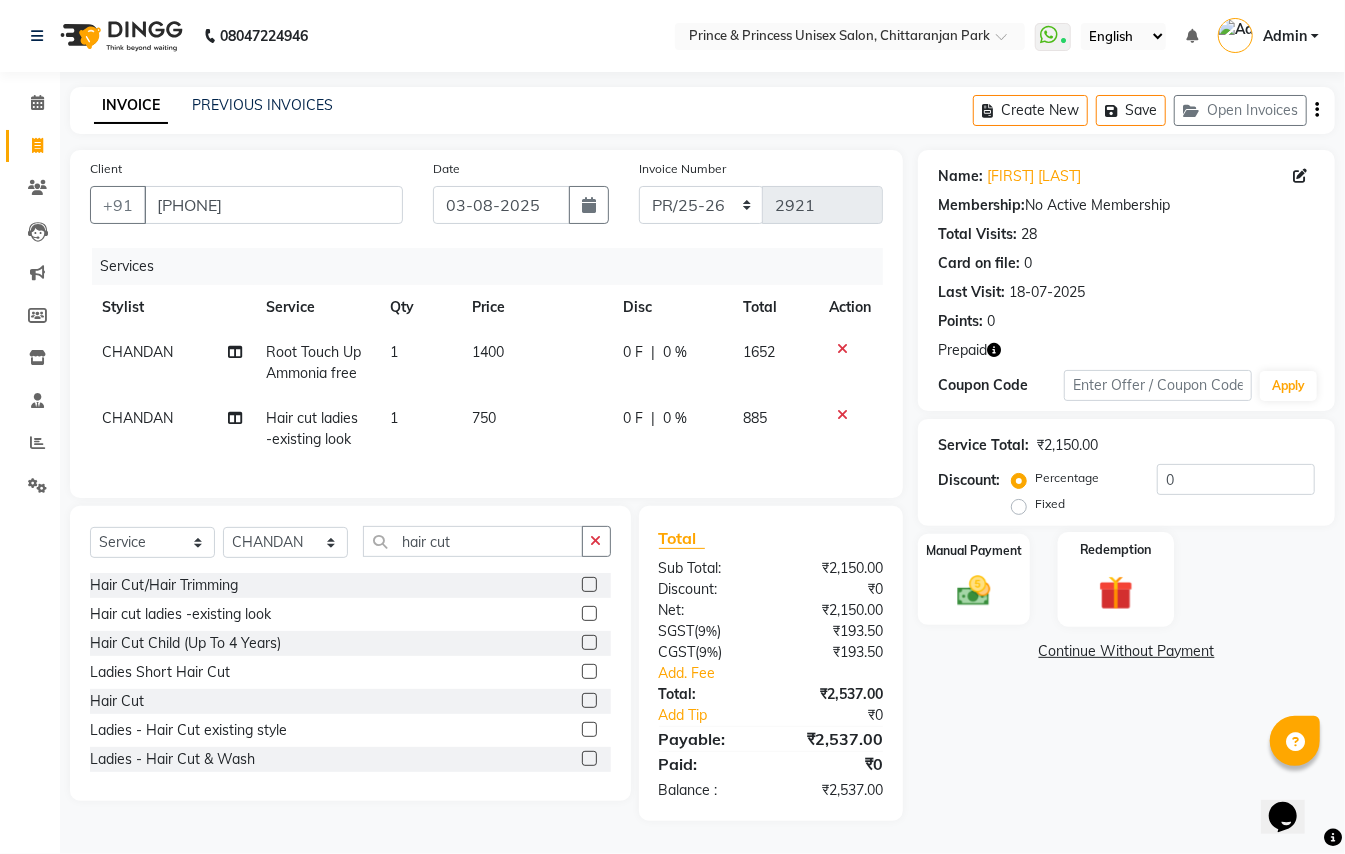 click 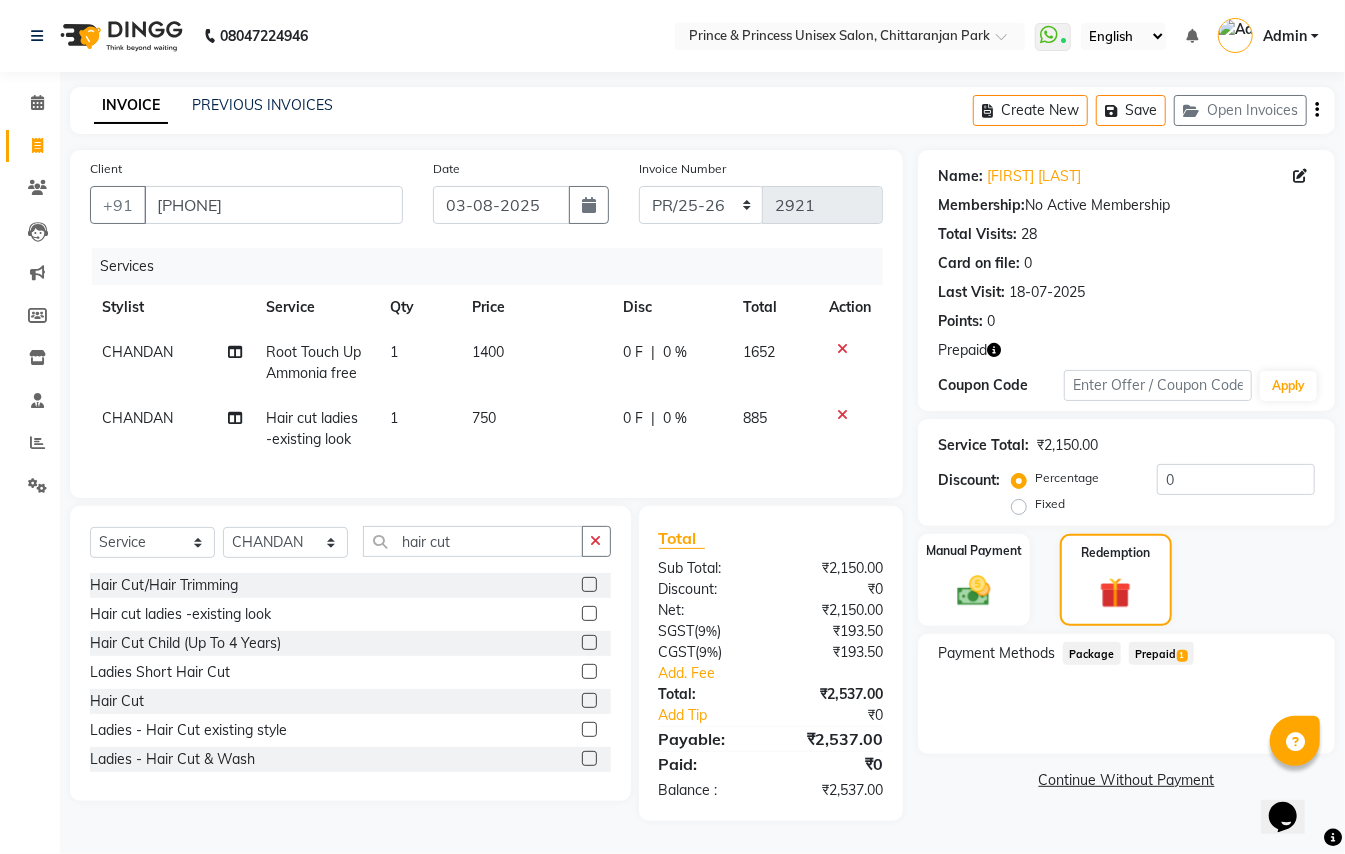 click on "Prepaid  1" 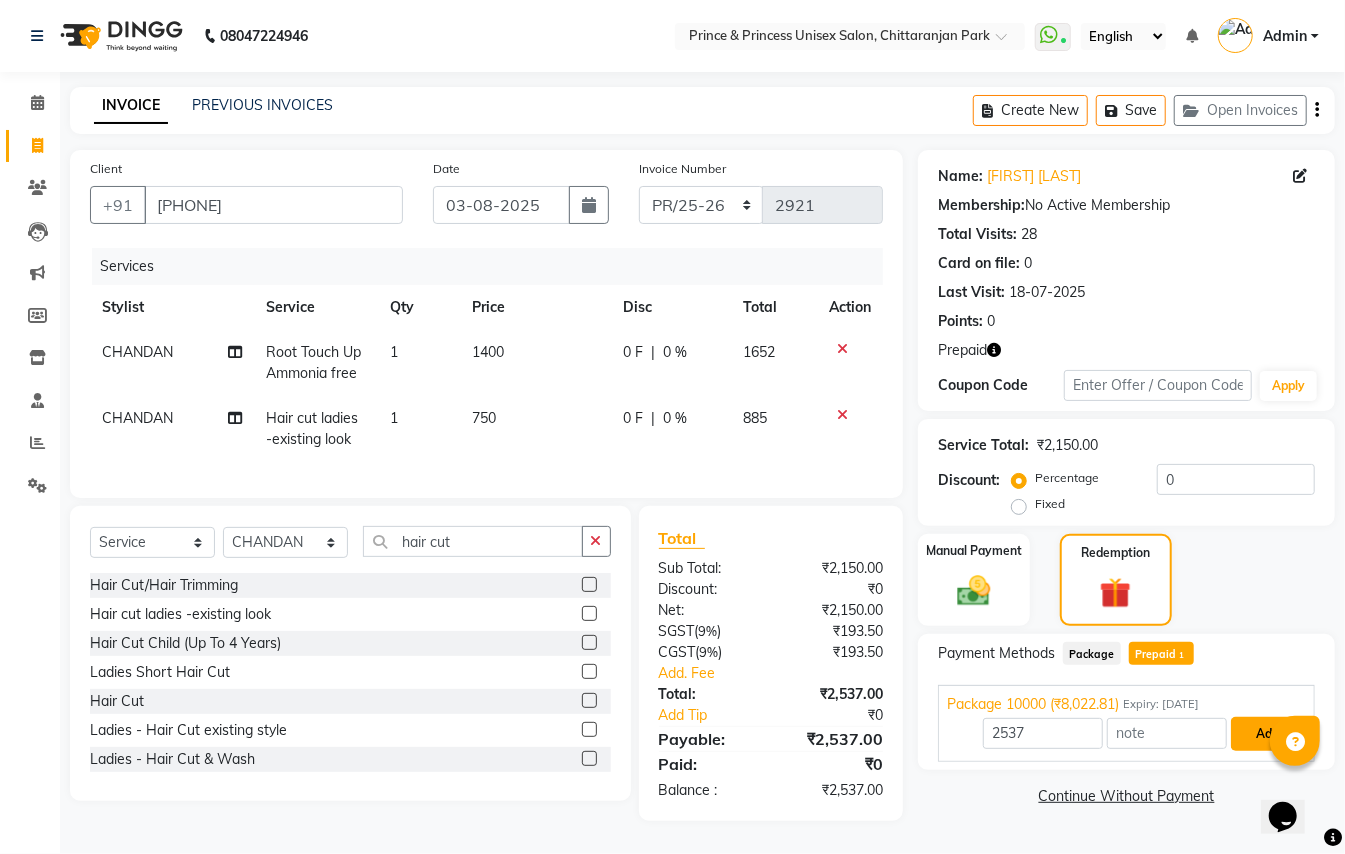 click on "Add" at bounding box center [1267, 734] 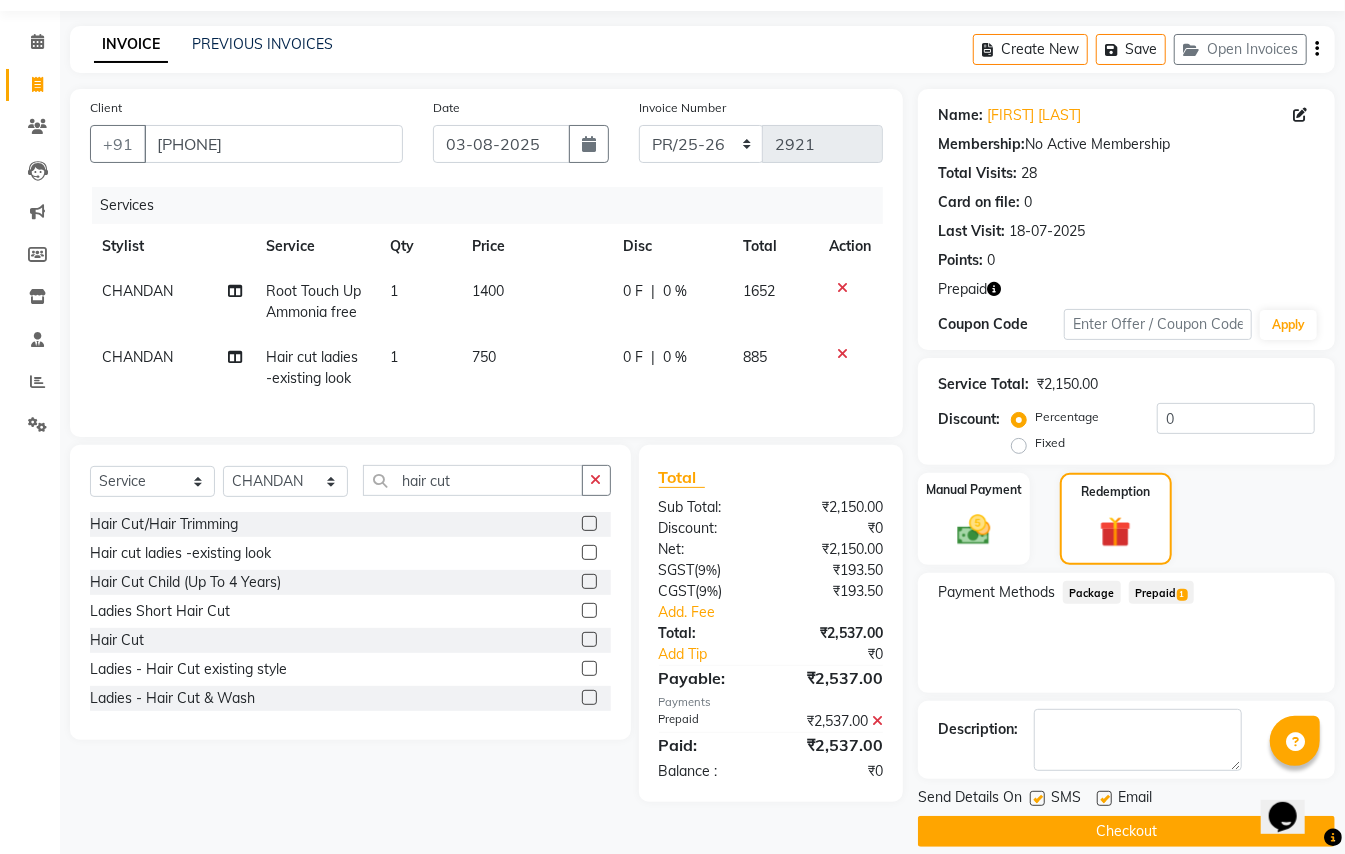scroll, scrollTop: 85, scrollLeft: 0, axis: vertical 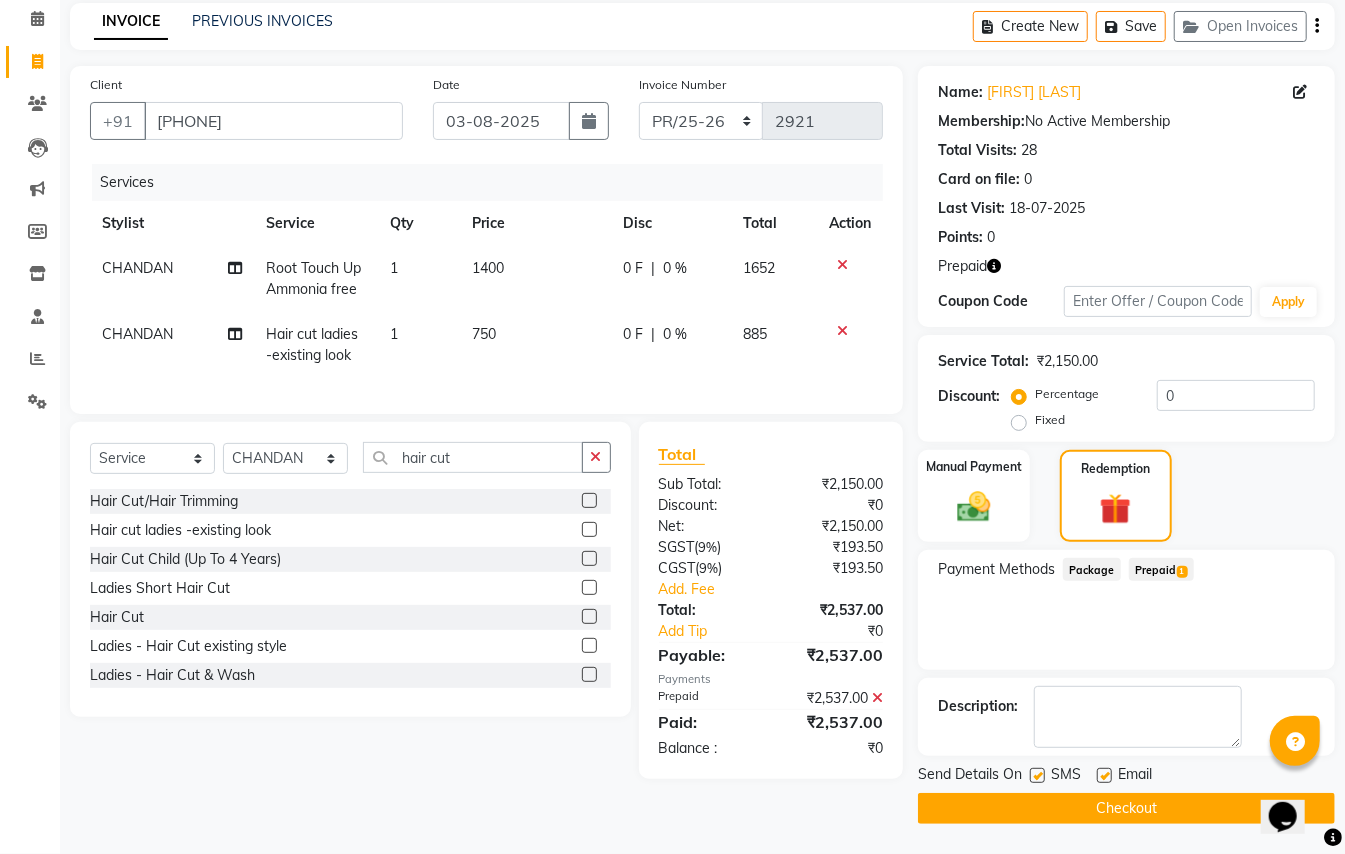 click on "Checkout" 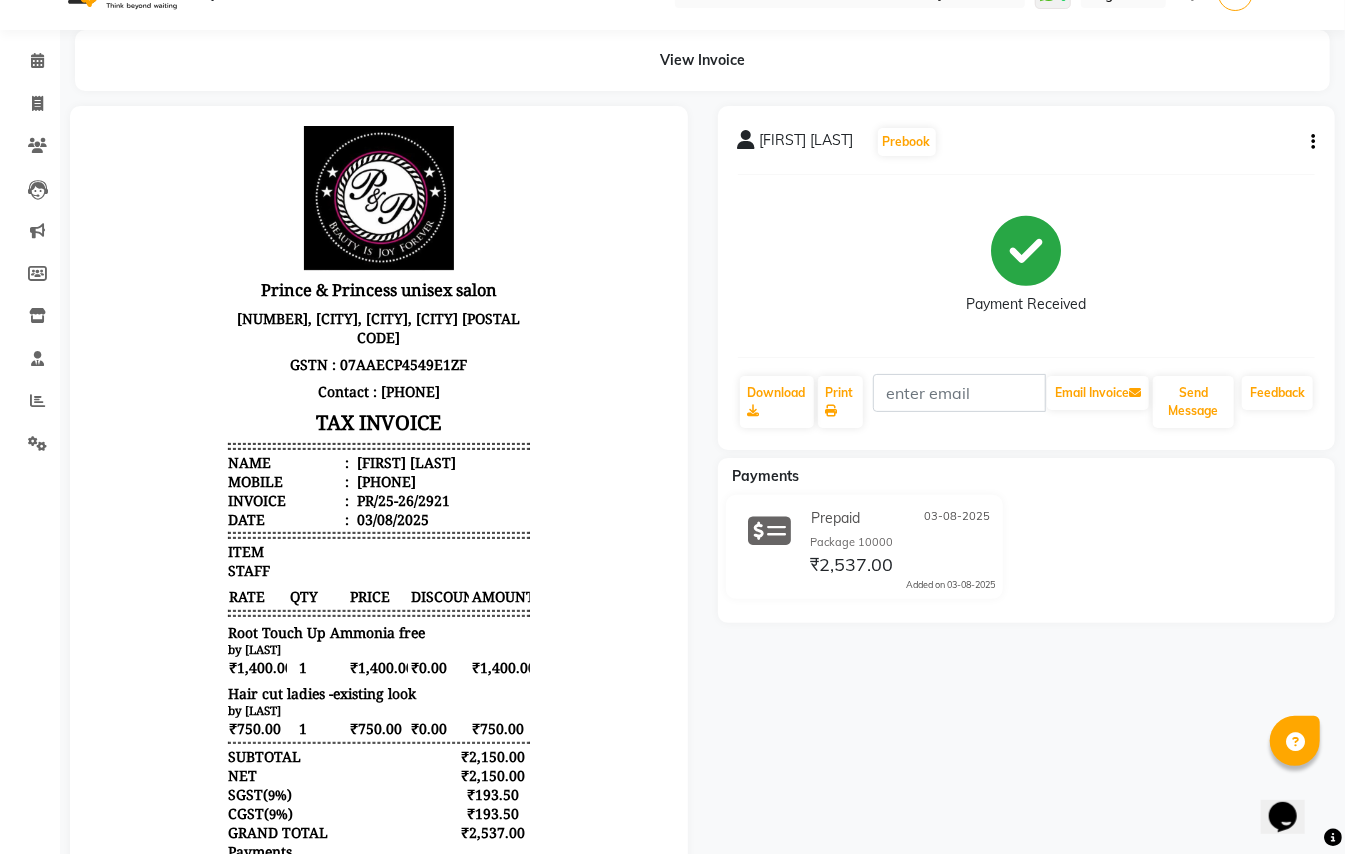 scroll, scrollTop: 0, scrollLeft: 0, axis: both 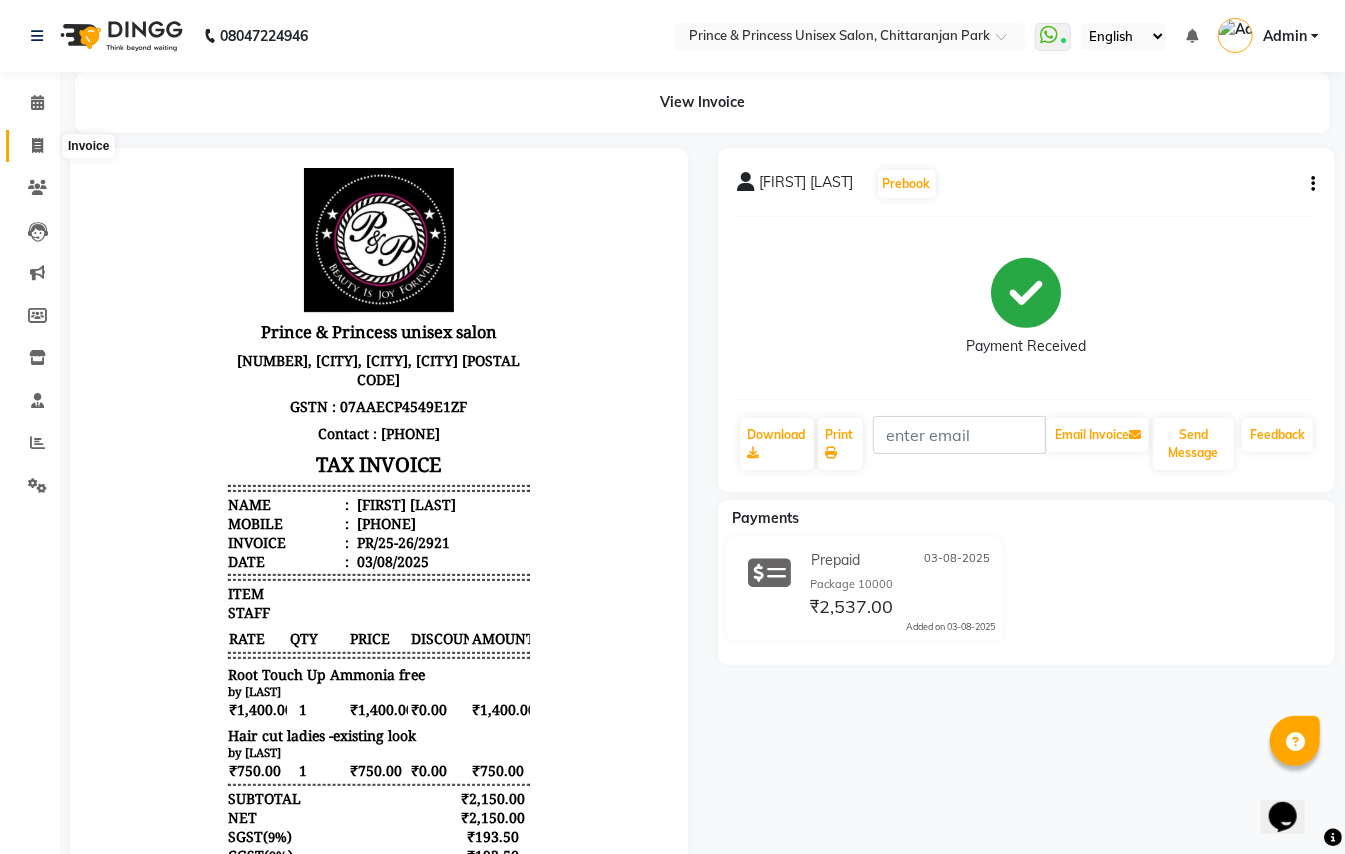 click 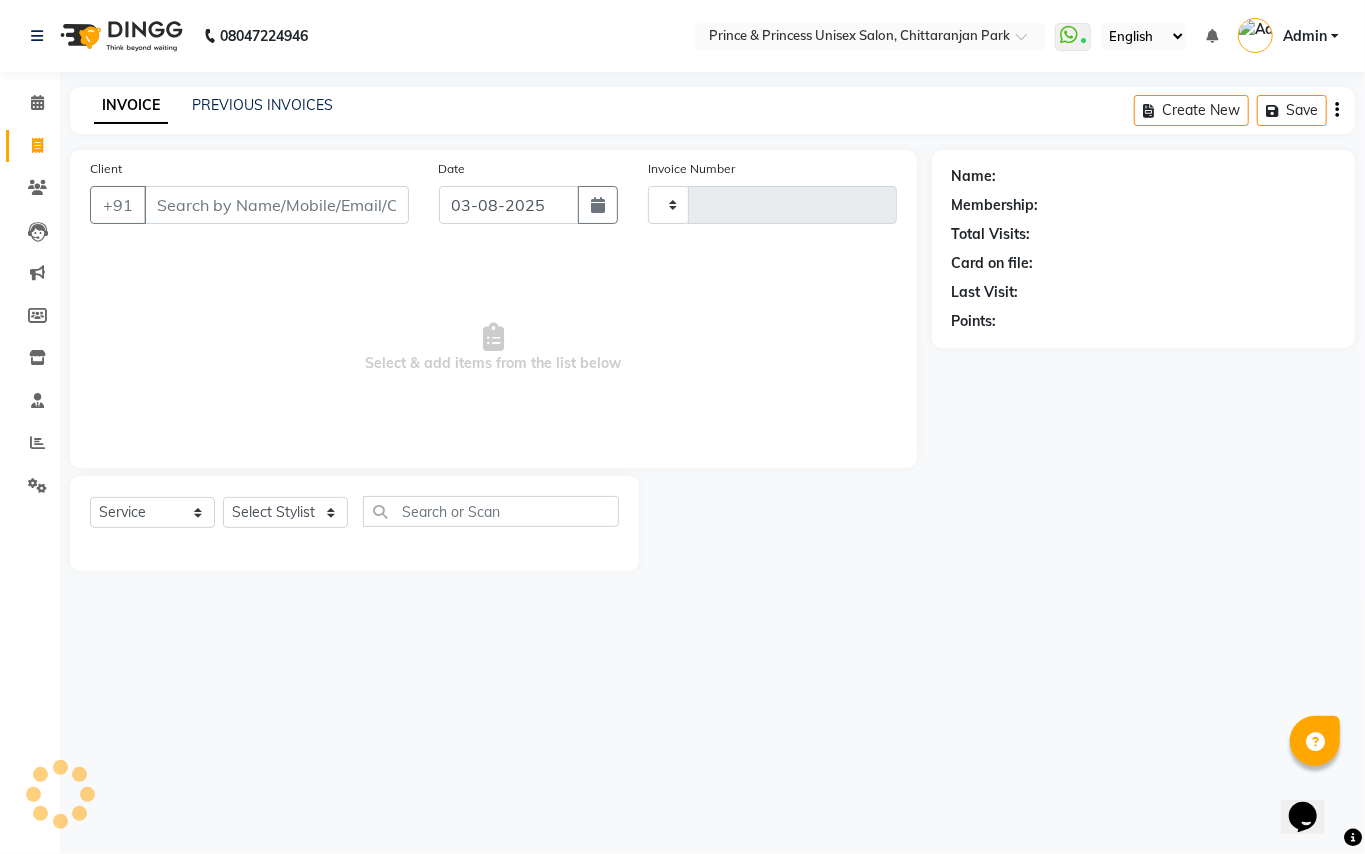 click on "Client" at bounding box center (276, 205) 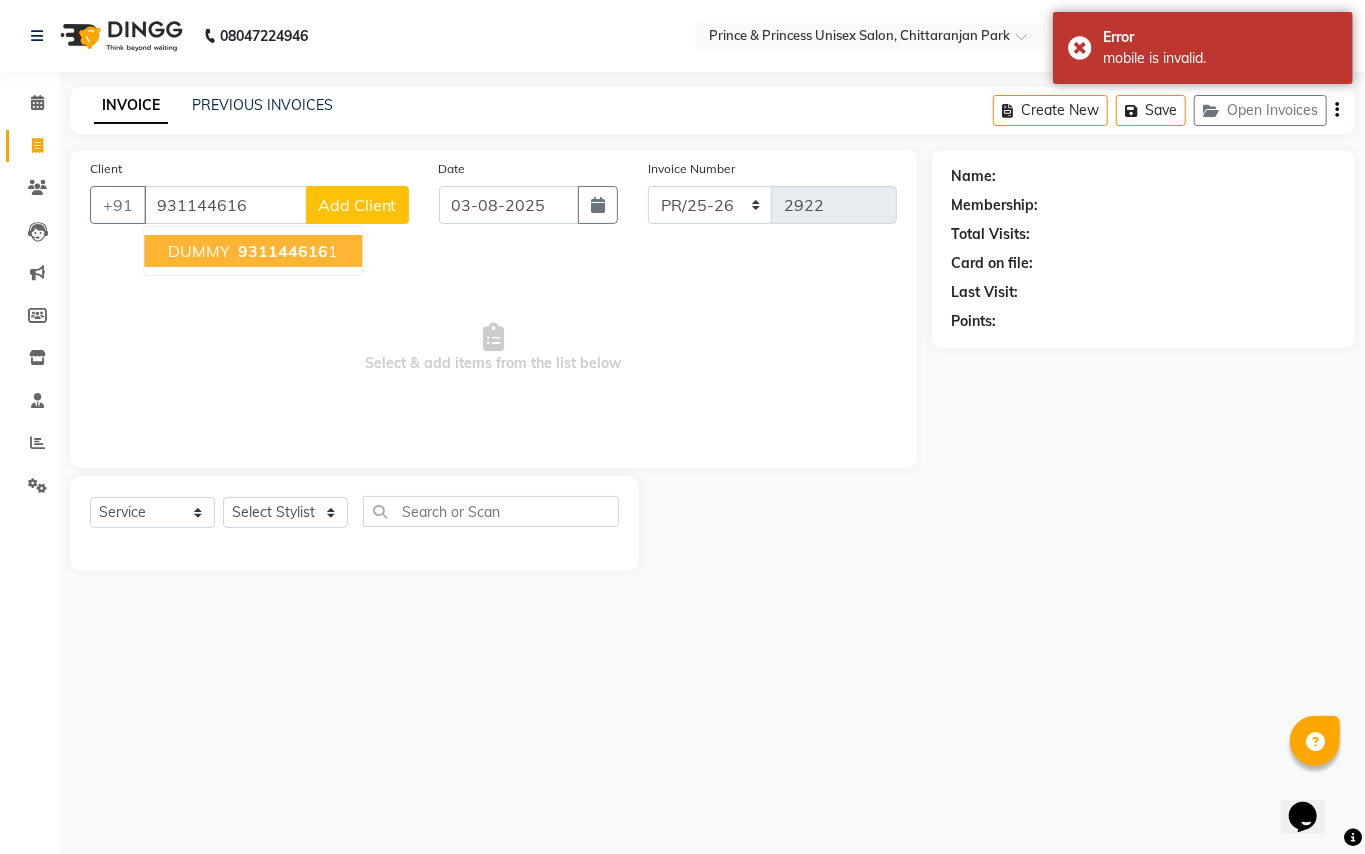 click on "931144616" at bounding box center (283, 251) 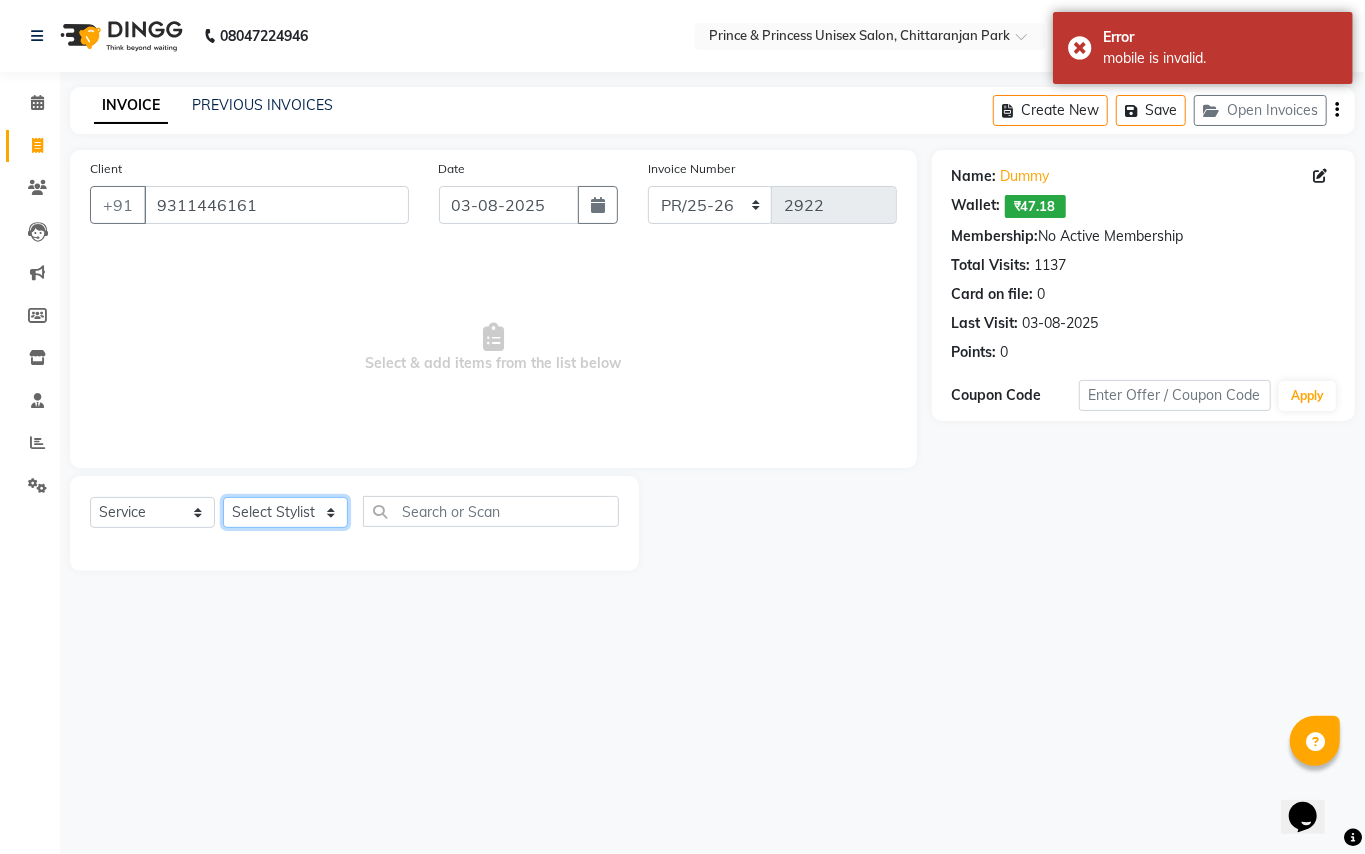 click on "Select Stylist ABHISHEK AJEET AJEET NEW ARUN ASLAM CHANDAN GUDDU MAHESH MANI MEENAKSHI MONU PINKI RAHUL RISHI SANDEEP SONIYA TABASSUM XYZ" 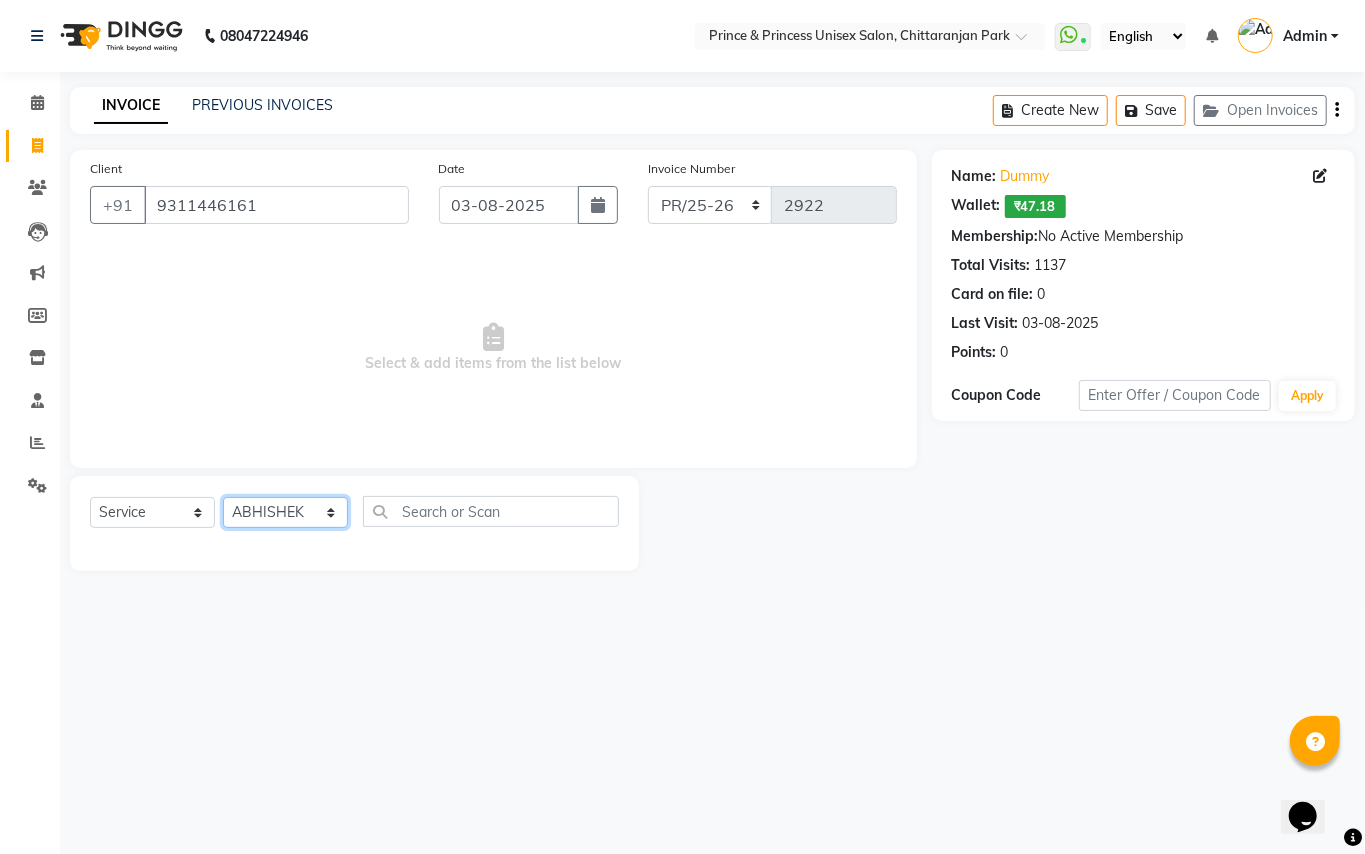 drag, startPoint x: 270, startPoint y: 500, endPoint x: 437, endPoint y: 508, distance: 167.19151 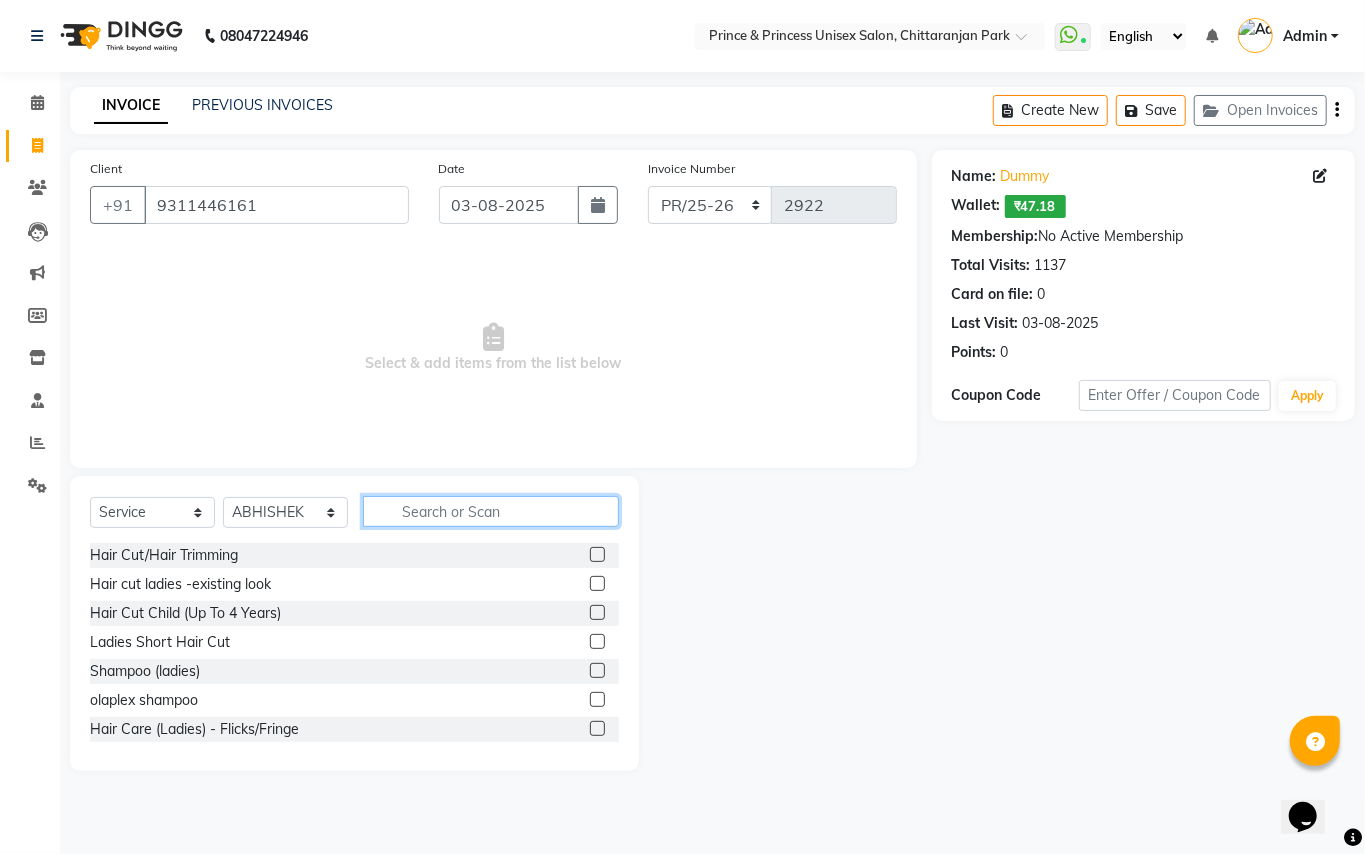 click 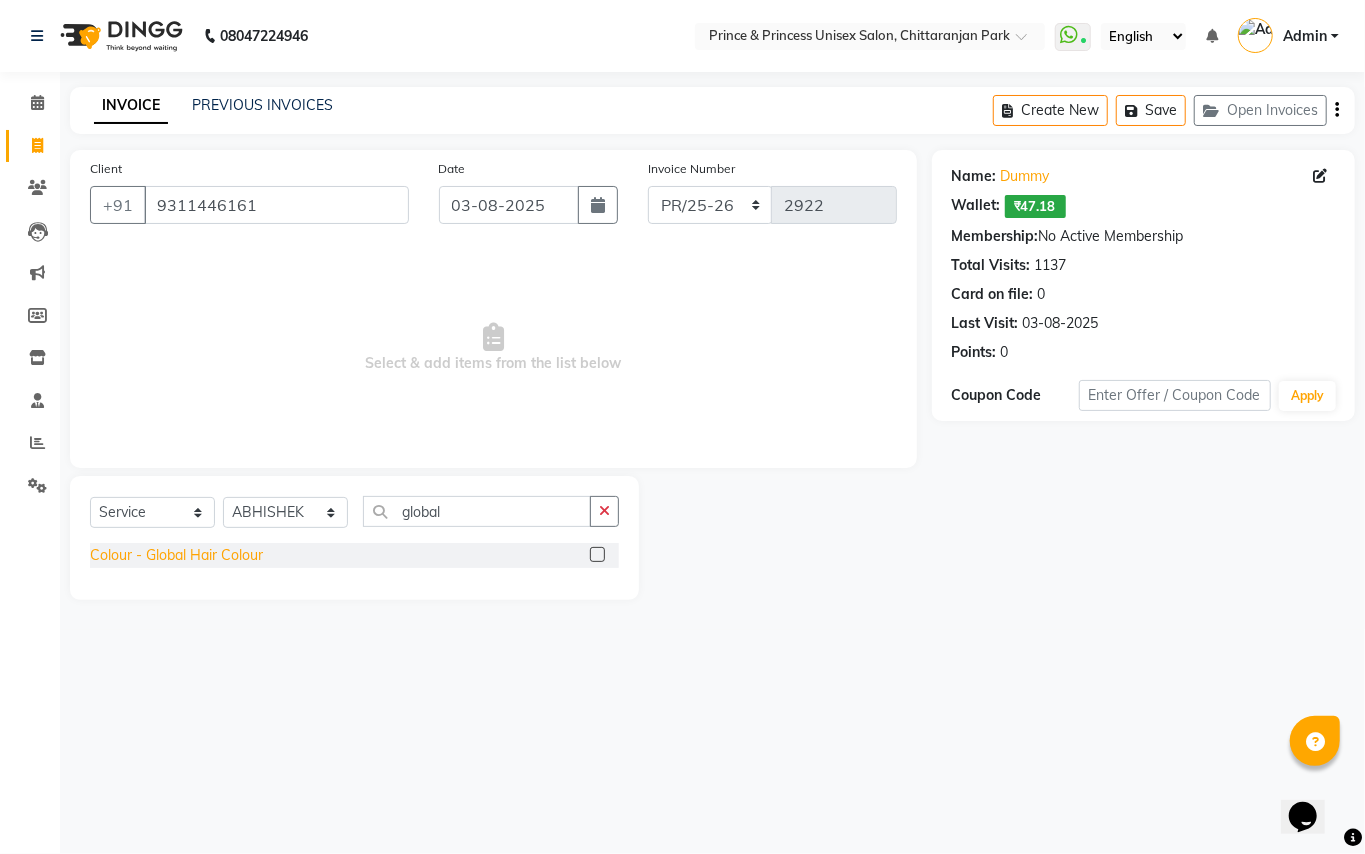 click on "Colour - Global Hair Colour" 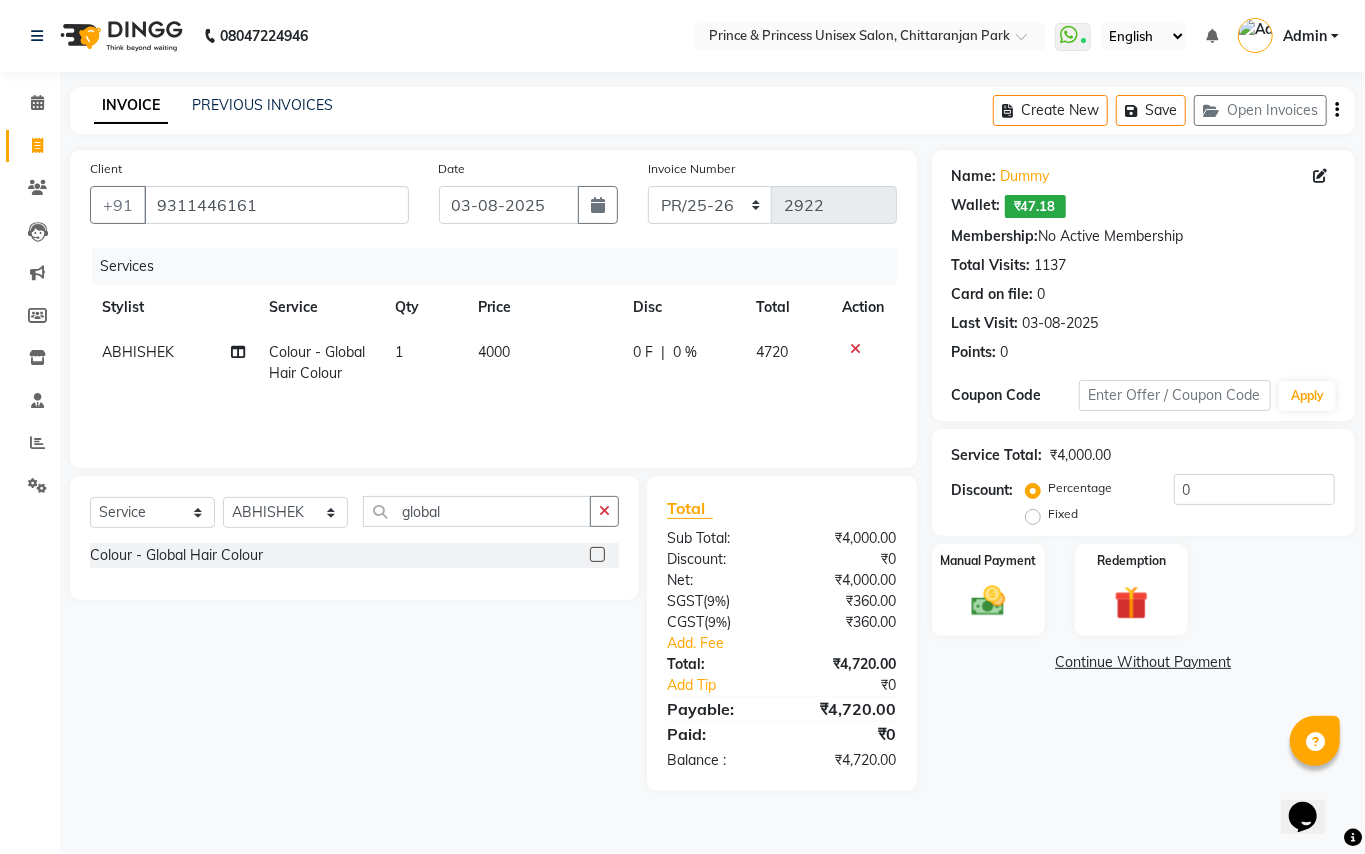 click on "4000" 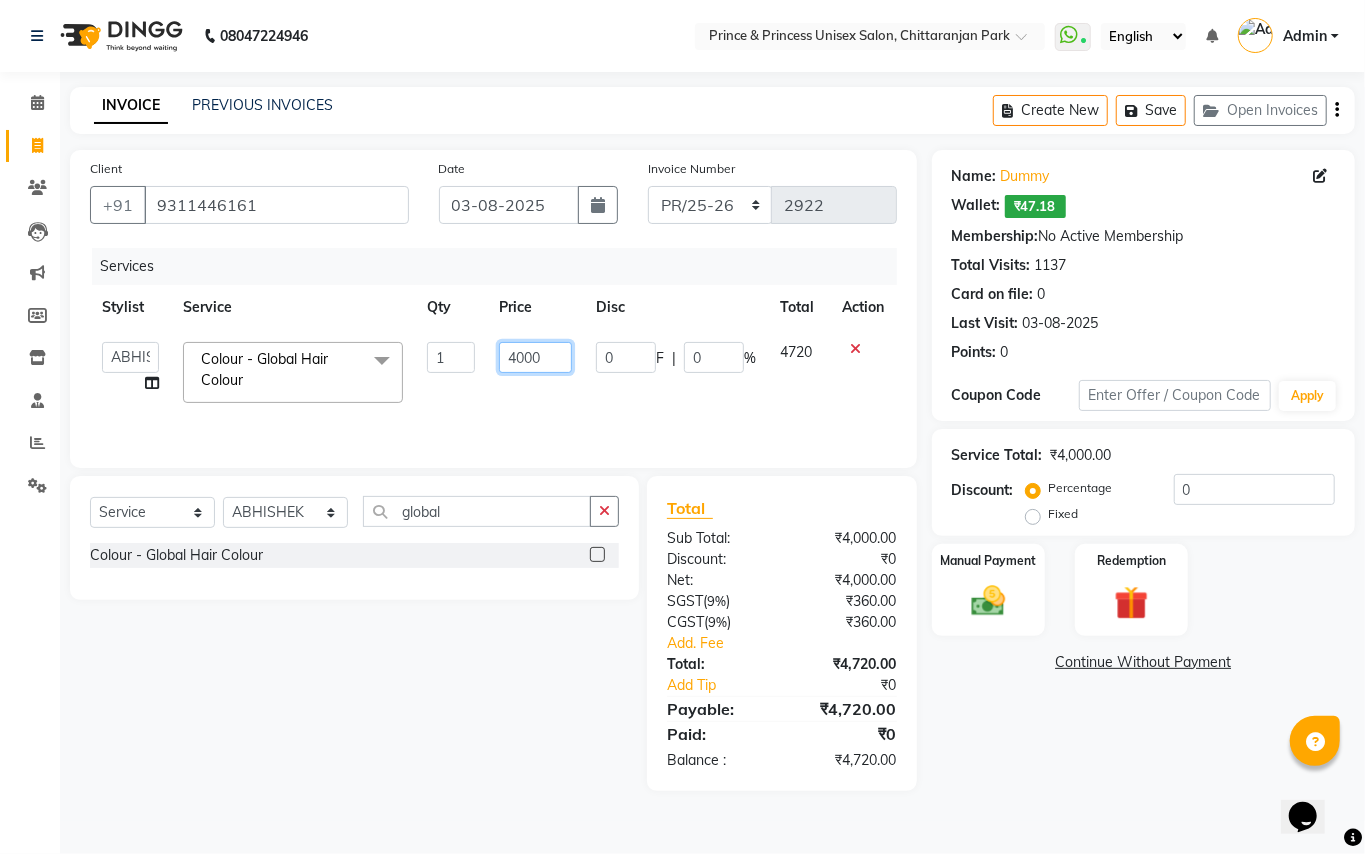 click on "4000" 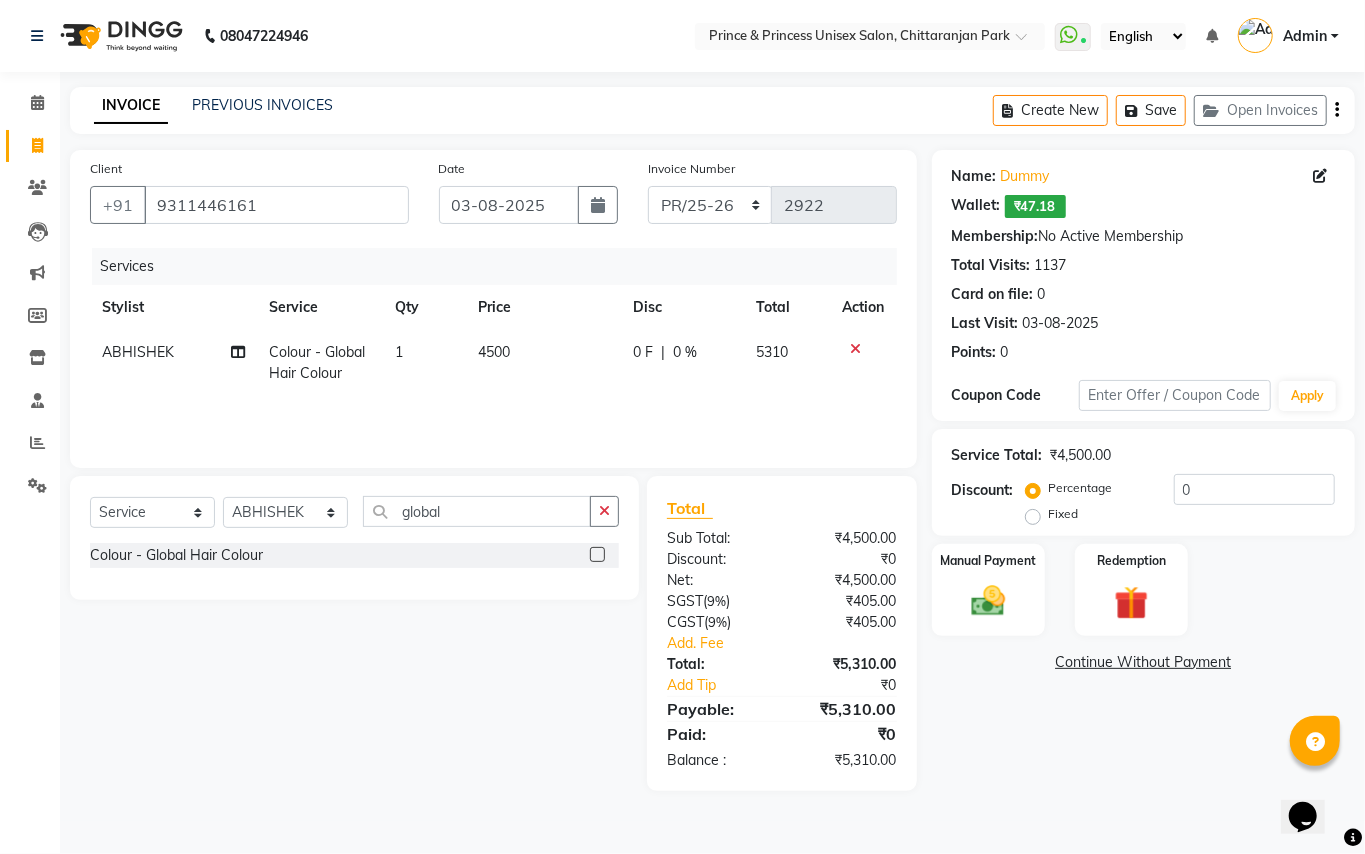 drag, startPoint x: 354, startPoint y: 662, endPoint x: 600, endPoint y: 126, distance: 589.75586 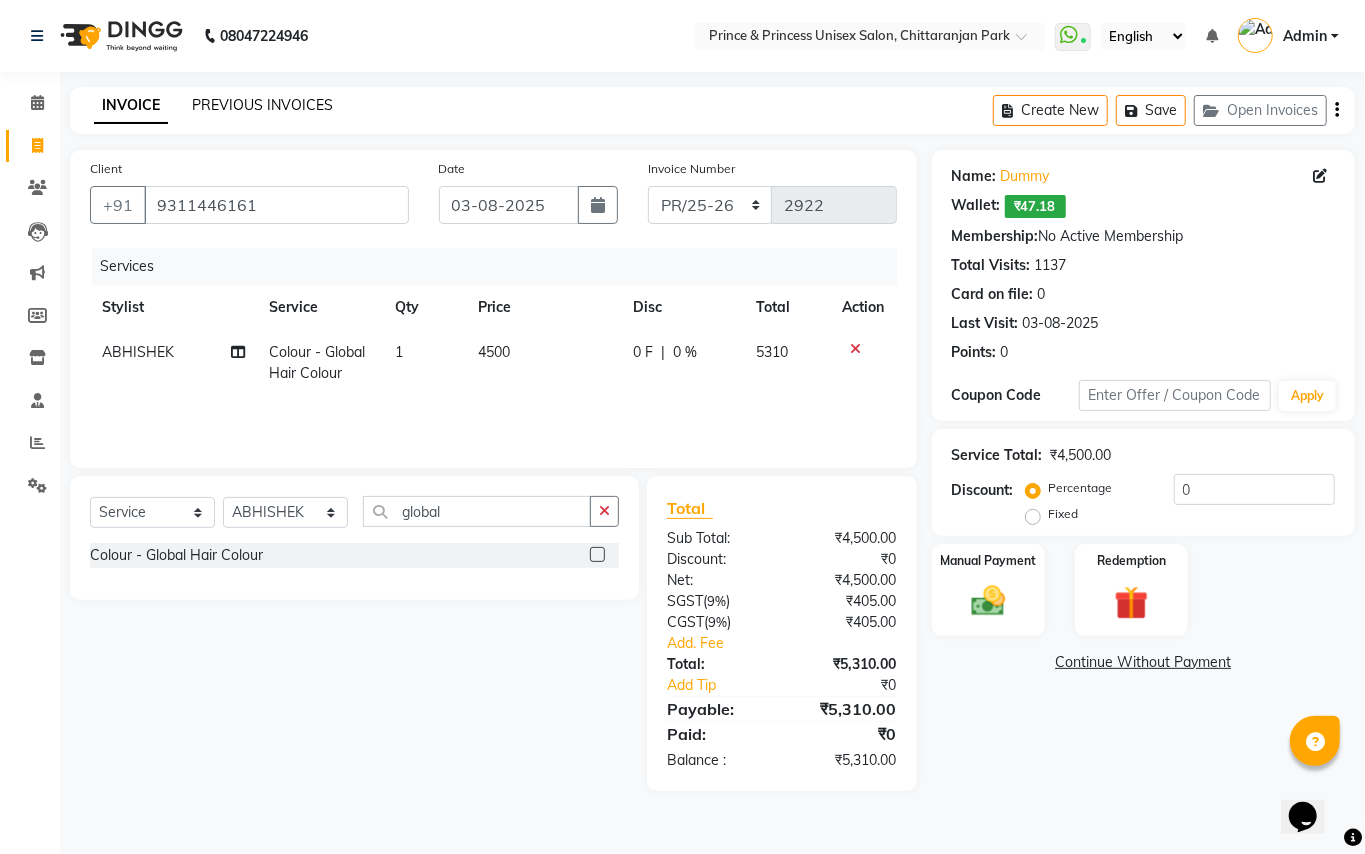 click on "PREVIOUS INVOICES" 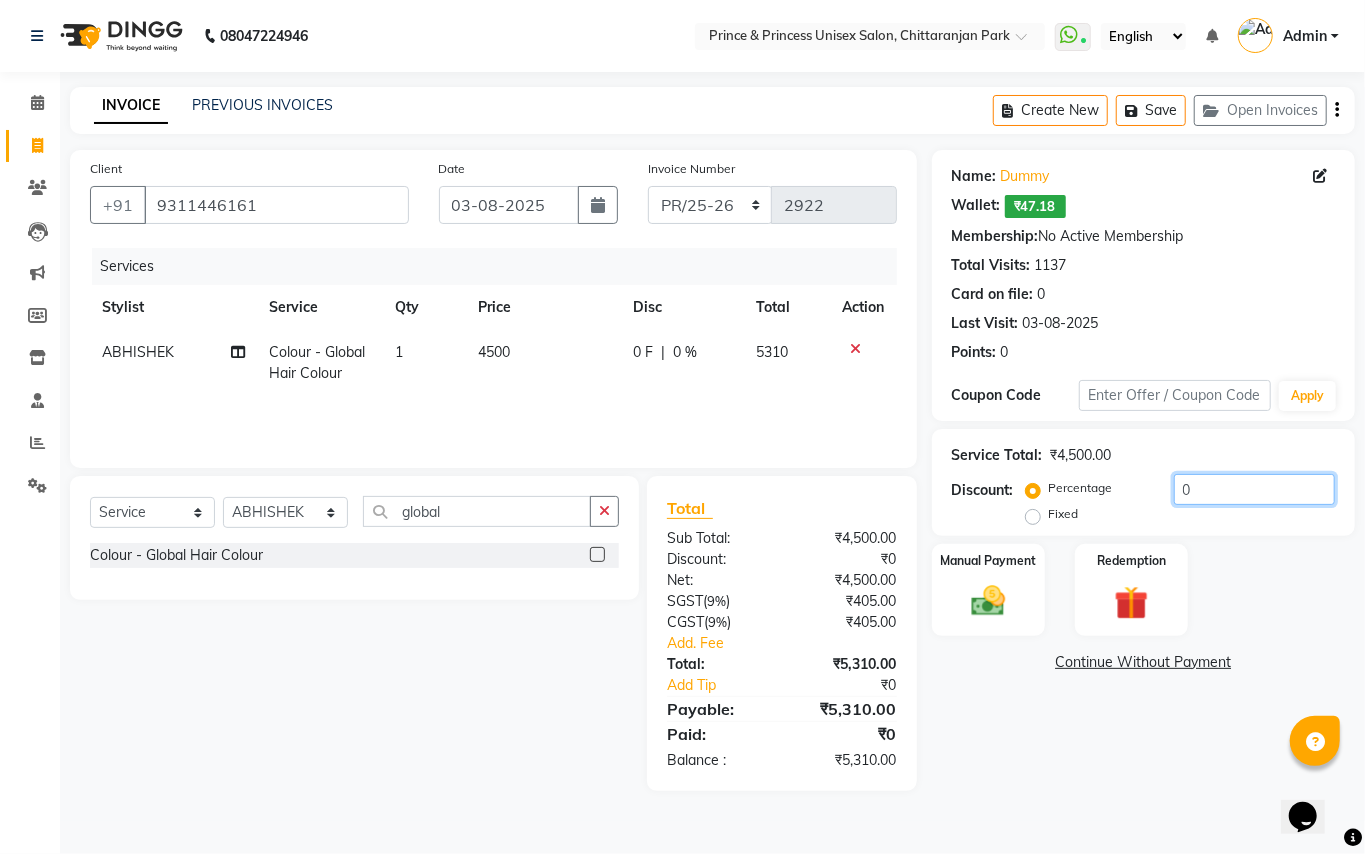 drag, startPoint x: 1178, startPoint y: 474, endPoint x: 1193, endPoint y: 512, distance: 40.853397 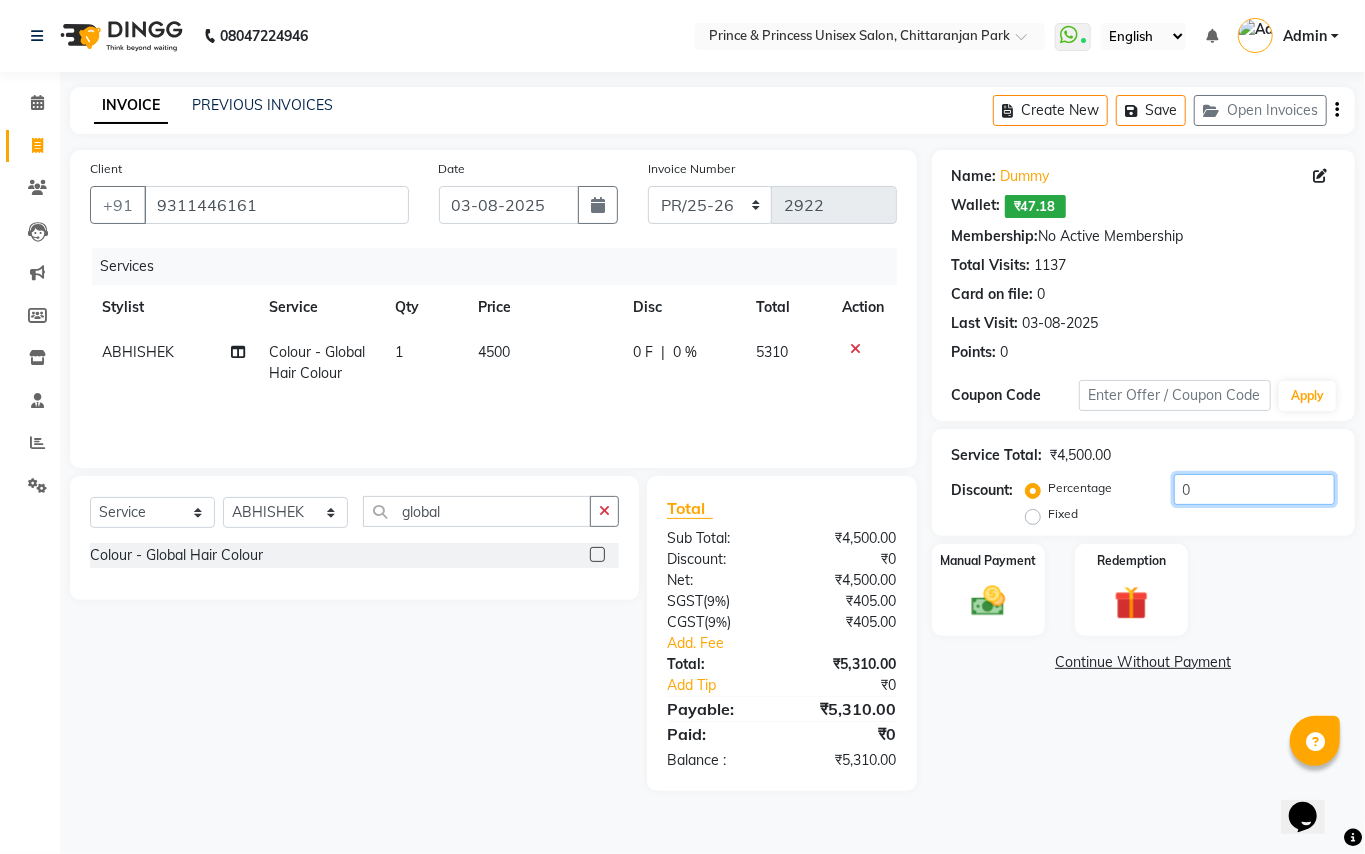 click on "0" 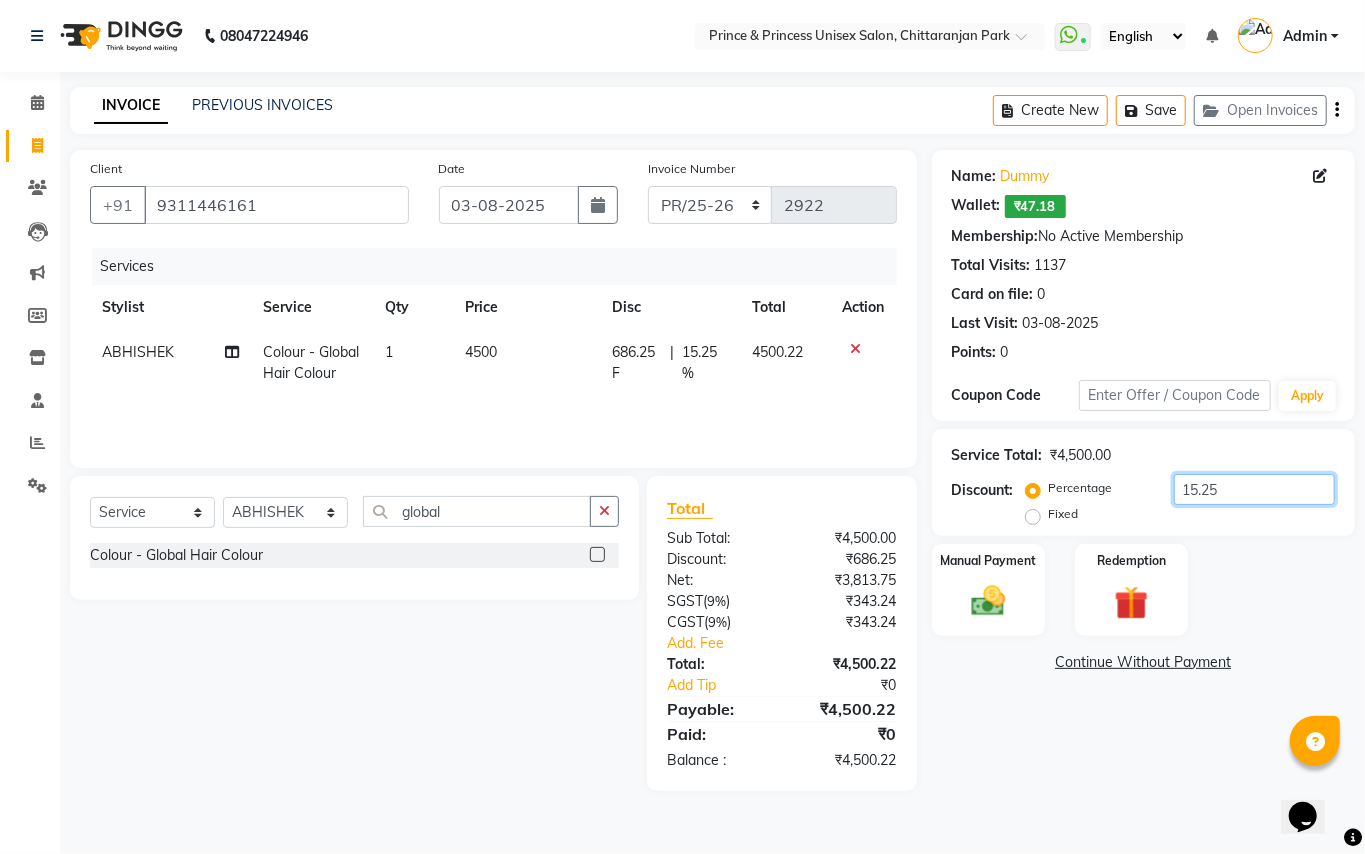 drag, startPoint x: 1230, startPoint y: 490, endPoint x: 1060, endPoint y: 236, distance: 305.64032 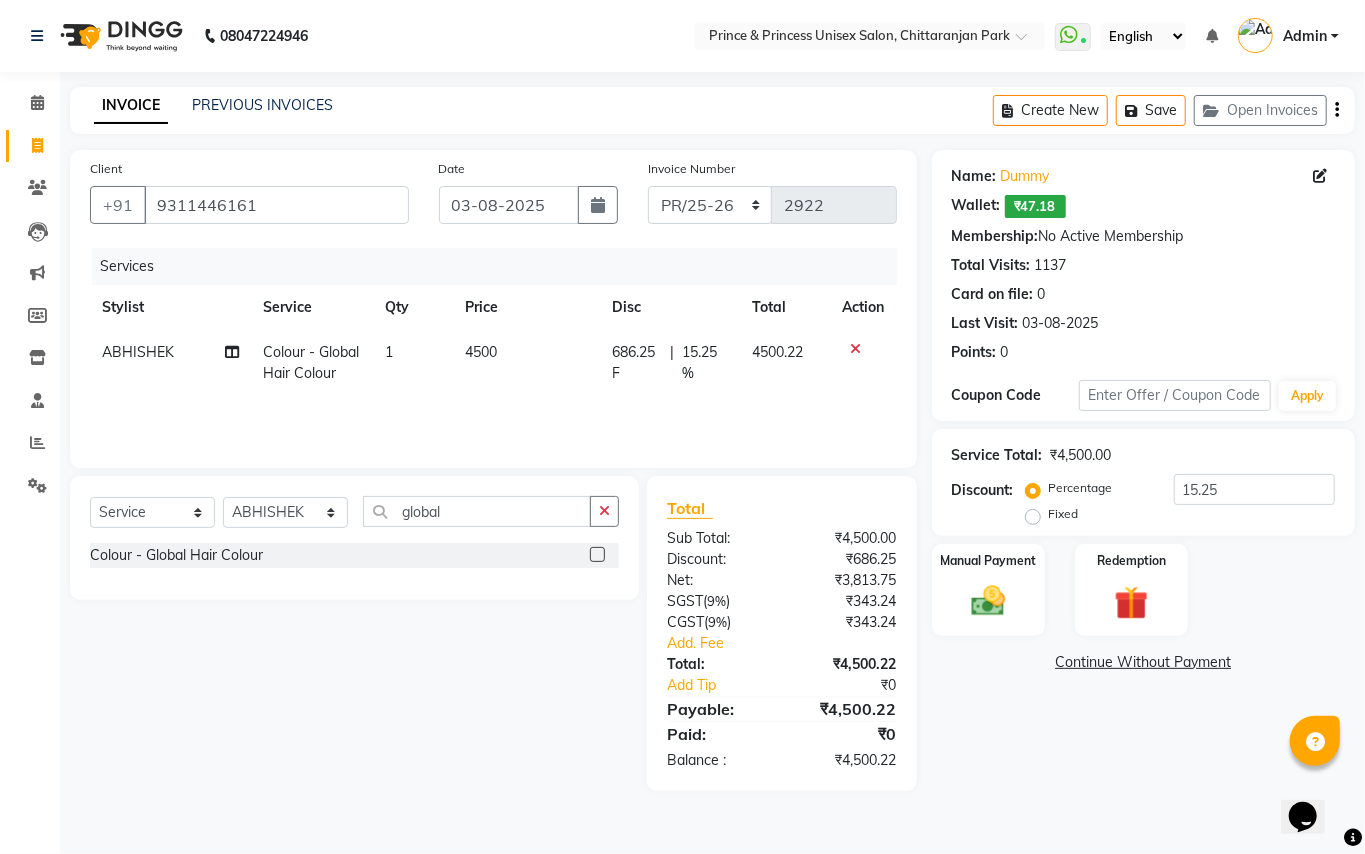 click on "4500" 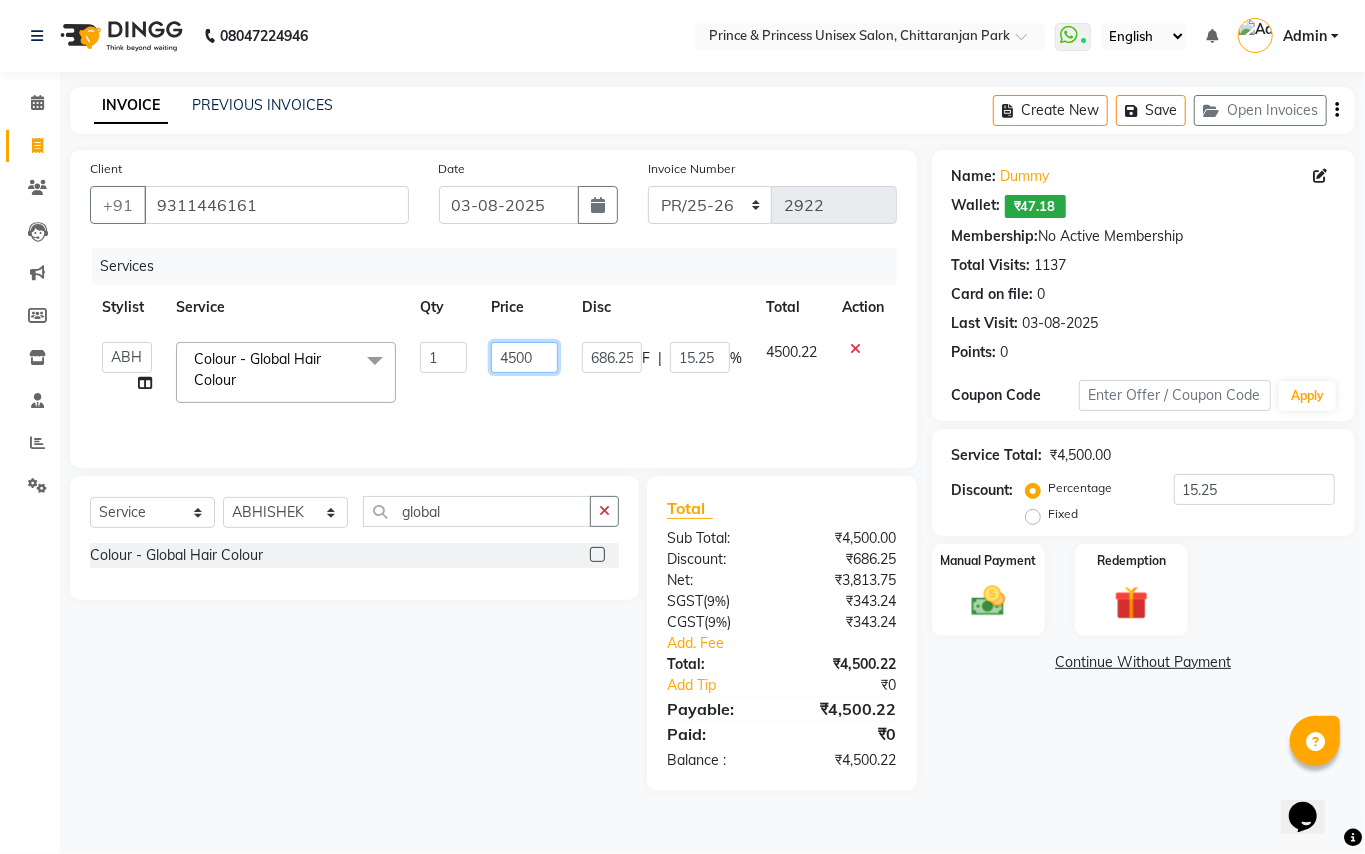 drag, startPoint x: 533, startPoint y: 346, endPoint x: 458, endPoint y: 297, distance: 89.587944 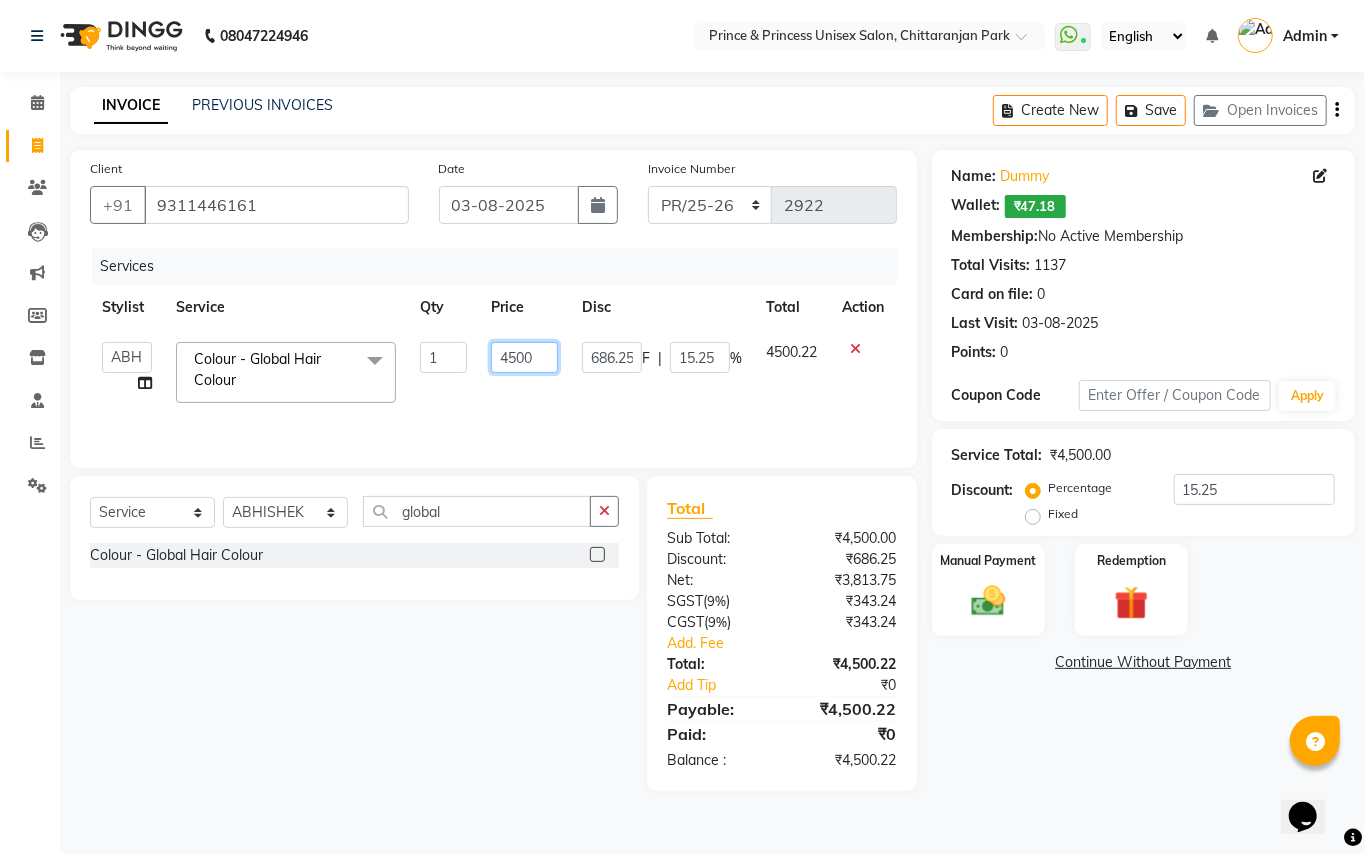 click on "4500" 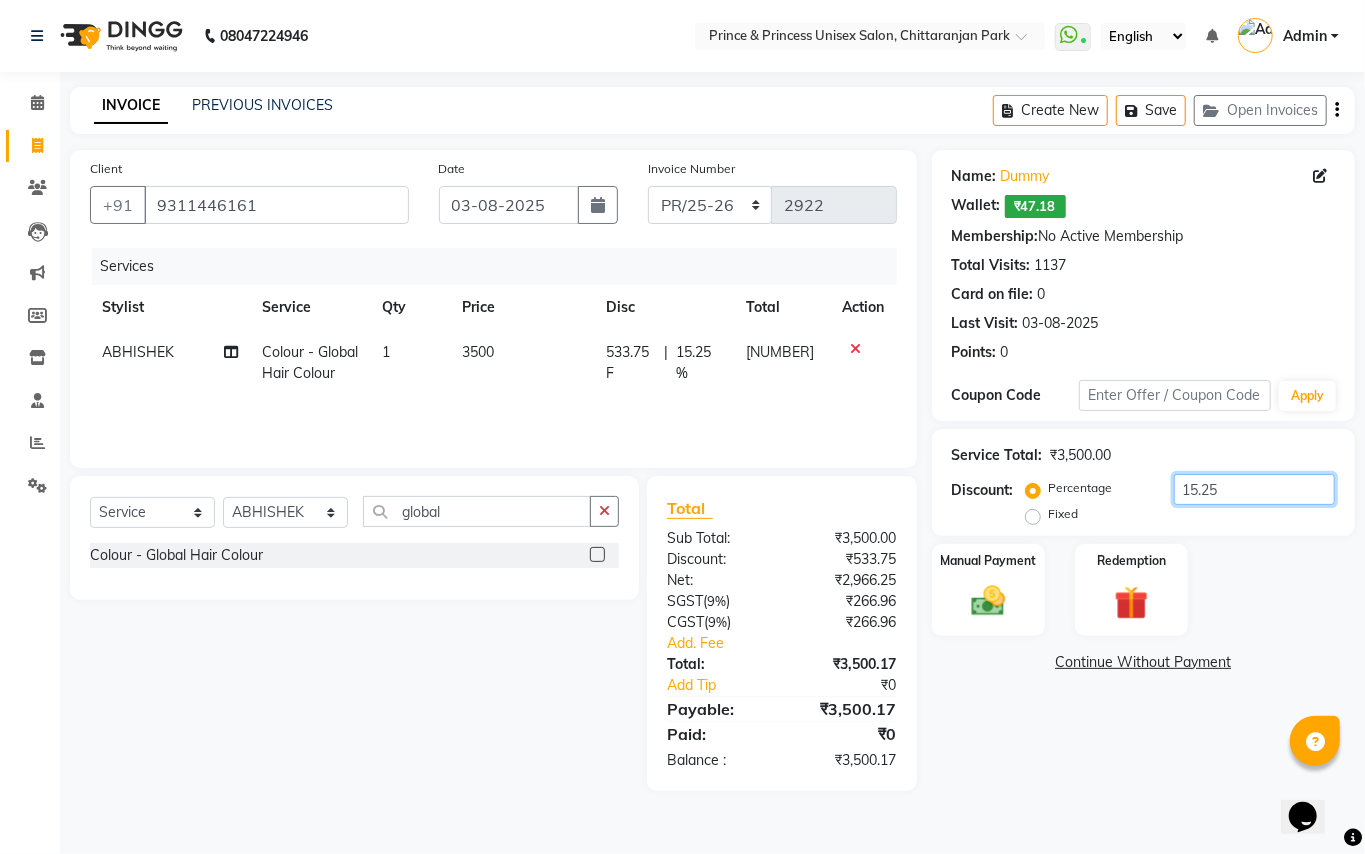 drag, startPoint x: 1225, startPoint y: 497, endPoint x: 889, endPoint y: 296, distance: 391.53162 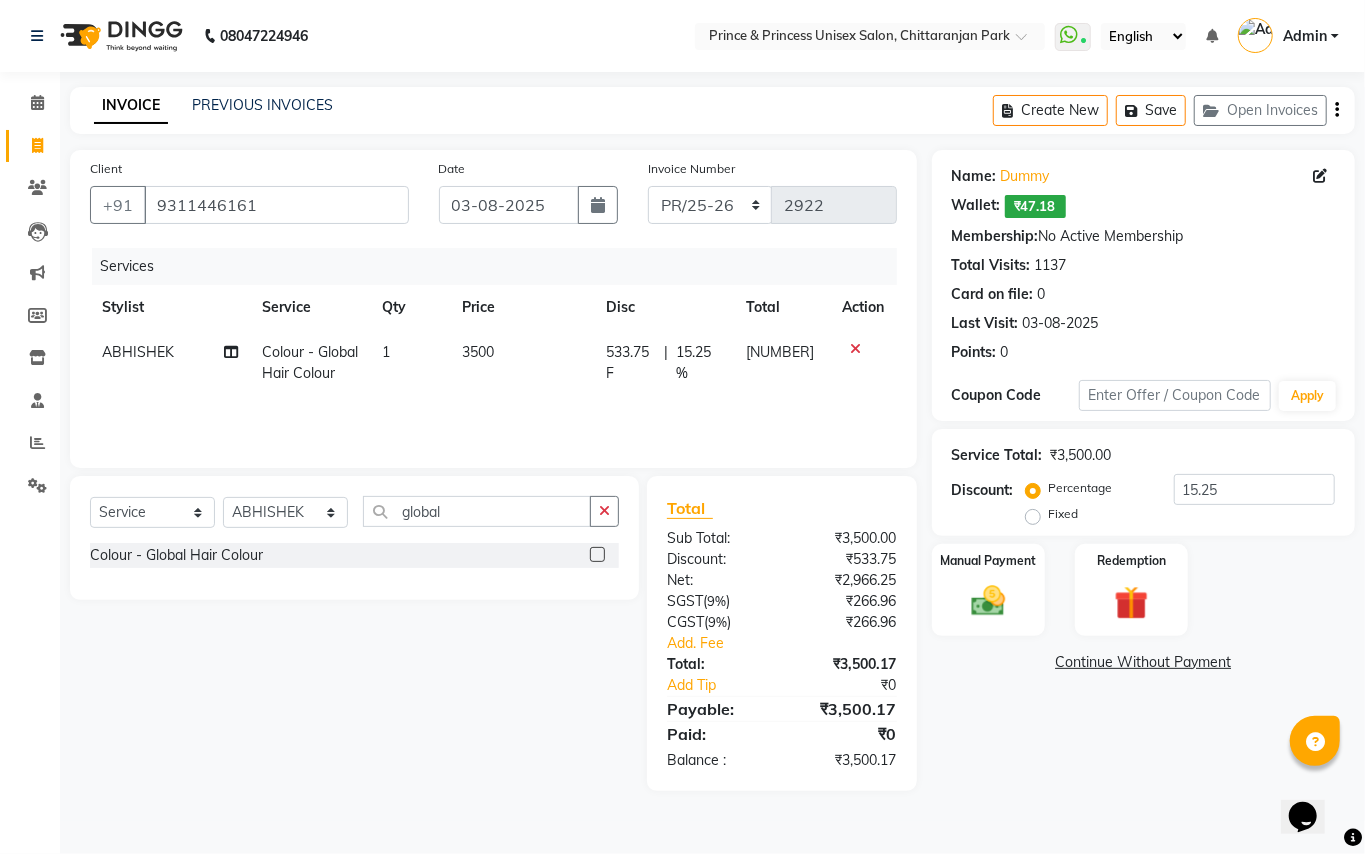 click on "Select Service Product Membership Package Voucher Prepaid Gift Card Select Stylist ABHISHEK AJEET AJEET NEW ARUN ASLAM CHANDAN GUDDU MAHESH MANI MEENAKSHI MONU PINKI RAHUL RISHI SANDEEP SONIYA TABASSUM XYZ global Colour - Global Hair Colour" 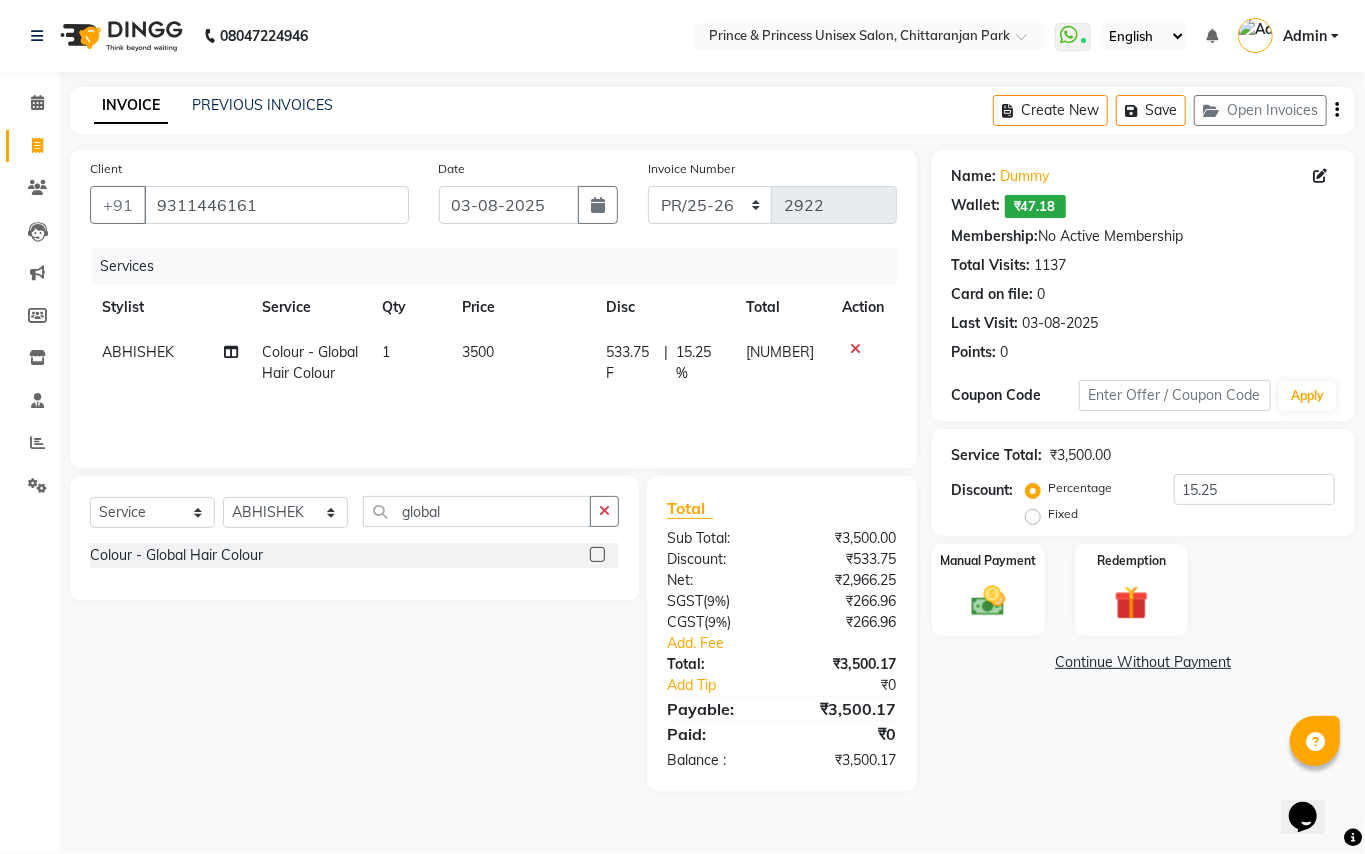 click on "Client +91 [PHONE] Date [DATE] Invoice Number PR/25-26 V/2025 V/2025-26 2922 Services Stylist Service Qty Price Disc Total Action ABHISHEK Colour - Global Hair Colour 1 3500 533.75 F | 15.25 % 3500.17 Select Service Product Membership Package Voucher Prepaid" at bounding box center [682, 427] 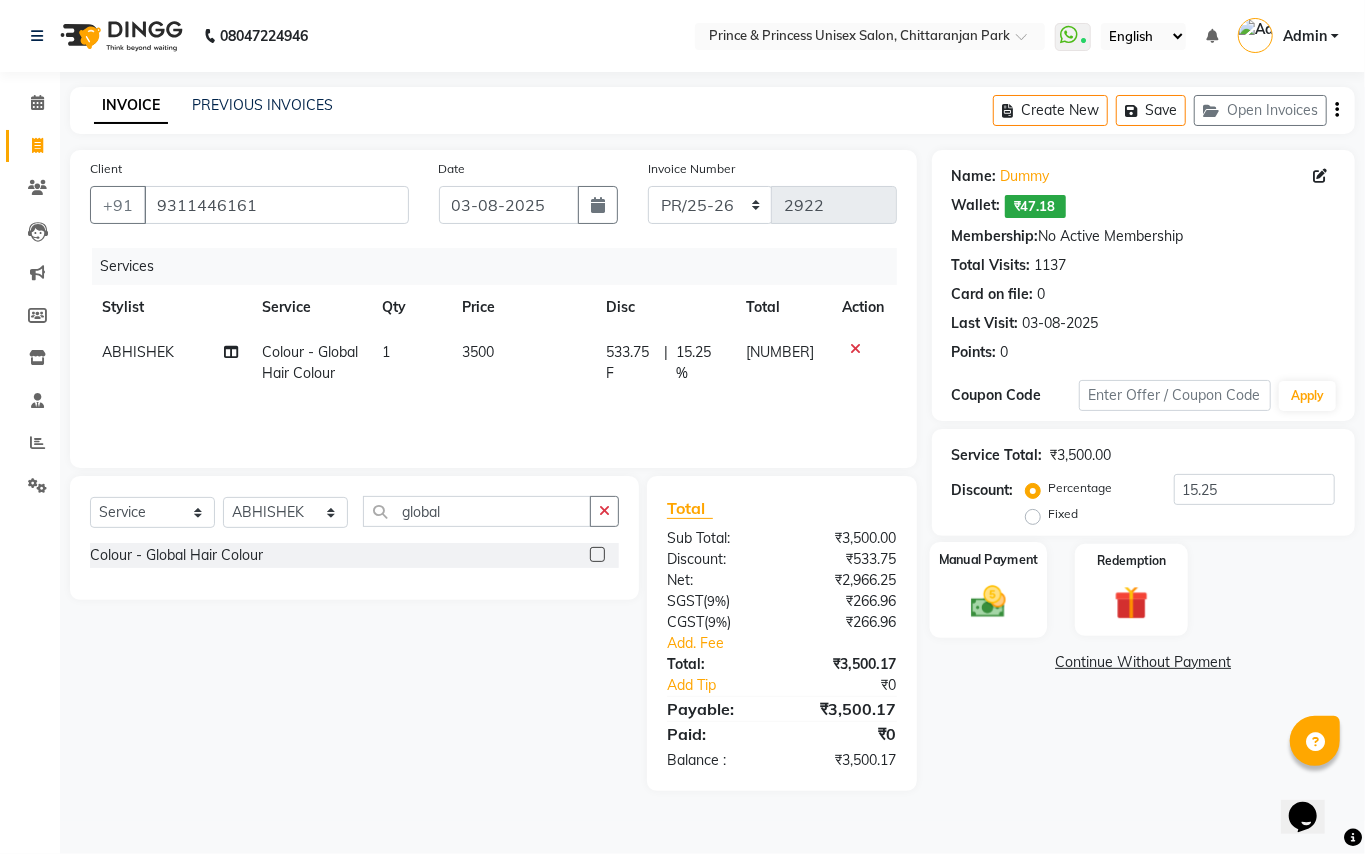click 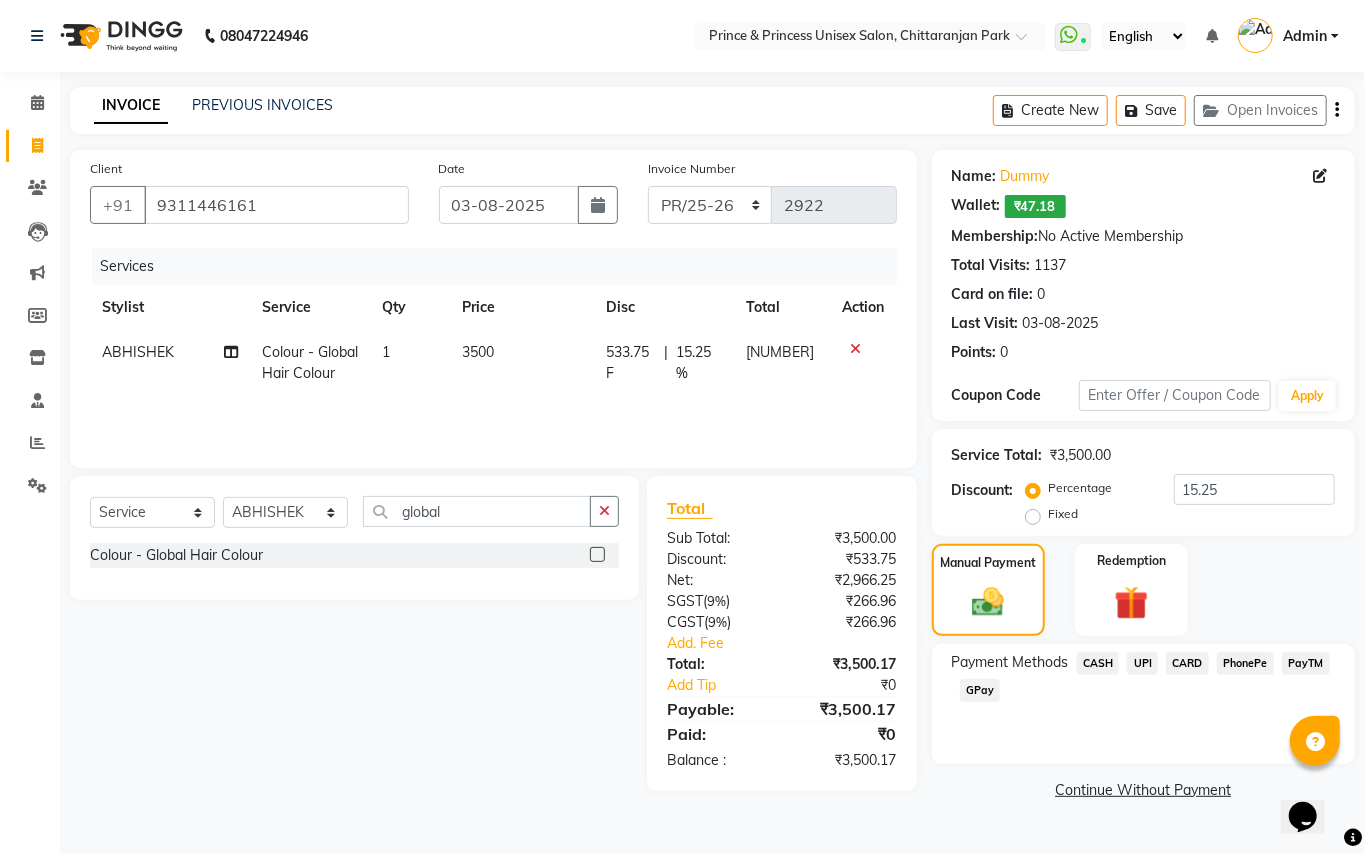 click on "CARD" 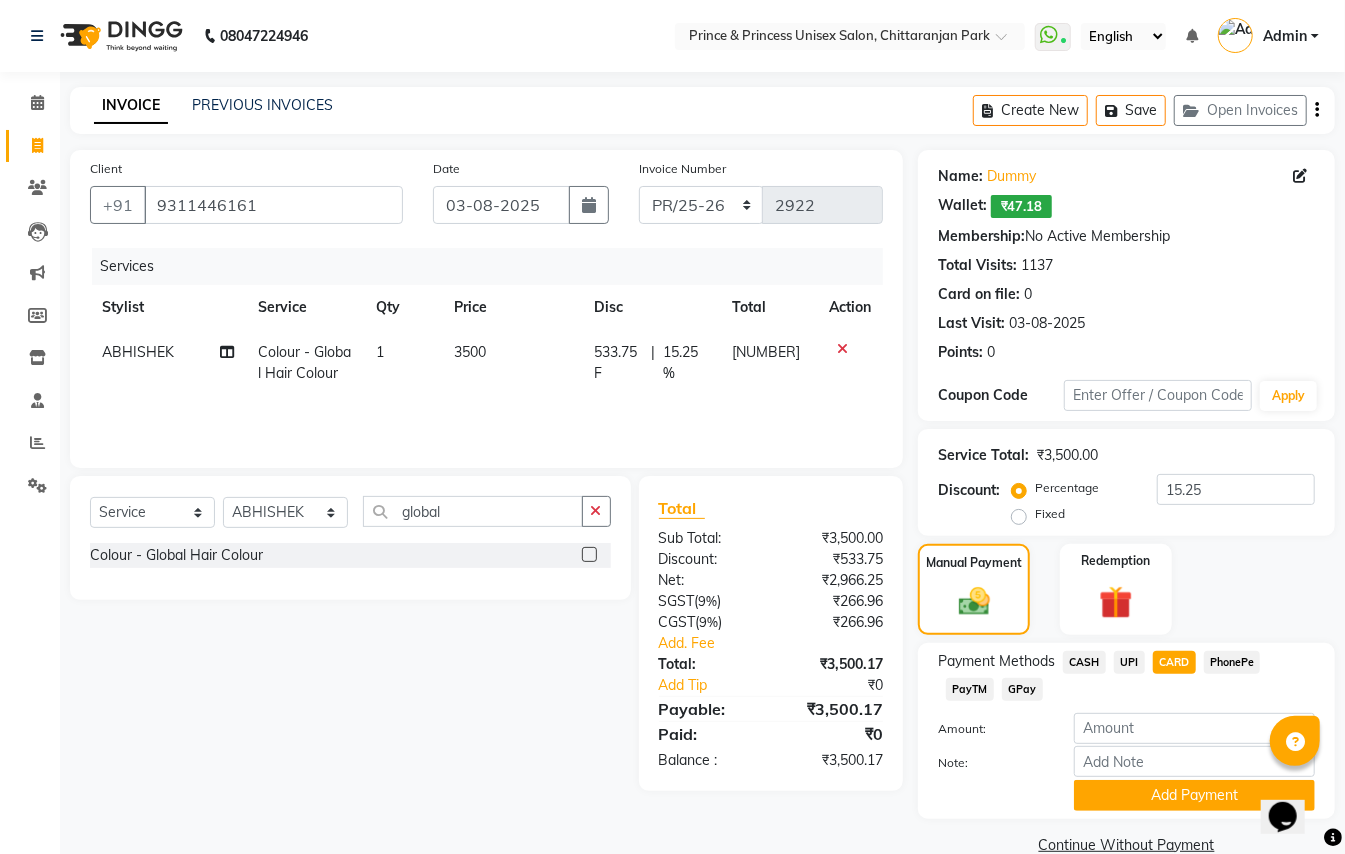 click on "Payment Methods CASH UPI CARD PhonePe PayTM GPay Amount: 3500.17 Note: Add Payment" 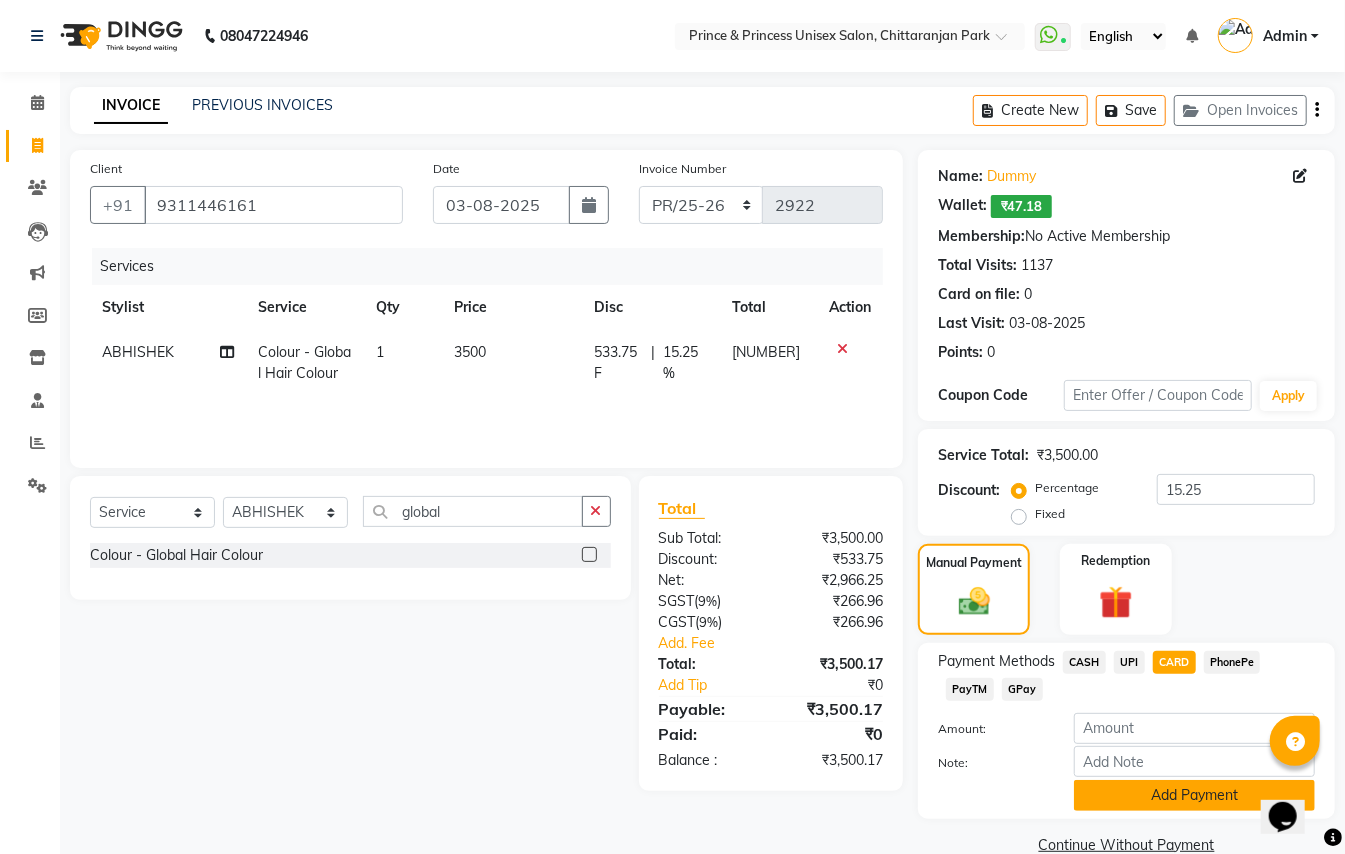 click on "Add Payment" 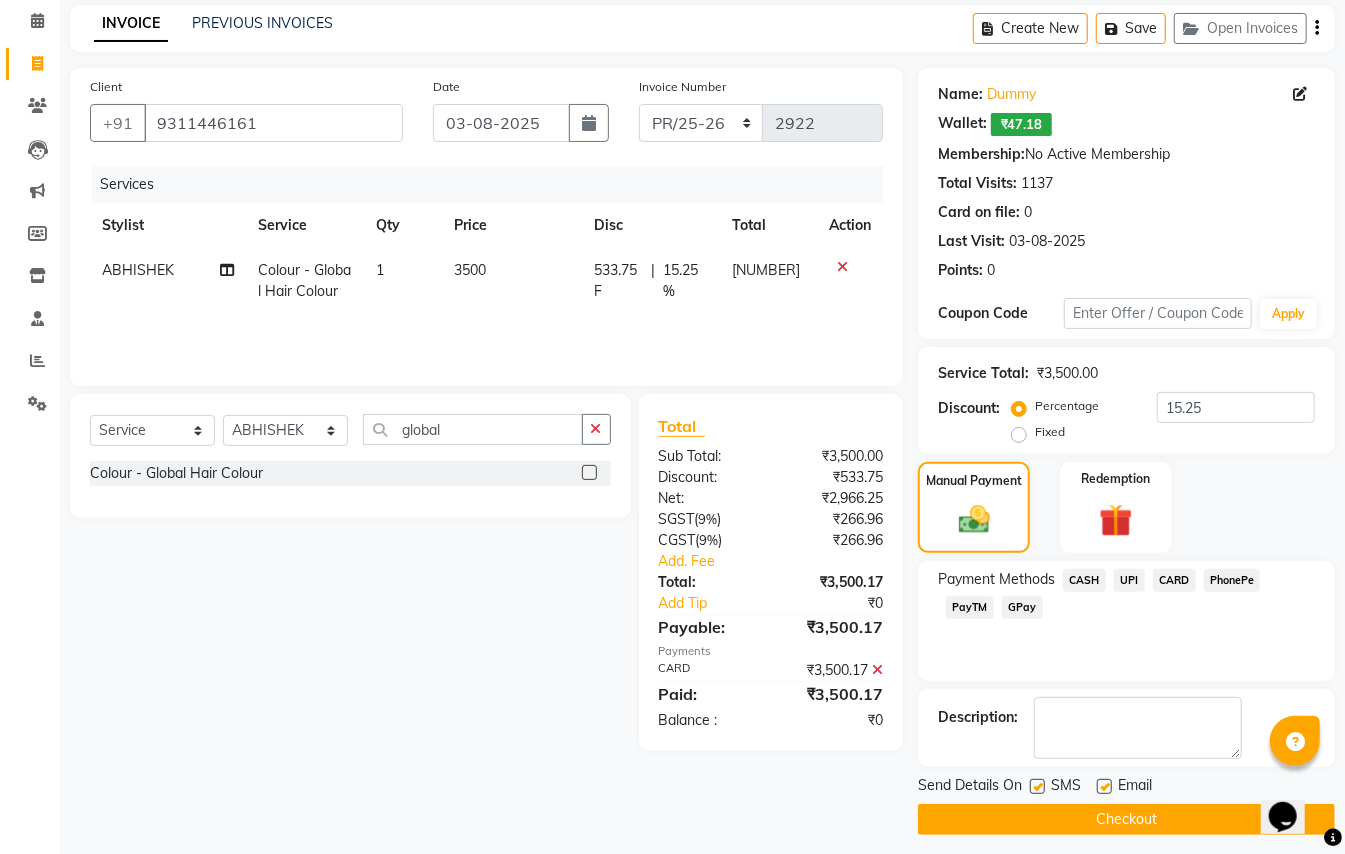scroll, scrollTop: 94, scrollLeft: 0, axis: vertical 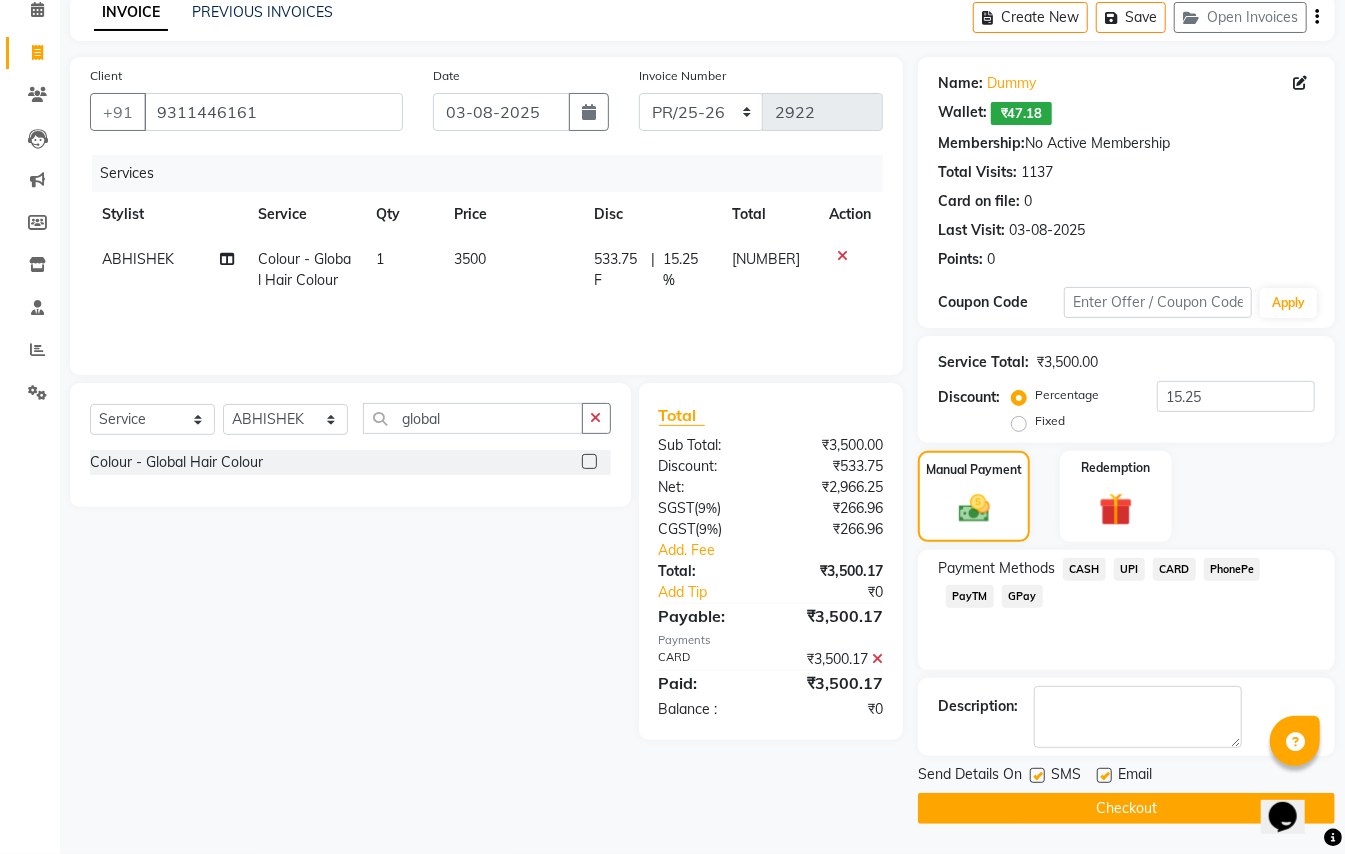 click on "Checkout" 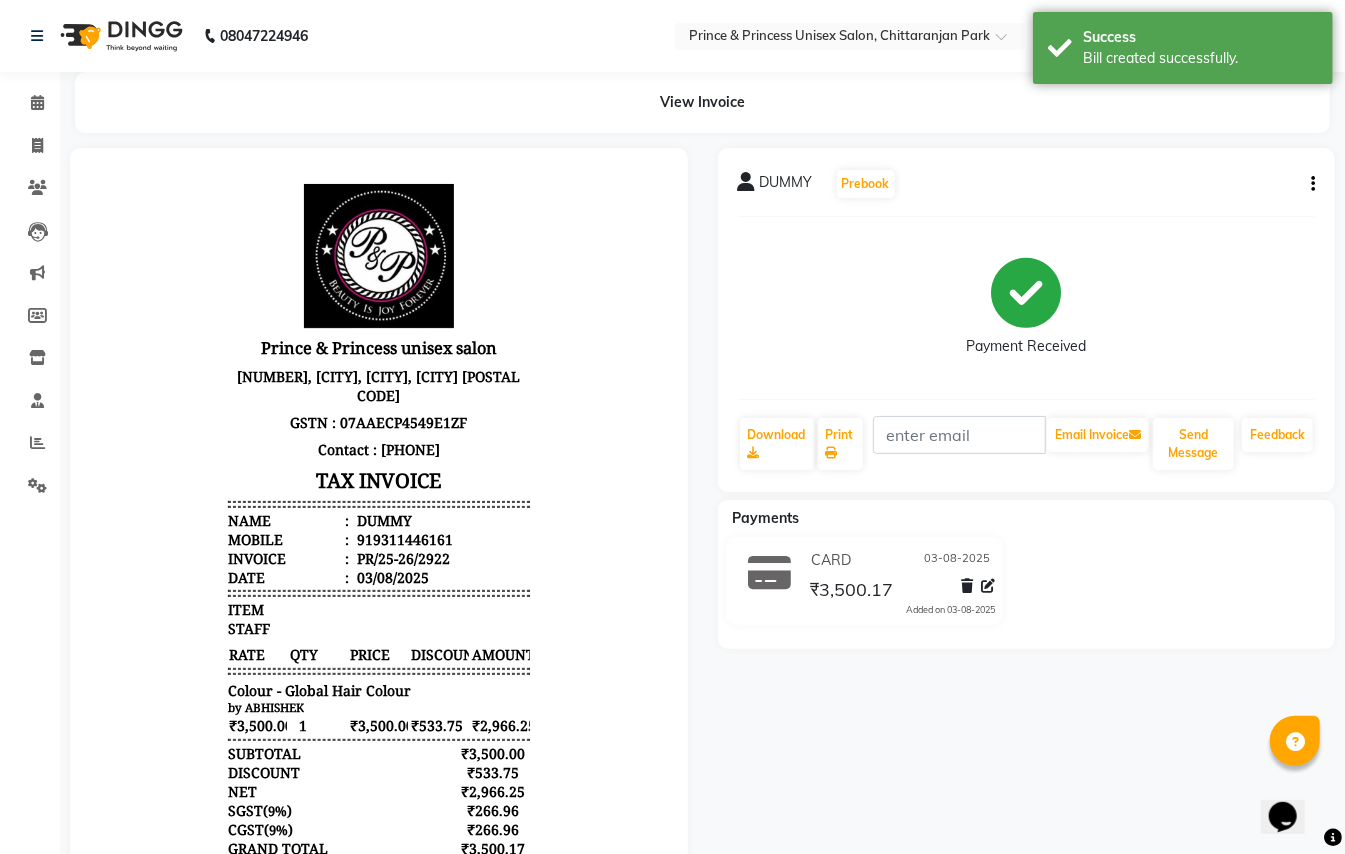 scroll, scrollTop: 0, scrollLeft: 0, axis: both 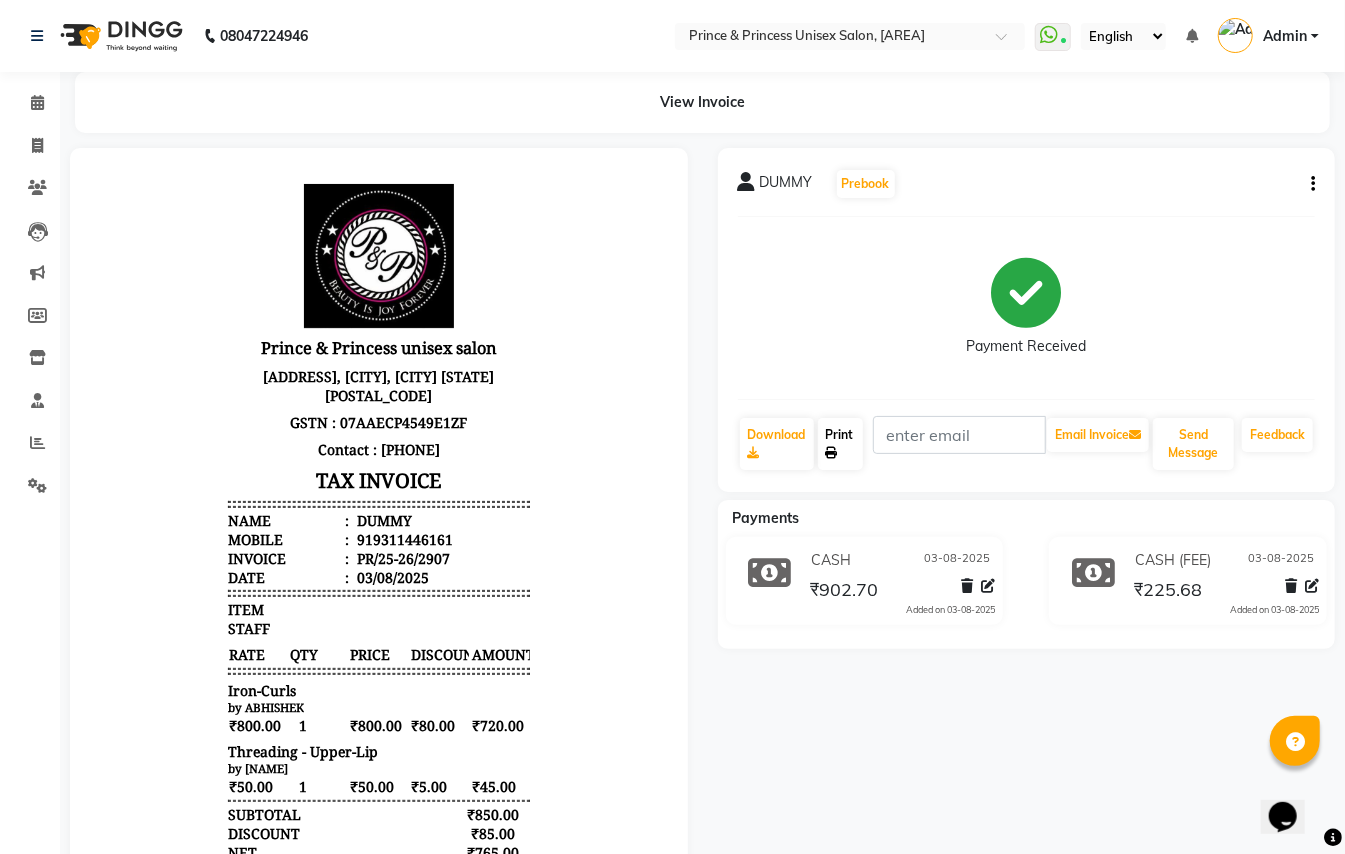 click on "Print" 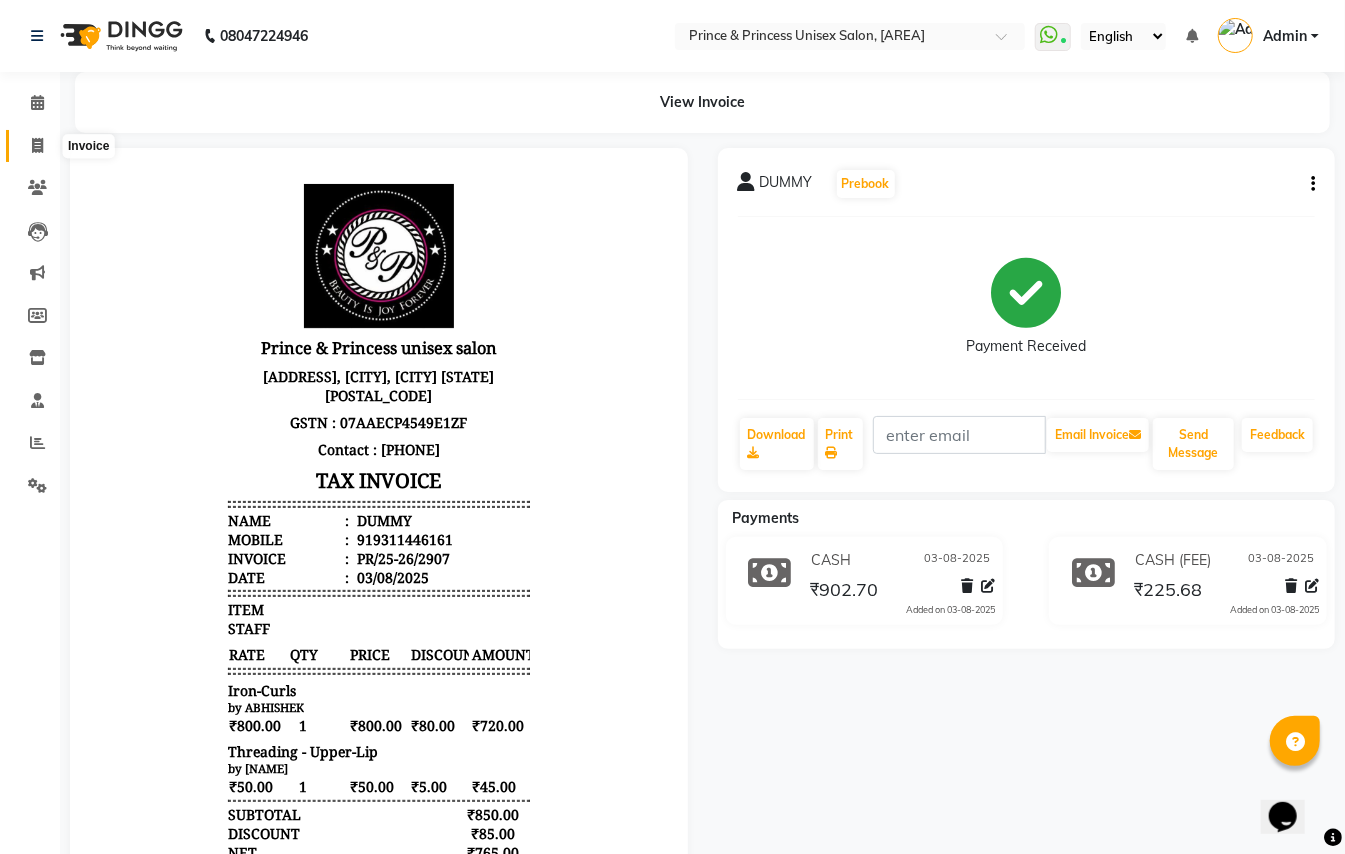 click 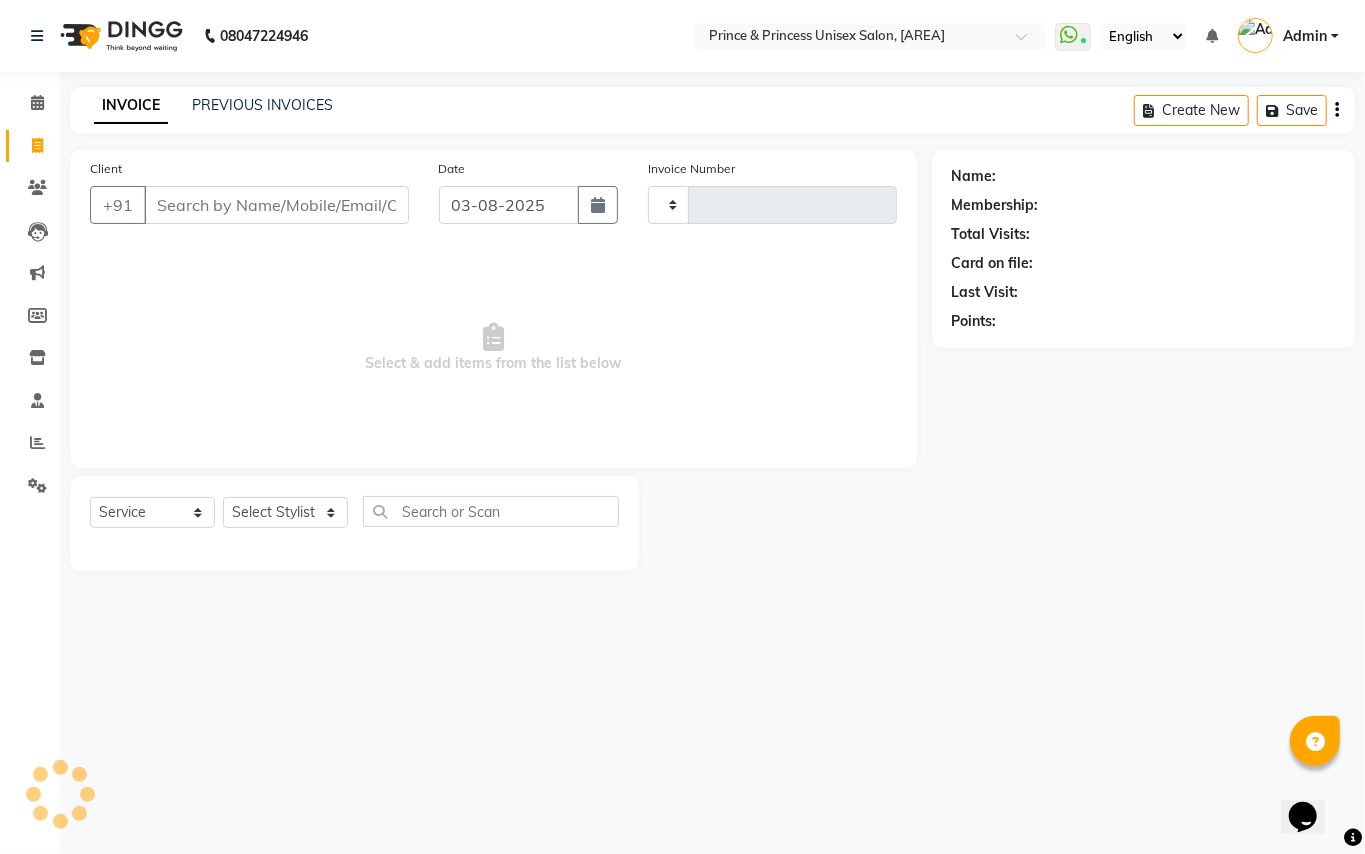 click on "Client" at bounding box center [276, 205] 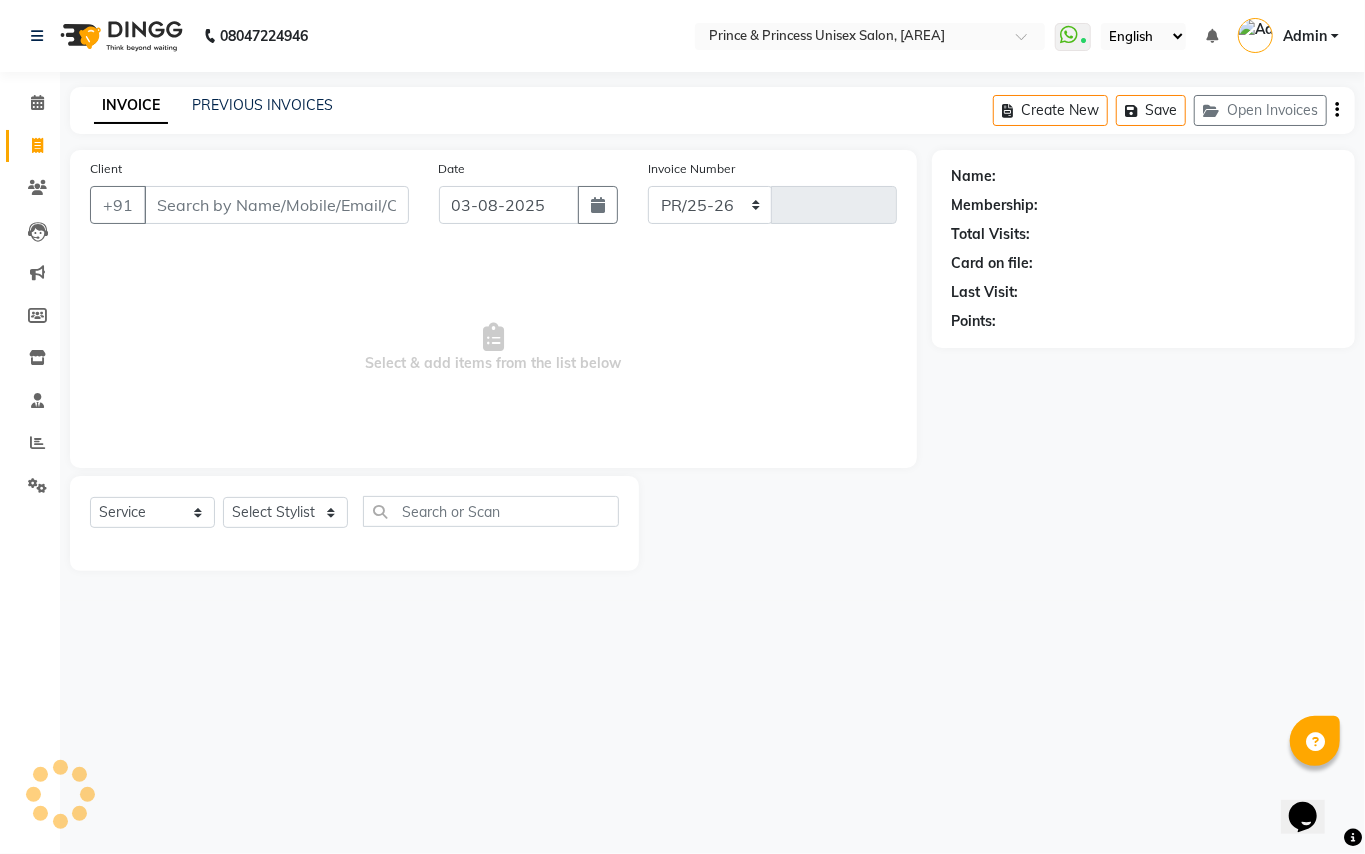 select on "3760" 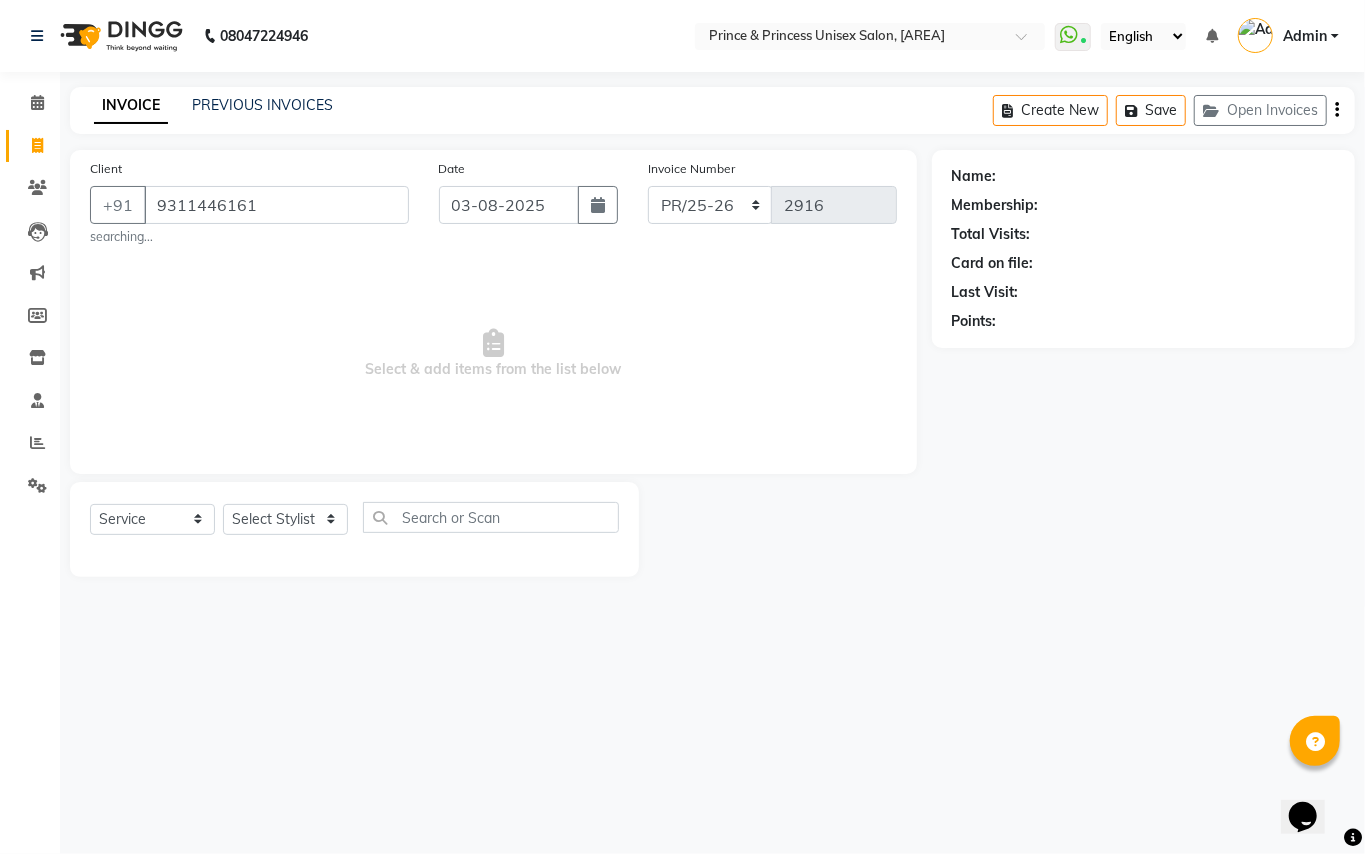 type on "9311446161" 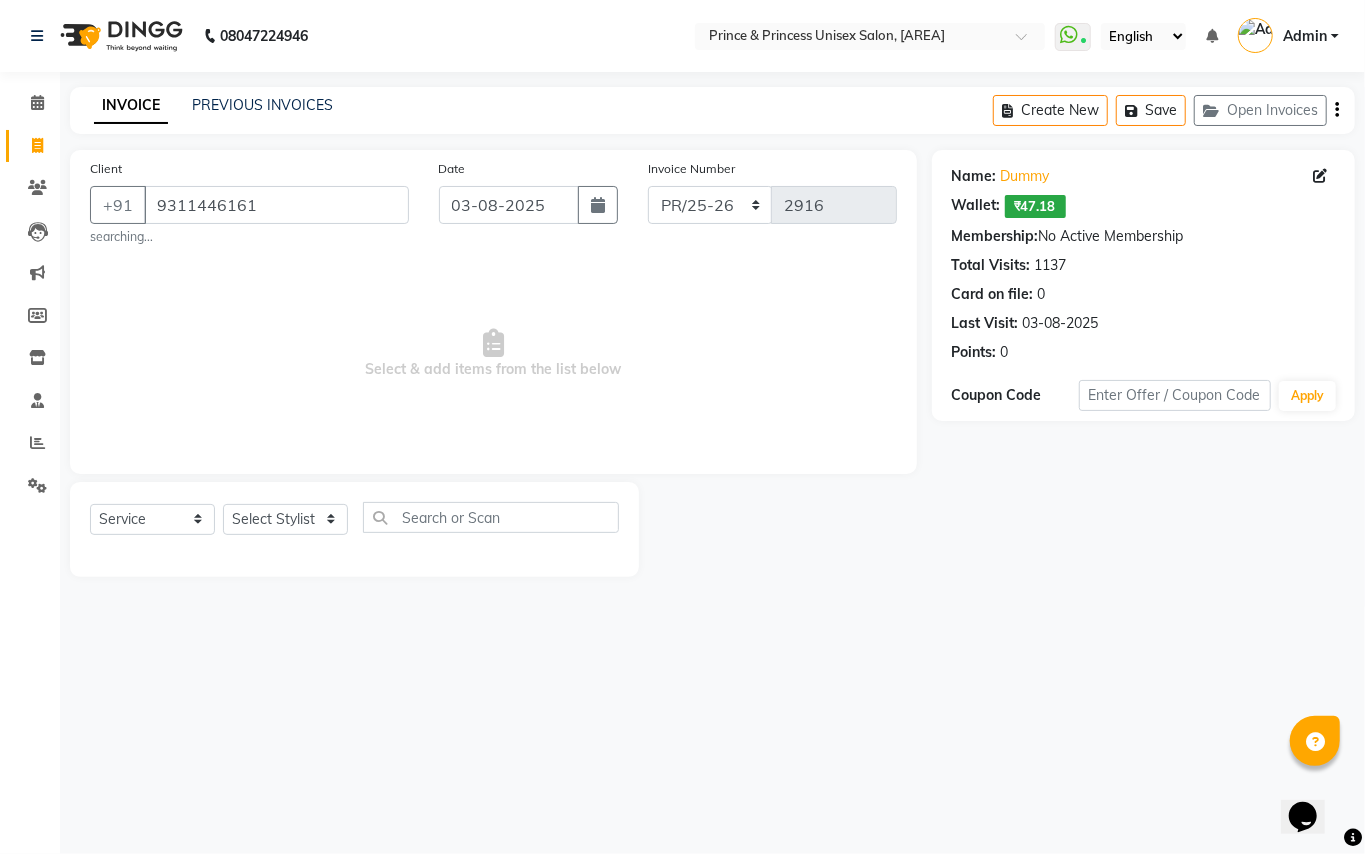 click on "Select Service Product Membership Package Voucher Prepaid Gift Card Select Stylist ABHISHEK AJEET AJEET NEW ARUN ASLAM CHANDAN [NAME] MAHESH MANI MEENAKSHI MONU PINKI RAHUL RISHI SANDEEP [NAME] TABASSUM XYZ" 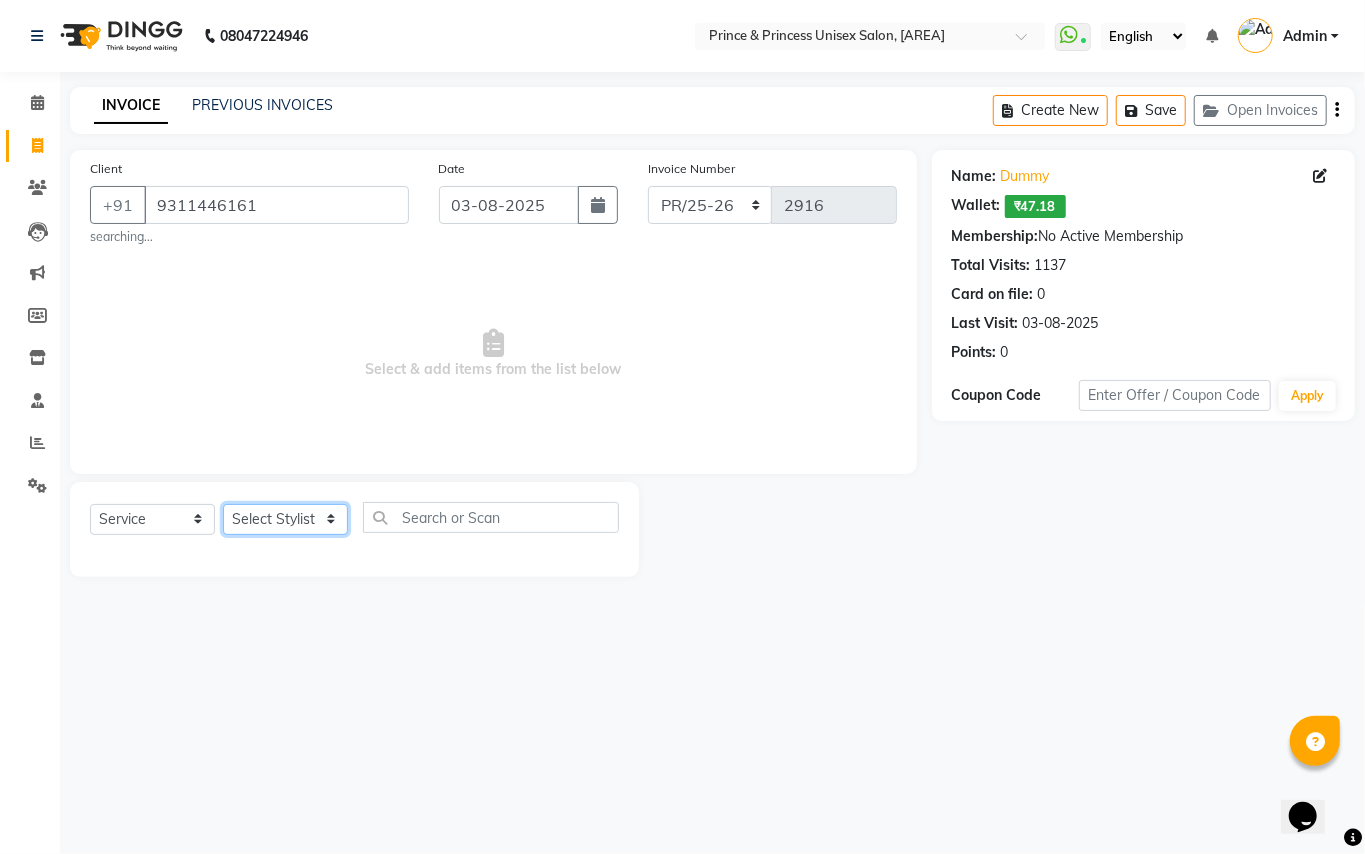 click on "Select Stylist ABHISHEK AJEET AJEET NEW ARUN ASLAM CHANDAN [NAME] MAHESH MANI MEENAKSHI MONU PINKI RAHUL RISHI SANDEEP [NAME] TABASSUM XYZ" 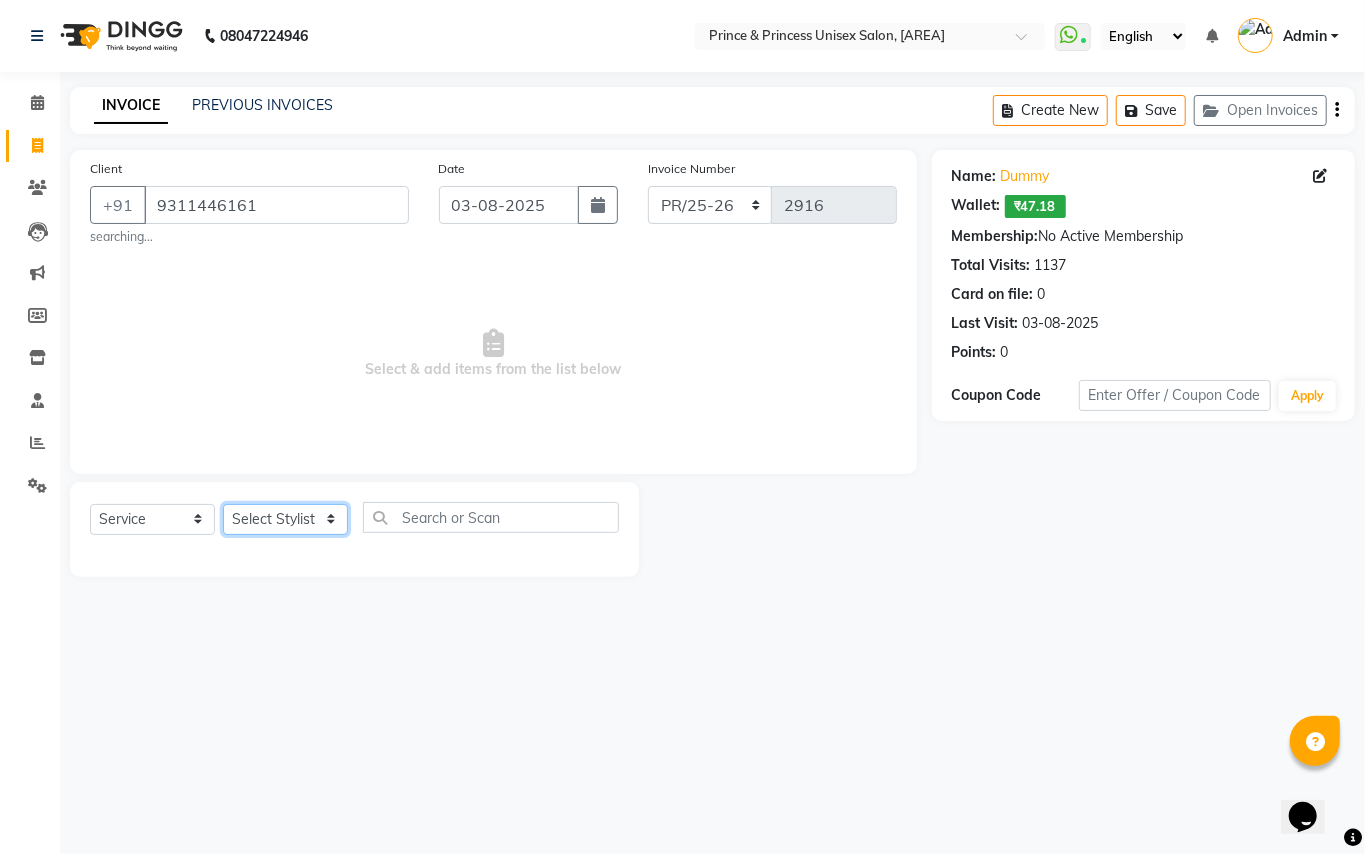 select on "44027" 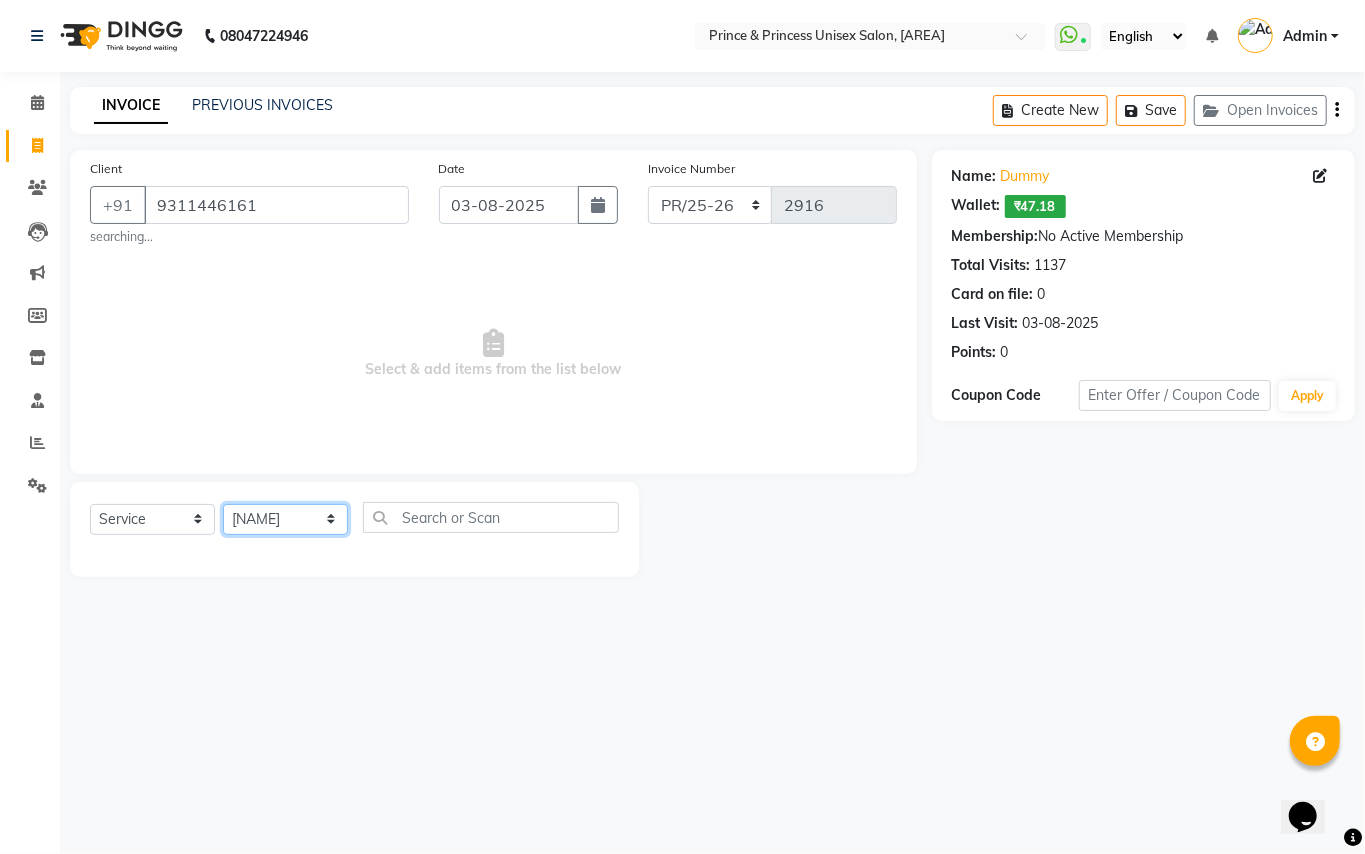 drag, startPoint x: 288, startPoint y: 522, endPoint x: 446, endPoint y: 512, distance: 158.31615 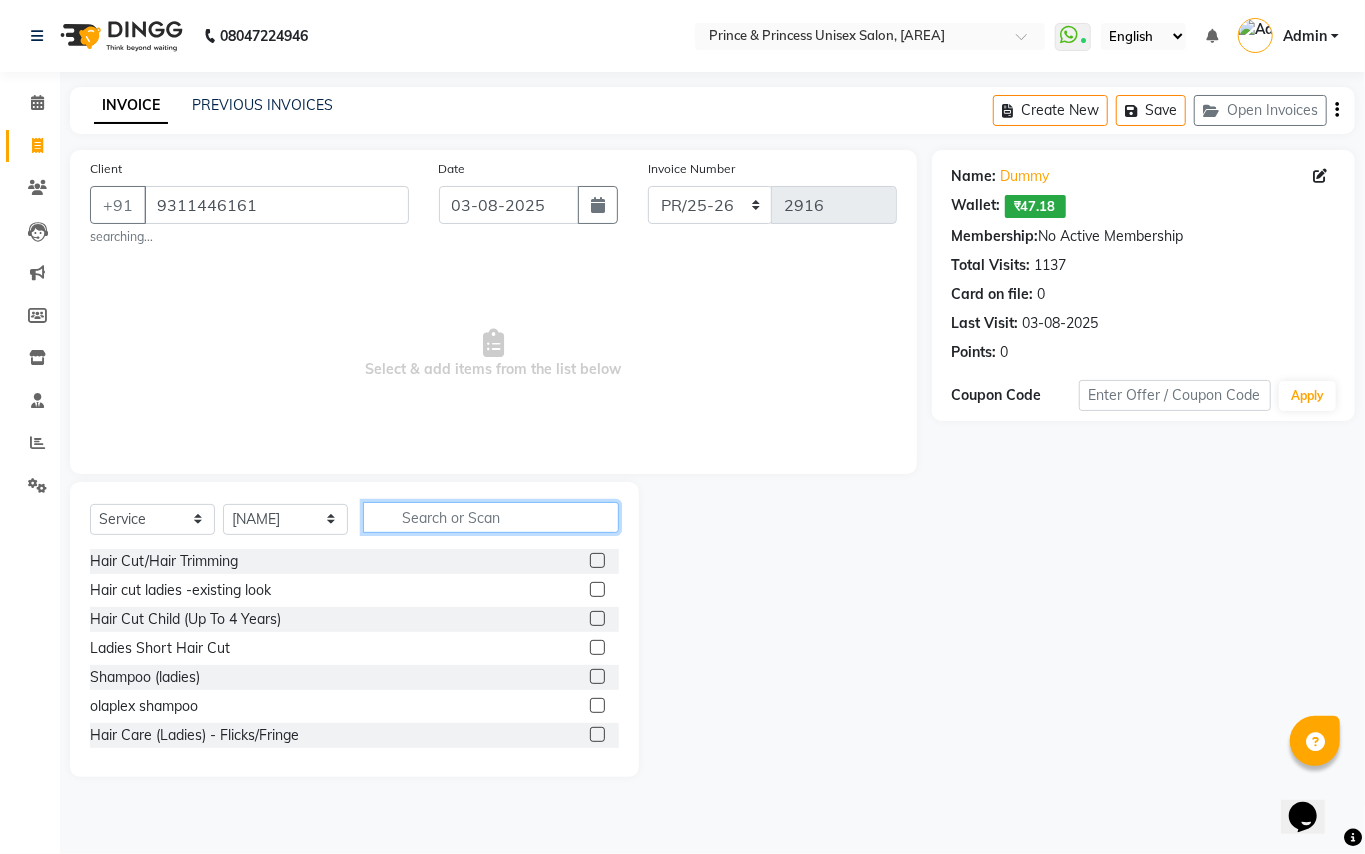 click 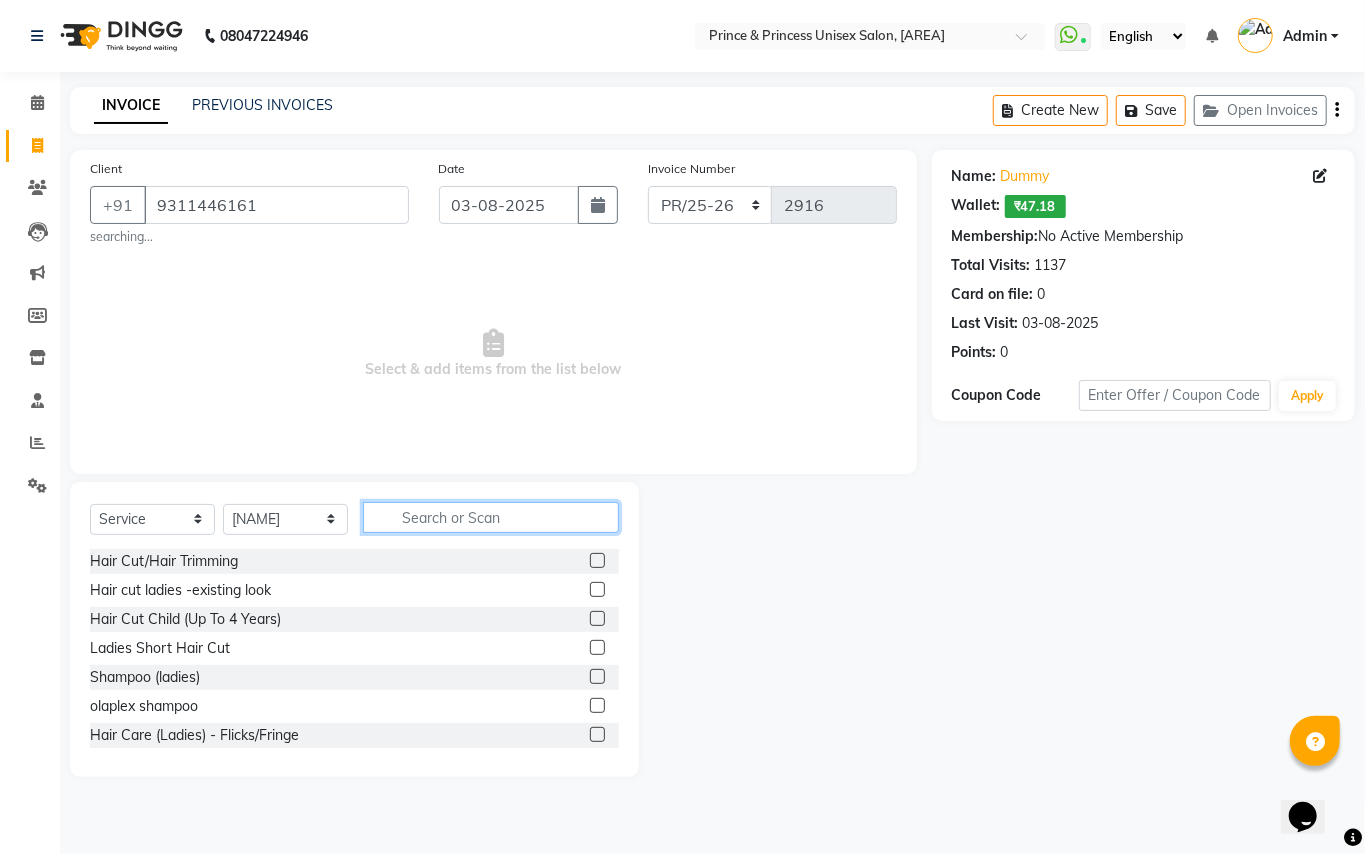 click on "Select Service Product Membership Package Voucher Prepaid Gift Card Select Stylist ABHISHEK AJEET AJEET NEW ARUN ASLAM CHANDAN [NAME] MAHESH MANI MEENAKSHI MONU PINKI RAHUL RISHI SANDEEP [NAME] TABASSUM XYZ Hair Cut/Hair Trimming Hair cut ladies -existing look Hair Cut Child (Up To 4 Years) Ladies Short Hair Cut Shampoo (ladies) olaplex shampoo Hair Care (Ladies) - Flicks/Fringe Oil Massage Henna Mustache Trim Threading Face Threading Hair Cut Gents - Style Change Gents - Tonsure (Mundan) Shampoogents Shampoogents (Long Hair) Beard Triming / Shave Oil Massage half color touch up Beard Colour Hair Styling (Gel/ Serum Application) Colour Touch Up men's Colour Touch-Up Amonia Free) Highlighting Rebonding Dry Head Massage Full Front Chest Clipper Full Back Clipper Ear Wax Full Body Clipper Under Arms Clipper Full Front/Back Waxing (Sugar) Full Front/Back Waxing (Chocolate) Chest Razor/Back Full Body Razor Under Arm Razor EYE BROWS COLOR Ladies - Hair Cut & Wash Perm" 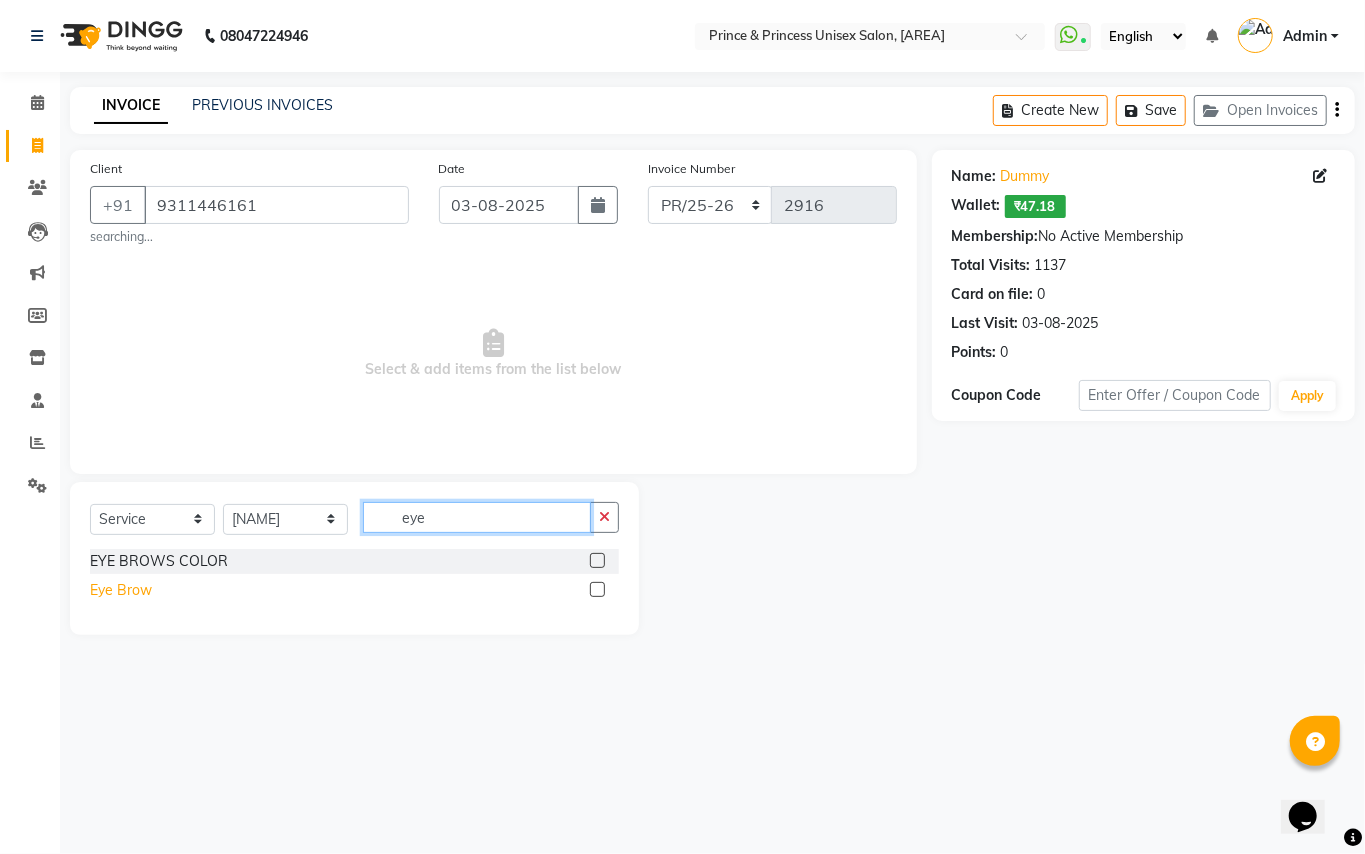 type on "eye" 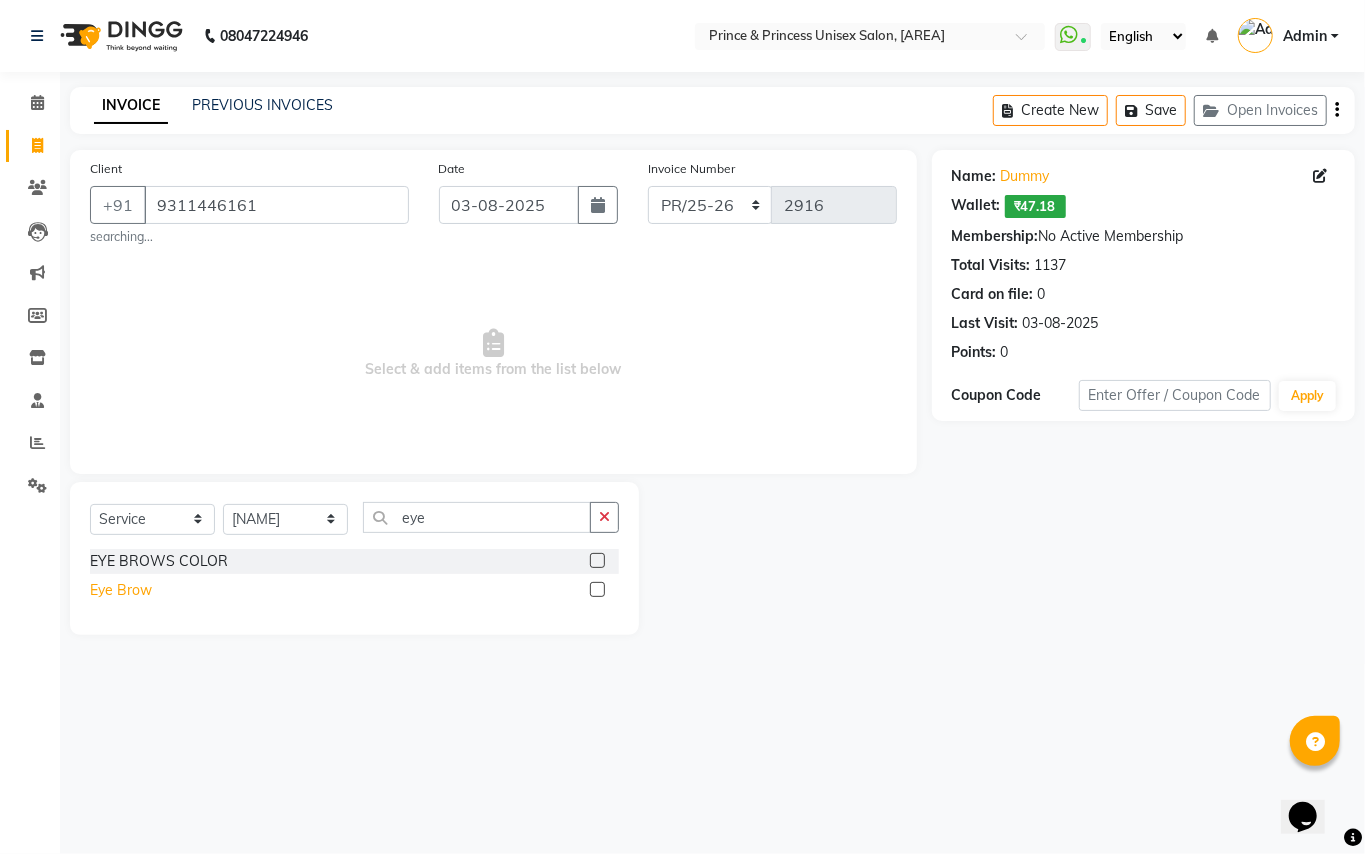 click on "Eye Brow" 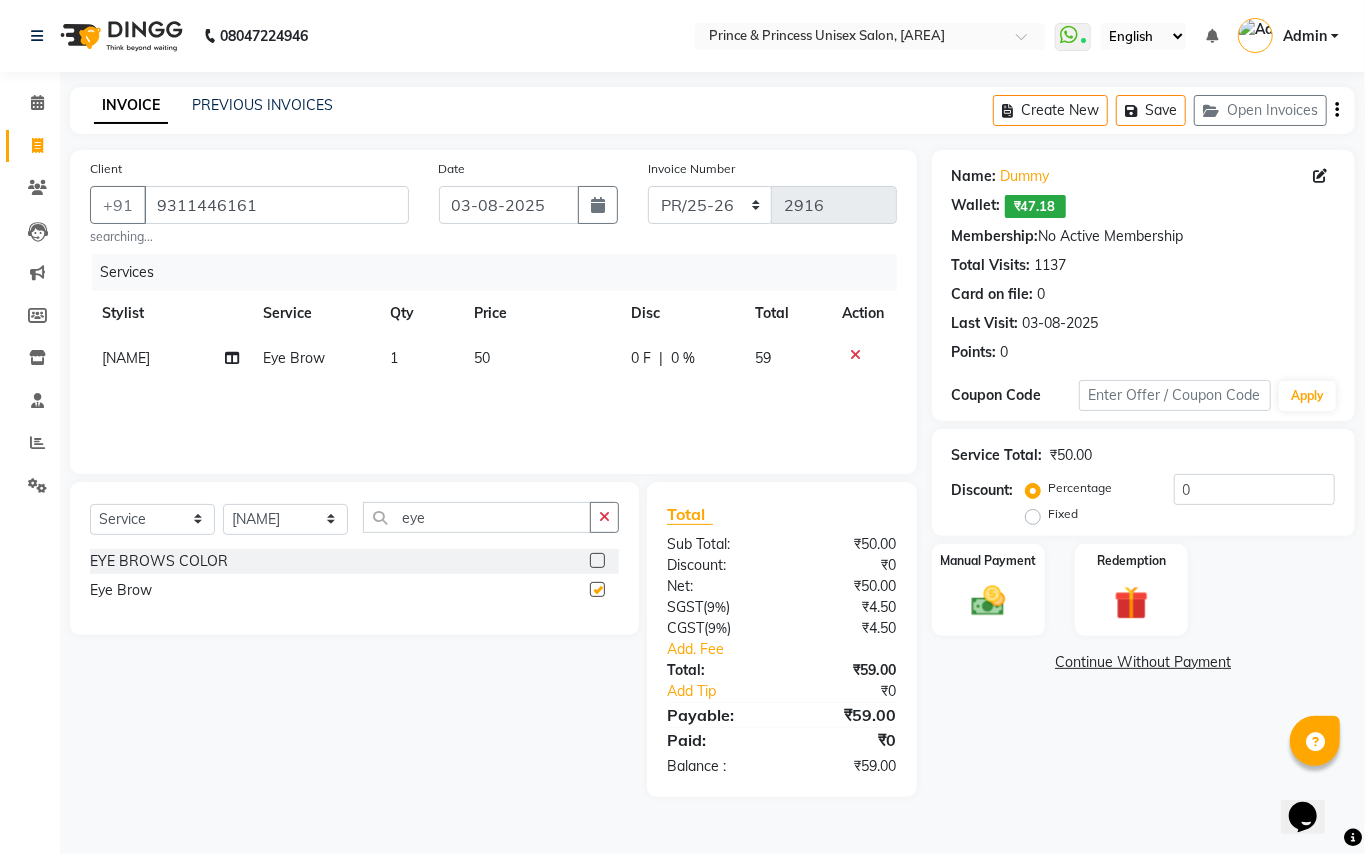 checkbox on "false" 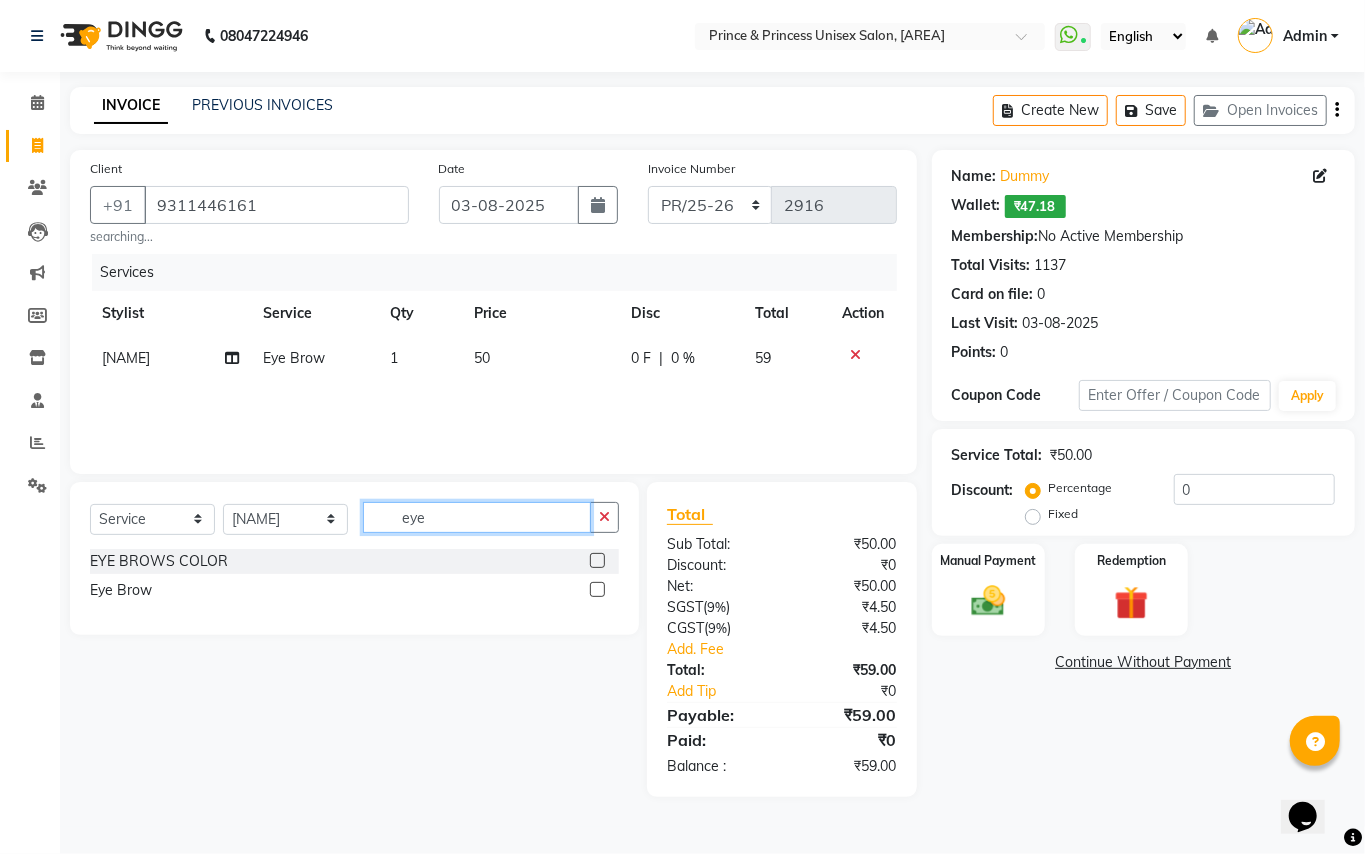 drag, startPoint x: 430, startPoint y: 517, endPoint x: 289, endPoint y: 169, distance: 375.4797 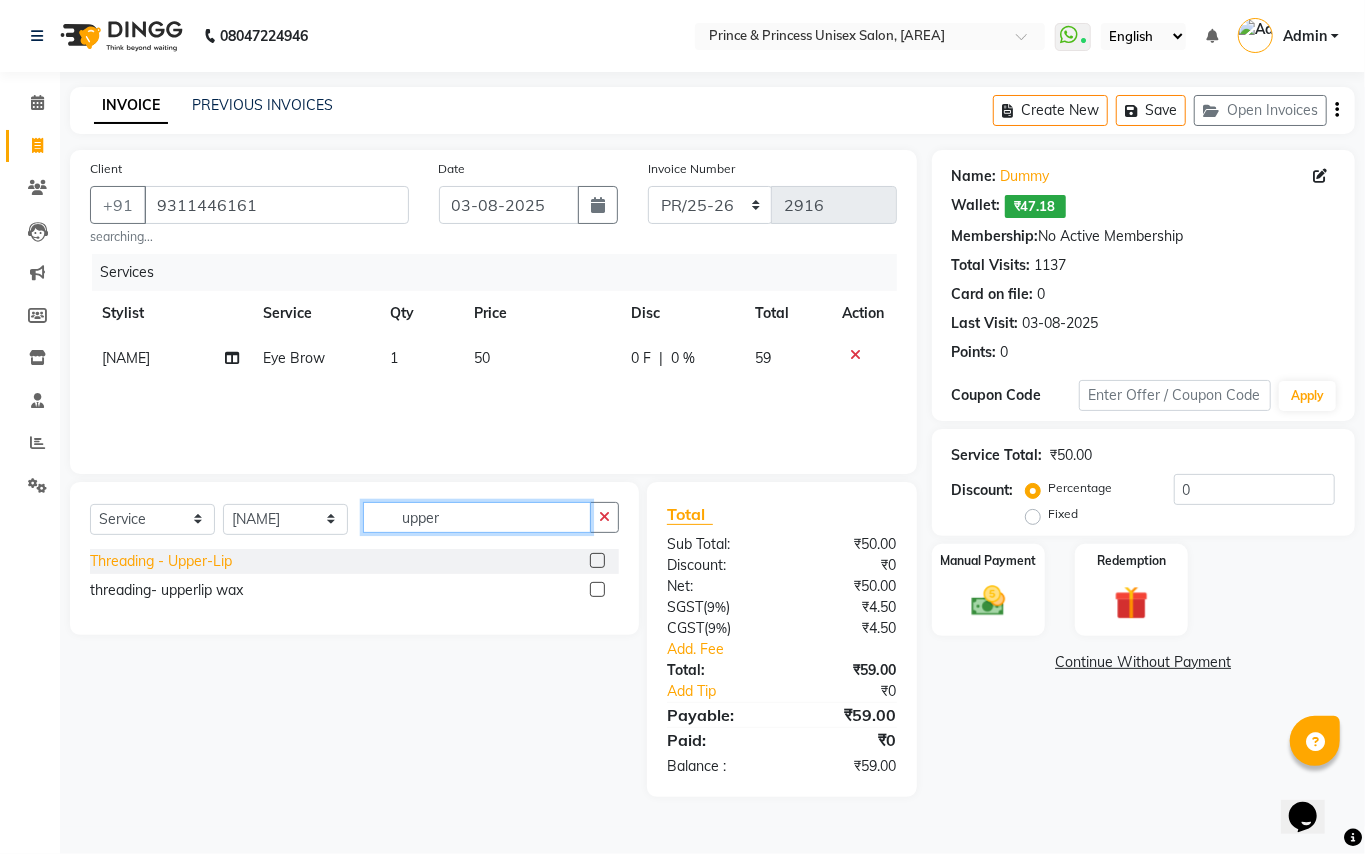 type on "upper" 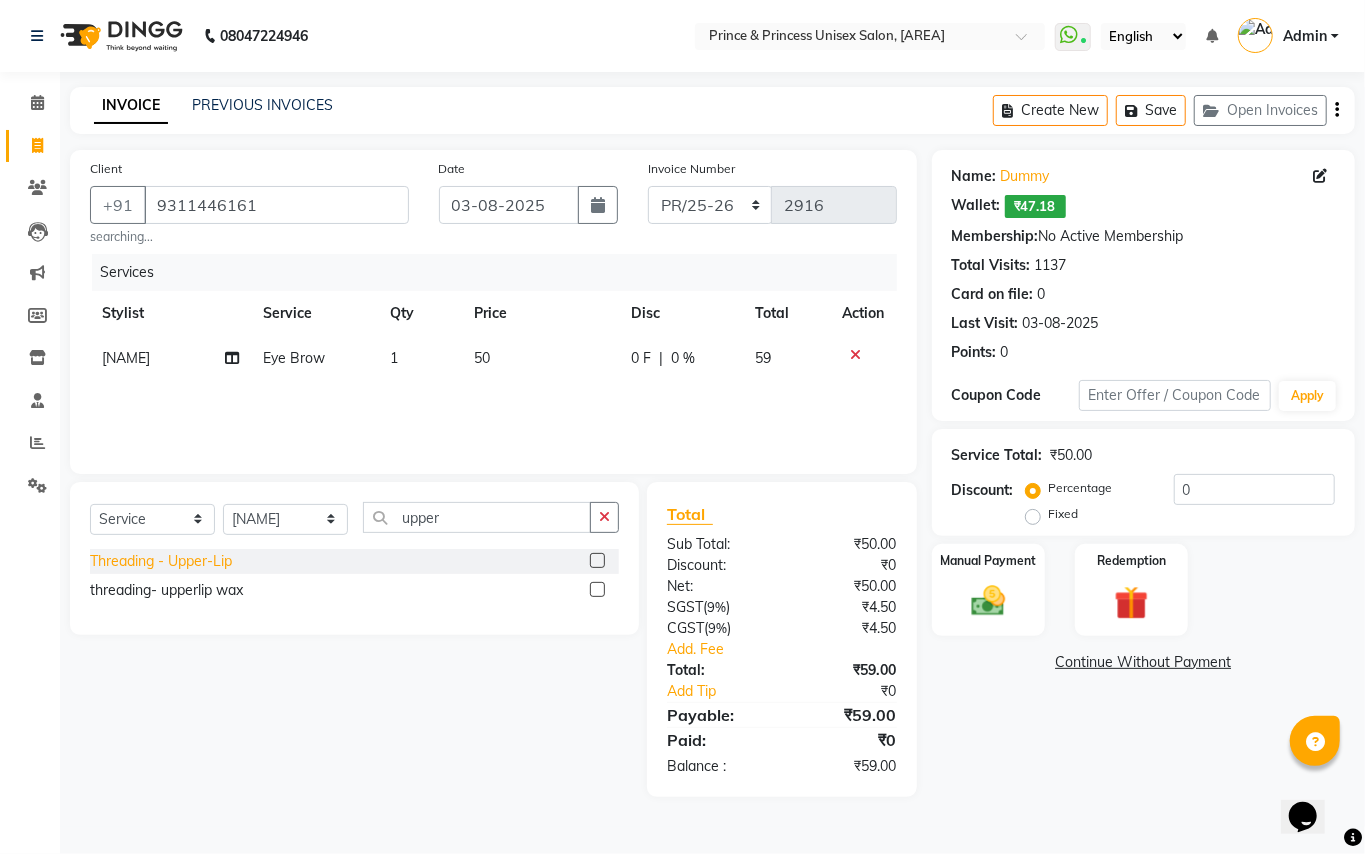 click on "Threading  - Upper-Lip" 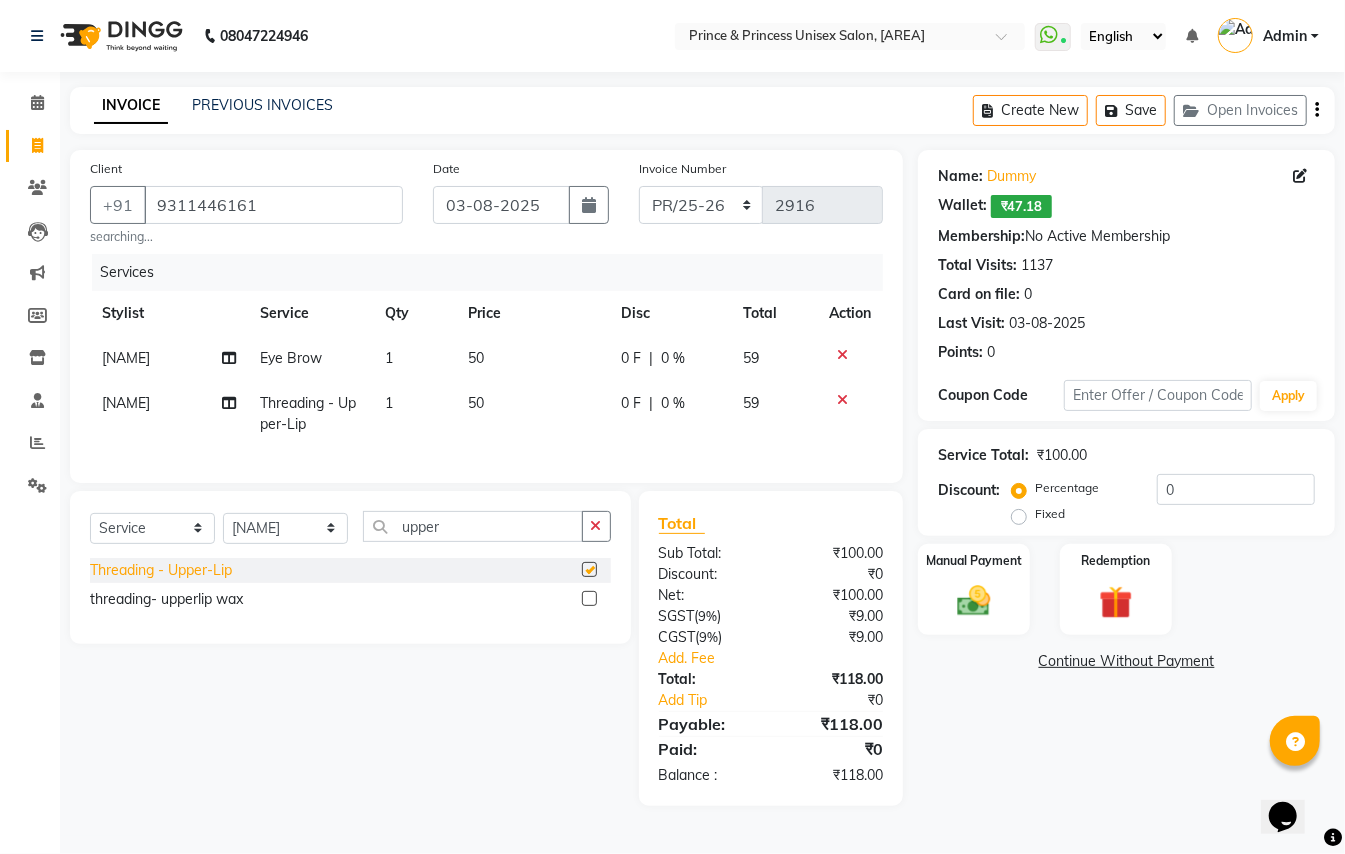 checkbox on "false" 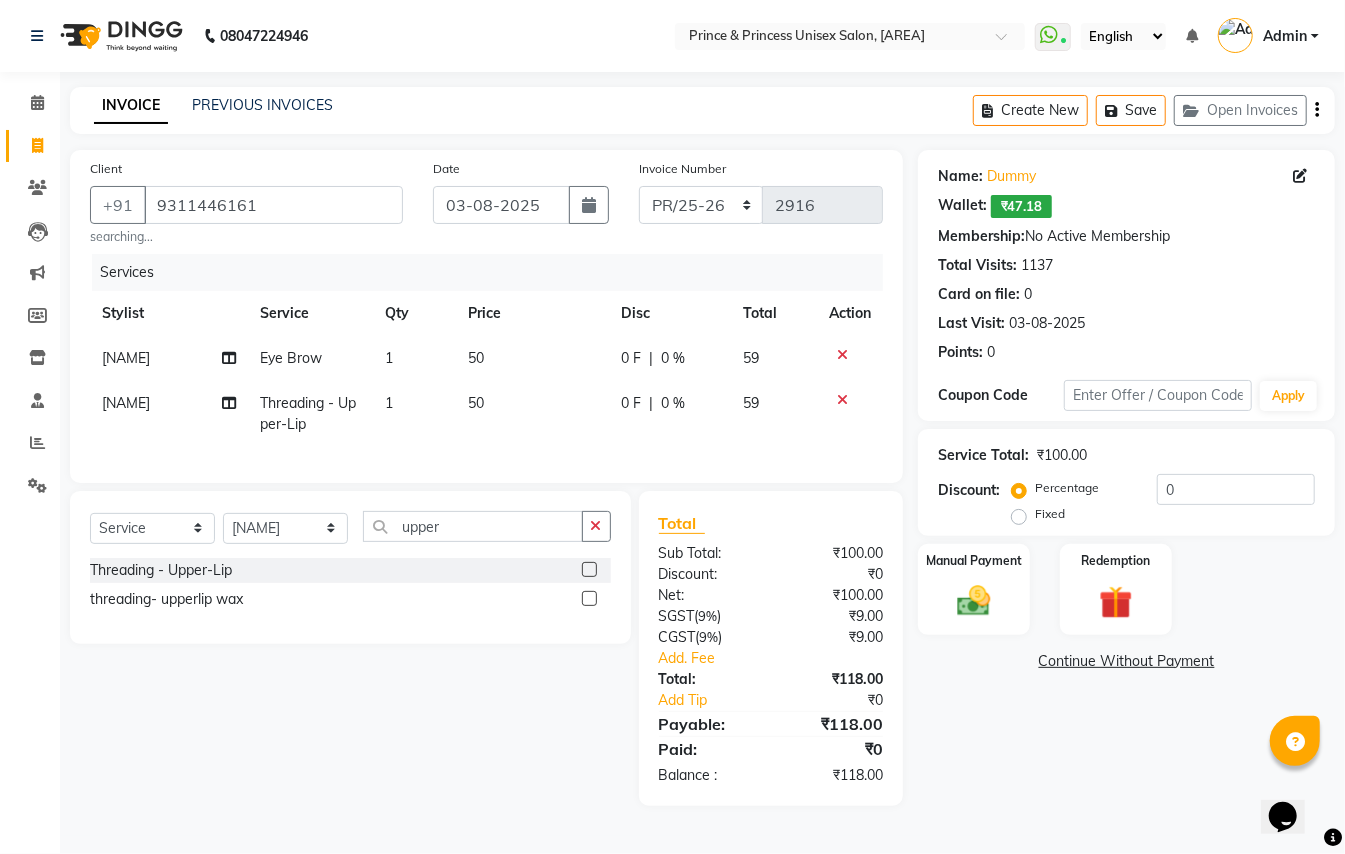 scroll, scrollTop: 2, scrollLeft: 0, axis: vertical 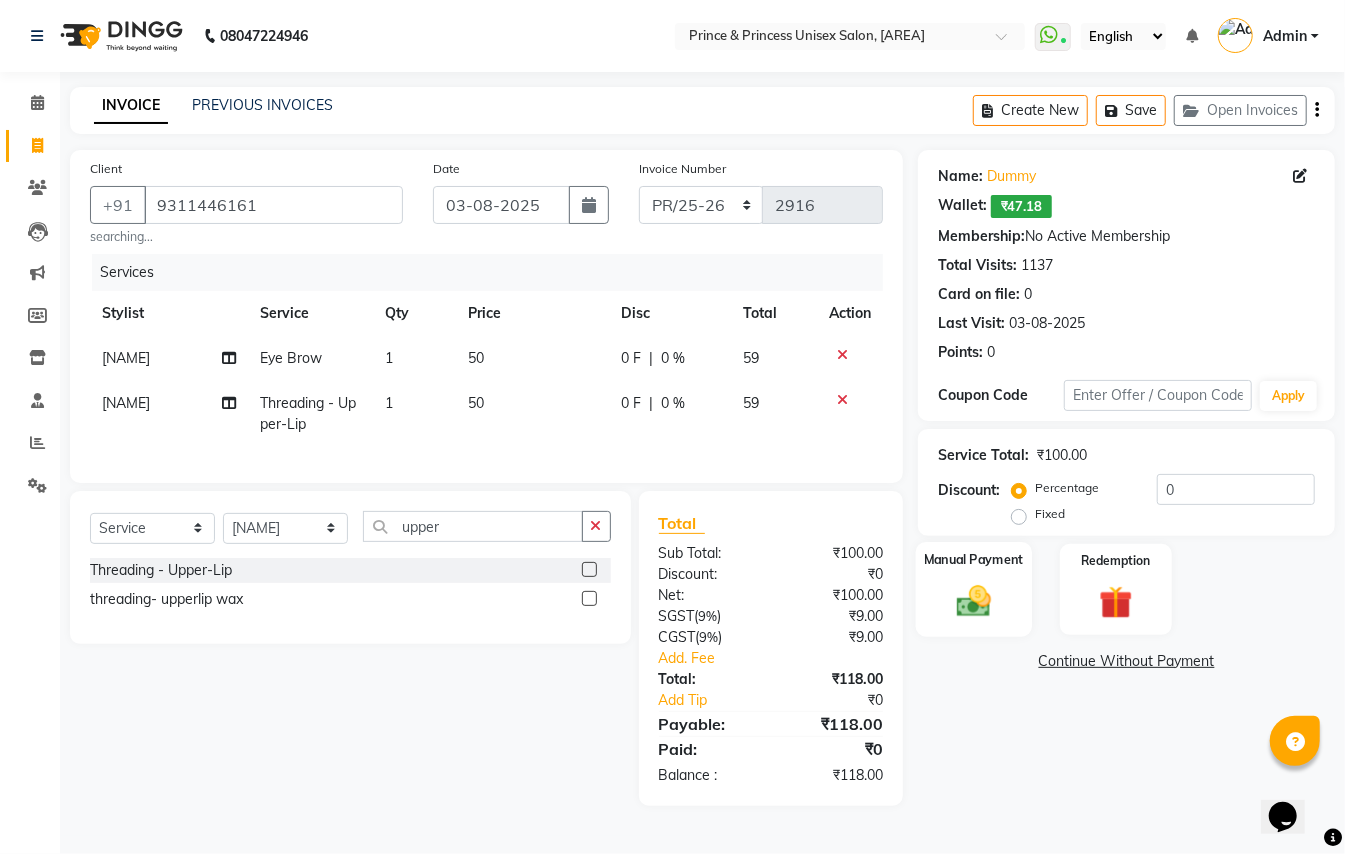 click 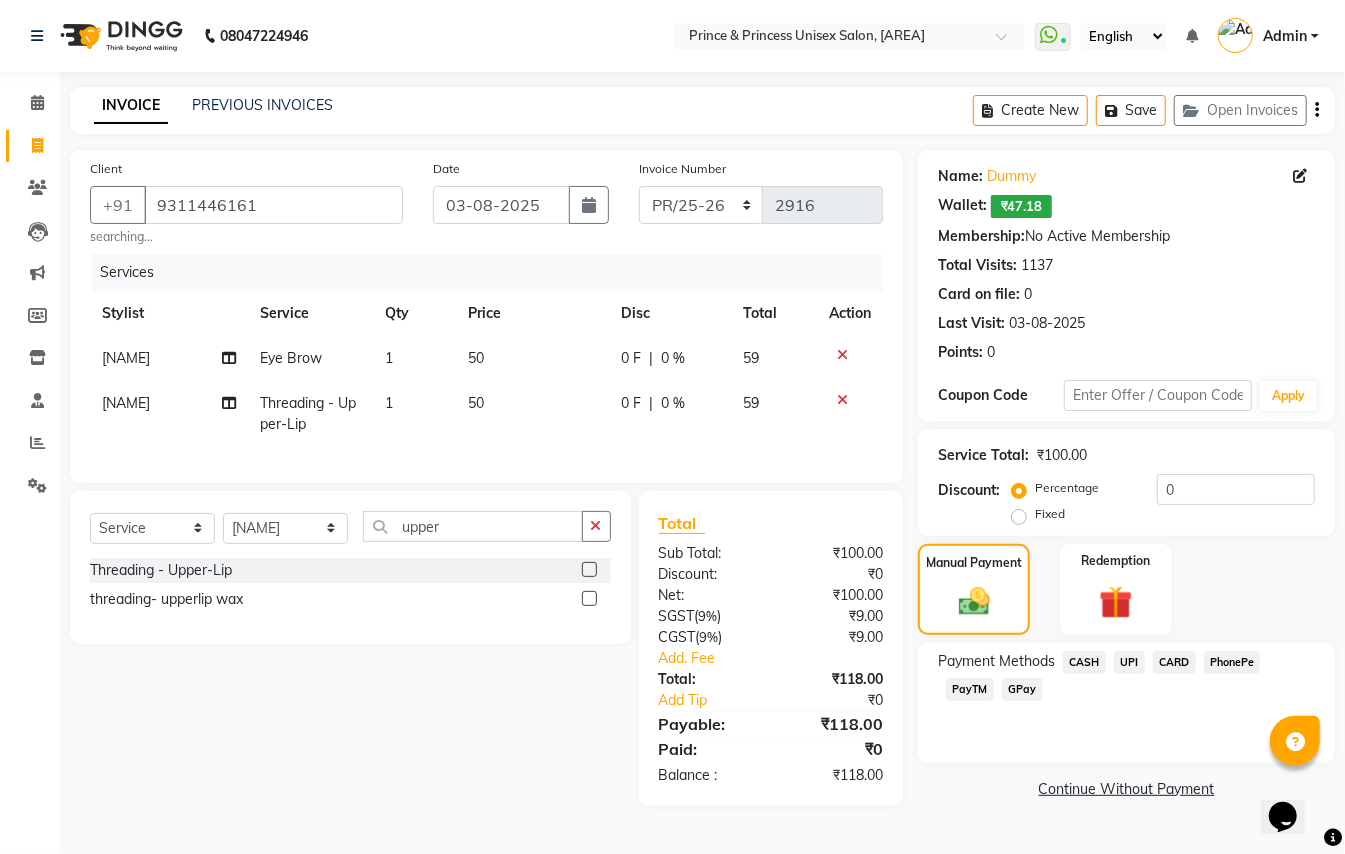 click on "CASH" 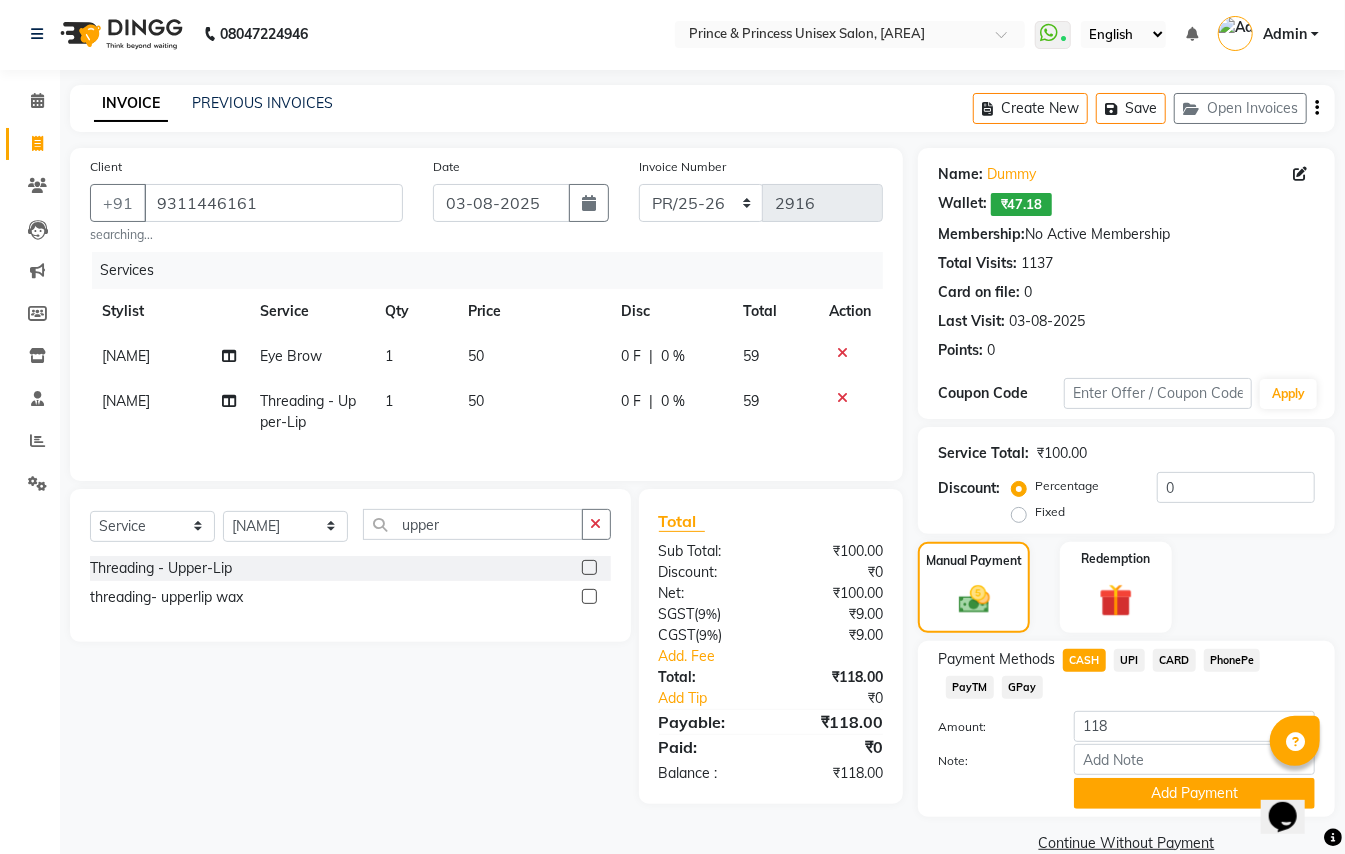 click on "PayTM" 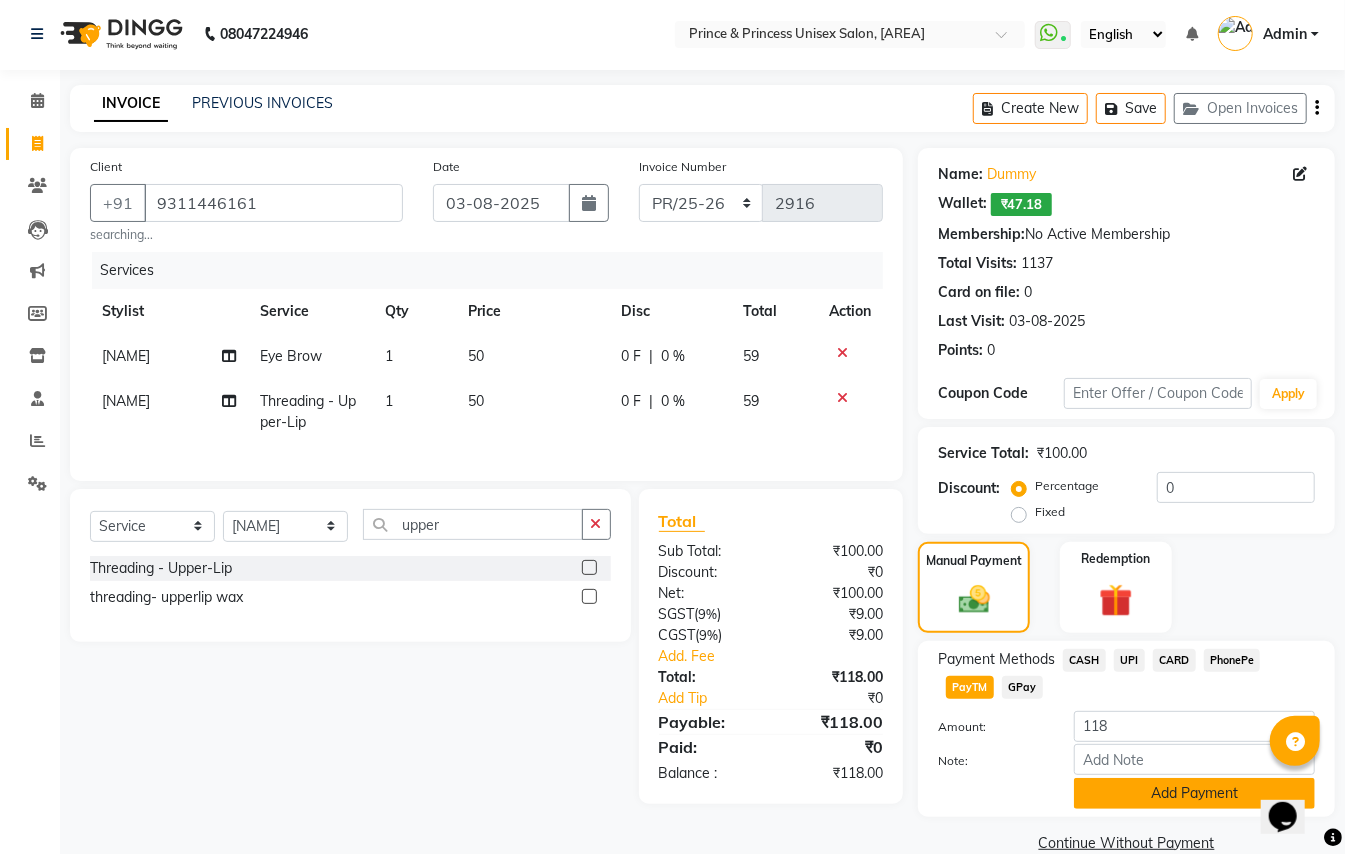 click on "Add Payment" 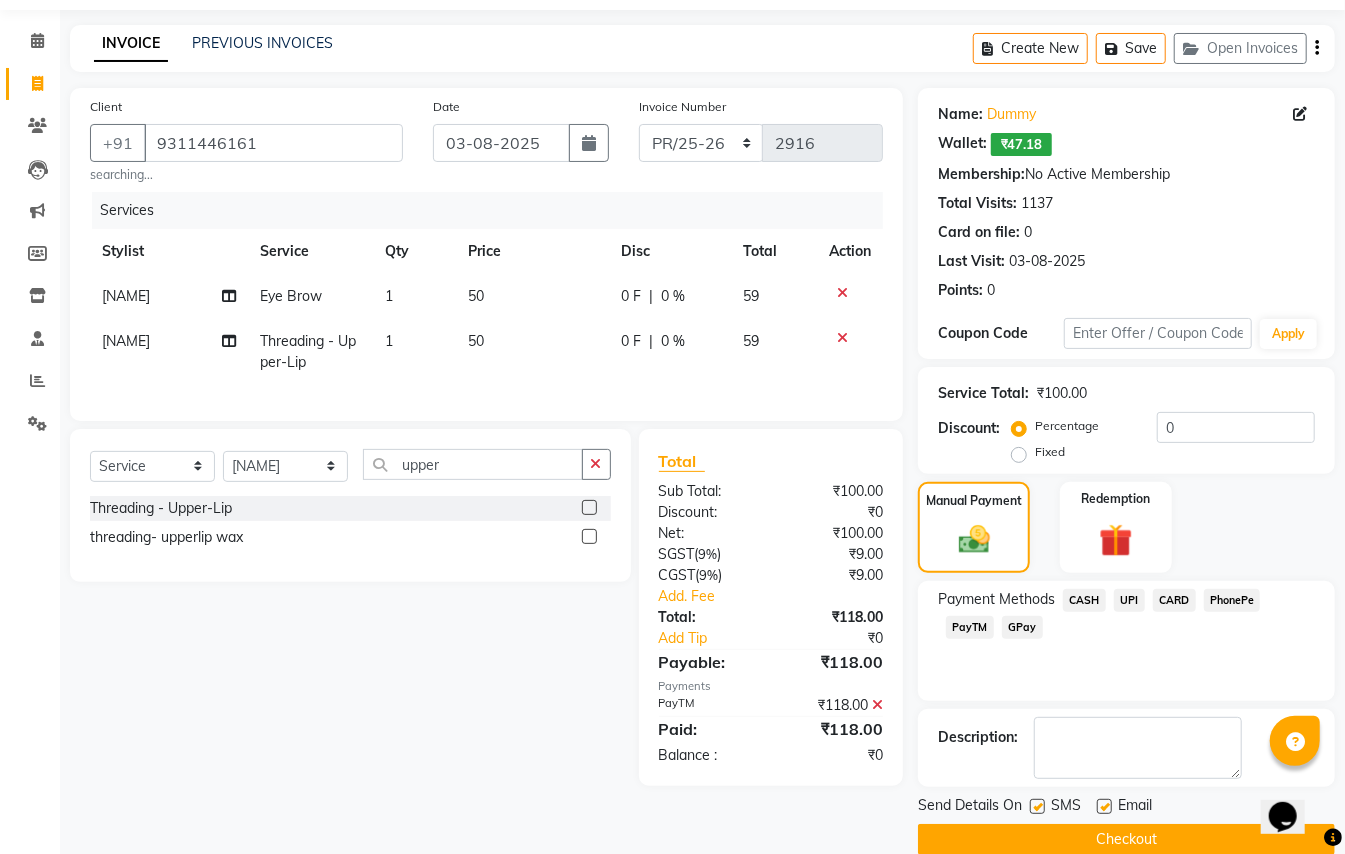 scroll, scrollTop: 94, scrollLeft: 0, axis: vertical 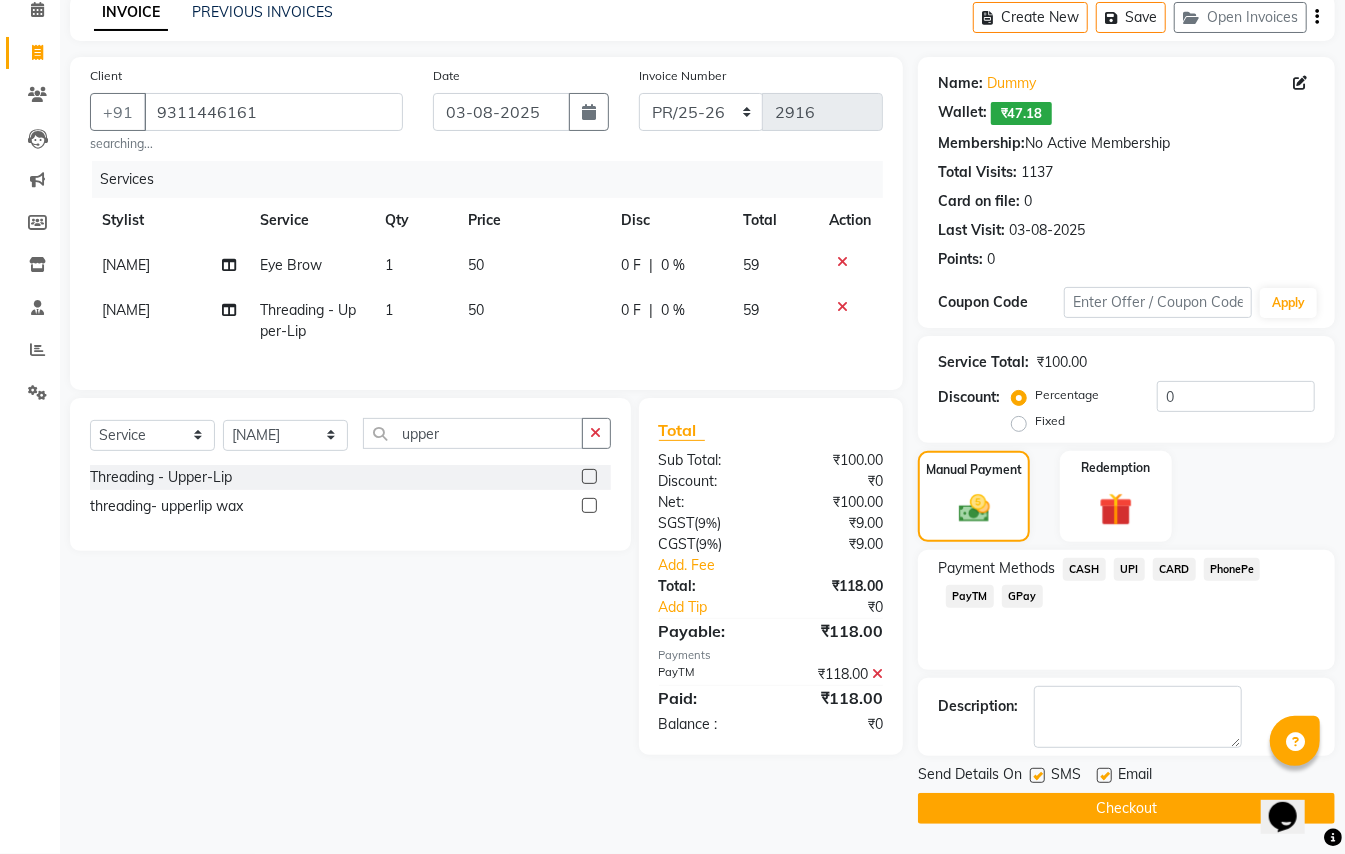 click on "Checkout" 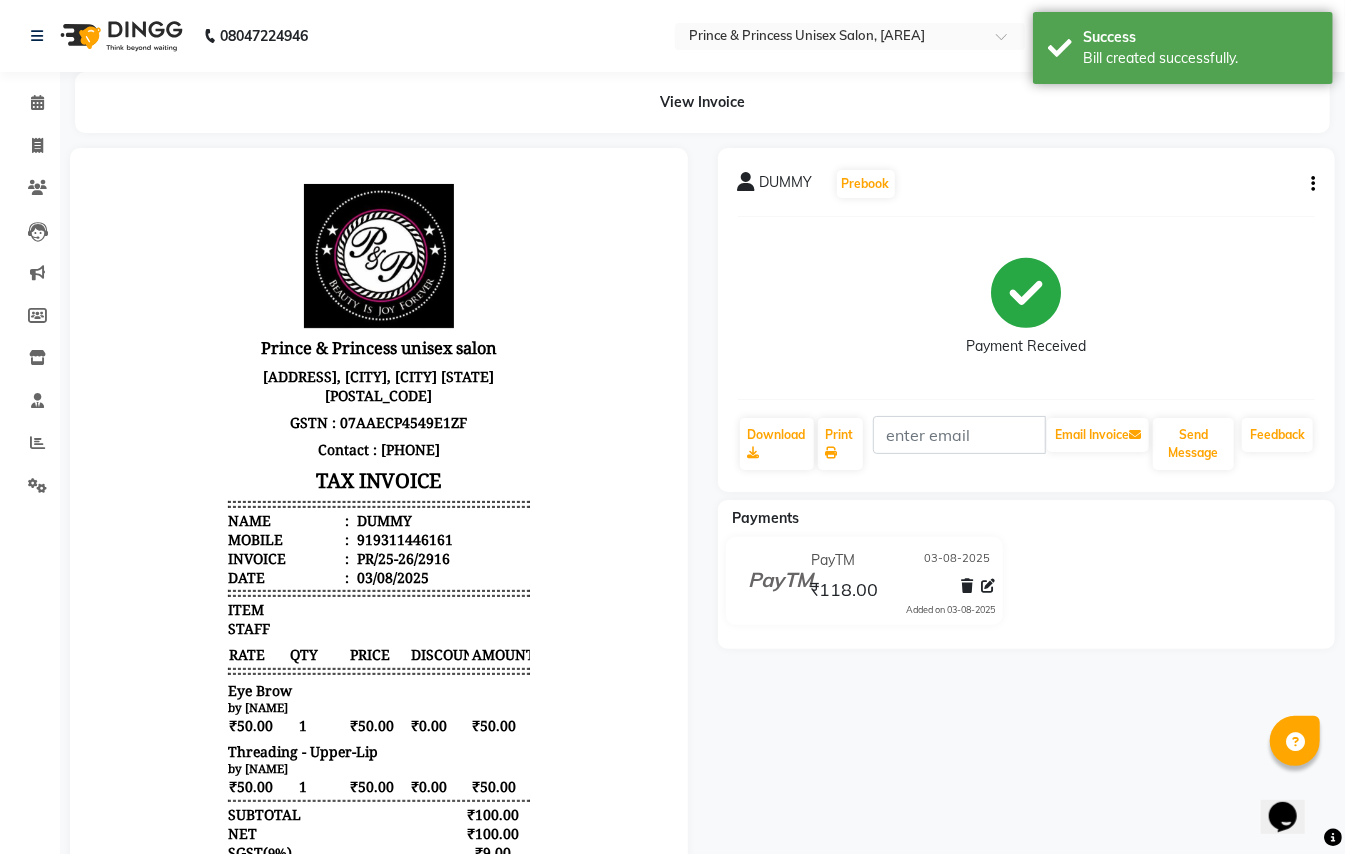 scroll, scrollTop: 0, scrollLeft: 0, axis: both 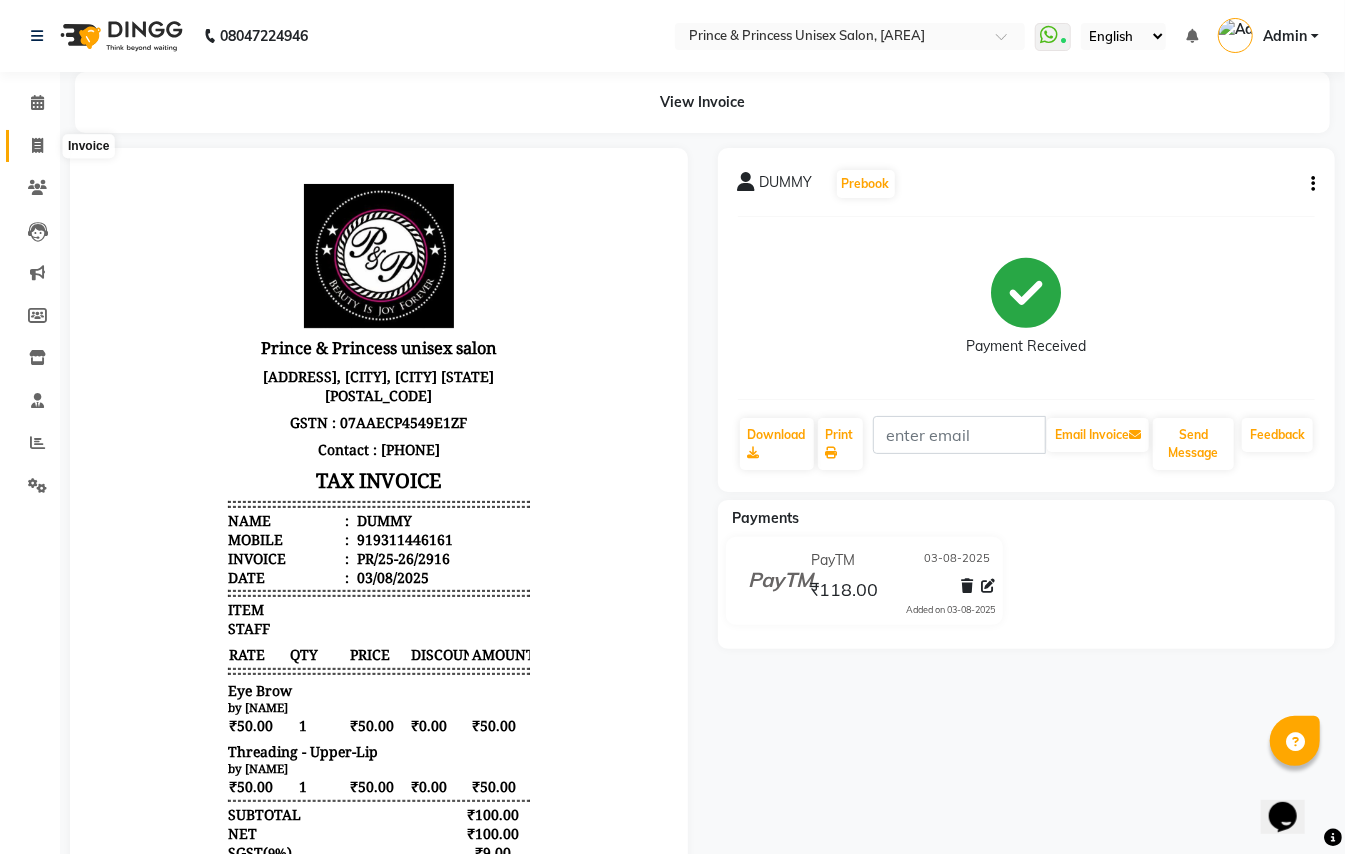 click 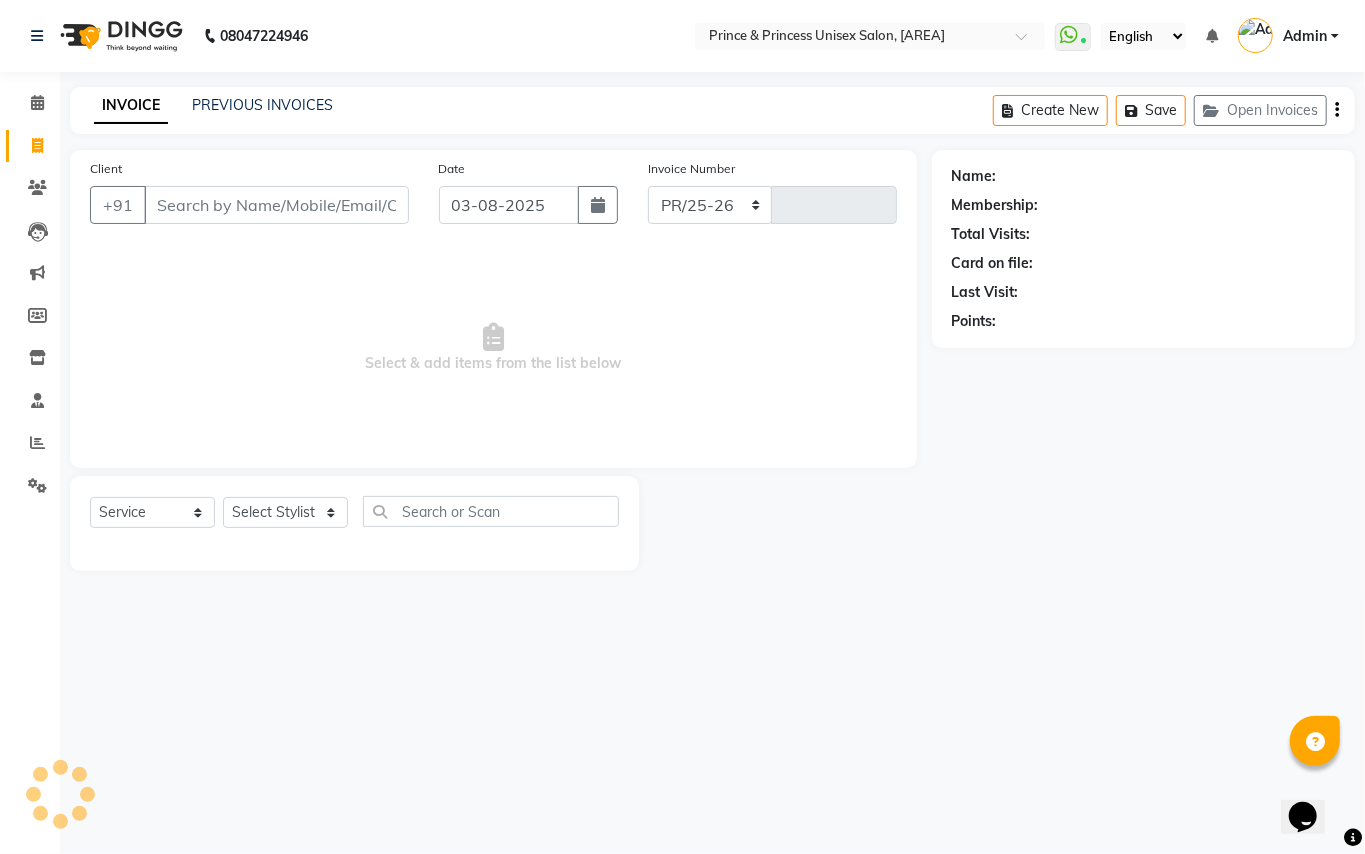 select on "3760" 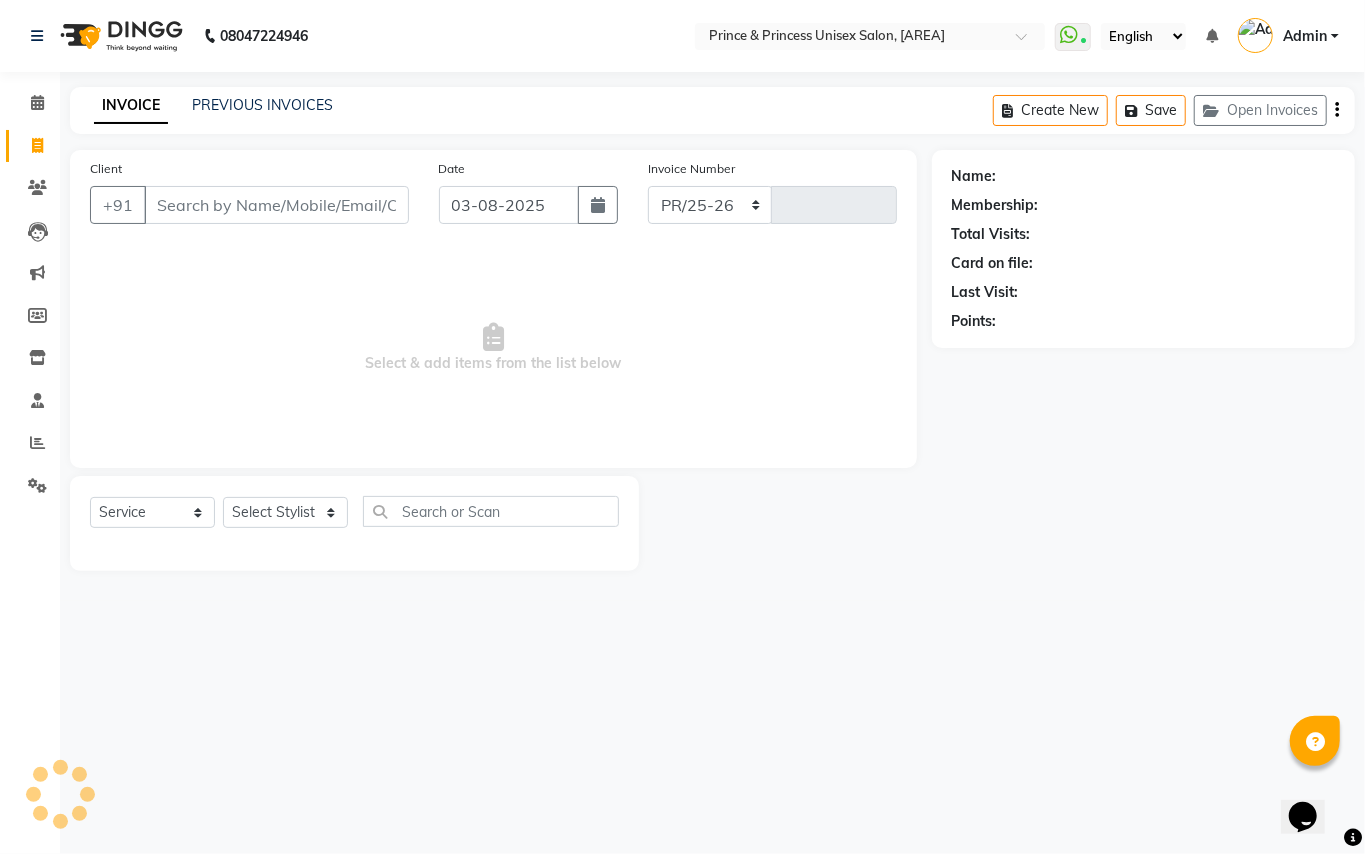 type on "2917" 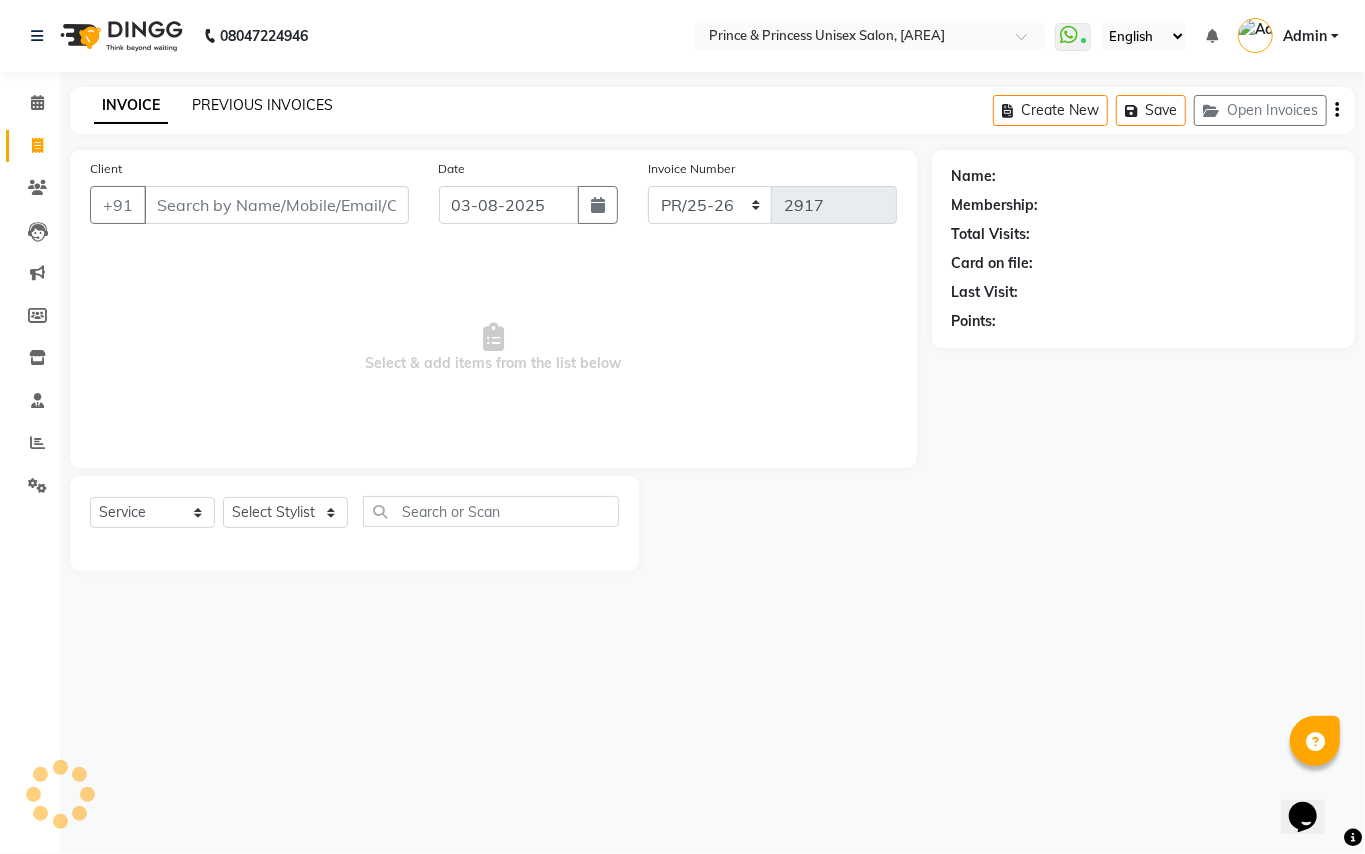 click on "PREVIOUS INVOICES" 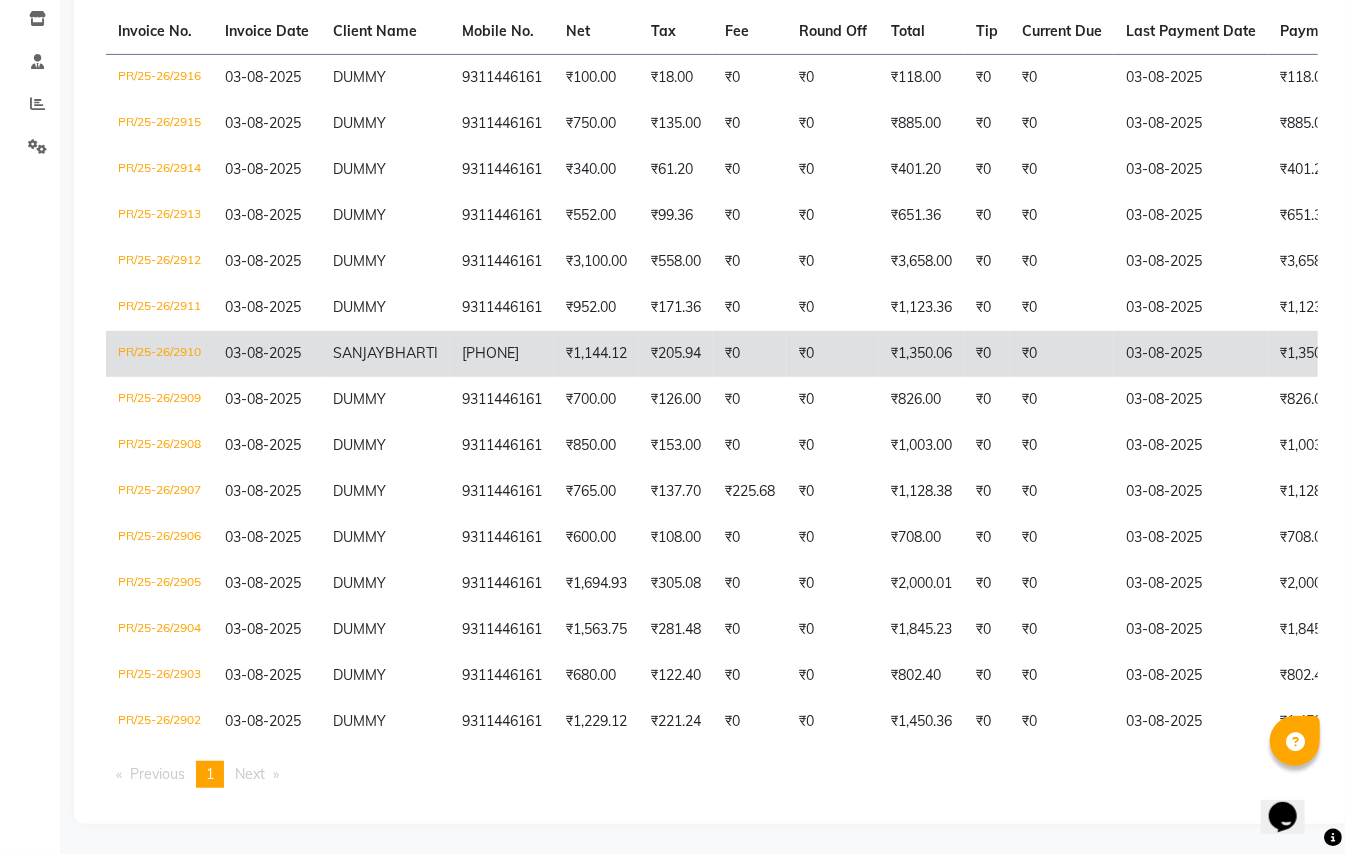 scroll, scrollTop: 374, scrollLeft: 0, axis: vertical 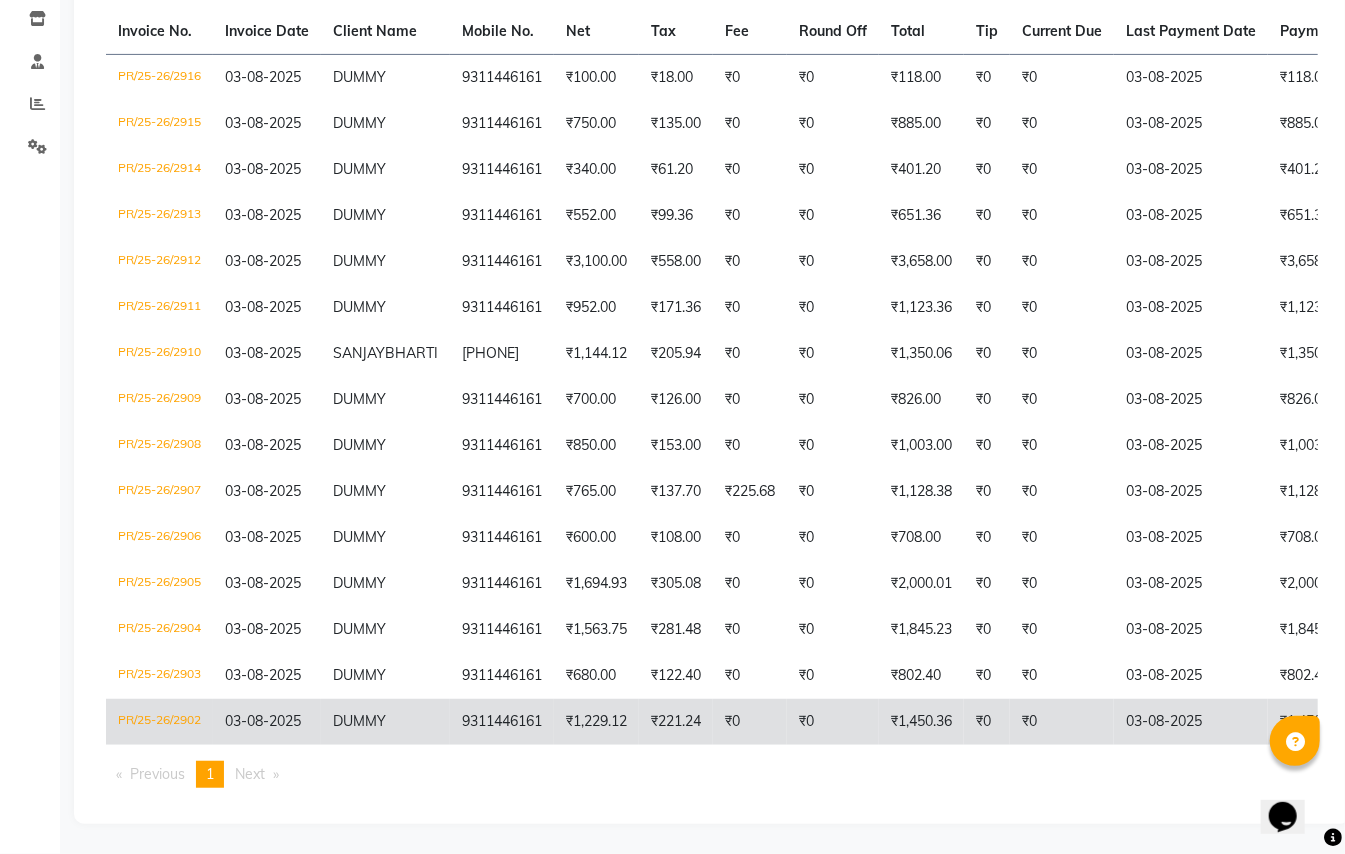 click on "₹0" 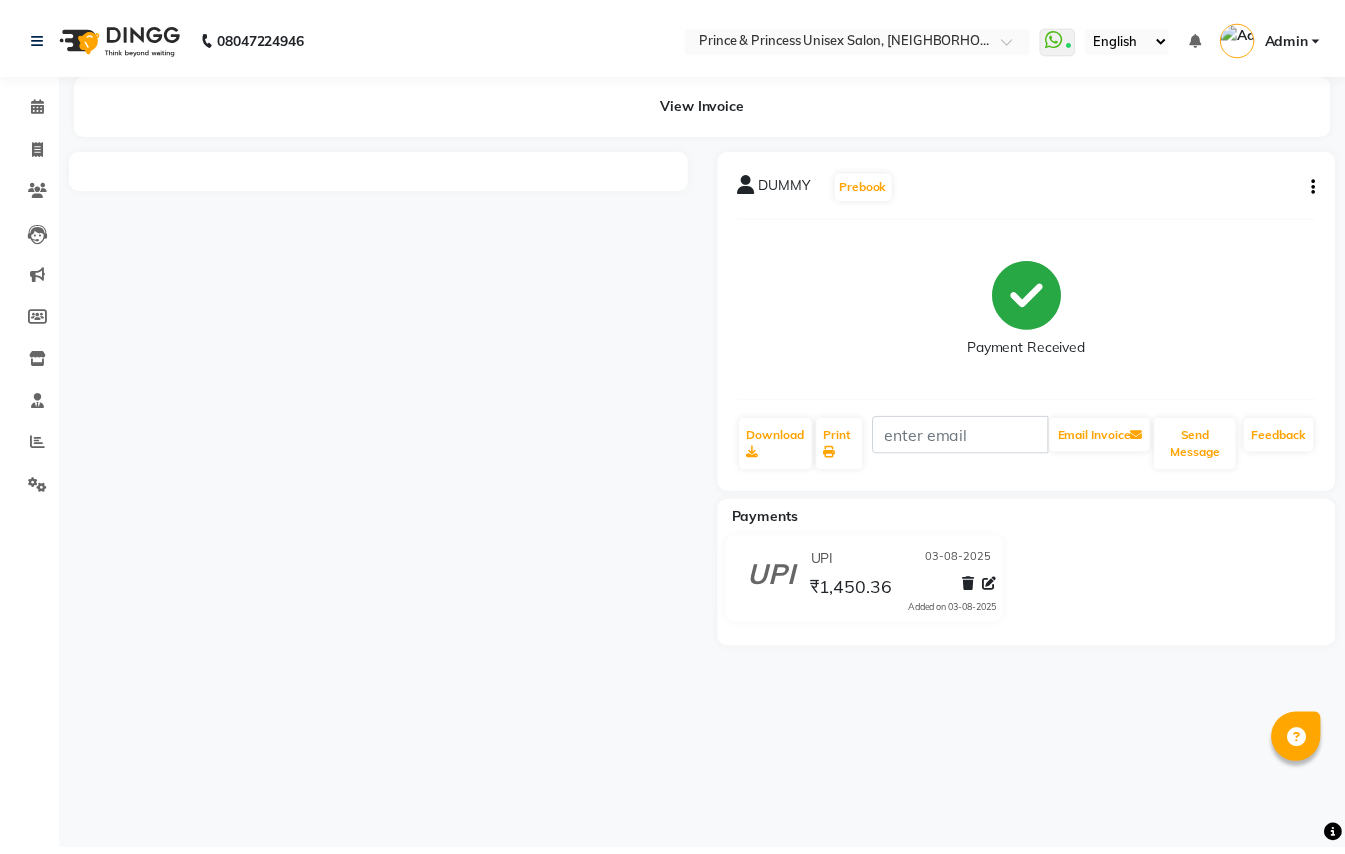 scroll, scrollTop: 0, scrollLeft: 0, axis: both 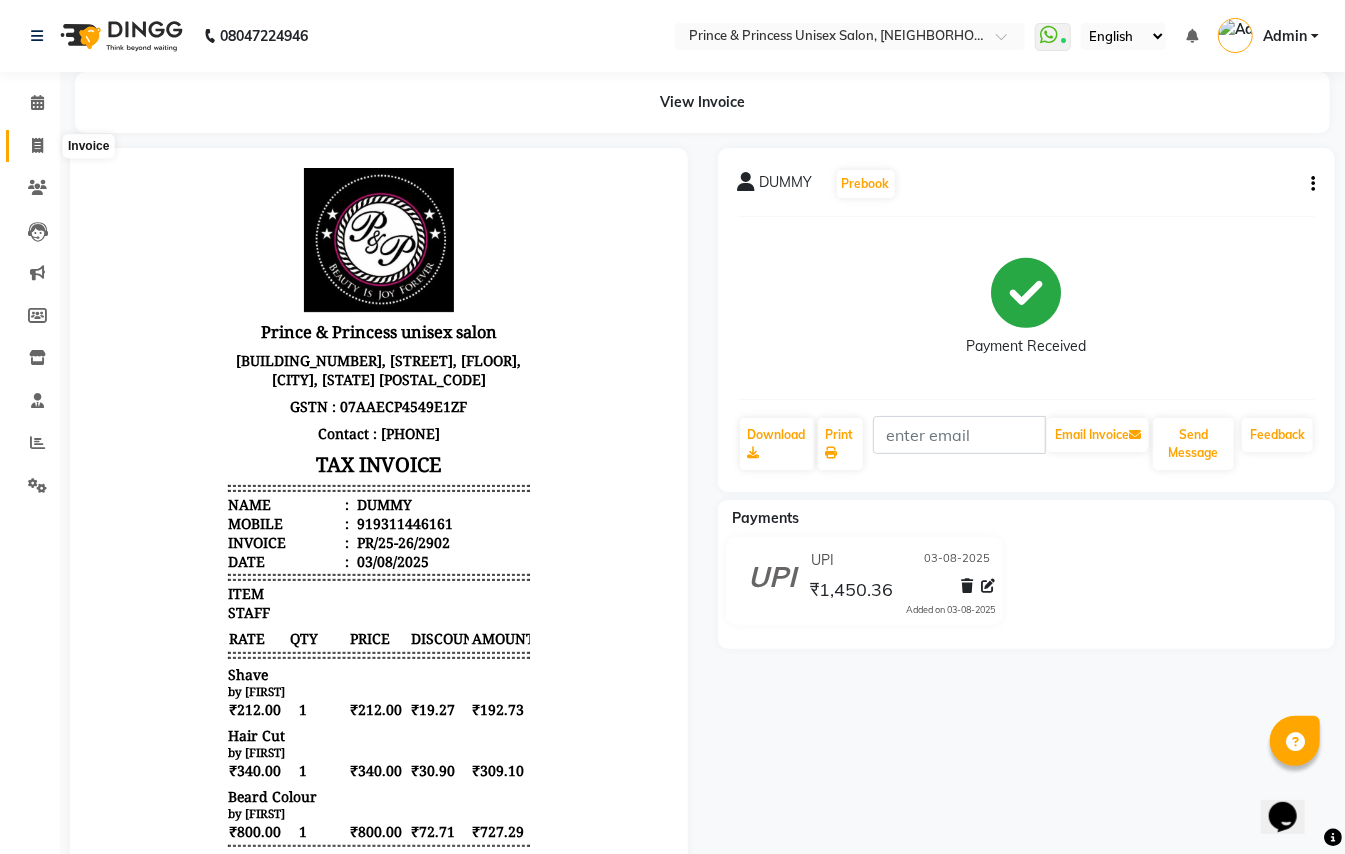 click 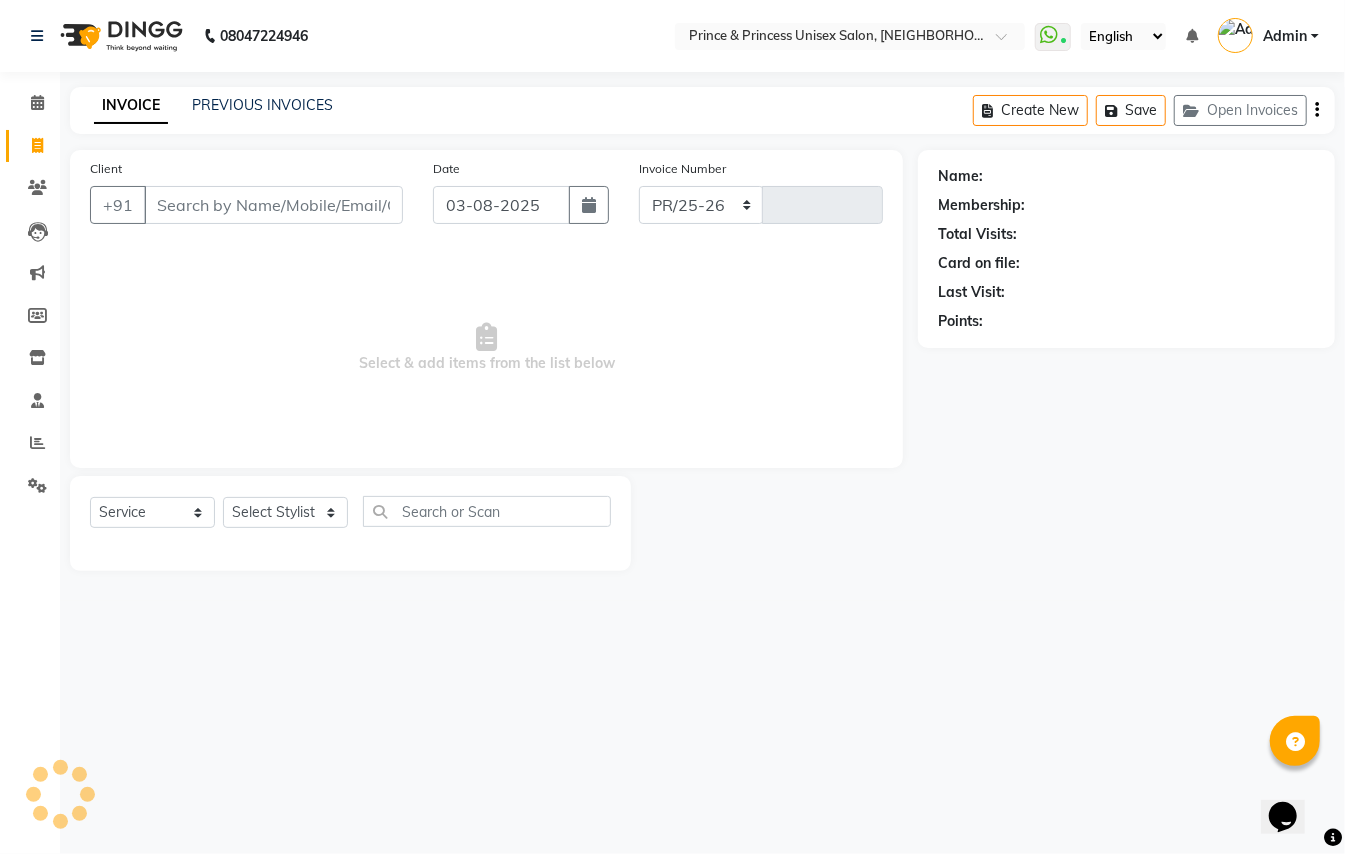 select on "3760" 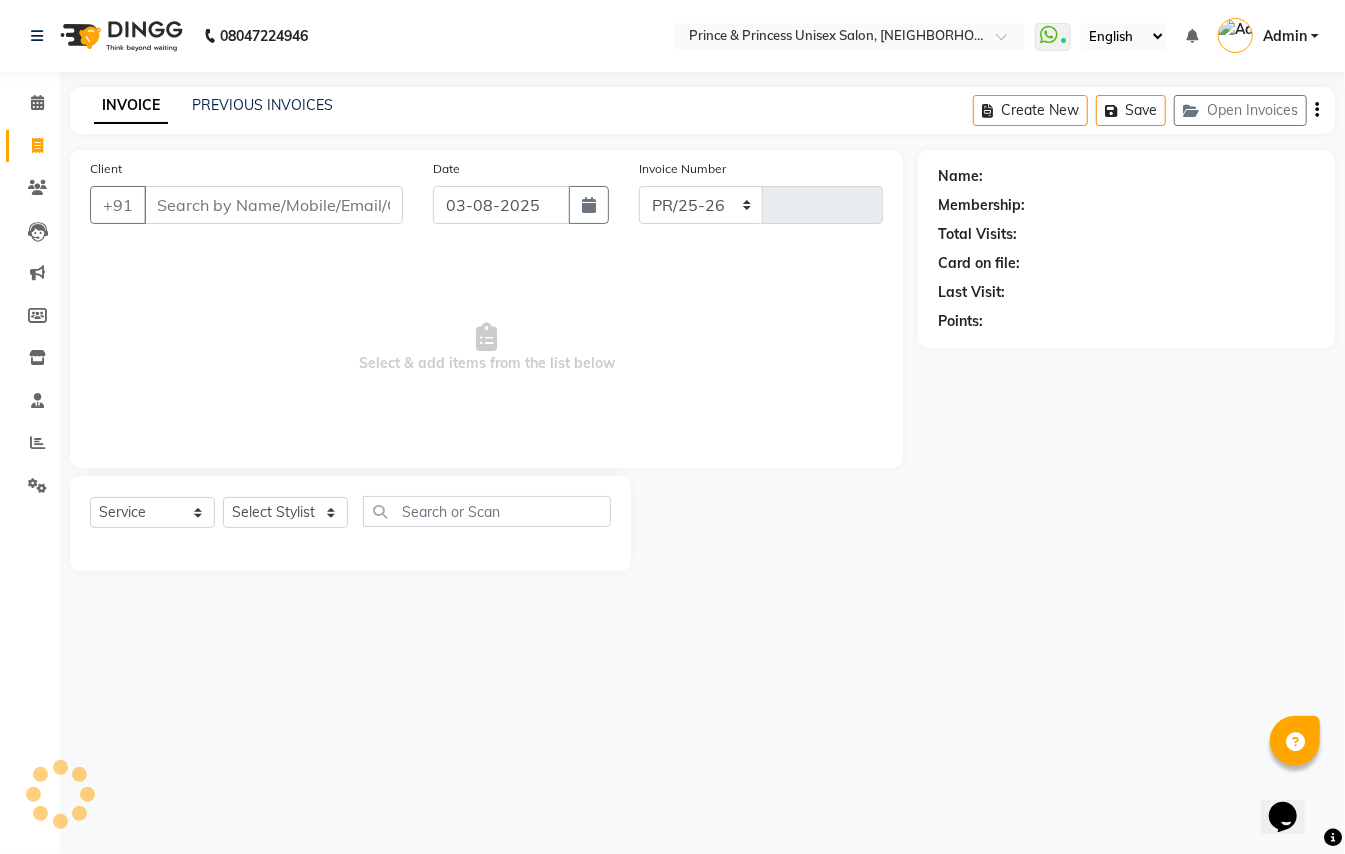 type on "2917" 